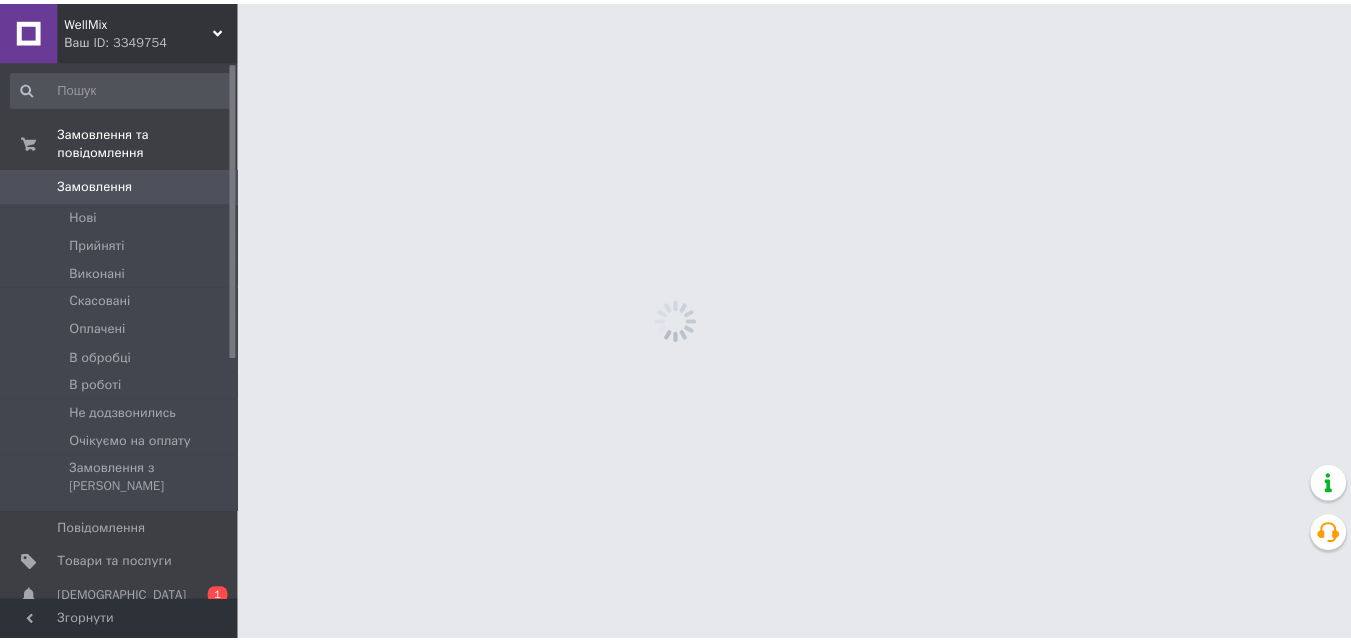 scroll, scrollTop: 0, scrollLeft: 0, axis: both 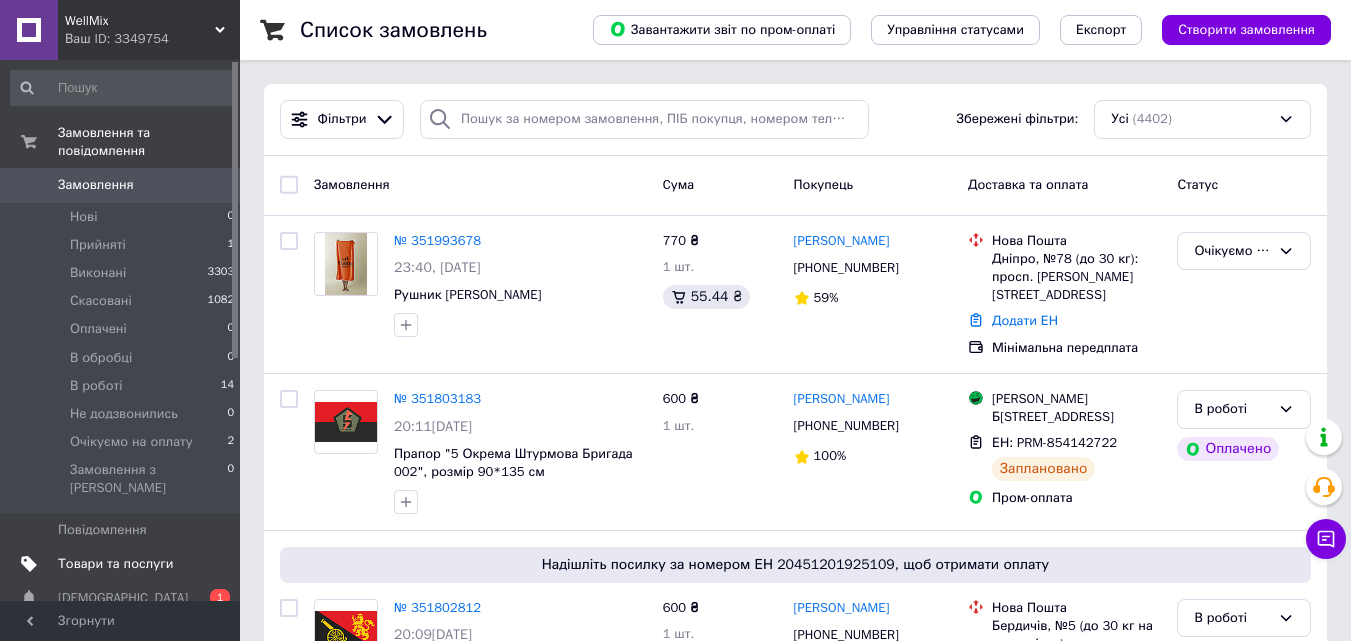 click on "Товари та послуги" at bounding box center (115, 564) 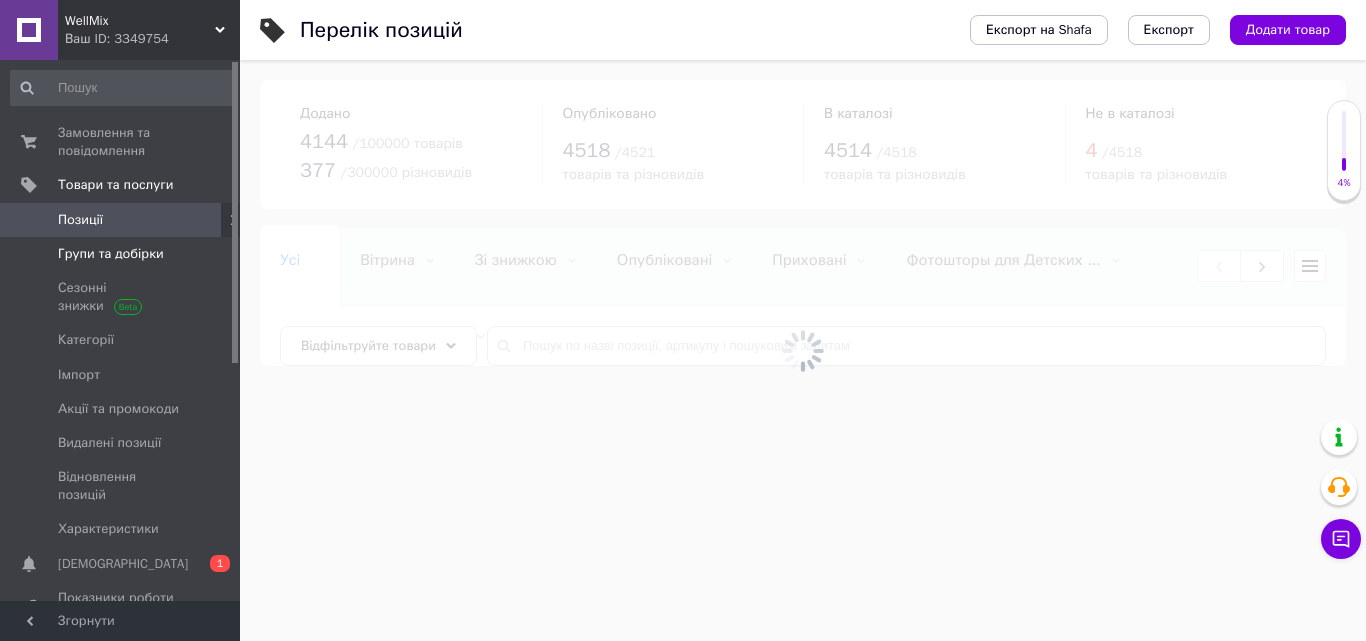 click on "Групи та добірки" at bounding box center (111, 254) 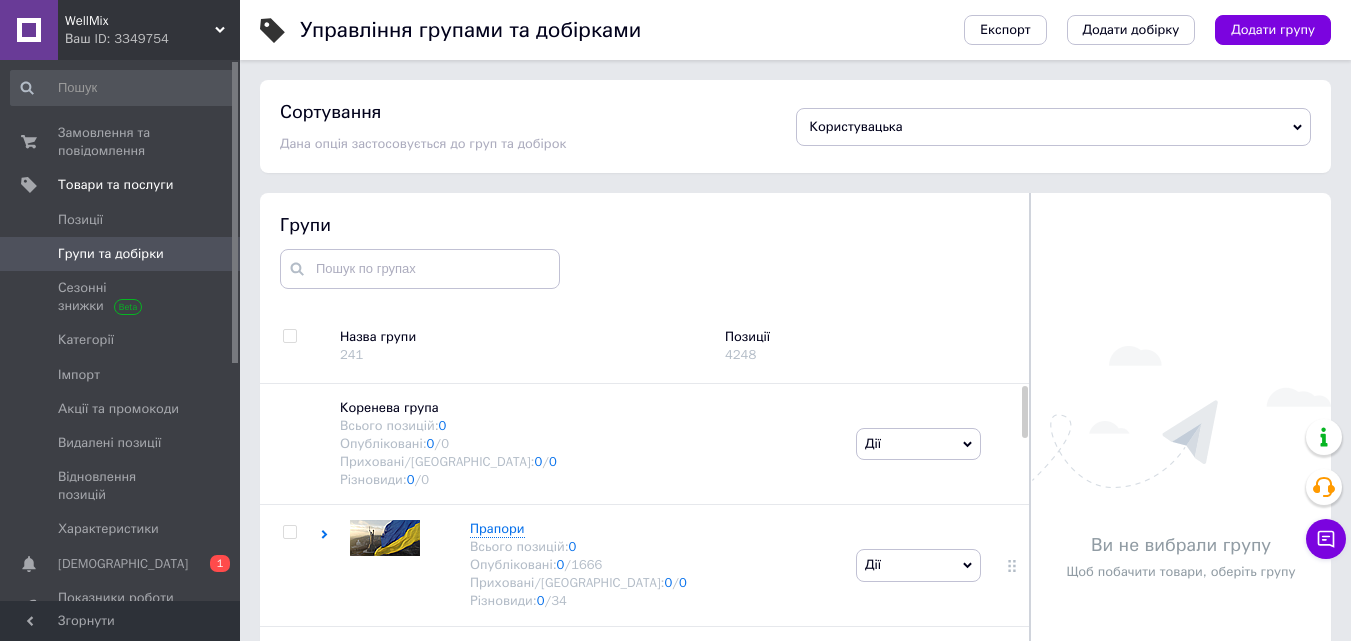 scroll, scrollTop: 113, scrollLeft: 0, axis: vertical 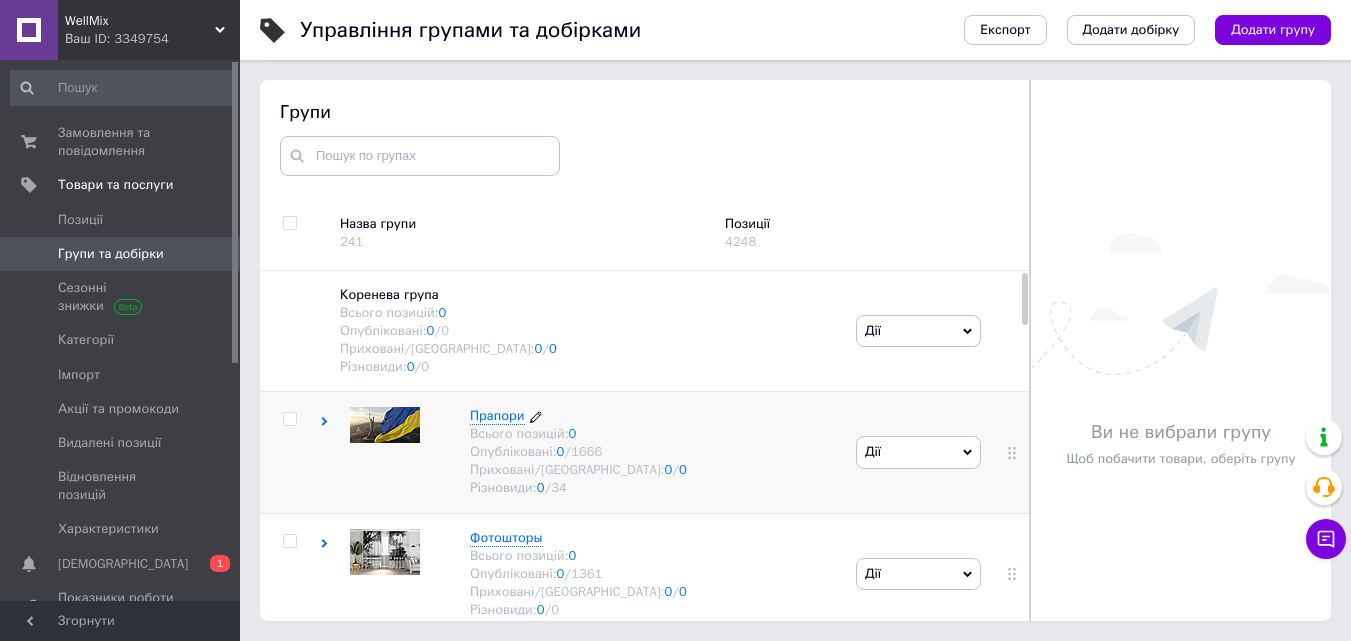click on "Прапори" at bounding box center [497, 415] 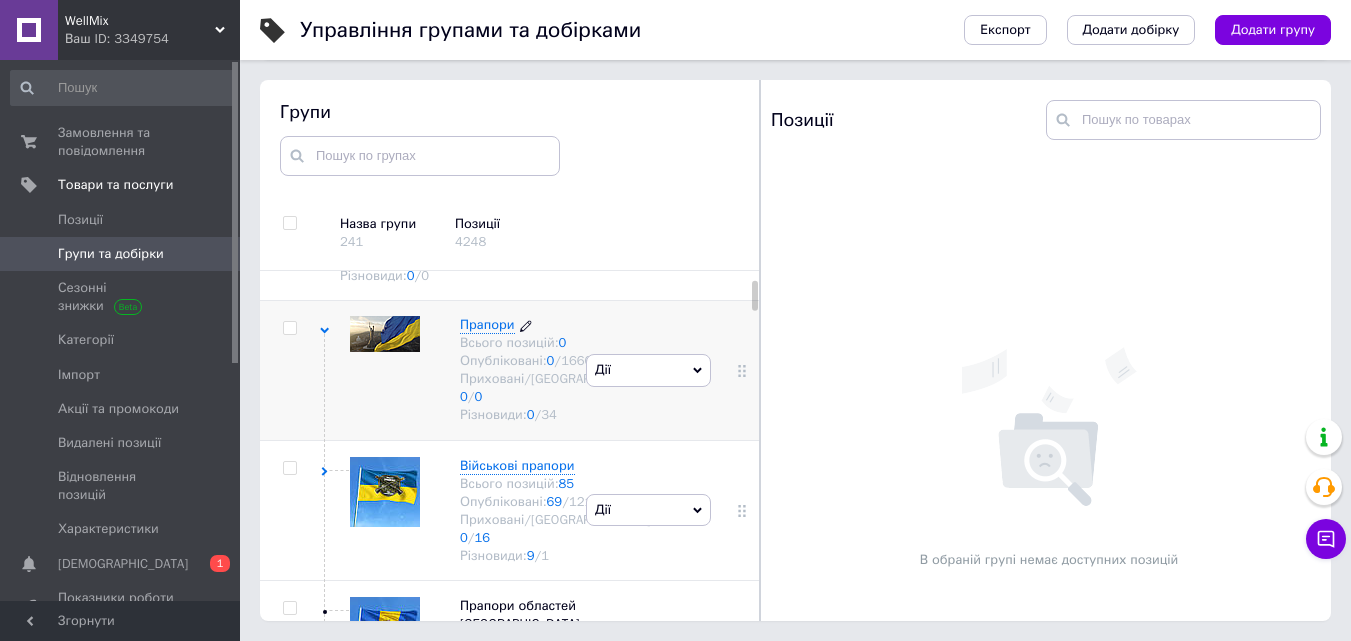 scroll, scrollTop: 133, scrollLeft: 0, axis: vertical 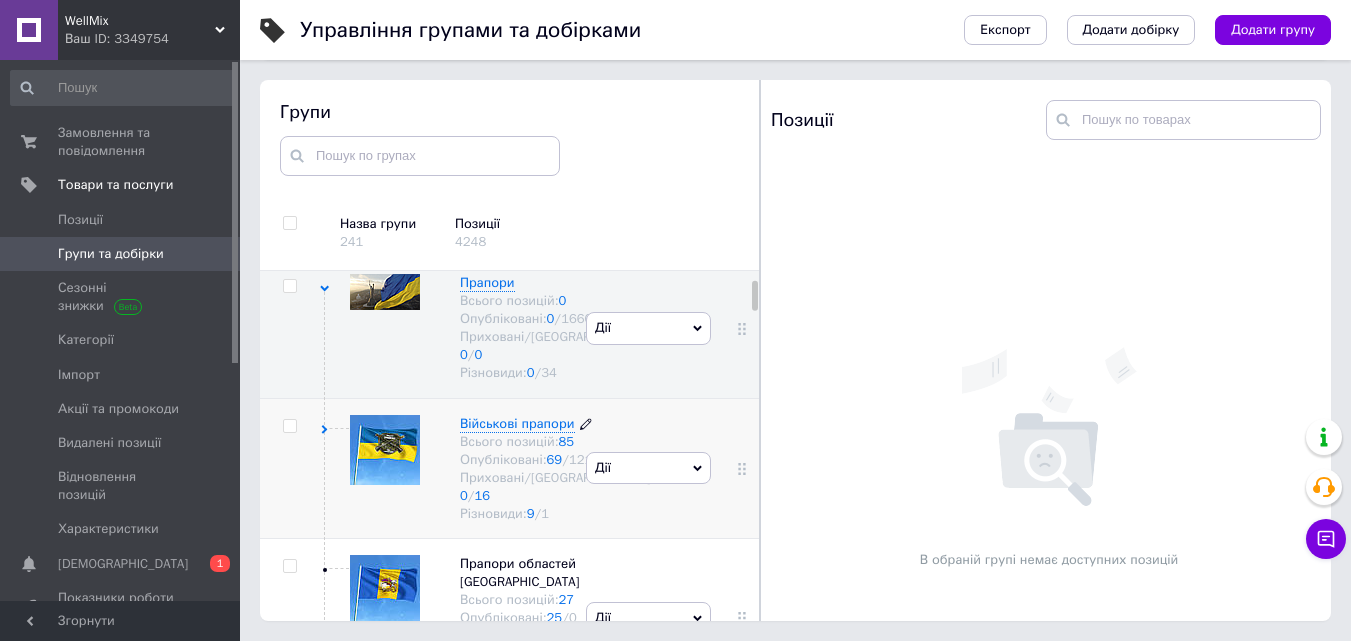 click on "Військові прапори" at bounding box center (517, 423) 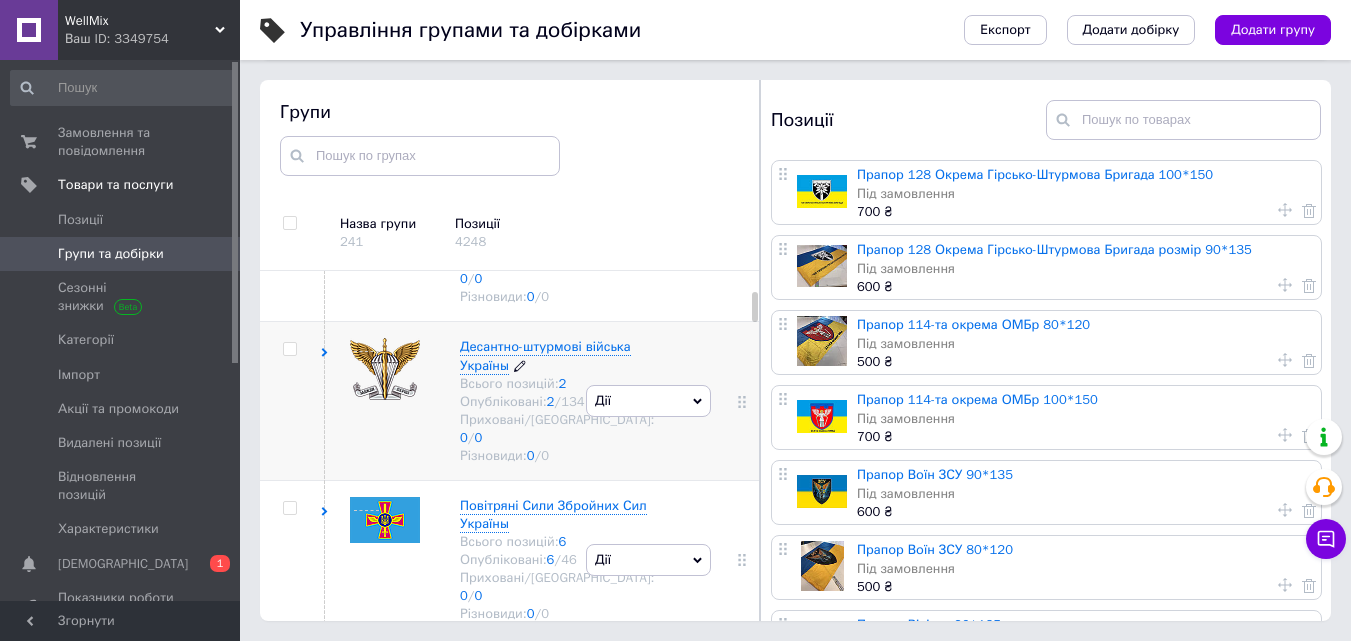 scroll, scrollTop: 533, scrollLeft: 0, axis: vertical 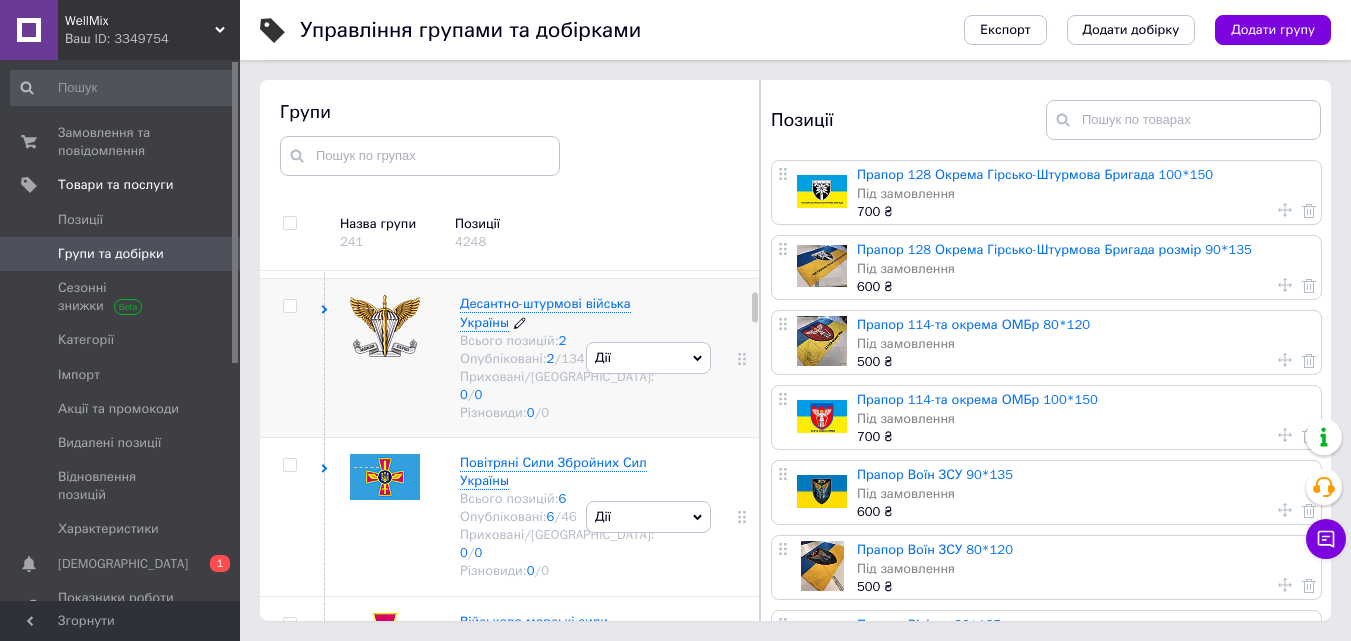 click on "Десантно-штурмові війська Україны" at bounding box center [545, 312] 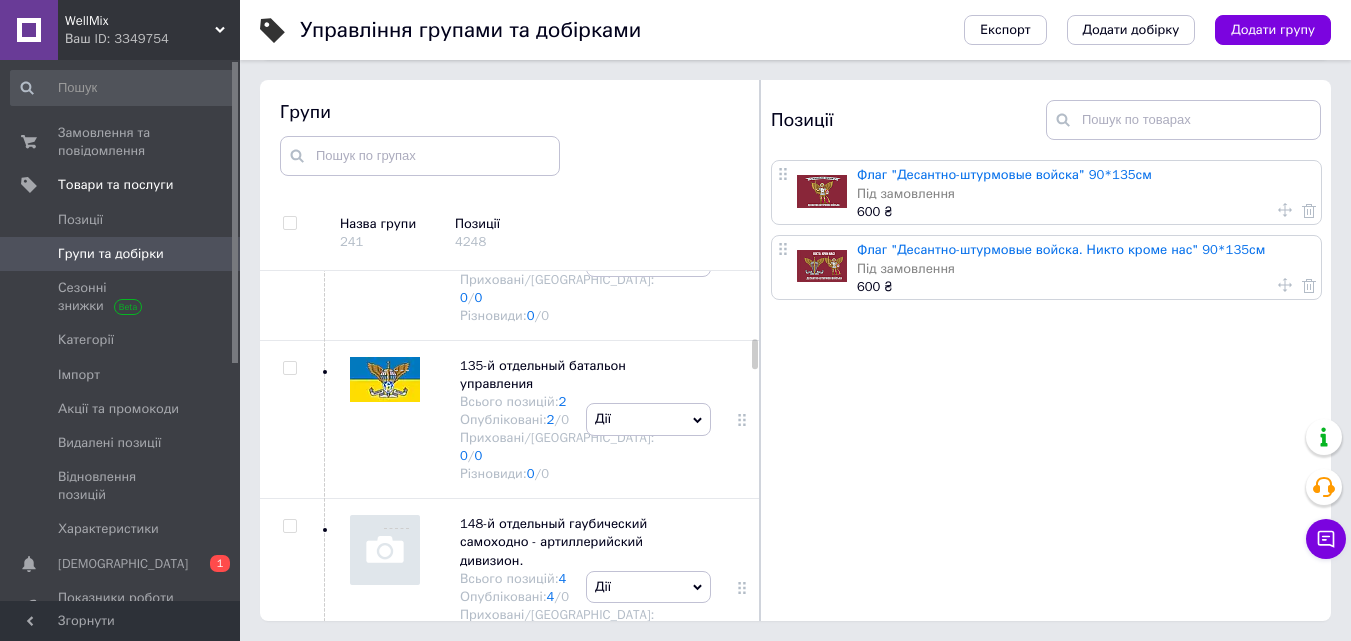 scroll, scrollTop: 2667, scrollLeft: 0, axis: vertical 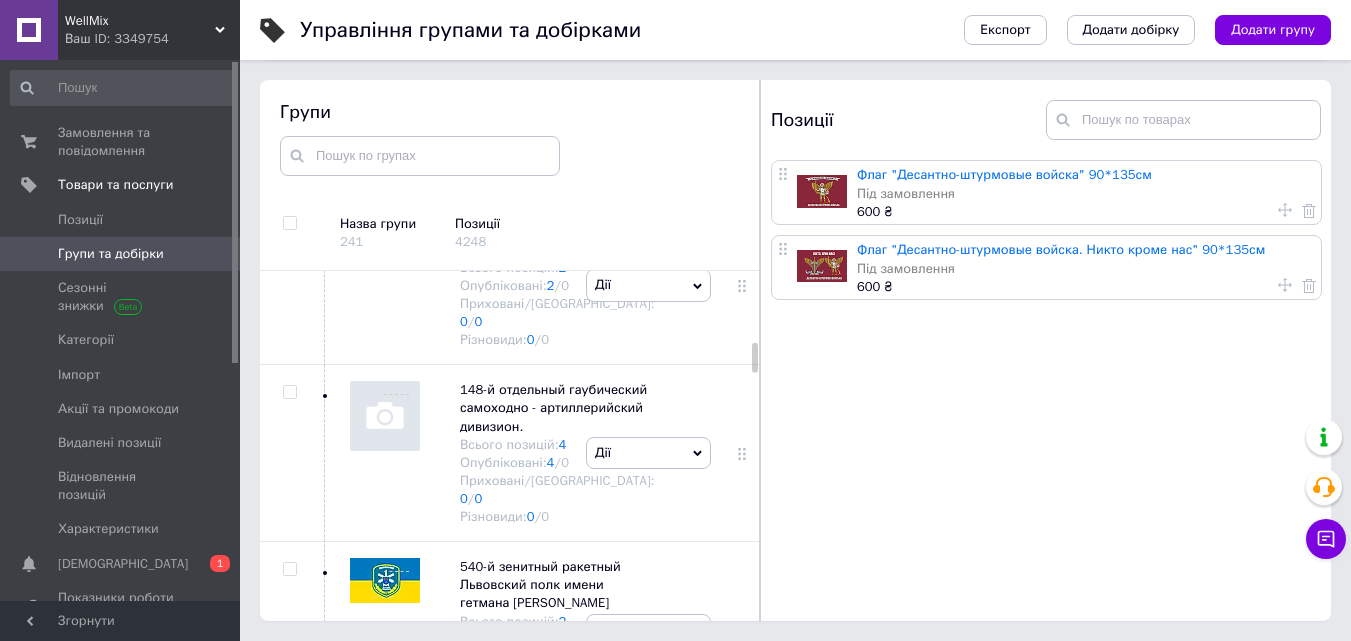 click on "81-а окрема аеромобільна  бригада" at bounding box center [543, -395] 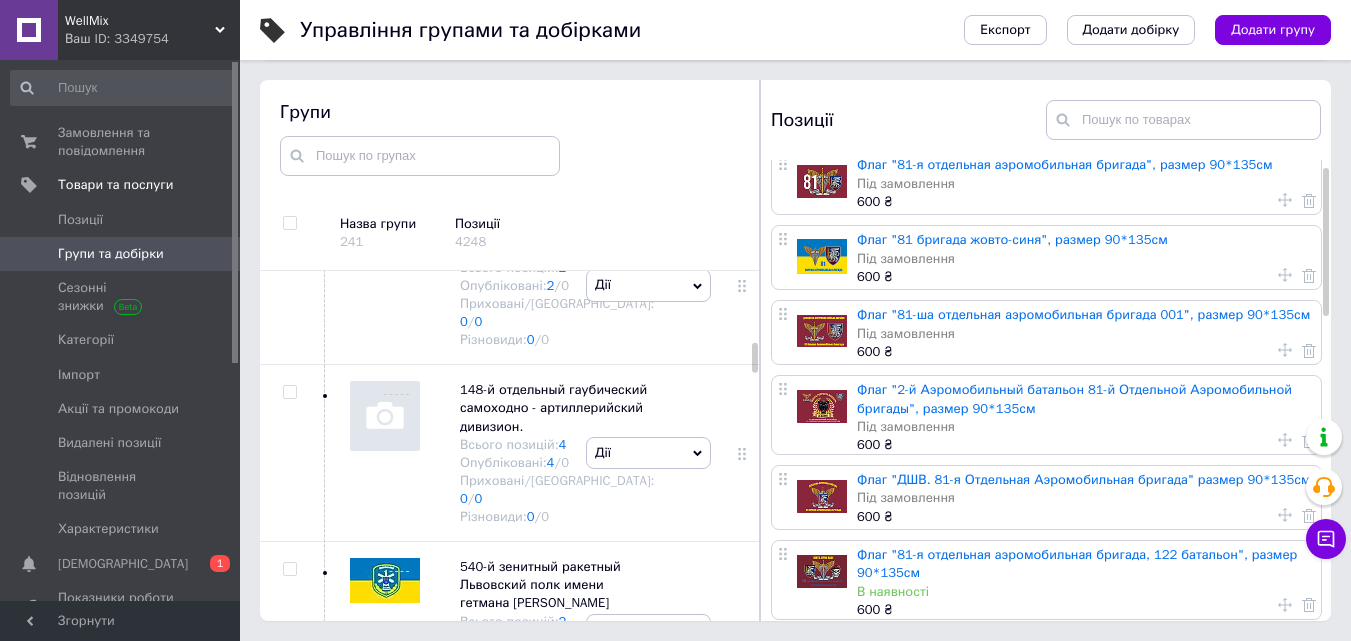 scroll, scrollTop: 0, scrollLeft: 0, axis: both 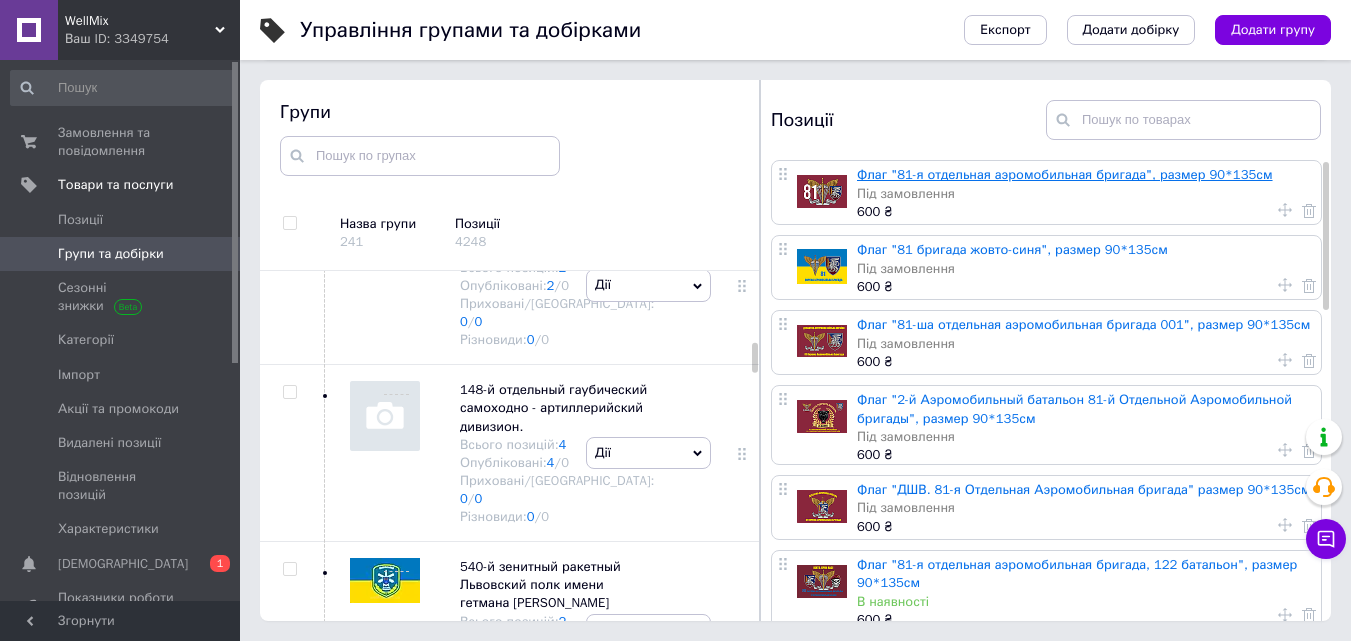 click on "Флаг "81-я отдельная аэромобильная бригада", размер  90*135см" at bounding box center (1065, 174) 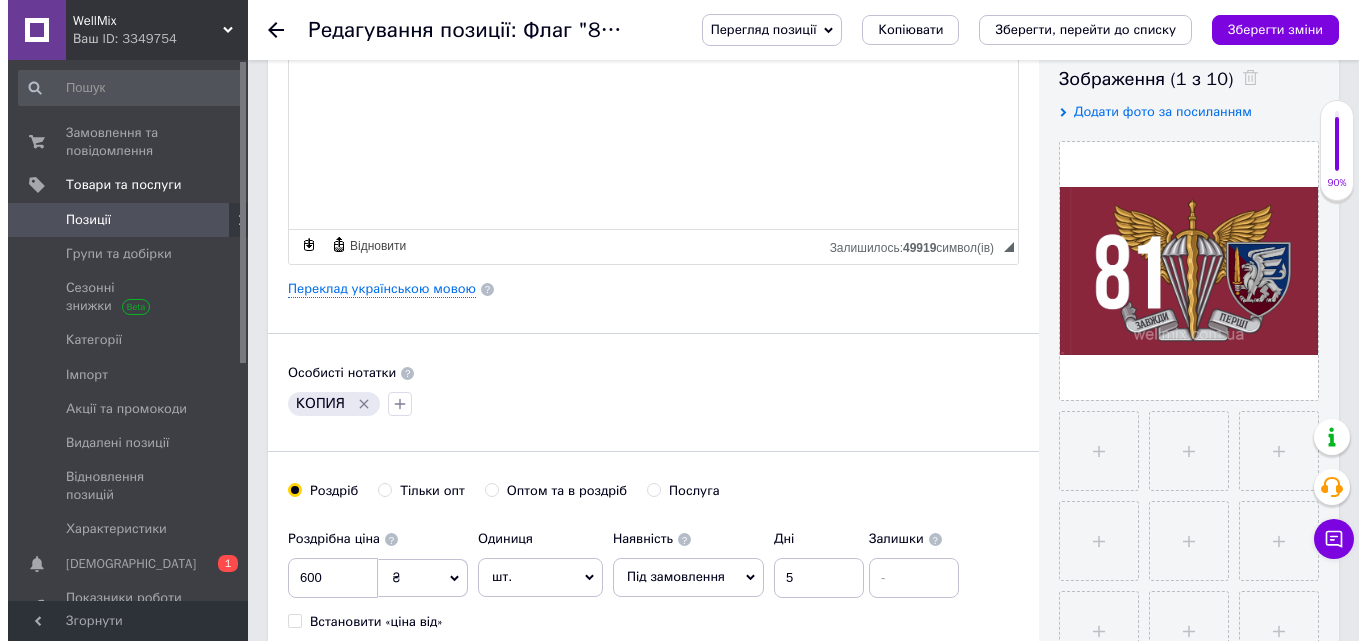 scroll, scrollTop: 400, scrollLeft: 0, axis: vertical 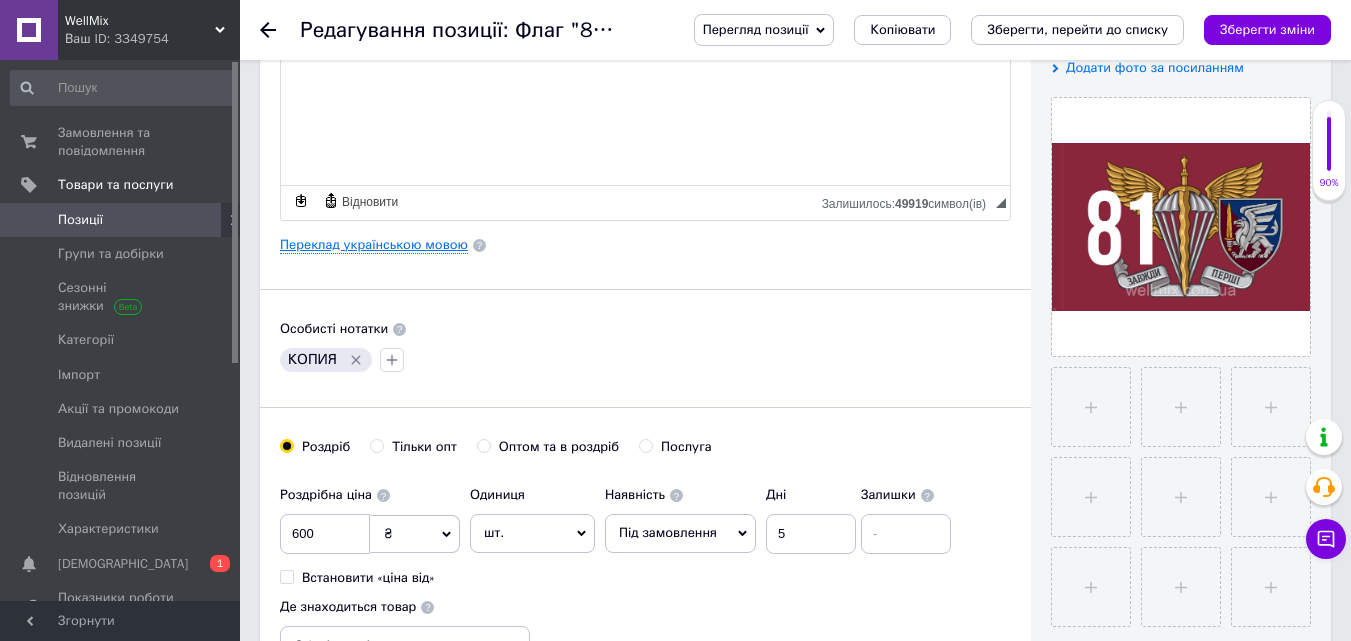 click on "Переклад українською мовою" at bounding box center [374, 245] 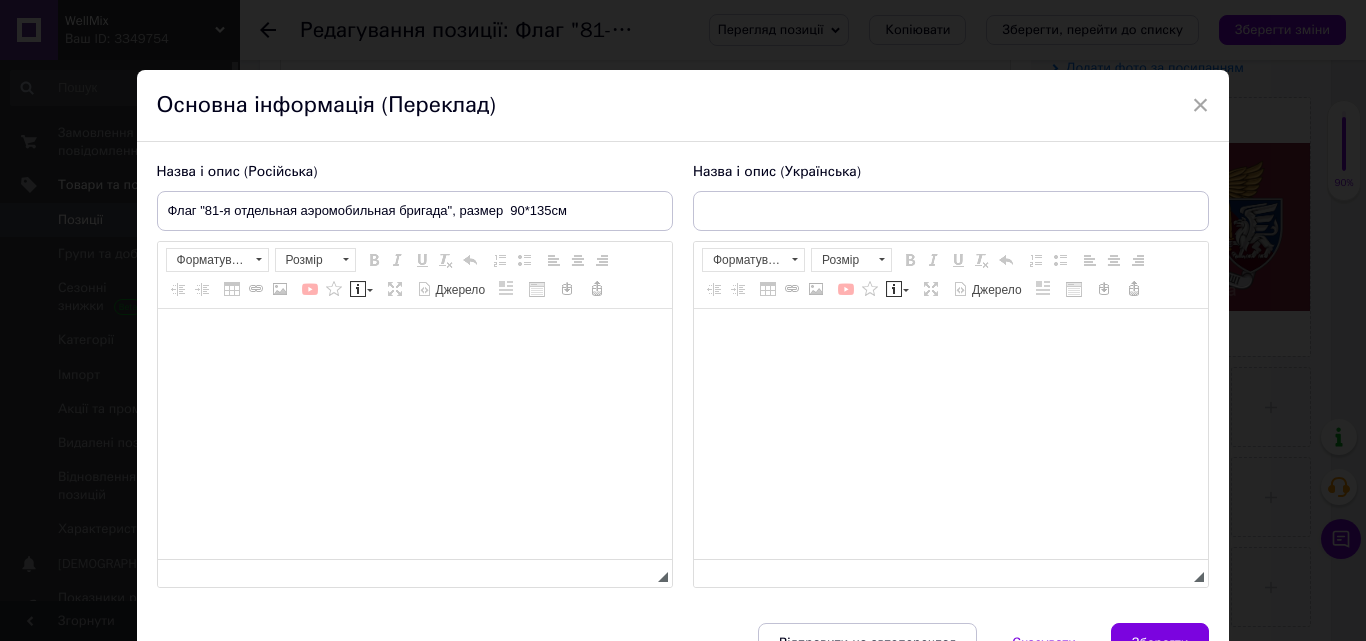type on "Прапор "81-ша окрема аеромобільна бригада", розмір  90*135см" 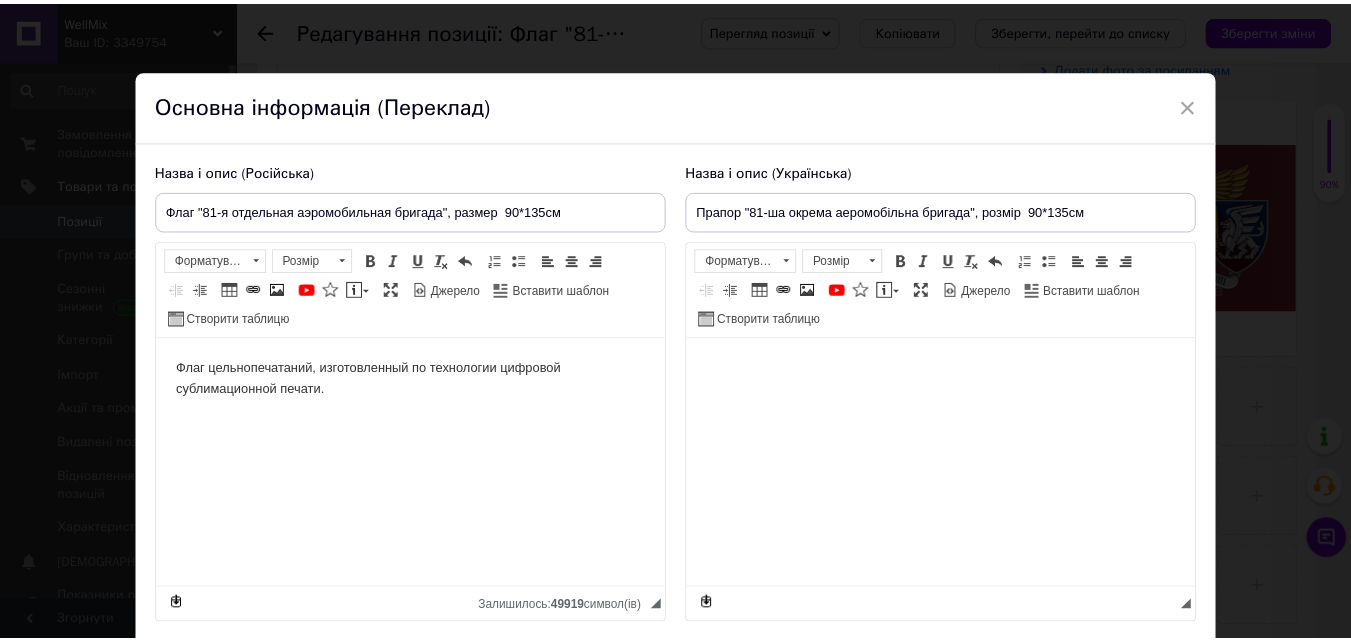 scroll, scrollTop: 0, scrollLeft: 0, axis: both 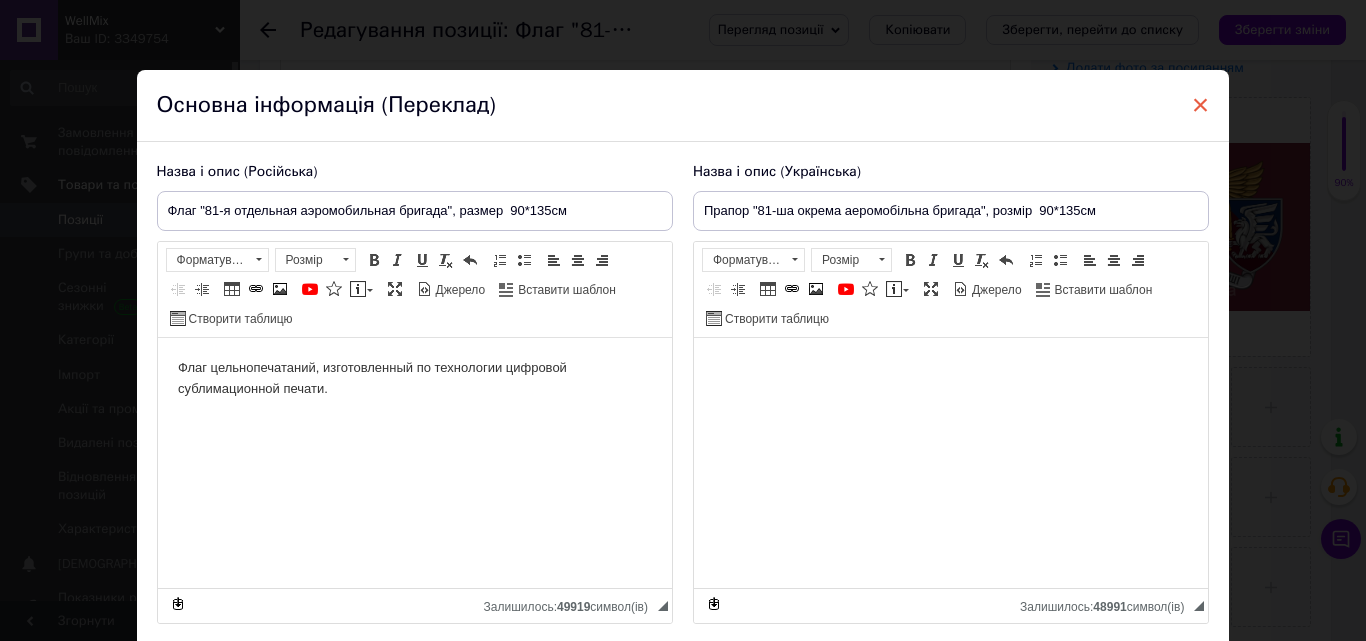 click on "×" at bounding box center [1201, 105] 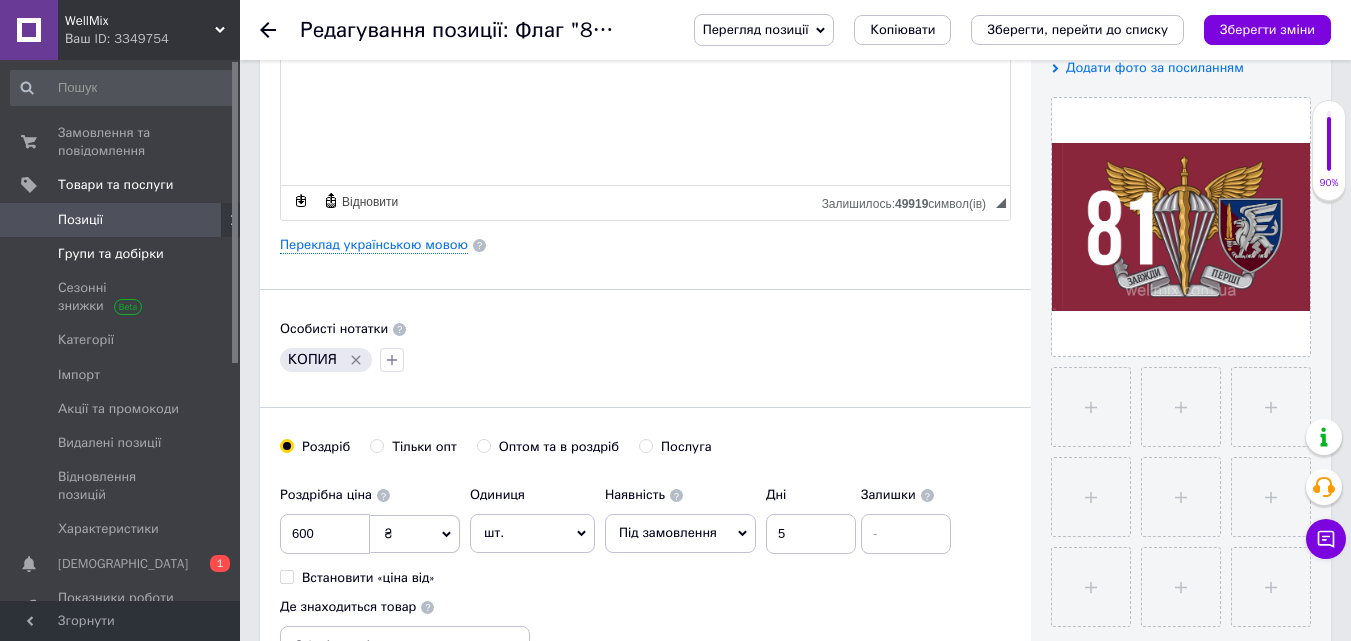 click on "Групи та добірки" at bounding box center (111, 254) 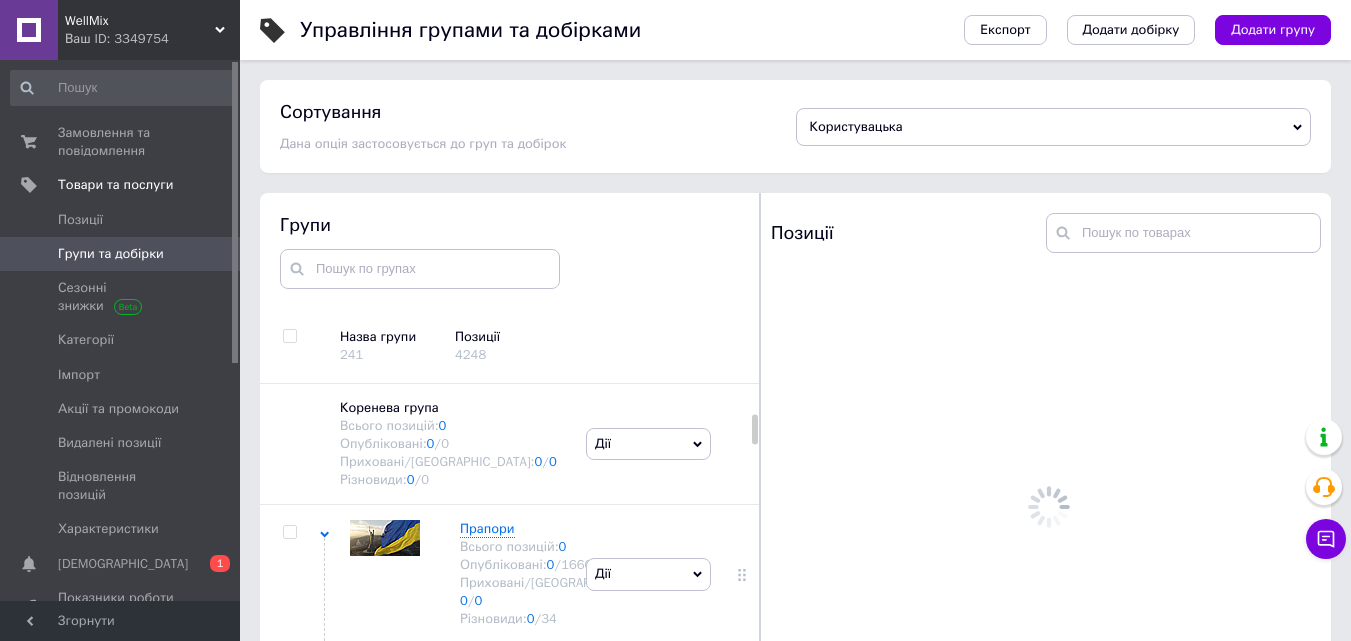 scroll, scrollTop: 113, scrollLeft: 0, axis: vertical 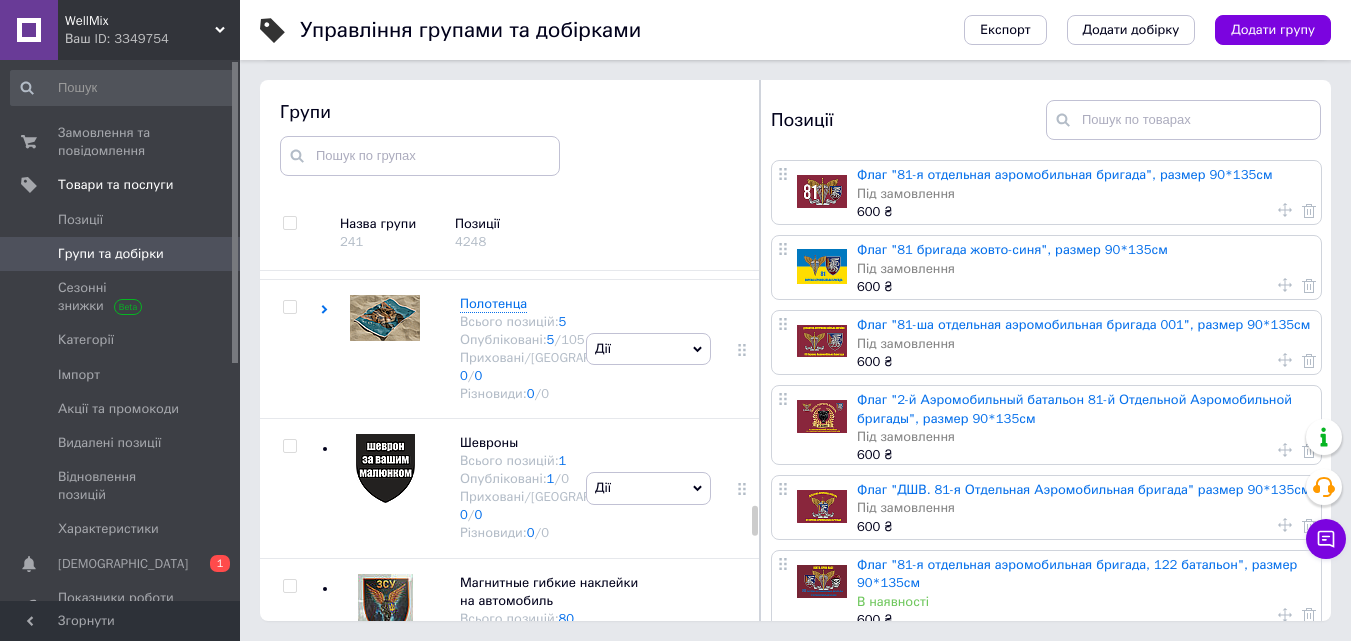 click on "Прапори футбольних клубів" at bounding box center (548, -1945) 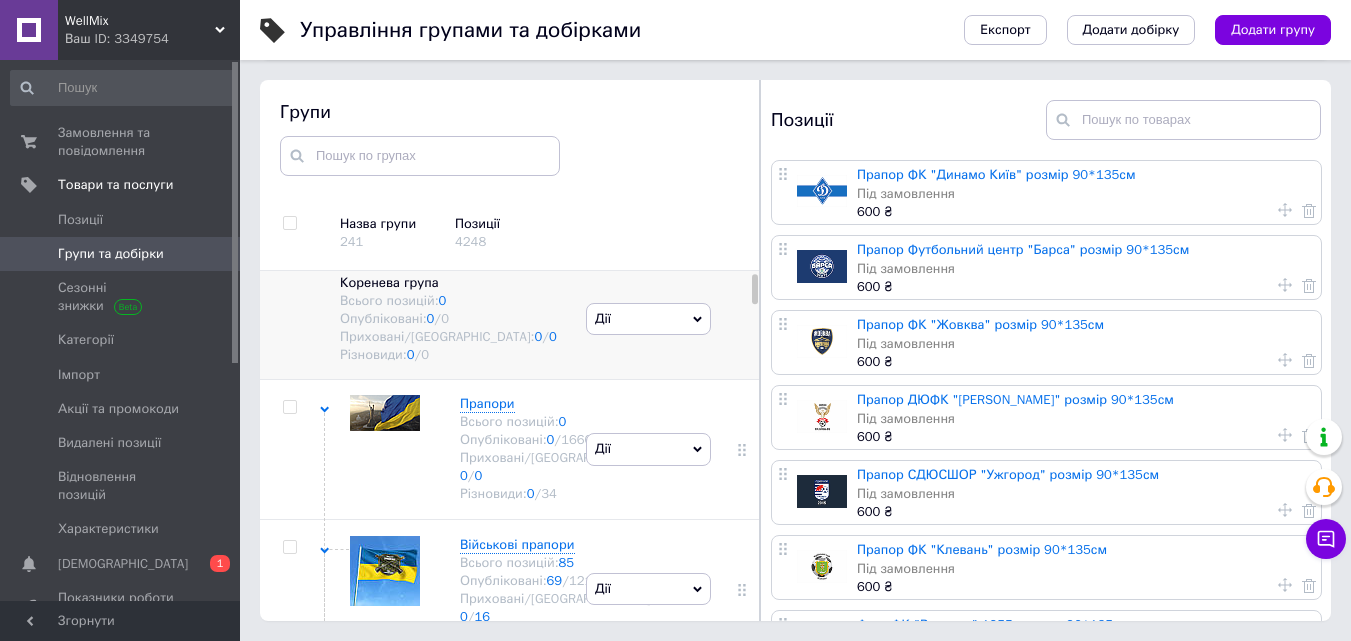 scroll, scrollTop: 0, scrollLeft: 0, axis: both 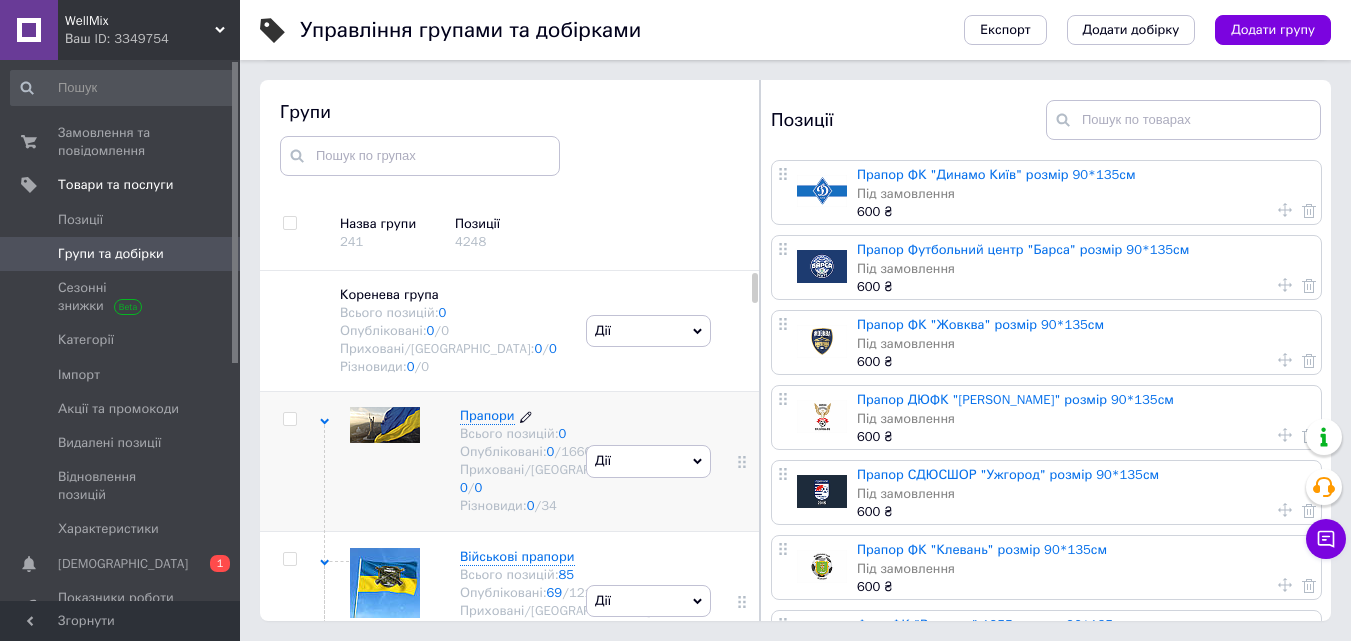 click on "Прапори" at bounding box center [487, 415] 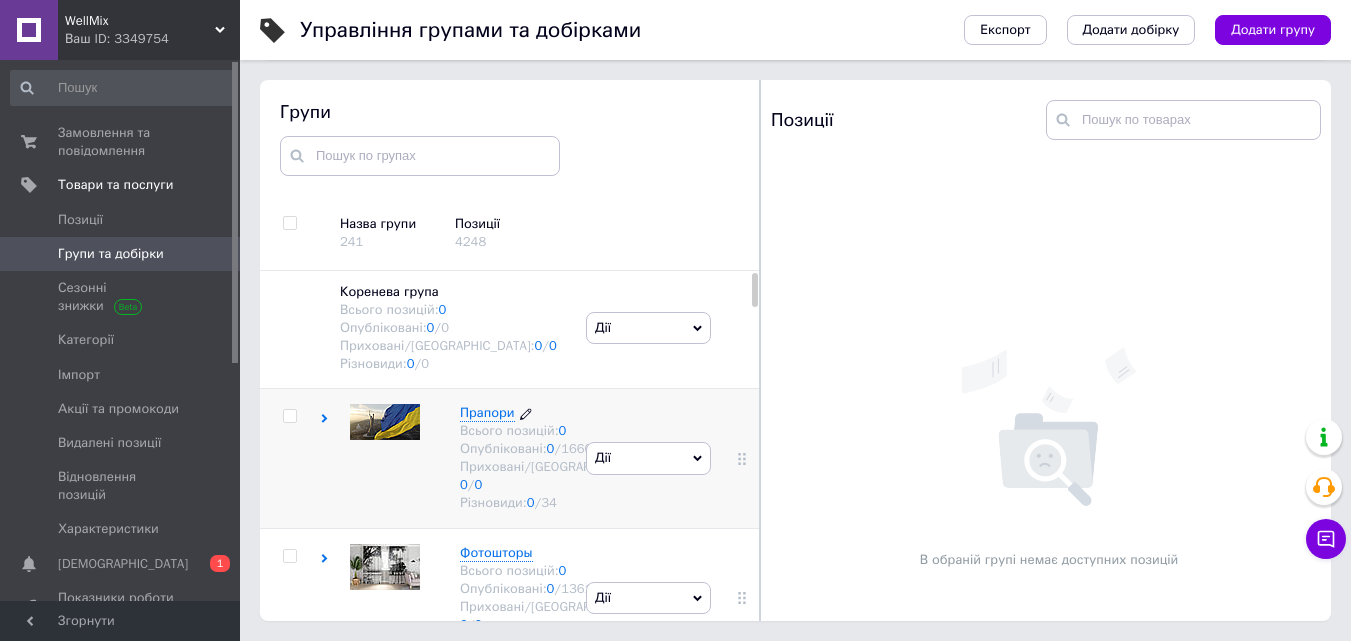 scroll, scrollTop: 0, scrollLeft: 0, axis: both 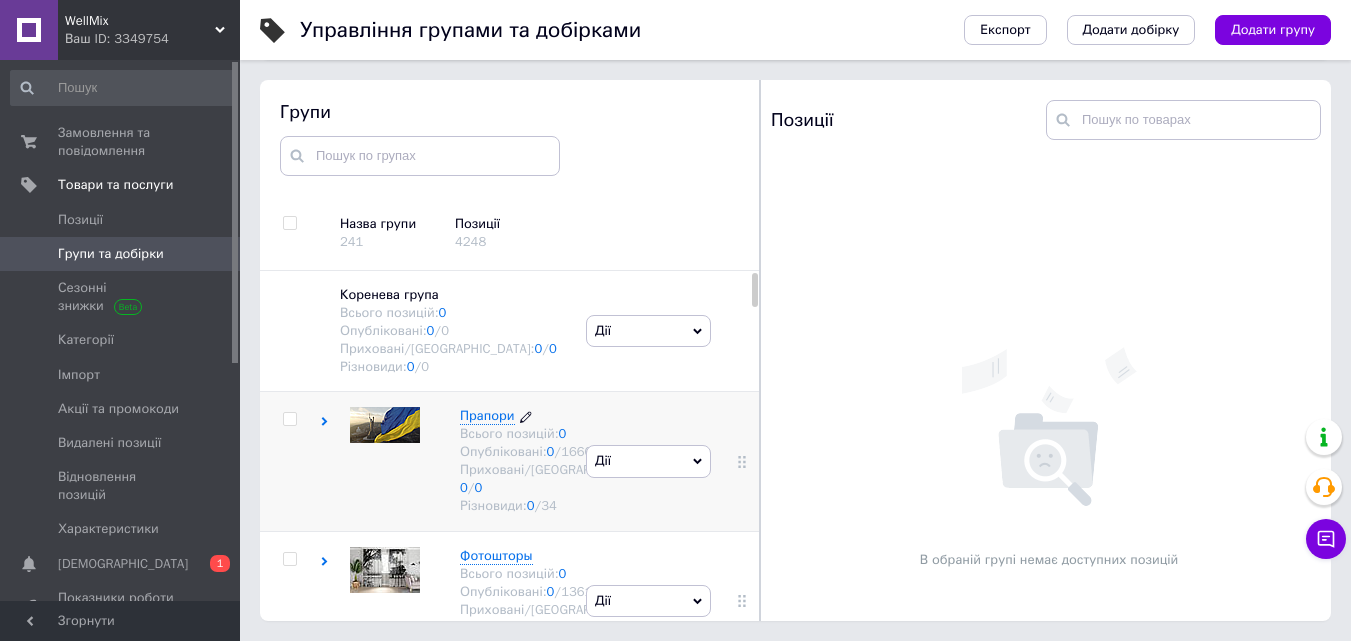 click on "Прапори" at bounding box center [487, 415] 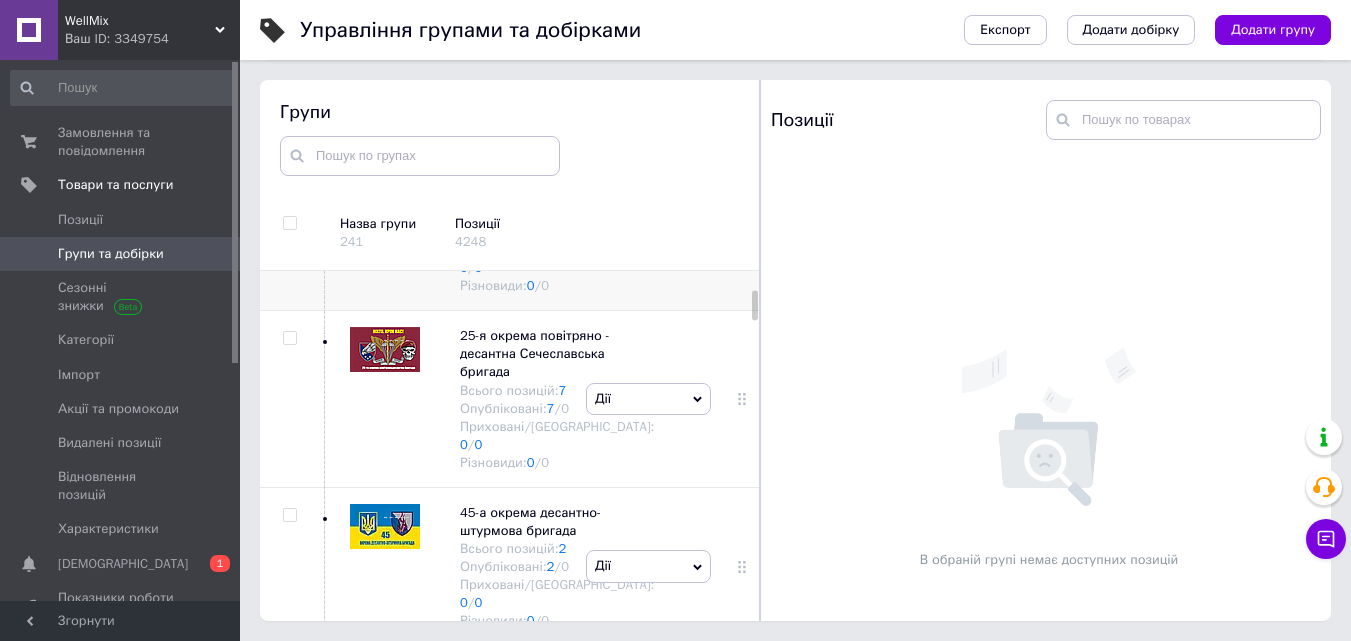 scroll, scrollTop: 667, scrollLeft: 0, axis: vertical 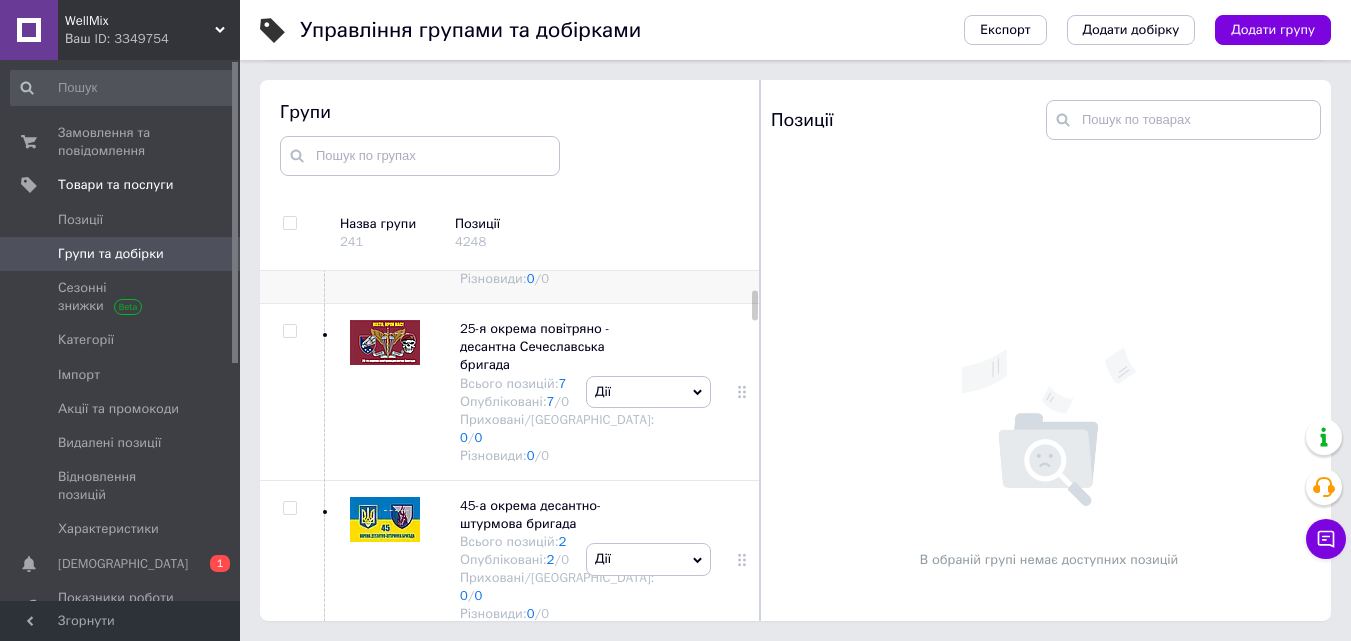 click on "Десантно-штурмові війська Україны" at bounding box center [545, 178] 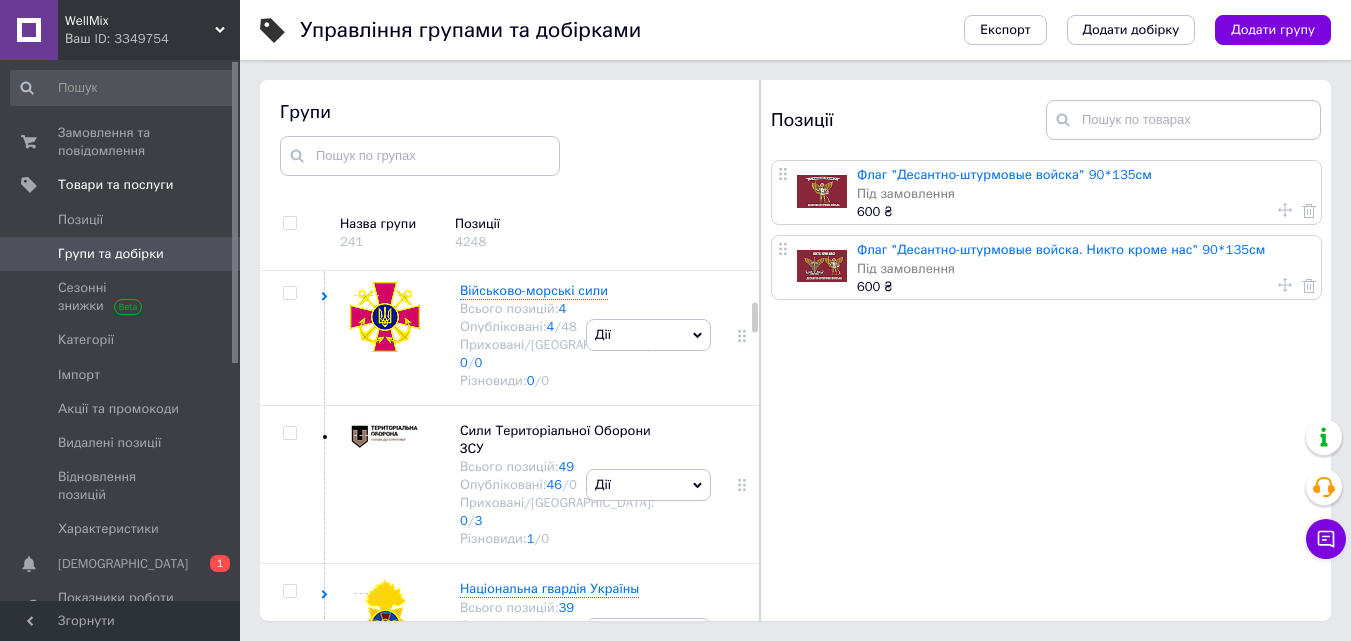scroll, scrollTop: 667, scrollLeft: 0, axis: vertical 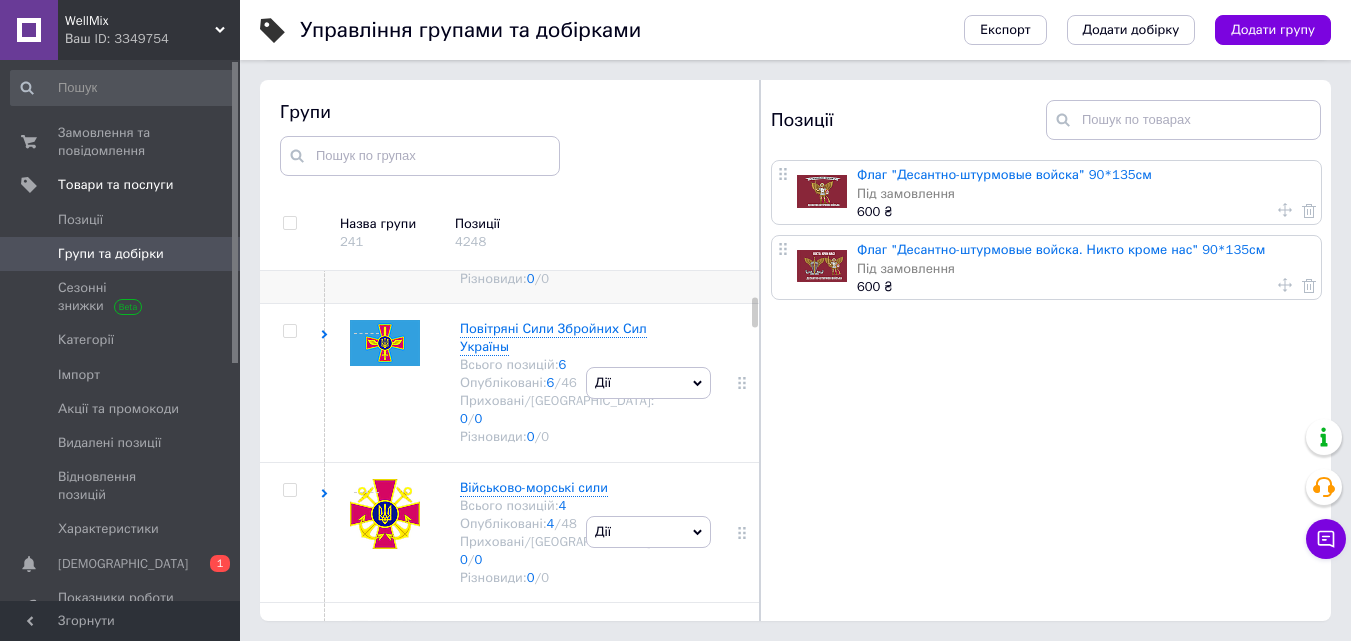 click on "Десантно-штурмові війська Україны" at bounding box center [545, 178] 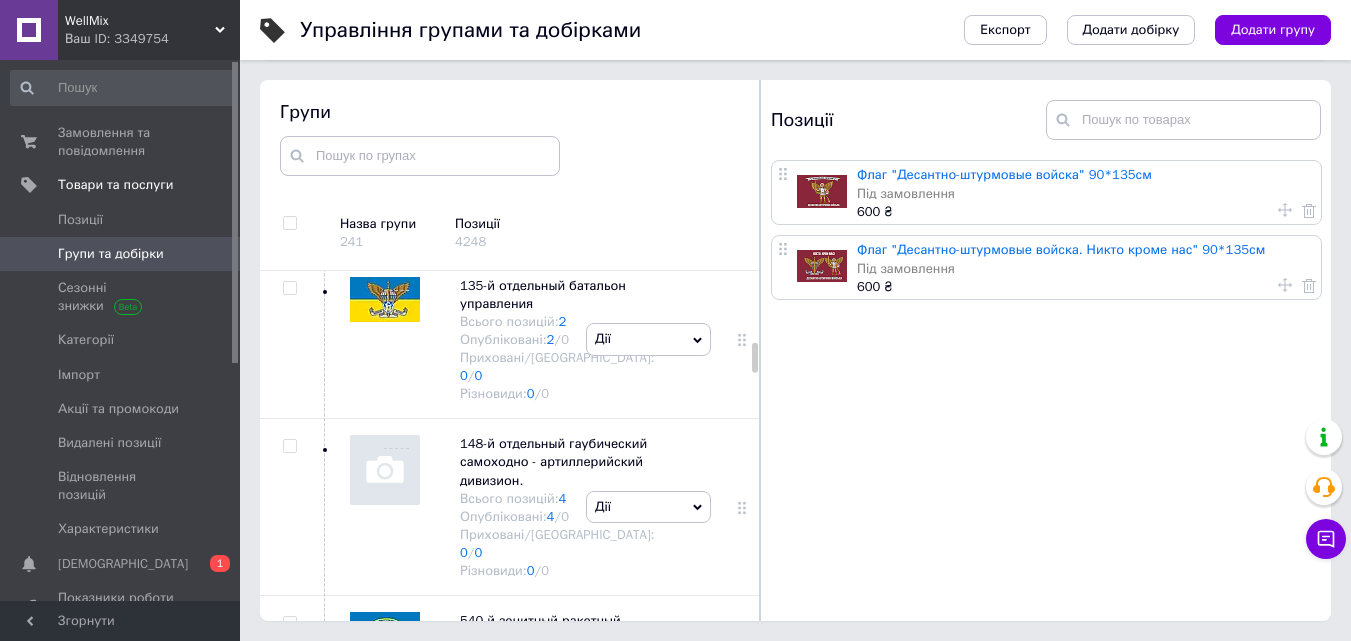 scroll, scrollTop: 2667, scrollLeft: 0, axis: vertical 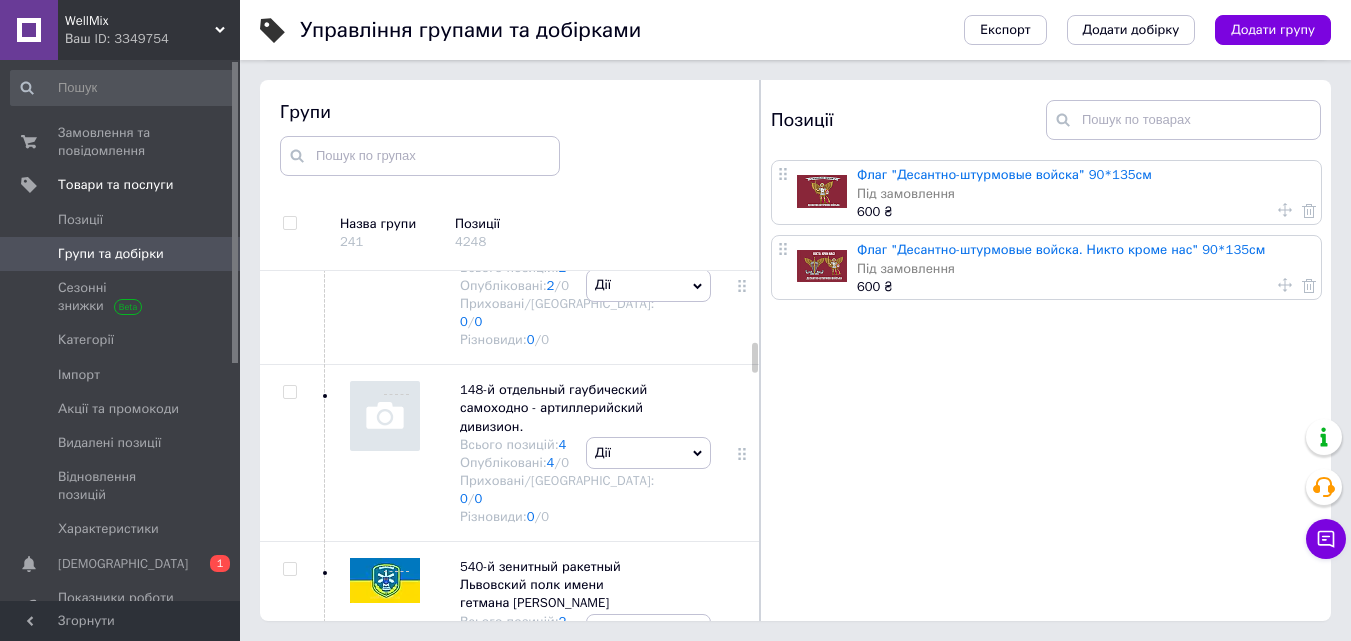 click on "81-а окрема аеромобільна  бригада" at bounding box center [543, -395] 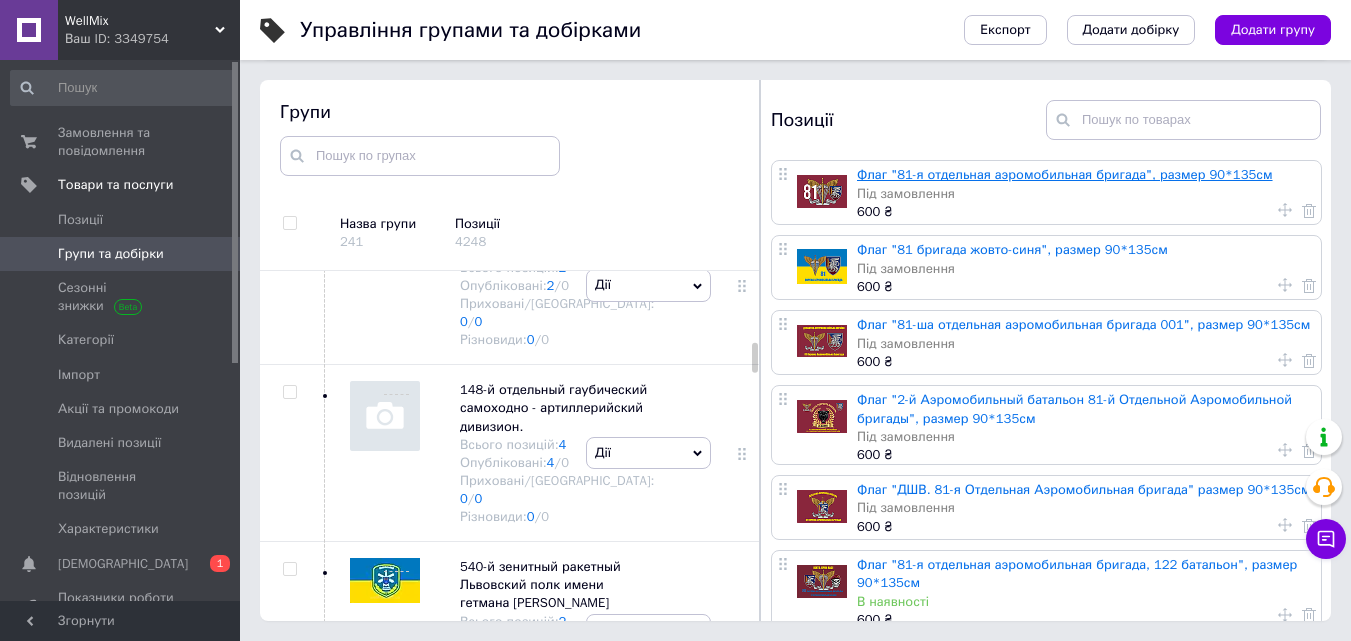 click on "Флаг "81-я отдельная аэромобильная бригада", размер  90*135см" at bounding box center [1065, 174] 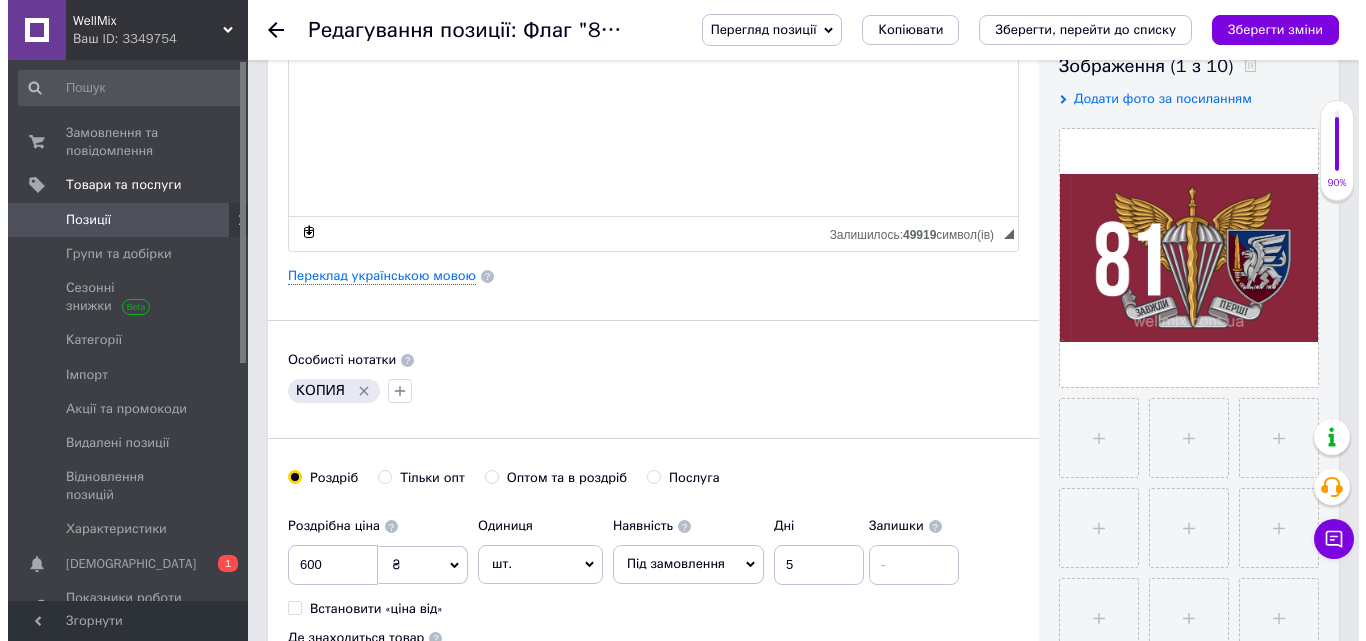 scroll, scrollTop: 400, scrollLeft: 0, axis: vertical 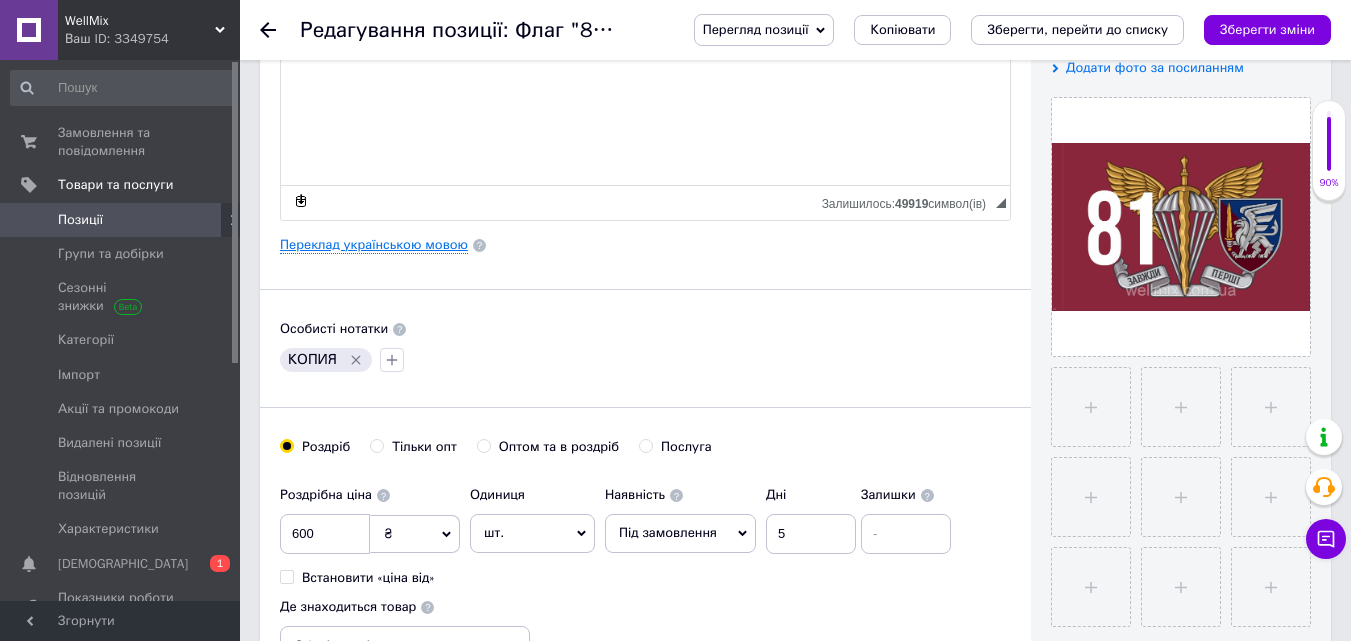 click on "Переклад українською мовою" at bounding box center (374, 245) 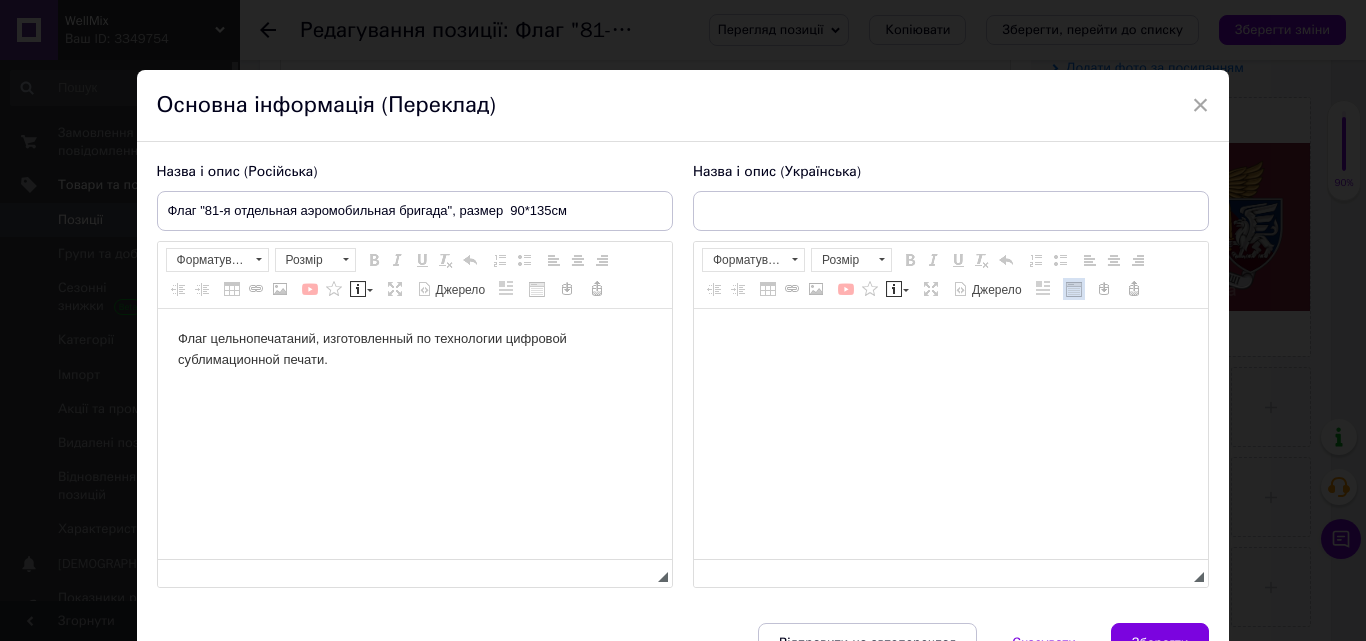 type on "Прапор "81-ша окрема аеромобільна бригада", розмір  90*135см" 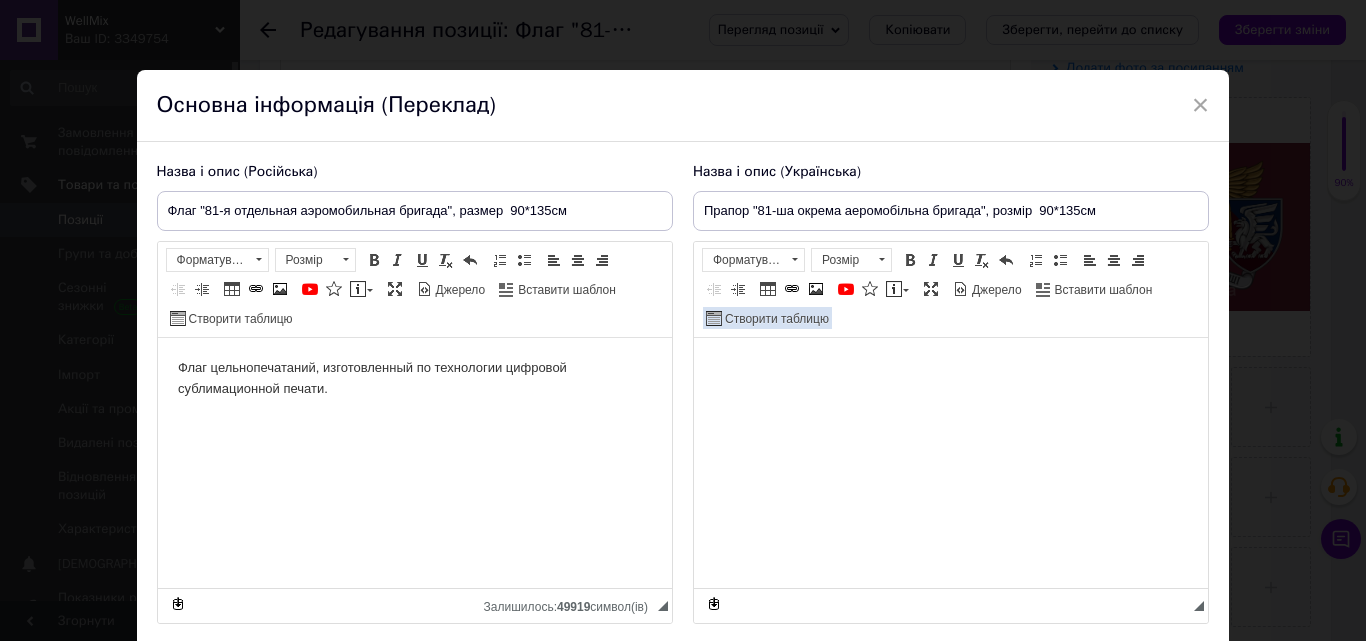 scroll, scrollTop: 0, scrollLeft: 0, axis: both 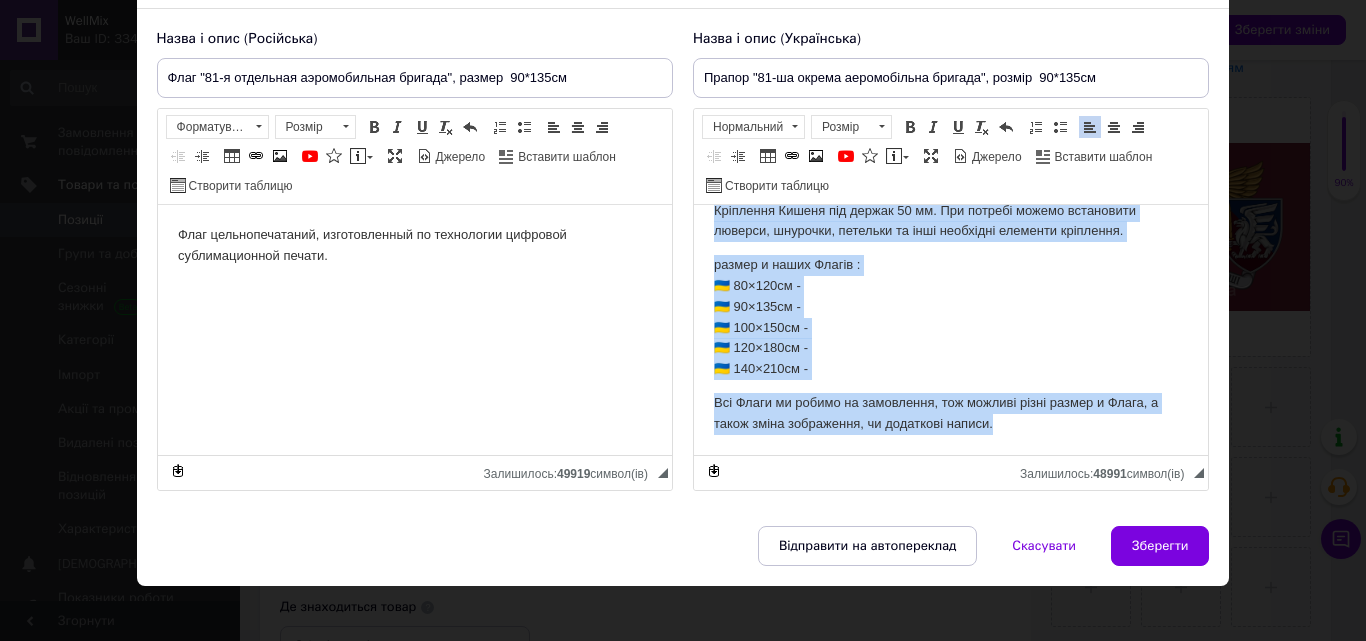 drag, startPoint x: 702, startPoint y: 217, endPoint x: 1064, endPoint y: 430, distance: 420.01547 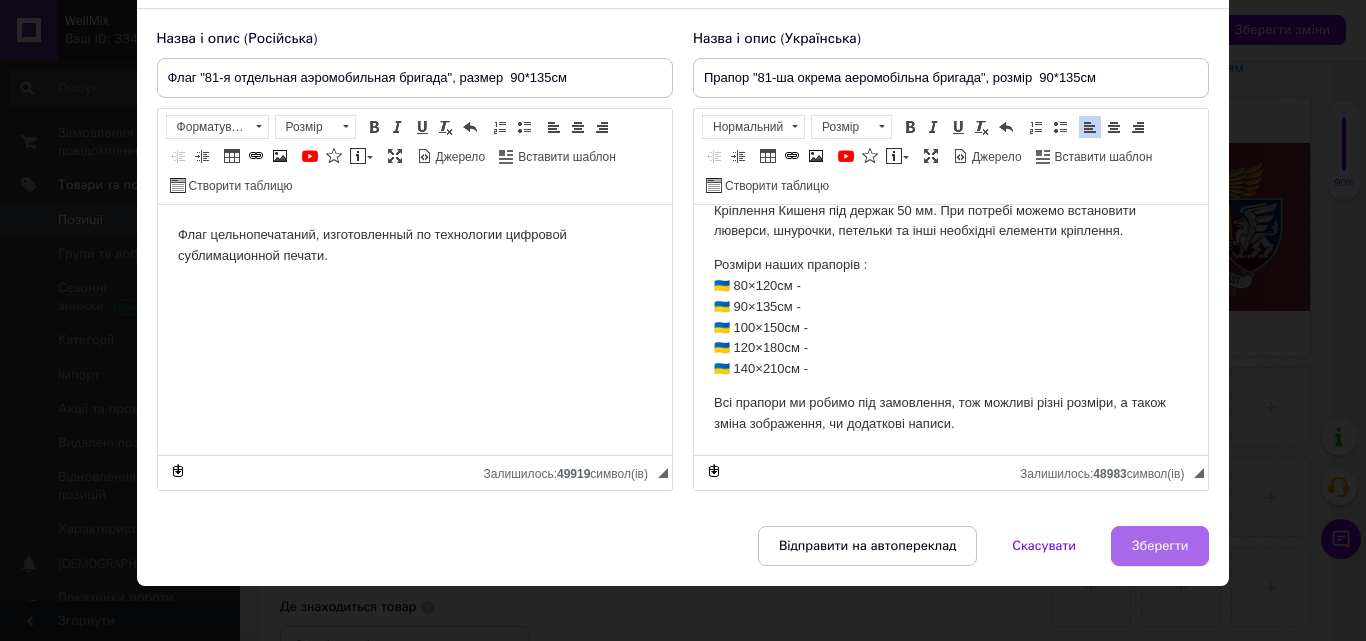 click on "Зберегти" at bounding box center [1160, 546] 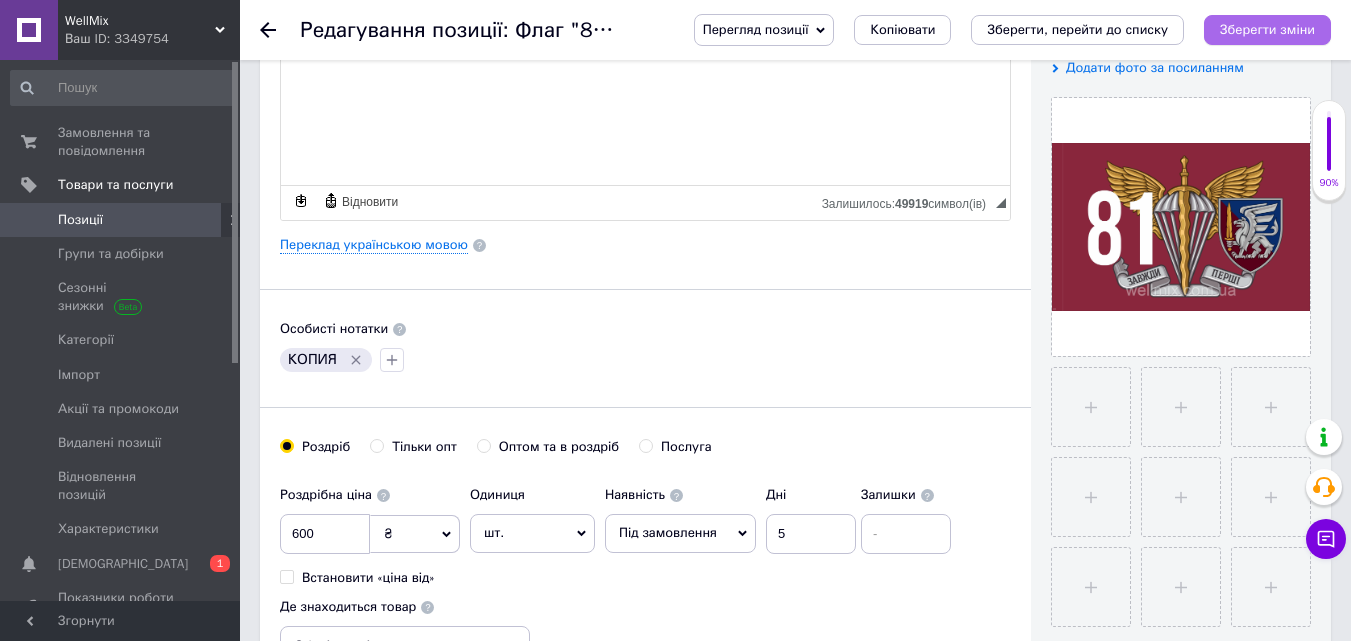 click on "Зберегти зміни" at bounding box center (1267, 29) 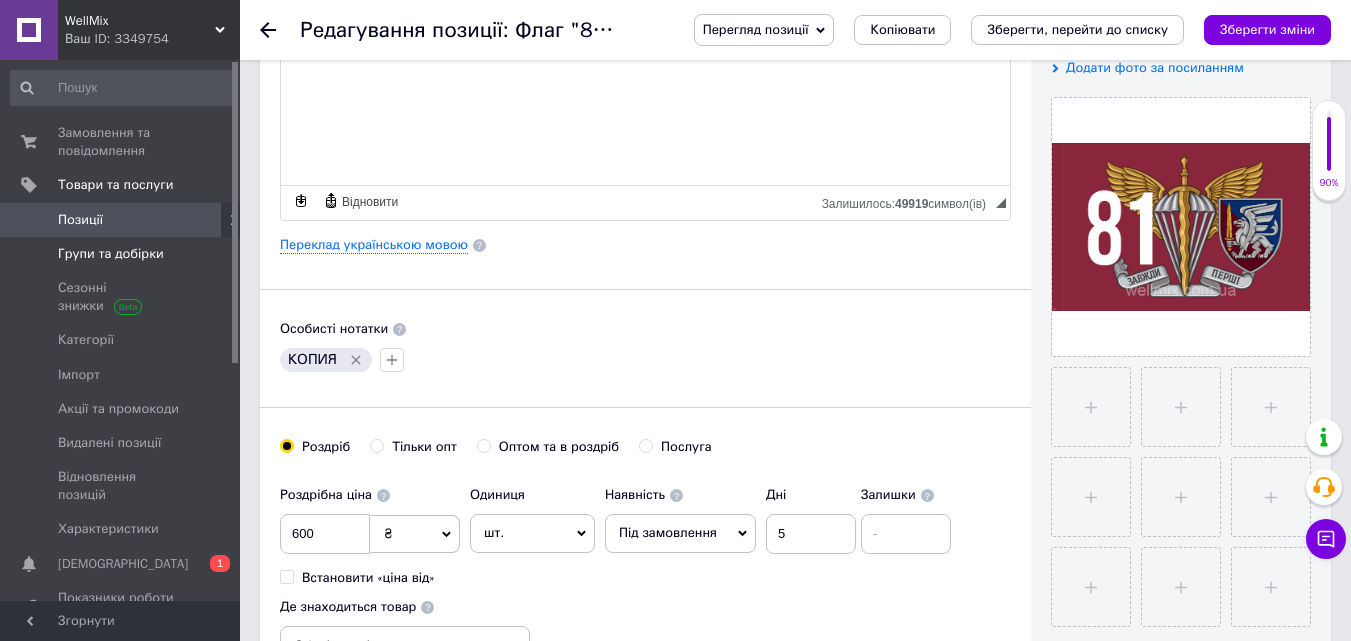 click on "Групи та добірки" at bounding box center [111, 254] 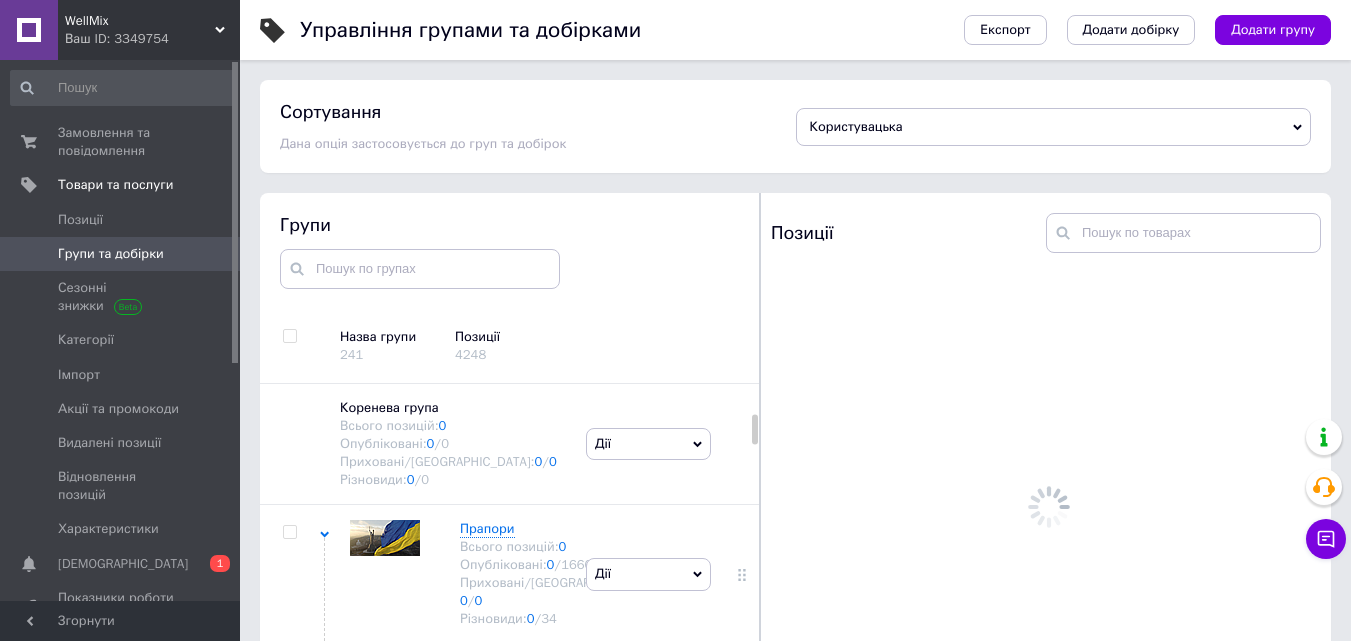 scroll, scrollTop: 113, scrollLeft: 0, axis: vertical 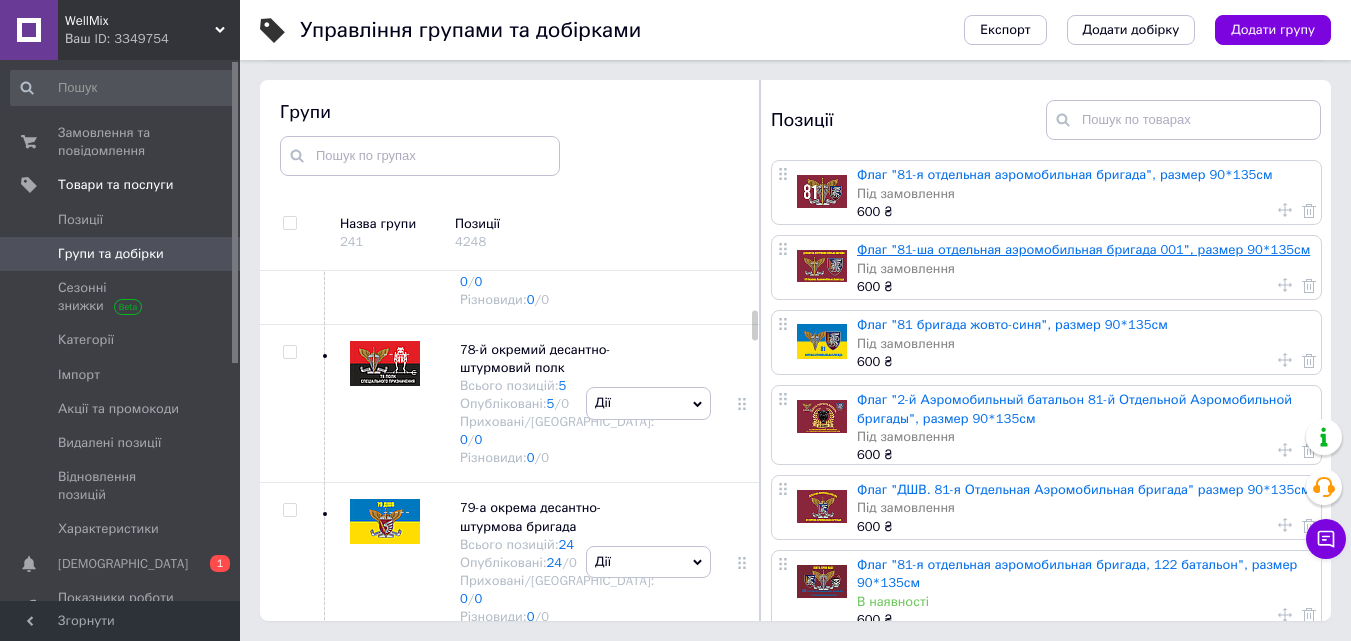 click on "Флаг "81-ша отдельная аэромобильная бригада 001", размер  90*135см" at bounding box center (1083, 249) 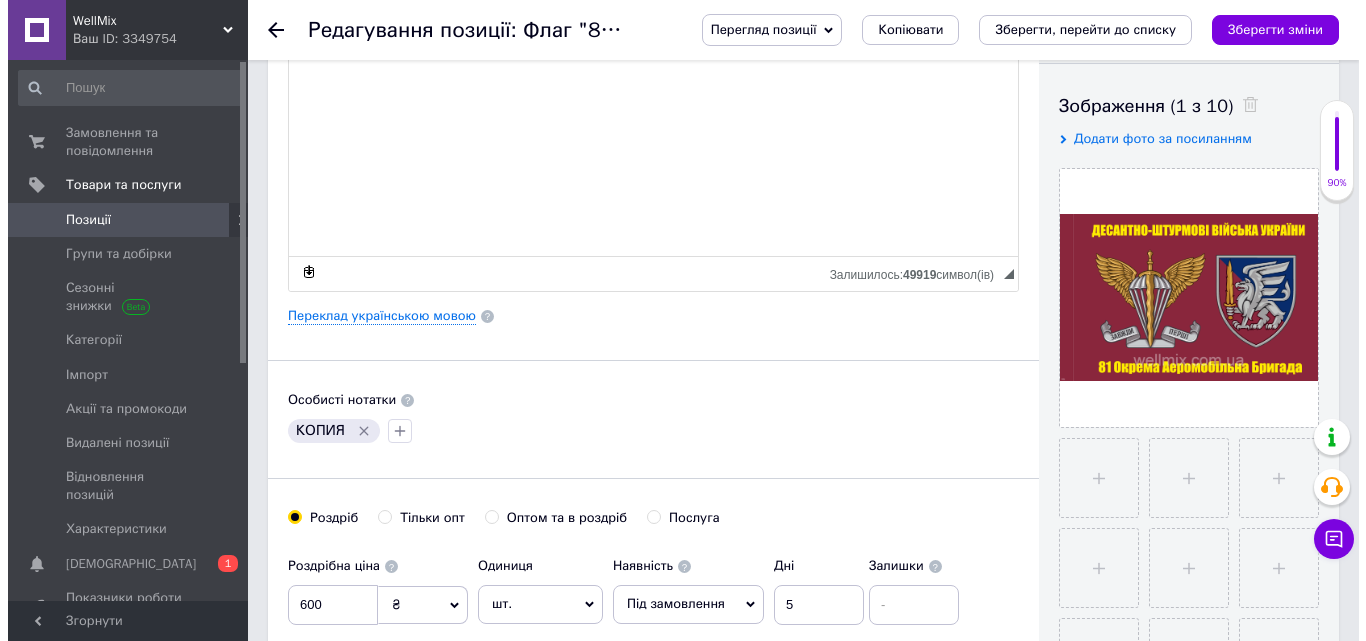 scroll, scrollTop: 533, scrollLeft: 0, axis: vertical 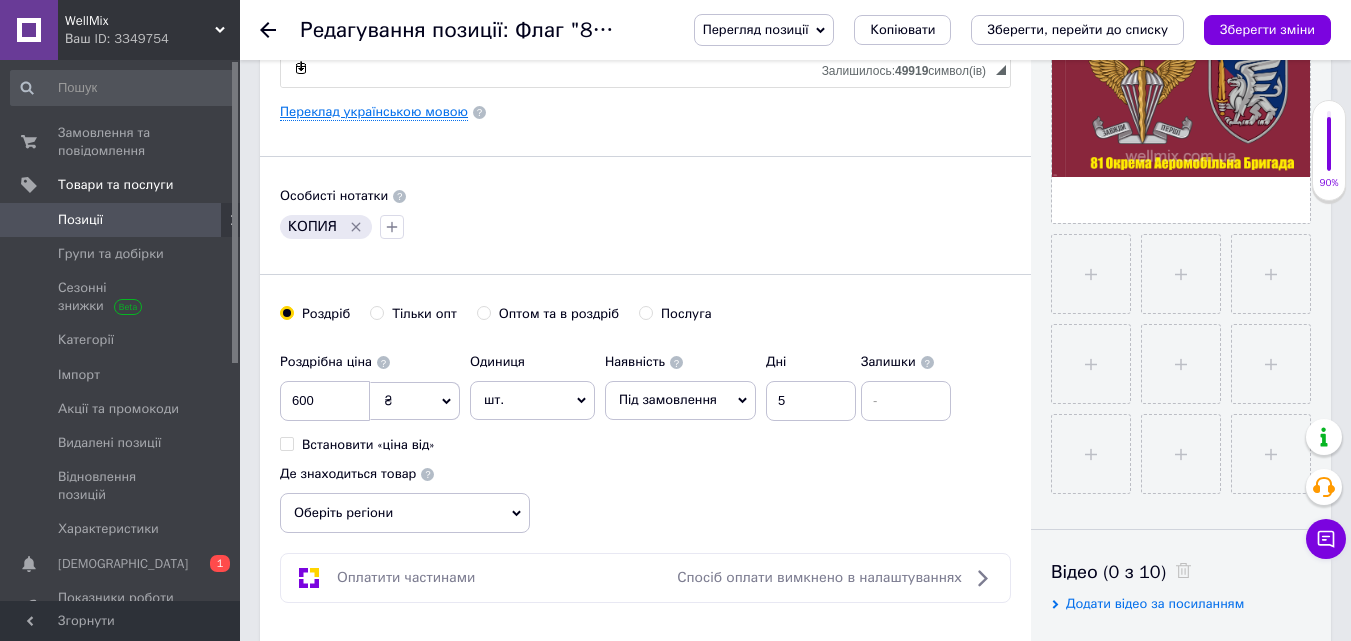 click on "Переклад українською мовою" at bounding box center (374, 112) 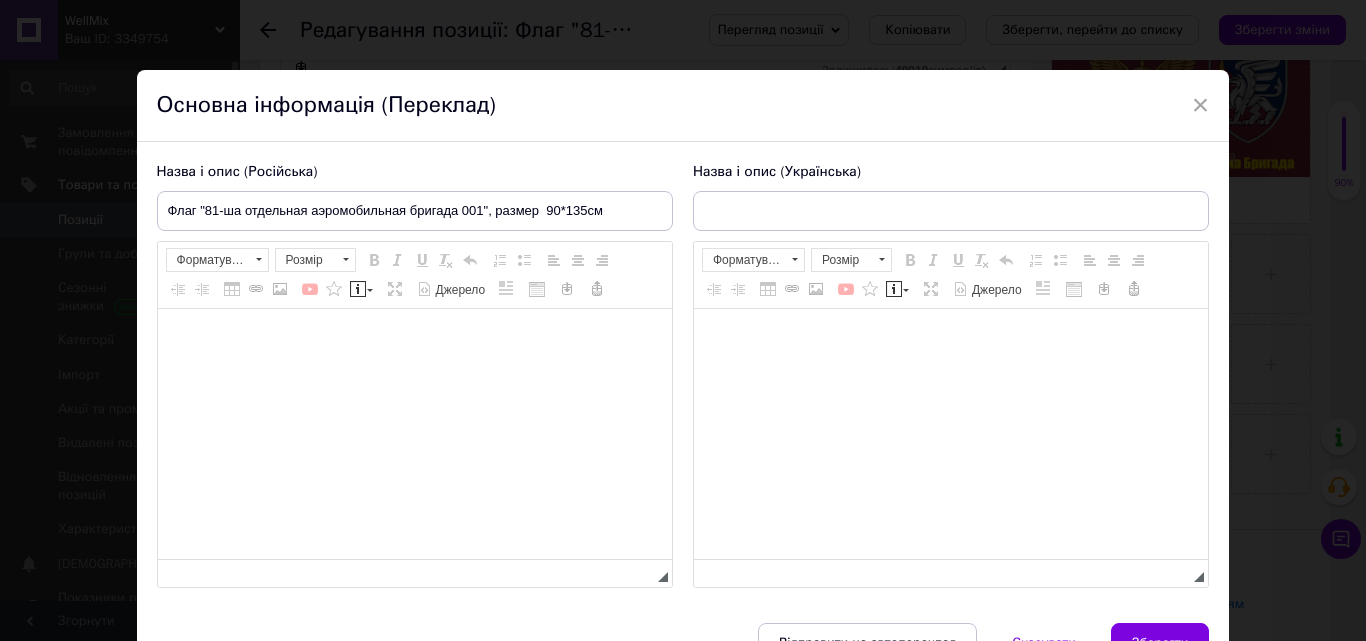 type on "Прапор "81-ша окрема аеромобільна бригада 001", розмір  90*135см" 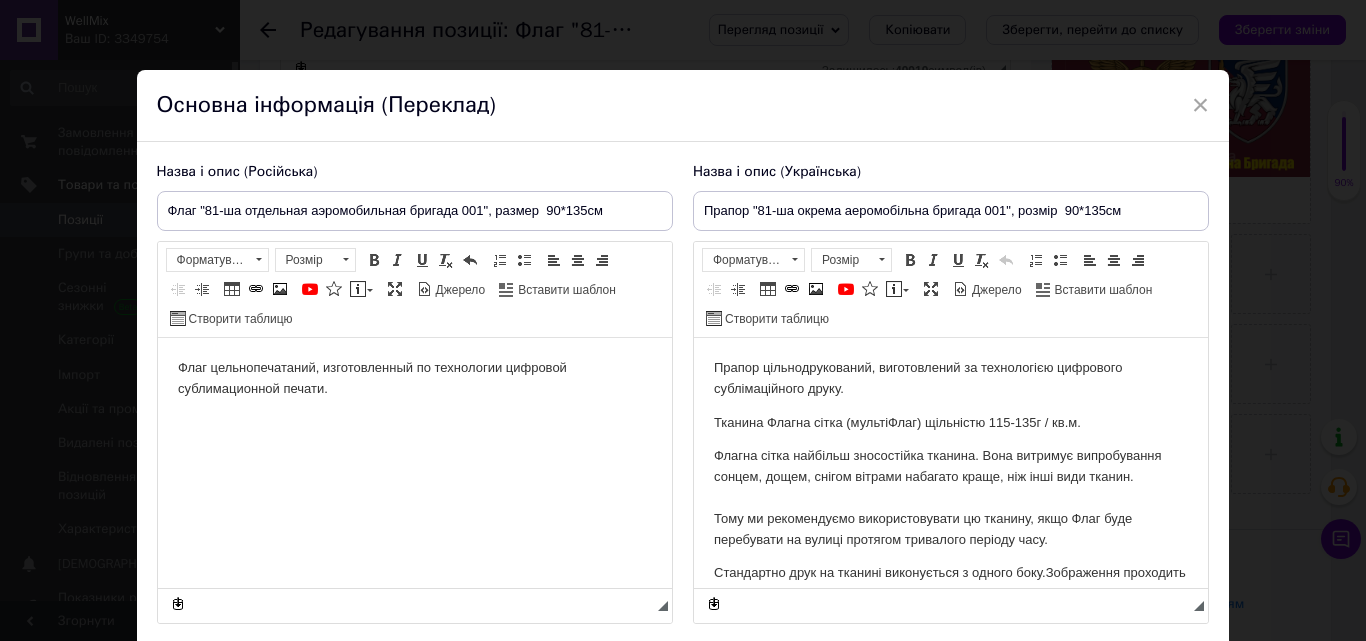 scroll, scrollTop: 0, scrollLeft: 0, axis: both 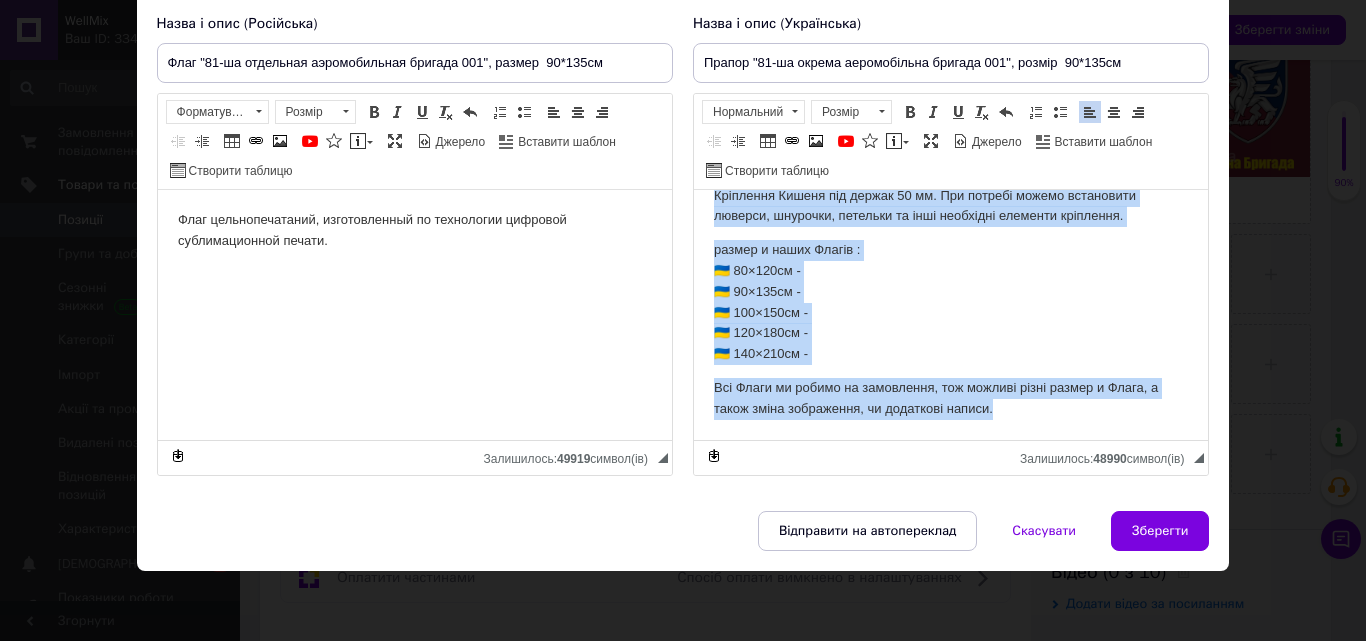 drag, startPoint x: 702, startPoint y: 200, endPoint x: 1091, endPoint y: 435, distance: 454.47333 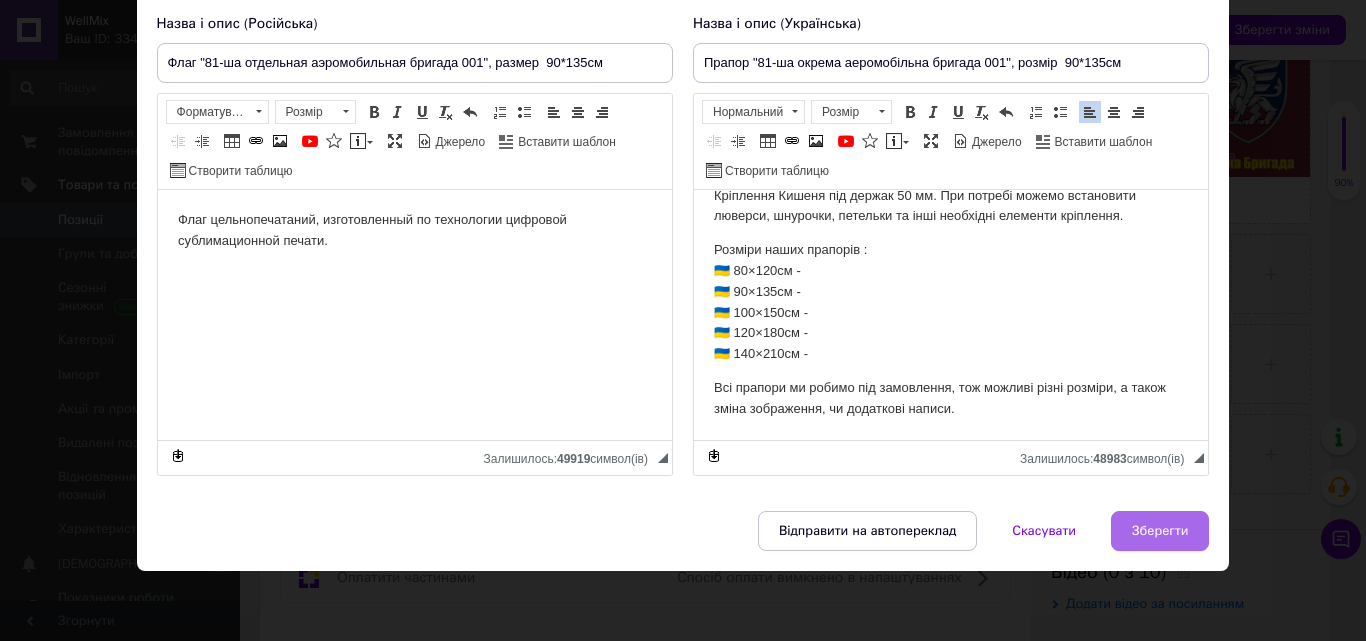 click on "Зберегти" at bounding box center (1160, 531) 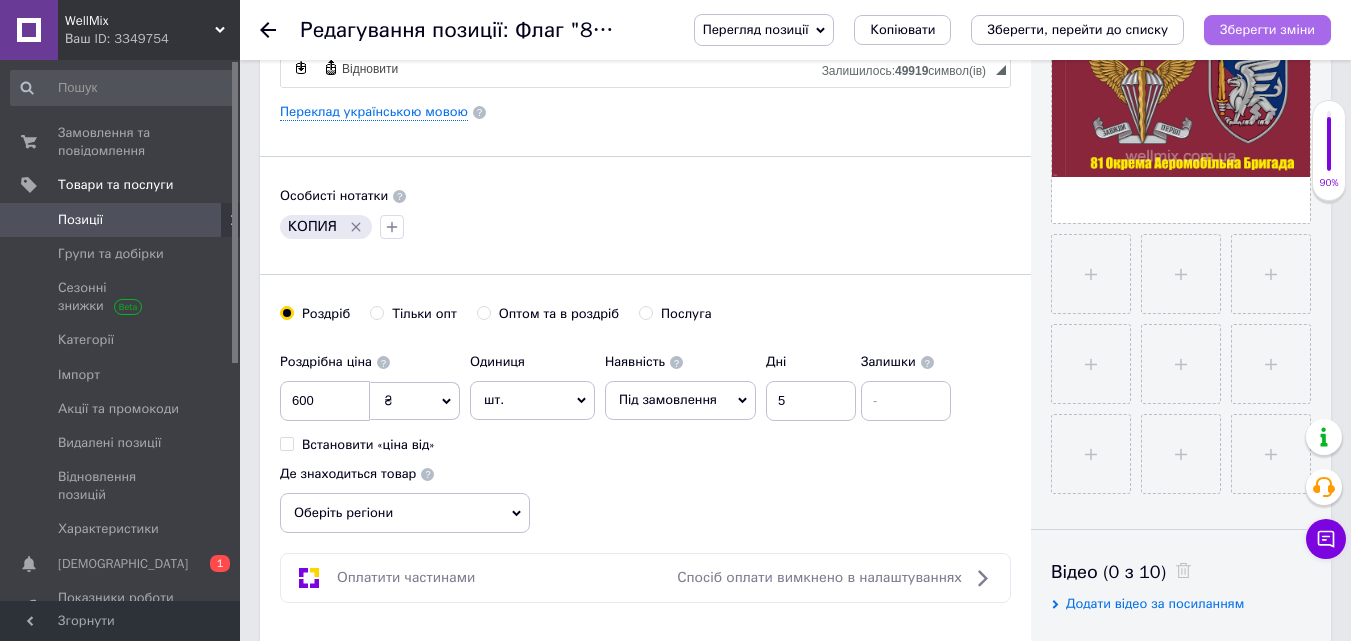 click on "Зберегти зміни" at bounding box center [1267, 29] 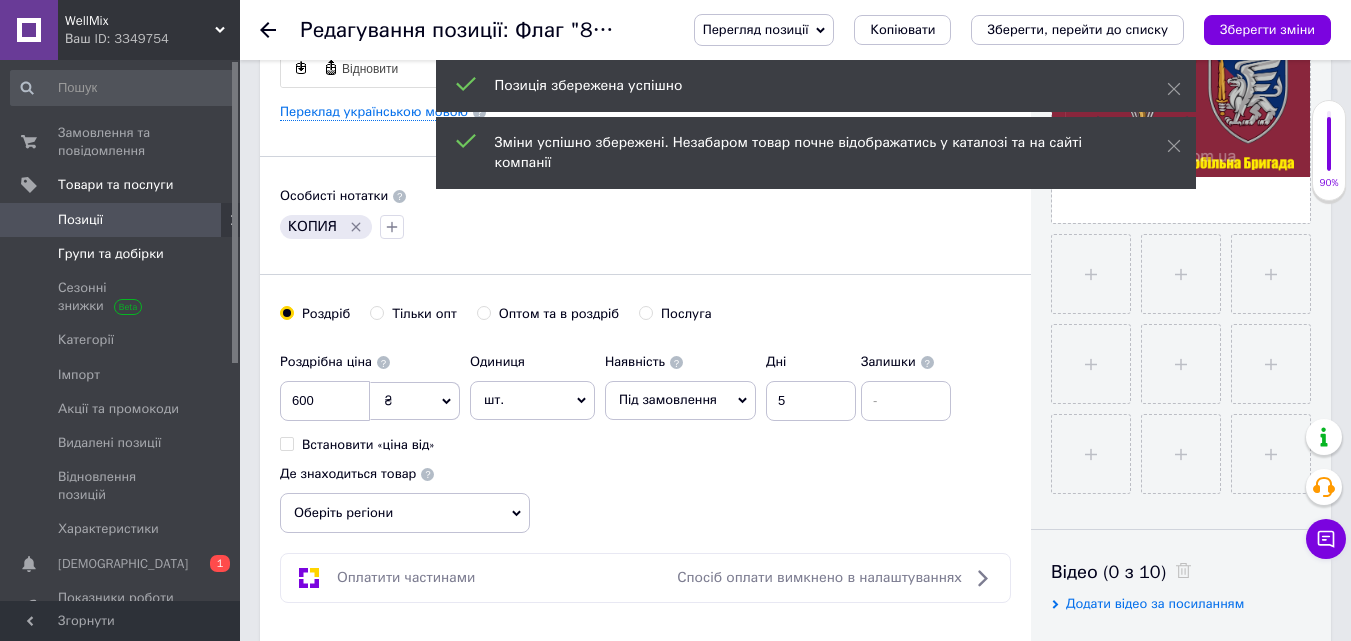 click on "Групи та добірки" at bounding box center [111, 254] 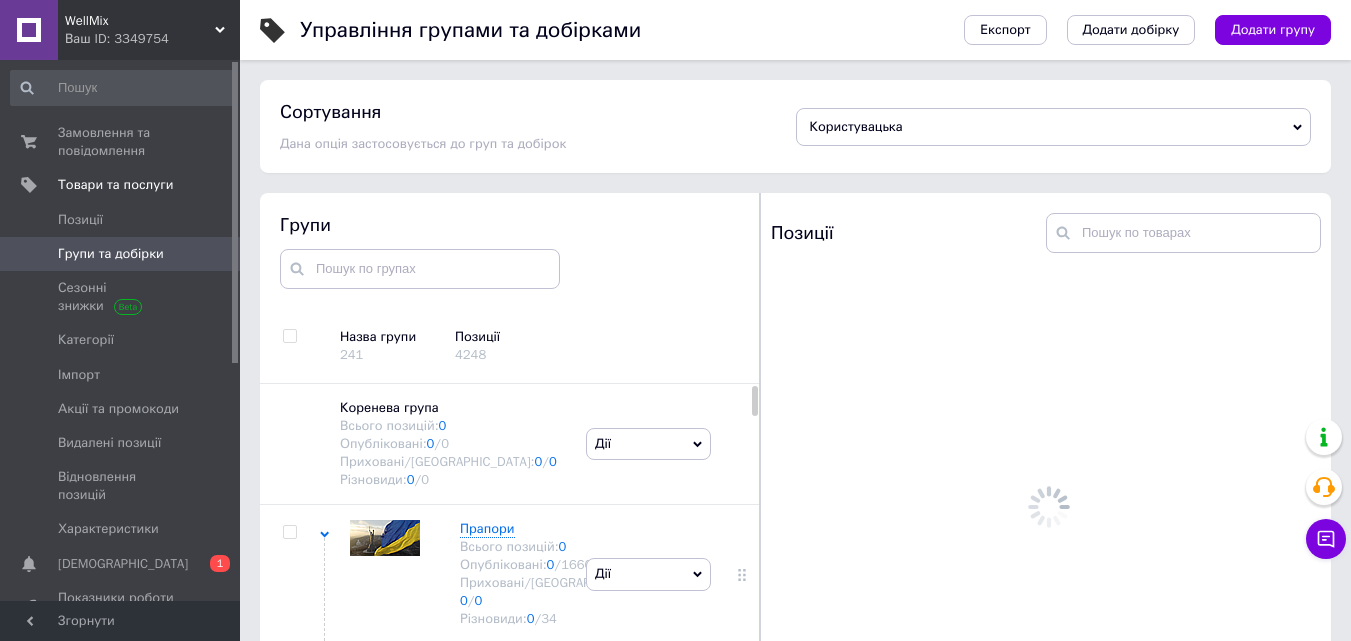 scroll, scrollTop: 113, scrollLeft: 0, axis: vertical 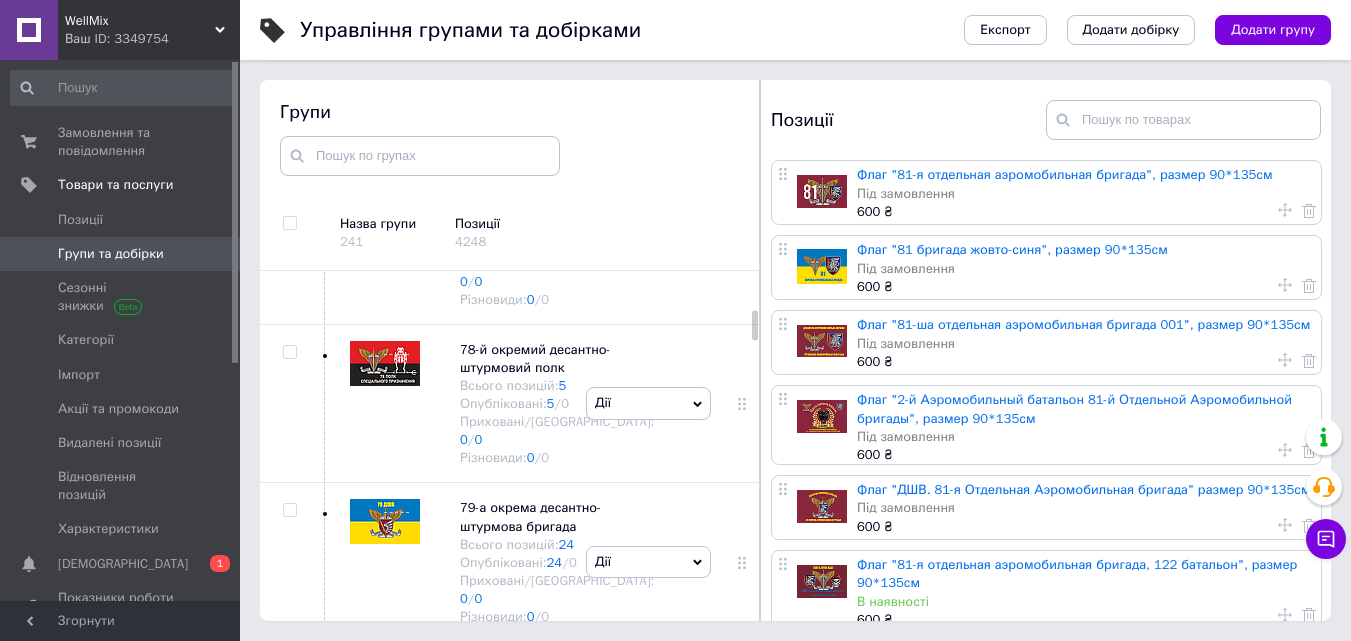 click on "Флаг "81 бригада жовто-синя", размер  90*135см" at bounding box center [1012, 249] 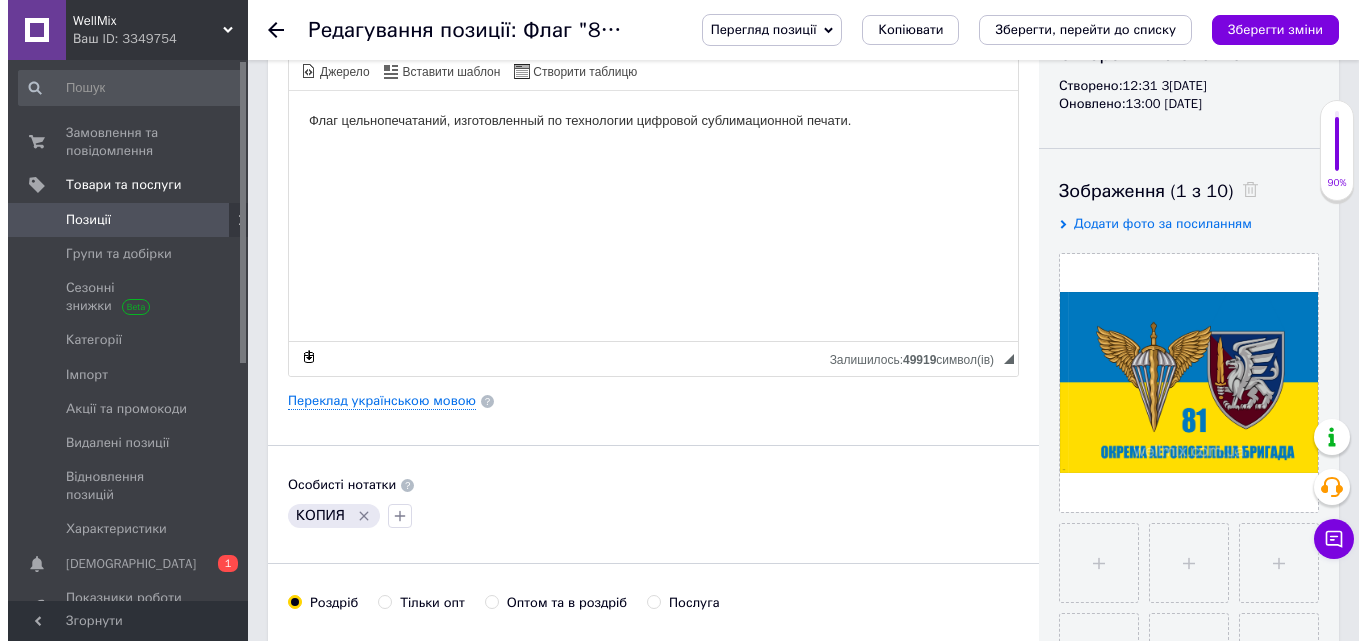 scroll, scrollTop: 400, scrollLeft: 0, axis: vertical 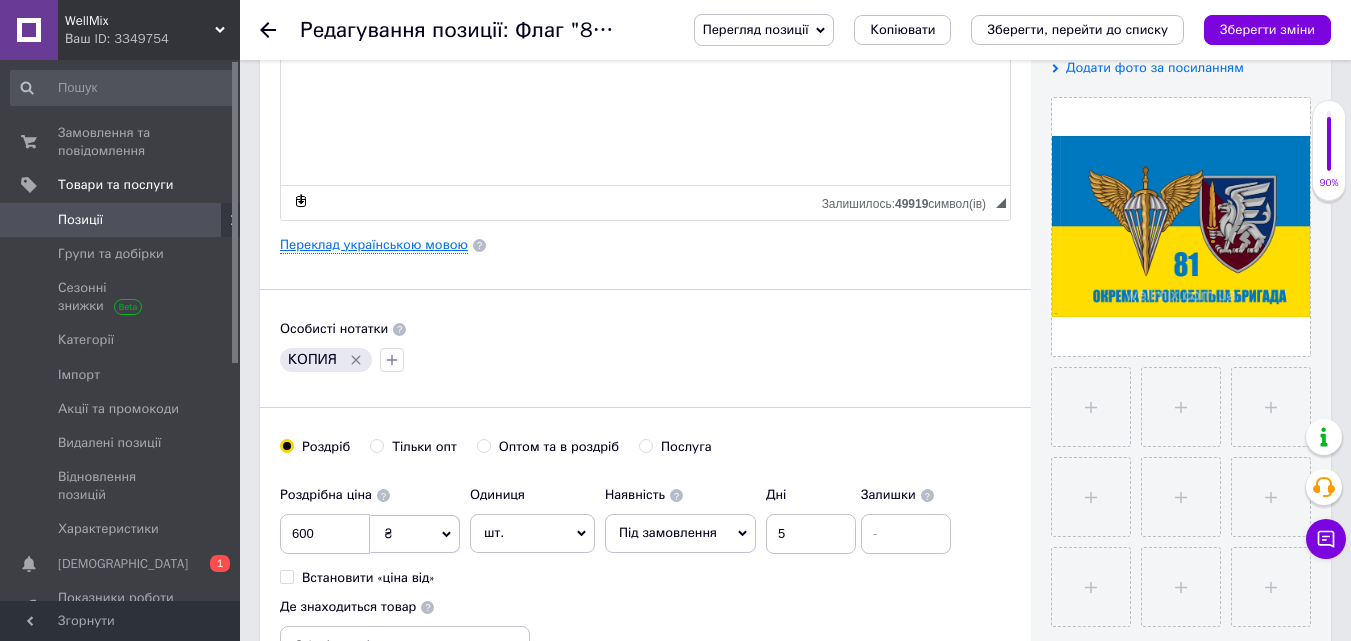 click on "Переклад українською мовою" at bounding box center [374, 245] 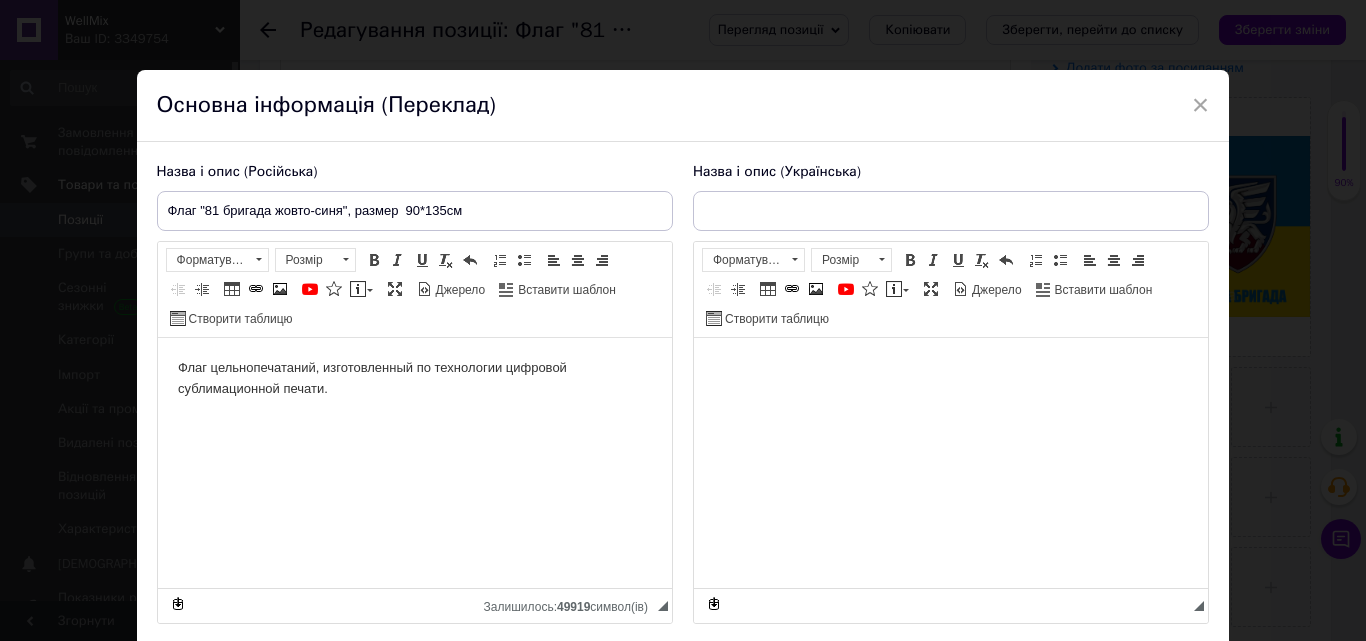 scroll, scrollTop: 0, scrollLeft: 0, axis: both 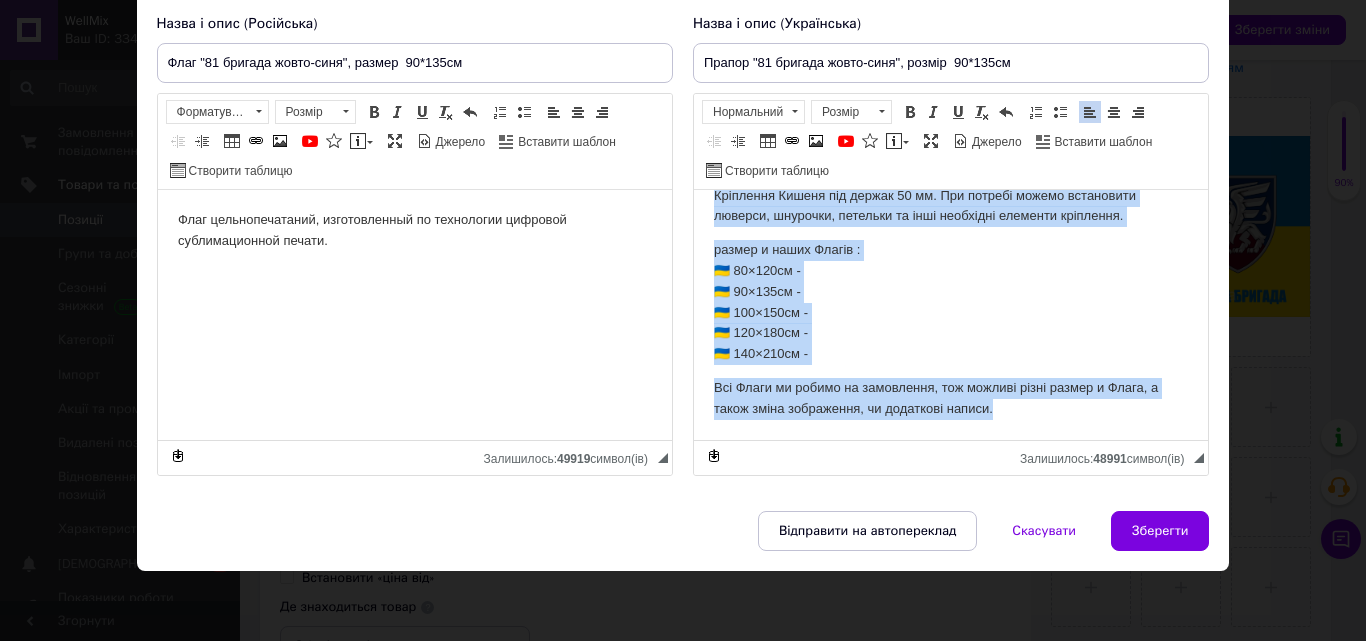drag, startPoint x: 706, startPoint y: 200, endPoint x: 1065, endPoint y: 422, distance: 422.09595 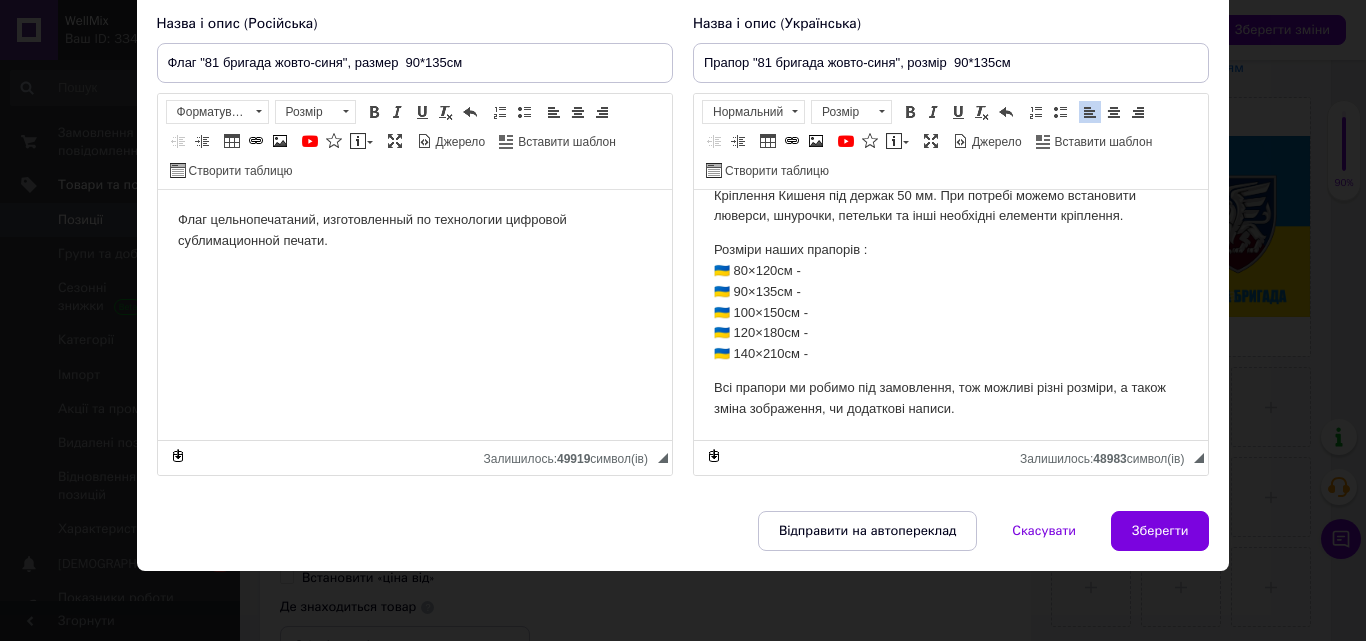 click on "Зберегти" at bounding box center [1160, 531] 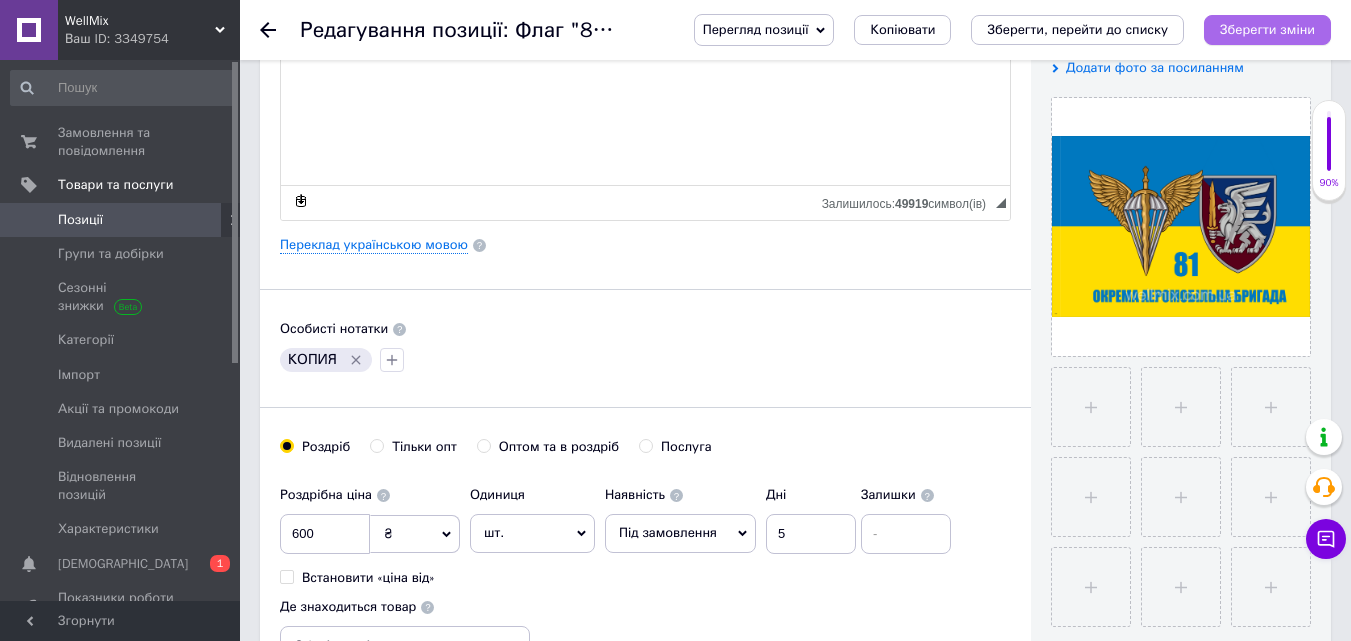 click on "Зберегти зміни" at bounding box center (1267, 29) 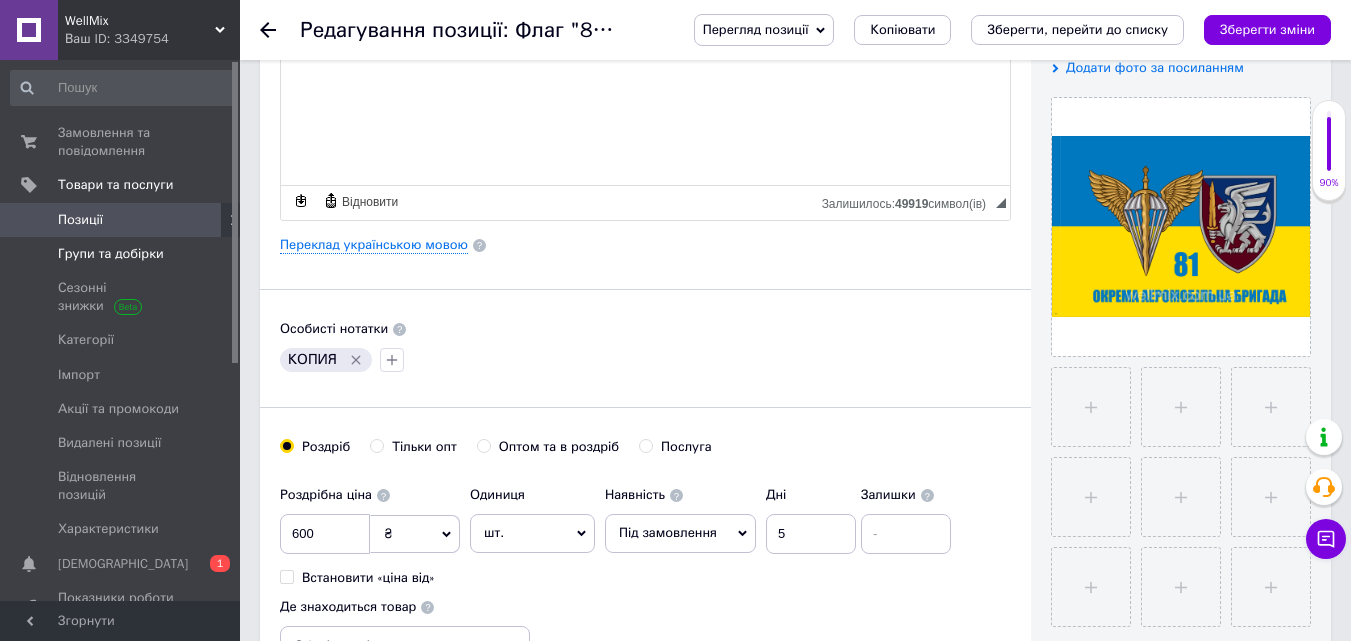 click on "Групи та добірки" at bounding box center [111, 254] 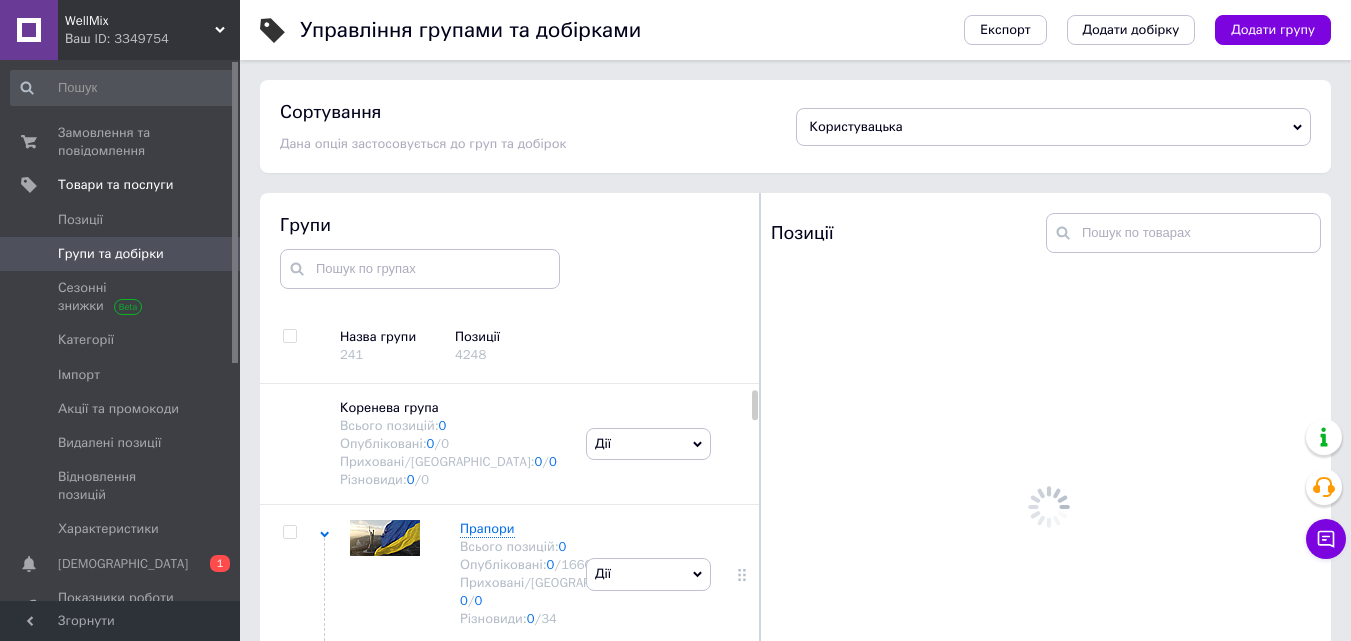 scroll, scrollTop: 113, scrollLeft: 0, axis: vertical 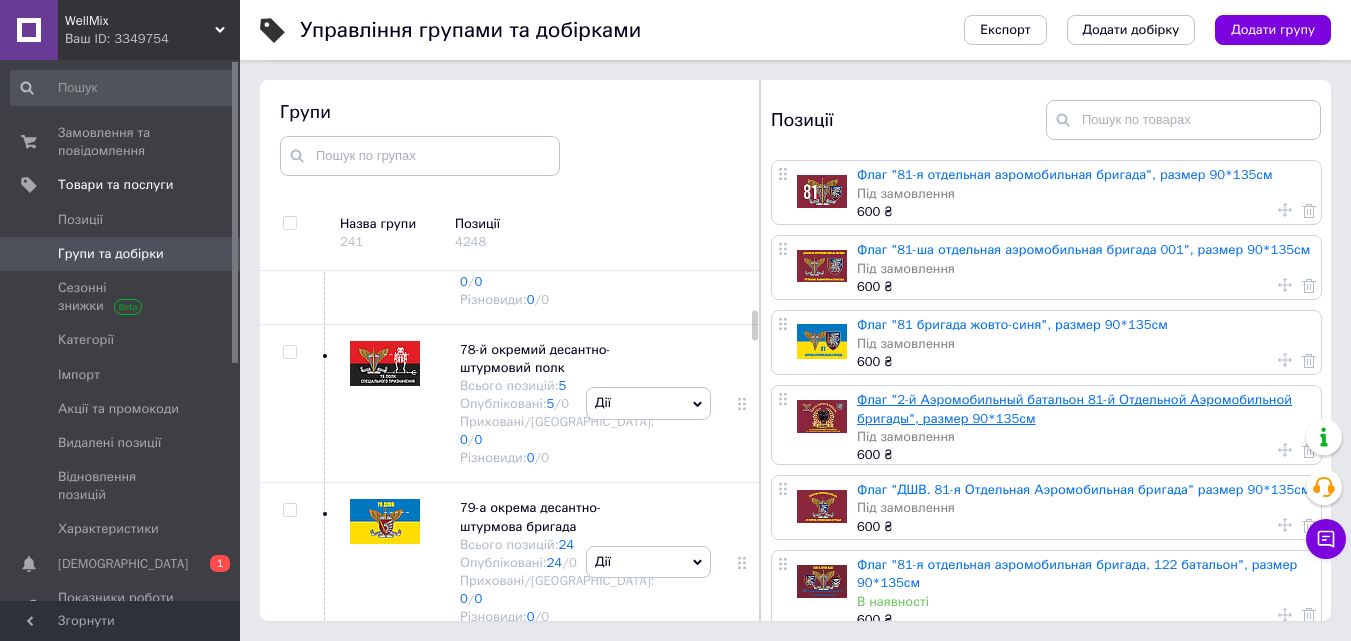 click on "Флаг "2-й Аэромобильный батальон 81-й Отдельной Аэромобильной бригады", размер 90*135см" at bounding box center (1074, 408) 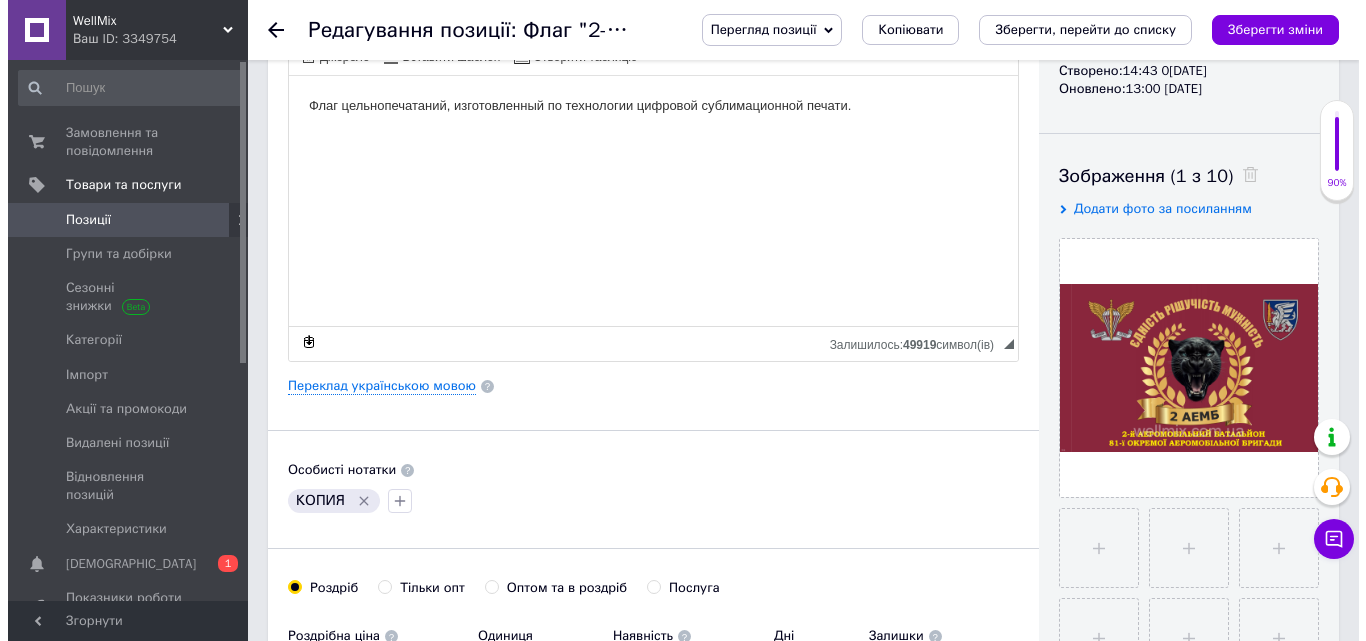scroll, scrollTop: 400, scrollLeft: 0, axis: vertical 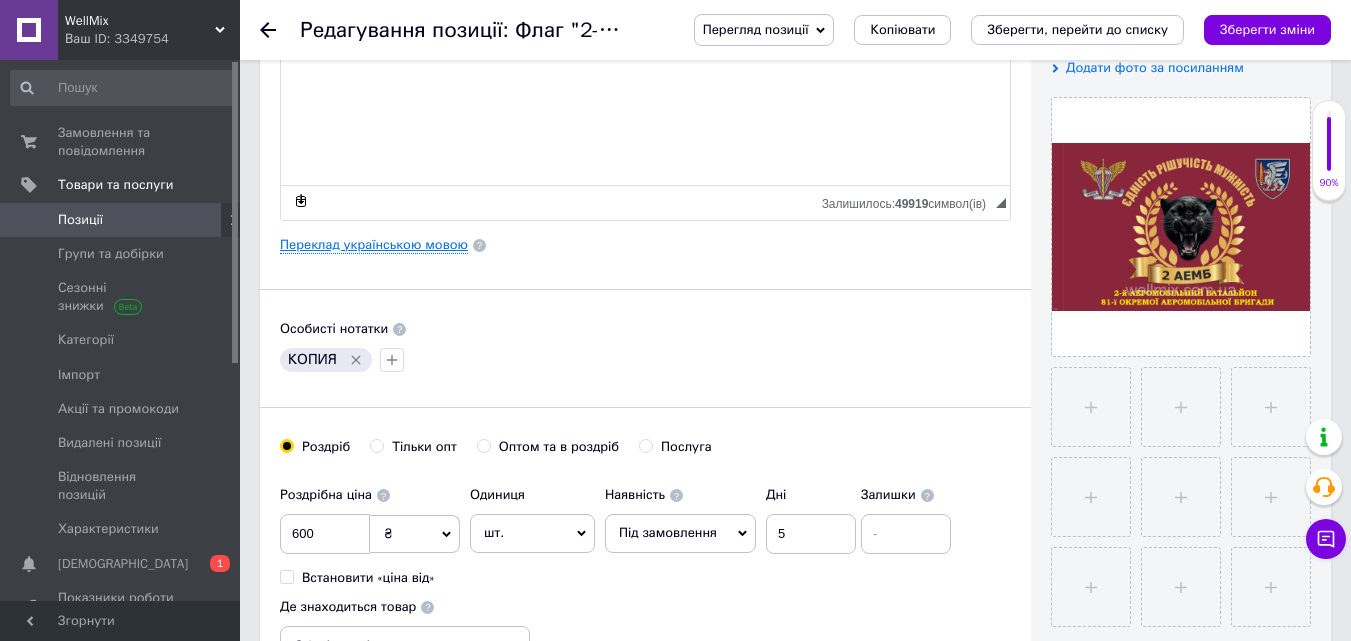 click on "Переклад українською мовою" at bounding box center (374, 245) 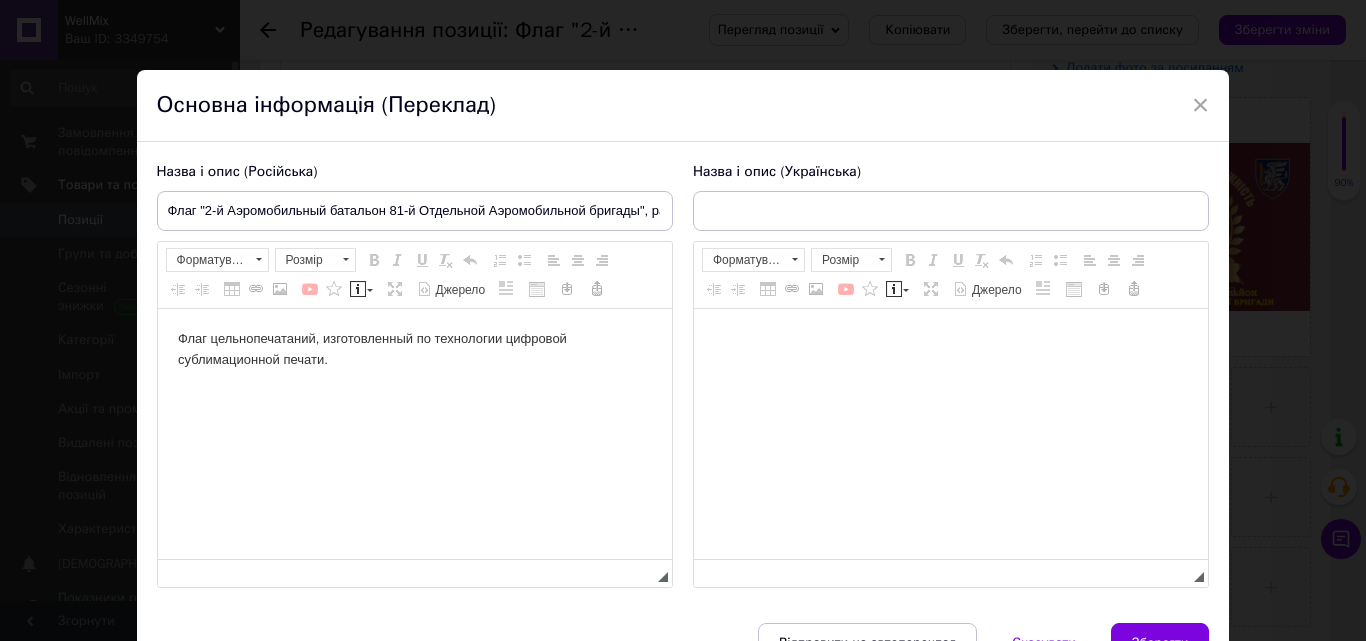 scroll, scrollTop: 0, scrollLeft: 0, axis: both 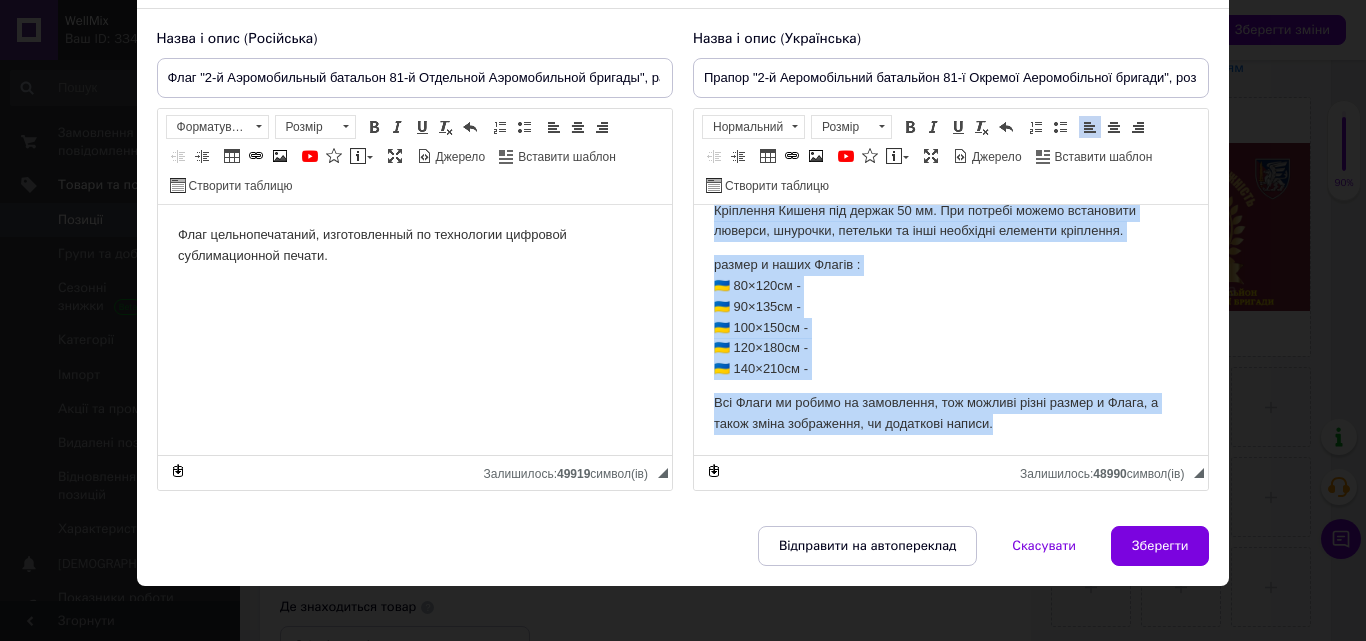 drag, startPoint x: 711, startPoint y: 221, endPoint x: 1019, endPoint y: 443, distance: 379.66827 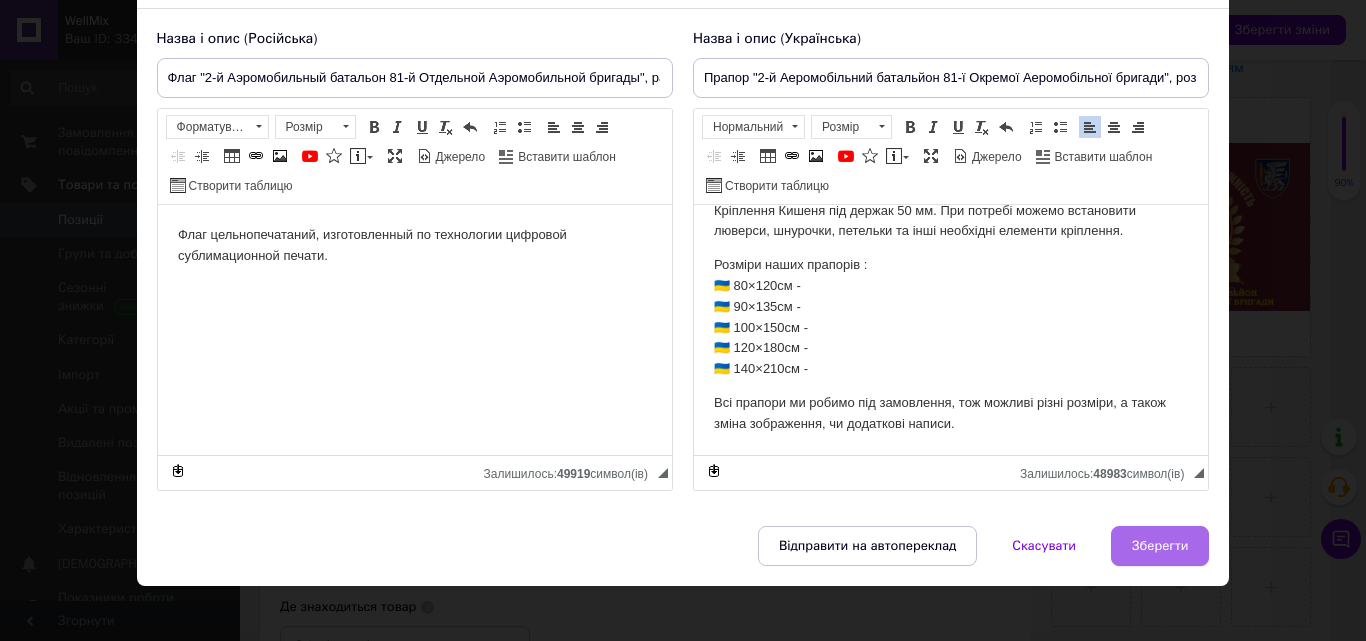 click on "Зберегти" at bounding box center [1160, 546] 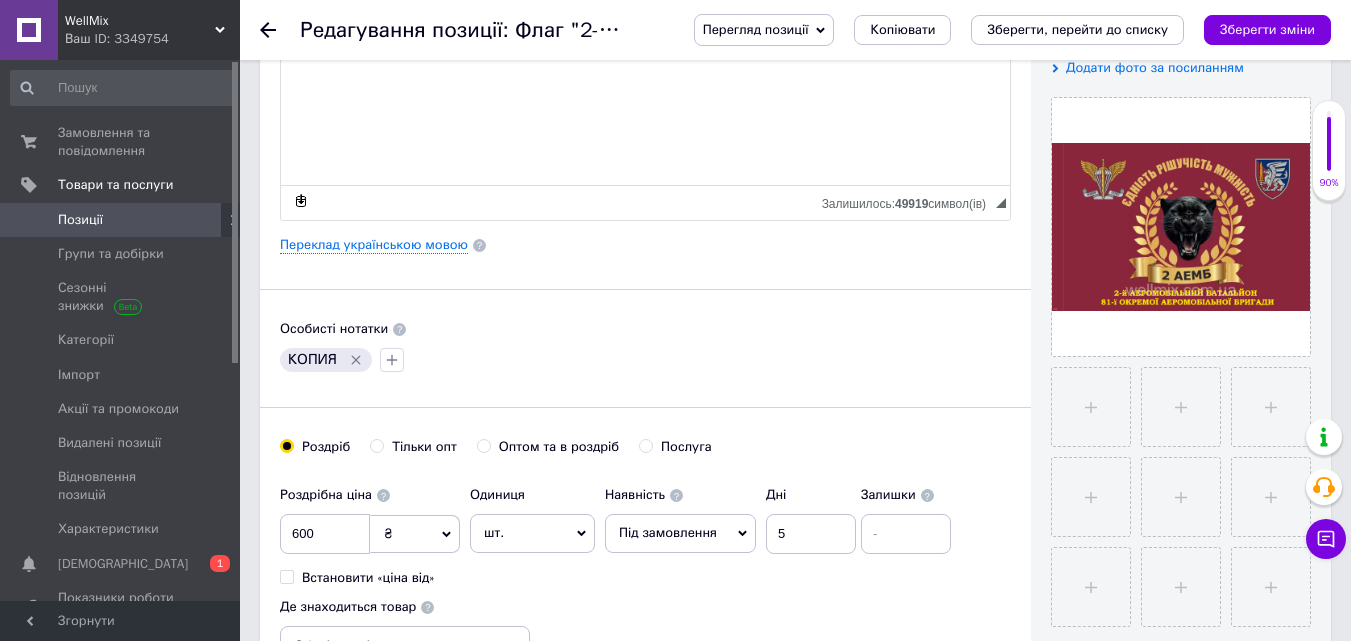 drag, startPoint x: 1259, startPoint y: 27, endPoint x: 1212, endPoint y: 58, distance: 56.302753 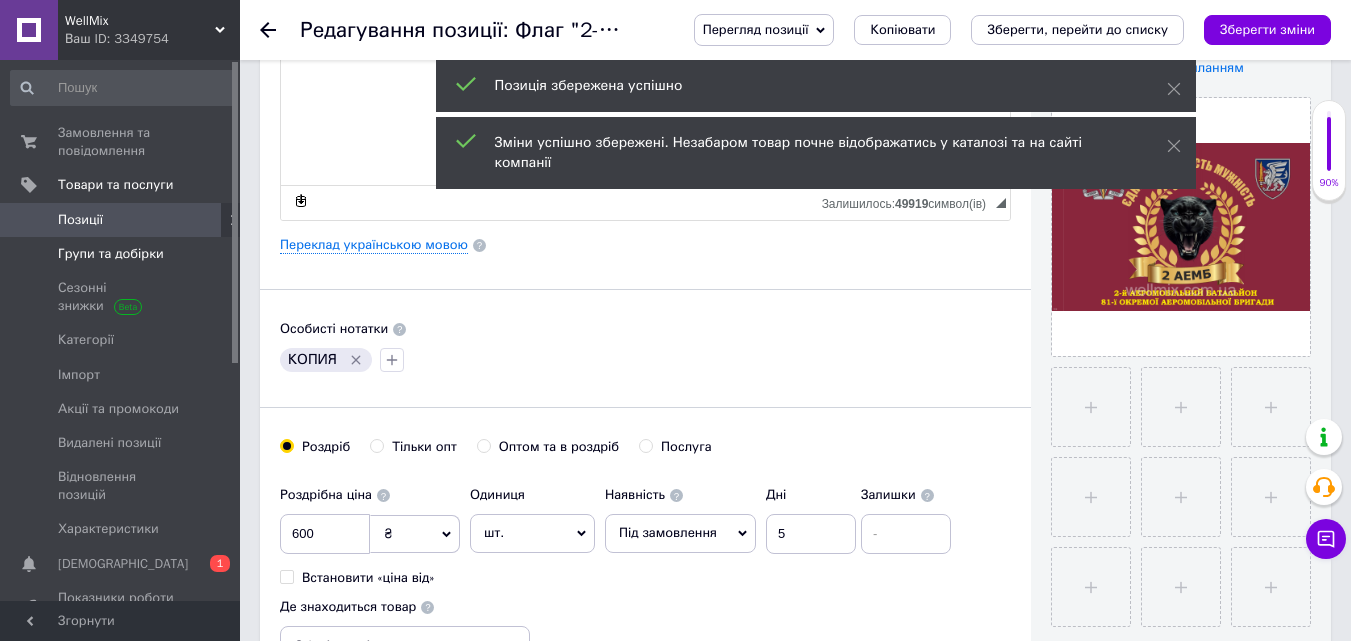 click on "Групи та добірки" at bounding box center [111, 254] 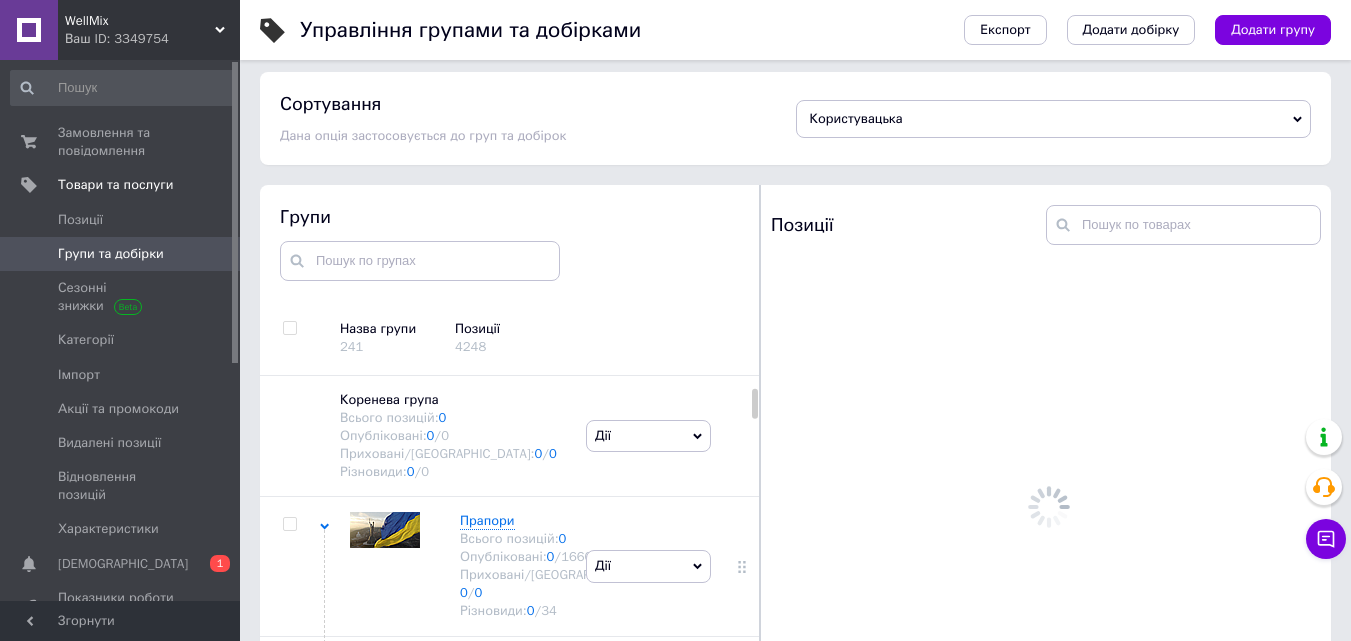 scroll, scrollTop: 113, scrollLeft: 0, axis: vertical 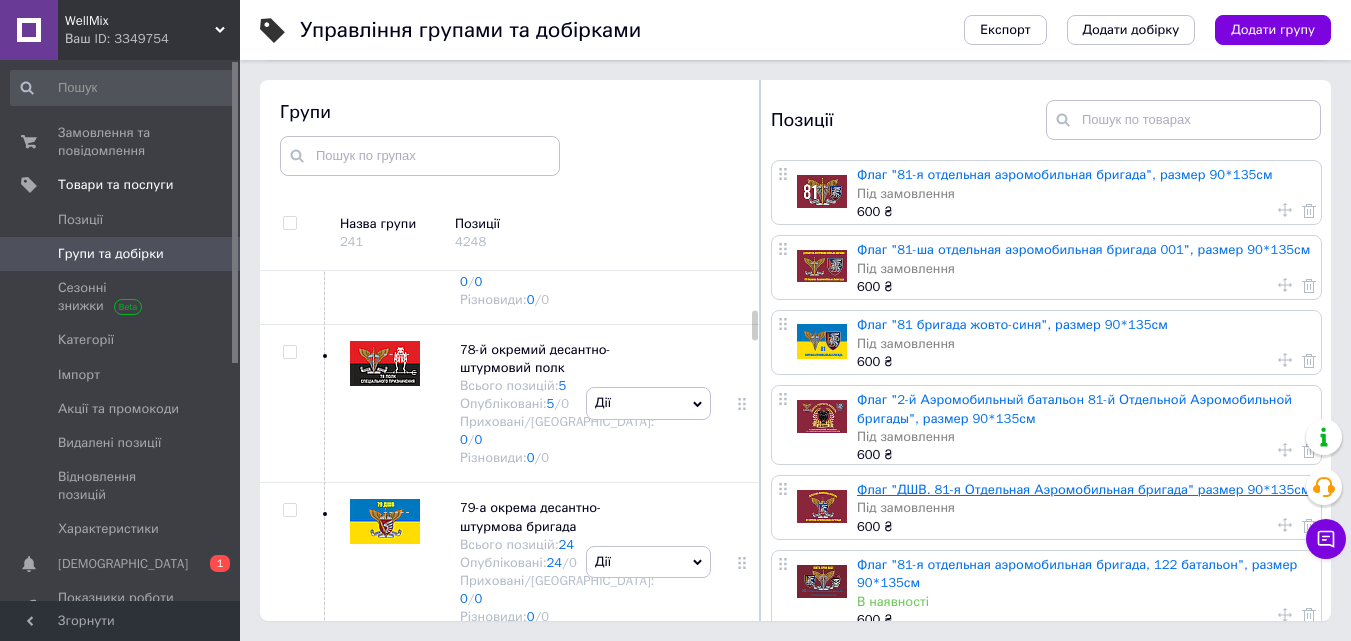 click on "Флаг "ДШВ. 81-я Отдельная Аэромобильная бригада" размер 90*135см" at bounding box center [1084, 489] 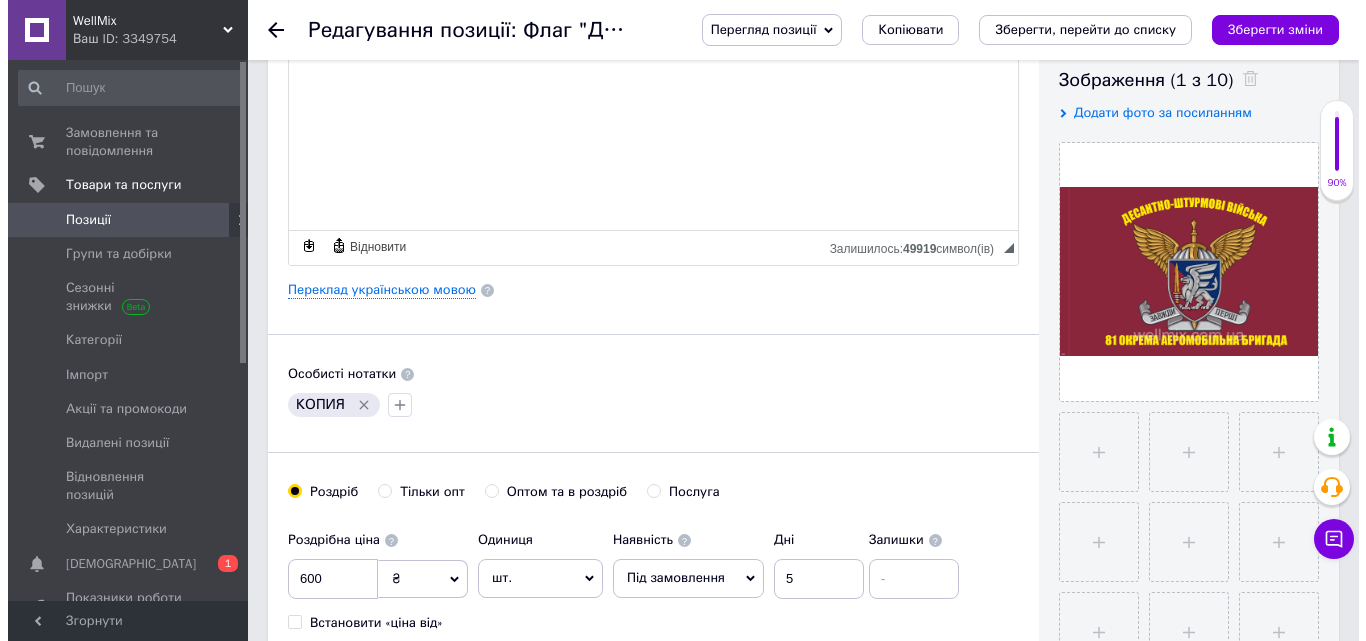 scroll, scrollTop: 400, scrollLeft: 0, axis: vertical 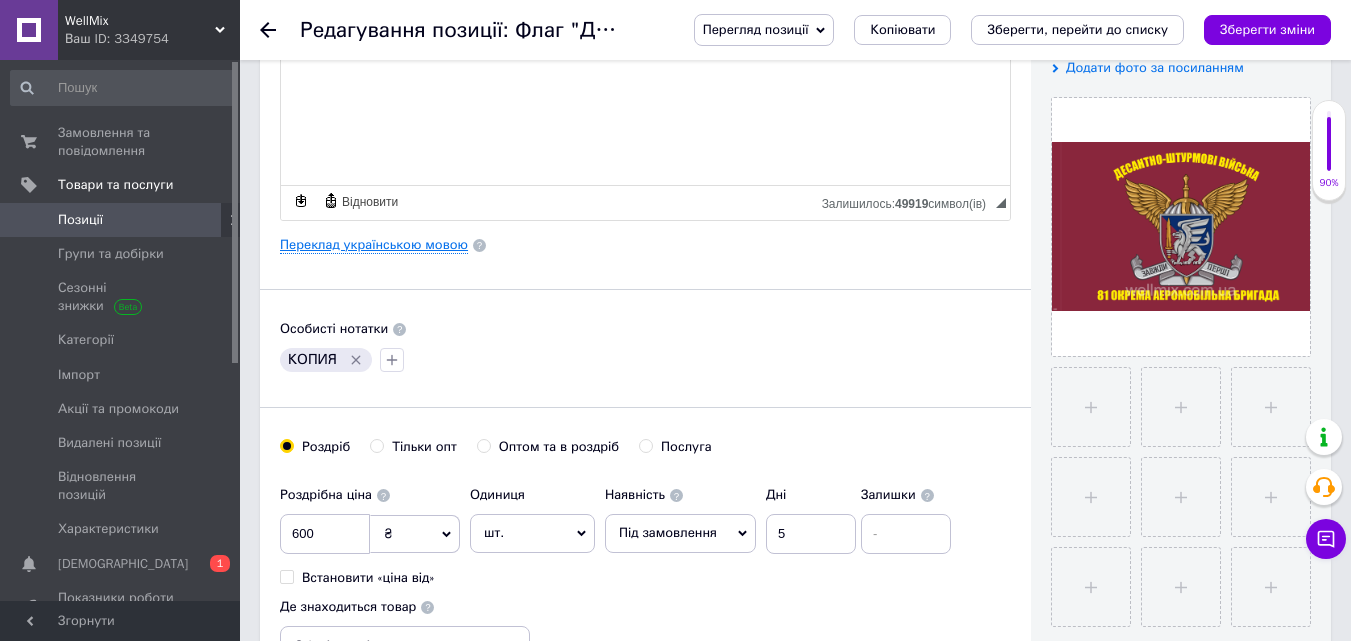 click on "Переклад українською мовою" at bounding box center [374, 245] 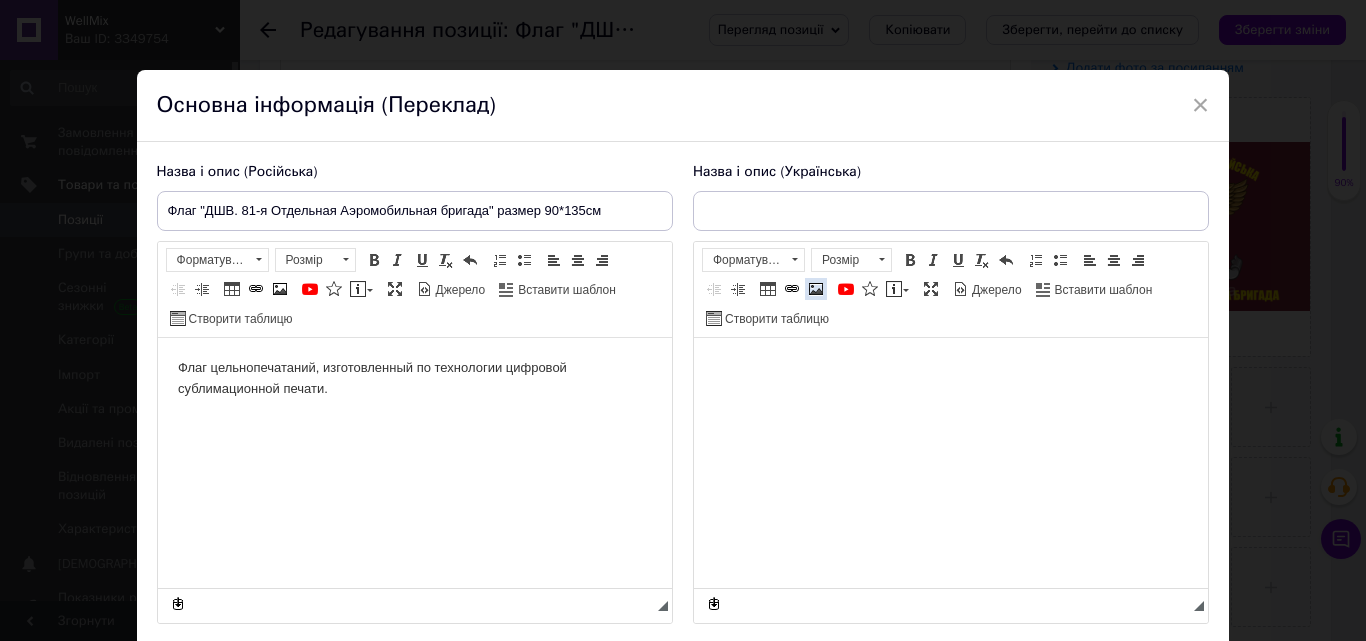 scroll, scrollTop: 0, scrollLeft: 0, axis: both 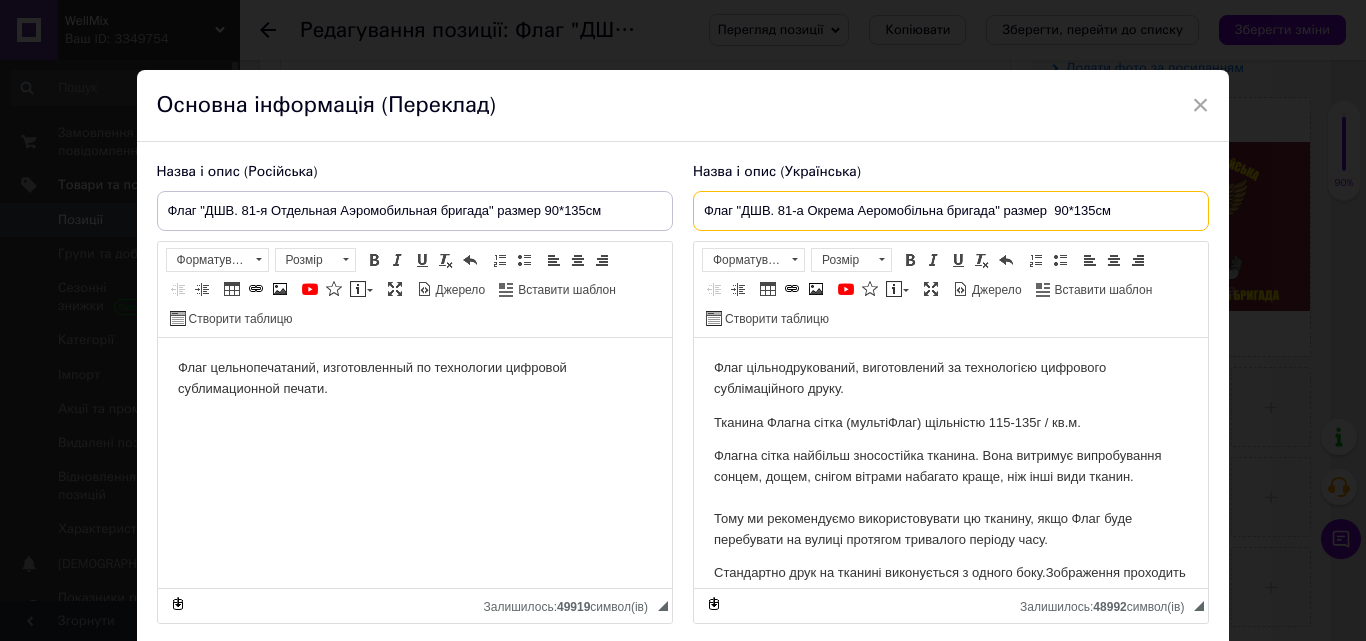 click on "Флаг "ДШВ. 81-а Окрема Аеромобільна бригада" размер  90*135см" at bounding box center (951, 211) 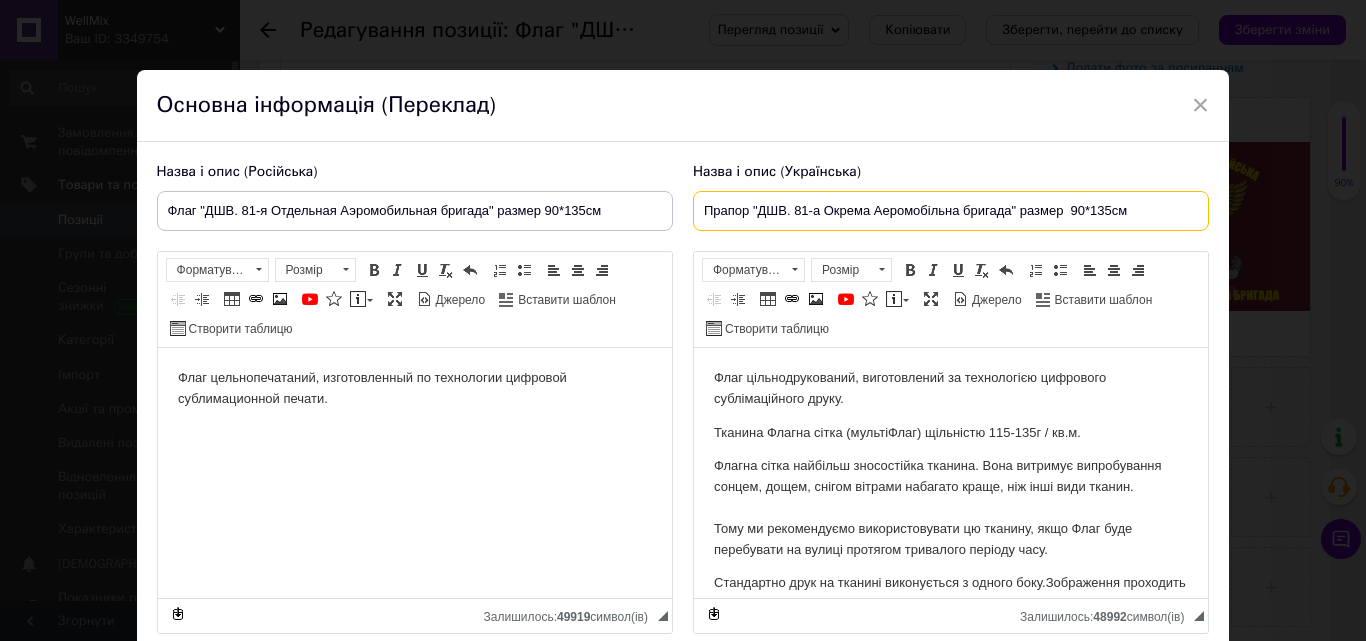 click on "Прапор "ДШВ. 81-а Окрема Аеромобільна бригада" размер  90*135см" at bounding box center (951, 211) 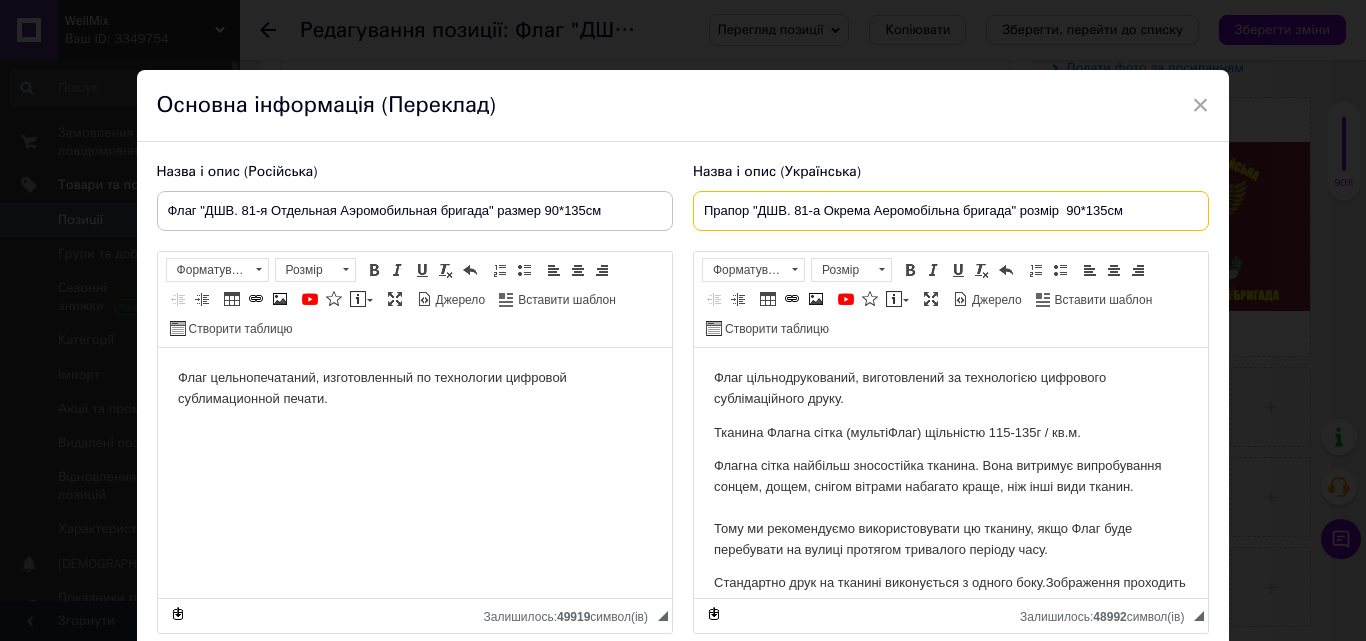type on "Прапор "ДШВ. 81-а Окрема Аеромобільна бригада" розмір  90*135см" 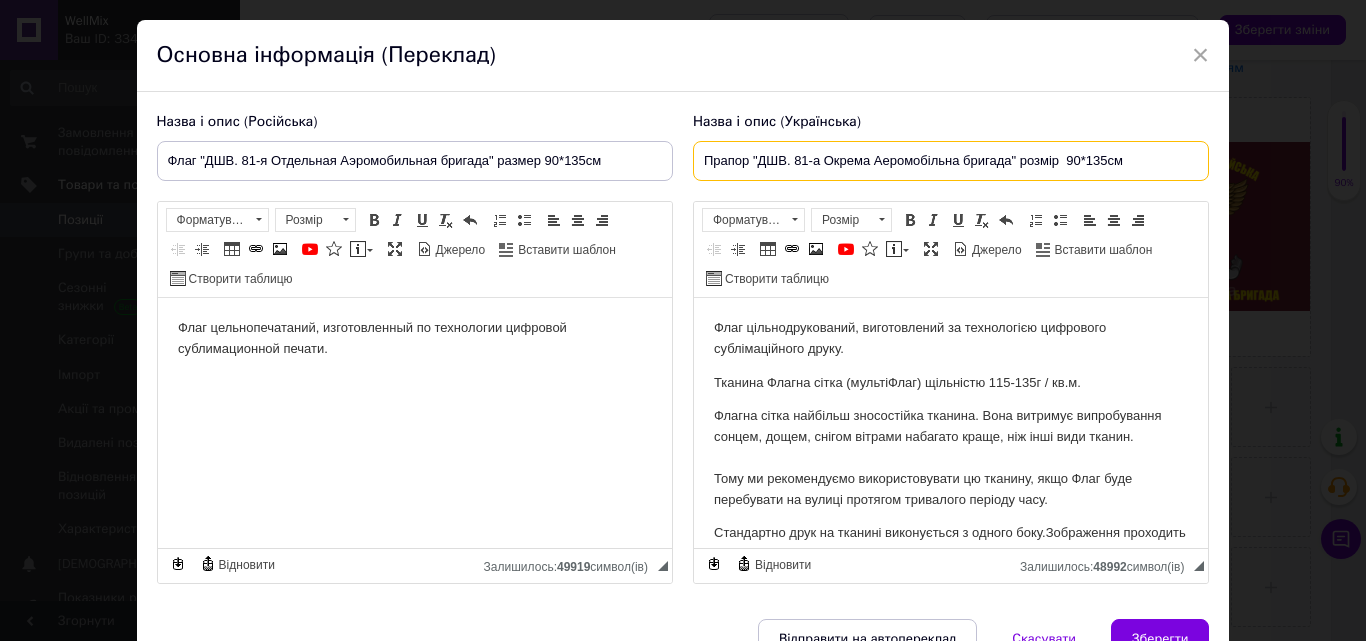 scroll, scrollTop: 133, scrollLeft: 0, axis: vertical 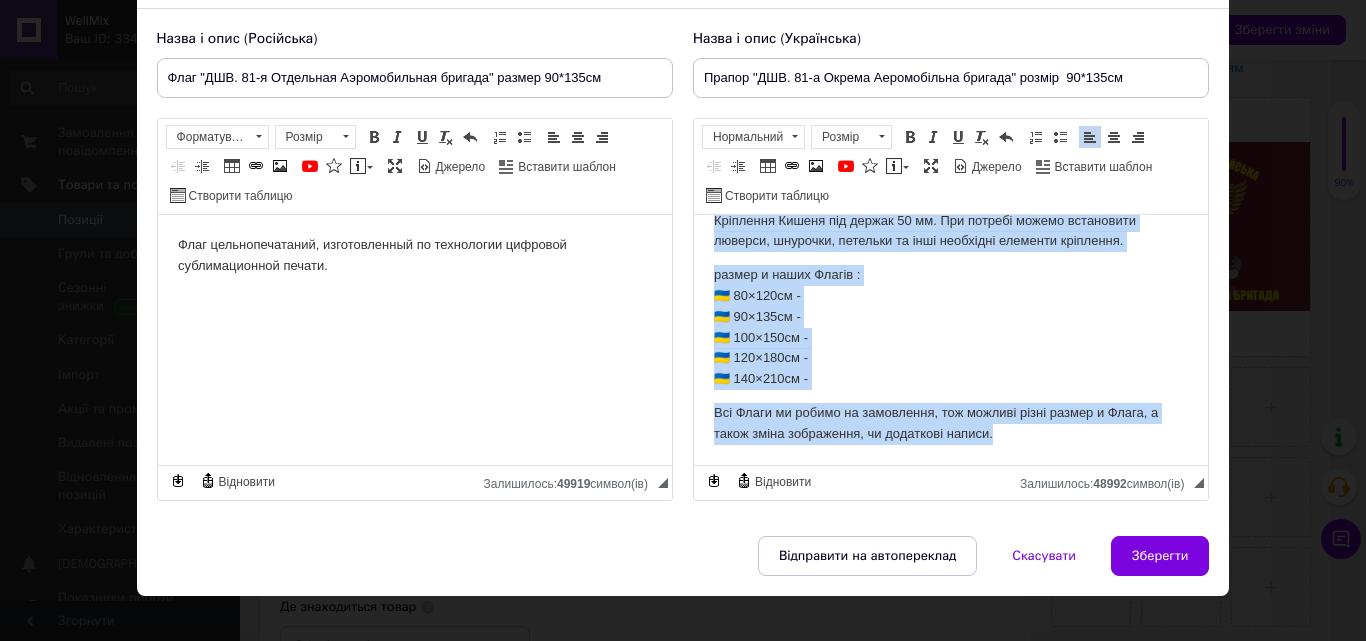 drag, startPoint x: 705, startPoint y: 235, endPoint x: 1011, endPoint y: 449, distance: 373.40594 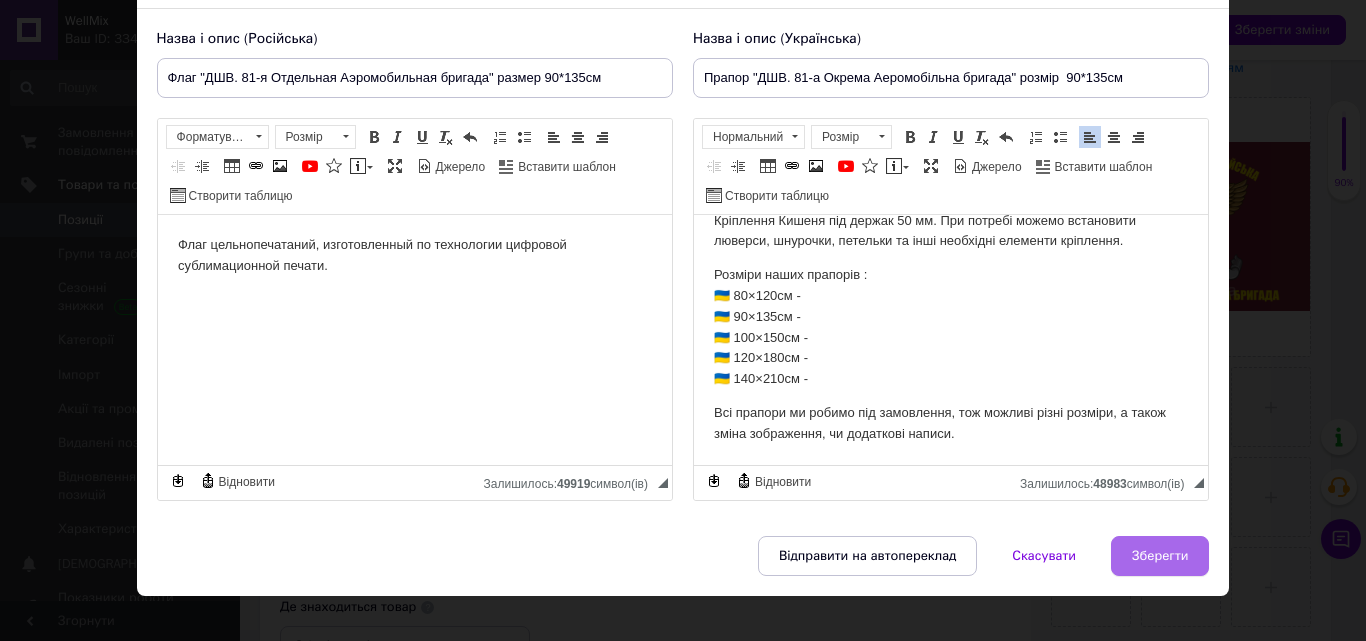 click on "Зберегти" at bounding box center [1160, 556] 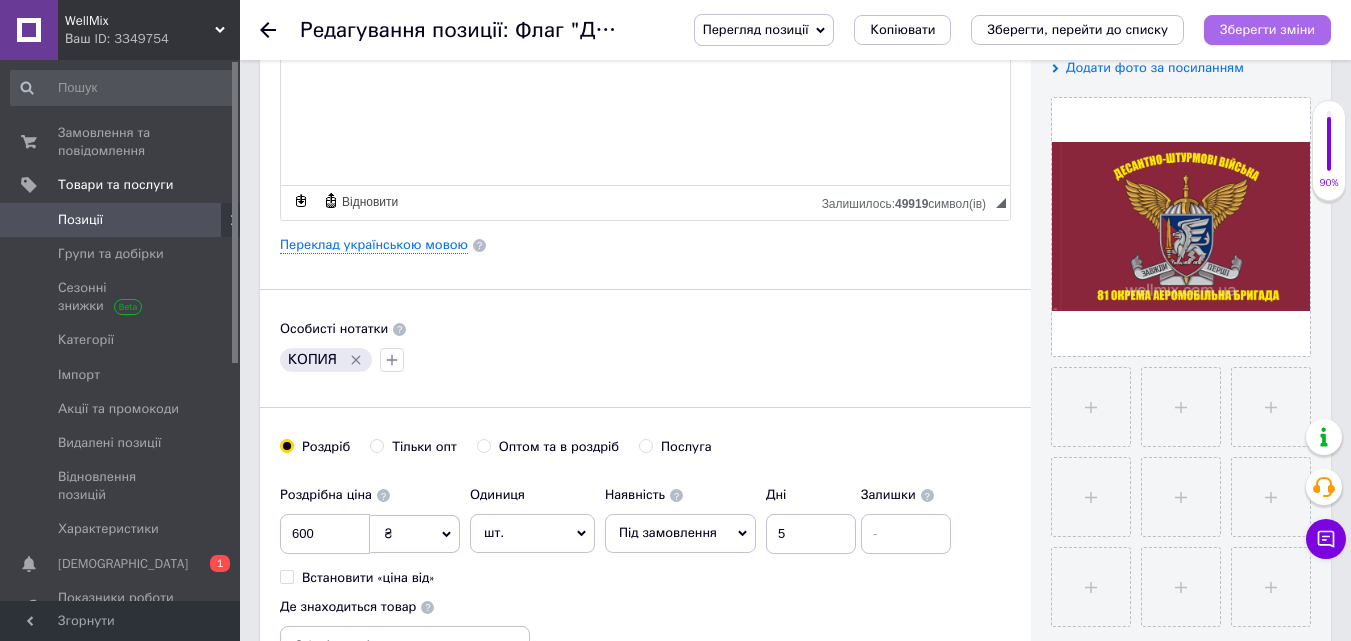 click on "Зберегти зміни" at bounding box center [1267, 29] 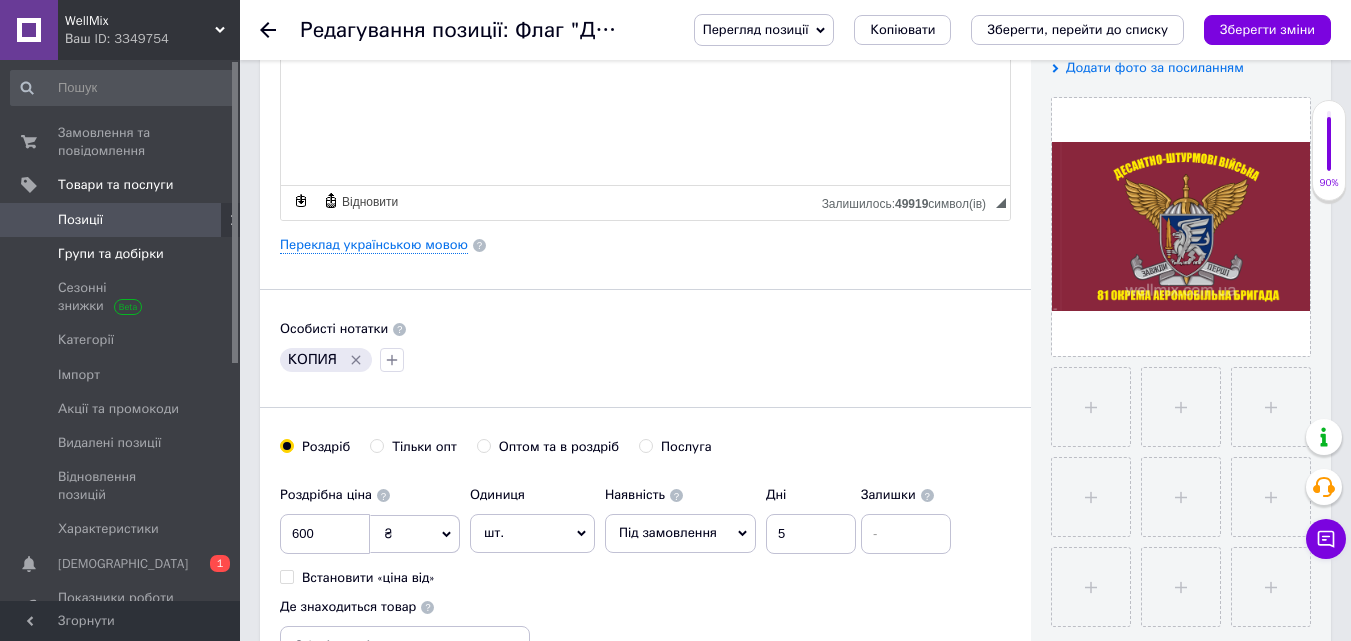click on "Групи та добірки" at bounding box center [111, 254] 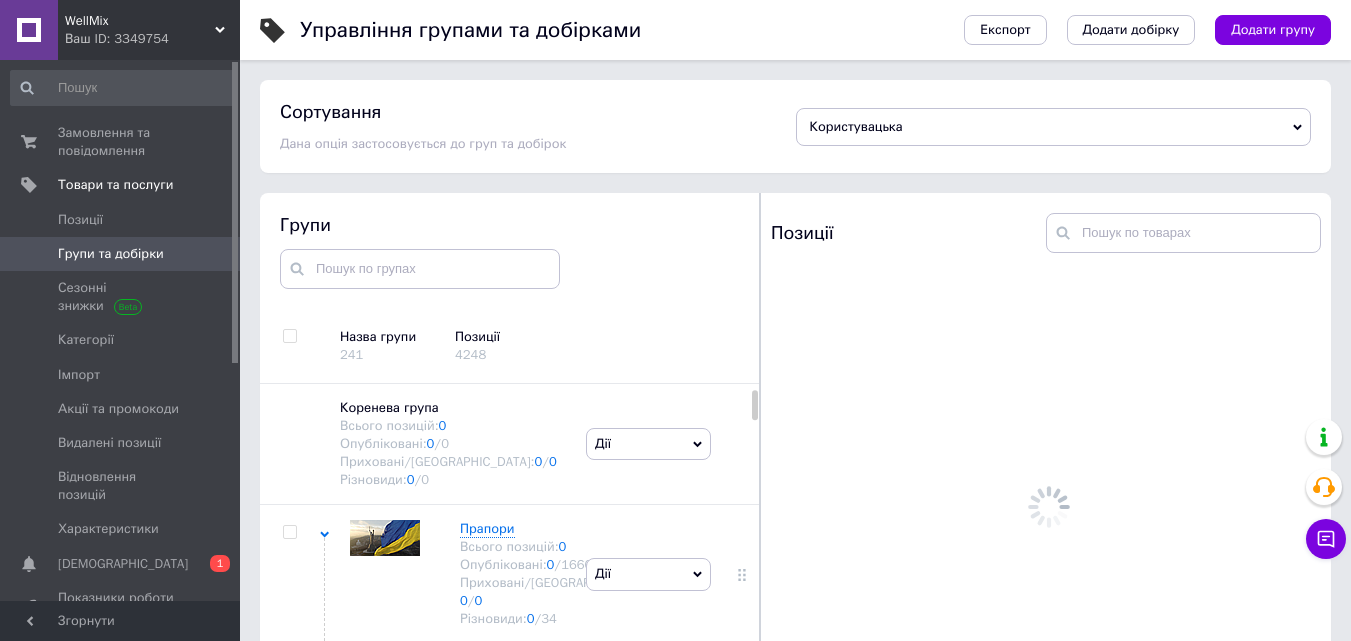 scroll, scrollTop: 113, scrollLeft: 0, axis: vertical 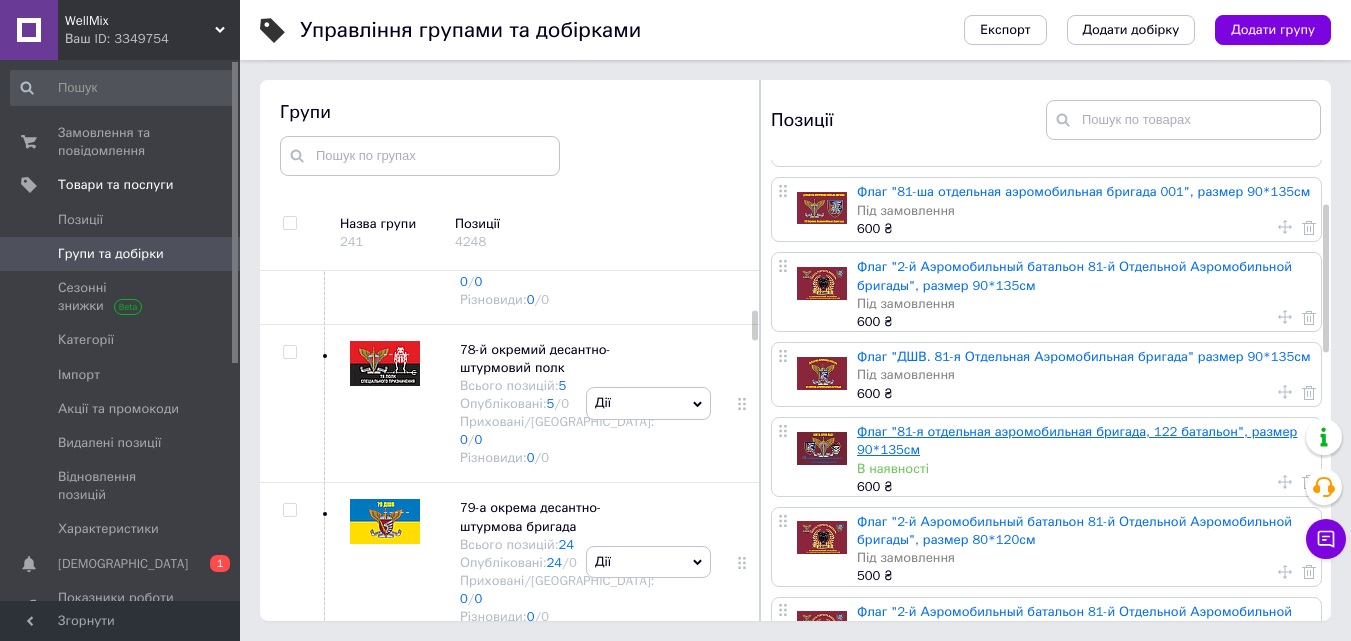 click on "Флаг "81-я отдельная аэромобильная бригада, 122 батальон", размер  90*135см" at bounding box center [1077, 440] 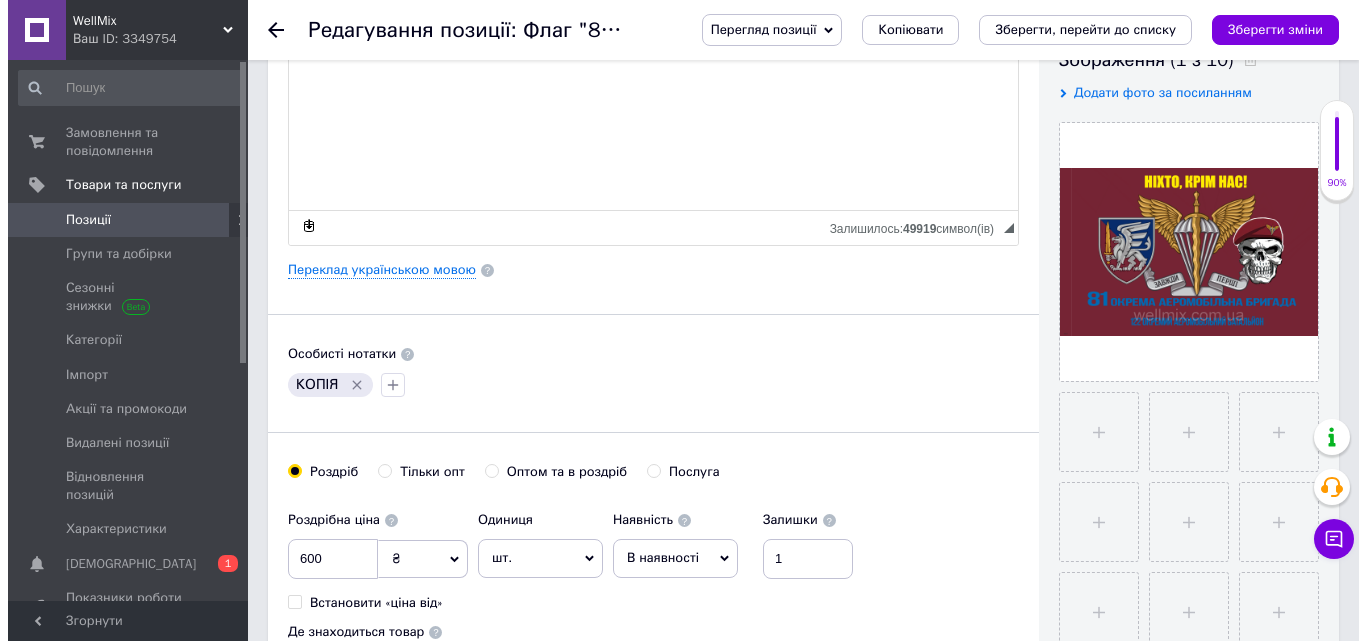 scroll, scrollTop: 400, scrollLeft: 0, axis: vertical 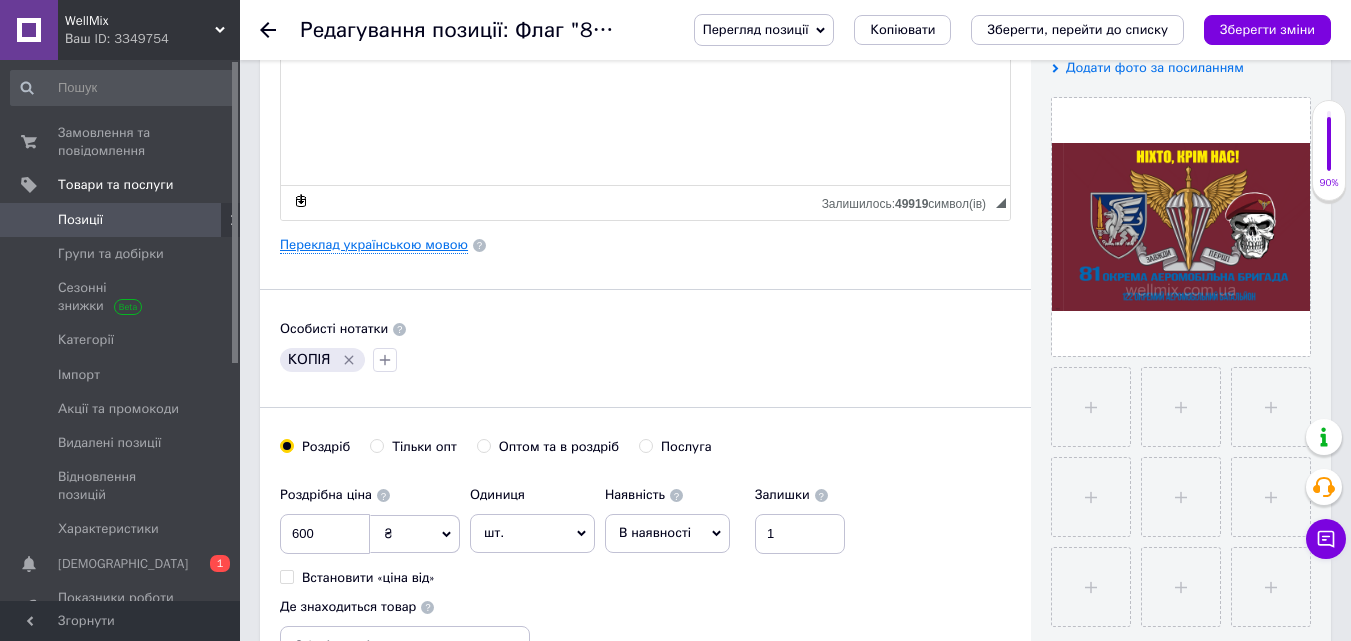 click on "Переклад українською мовою" at bounding box center [374, 245] 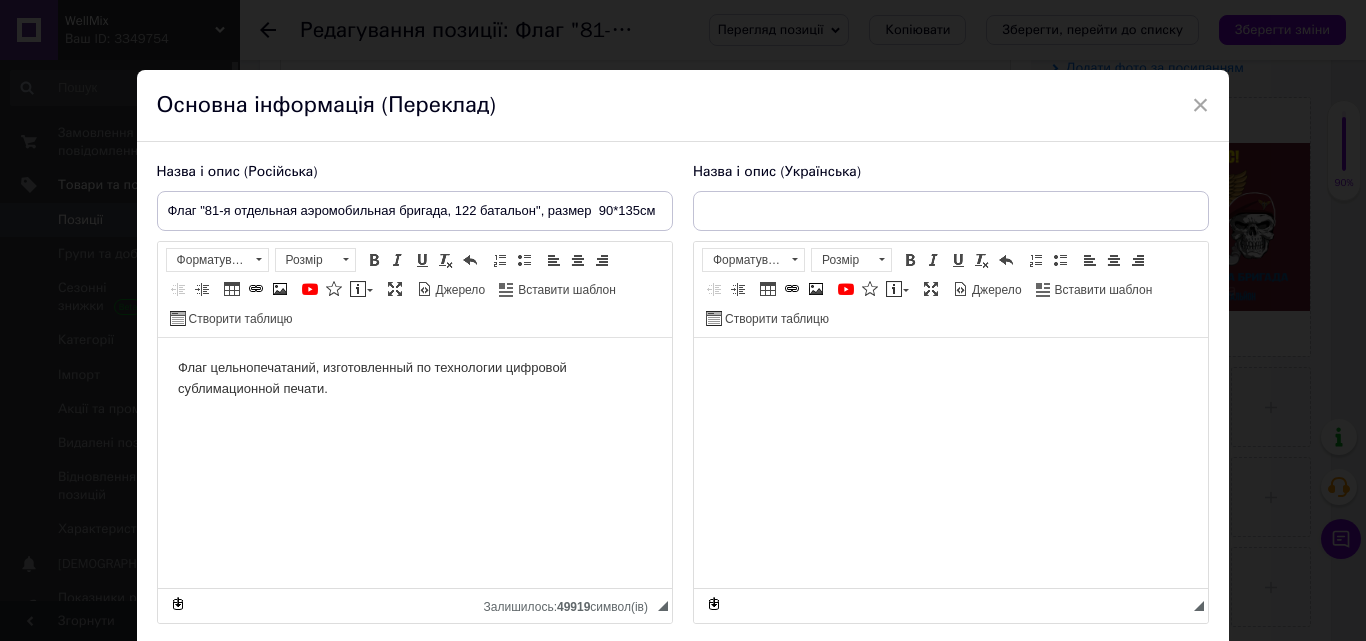 scroll, scrollTop: 0, scrollLeft: 0, axis: both 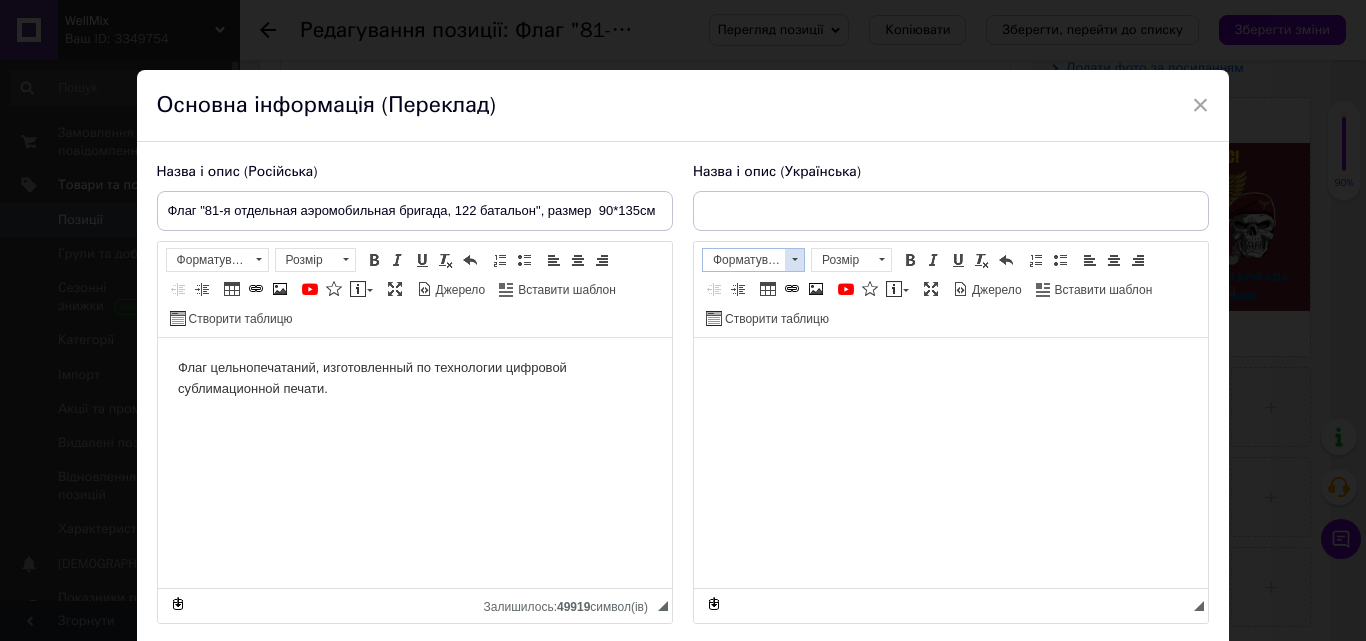 type on "Прапор "81-ша окрема аеромобільна бригада, 122 батальйон", розмір  90*135см" 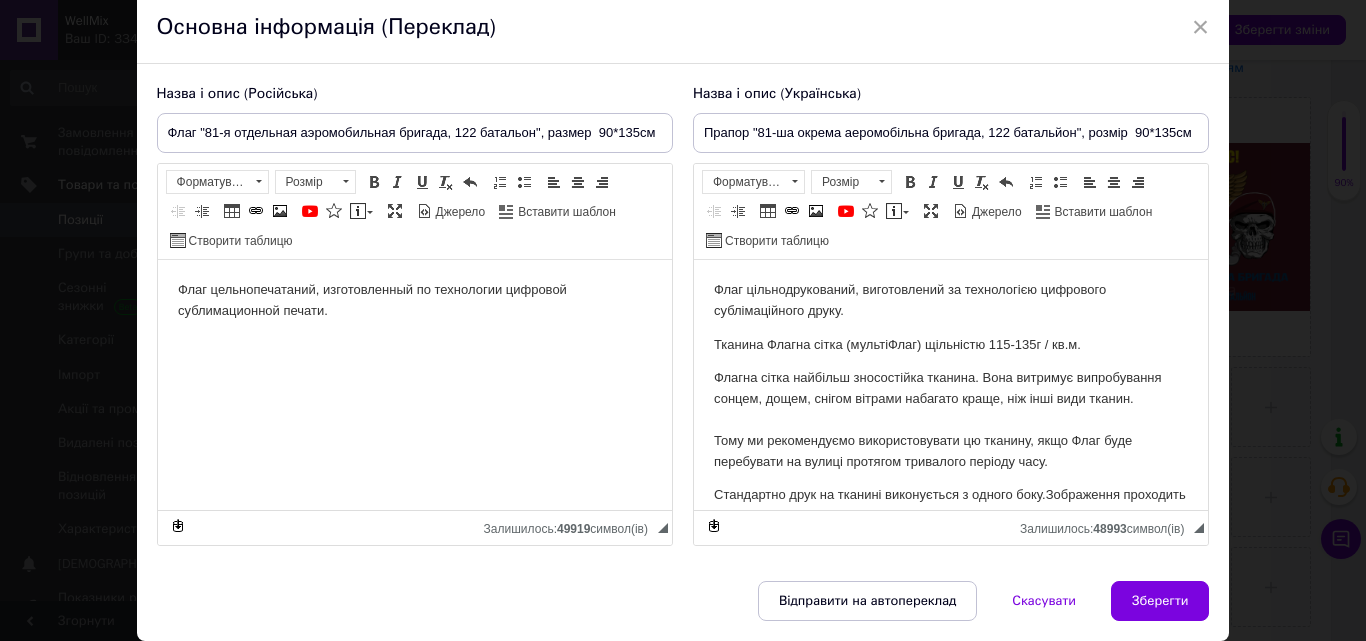 scroll, scrollTop: 148, scrollLeft: 0, axis: vertical 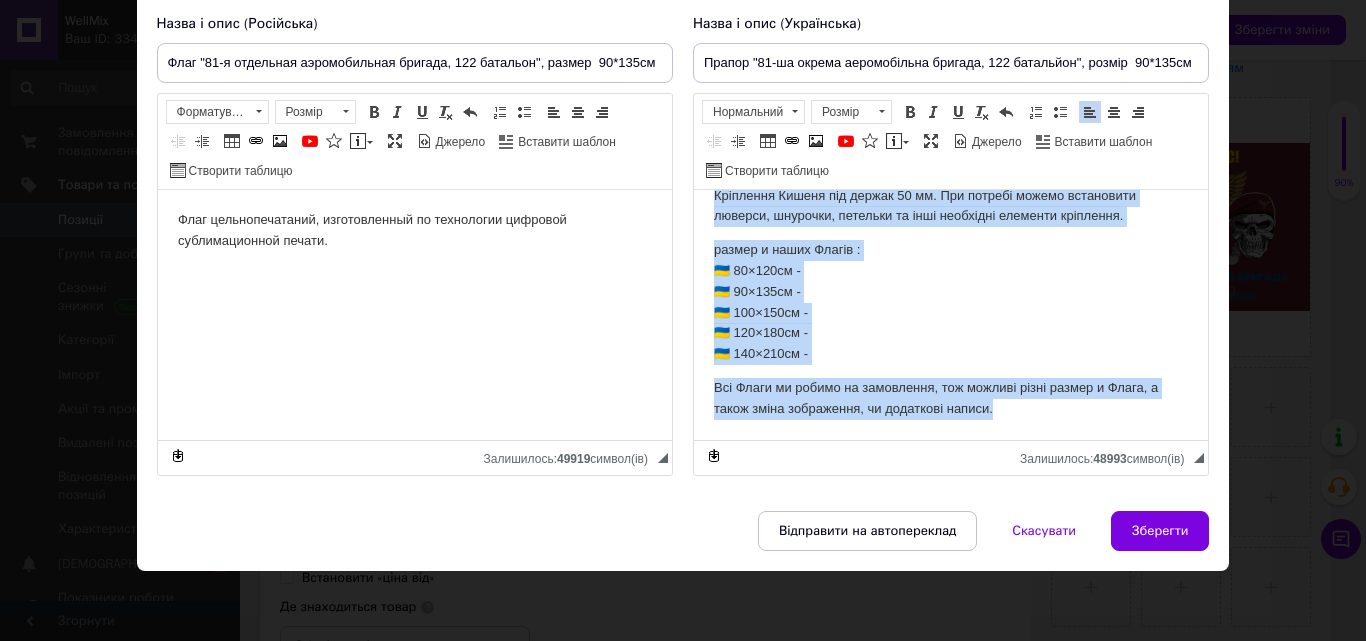 drag, startPoint x: 706, startPoint y: 206, endPoint x: 1028, endPoint y: 406, distance: 379.05673 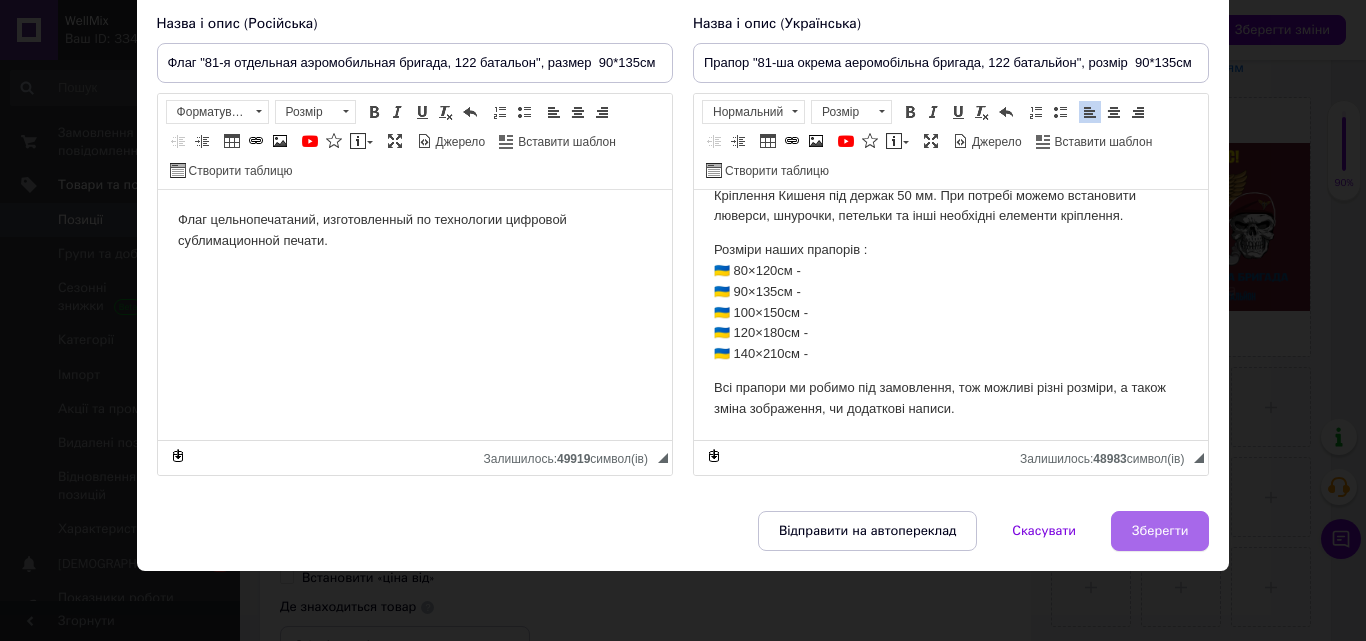 click on "Зберегти" at bounding box center (1160, 531) 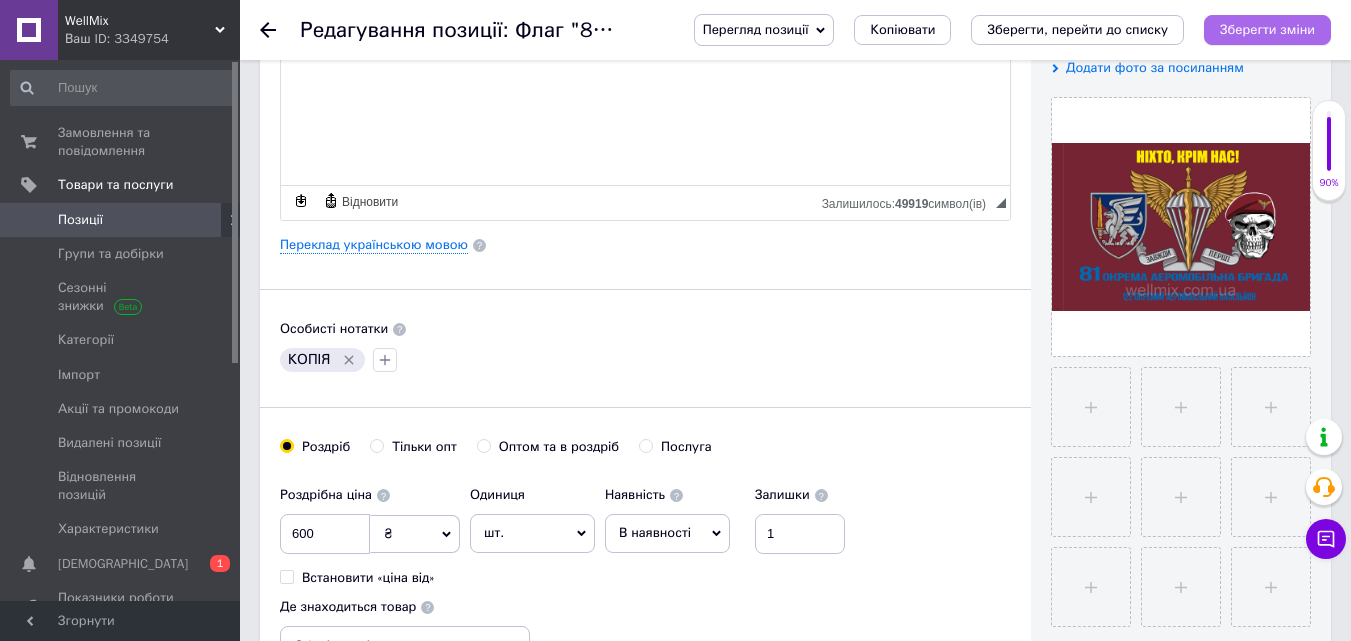 click on "Зберегти зміни" at bounding box center [1267, 29] 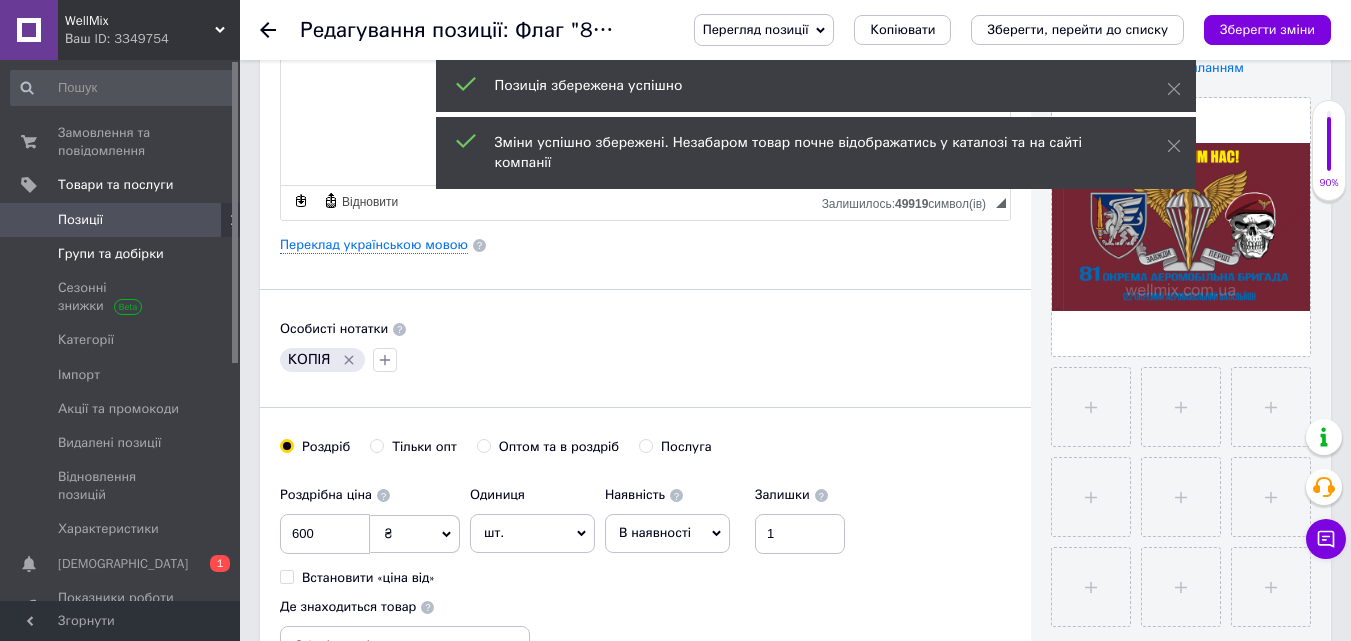 click on "Групи та добірки" at bounding box center (111, 254) 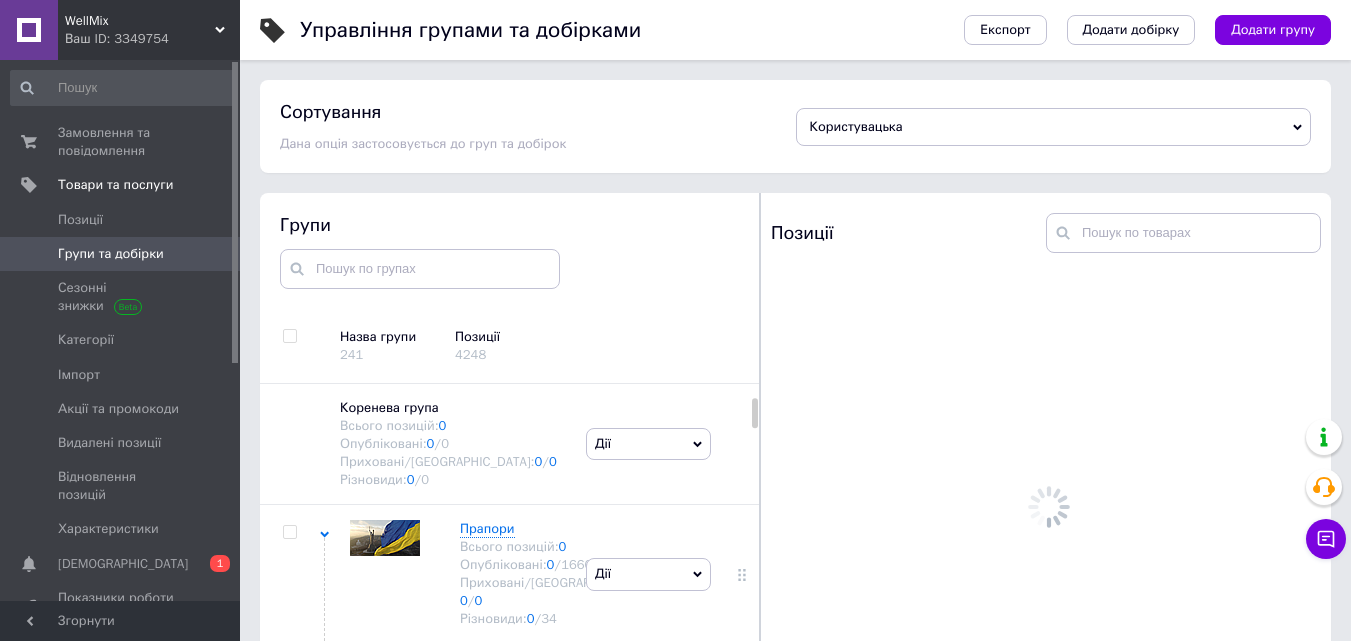 scroll, scrollTop: 113, scrollLeft: 0, axis: vertical 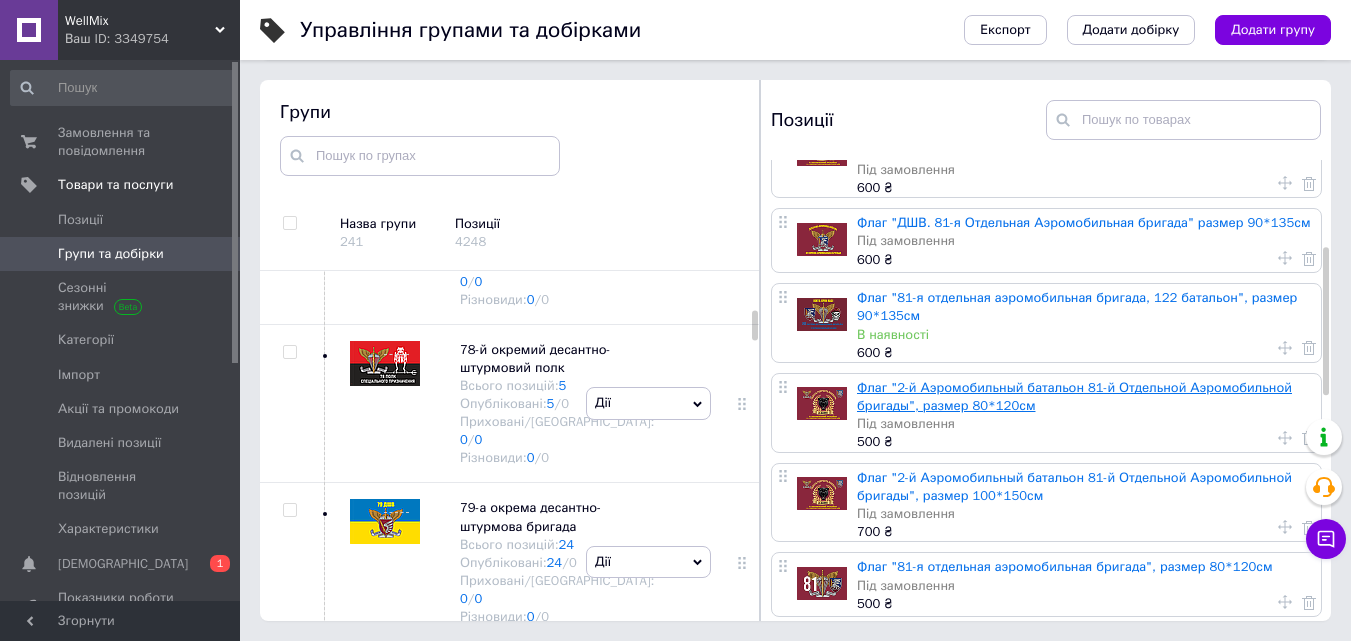 click on "Флаг "2-й Аэромобильный батальон 81-й Отдельной Аэромобильной бригады", размер 80*120см" at bounding box center [1074, 396] 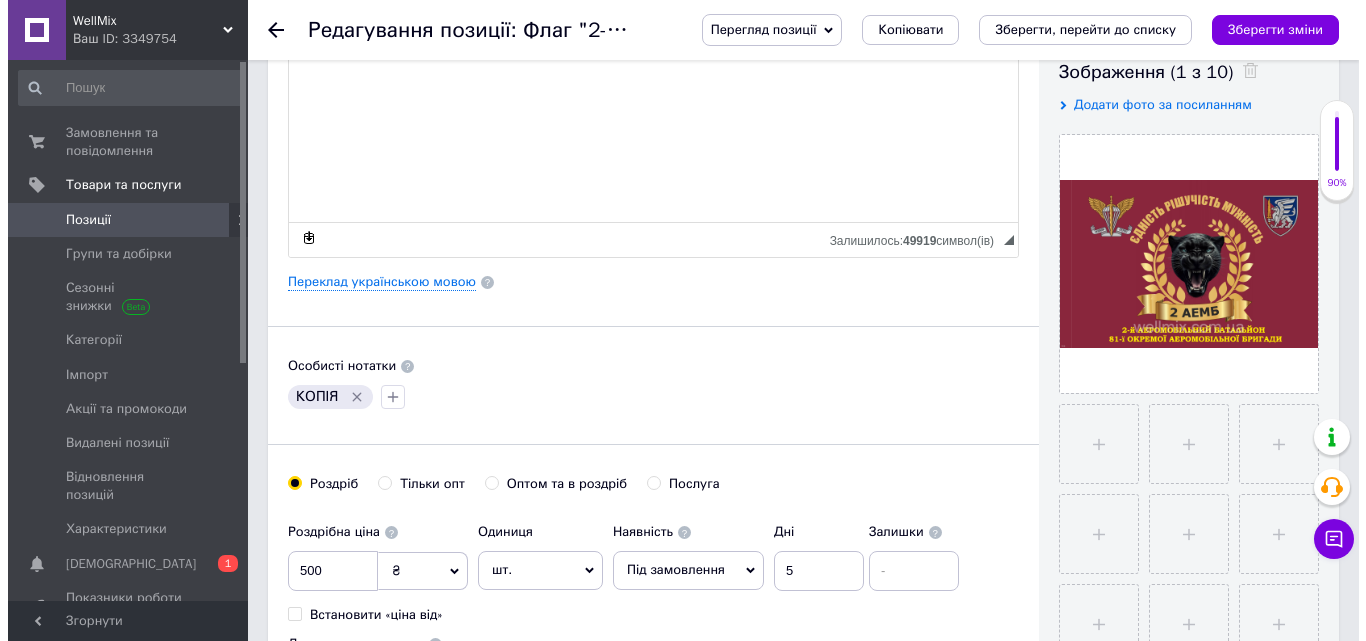 scroll, scrollTop: 400, scrollLeft: 0, axis: vertical 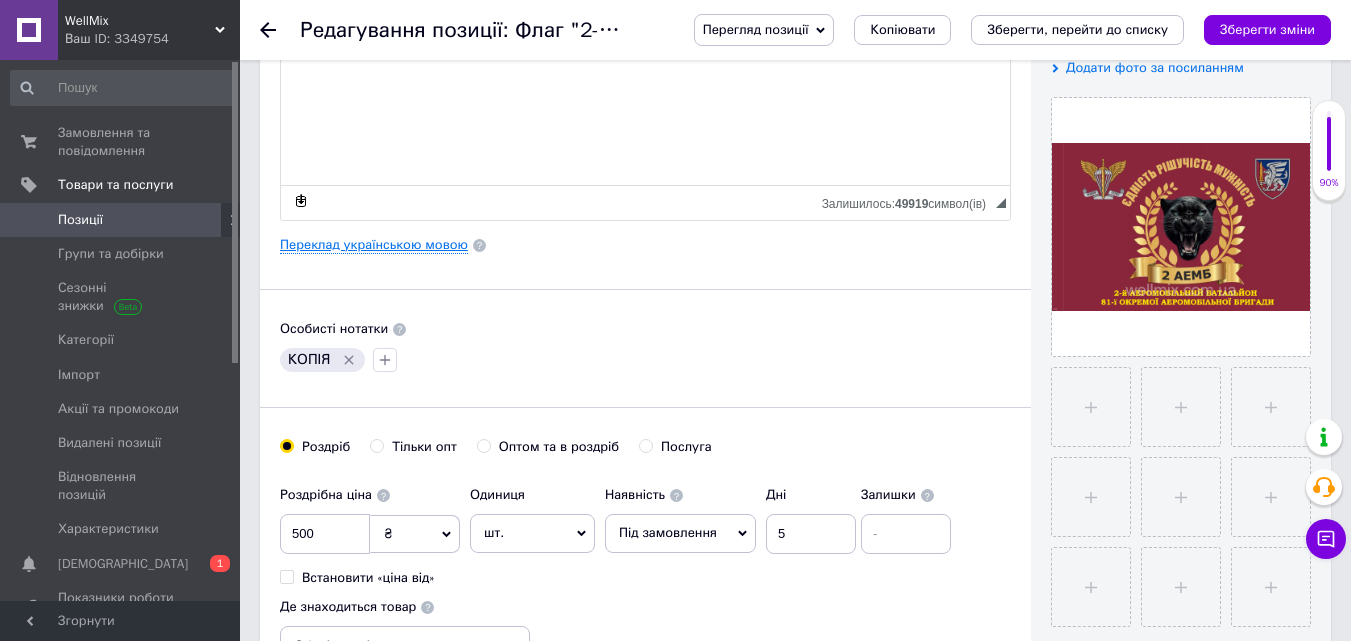 click on "Переклад українською мовою" at bounding box center [374, 245] 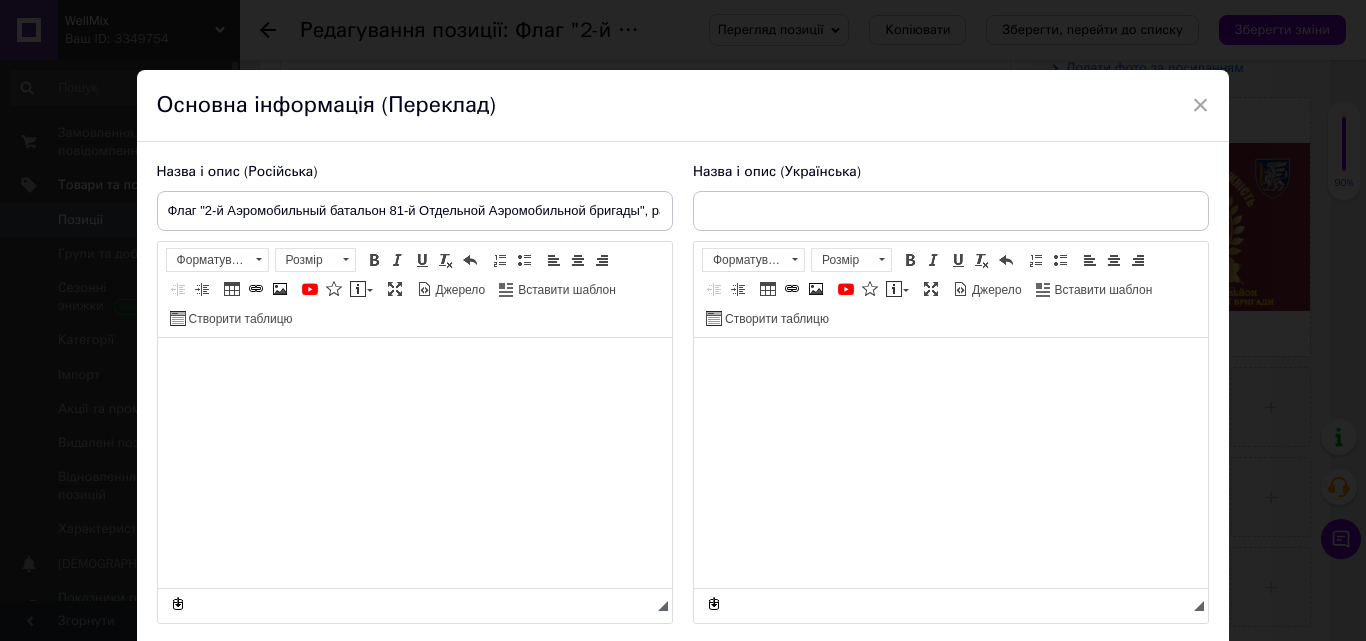 type on "Прапор "2-й Аеромобільний батальйон 81-ї Окремої Аеромобільної бригади", розмір  80*120см" 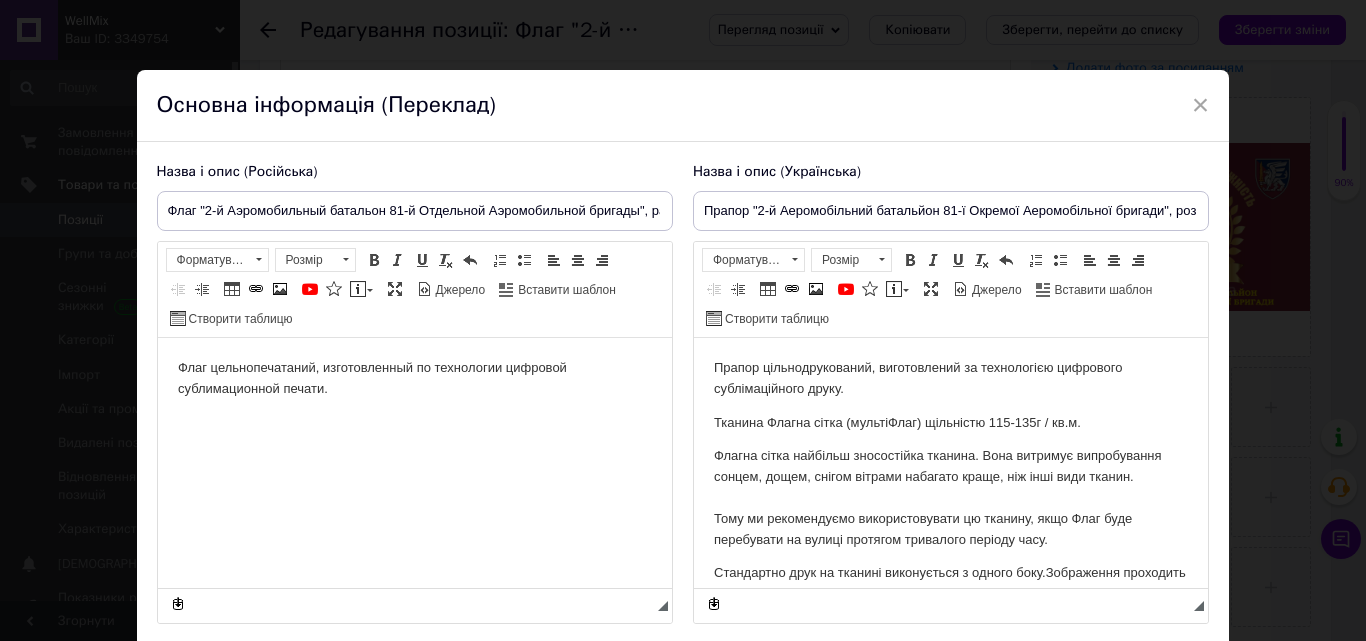 scroll, scrollTop: 0, scrollLeft: 0, axis: both 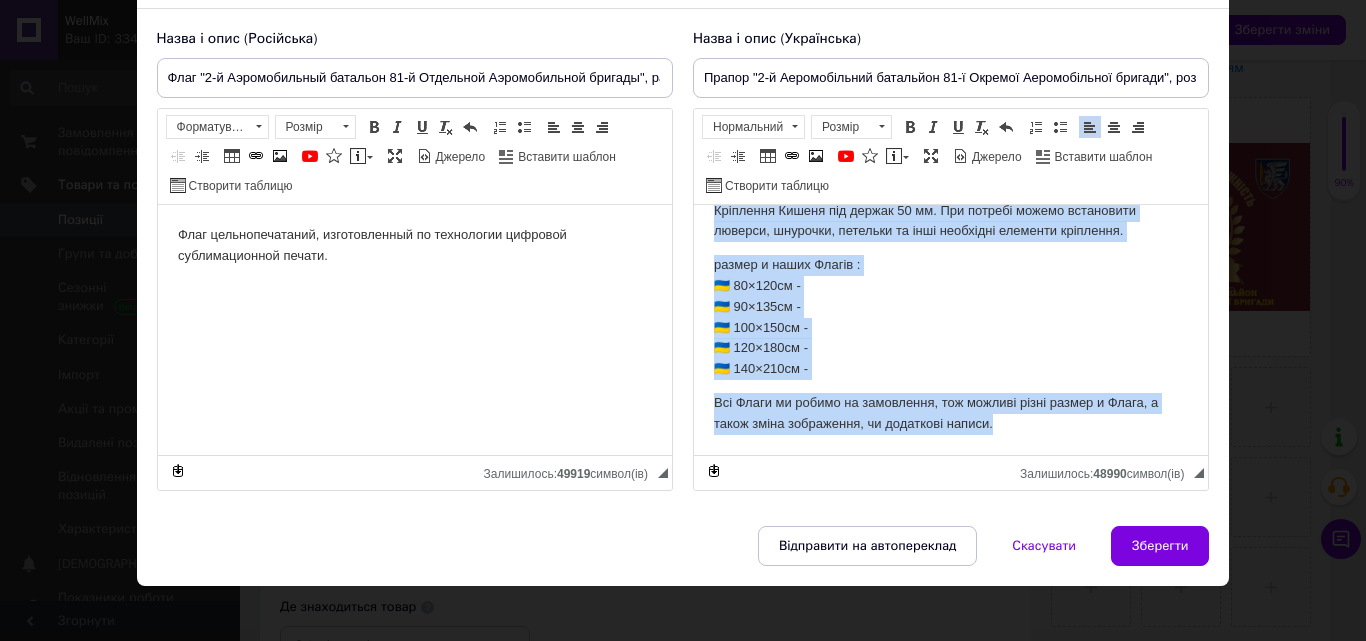 drag, startPoint x: 698, startPoint y: 216, endPoint x: 1059, endPoint y: 438, distance: 423.7983 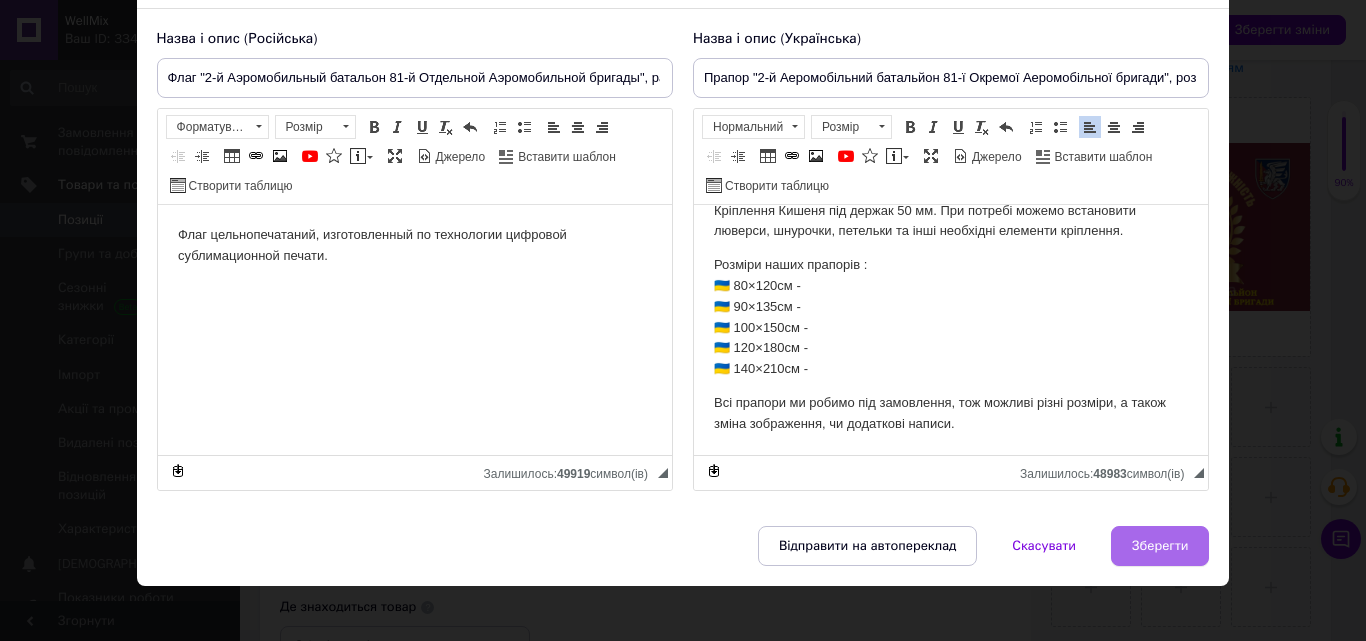 click on "Зберегти" at bounding box center (1160, 546) 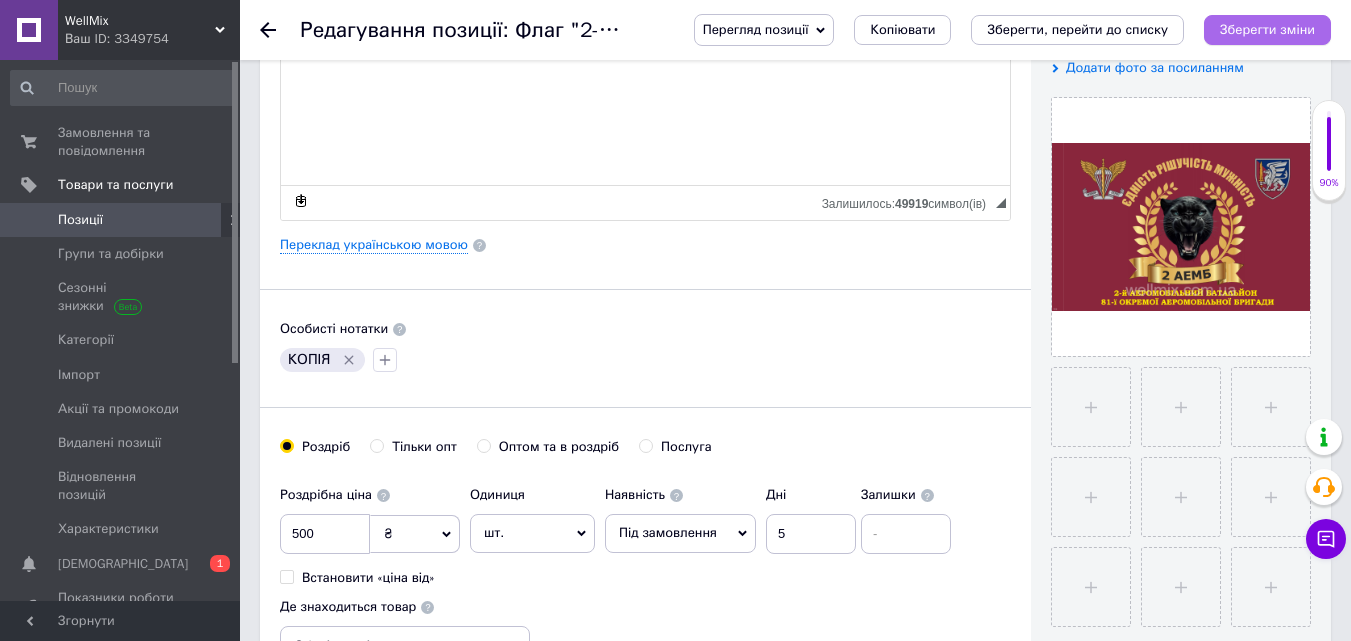 click on "Зберегти зміни" at bounding box center [1267, 30] 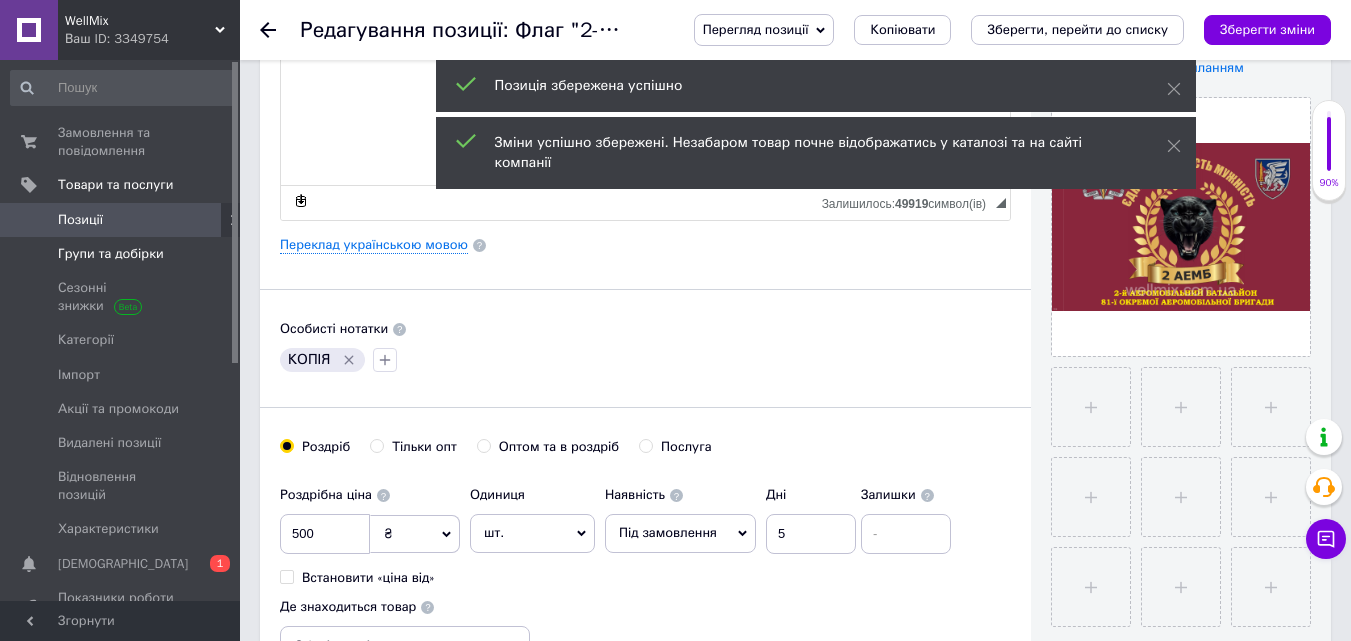 click on "Групи та добірки" at bounding box center [111, 254] 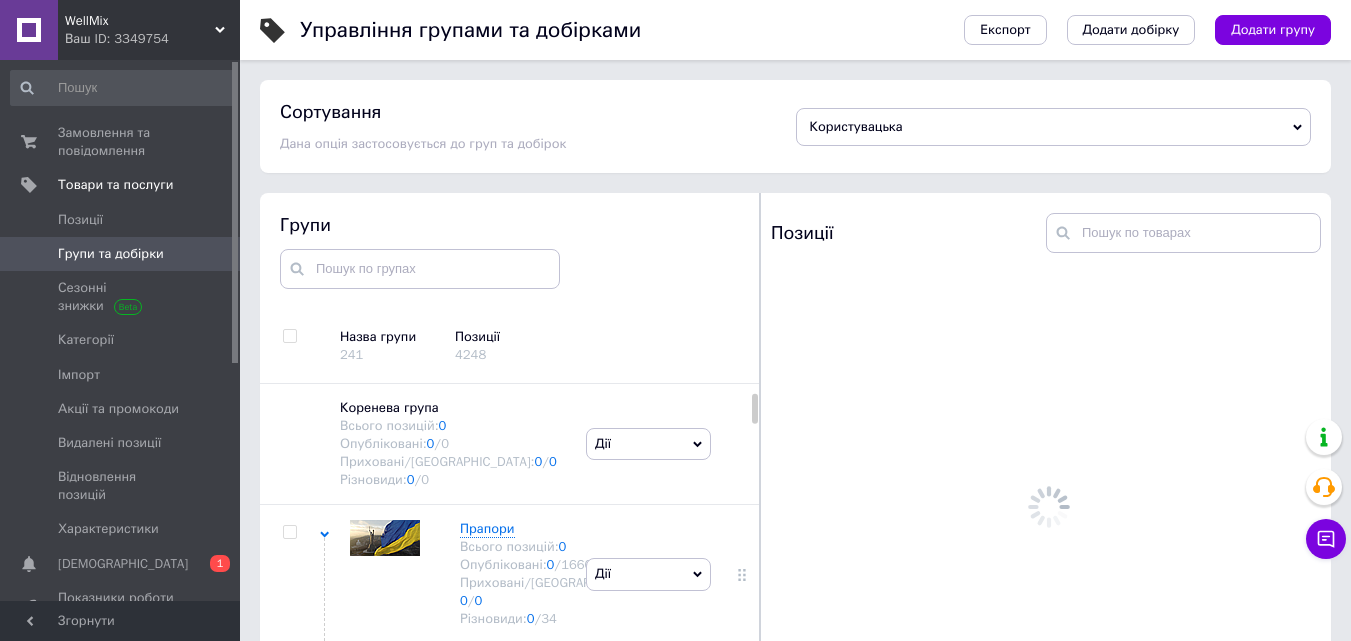 scroll, scrollTop: 113, scrollLeft: 0, axis: vertical 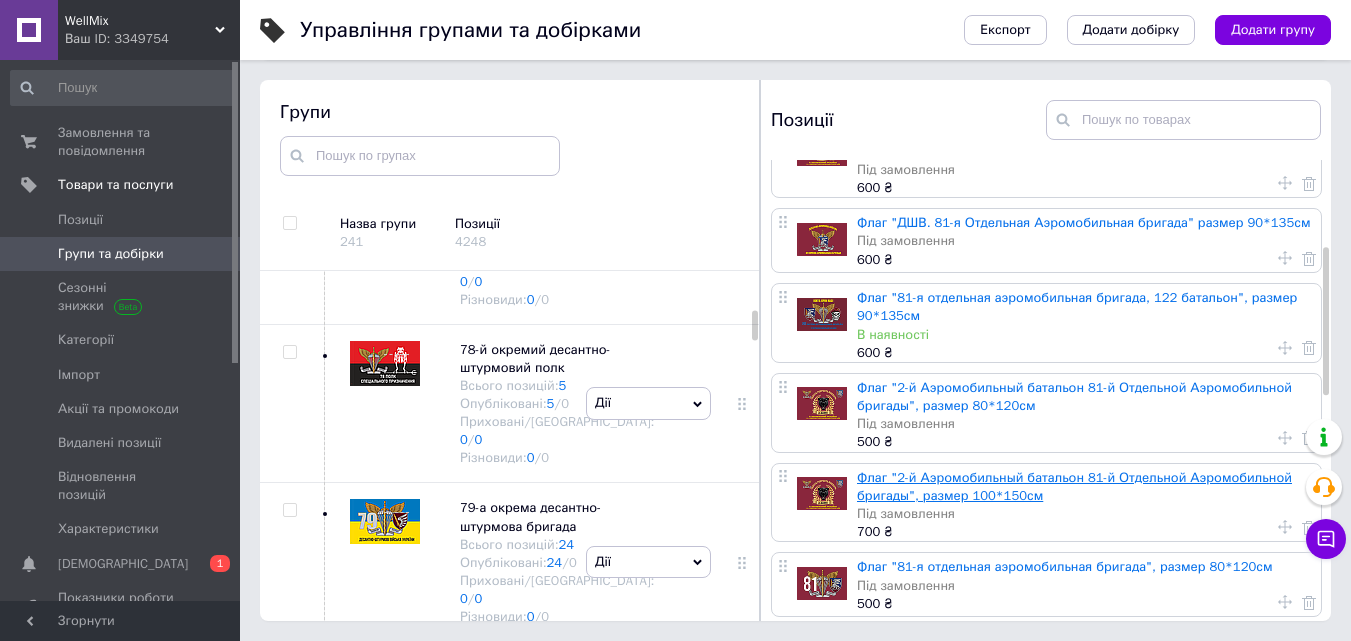 click on "Флаг "2-й Аэромобильный батальон 81-й Отдельной Аэромобильной бригады", размер 100*150см" at bounding box center (1074, 486) 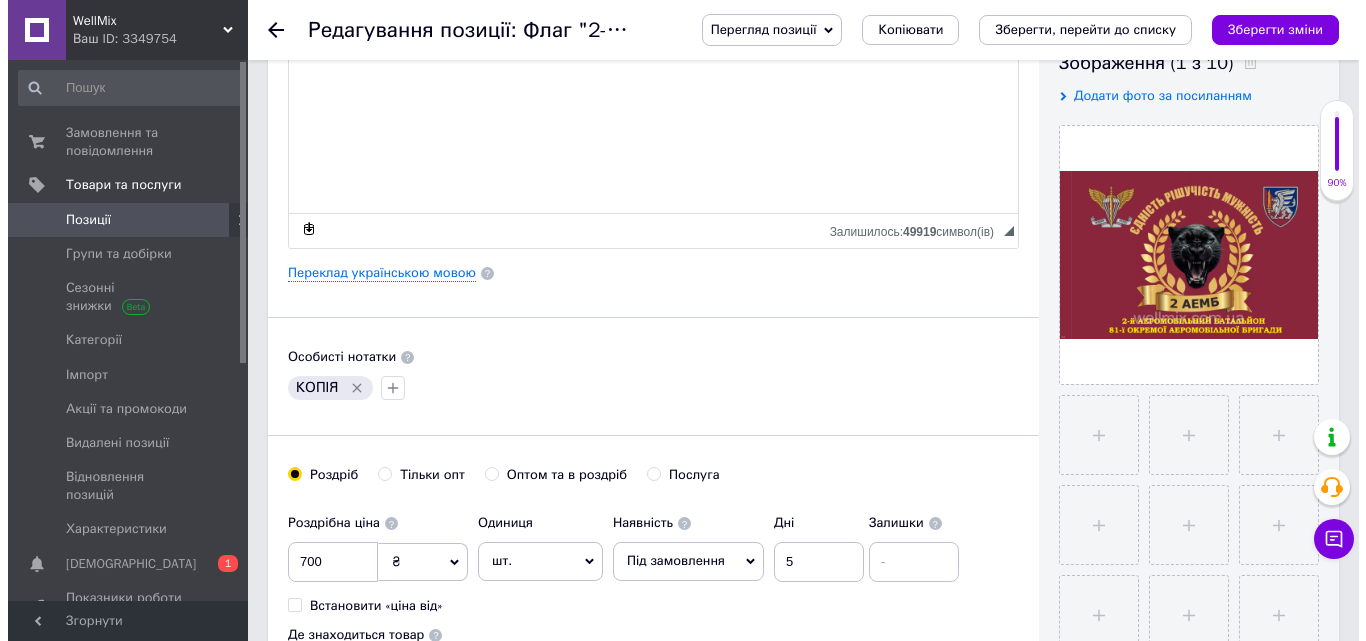 scroll, scrollTop: 400, scrollLeft: 0, axis: vertical 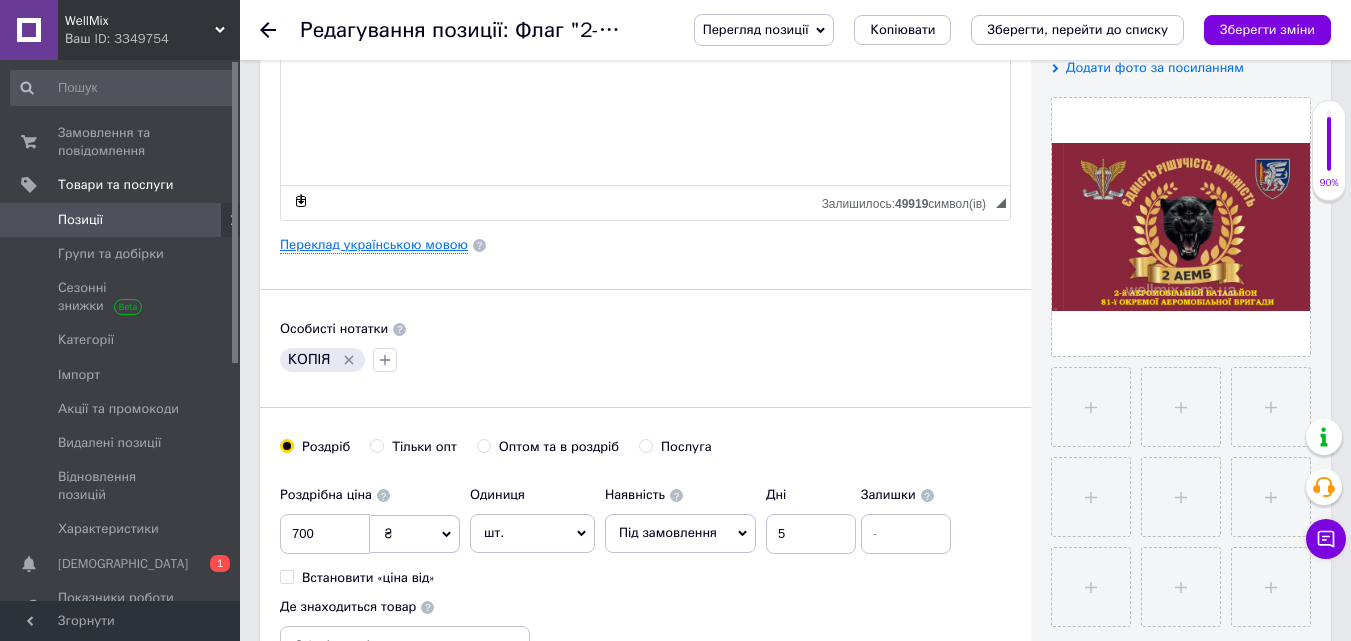 click on "Переклад українською мовою" at bounding box center (374, 245) 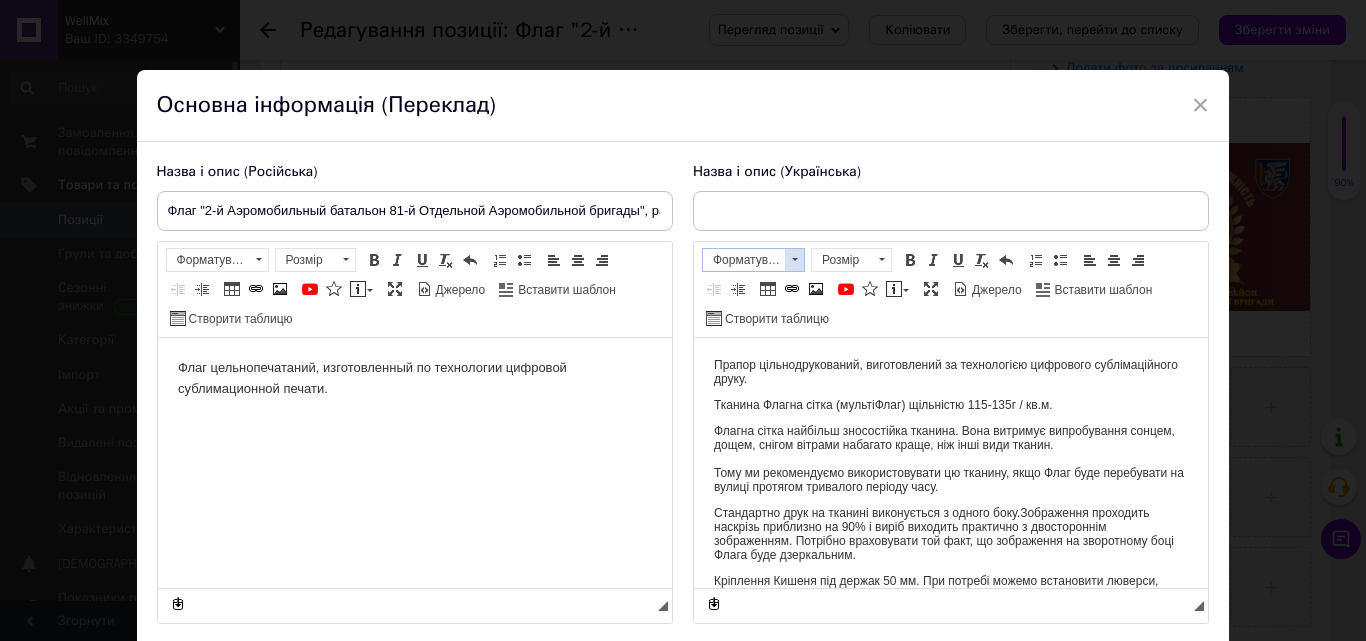 type on "Прапор "2-й Аеромобільний батальйон 81-ї Окремої Аеромобільної бригади", розмір  100*150см" 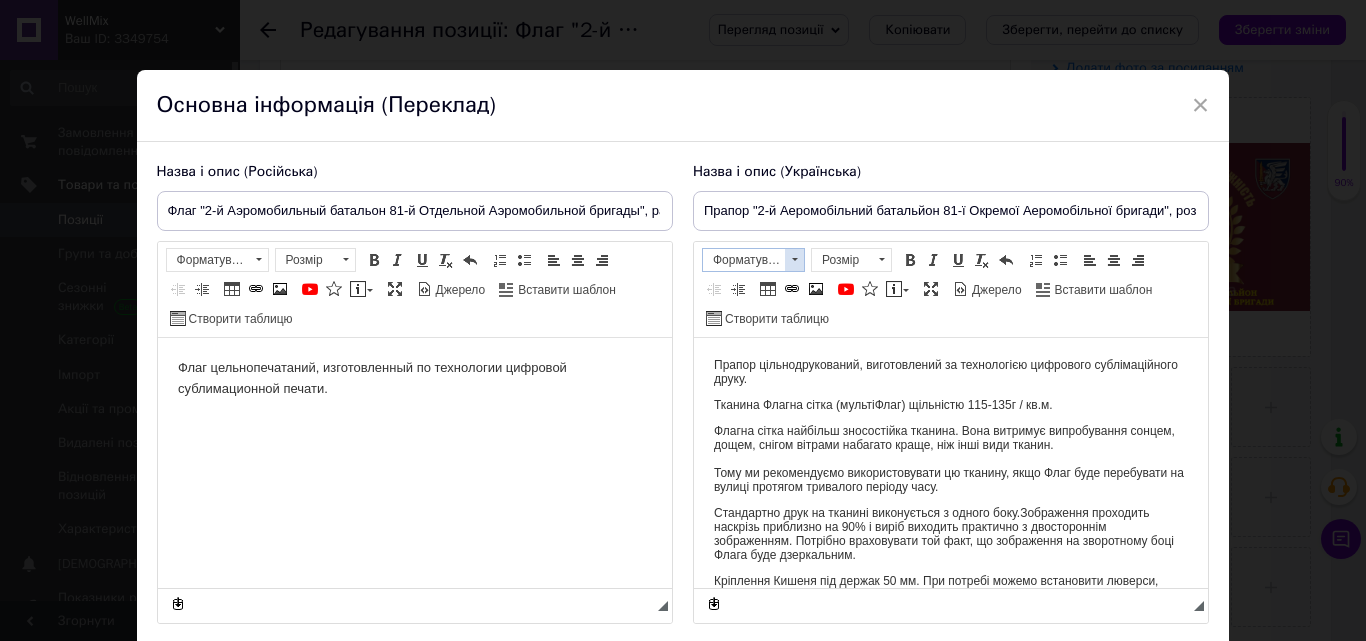 scroll, scrollTop: 0, scrollLeft: 0, axis: both 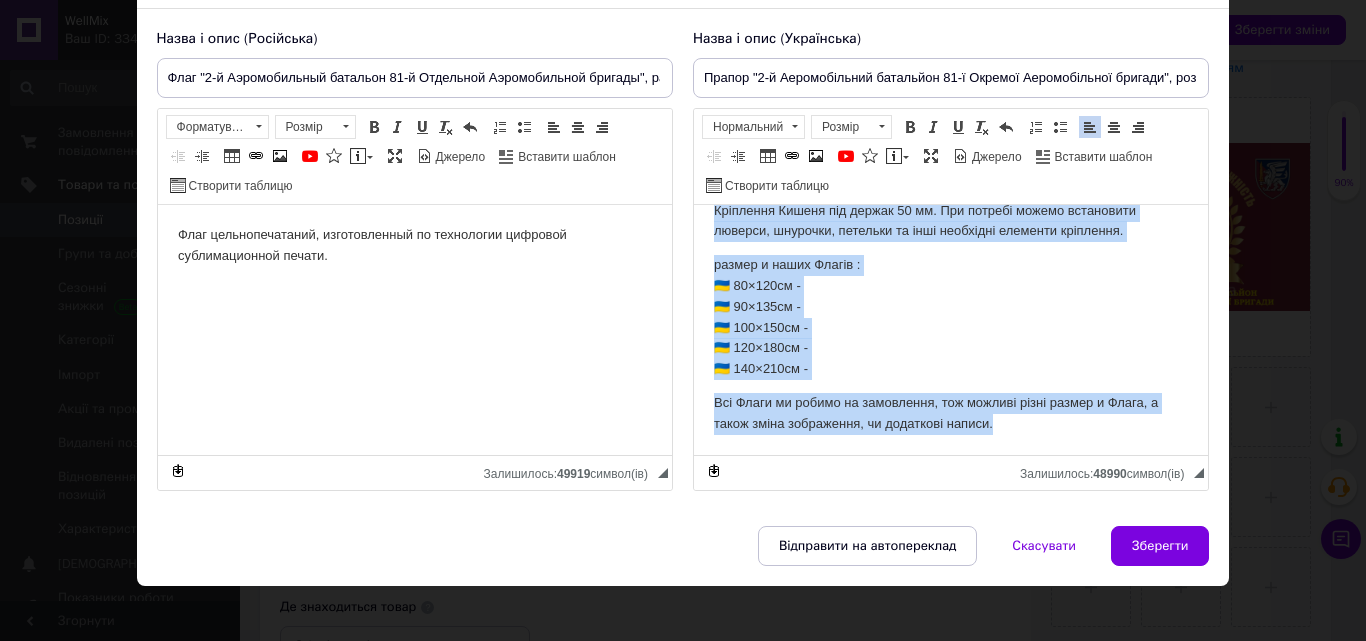 drag, startPoint x: 703, startPoint y: 217, endPoint x: 1103, endPoint y: 471, distance: 473.8312 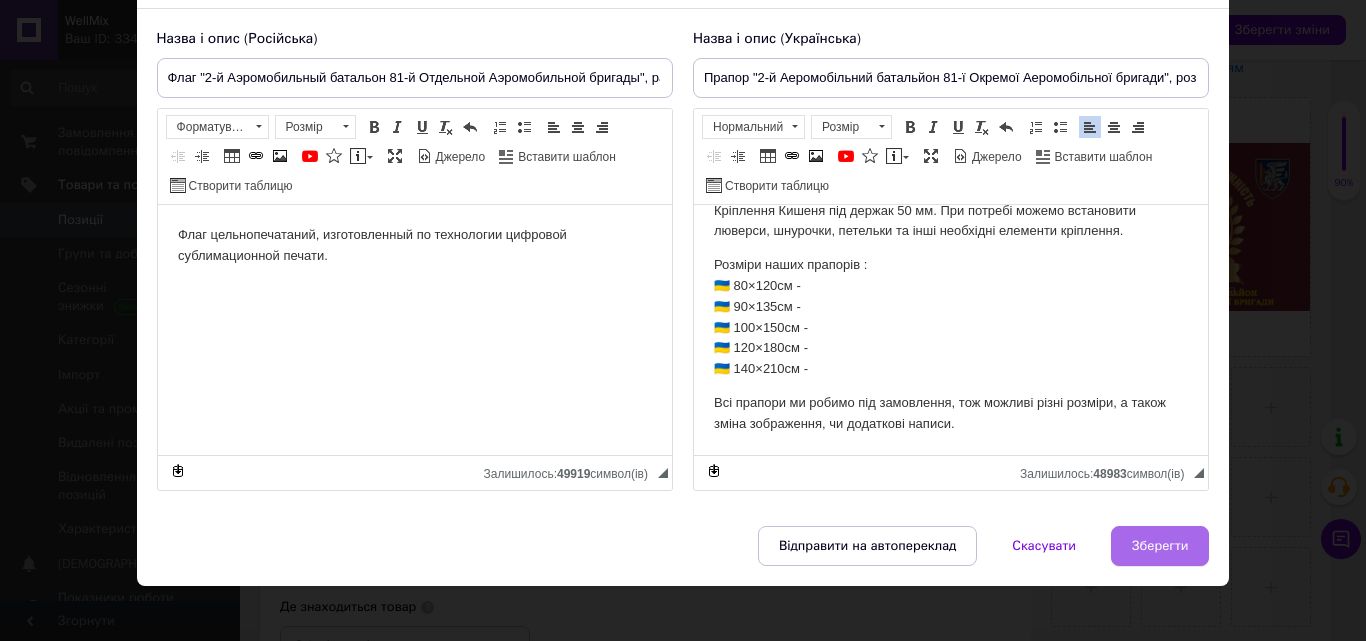 click on "Зберегти" at bounding box center (1160, 546) 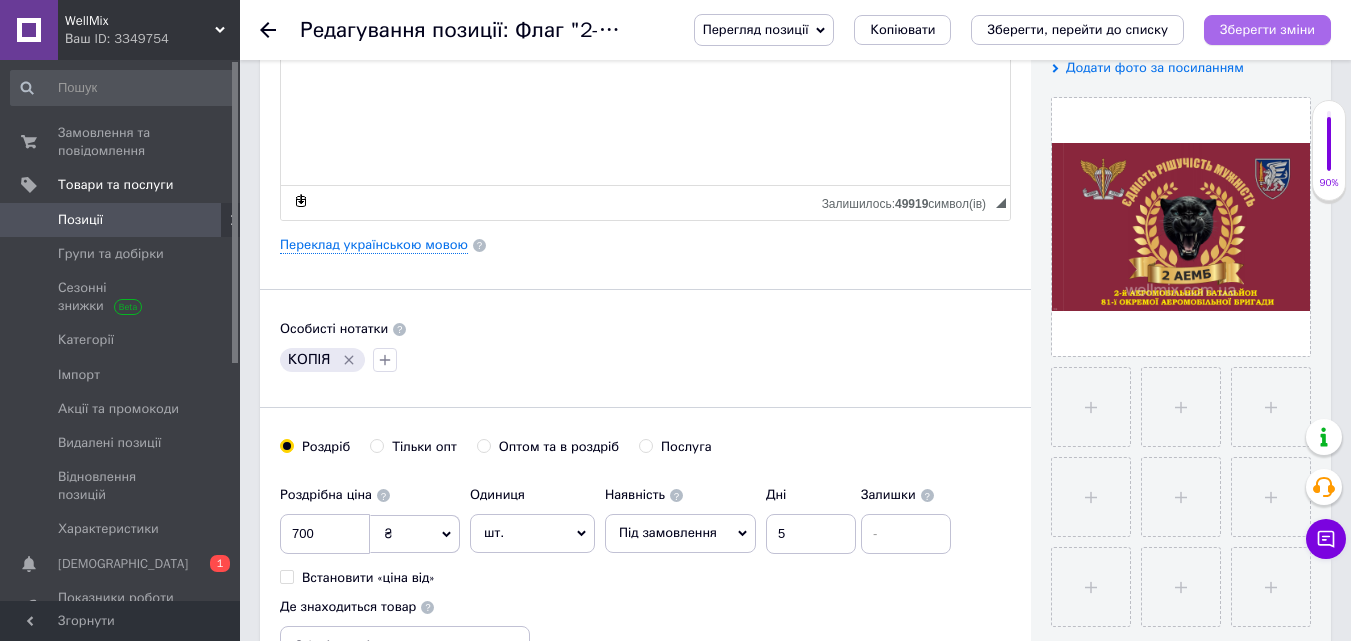 click on "Зберегти зміни" at bounding box center [1267, 30] 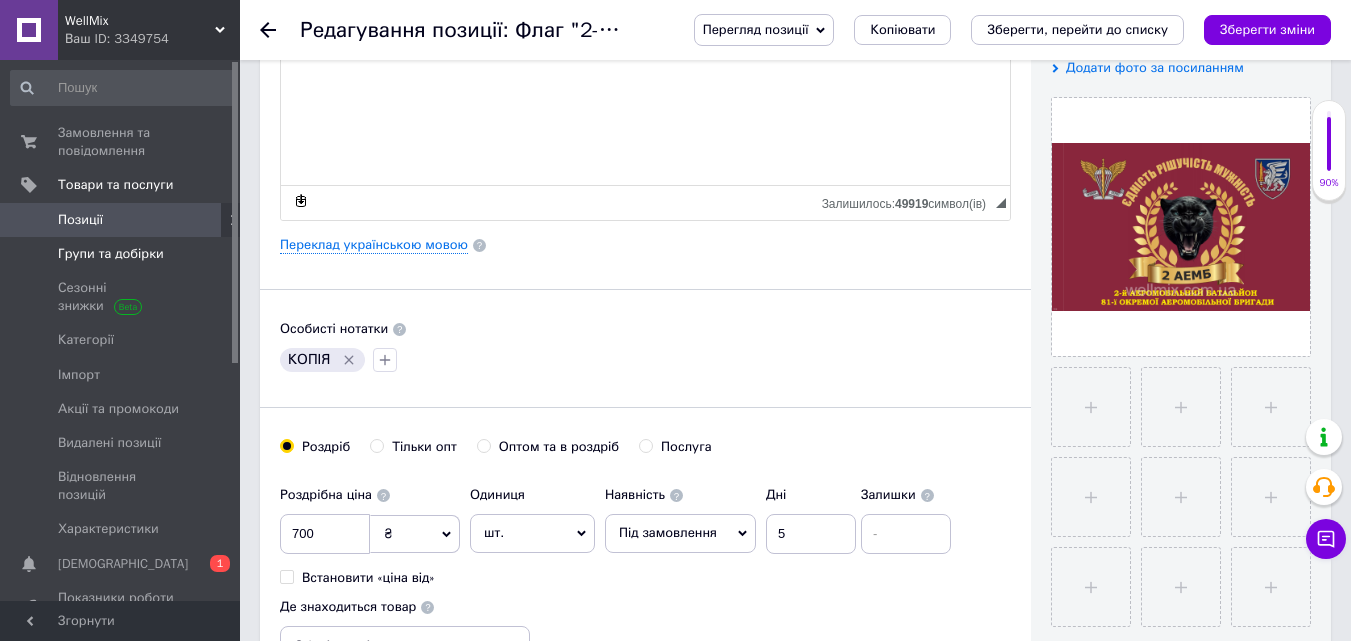 click on "Групи та добірки" at bounding box center (111, 254) 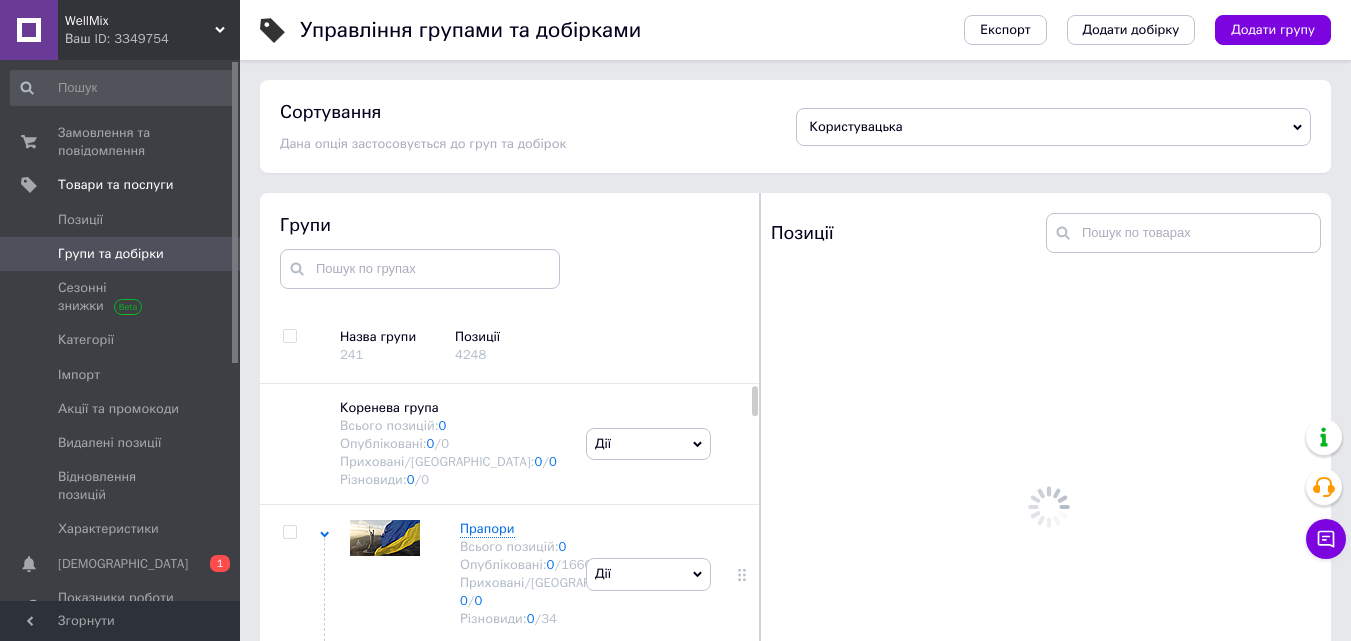 scroll, scrollTop: 113, scrollLeft: 0, axis: vertical 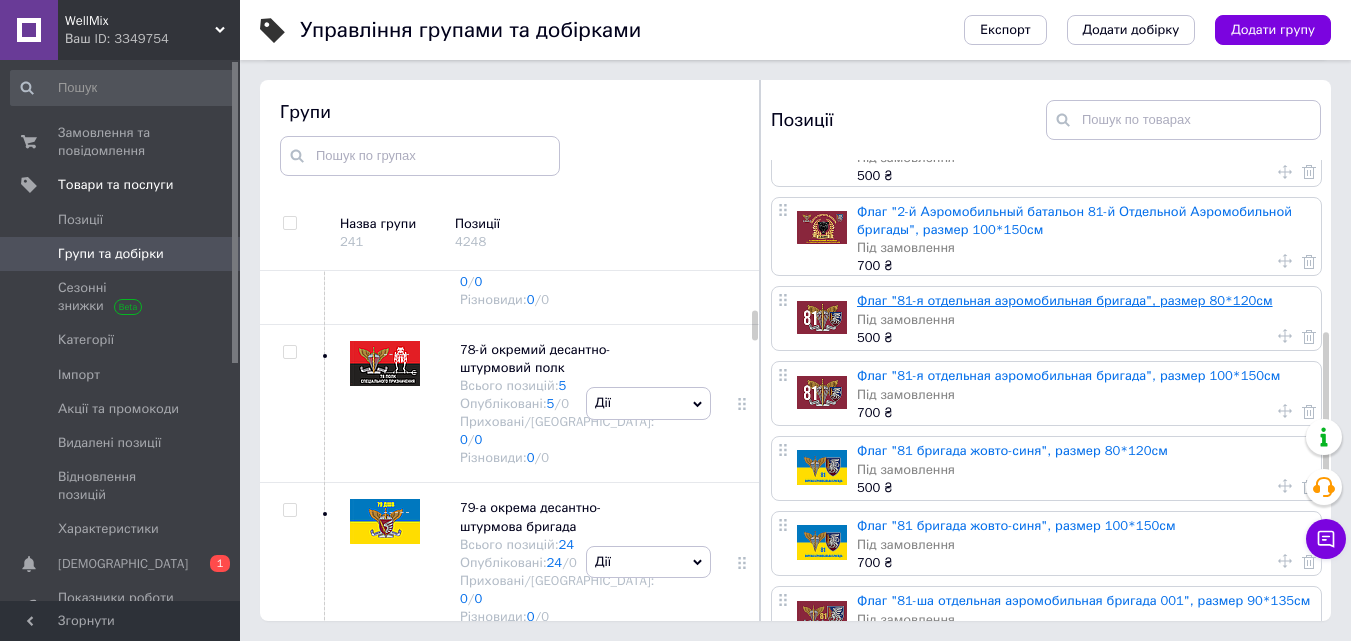 click on "Флаг "81-я отдельная аэромобильная бригада", размер  80*120см" at bounding box center (1065, 300) 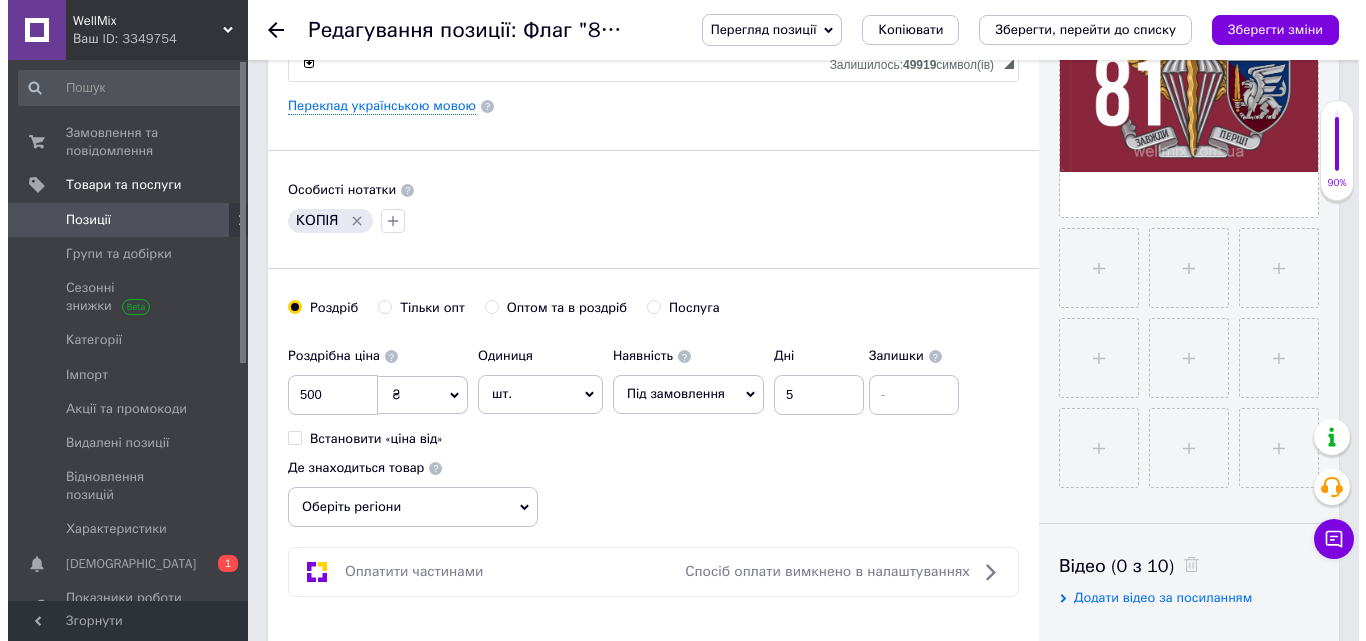 scroll, scrollTop: 400, scrollLeft: 0, axis: vertical 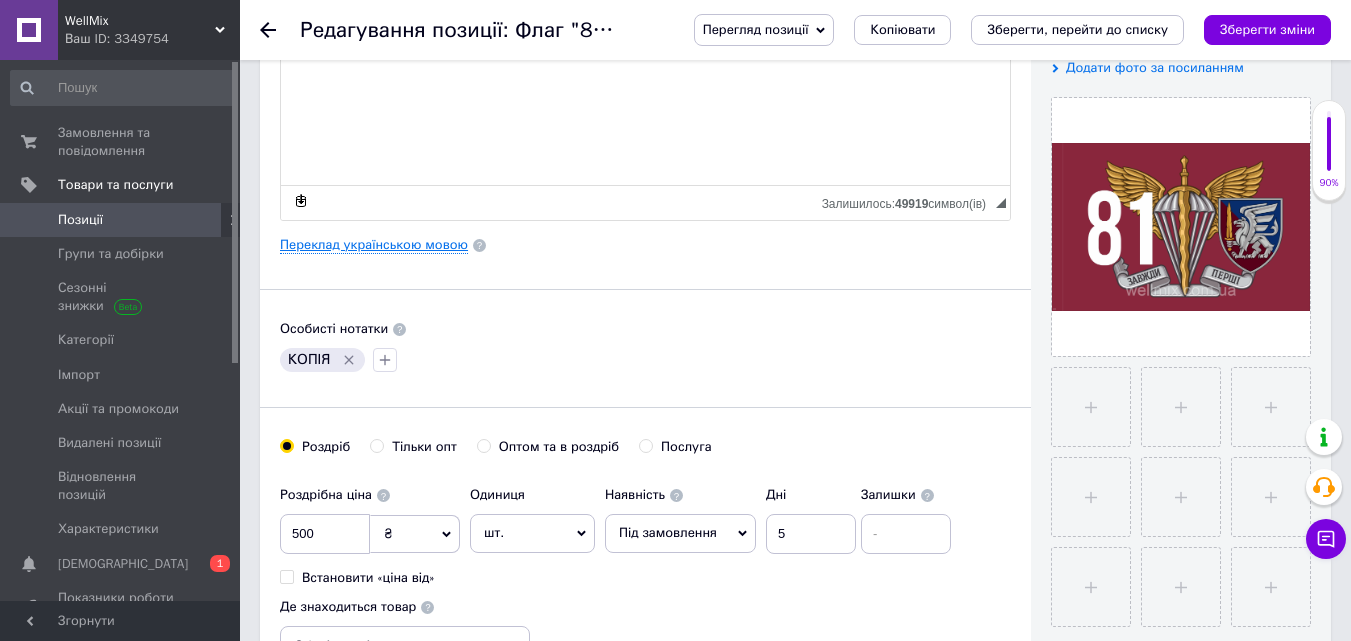 click on "Переклад українською мовою" at bounding box center (374, 245) 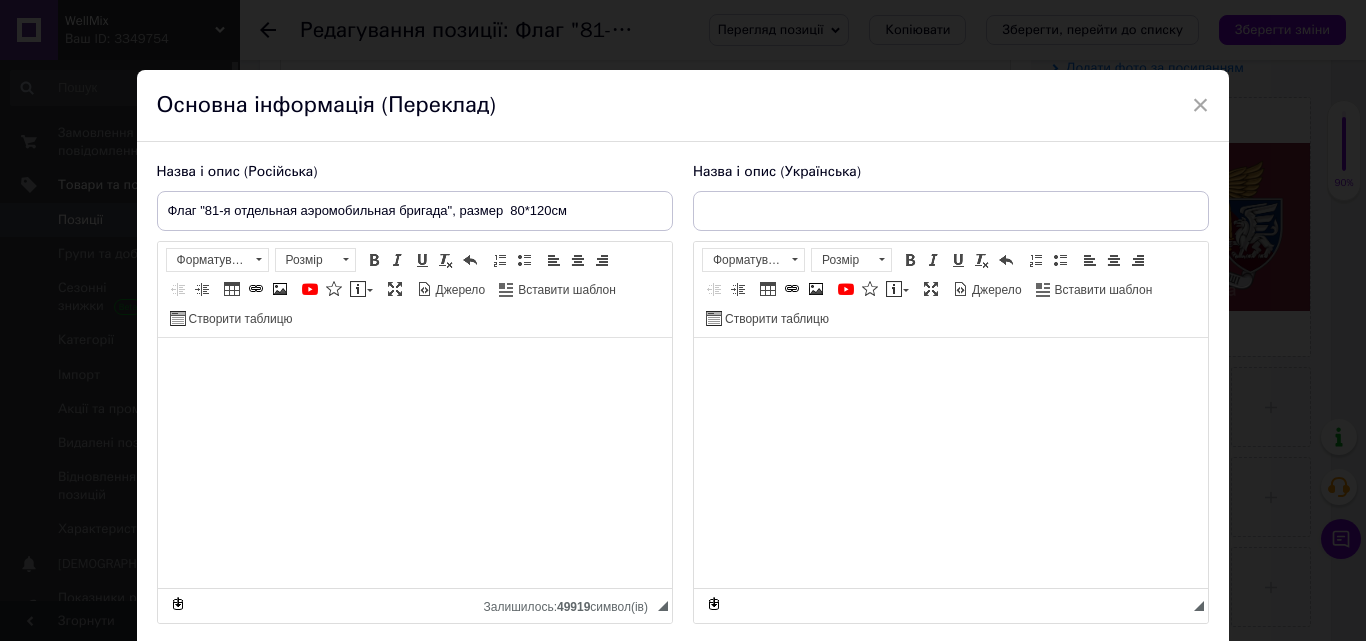 type on "Прапор "81-ша окрема аеромобільна бригада", розмір  80*120см" 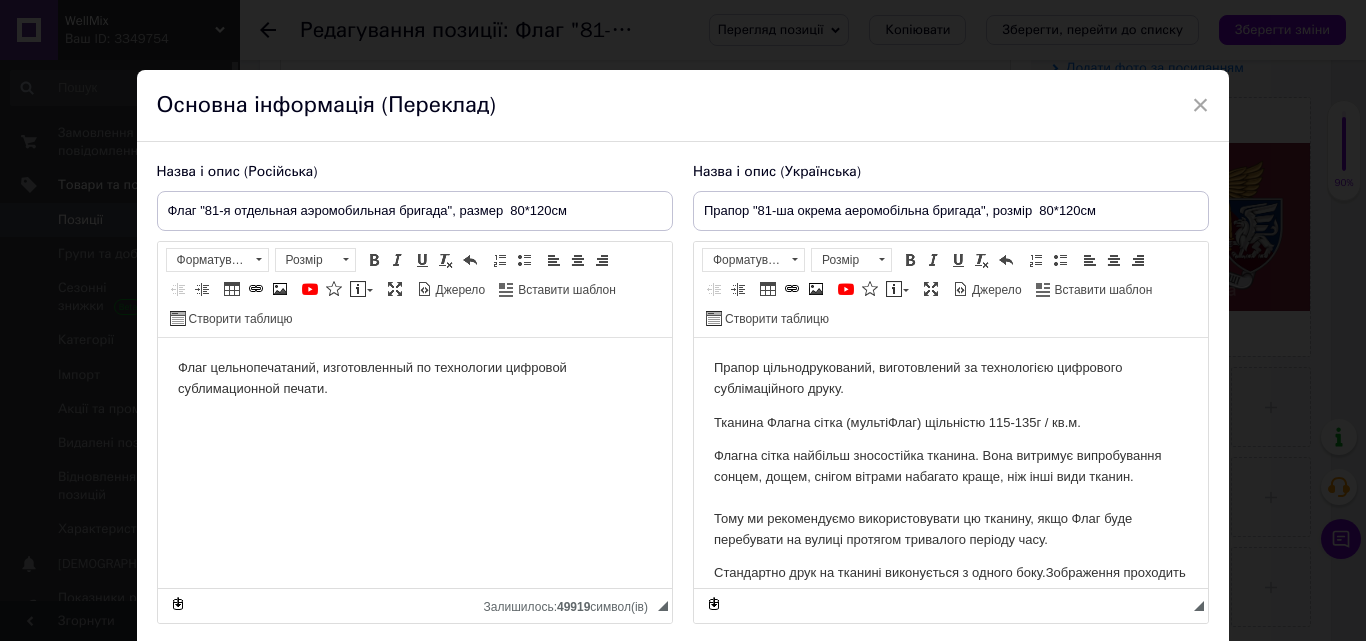 scroll, scrollTop: 0, scrollLeft: 0, axis: both 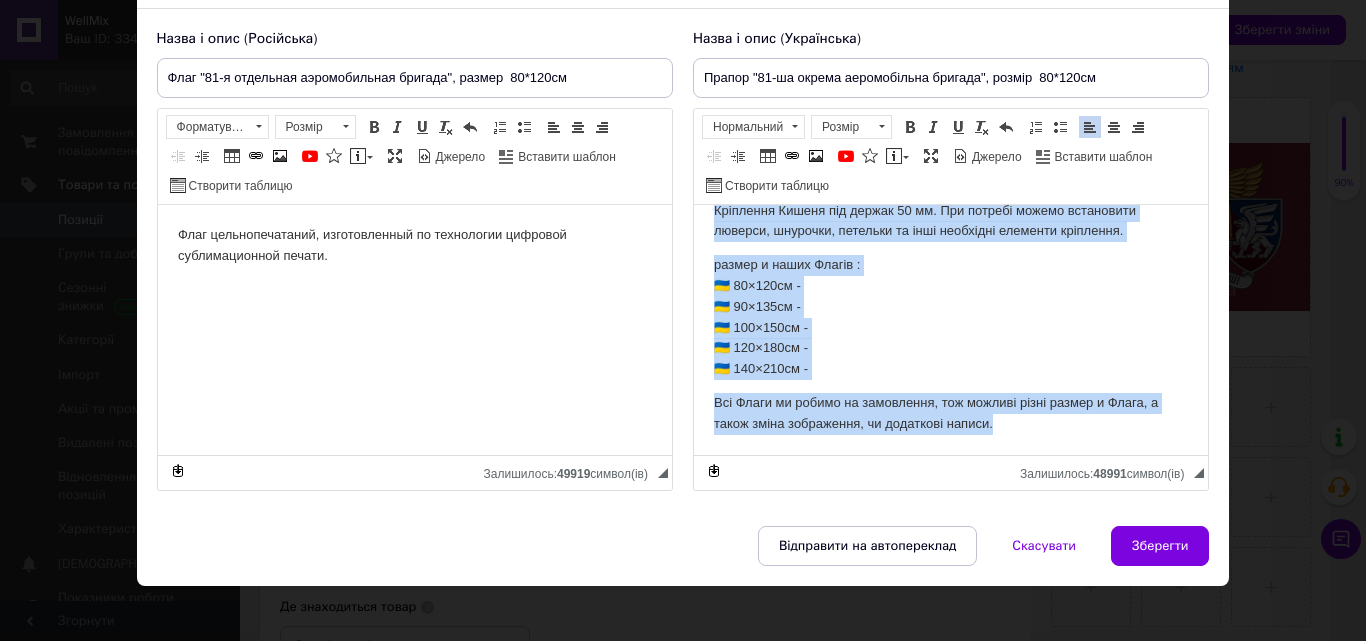 drag, startPoint x: 706, startPoint y: 216, endPoint x: 1742, endPoint y: 668, distance: 1130.3097 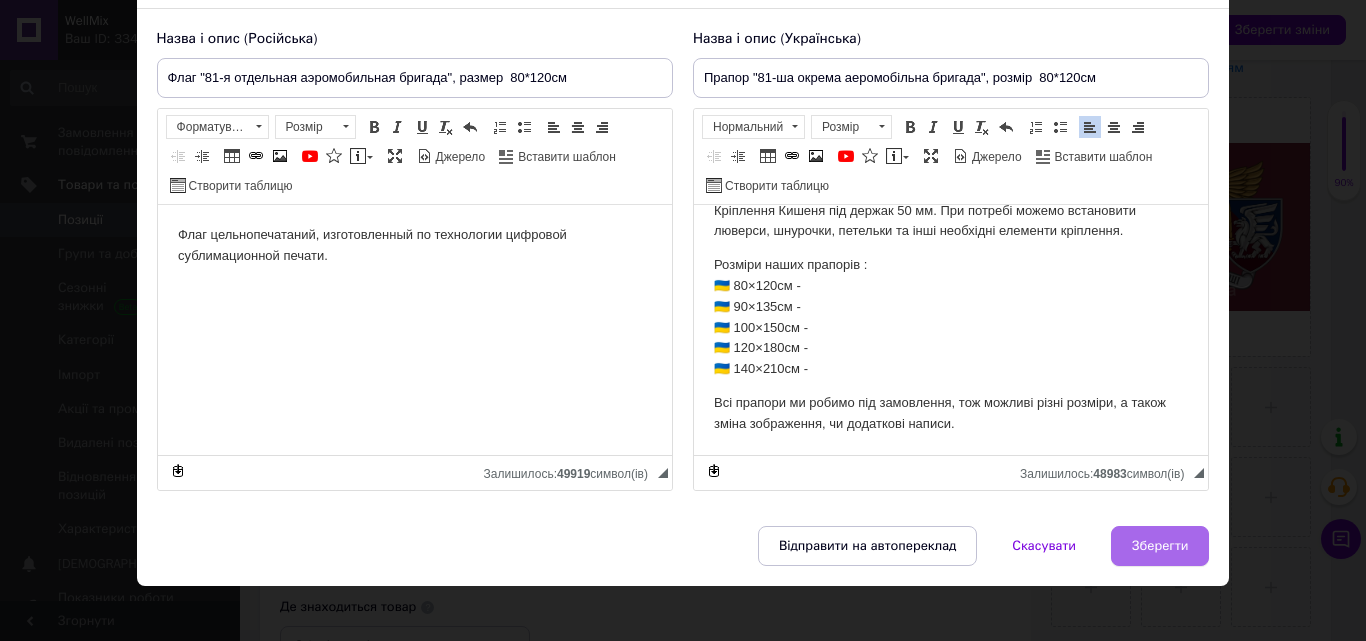 click on "Зберегти" at bounding box center [1160, 546] 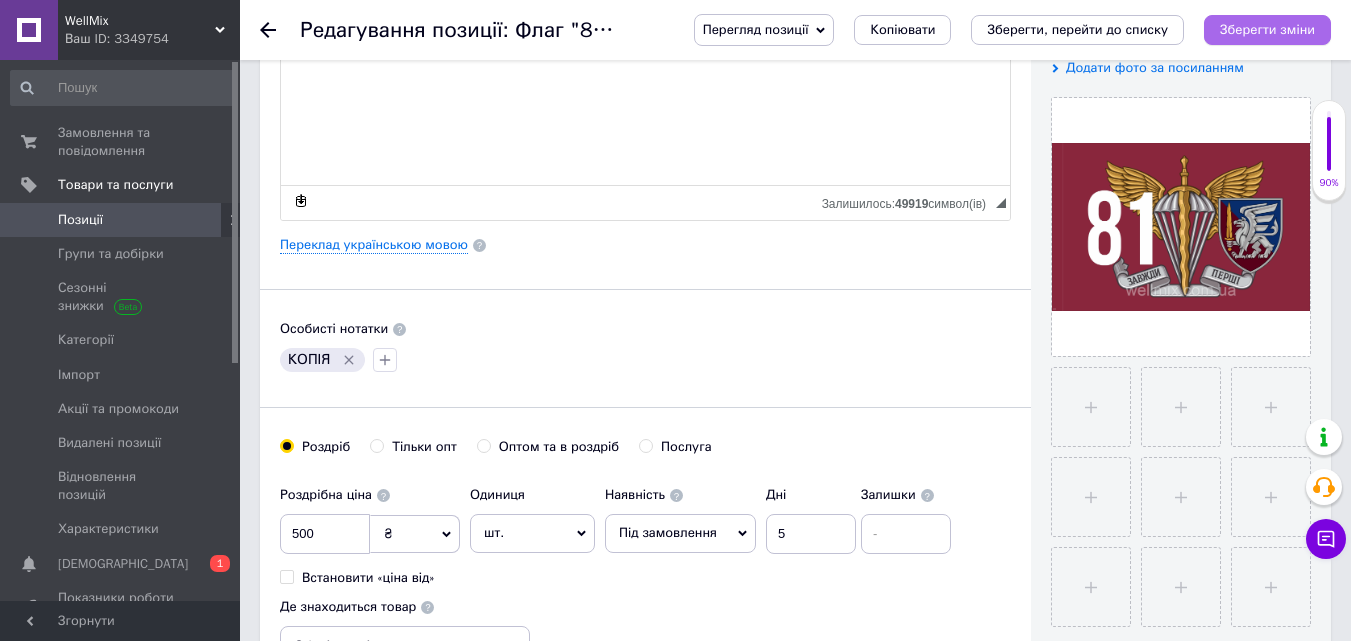 click on "Зберегти зміни" at bounding box center (1267, 30) 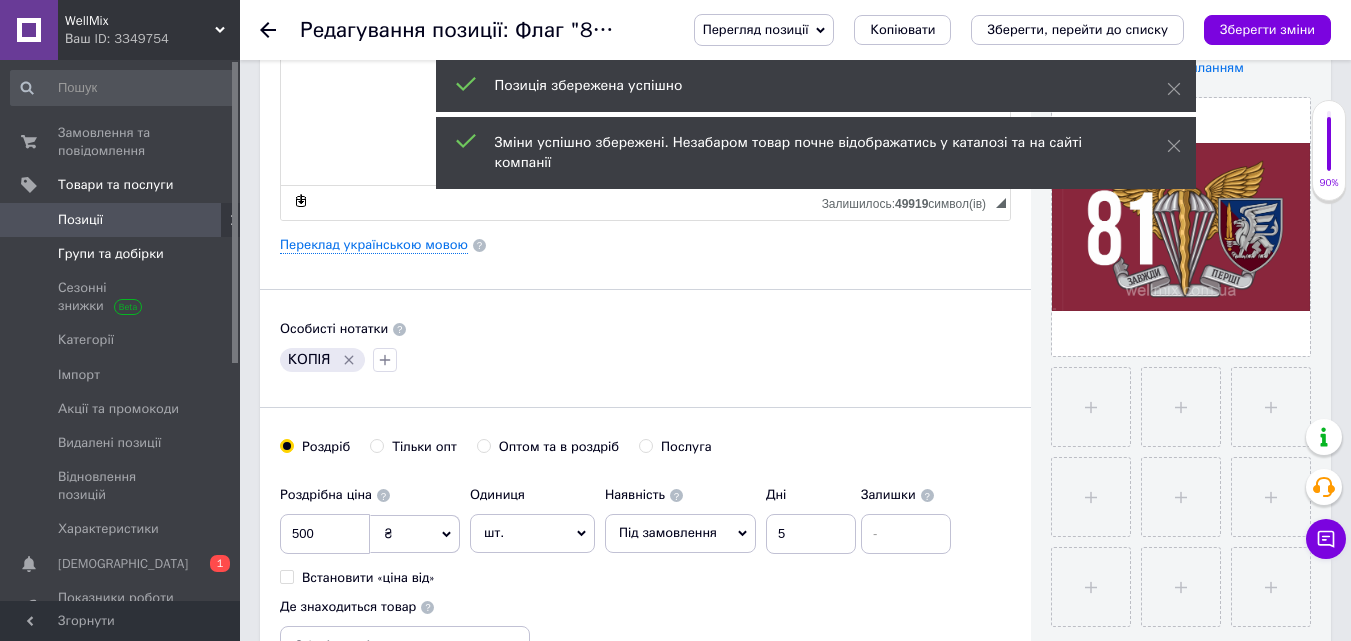 click on "Групи та добірки" at bounding box center [111, 254] 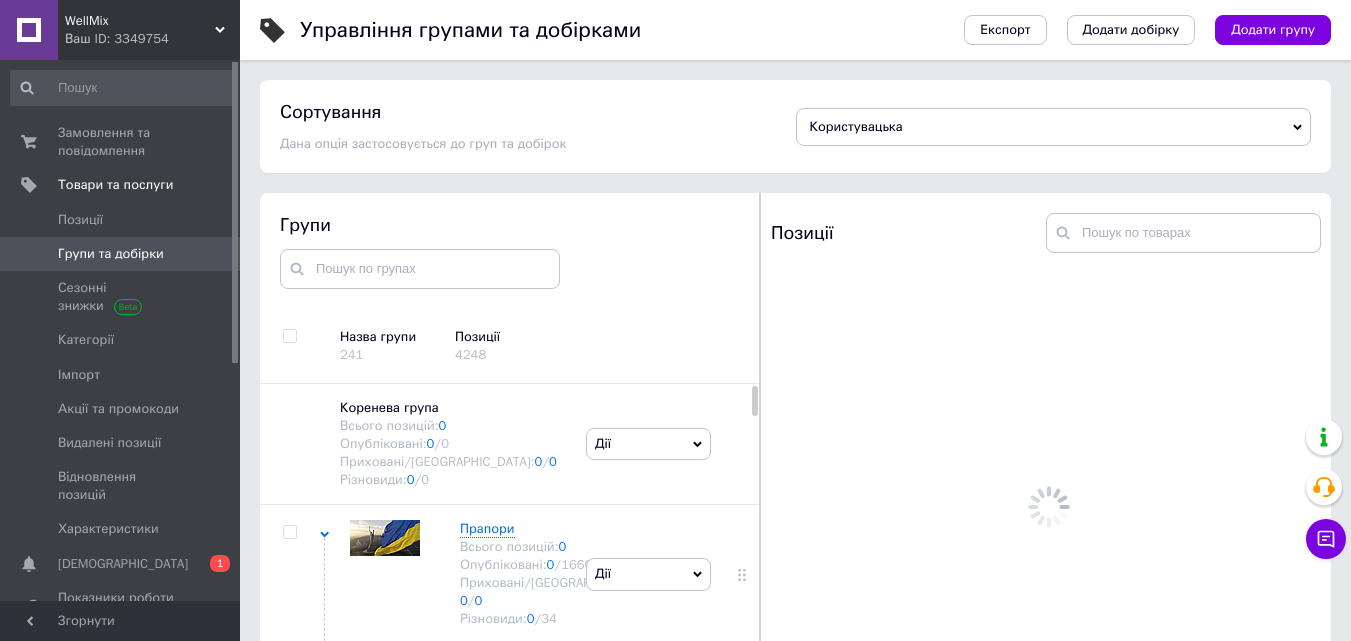 scroll, scrollTop: 113, scrollLeft: 0, axis: vertical 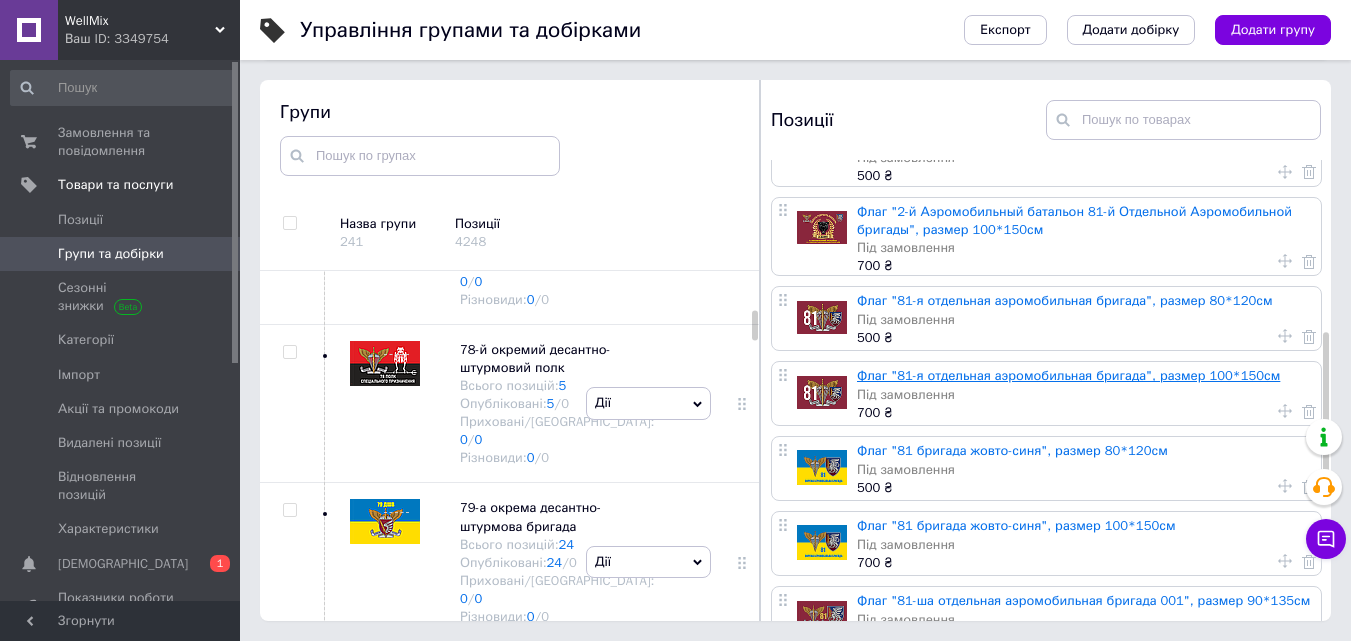click on "Флаг "81-я отдельная аэромобильная бригада", размер  100*150см" at bounding box center (1068, 375) 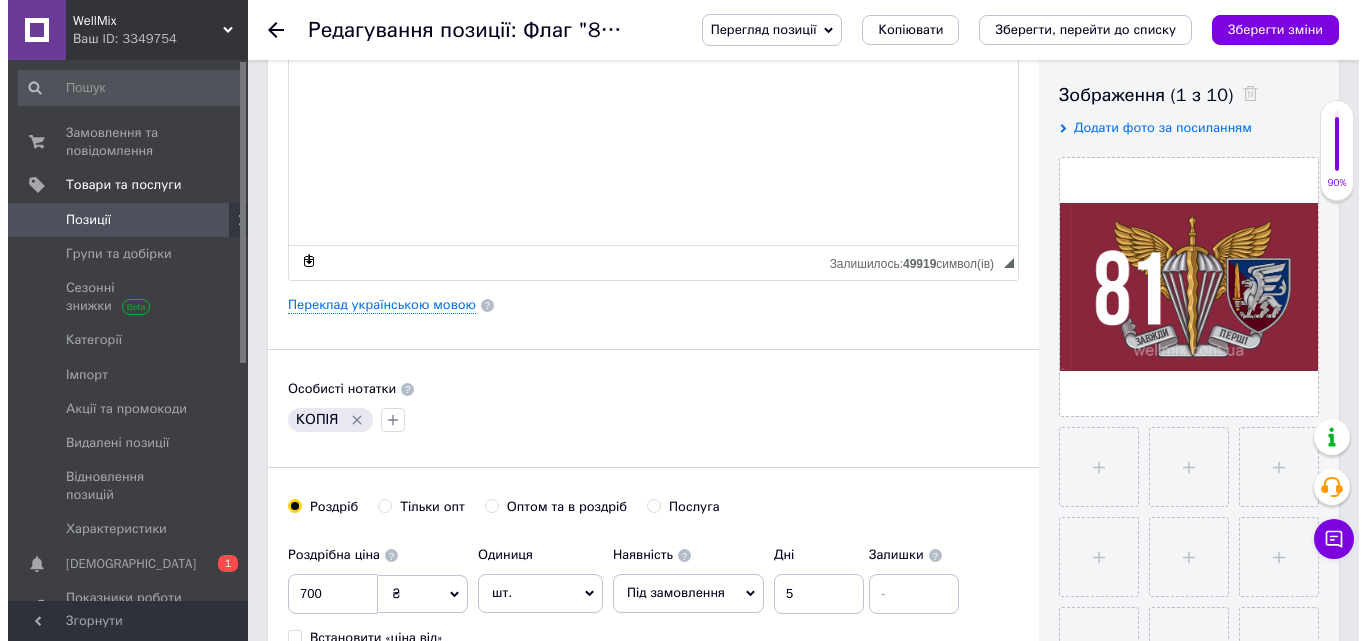 scroll, scrollTop: 400, scrollLeft: 0, axis: vertical 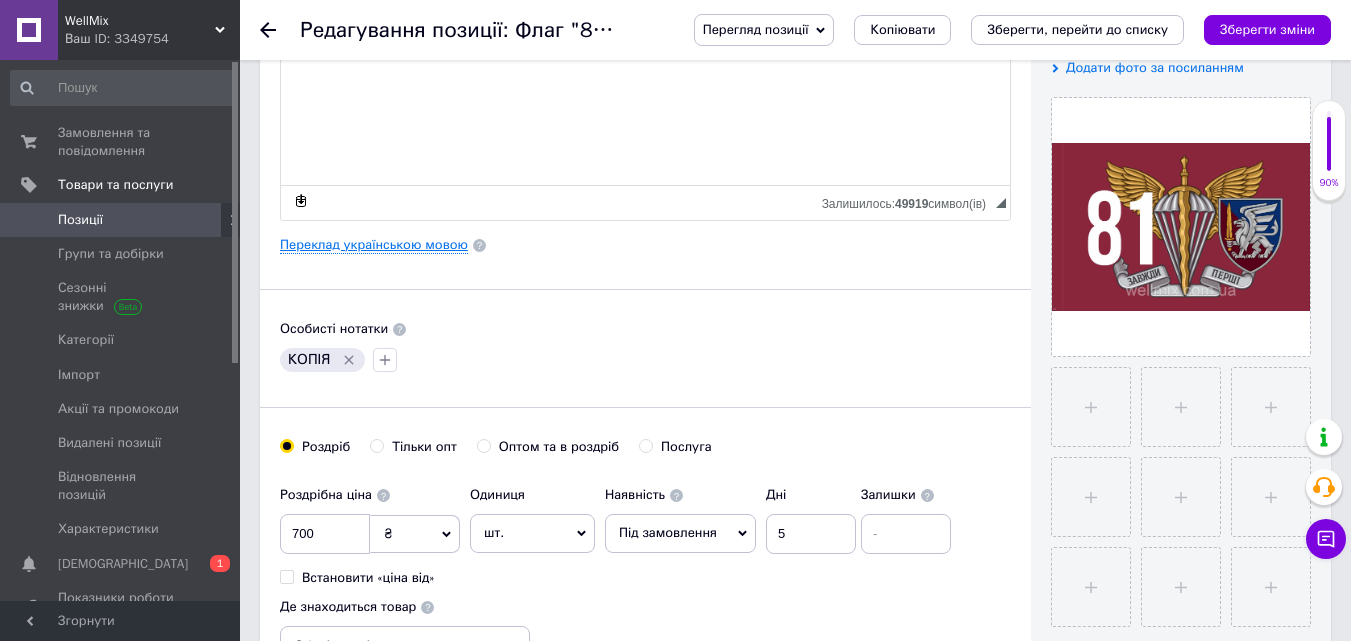 click on "Переклад українською мовою" at bounding box center [374, 245] 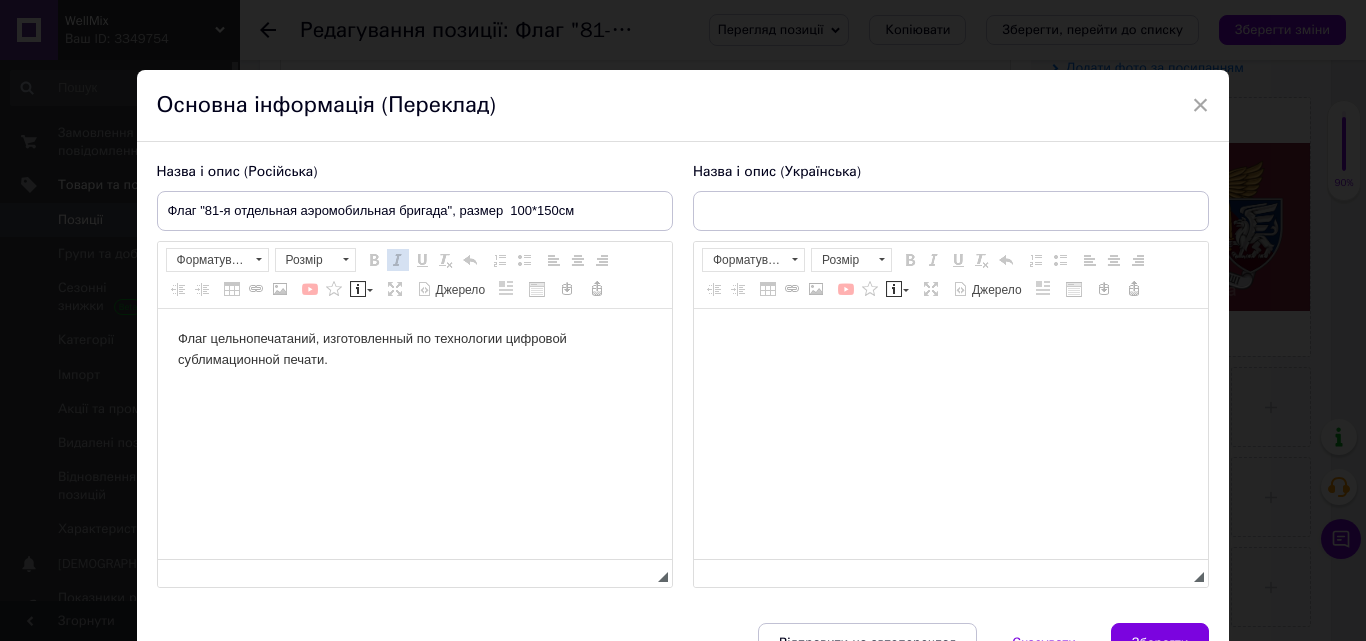 scroll, scrollTop: 0, scrollLeft: 0, axis: both 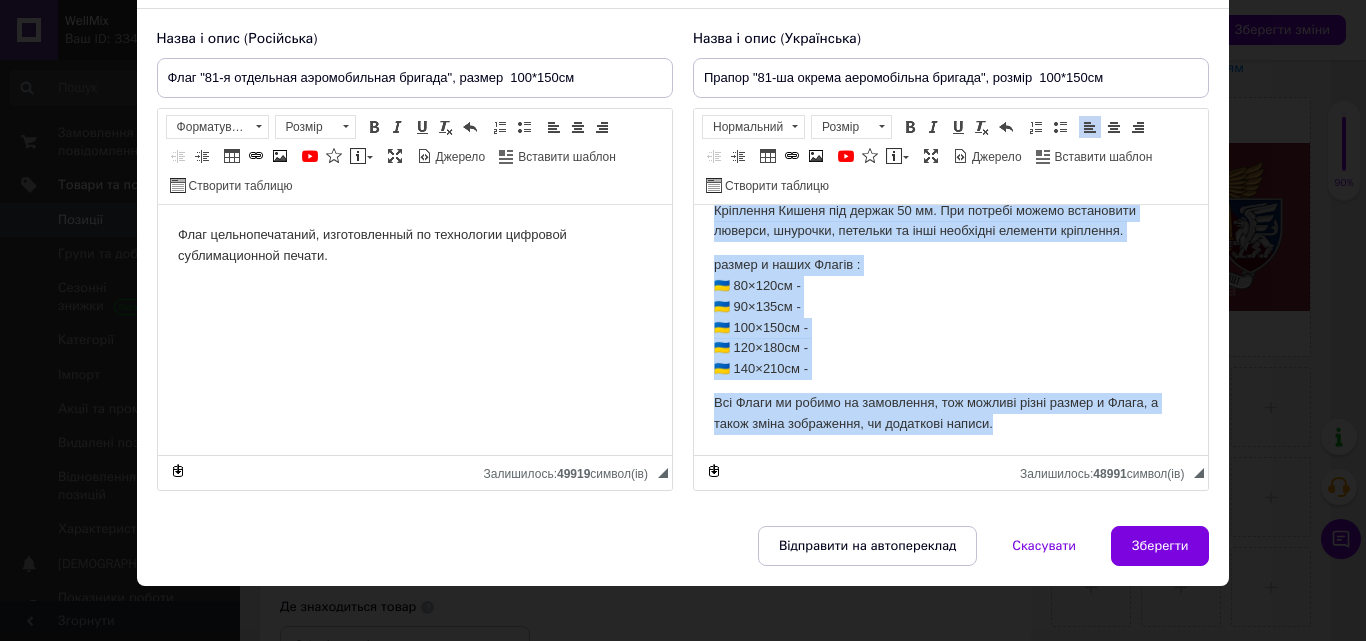 drag, startPoint x: 708, startPoint y: 222, endPoint x: 1076, endPoint y: 427, distance: 421.24695 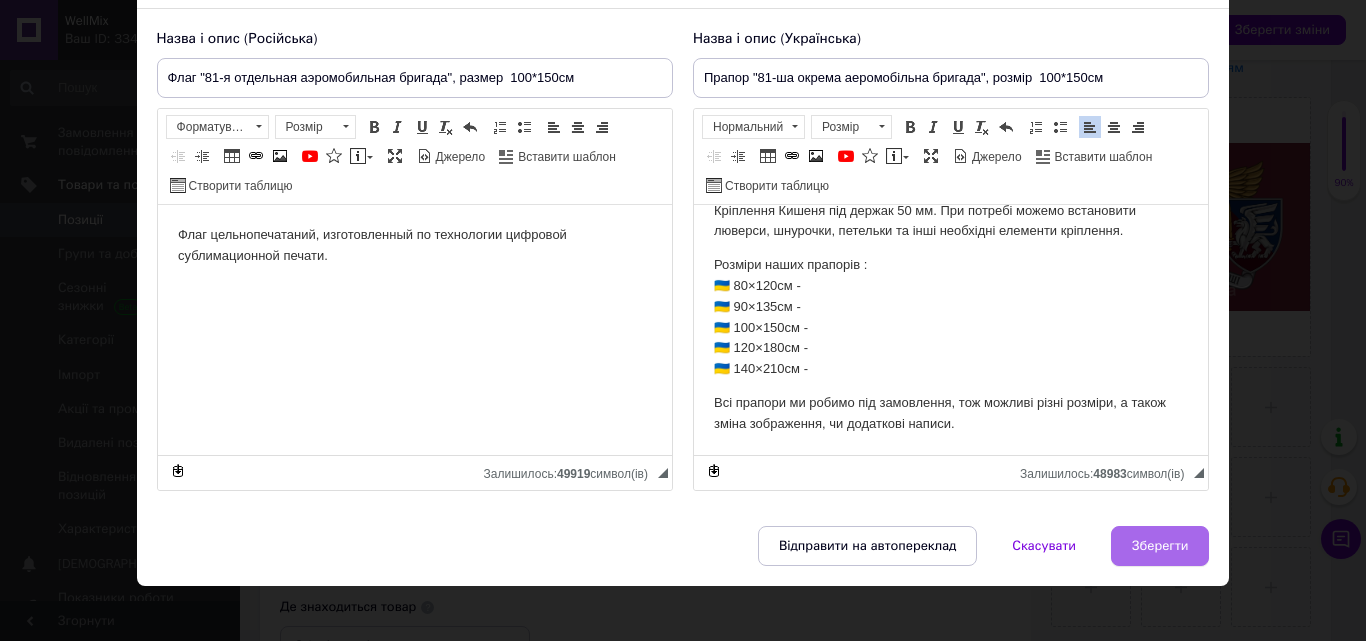 click on "Зберегти" at bounding box center (1160, 546) 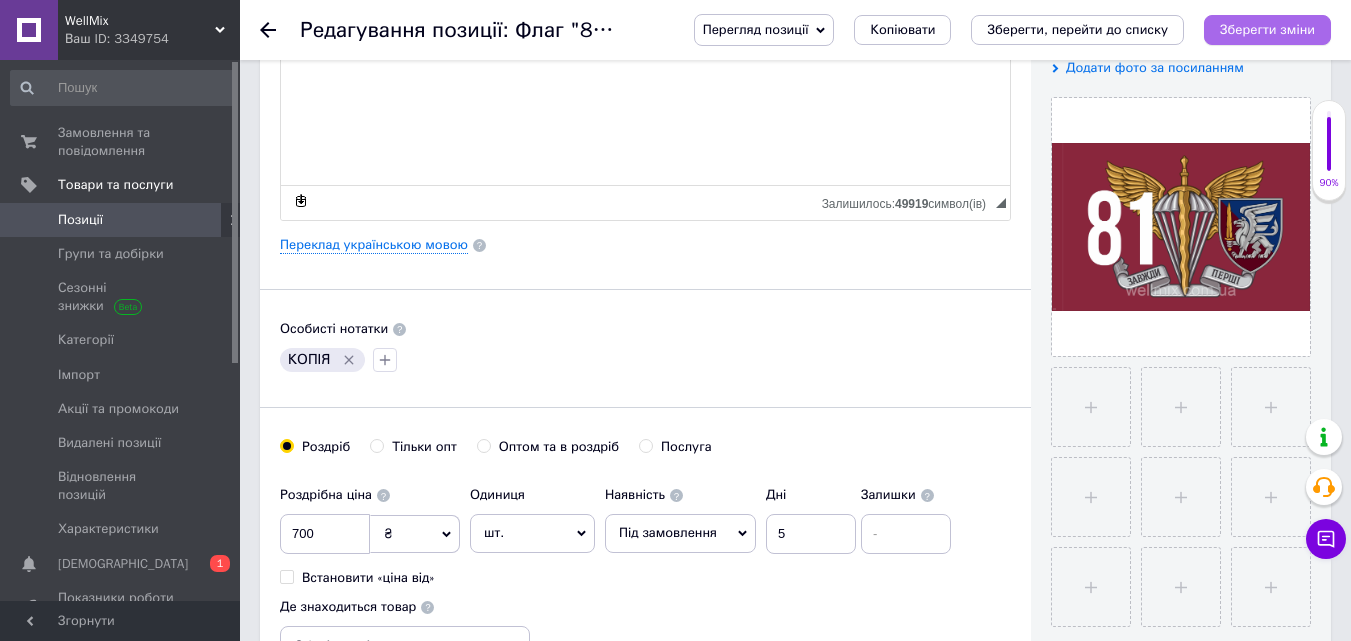 click on "Зберегти зміни" at bounding box center (1267, 29) 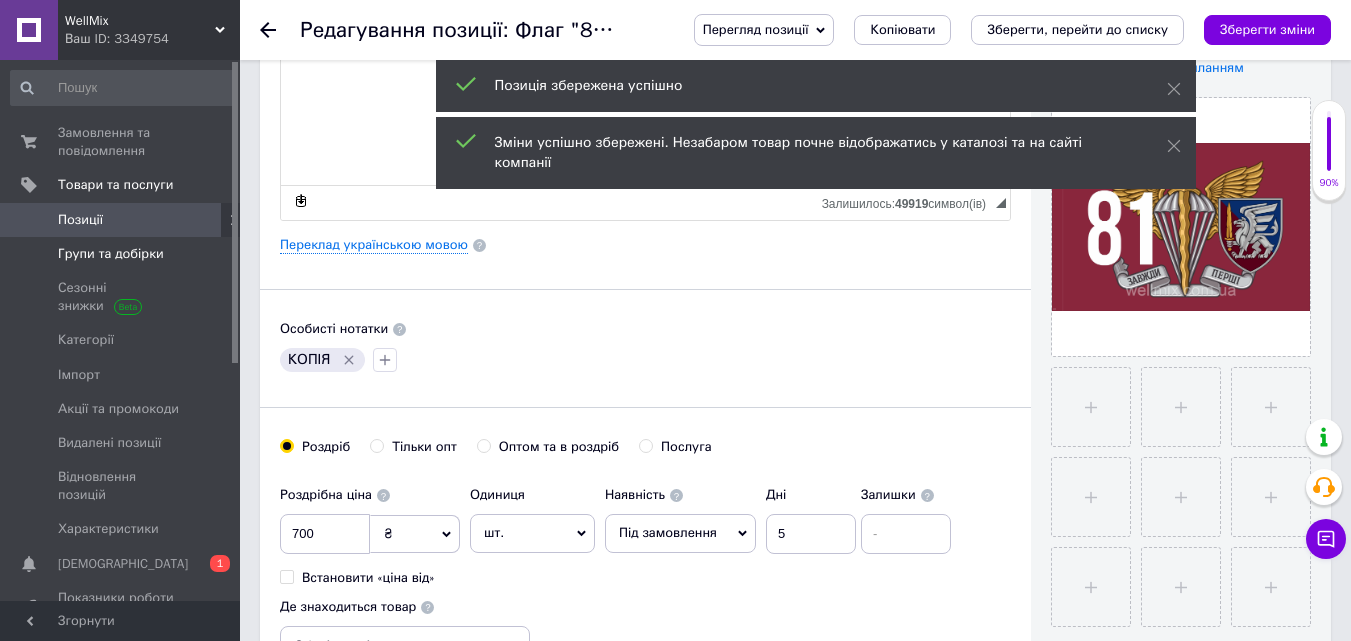 click on "Групи та добірки" at bounding box center (111, 254) 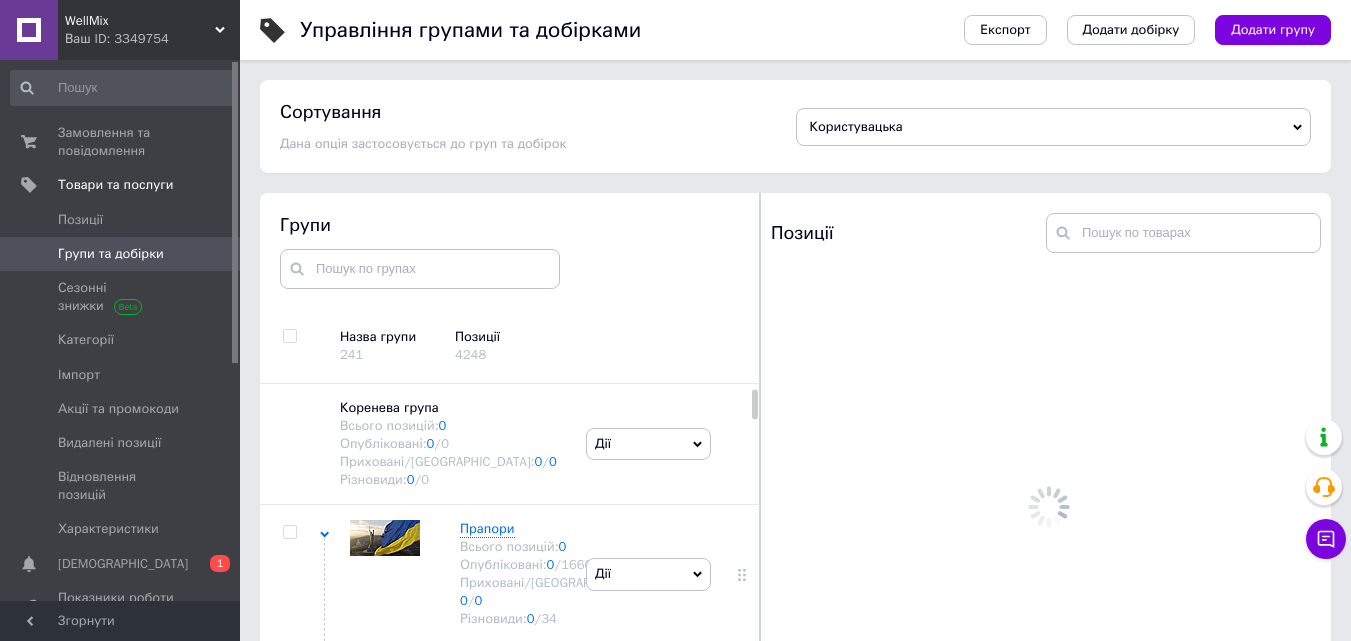 scroll, scrollTop: 113, scrollLeft: 0, axis: vertical 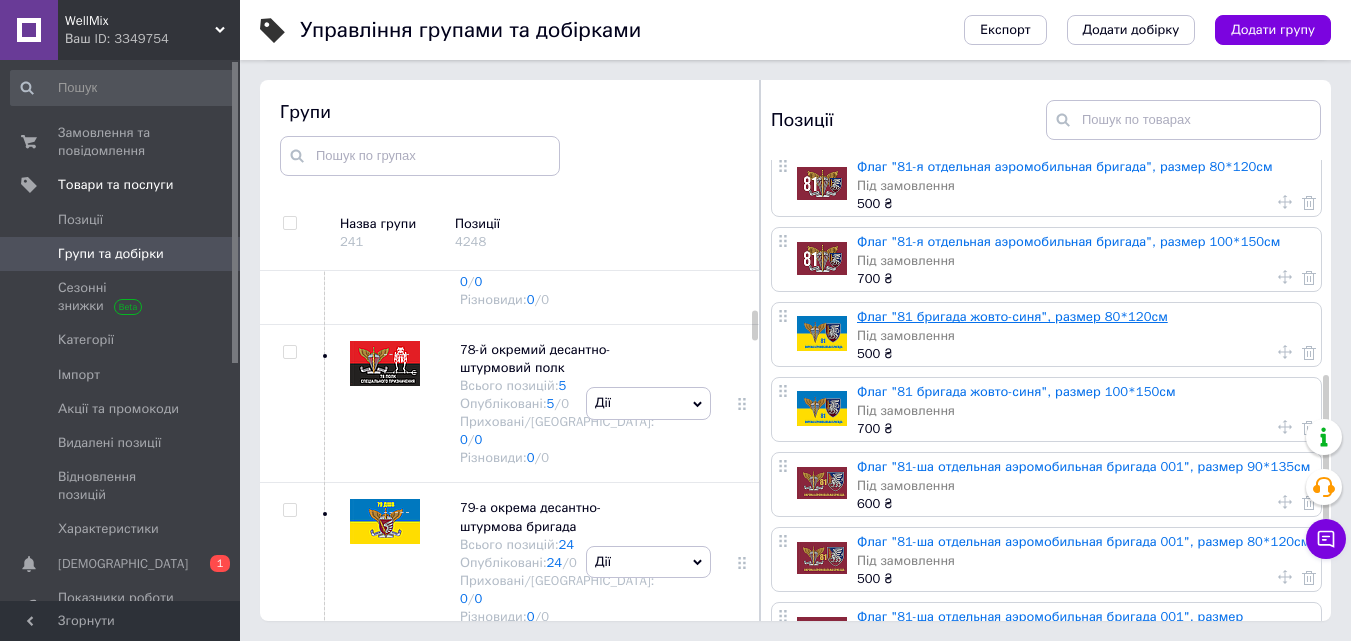 click on "Флаг "81 бригада жовто-синя", размер  80*120см" at bounding box center [1012, 316] 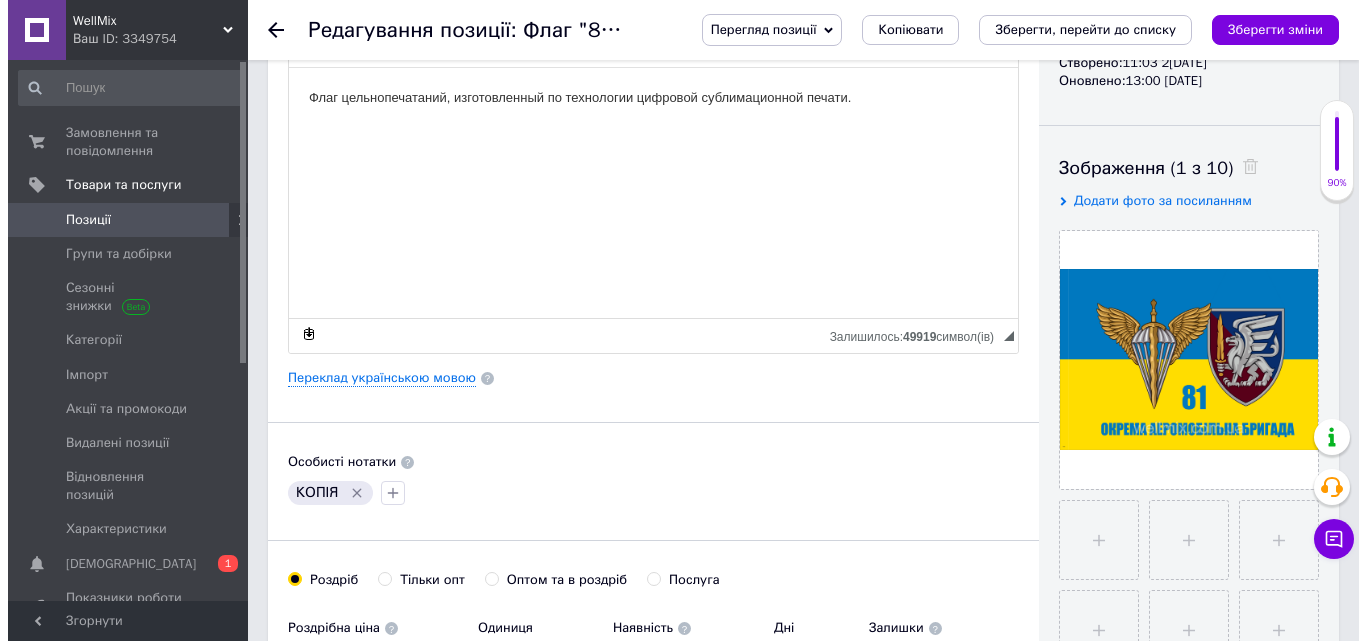 scroll, scrollTop: 400, scrollLeft: 0, axis: vertical 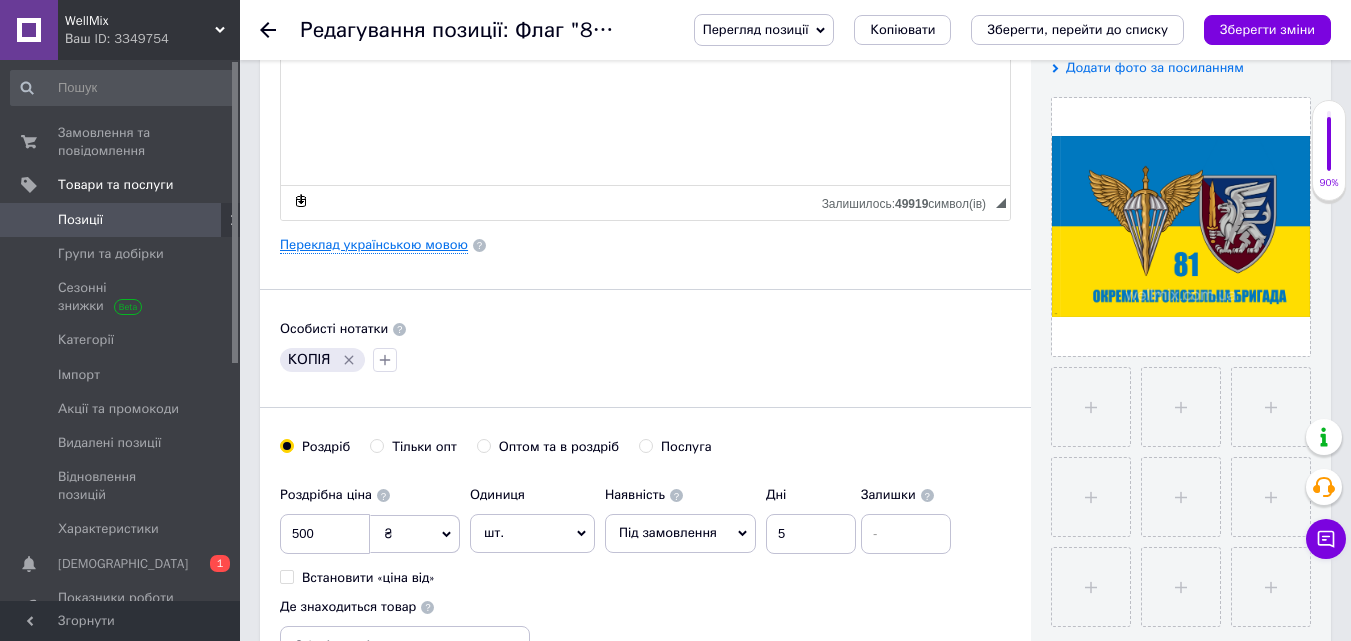 click on "Переклад українською мовою" at bounding box center [374, 245] 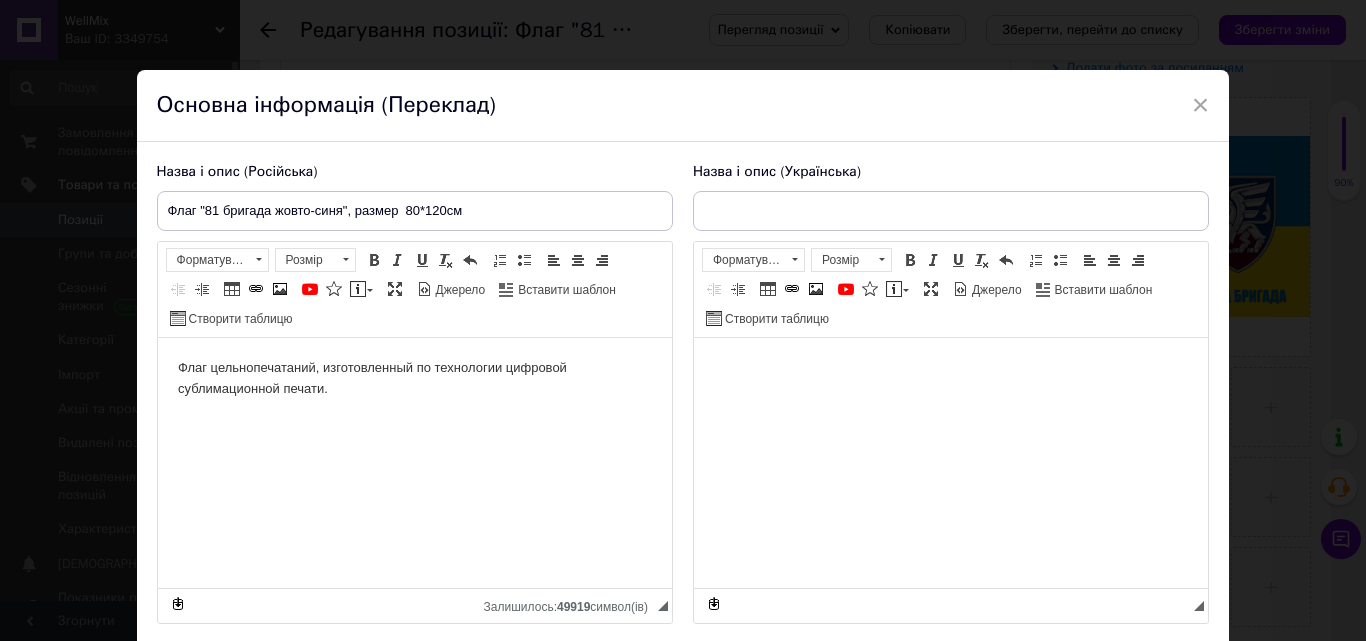 type on "Прапор "81 бригада жовто-синя", розмір  80*120см" 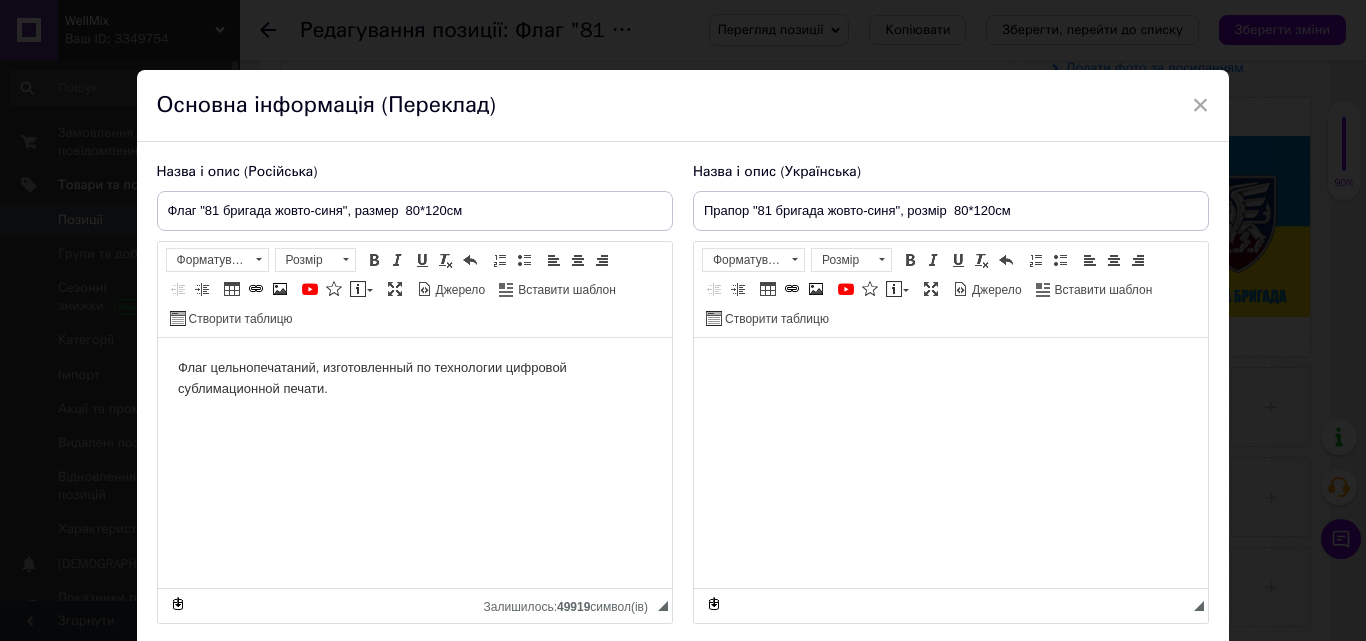 scroll, scrollTop: 0, scrollLeft: 0, axis: both 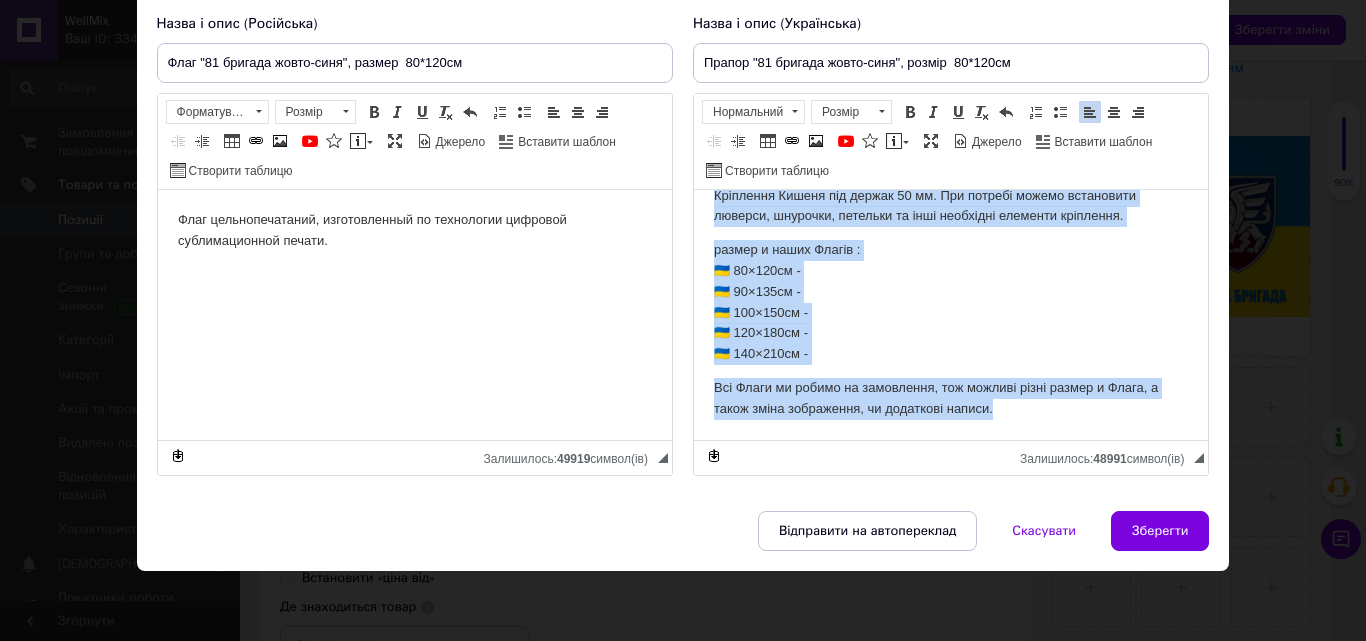 drag, startPoint x: 707, startPoint y: 229, endPoint x: 1139, endPoint y: 402, distance: 465.35257 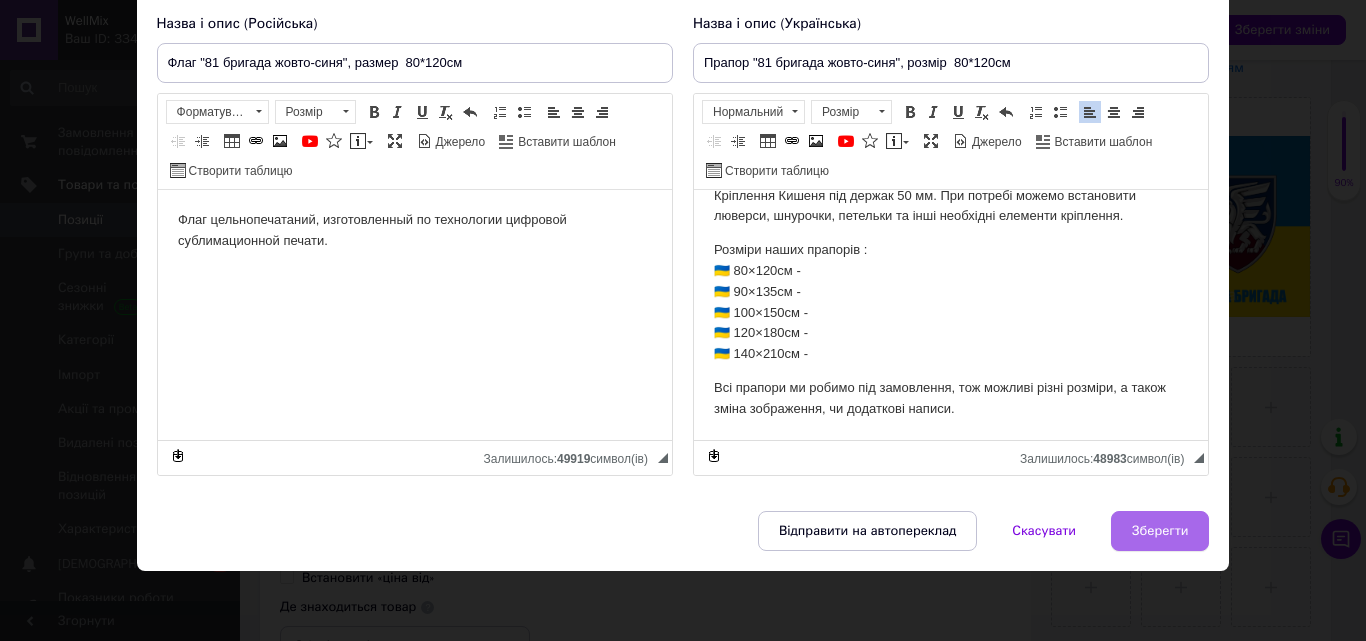 click on "Зберегти" at bounding box center [1160, 531] 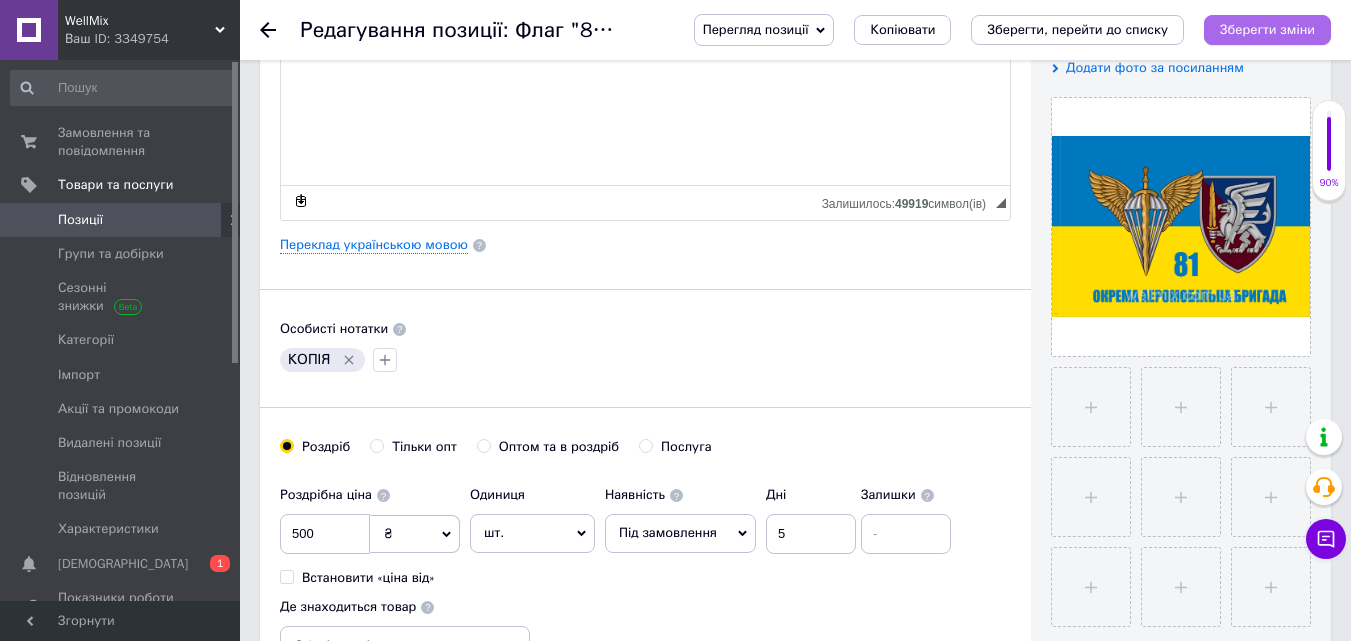 click on "Зберегти зміни" at bounding box center [1267, 29] 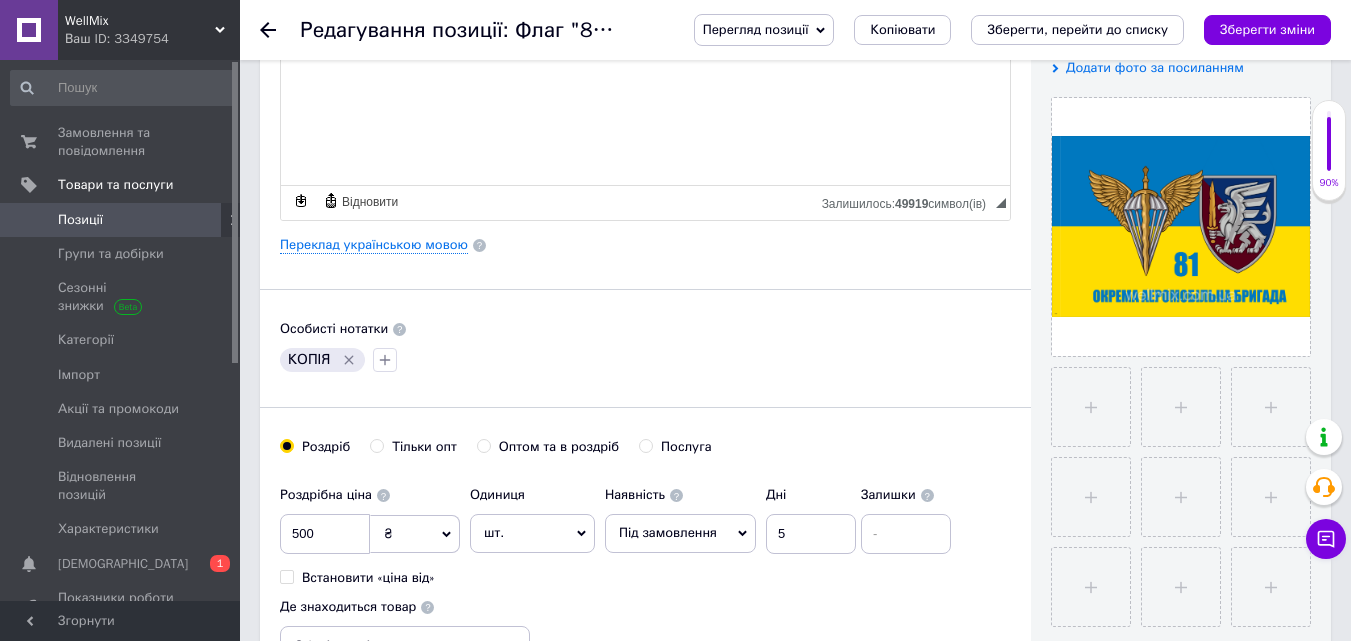 click on "Зберегти зміни" at bounding box center [1267, 29] 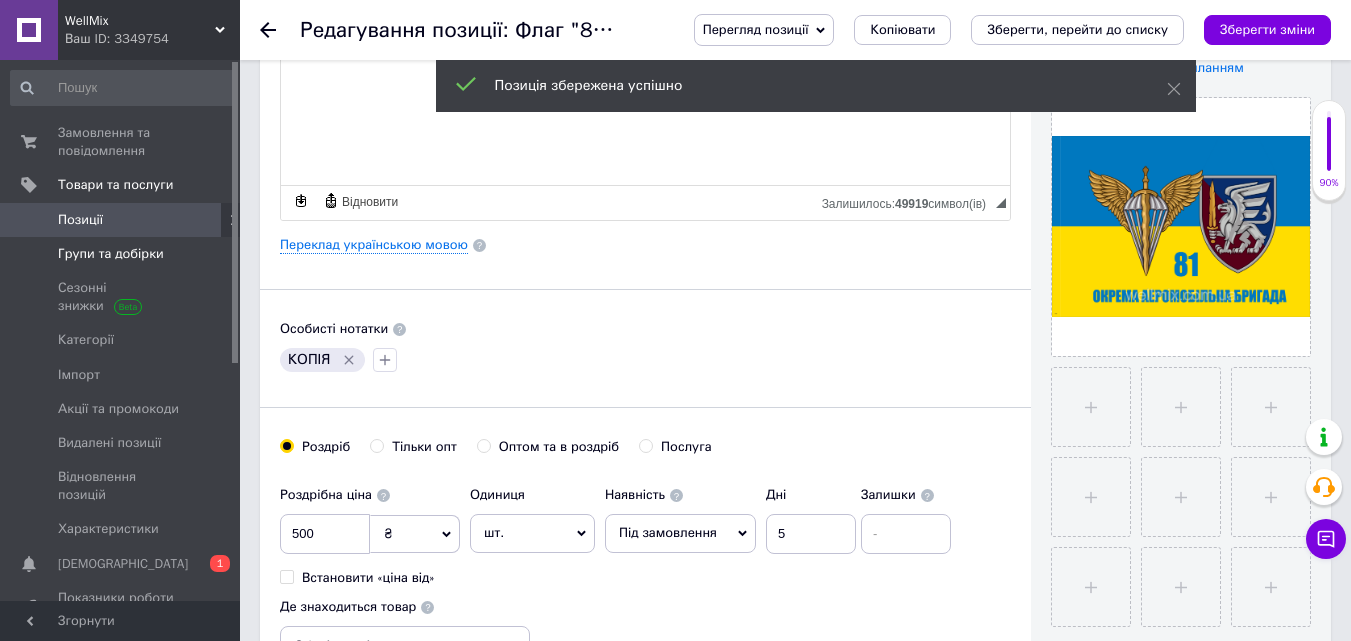 click on "Групи та добірки" at bounding box center (111, 254) 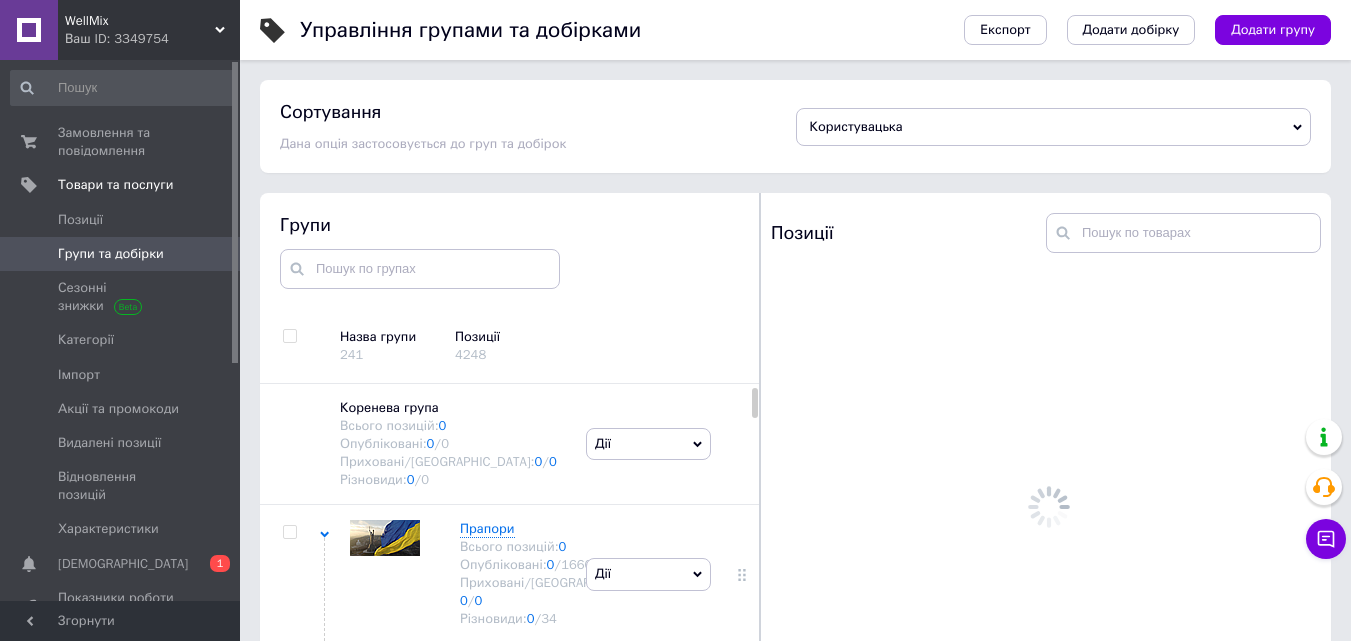 scroll, scrollTop: 113, scrollLeft: 0, axis: vertical 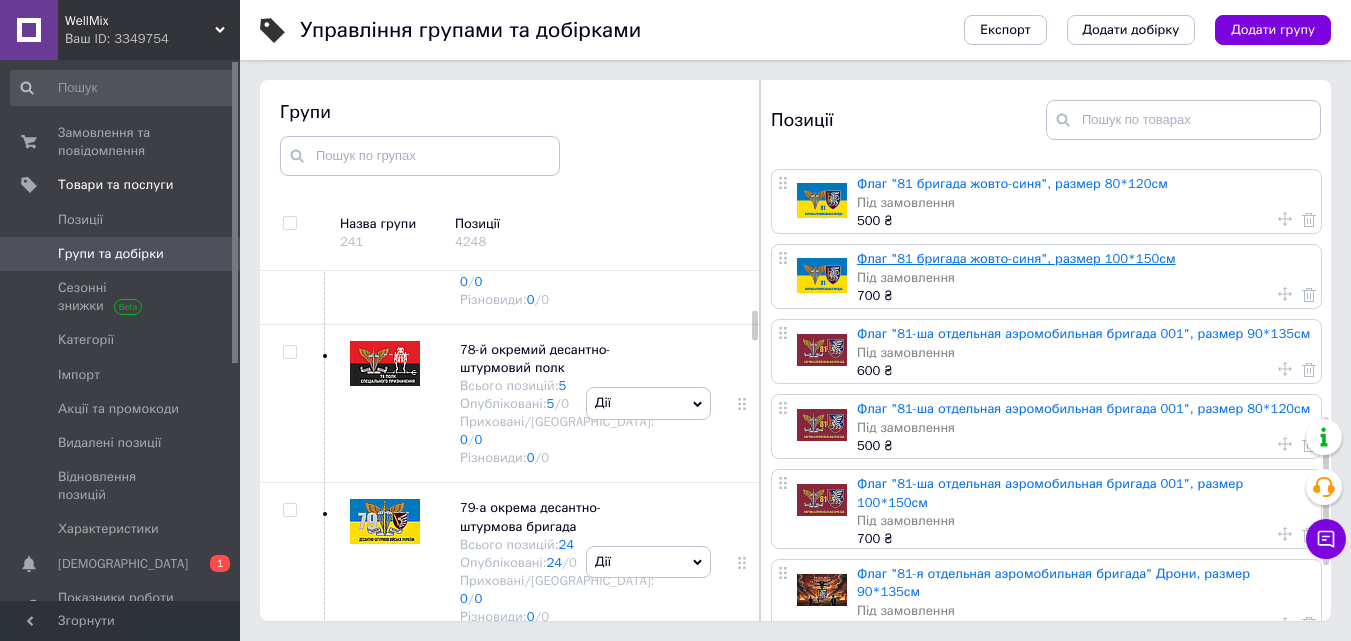 click on "Флаг "81 бригада жовто-синя", размер  100*150см" at bounding box center (1016, 258) 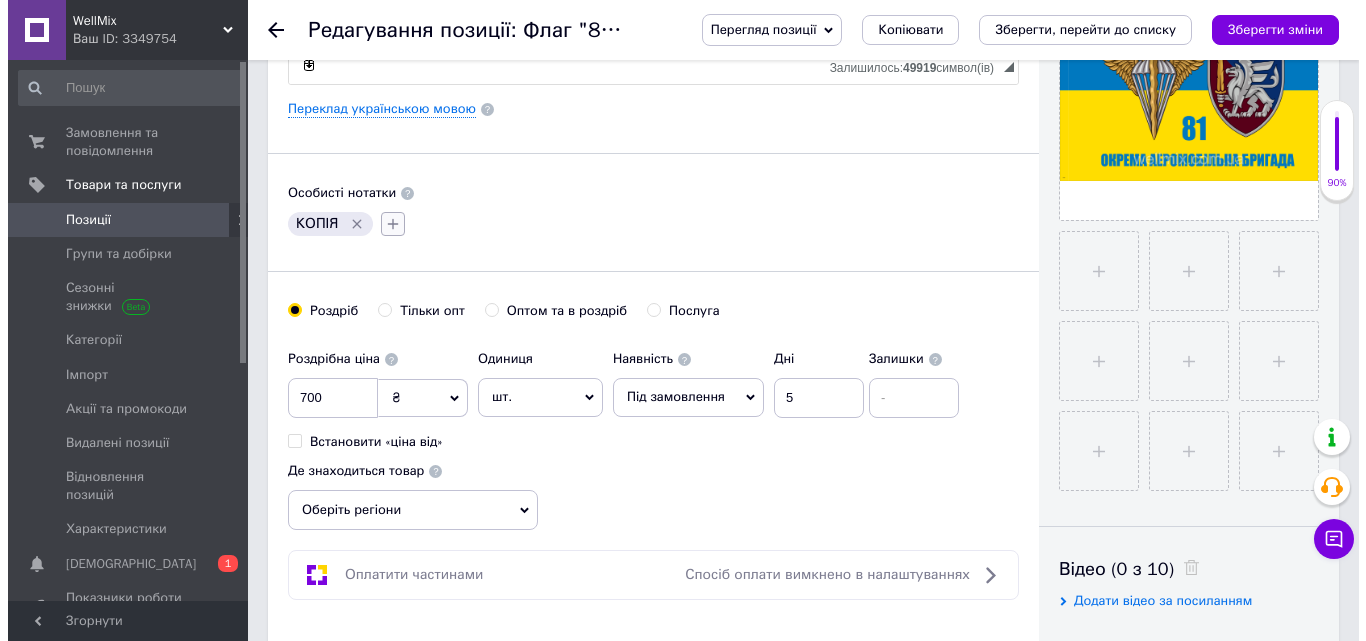 scroll, scrollTop: 533, scrollLeft: 0, axis: vertical 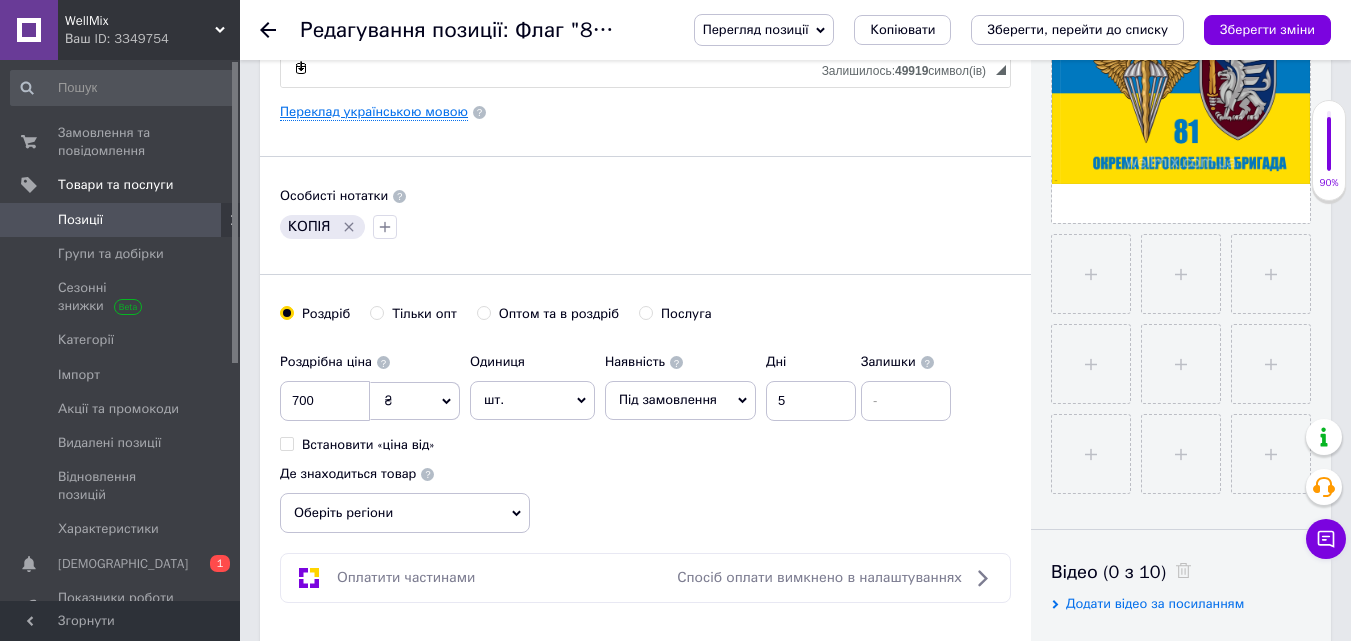 click on "Переклад українською мовою" at bounding box center (374, 112) 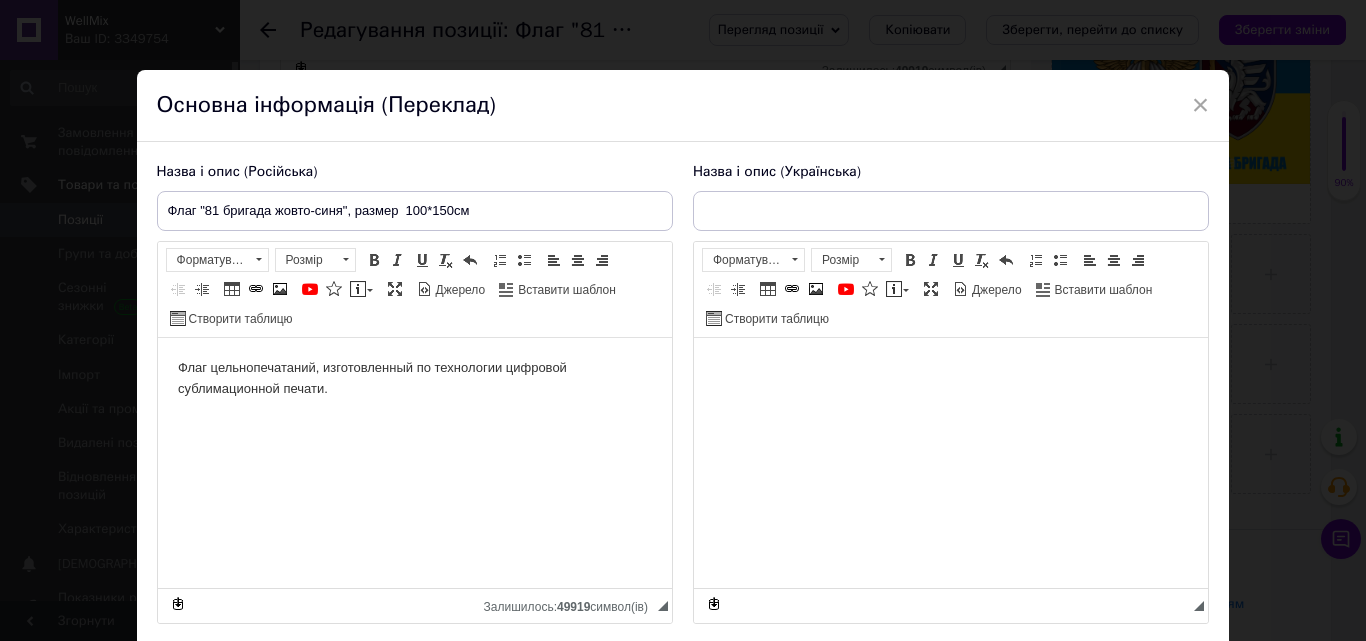 scroll, scrollTop: 0, scrollLeft: 0, axis: both 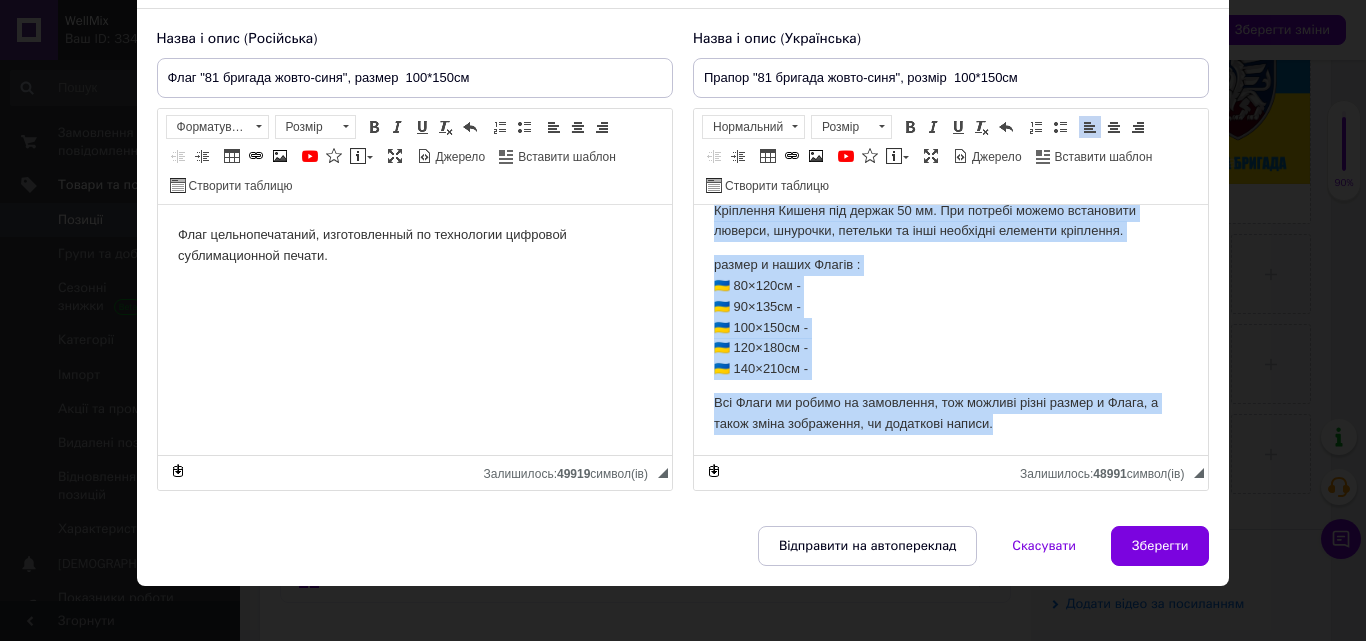 drag, startPoint x: 710, startPoint y: 219, endPoint x: 1081, endPoint y: 425, distance: 424.3548 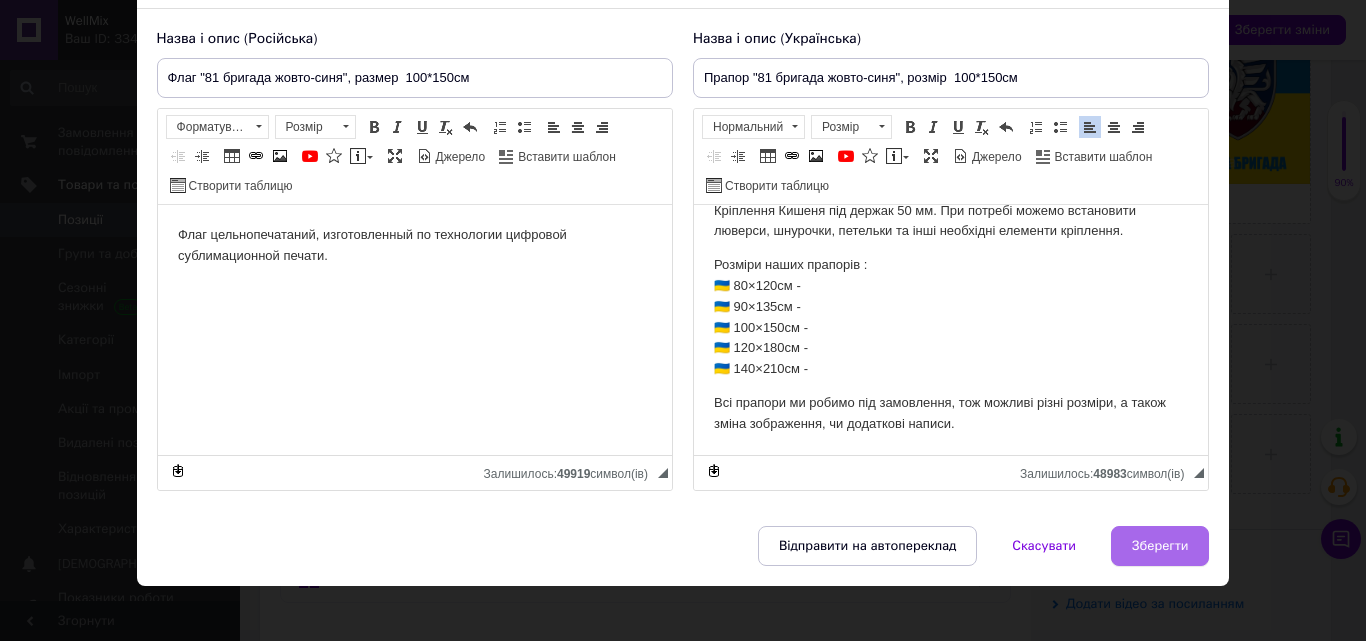 click on "Зберегти" at bounding box center [1160, 546] 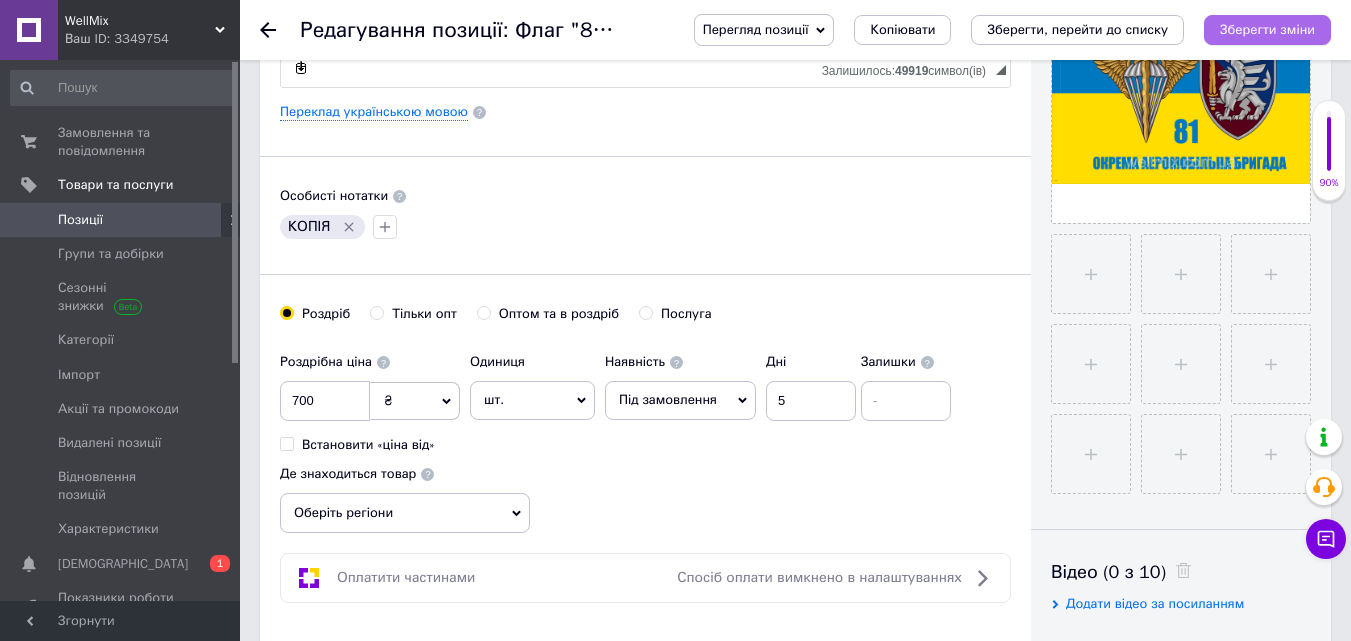 click on "Зберегти зміни" at bounding box center (1267, 29) 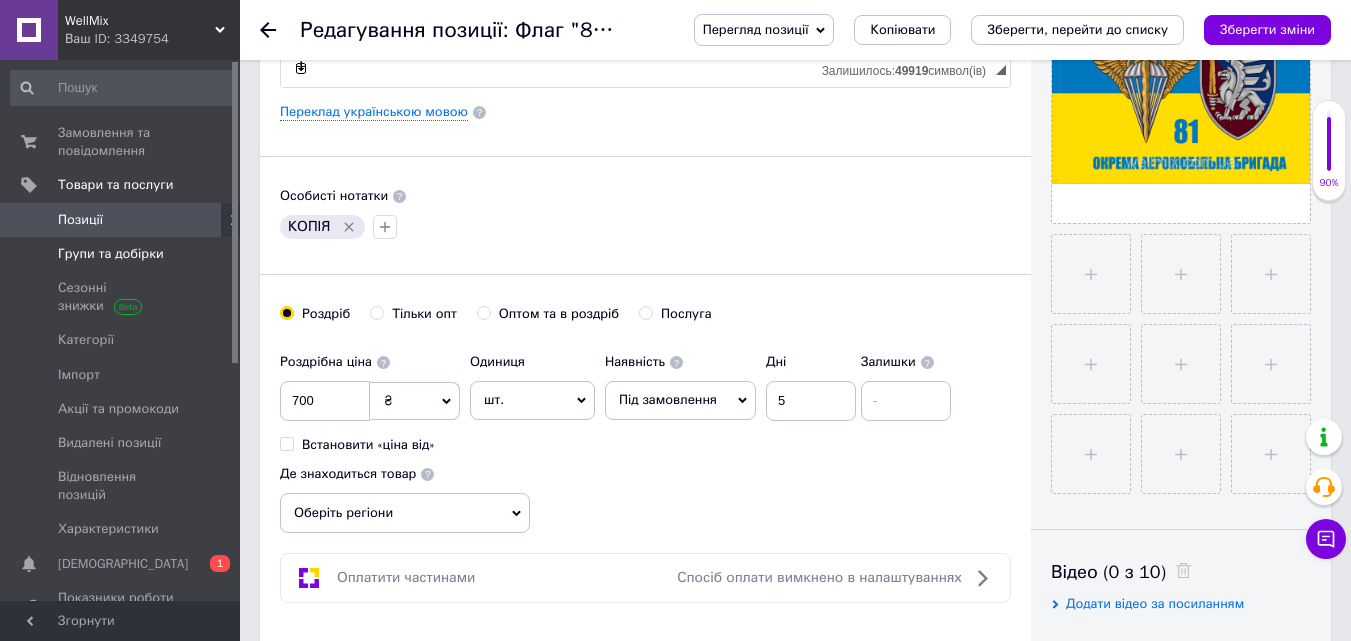 click on "Групи та добірки" at bounding box center [111, 254] 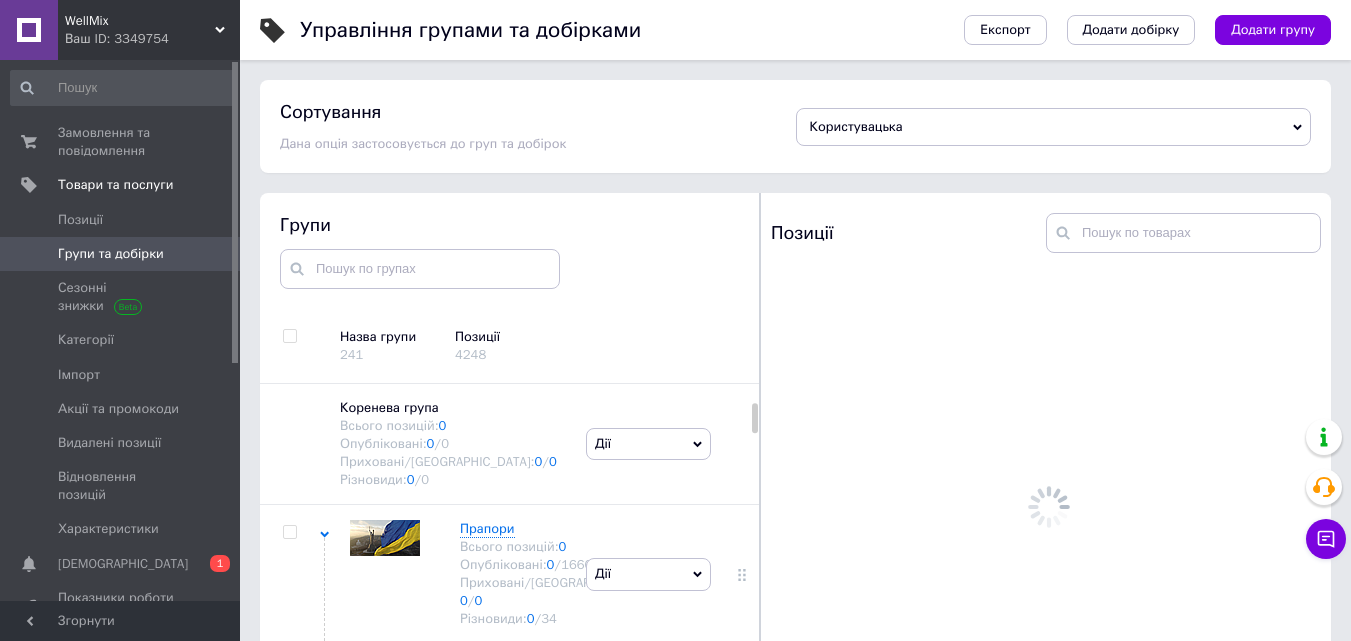 scroll, scrollTop: 113, scrollLeft: 0, axis: vertical 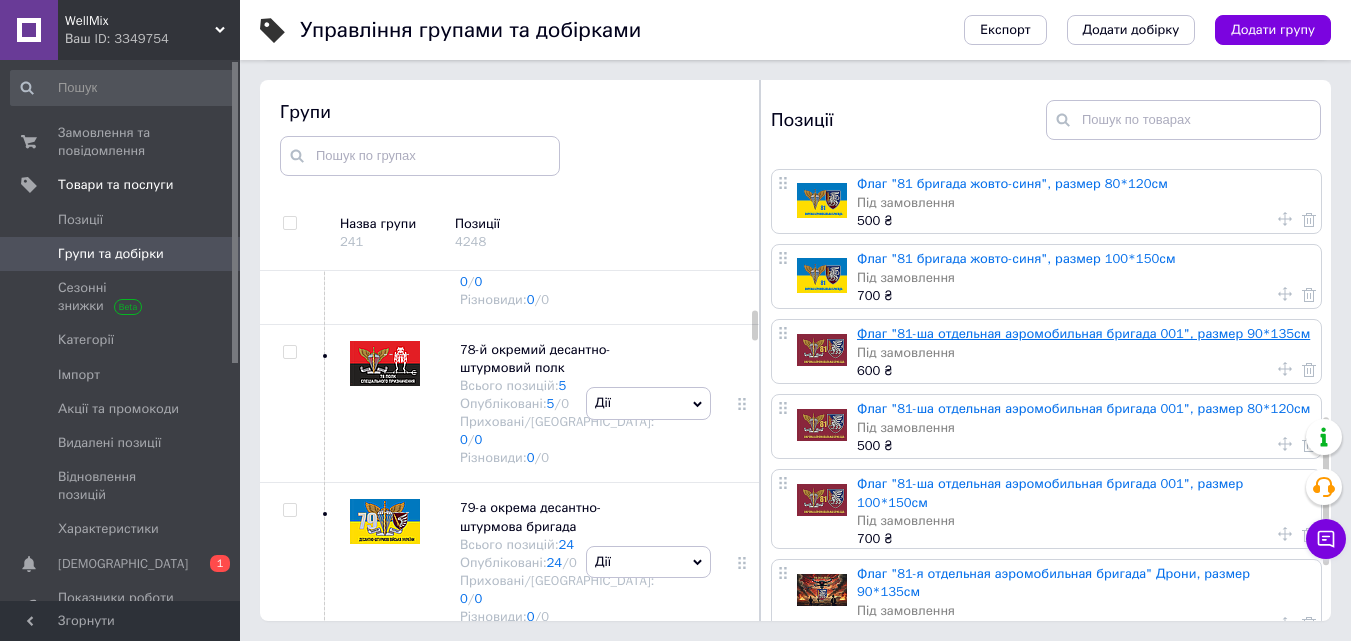click on "Флаг "81-ша отдельная аэромобильная бригада 001", размер  90*135см" at bounding box center [1083, 333] 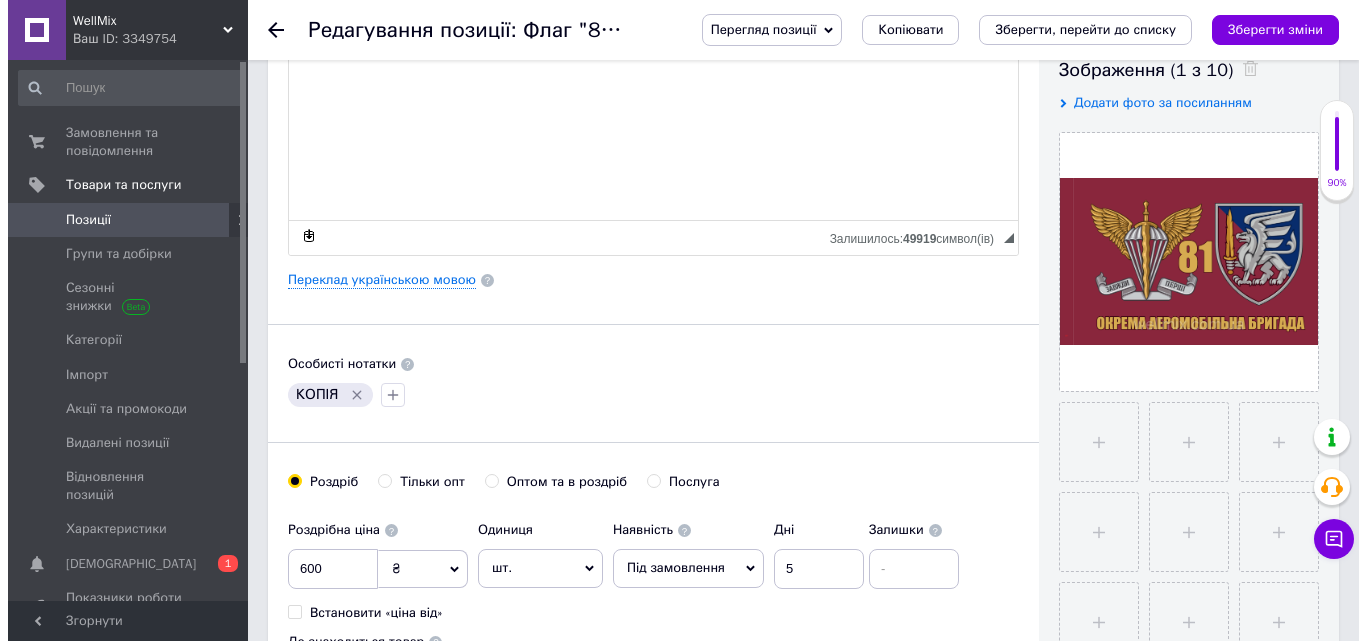 scroll, scrollTop: 533, scrollLeft: 0, axis: vertical 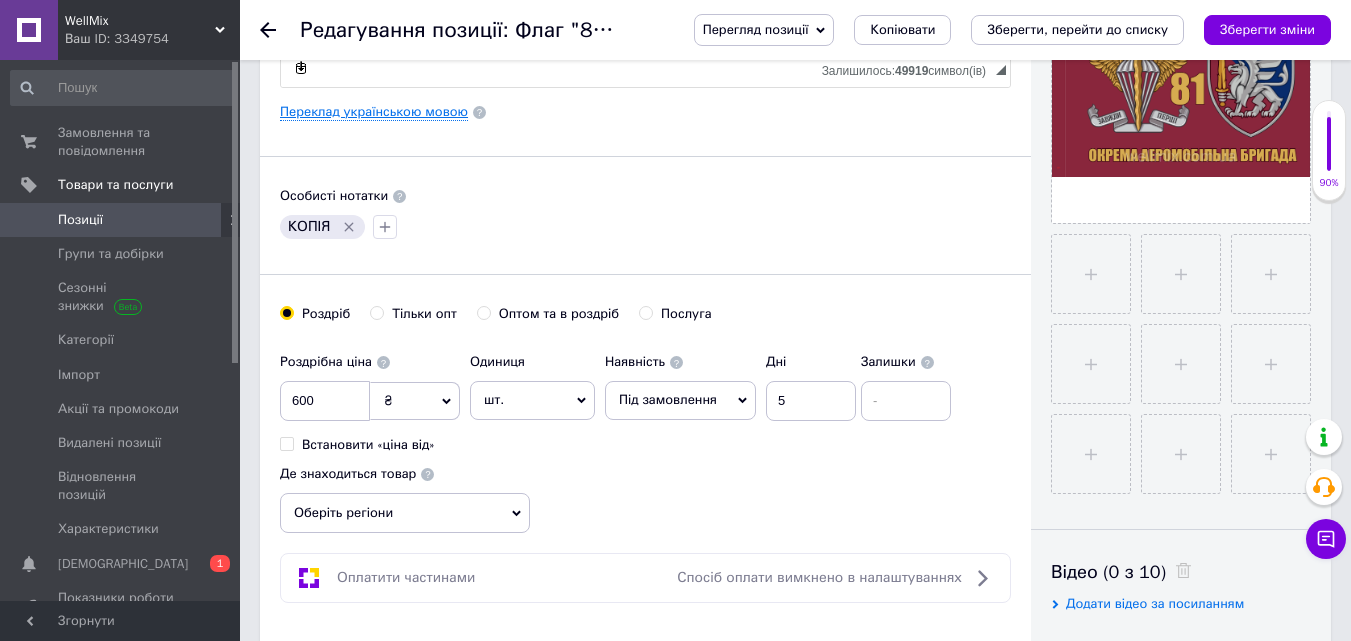 click on "Переклад українською мовою" at bounding box center [374, 112] 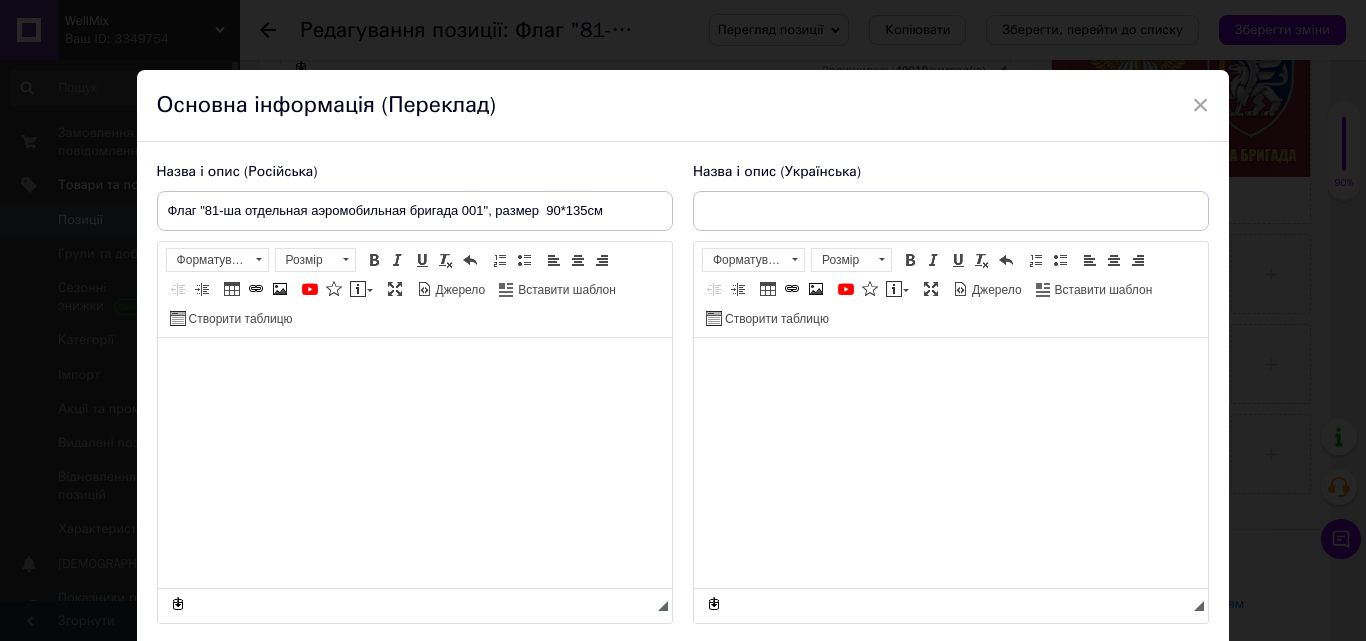 type on "Прапор "81-ша окрема аеромобільна бригада 001", розмір  90*135см" 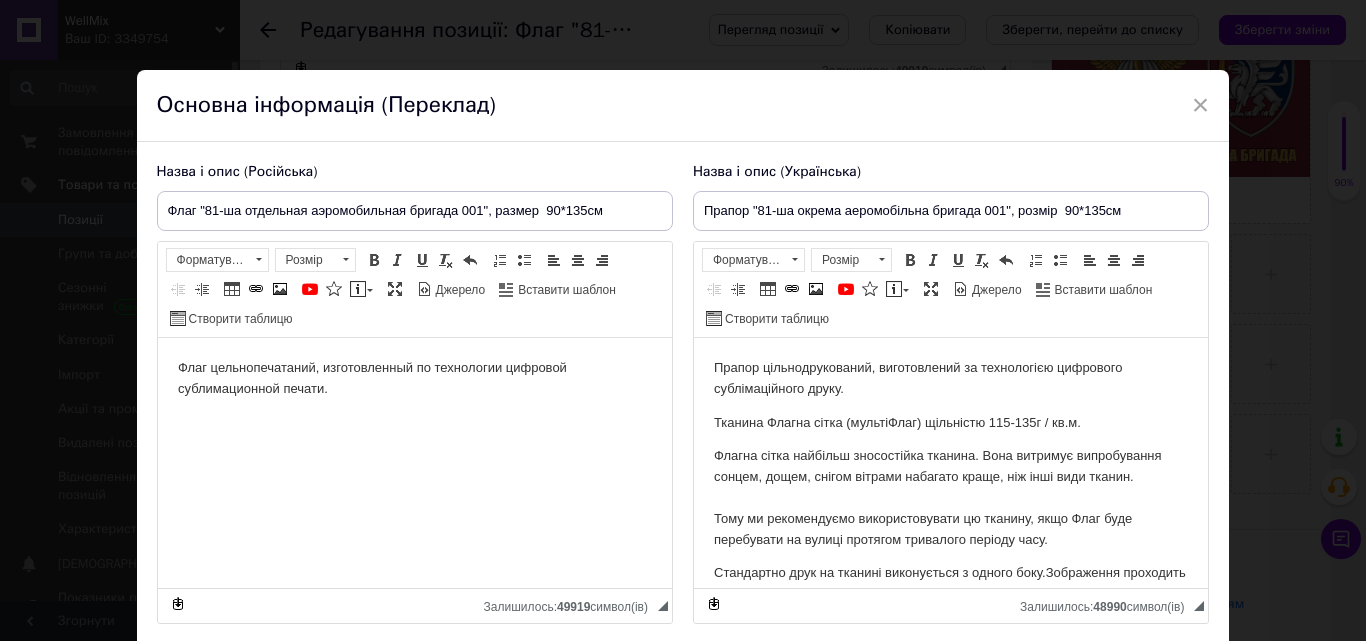 scroll, scrollTop: 0, scrollLeft: 0, axis: both 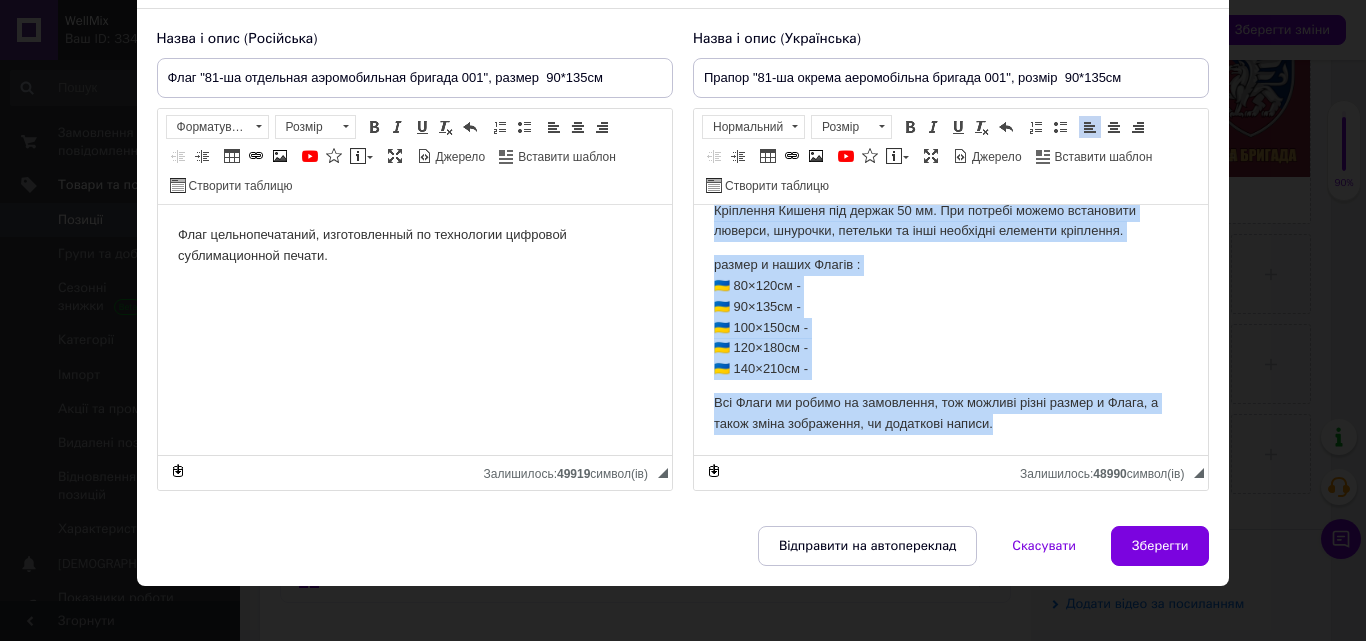 drag, startPoint x: 705, startPoint y: 222, endPoint x: 1101, endPoint y: 427, distance: 445.91592 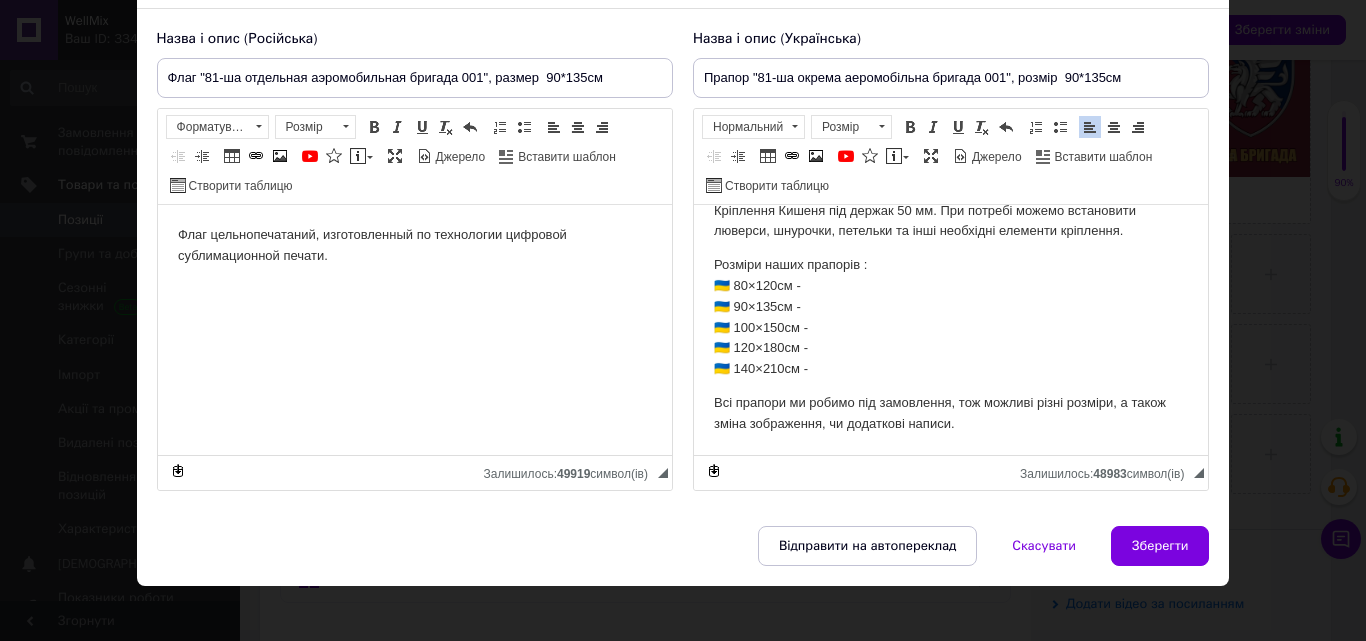 drag, startPoint x: 1141, startPoint y: 541, endPoint x: 1137, endPoint y: 529, distance: 12.649111 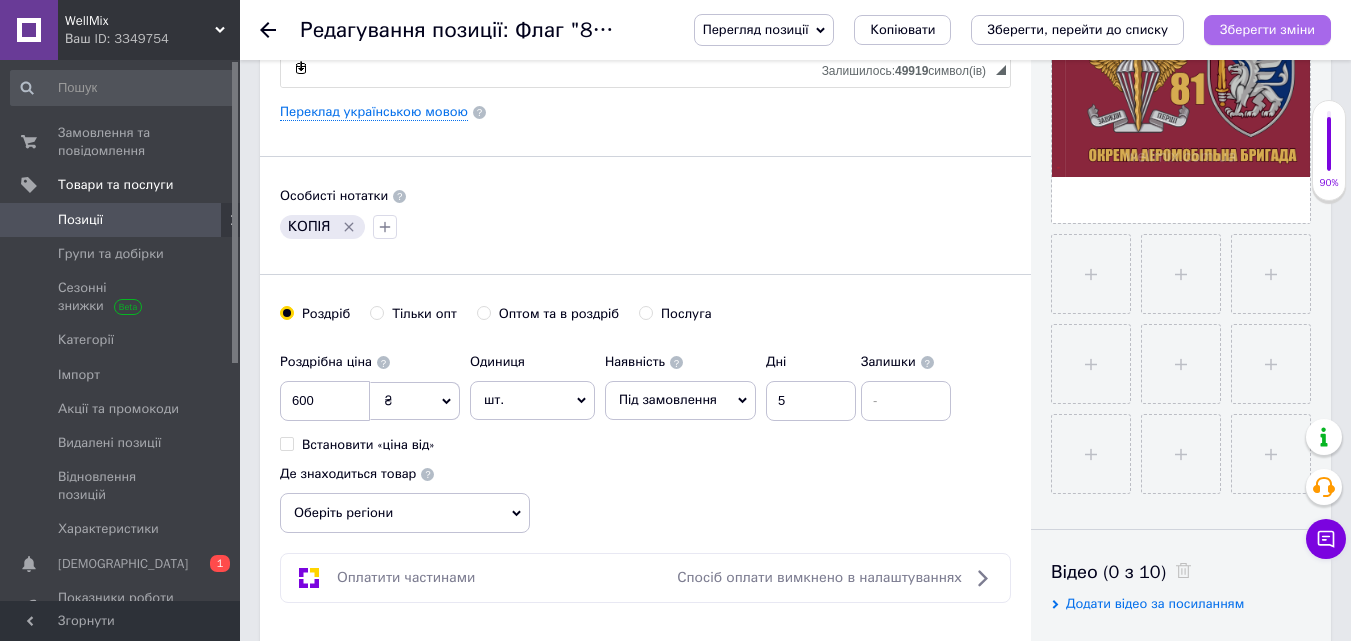 click on "Зберегти зміни" at bounding box center [1267, 29] 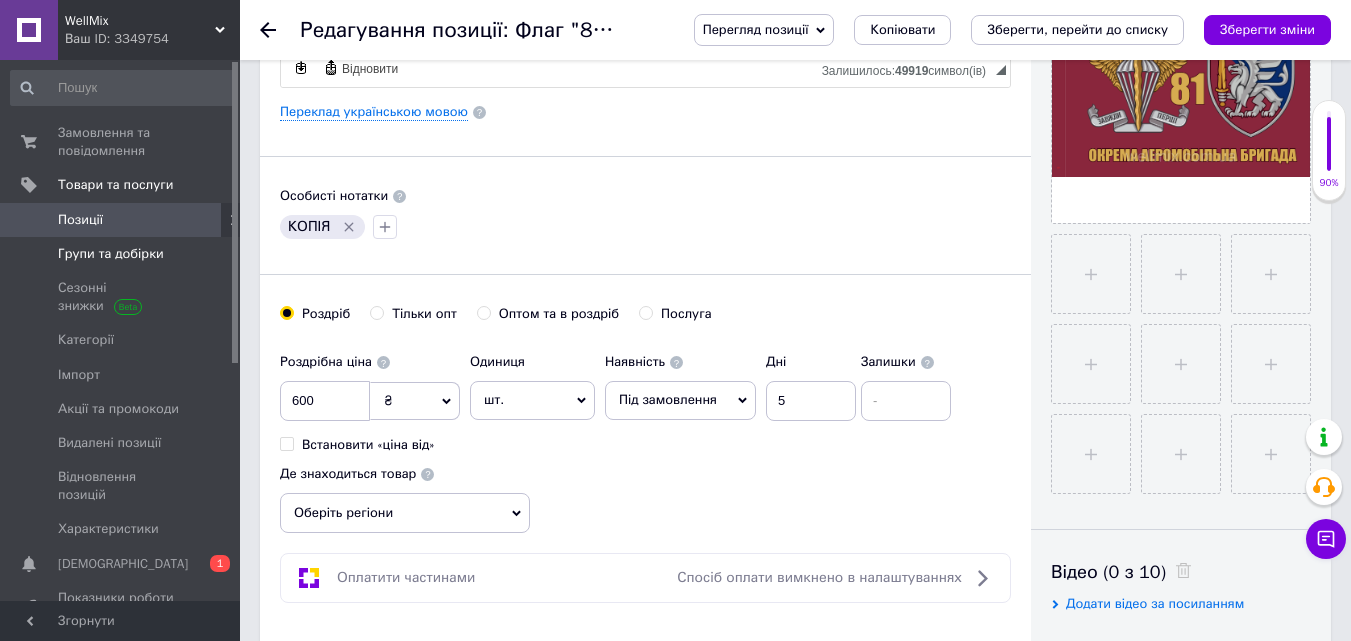 click on "Групи та добірки" at bounding box center (111, 254) 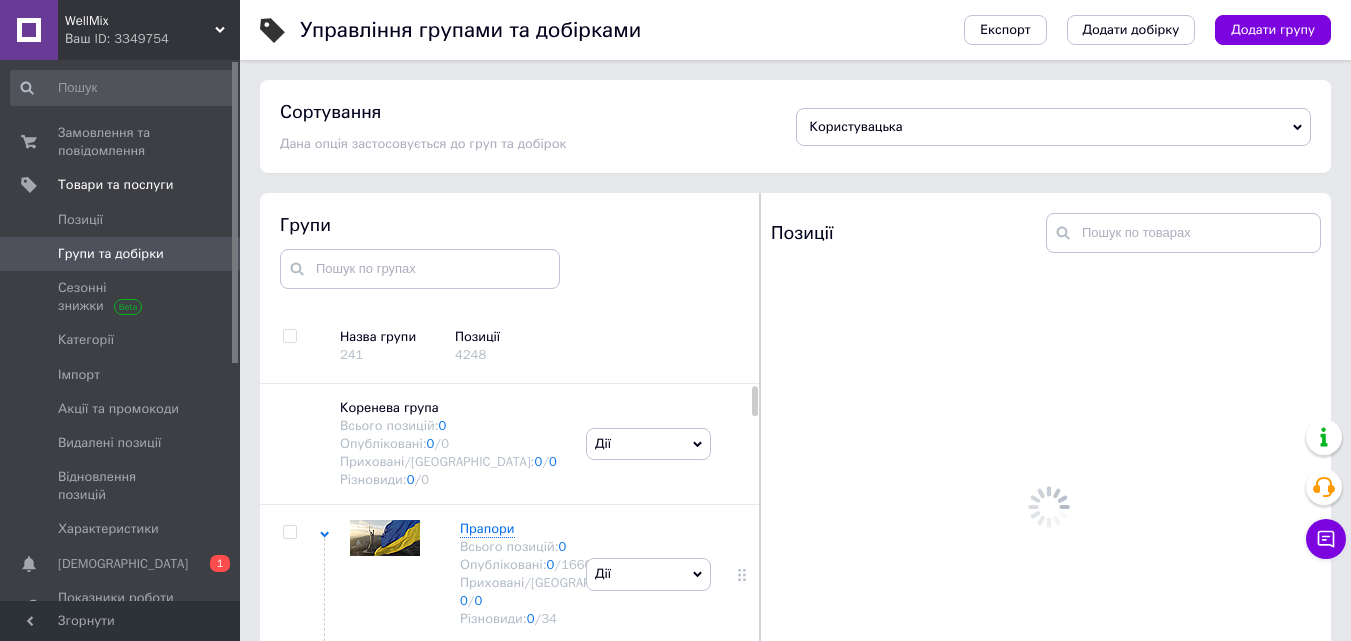 scroll, scrollTop: 113, scrollLeft: 0, axis: vertical 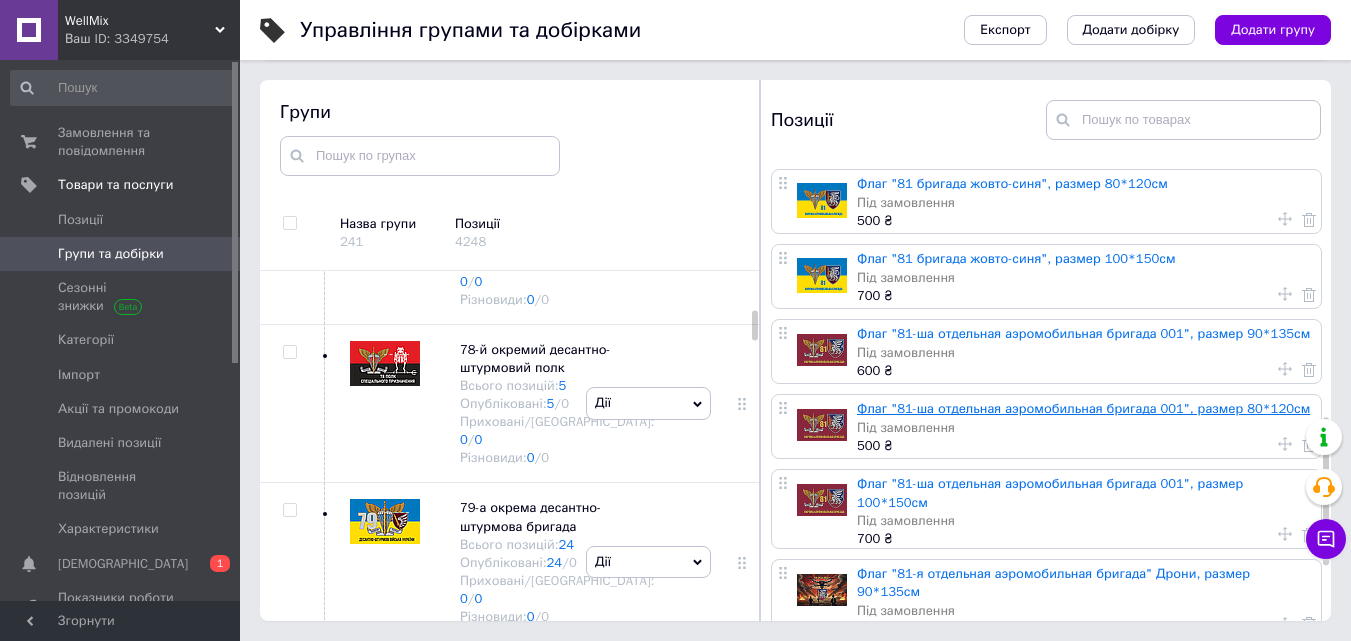 click on "Флаг "81-ша отдельная аэромобильная бригада 001", размер  80*120см" at bounding box center [1083, 408] 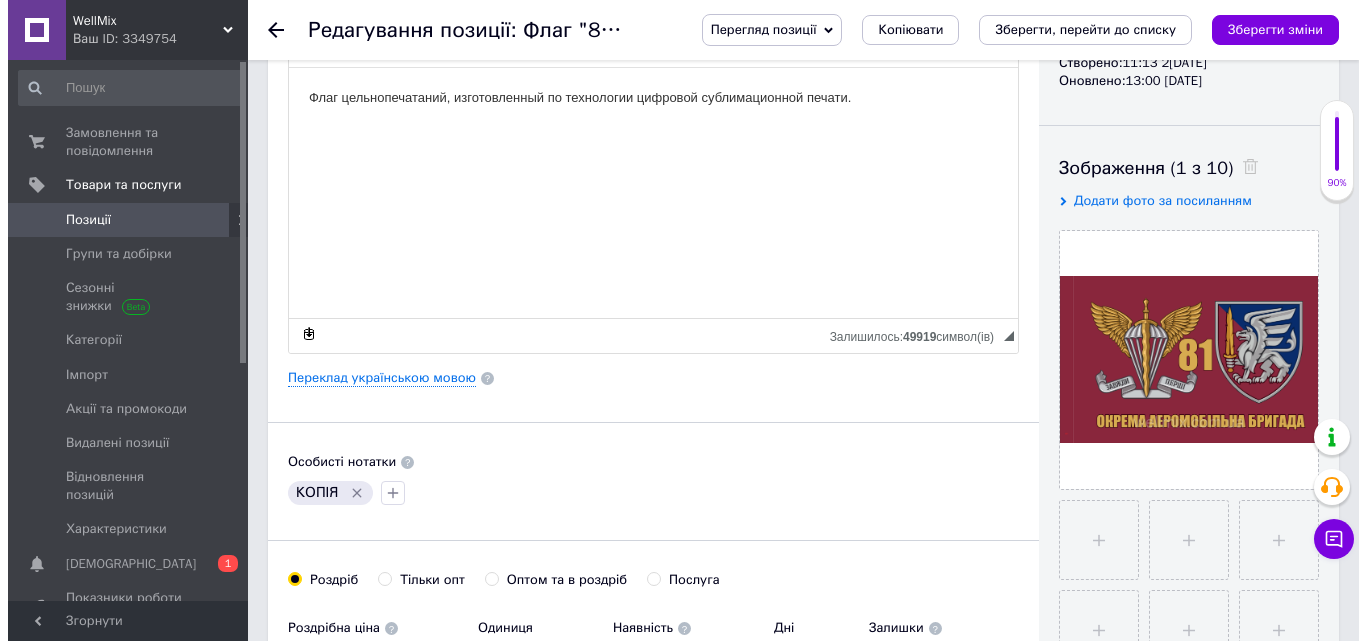 scroll, scrollTop: 400, scrollLeft: 0, axis: vertical 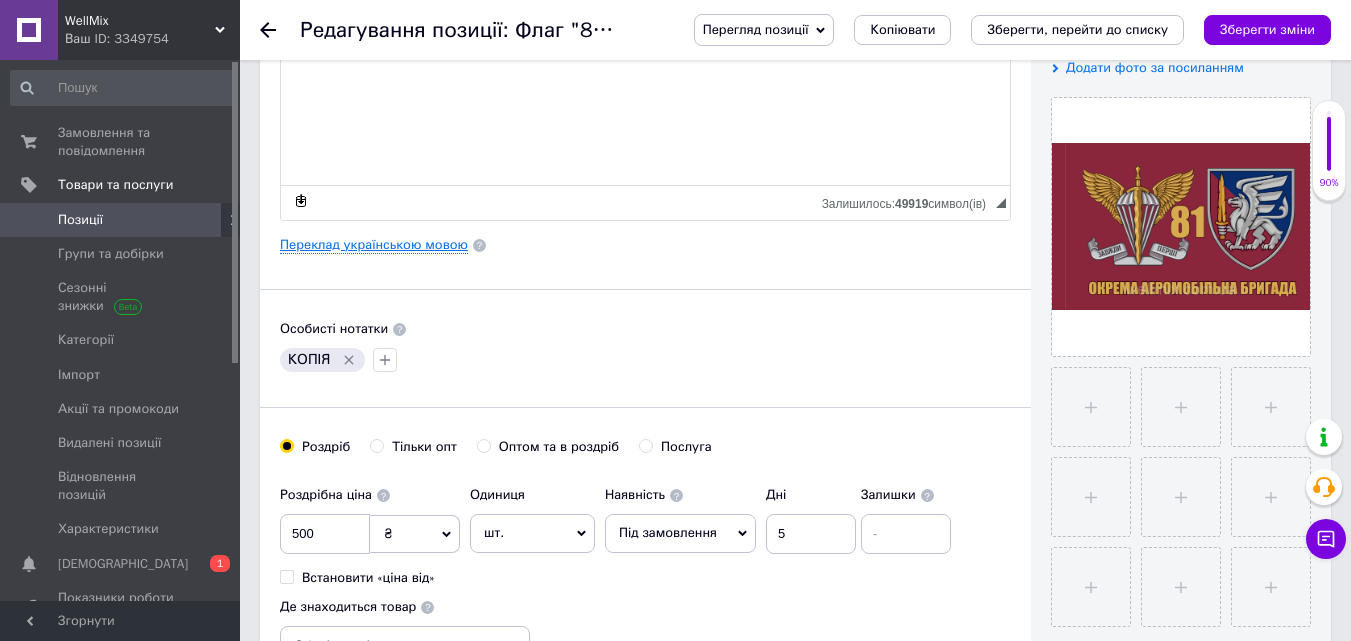 click on "Переклад українською мовою" at bounding box center (374, 245) 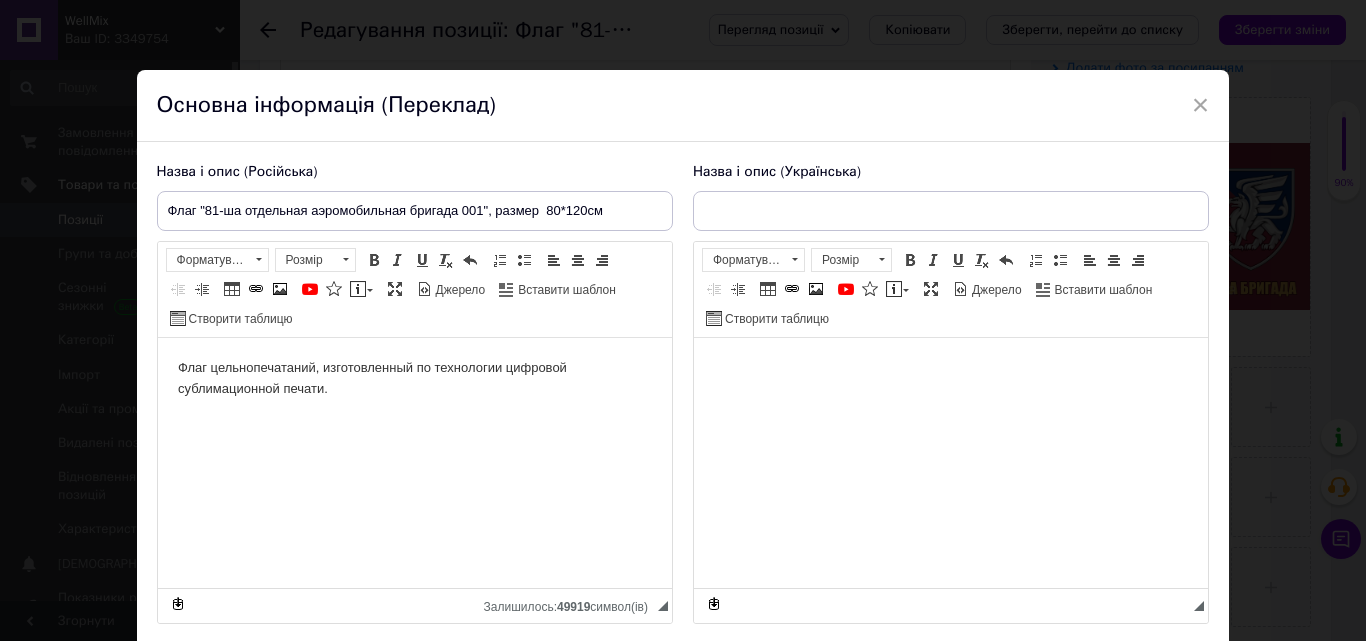 scroll, scrollTop: 0, scrollLeft: 0, axis: both 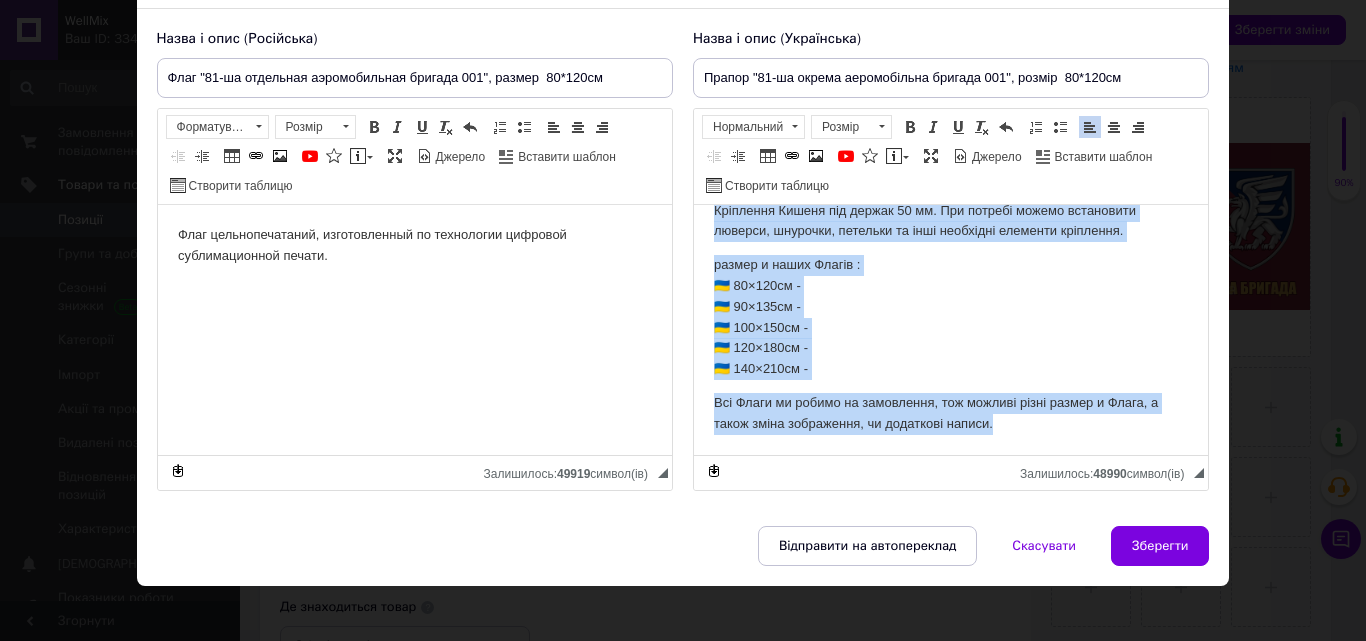 drag, startPoint x: 703, startPoint y: 232, endPoint x: 1027, endPoint y: 453, distance: 392.1951 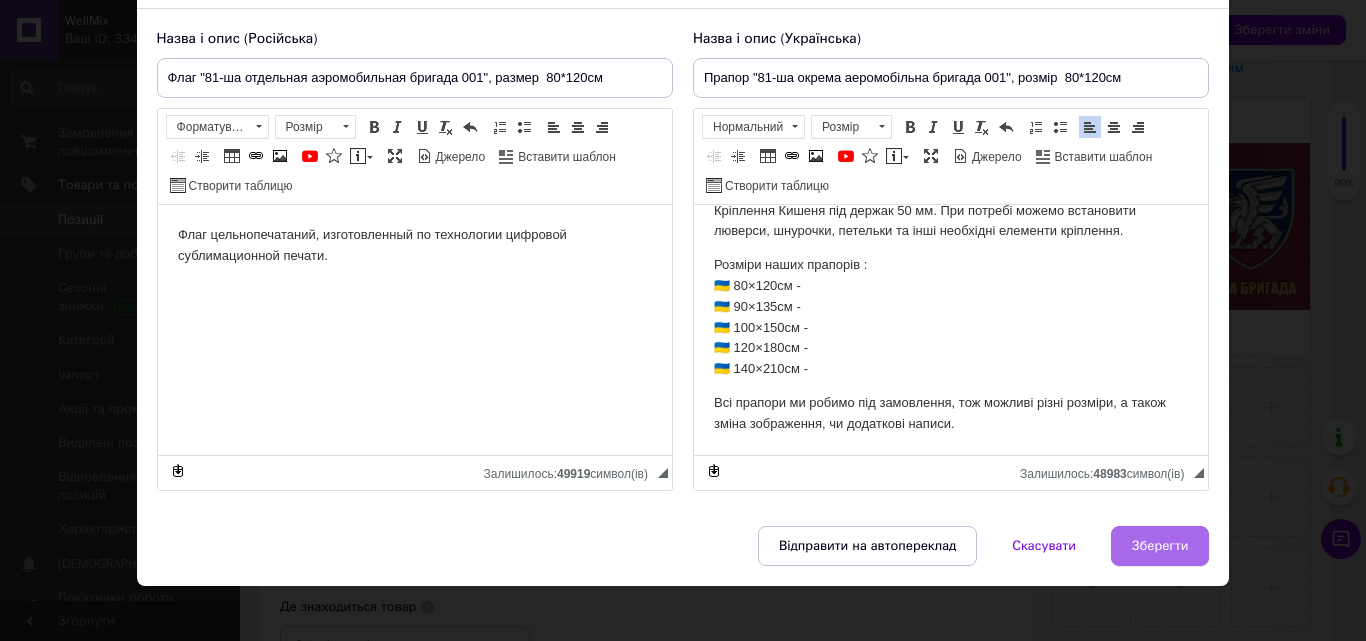 click on "Зберегти" at bounding box center [1160, 546] 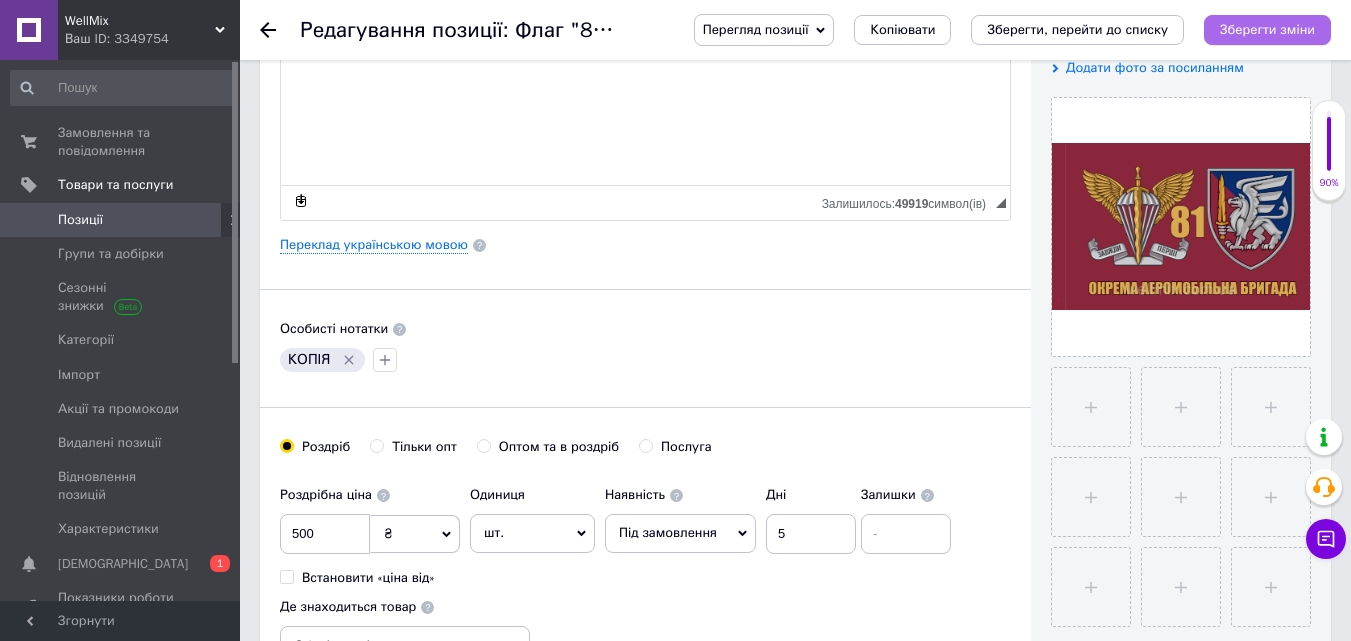 click on "Зберегти зміни" at bounding box center [1267, 29] 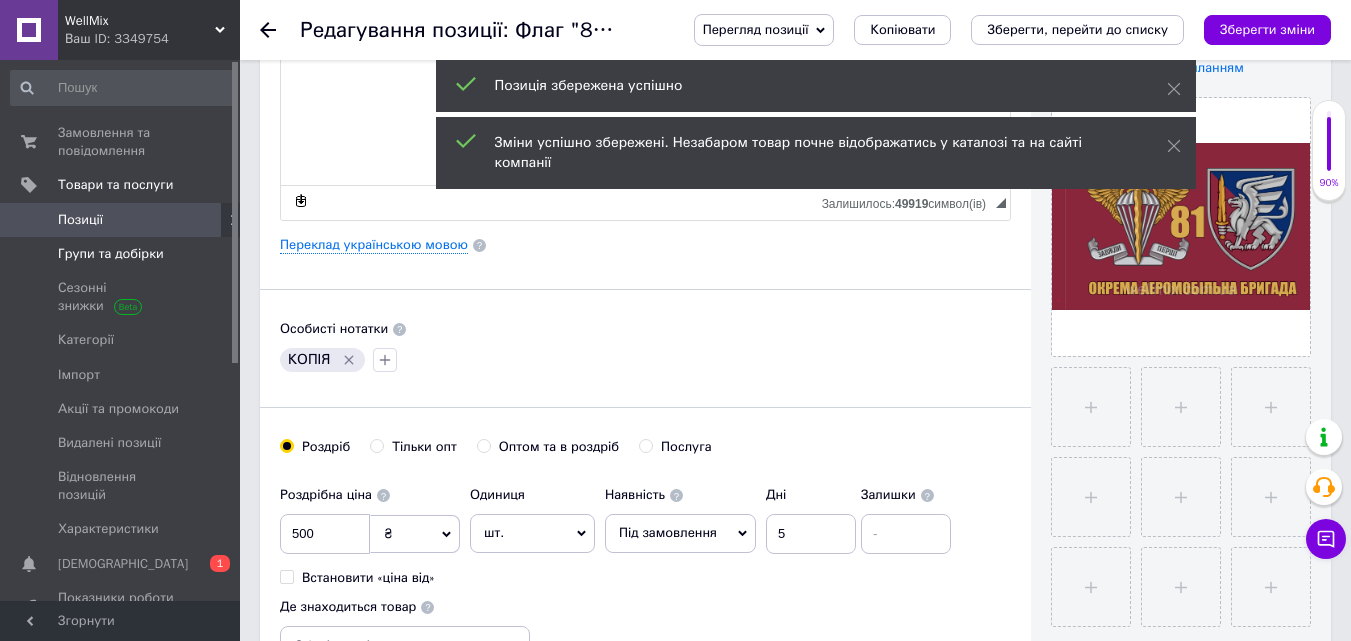 click on "Групи та добірки" at bounding box center (111, 254) 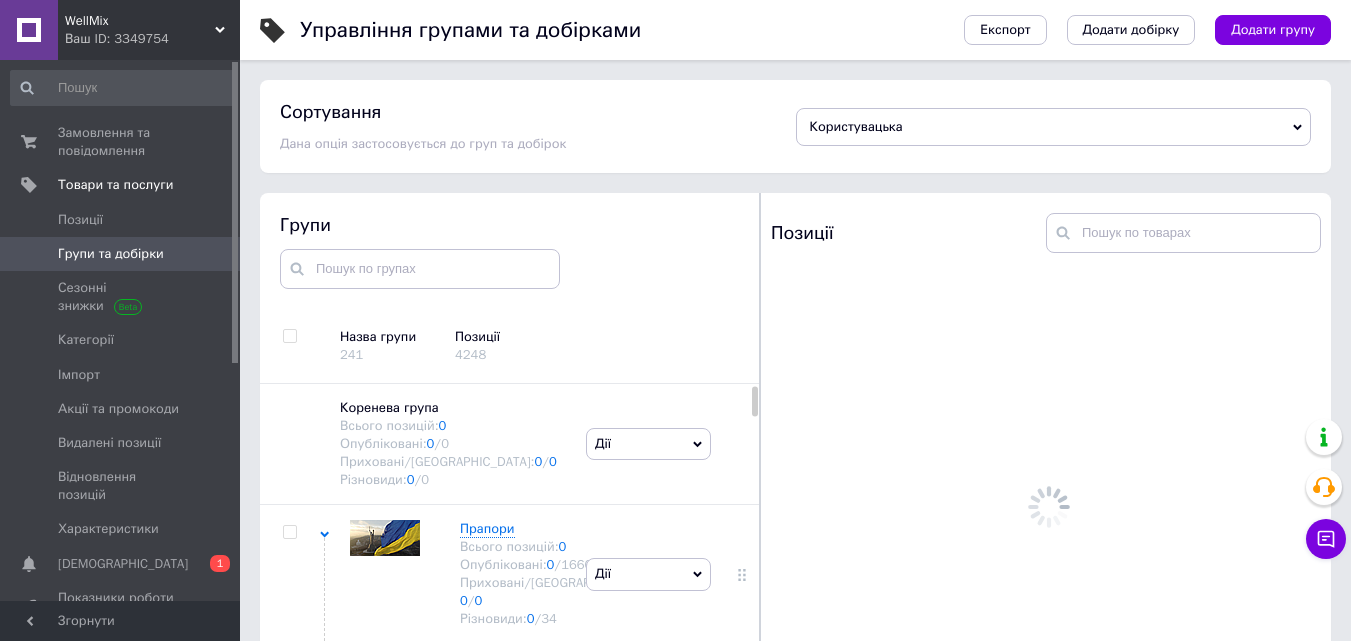 scroll, scrollTop: 113, scrollLeft: 0, axis: vertical 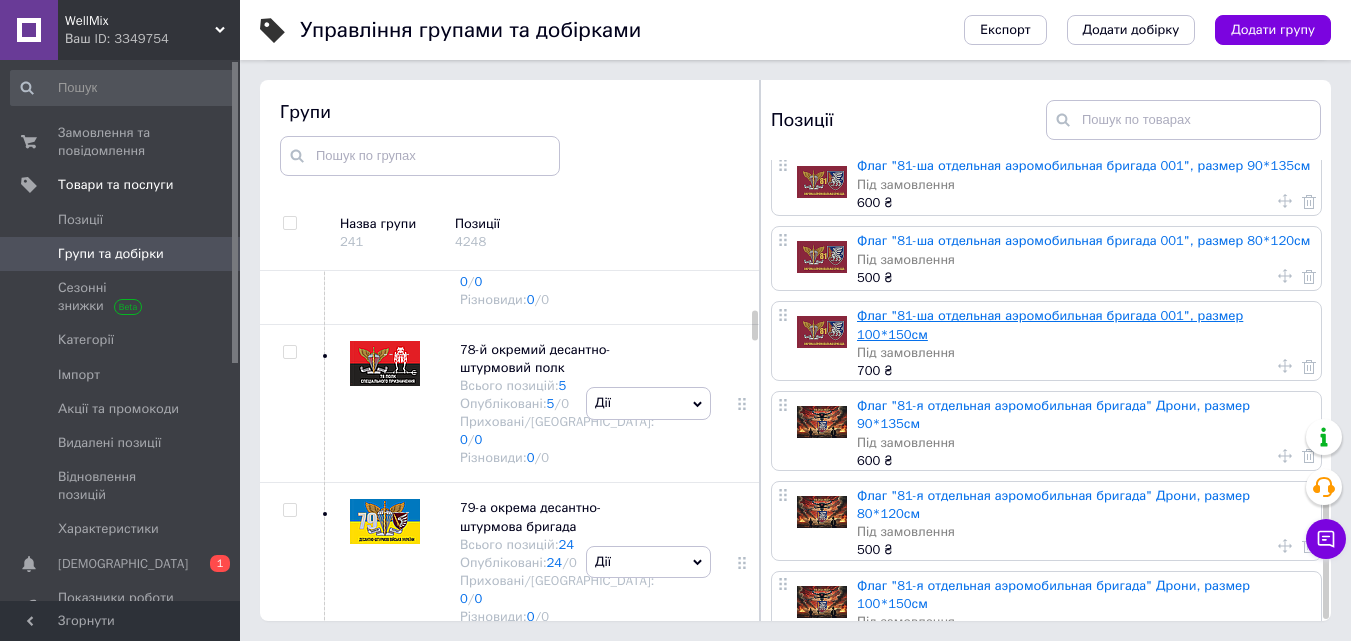 click on "Флаг "81-ша отдельная аэромобильная бригада 001", размер  100*150см" at bounding box center (1050, 324) 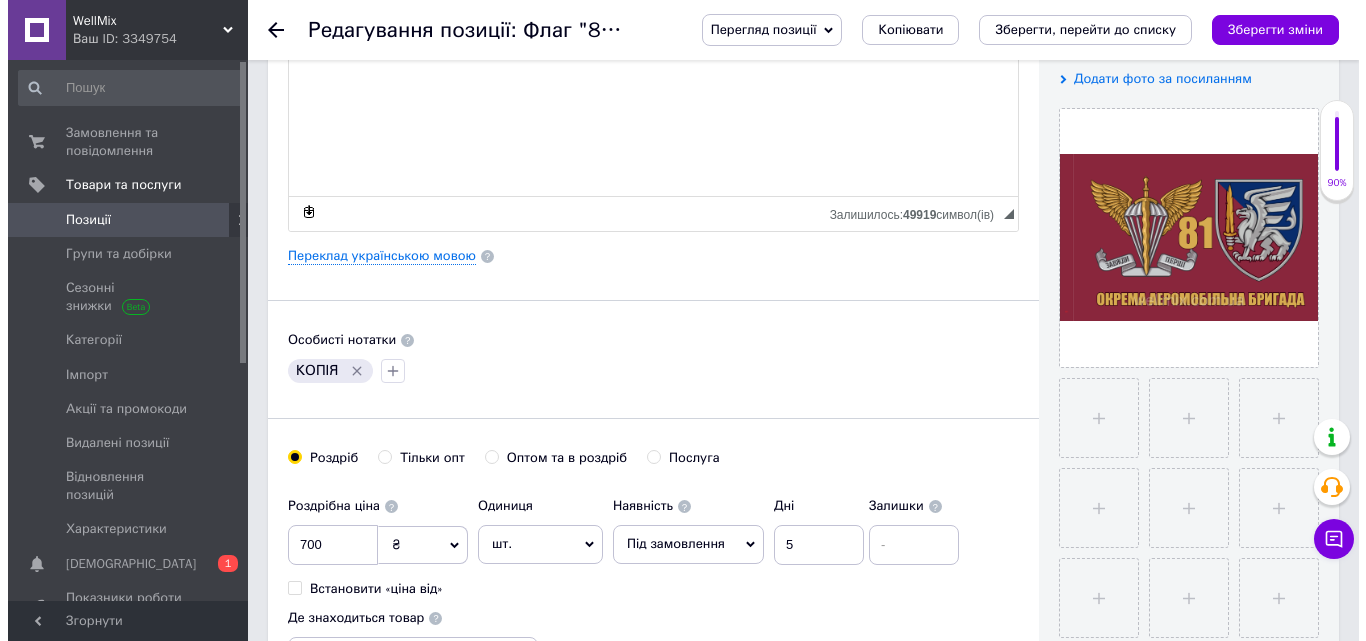 scroll, scrollTop: 400, scrollLeft: 0, axis: vertical 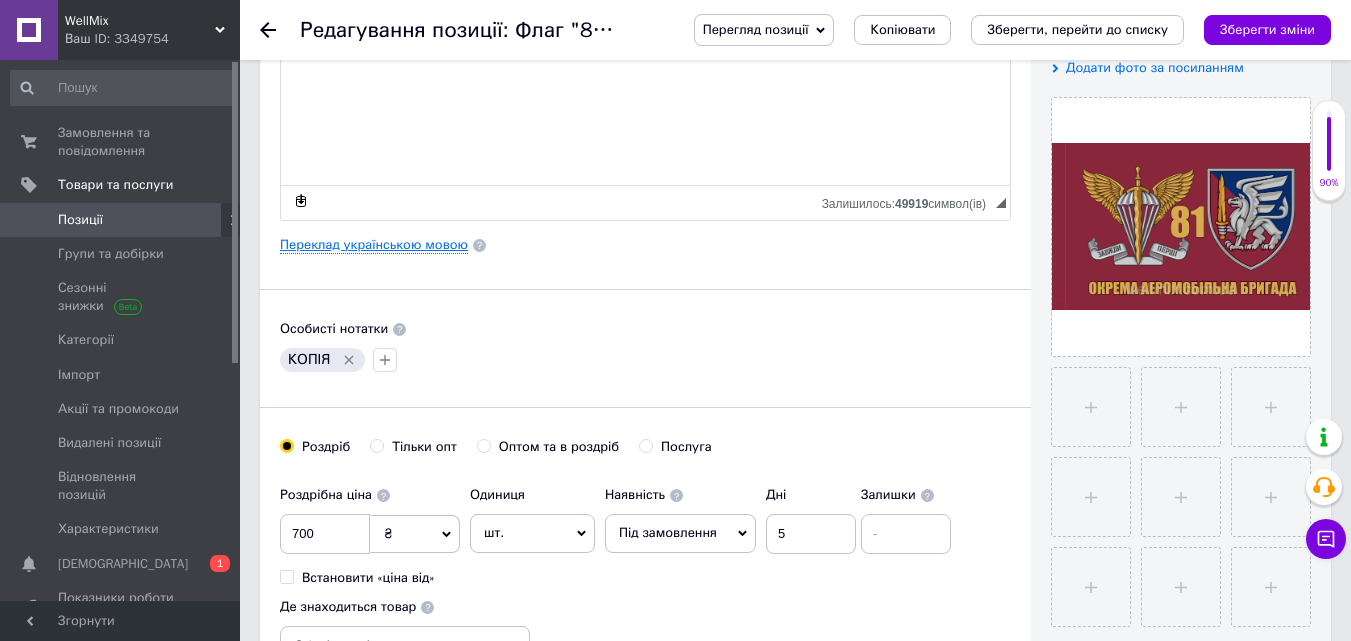 click on "Переклад українською мовою" at bounding box center (374, 245) 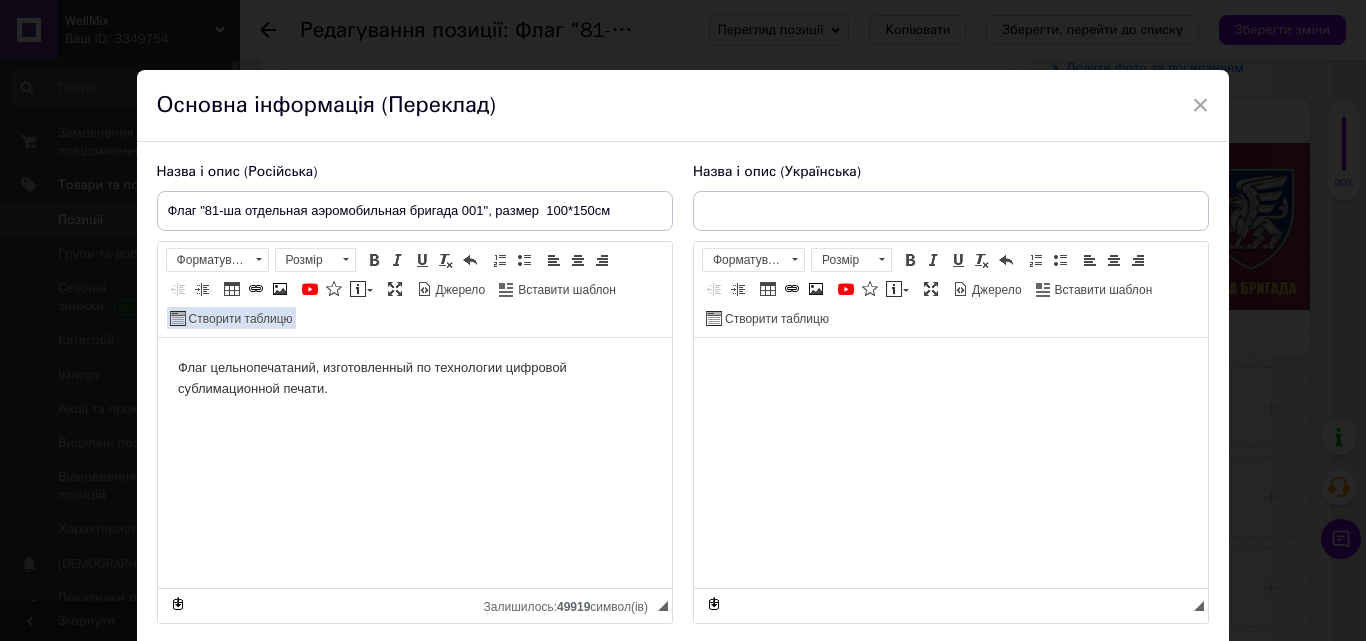 scroll, scrollTop: 0, scrollLeft: 0, axis: both 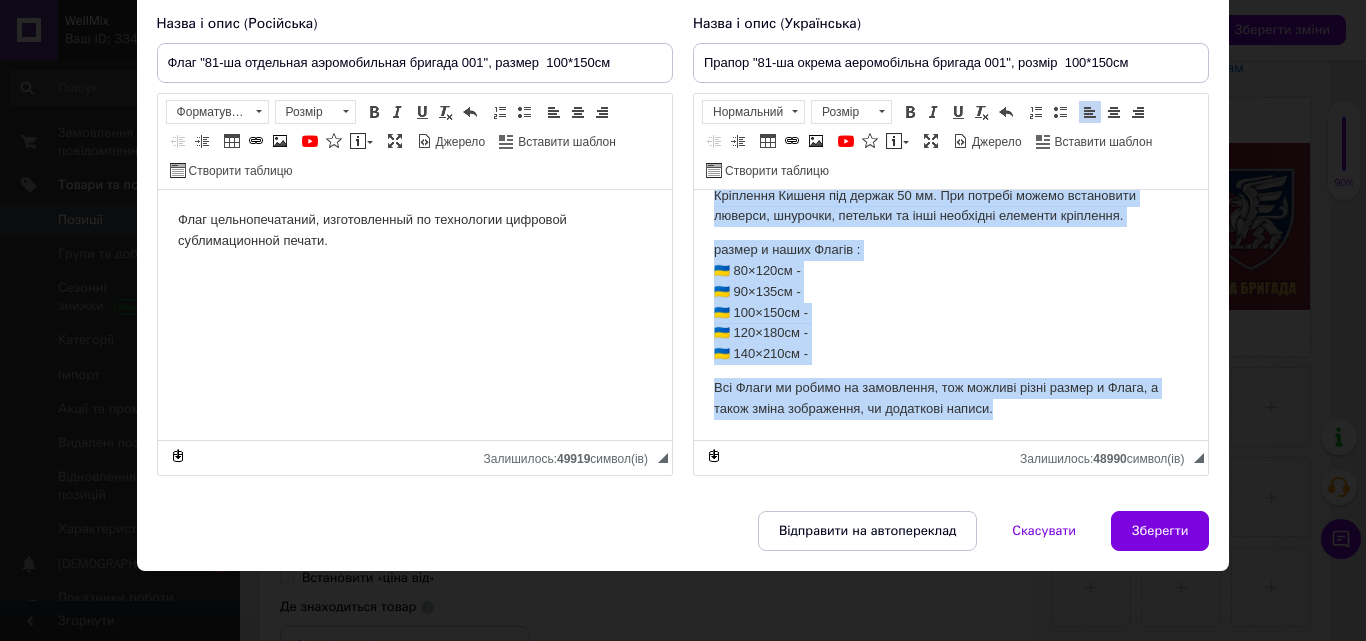 drag, startPoint x: 707, startPoint y: 207, endPoint x: 1130, endPoint y: 428, distance: 477.25256 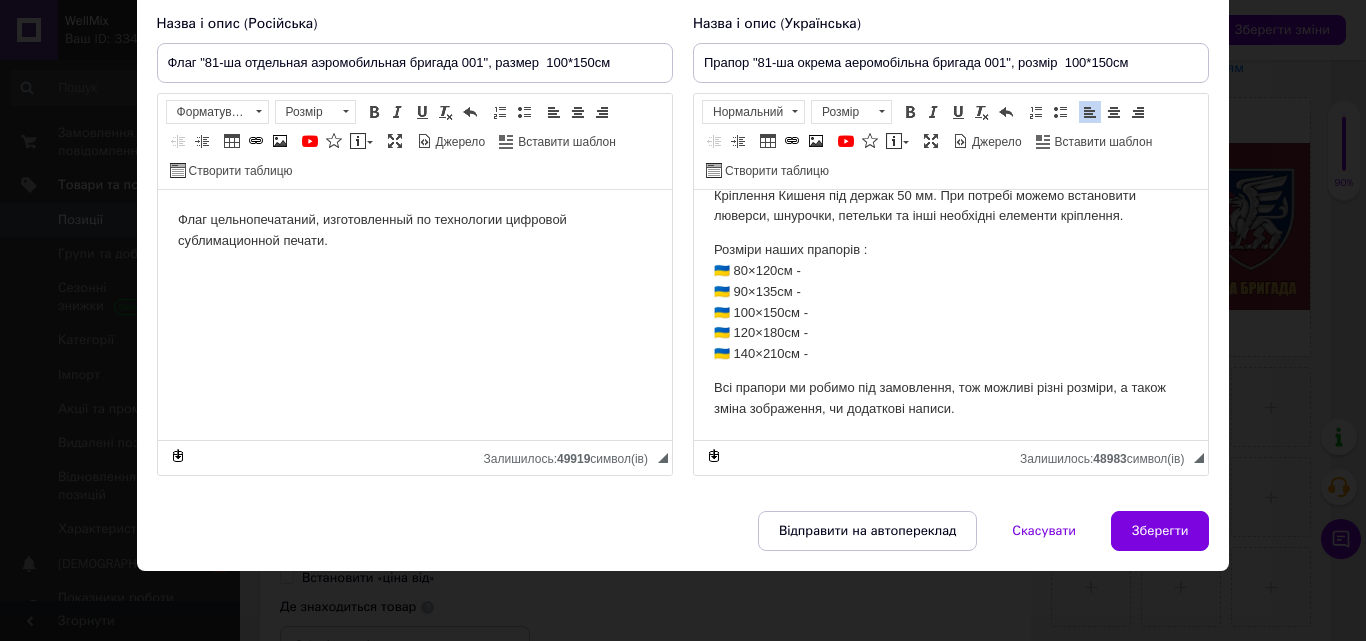 drag, startPoint x: 1161, startPoint y: 525, endPoint x: 1165, endPoint y: 425, distance: 100.07997 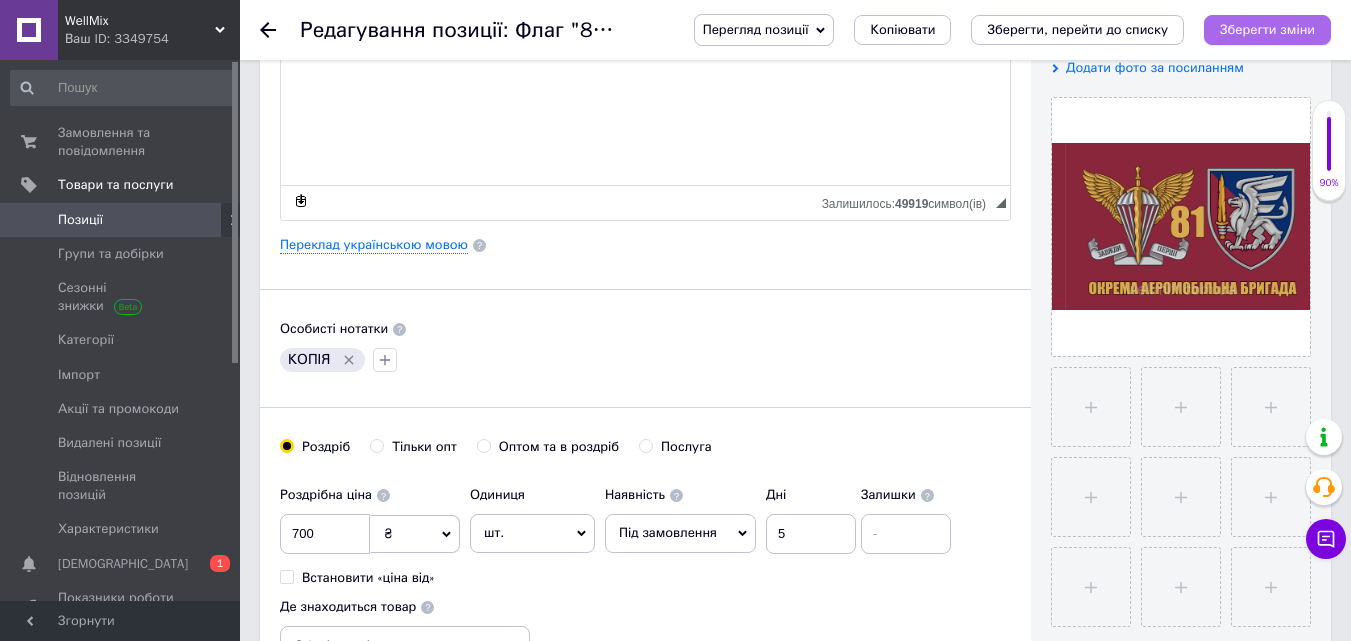 click on "Зберегти зміни" at bounding box center (1267, 29) 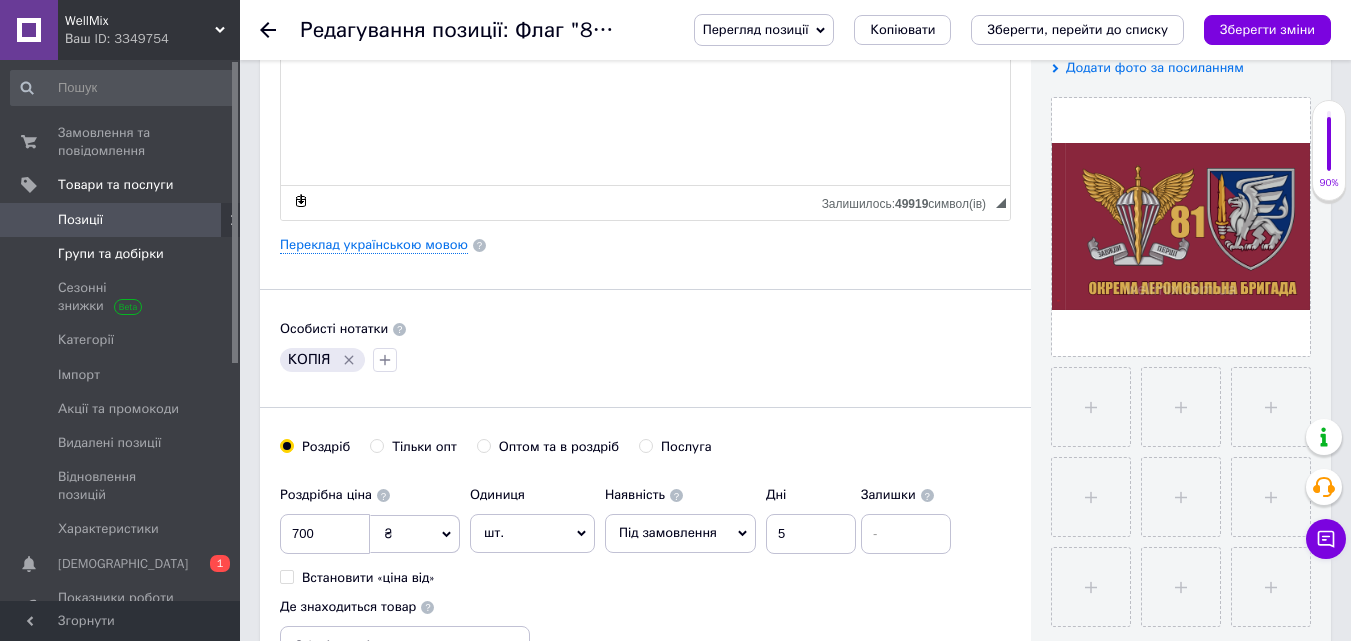click on "Групи та добірки" at bounding box center [111, 254] 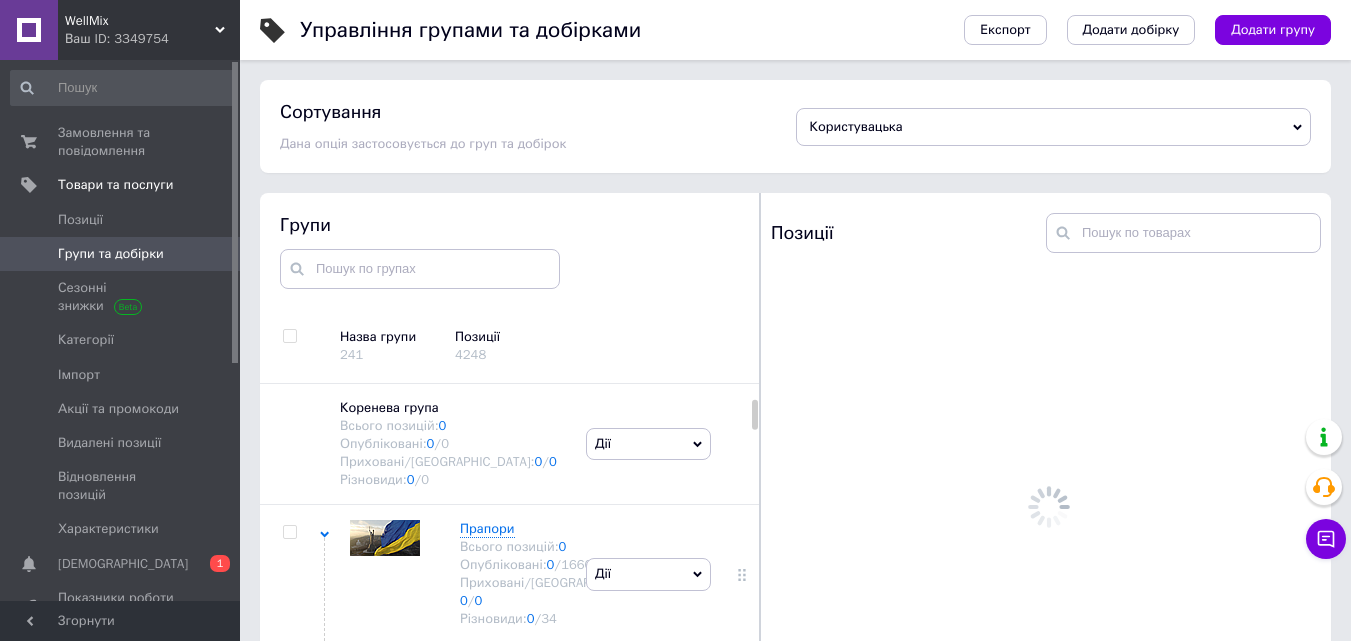 scroll, scrollTop: 113, scrollLeft: 0, axis: vertical 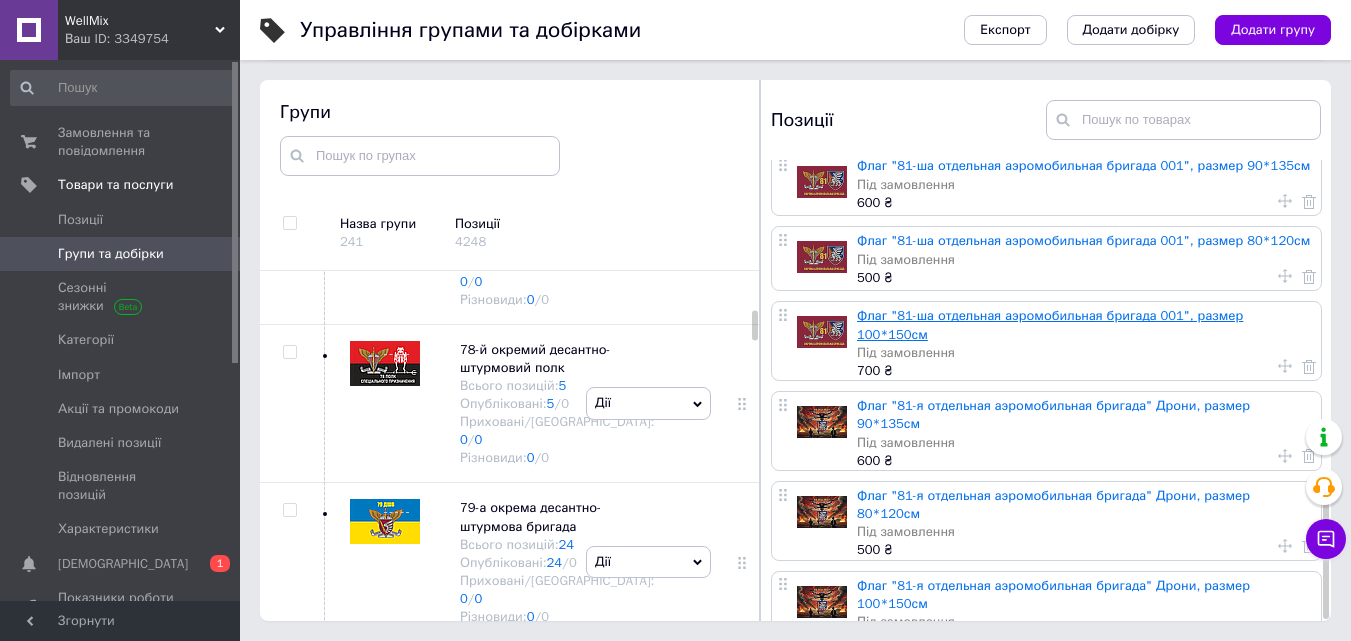 click on "Флаг "81-ша отдельная аэромобильная бригада 001", размер  100*150см" at bounding box center [1050, 324] 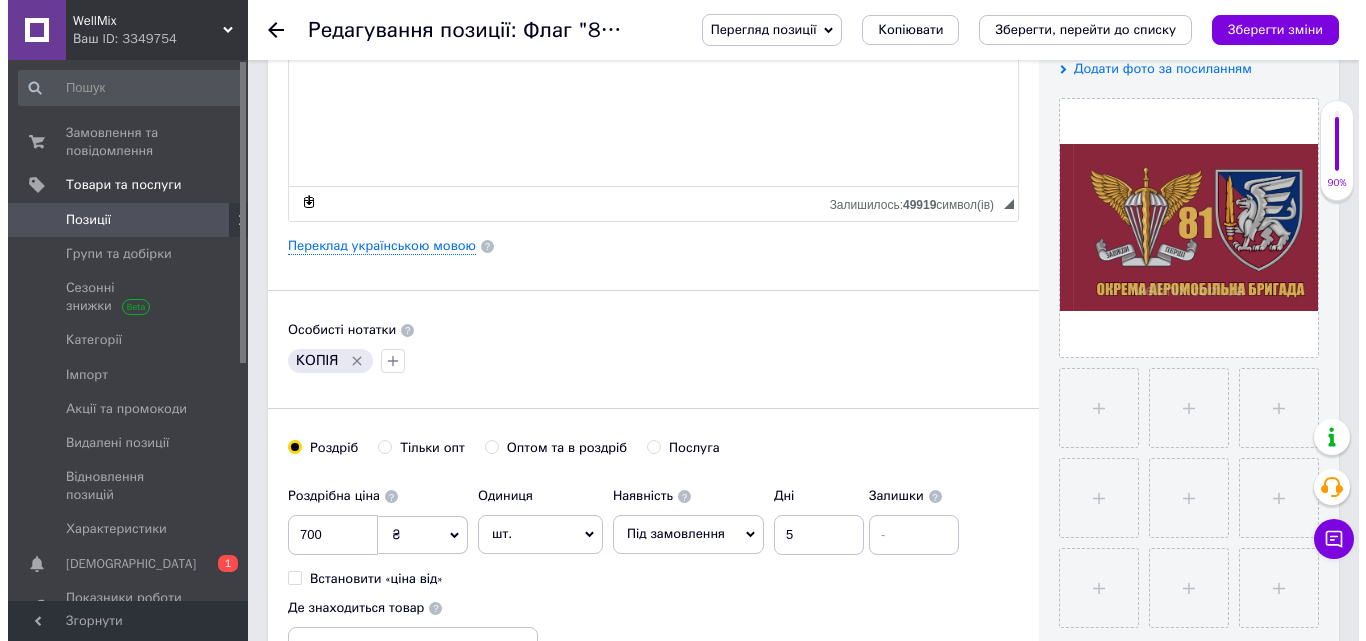 scroll, scrollTop: 400, scrollLeft: 0, axis: vertical 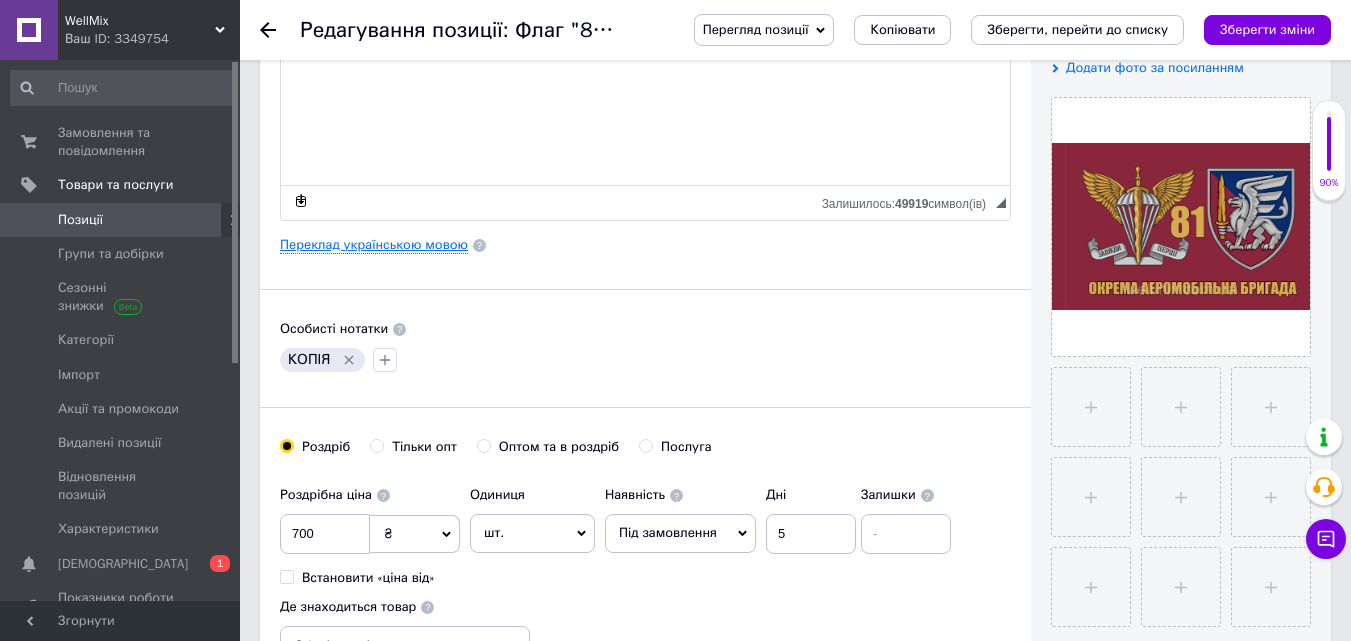 click on "Переклад українською мовою" at bounding box center [374, 245] 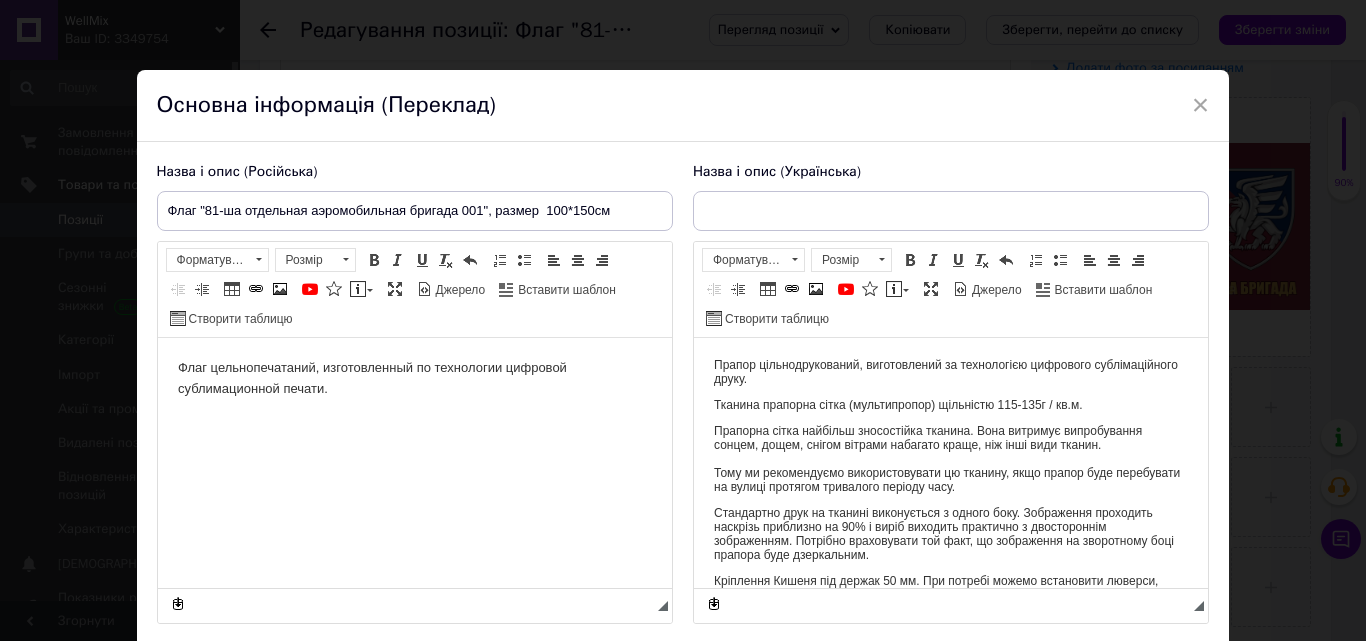 type on "Прапор "81-ша окрема аеромобільна бригада 001", розмір  100*150см" 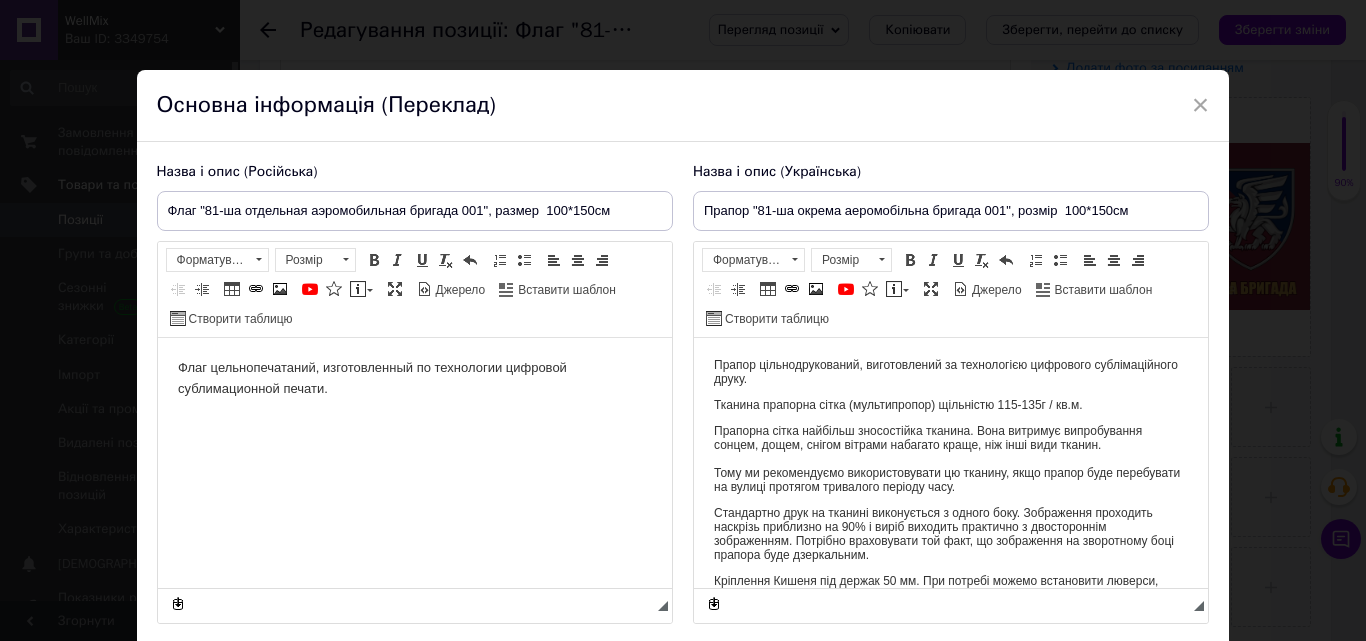 scroll, scrollTop: 0, scrollLeft: 0, axis: both 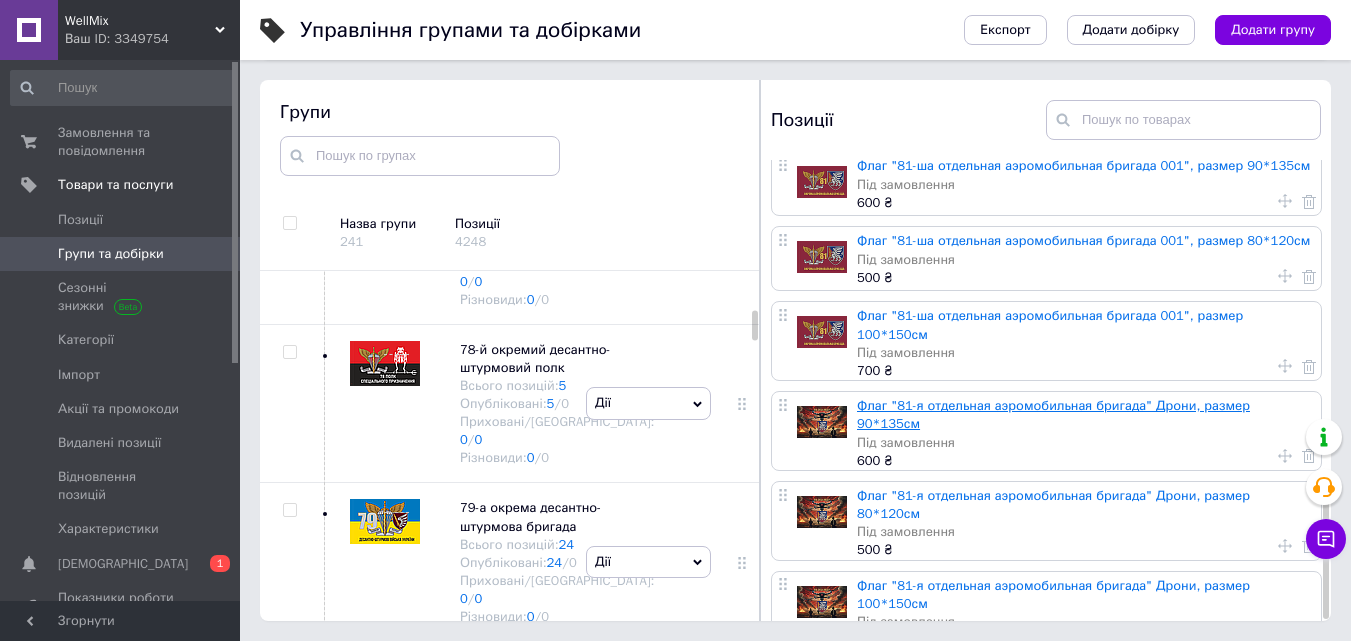 click on "Флаг "81-я отдельная аэромобильная бригада" Дрони, размер  90*135см" at bounding box center [1053, 414] 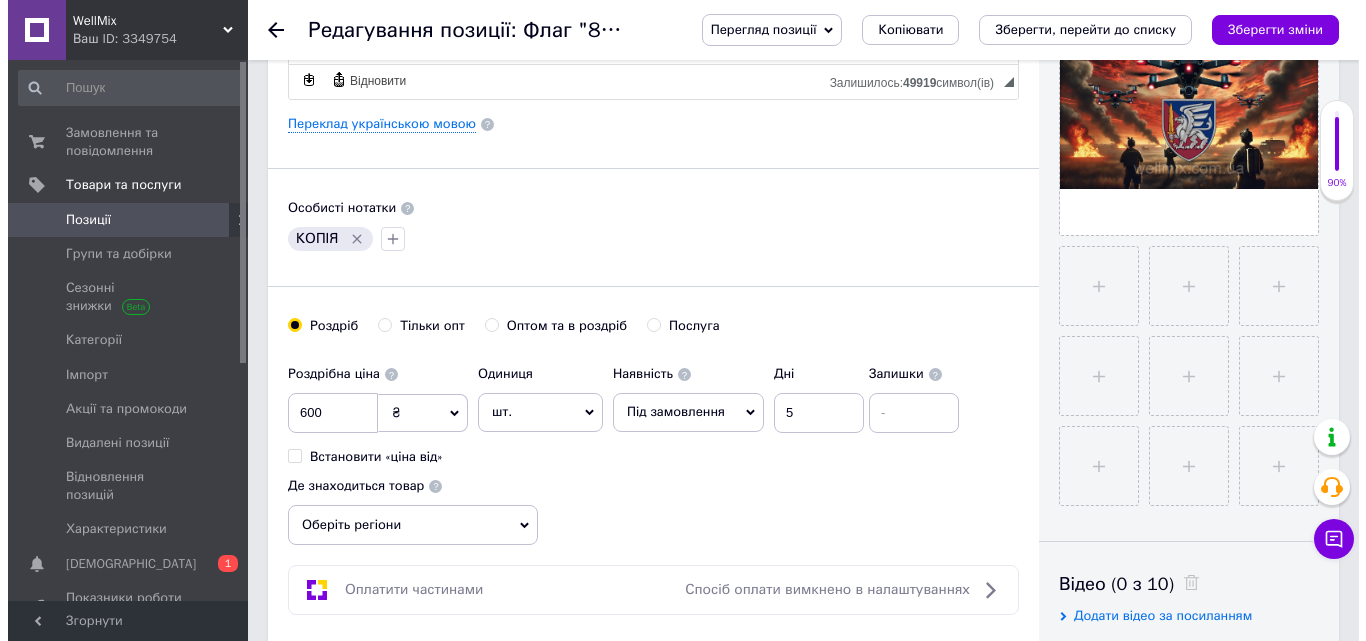 scroll, scrollTop: 533, scrollLeft: 0, axis: vertical 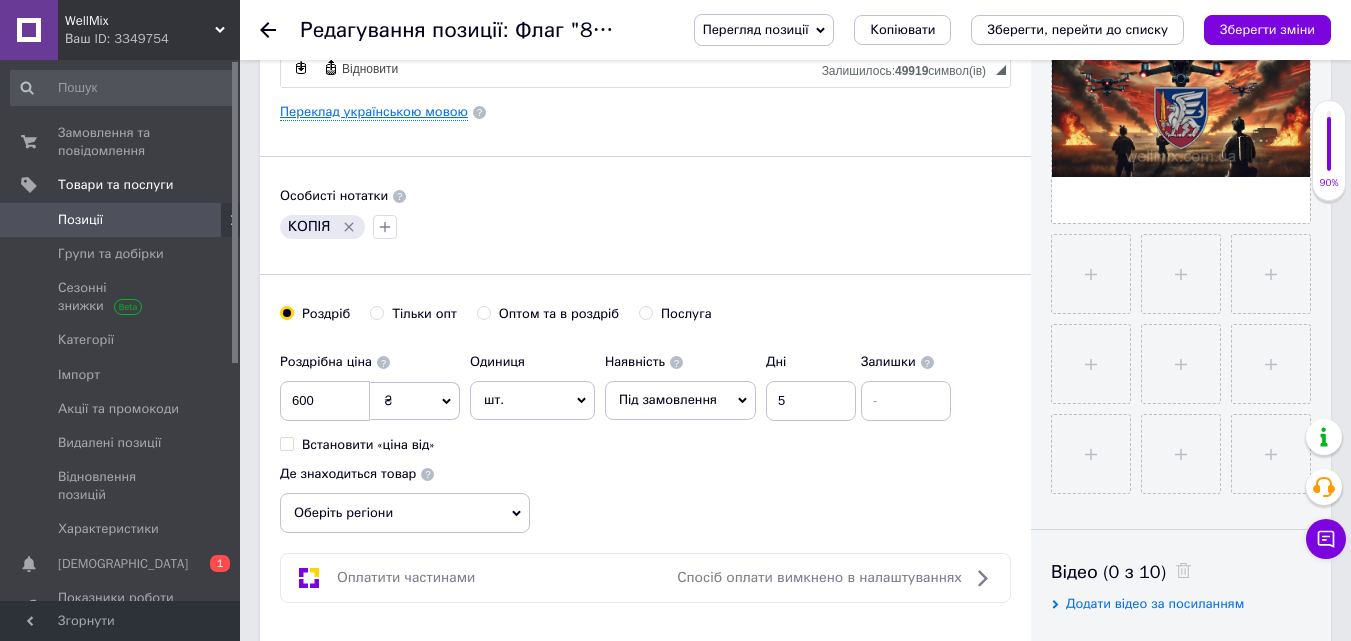 click on "Переклад українською мовою" at bounding box center [374, 112] 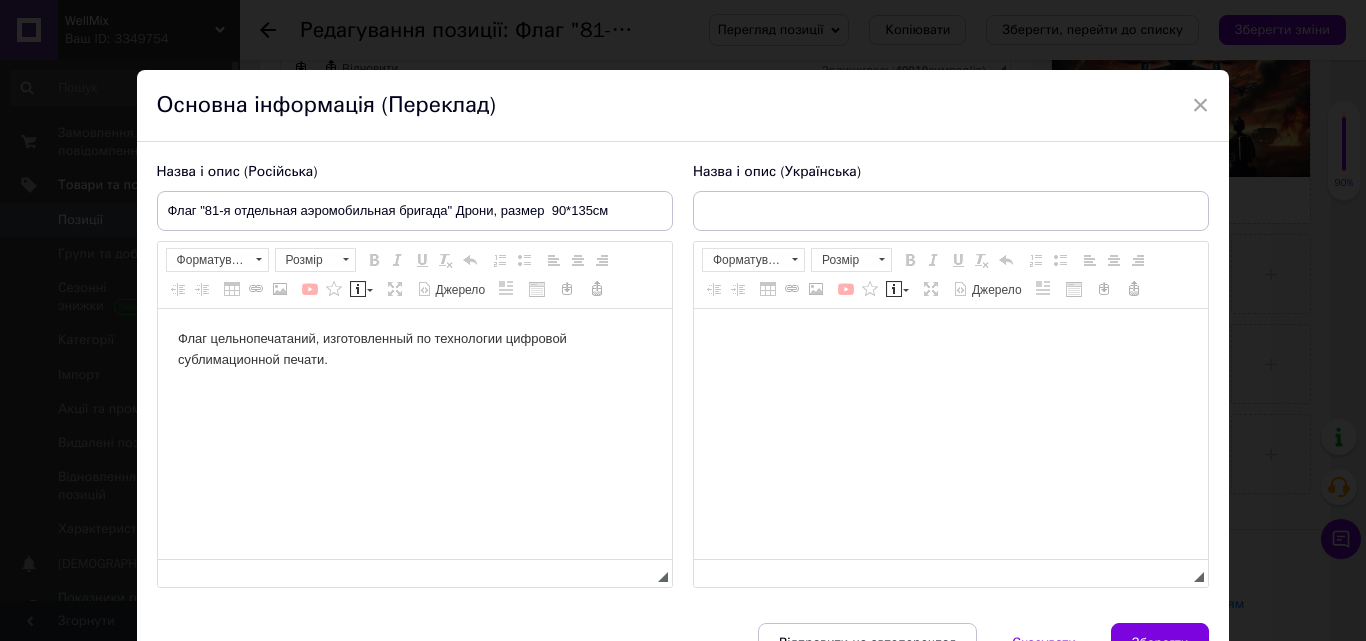 scroll, scrollTop: 0, scrollLeft: 0, axis: both 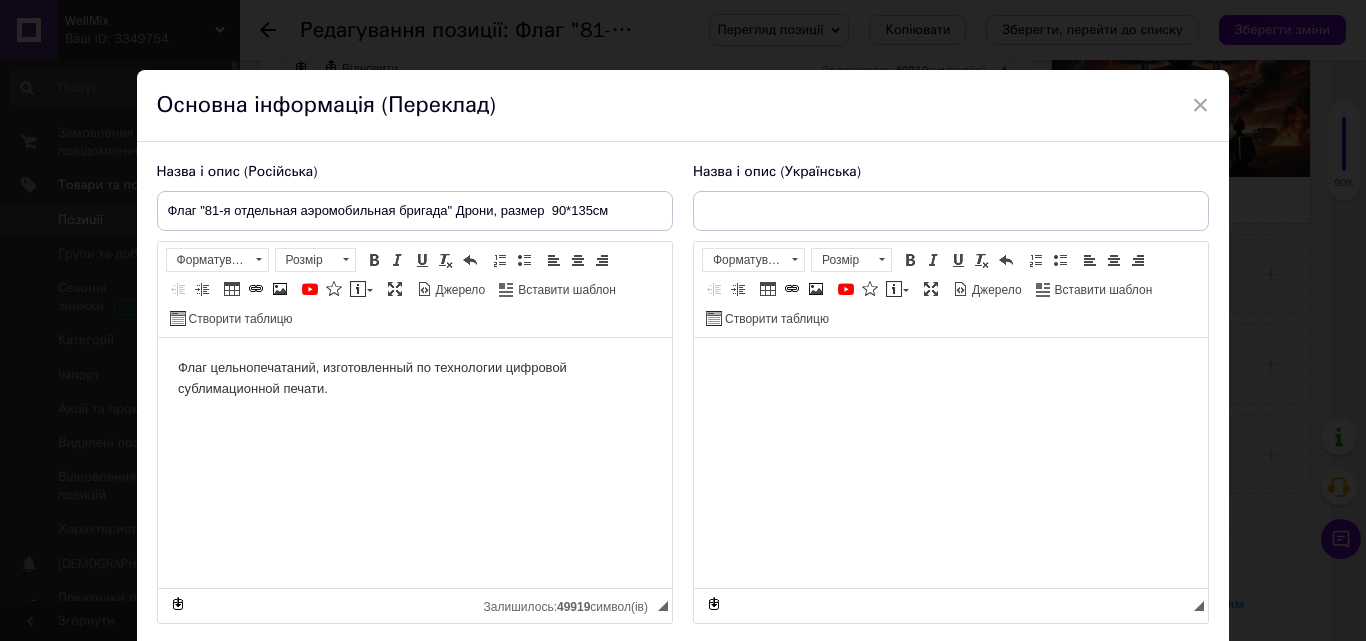 type on "Прапор "81-ша окрема аеромобільна бригада" Дрони, розмір  90*135см" 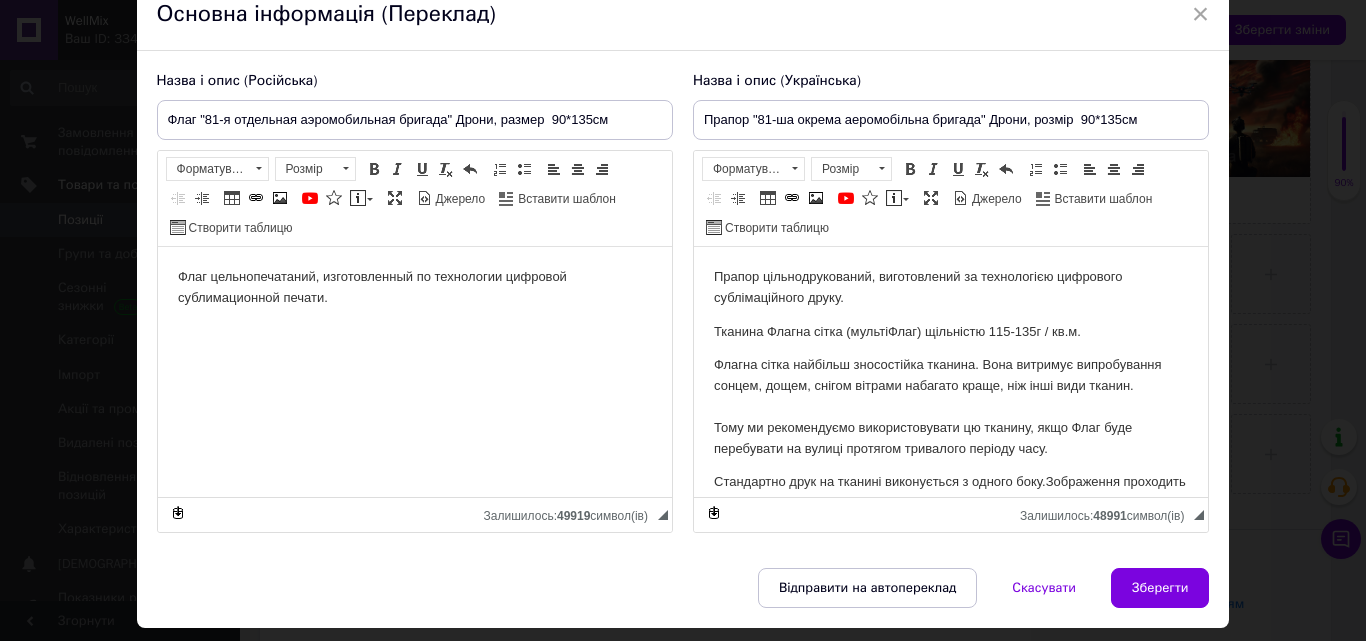 scroll, scrollTop: 148, scrollLeft: 0, axis: vertical 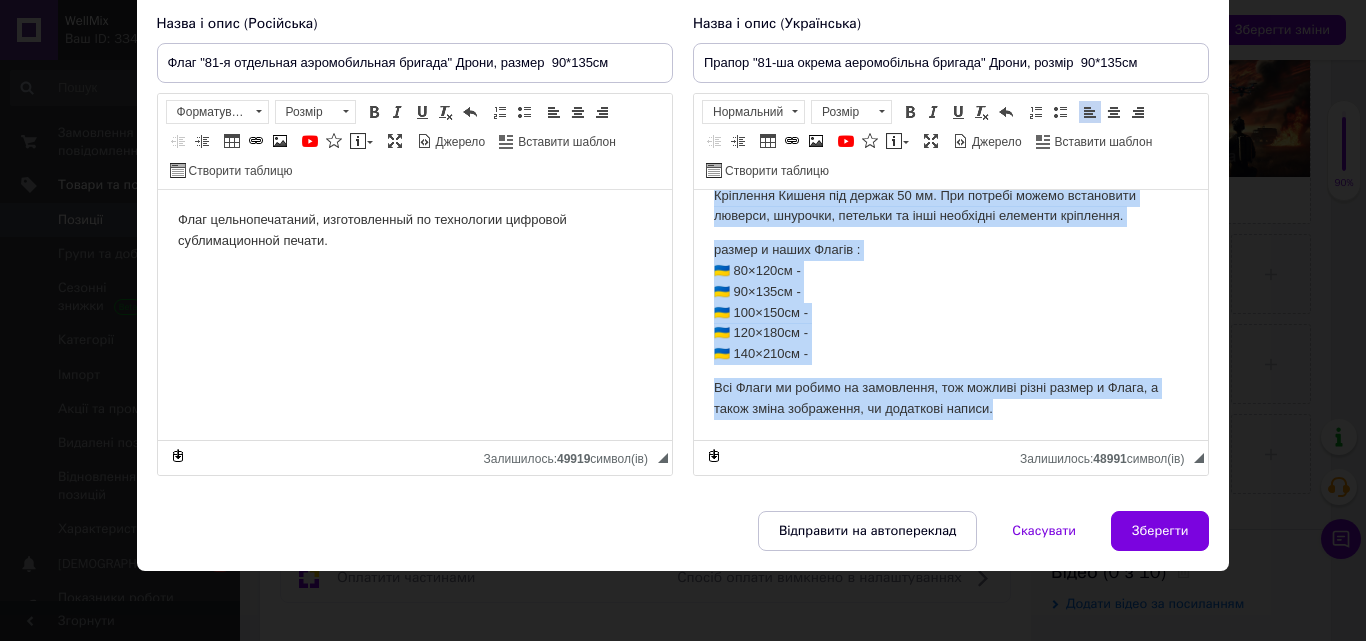 drag, startPoint x: 1383, startPoint y: 390, endPoint x: 1811, endPoint y: 631, distance: 491.18735 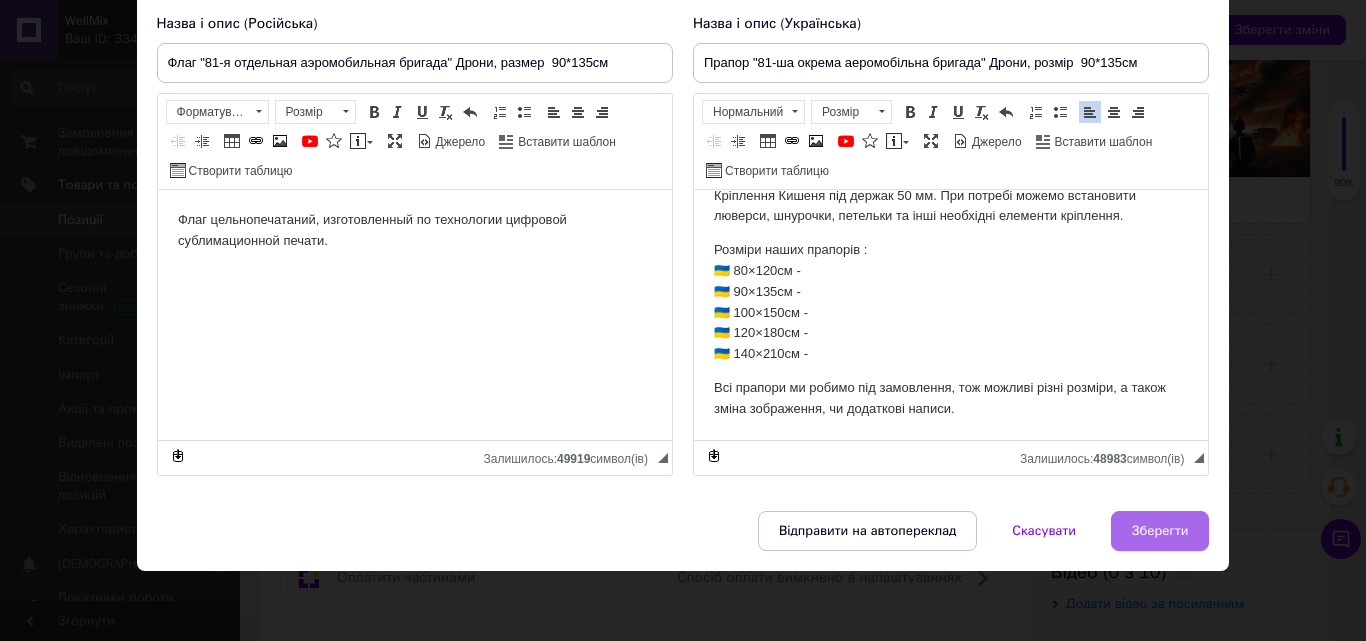 click on "Зберегти" at bounding box center [1160, 531] 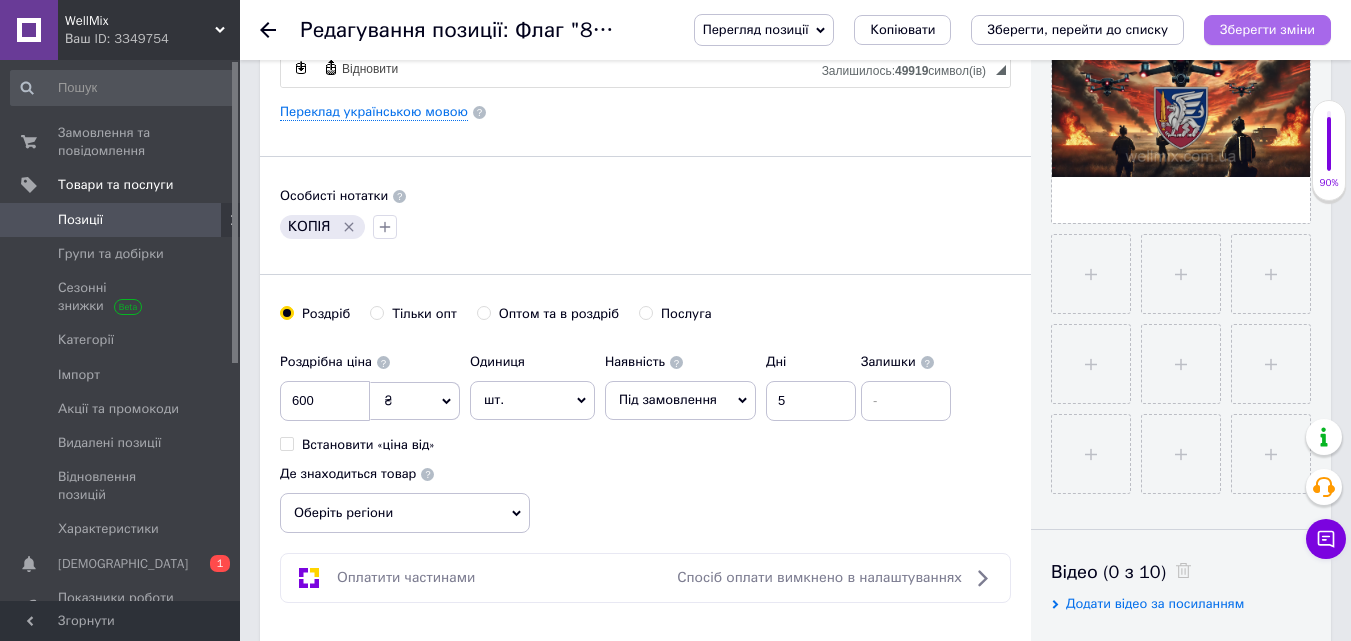 click on "Зберегти зміни" at bounding box center (1267, 29) 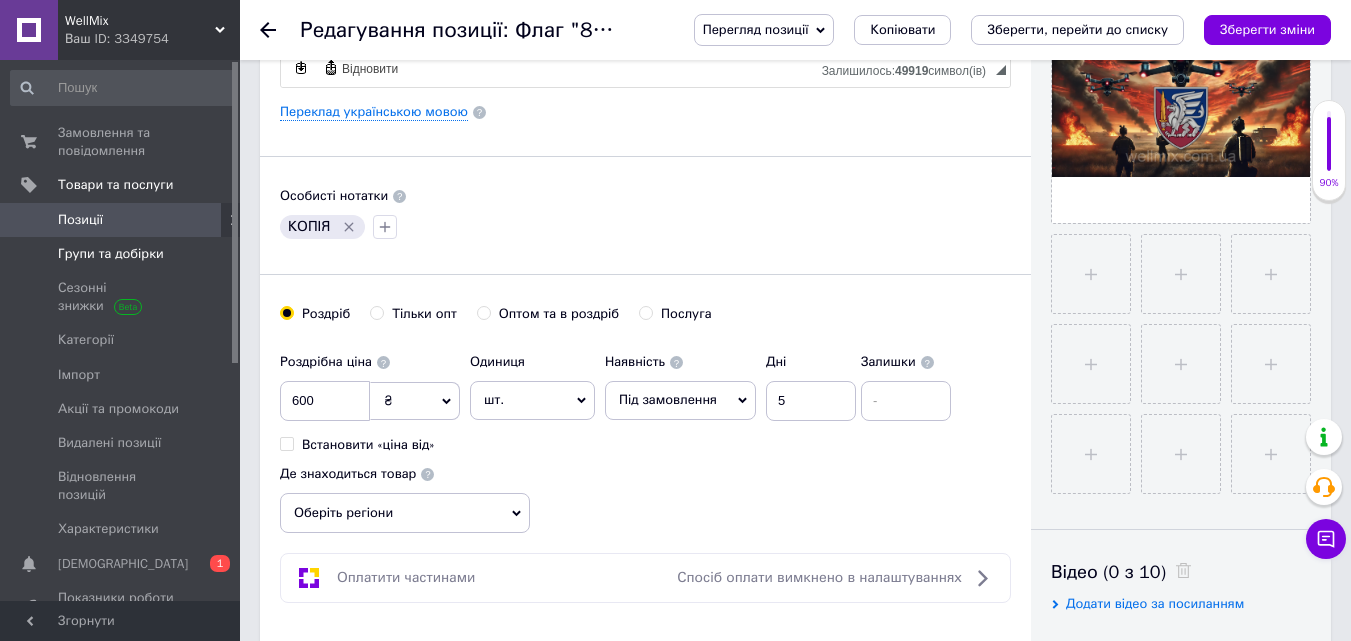 click on "Групи та добірки" at bounding box center (111, 254) 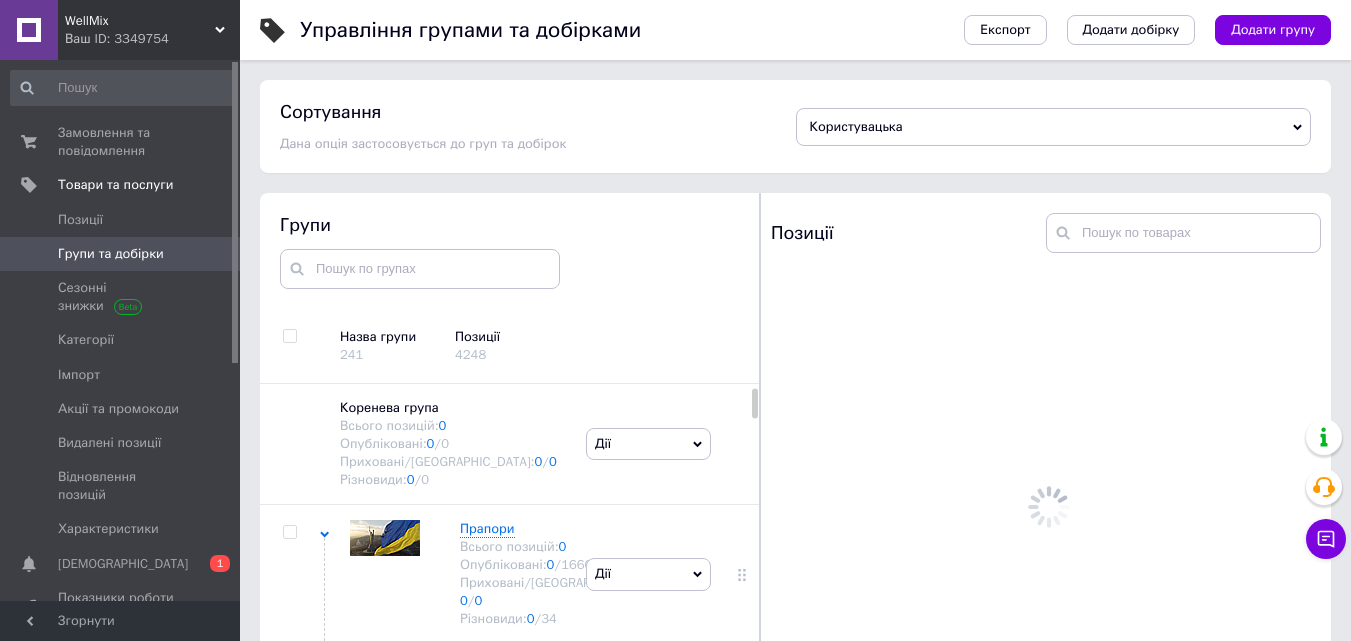 scroll, scrollTop: 113, scrollLeft: 0, axis: vertical 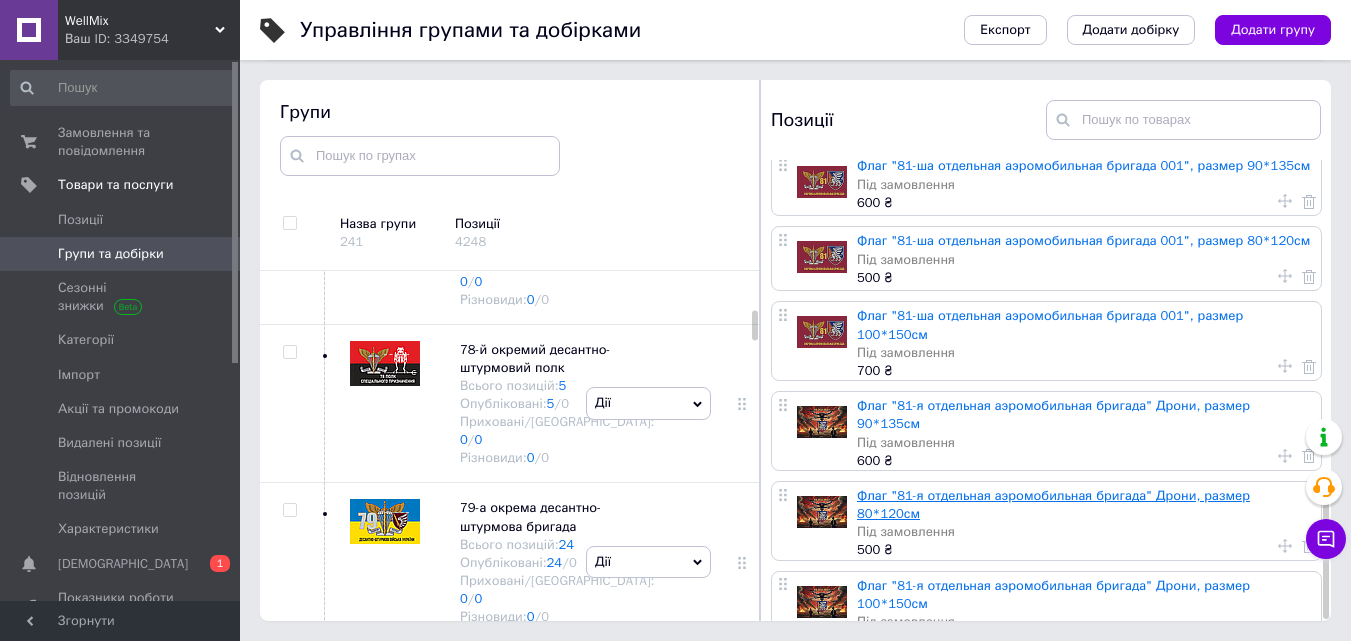 click on "Флаг "81-я отдельная аэромобильная бригада" Дрони, размер  80*120см" at bounding box center [1053, 504] 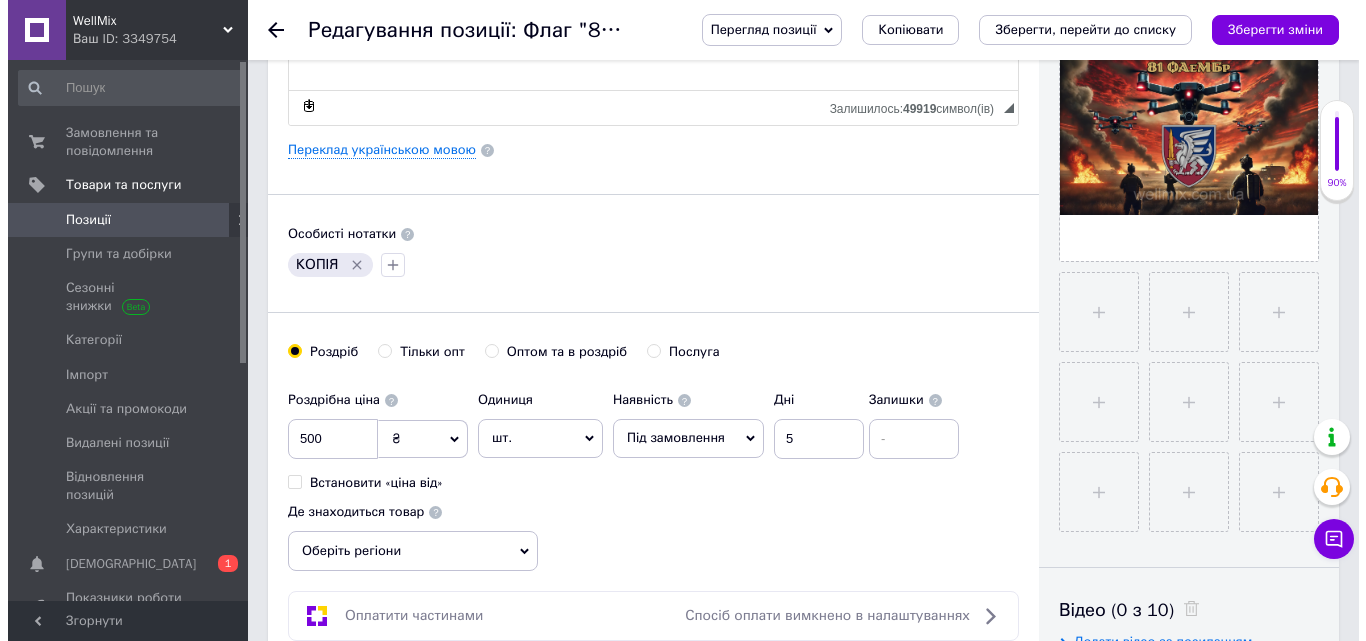 scroll, scrollTop: 533, scrollLeft: 0, axis: vertical 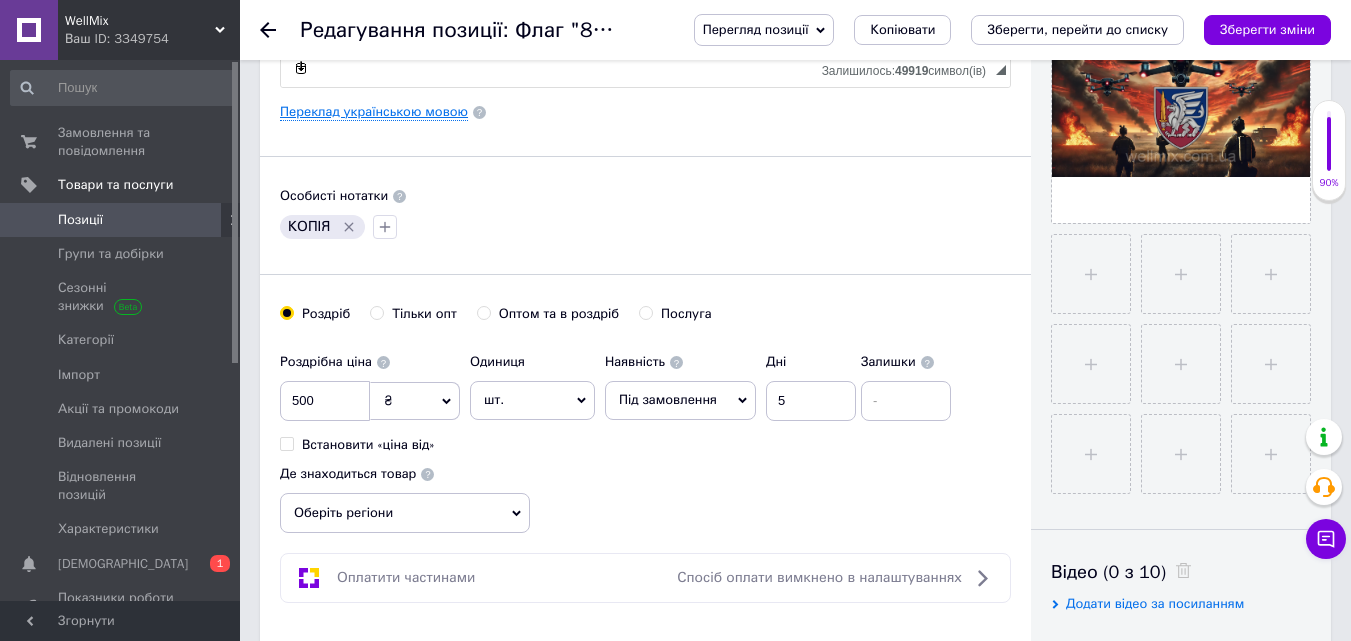 click on "Переклад українською мовою" at bounding box center (374, 112) 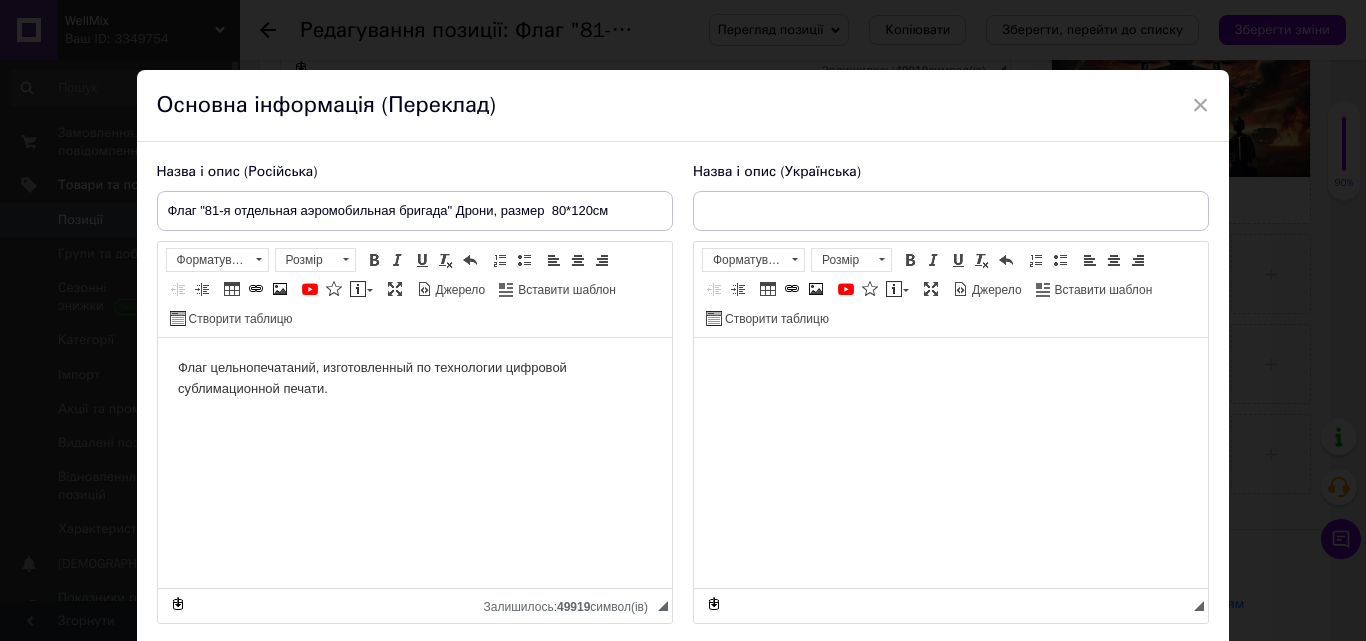 scroll, scrollTop: 0, scrollLeft: 0, axis: both 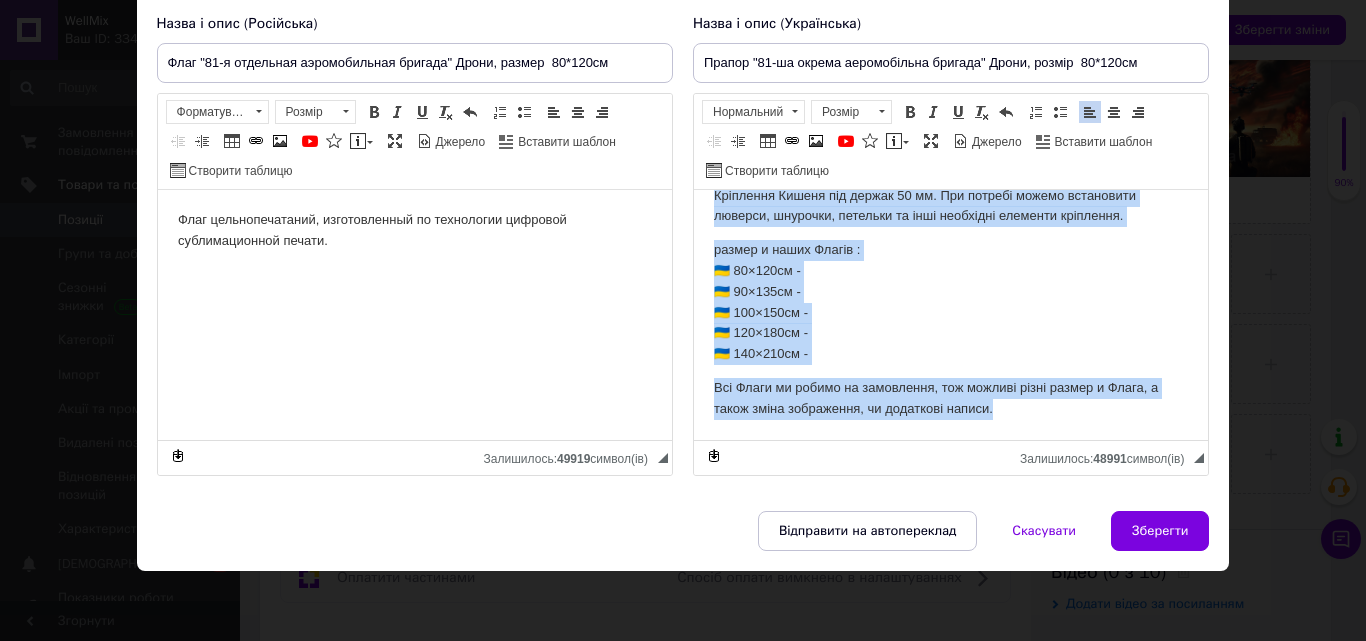 drag, startPoint x: 704, startPoint y: 205, endPoint x: 1031, endPoint y: 402, distance: 381.75647 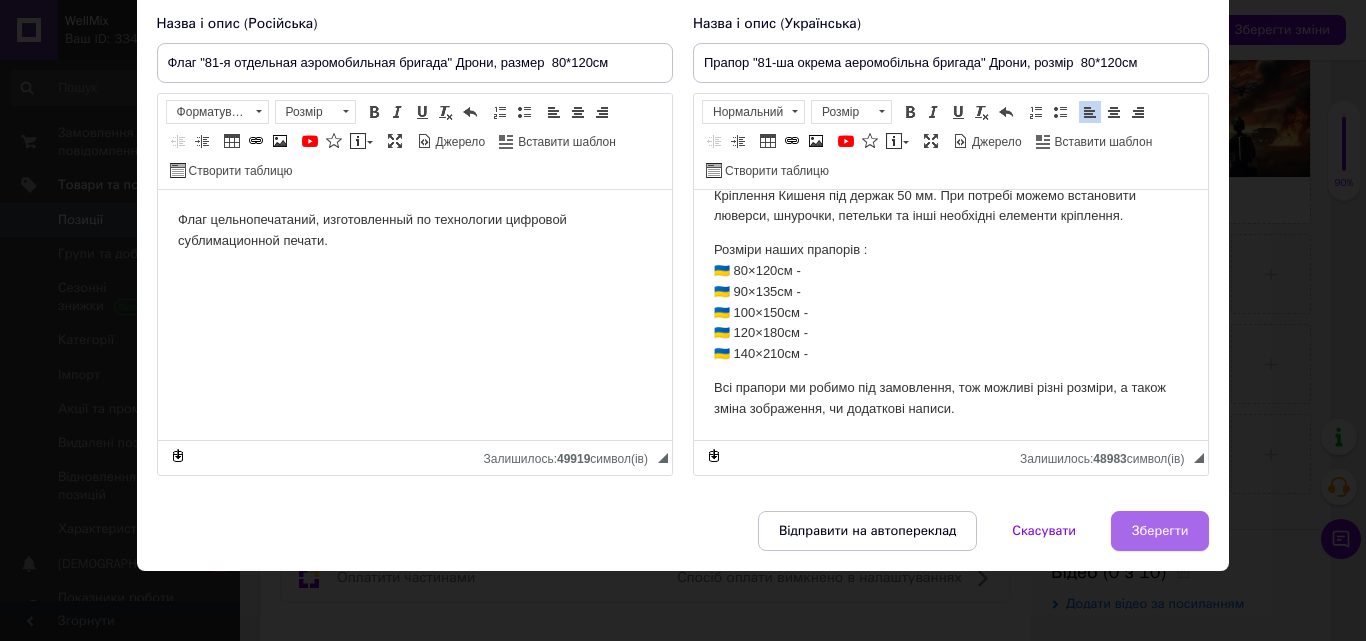 click on "Зберегти" at bounding box center [1160, 531] 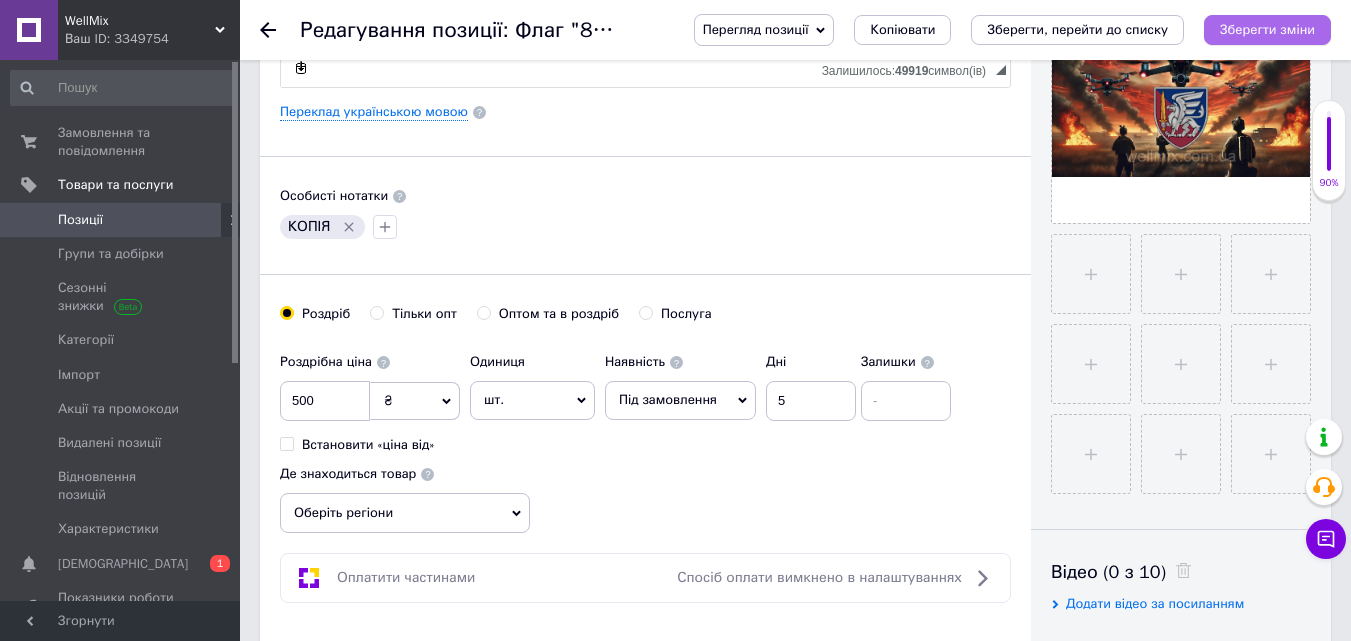 click on "Зберегти зміни" at bounding box center [1267, 29] 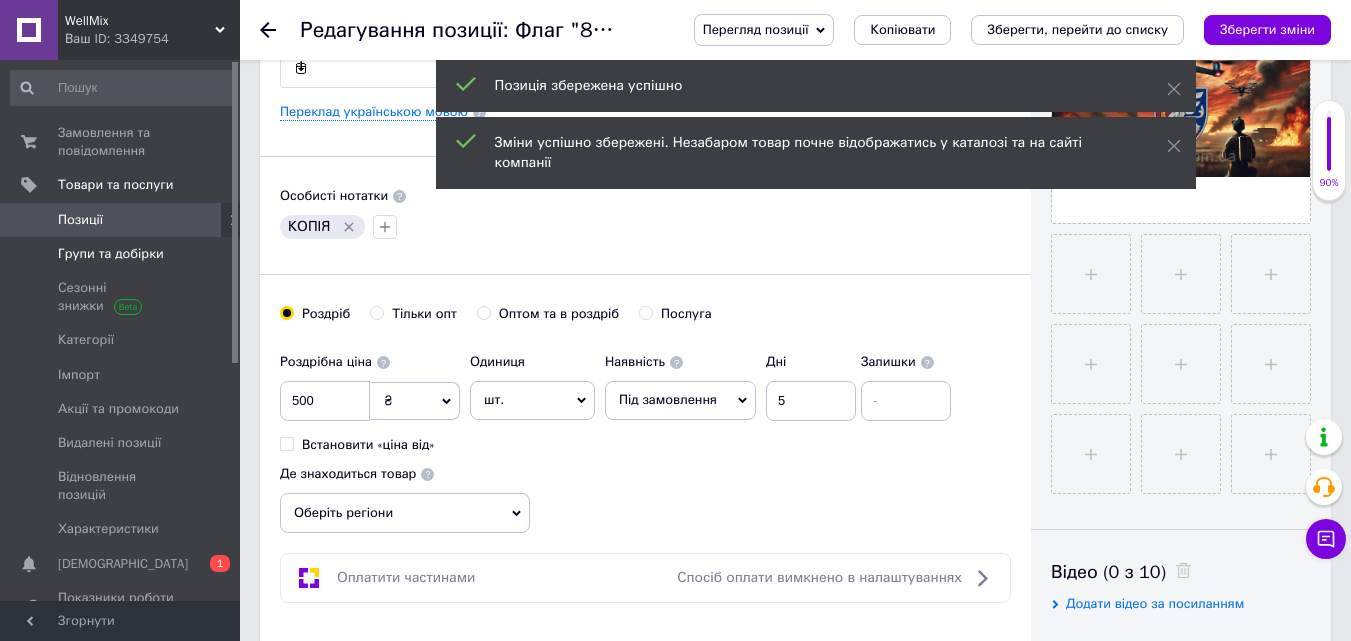 click on "Групи та добірки" at bounding box center [111, 254] 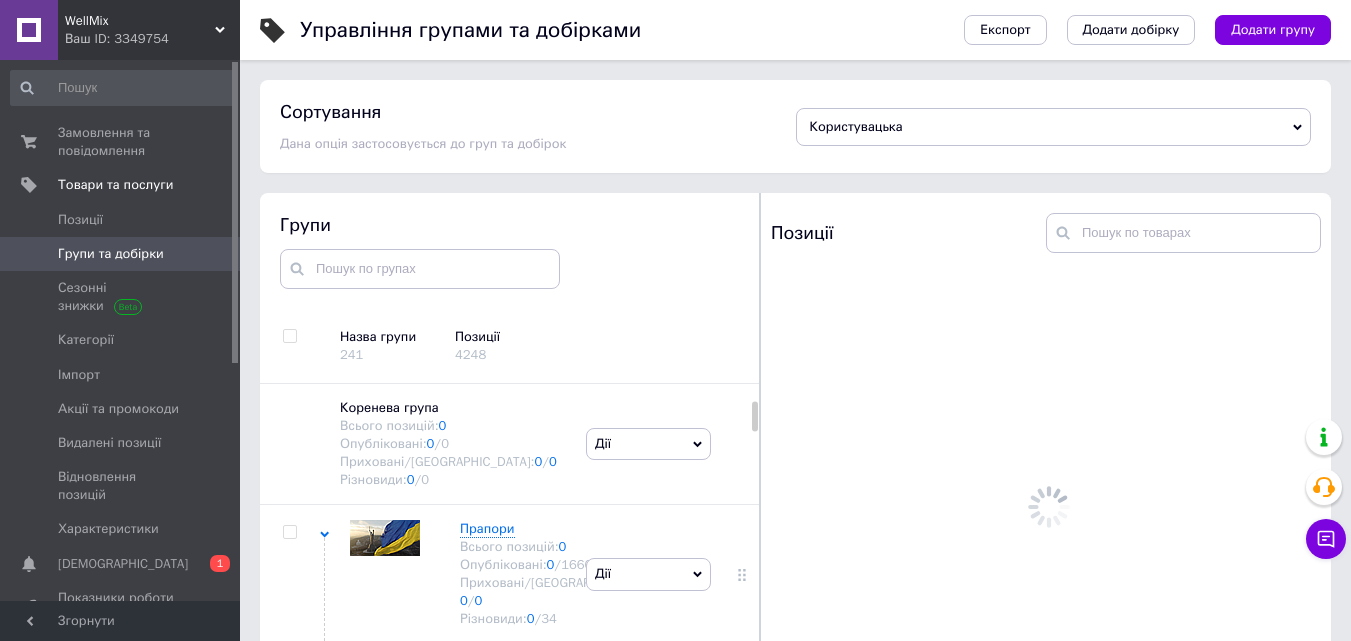 scroll, scrollTop: 113, scrollLeft: 0, axis: vertical 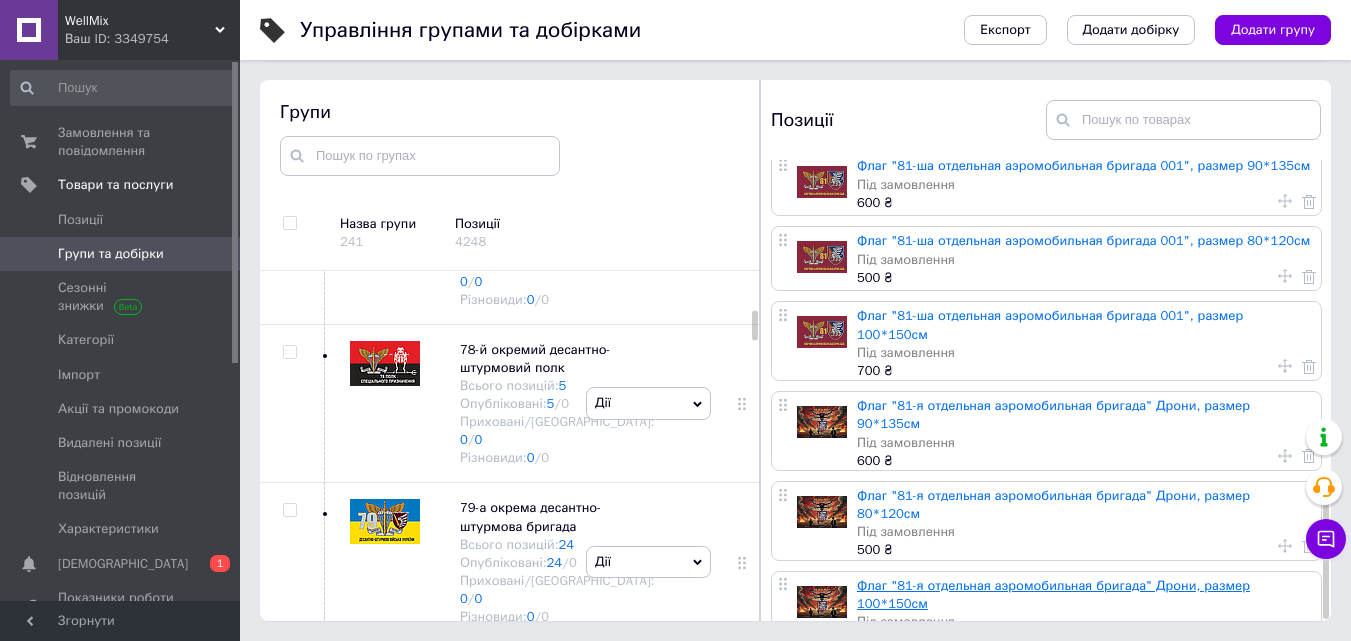 click on "Флаг "81-я отдельная аэромобильная бригада" Дрони, размер  100*150см" at bounding box center (1053, 594) 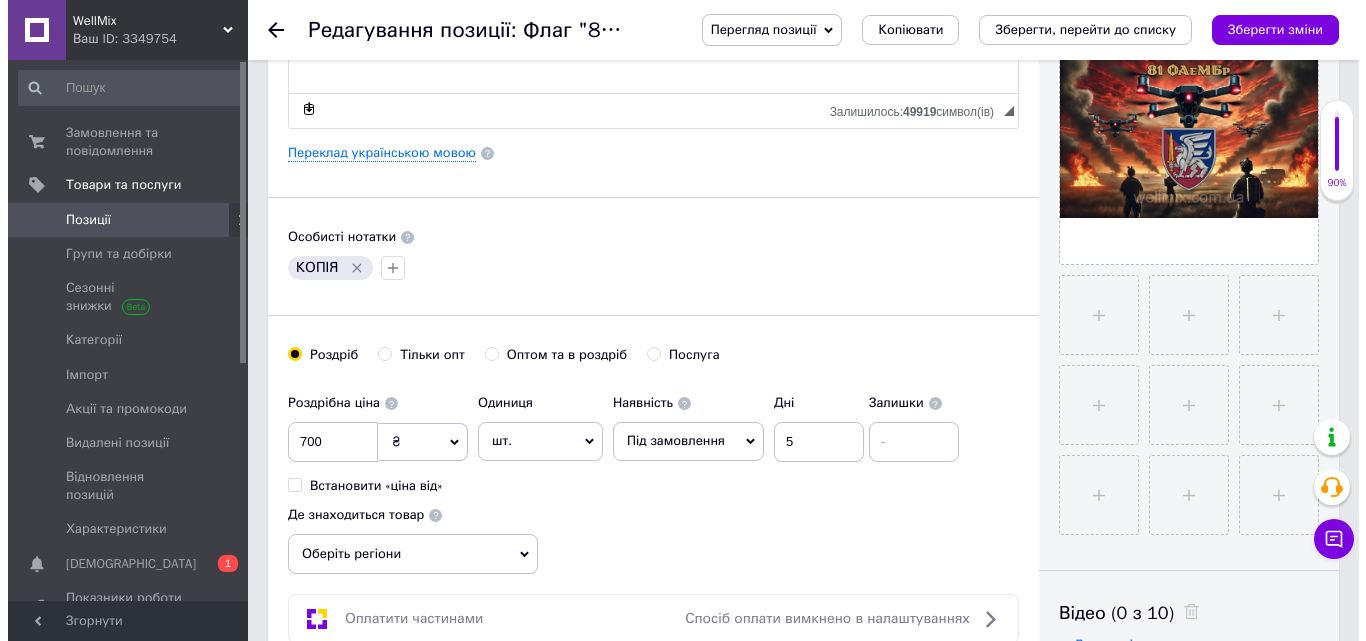 scroll, scrollTop: 533, scrollLeft: 0, axis: vertical 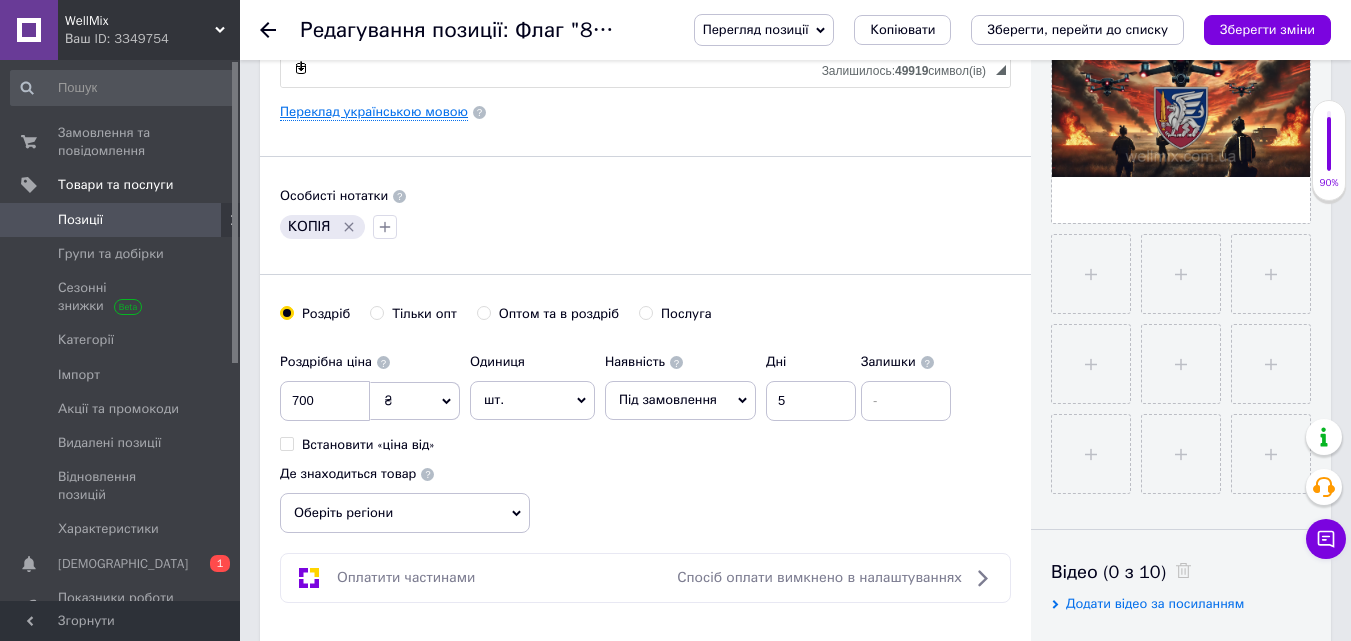 click on "Переклад українською мовою" at bounding box center [374, 112] 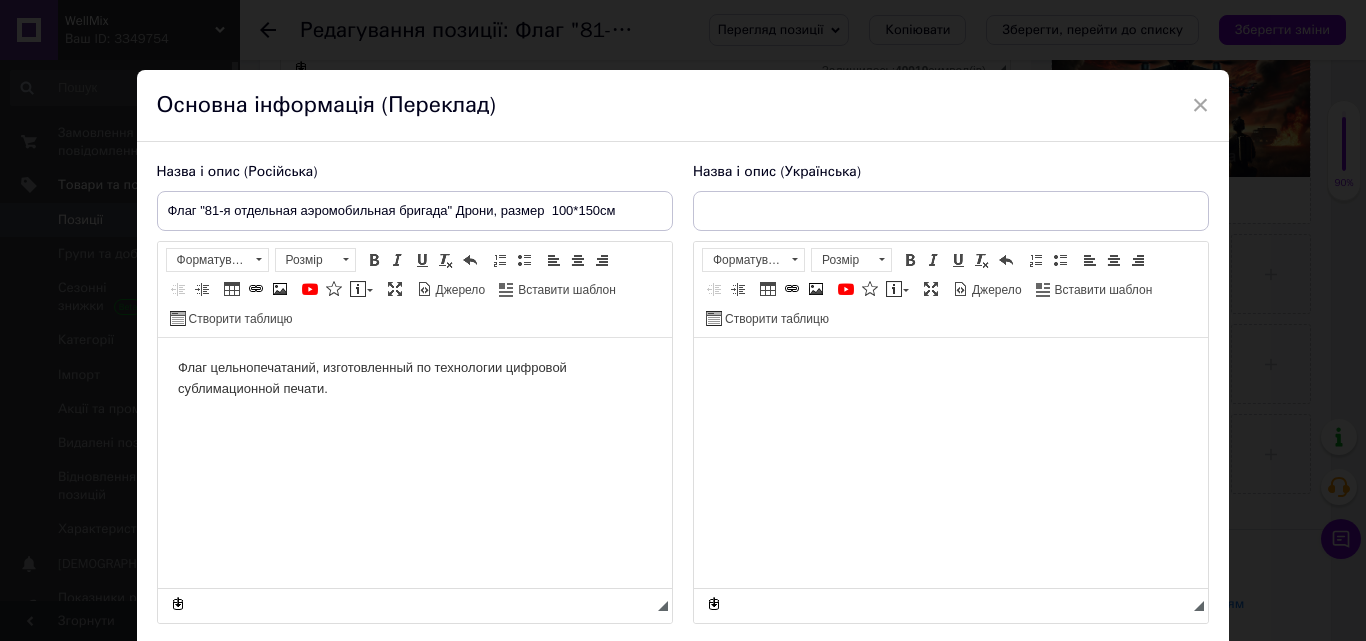 scroll, scrollTop: 0, scrollLeft: 0, axis: both 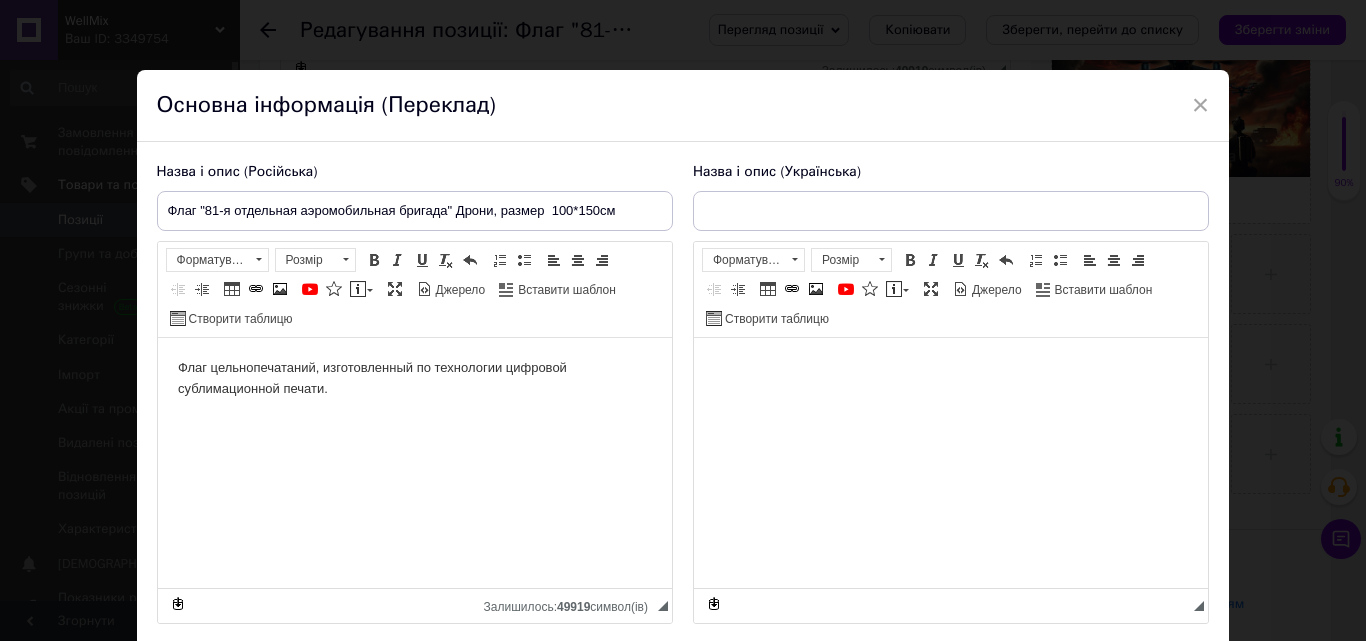 type on "Прапор "81-ша окрема аеромобільна бригада" Дрони, розмір  100*150см" 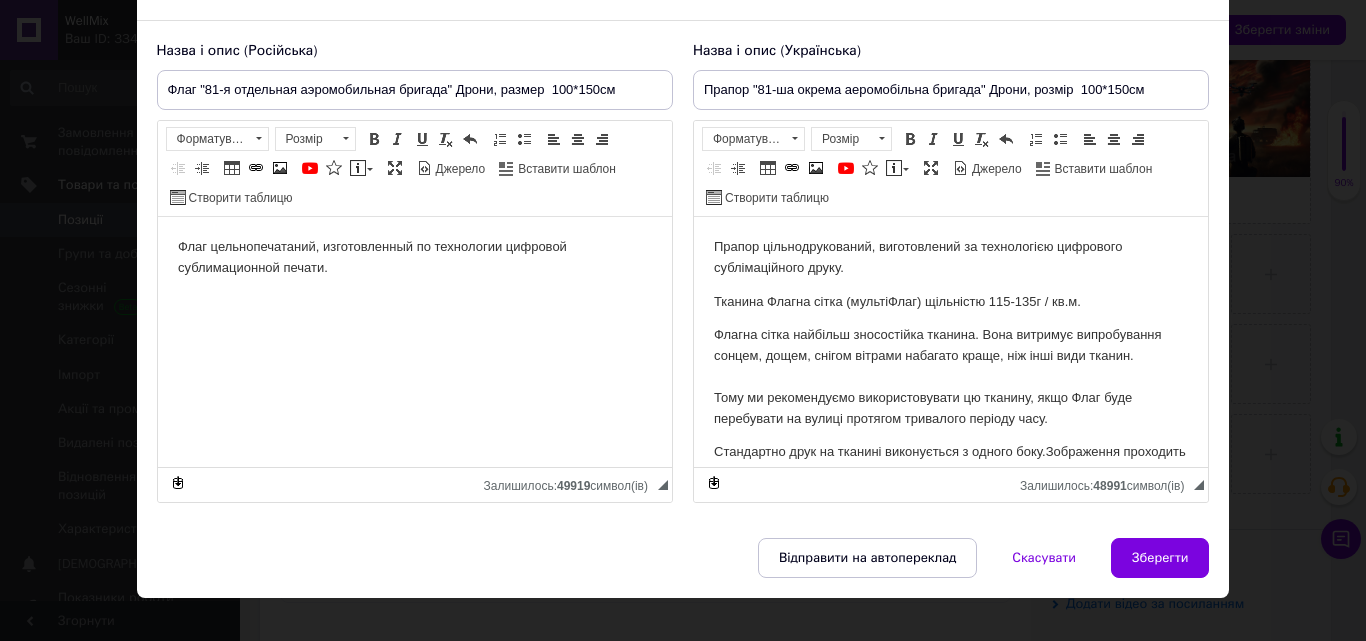 scroll, scrollTop: 148, scrollLeft: 0, axis: vertical 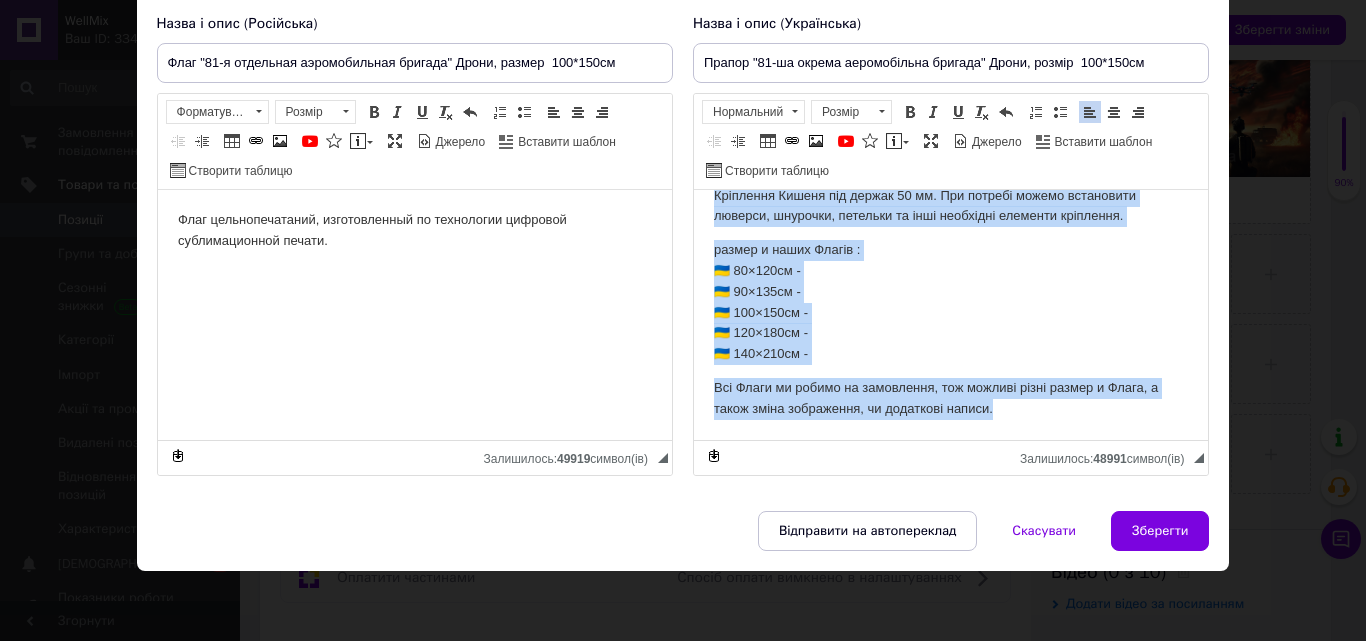 drag, startPoint x: 700, startPoint y: 205, endPoint x: 1063, endPoint y: 440, distance: 432.42804 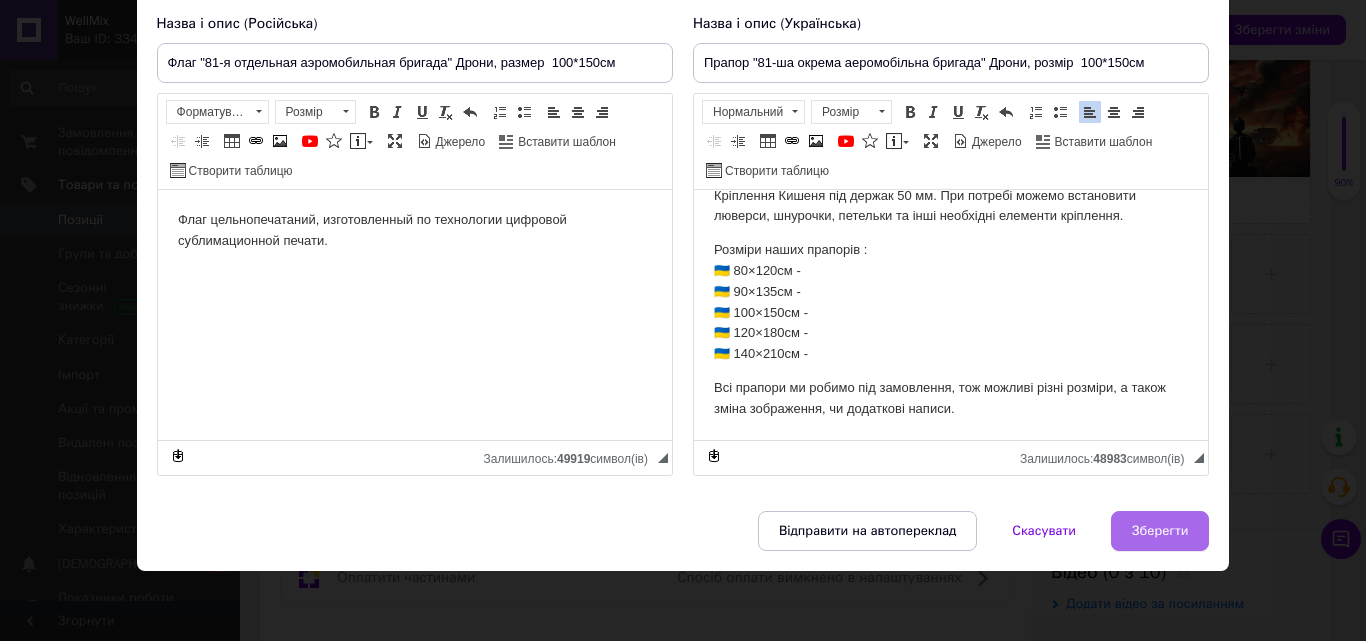click on "Зберегти" at bounding box center (1160, 531) 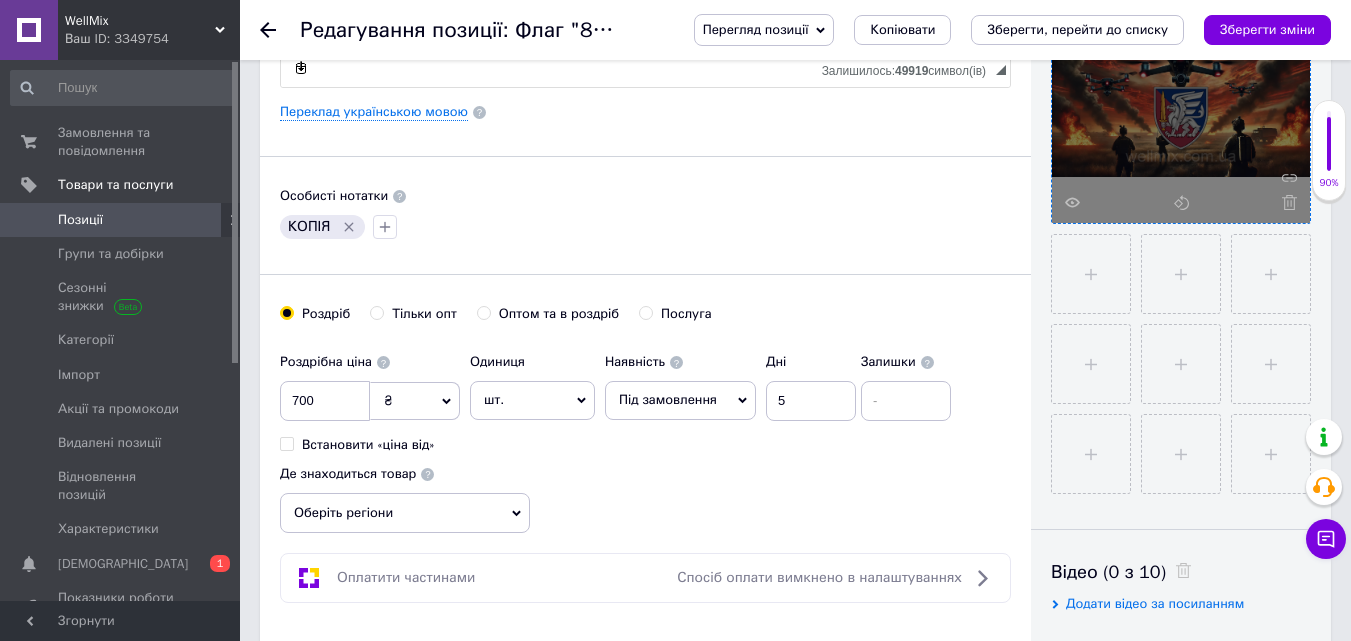 click on "Зберегти зміни" at bounding box center [1267, 29] 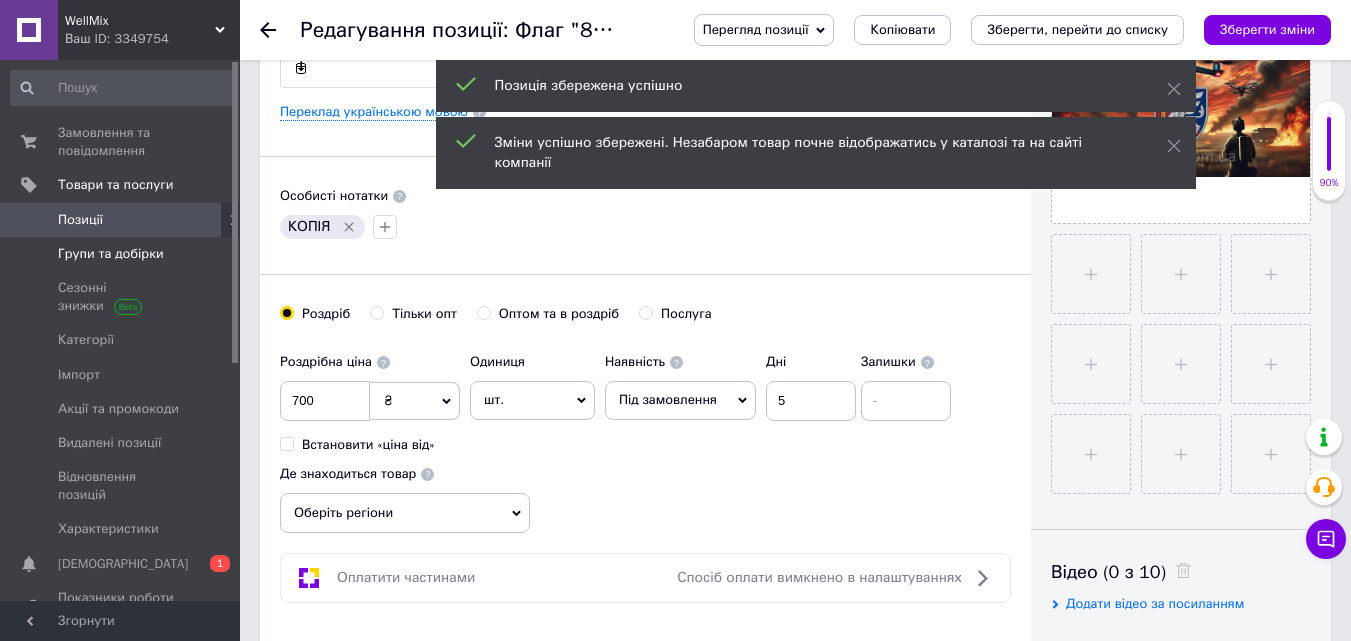 click on "Групи та добірки" at bounding box center [111, 254] 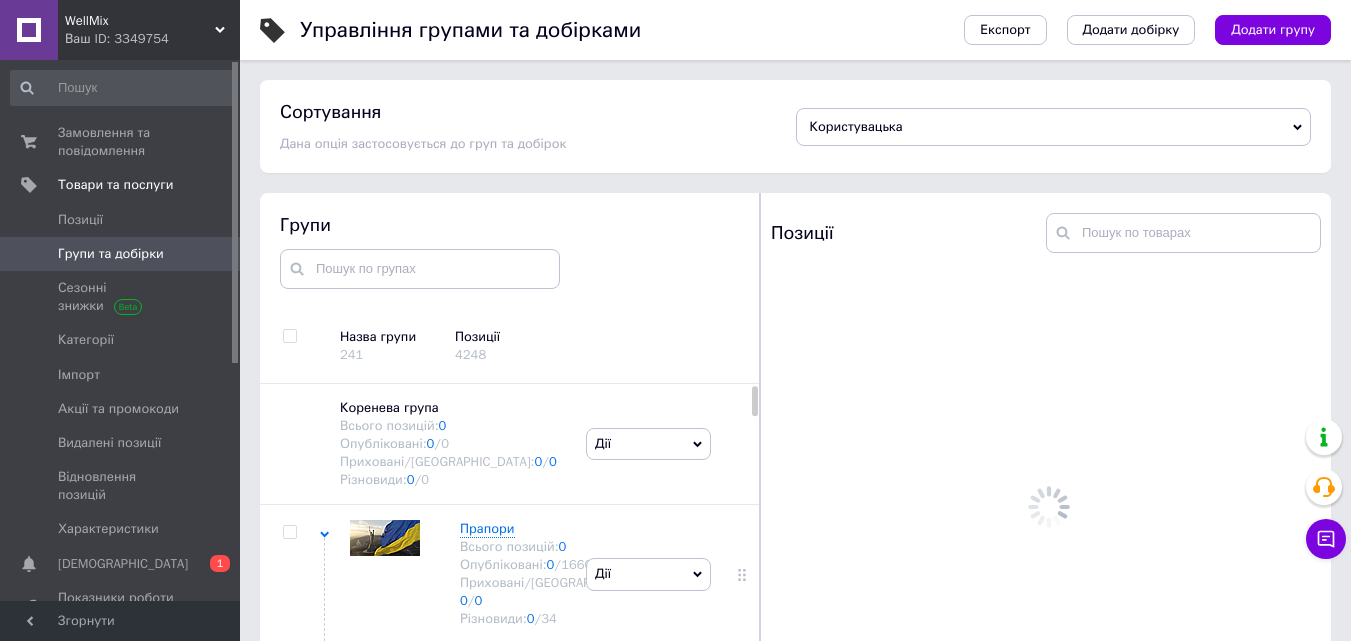 scroll, scrollTop: 113, scrollLeft: 0, axis: vertical 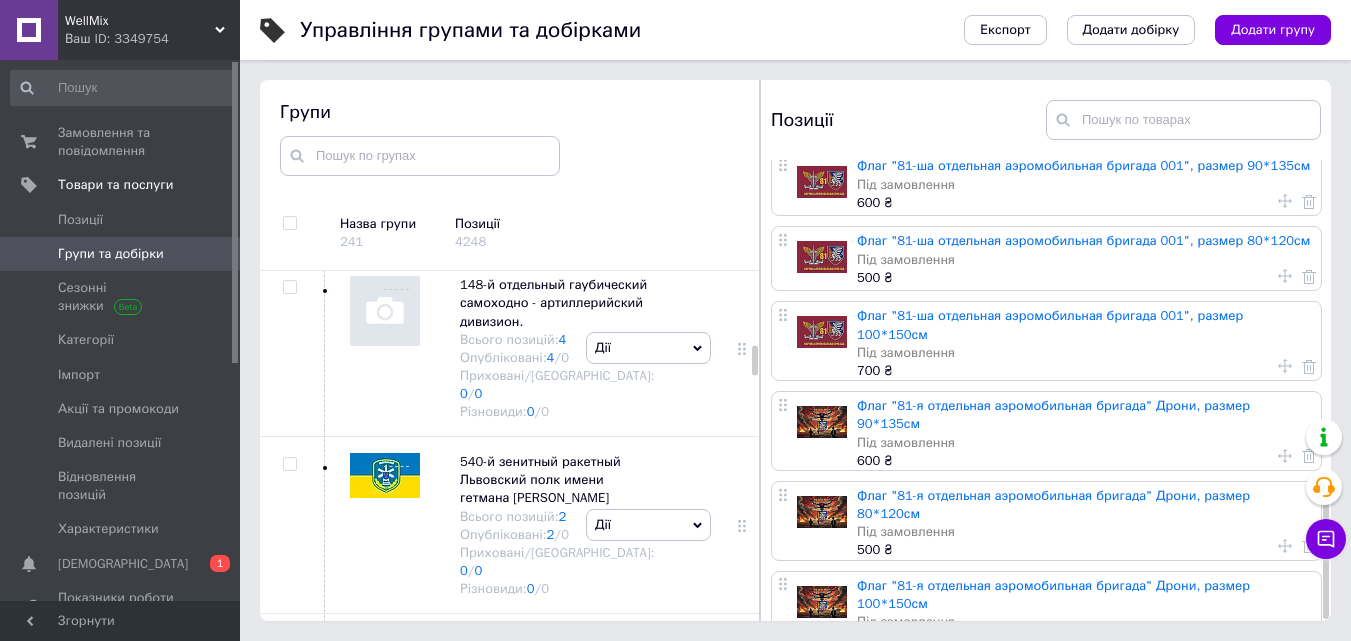 click on "82 Отдельная штурмовая бригада" at bounding box center [539, -341] 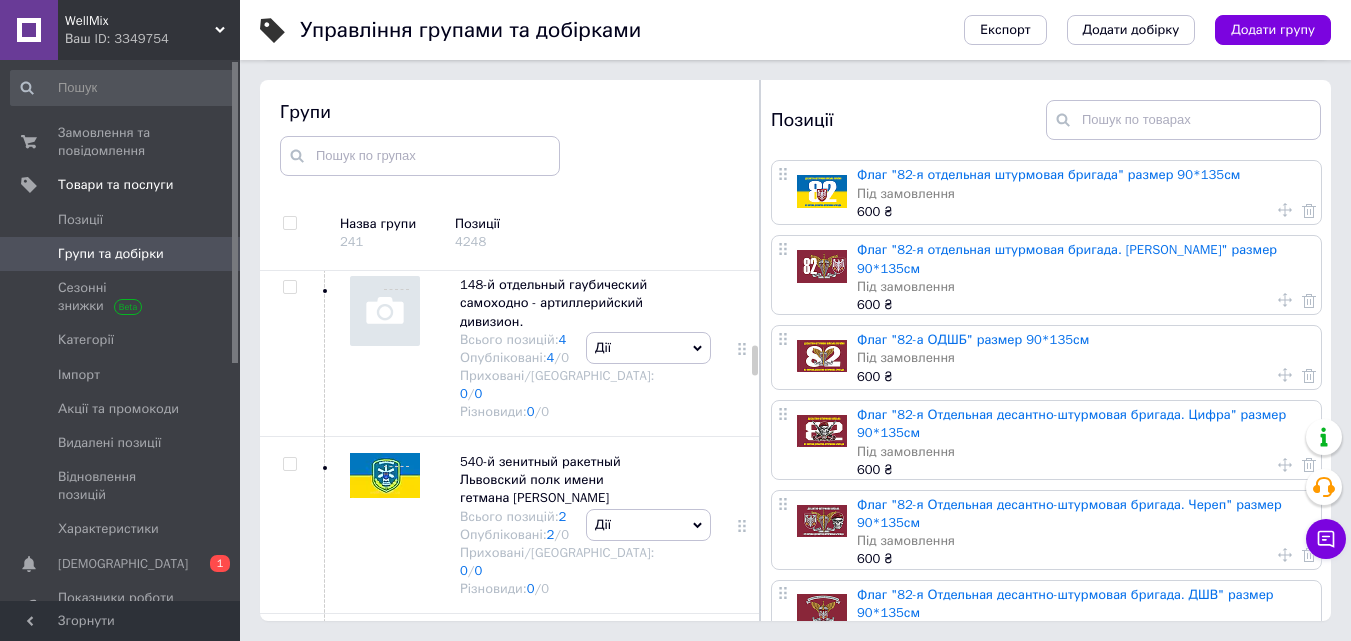 click 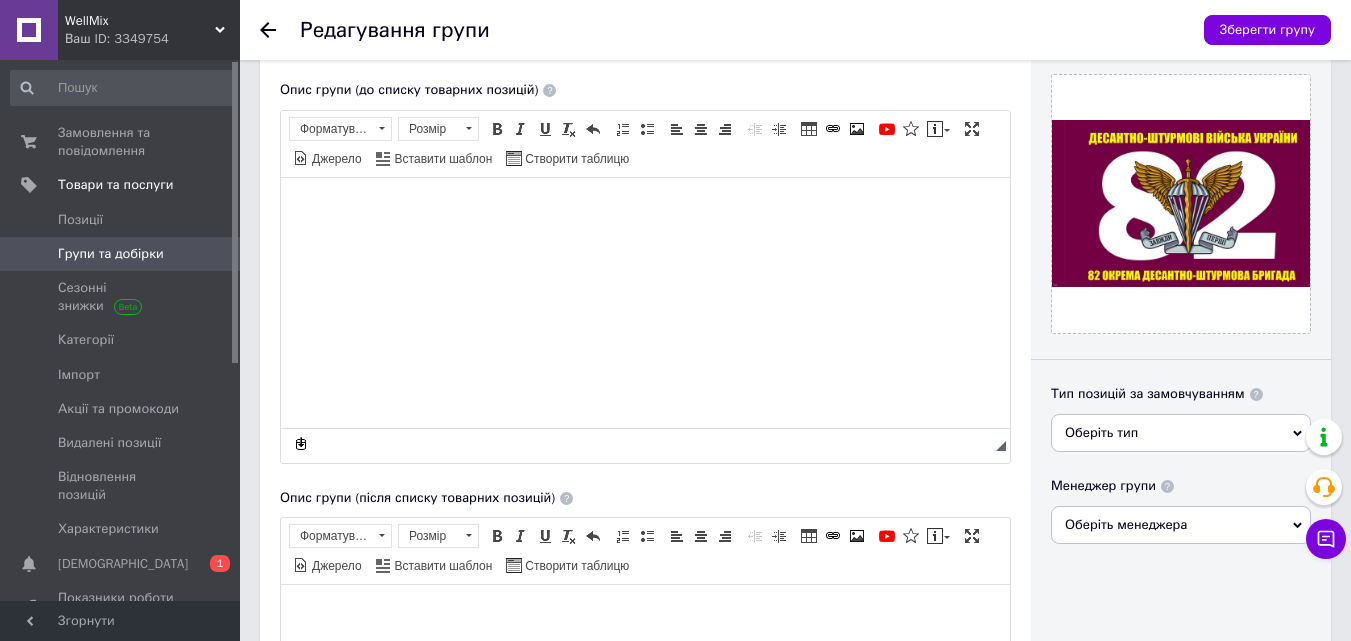 scroll, scrollTop: 0, scrollLeft: 0, axis: both 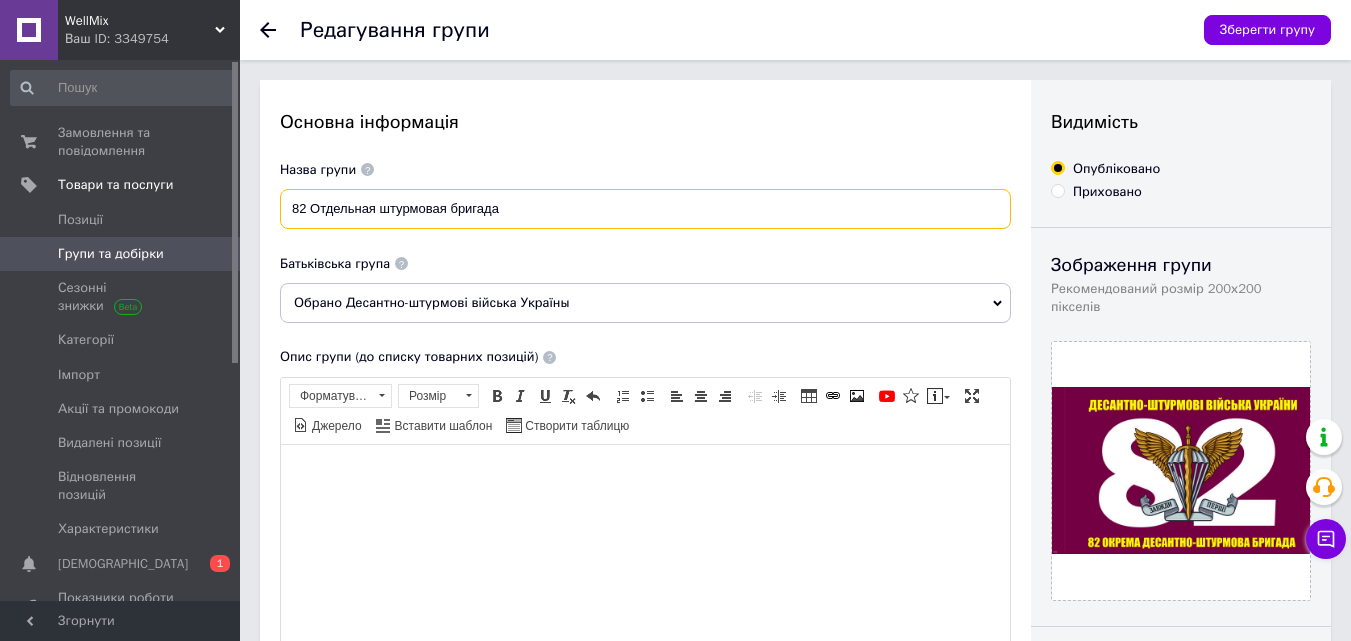 click on "82 Отдельная штурмовая бригада" at bounding box center [645, 209] 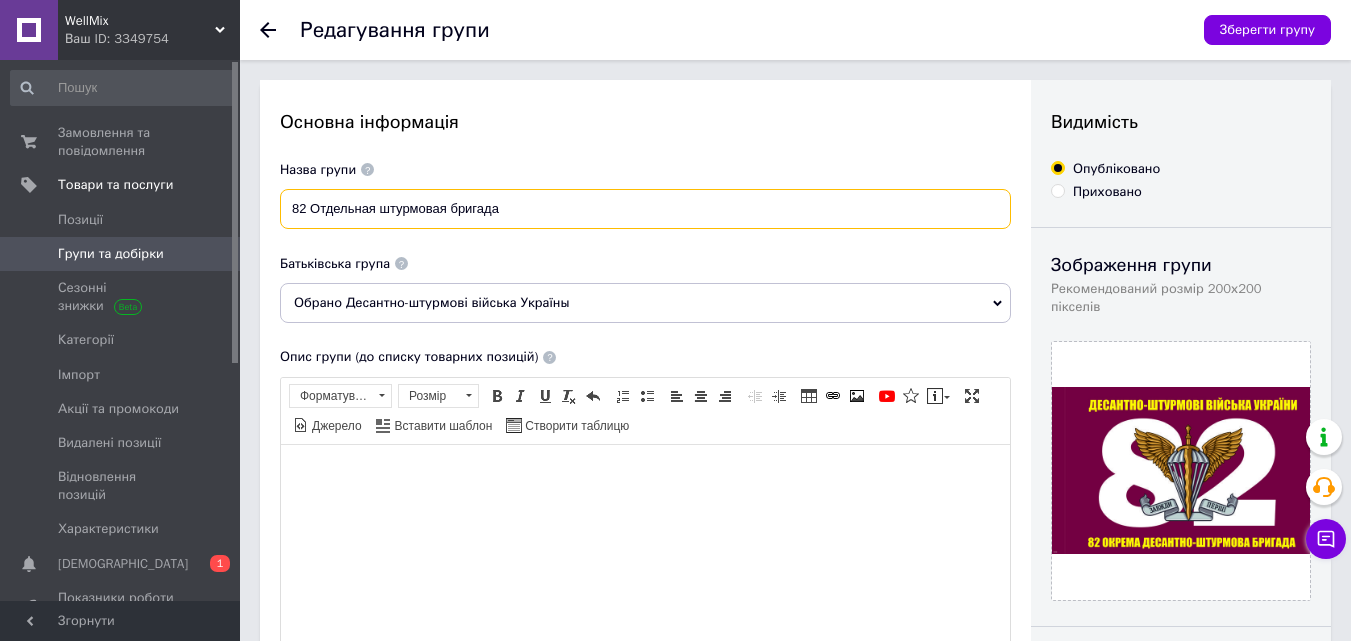 click on "82 Отдельная штурмовая бригада" at bounding box center (645, 209) 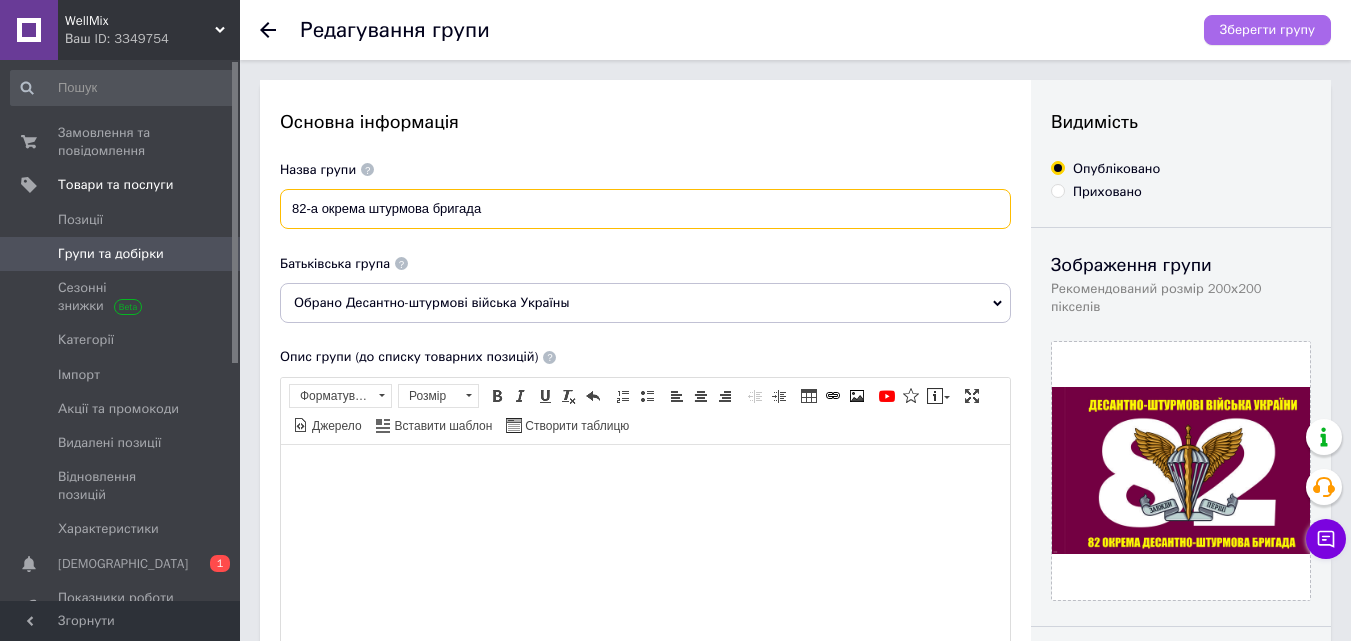 type on "82-а окрема штурмова бригада" 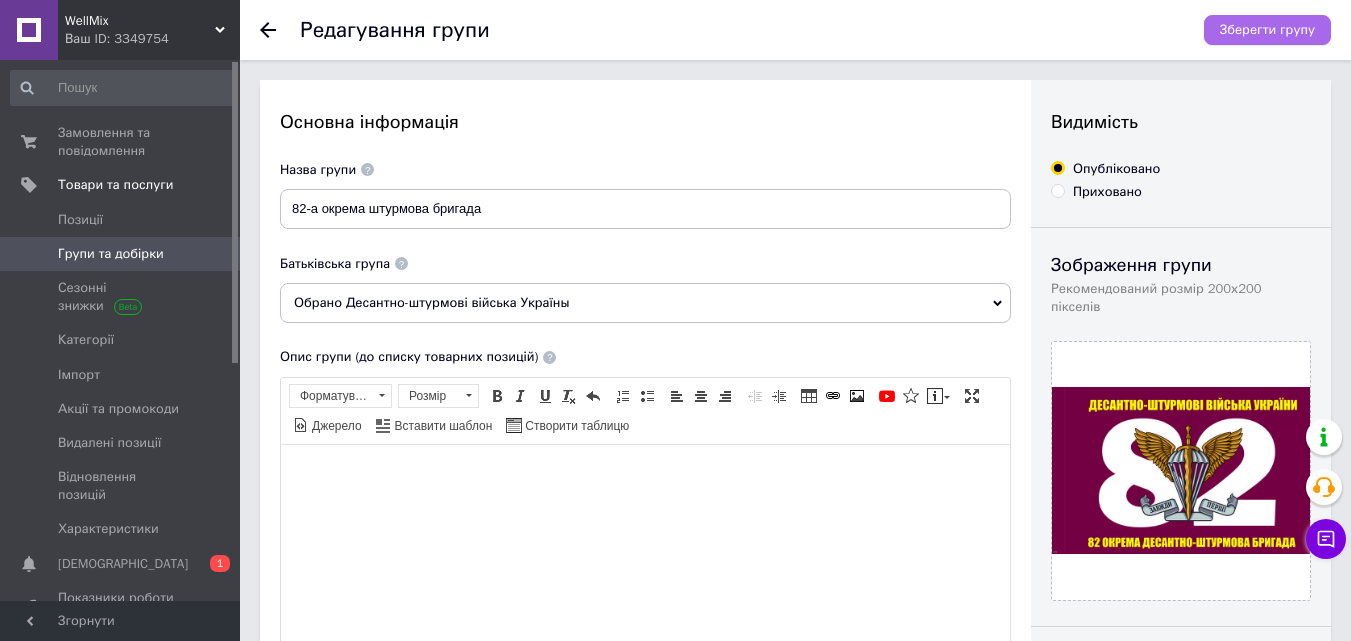 click on "Зберегти групу" at bounding box center [1267, 30] 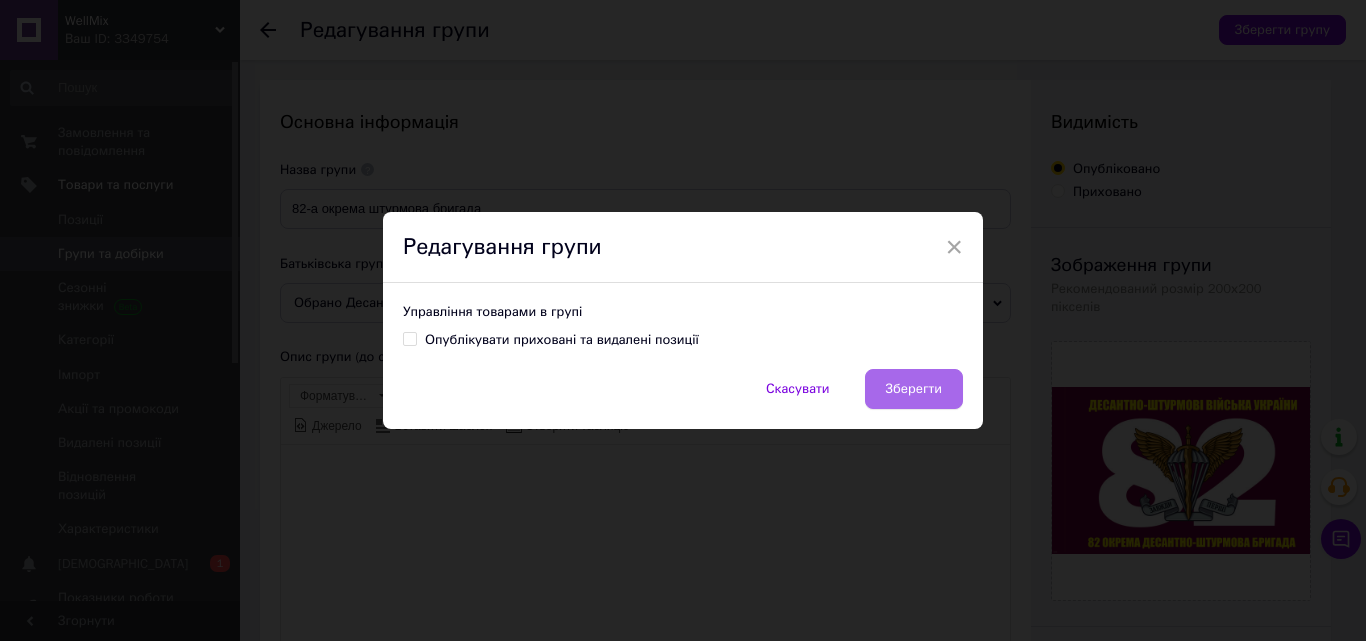 click on "Зберегти" at bounding box center [914, 389] 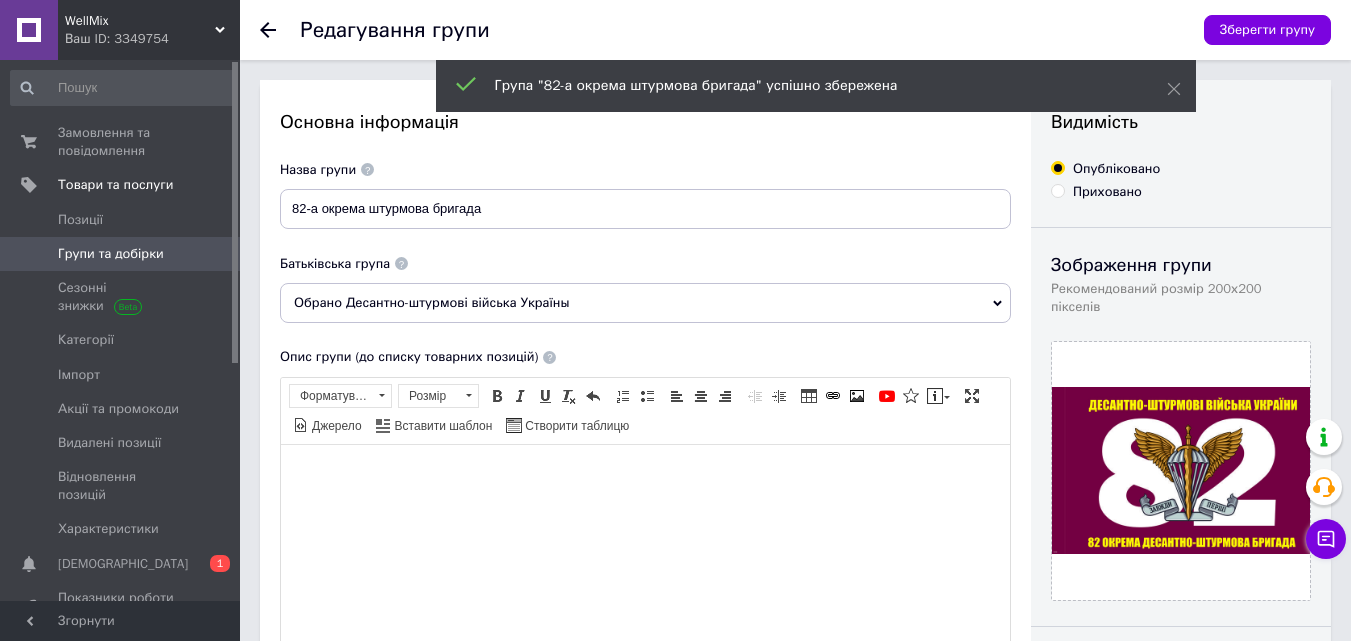 click on "Групи та добірки" at bounding box center [111, 254] 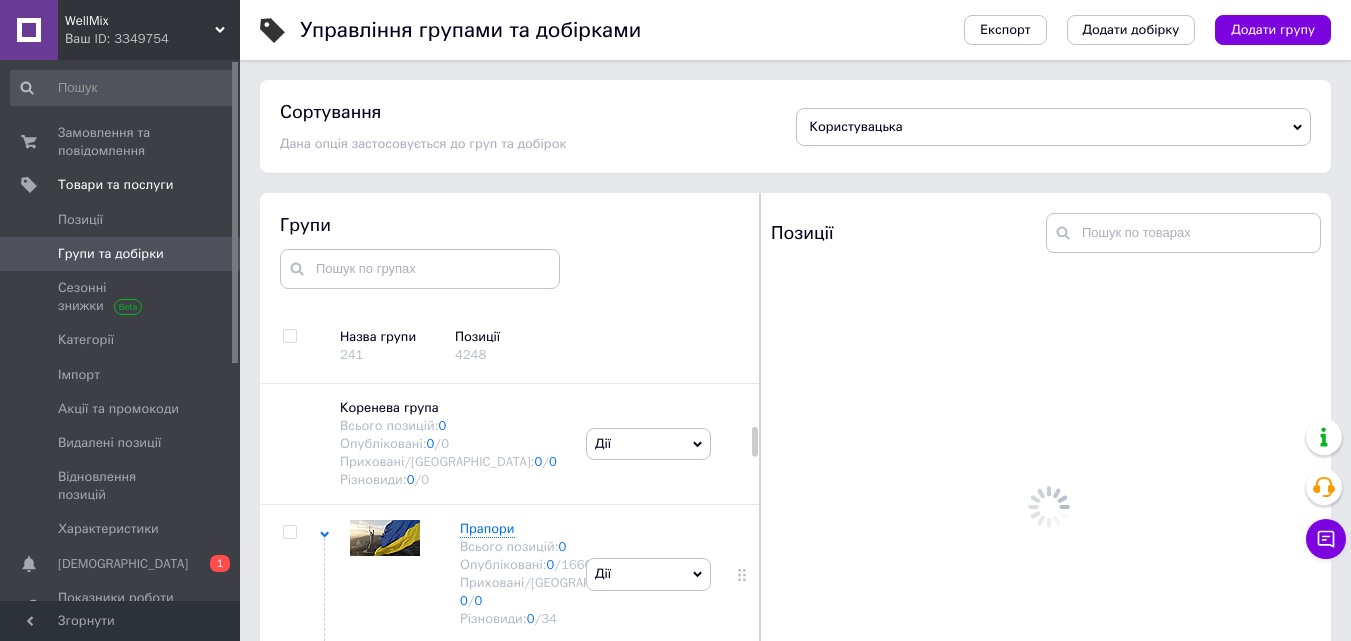 scroll, scrollTop: 113, scrollLeft: 0, axis: vertical 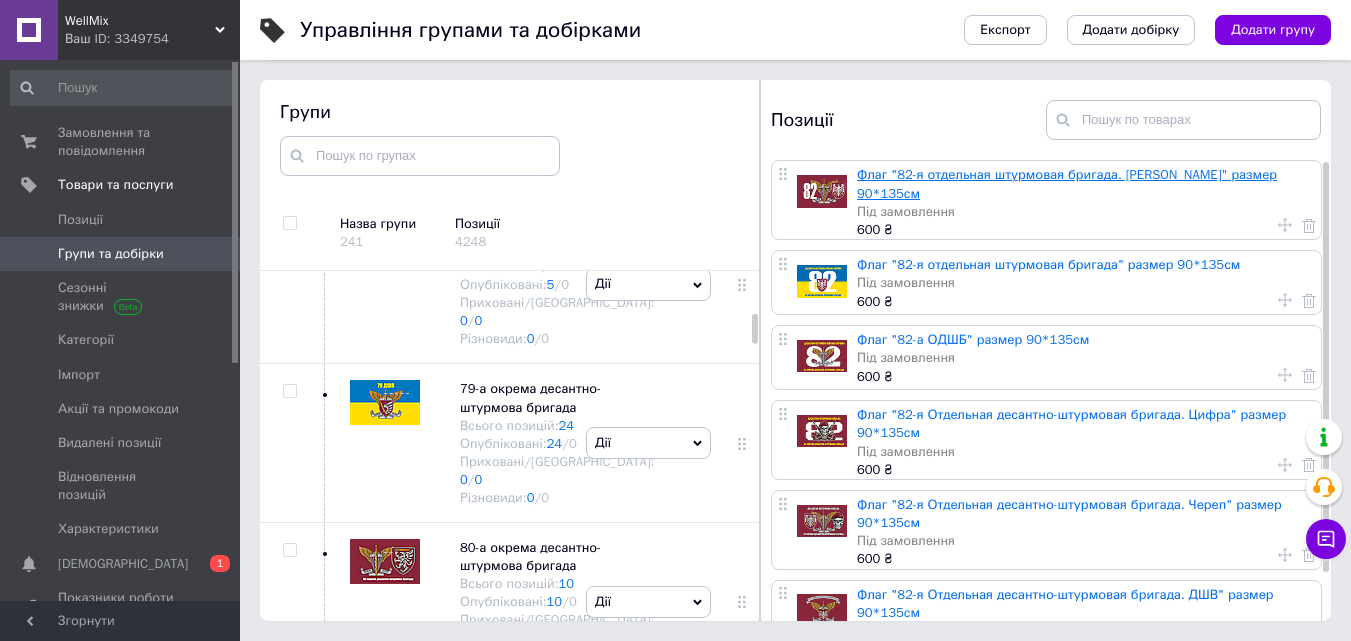 click on "Флаг "82-я отдельная штурмовая бригада. Марун" размер 90*135см" at bounding box center (1067, 183) 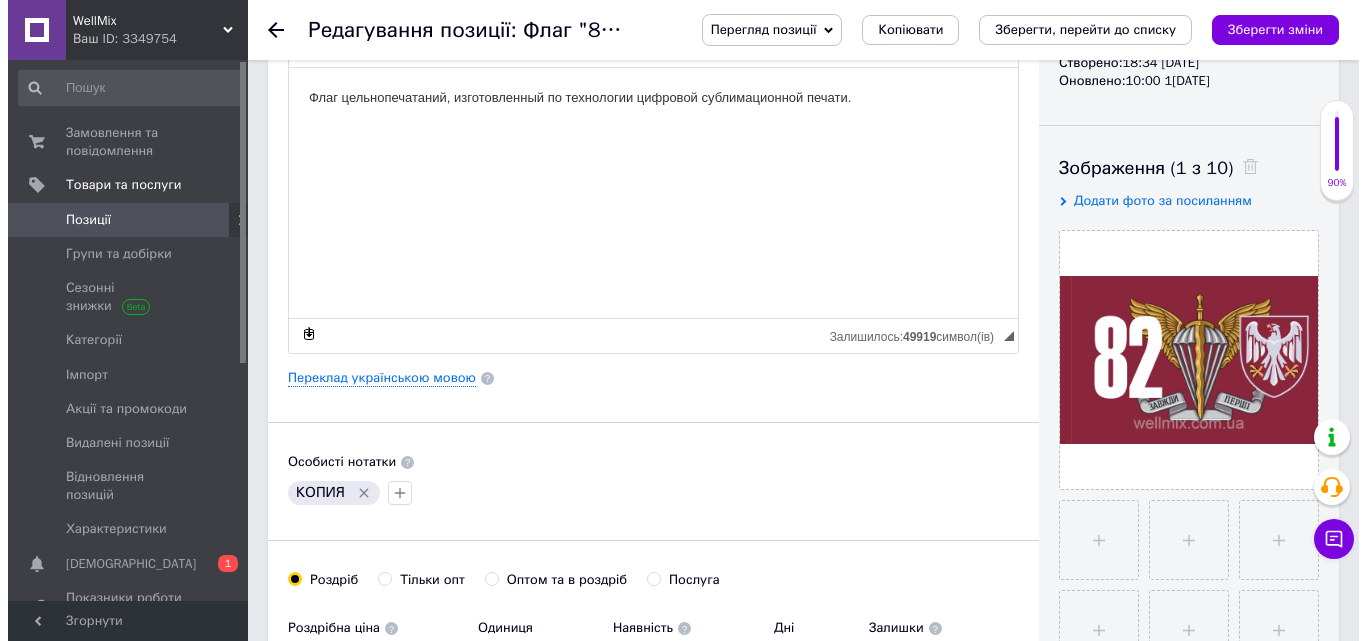 scroll, scrollTop: 400, scrollLeft: 0, axis: vertical 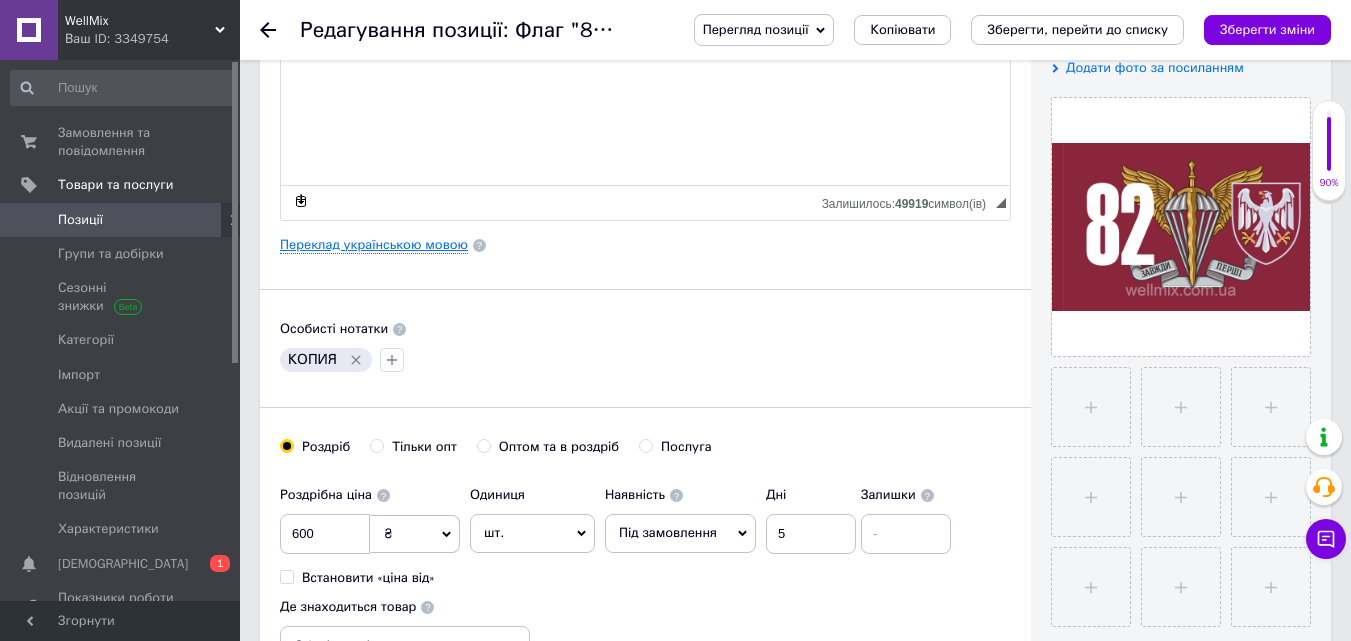 click on "Переклад українською мовою" at bounding box center (374, 245) 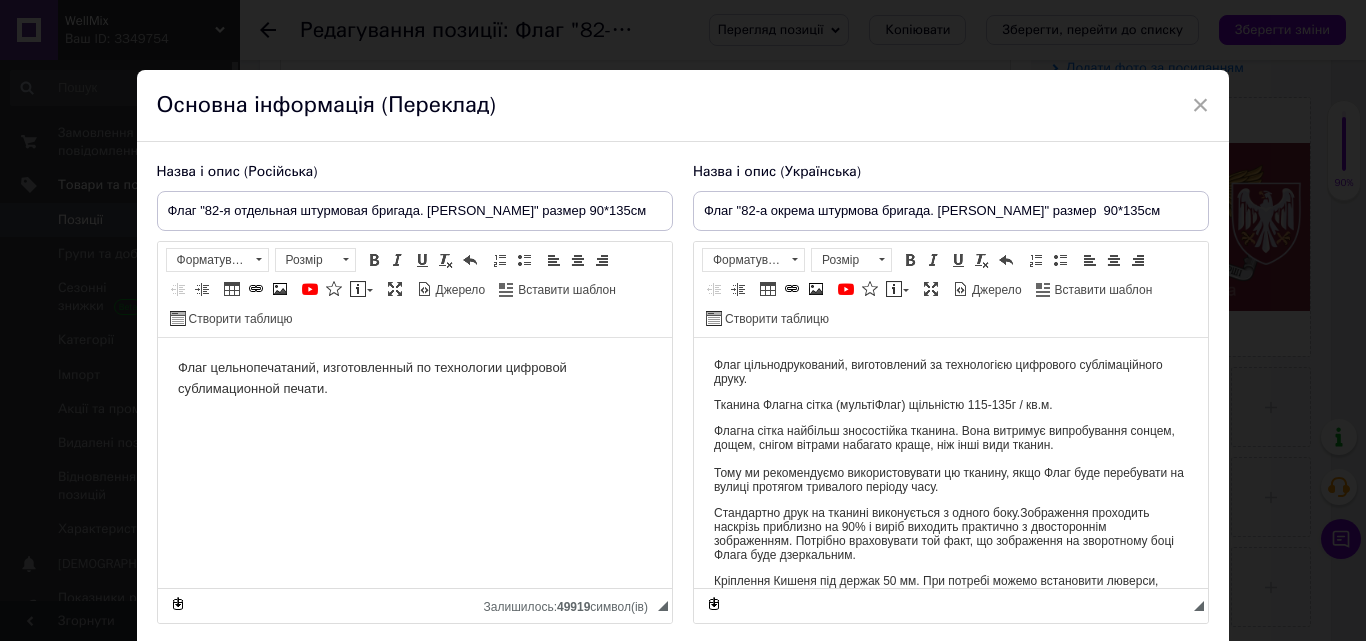 scroll, scrollTop: 0, scrollLeft: 0, axis: both 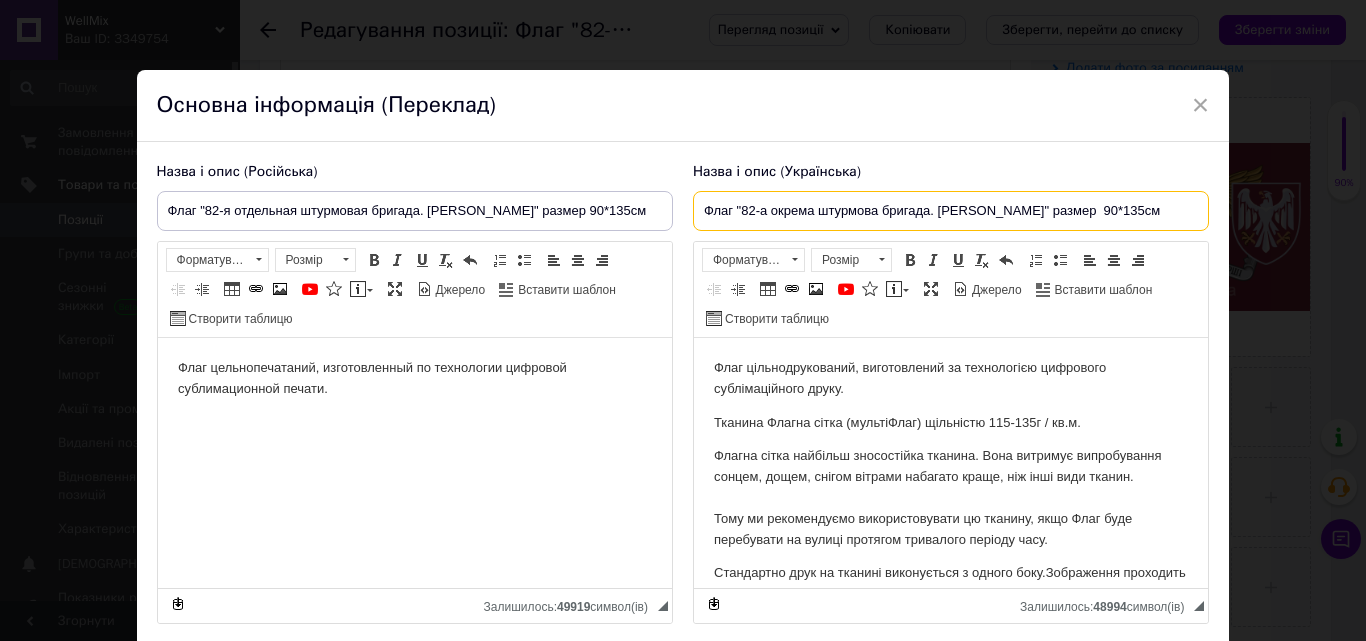 click on "Флаг "82-а окрема штурмова бригада. Марун" размер  90*135см" at bounding box center [951, 211] 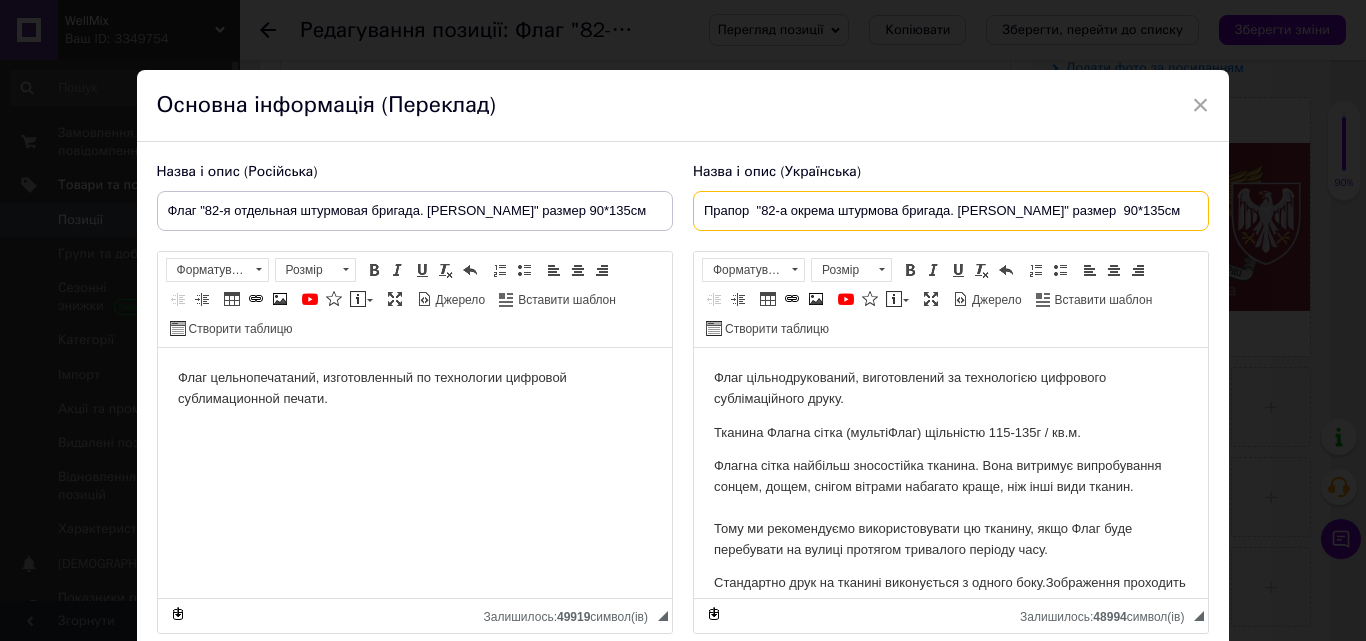 click on "Прапор  "82-а окрема штурмова бригада. Марун" размер  90*135см" at bounding box center (951, 211) 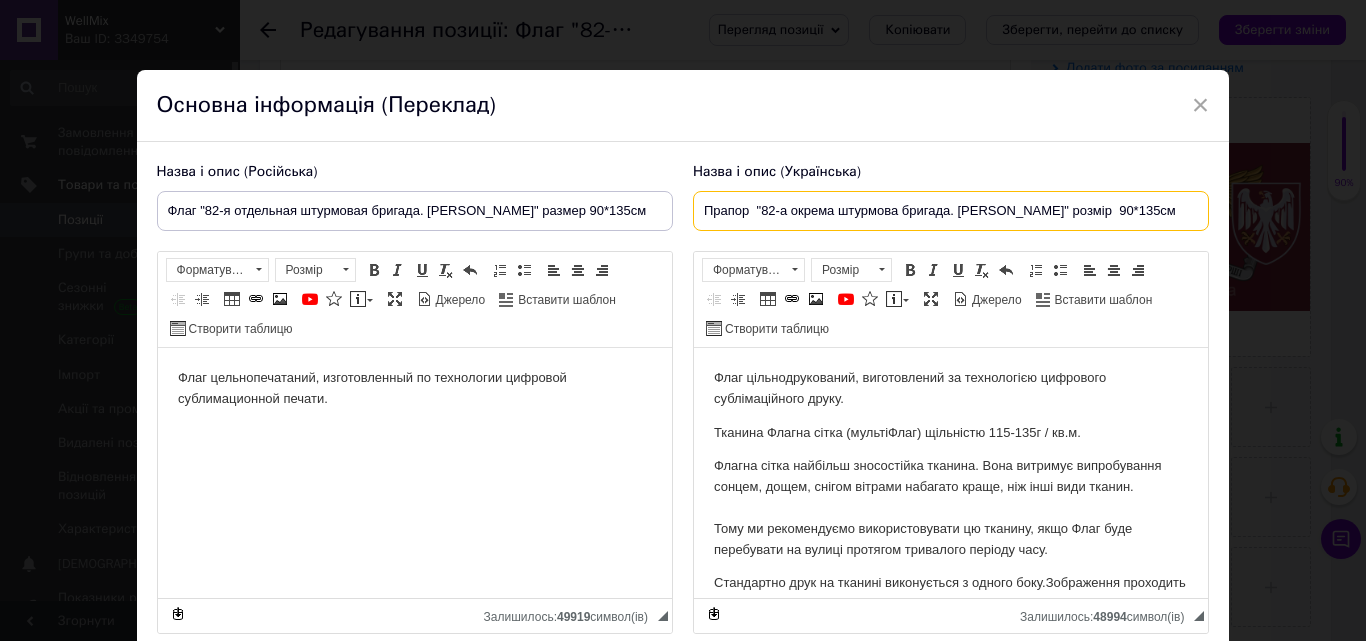 type on "Прапор  "82-а окрема штурмова бригада. Марун" розмір  90*135см" 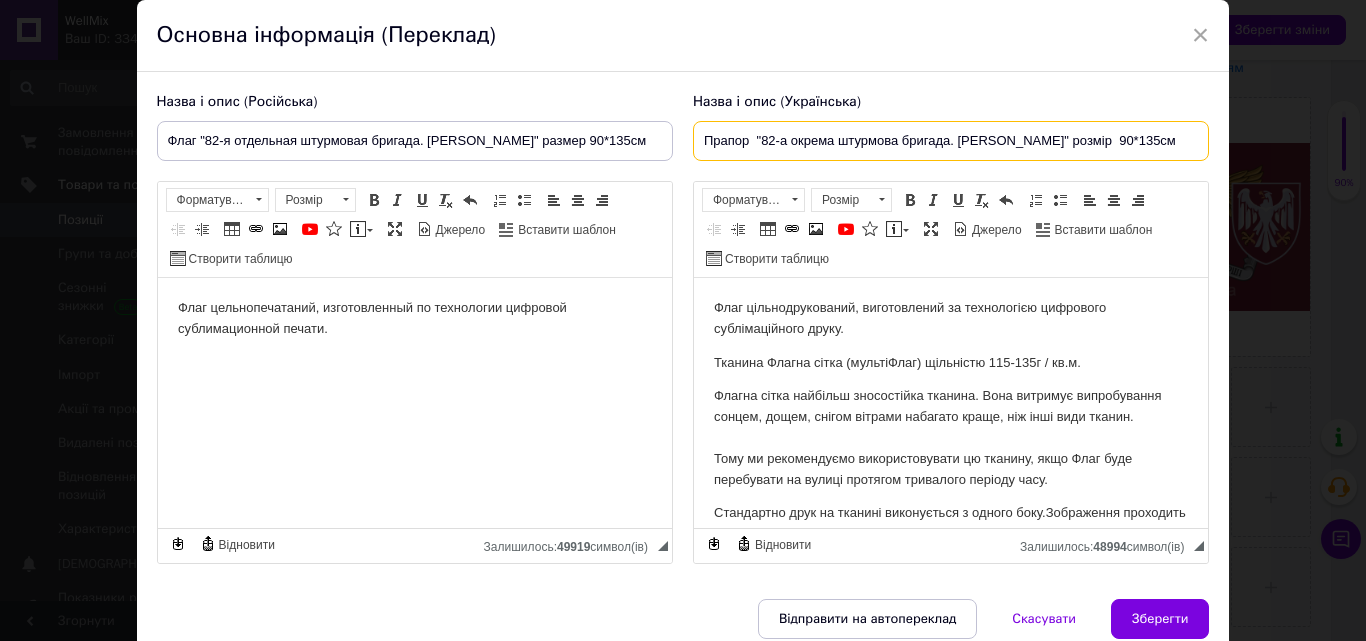 scroll, scrollTop: 133, scrollLeft: 0, axis: vertical 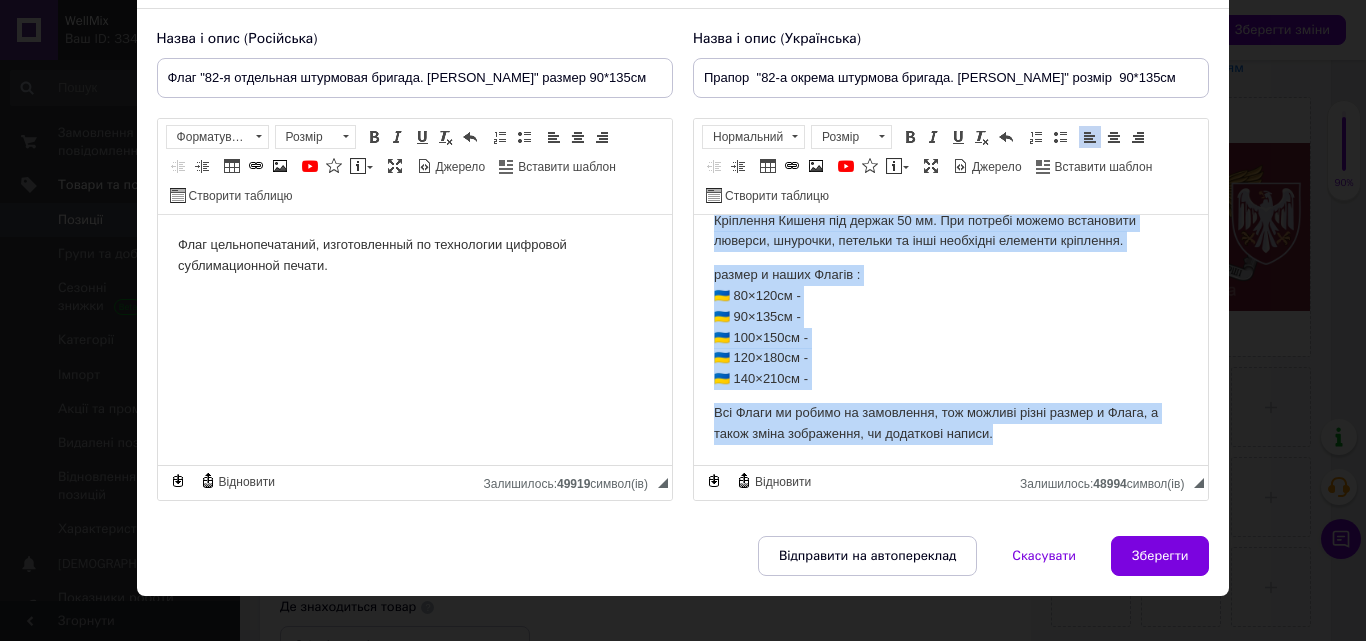 drag, startPoint x: 703, startPoint y: 225, endPoint x: 1788, endPoint y: 690, distance: 1180.4448 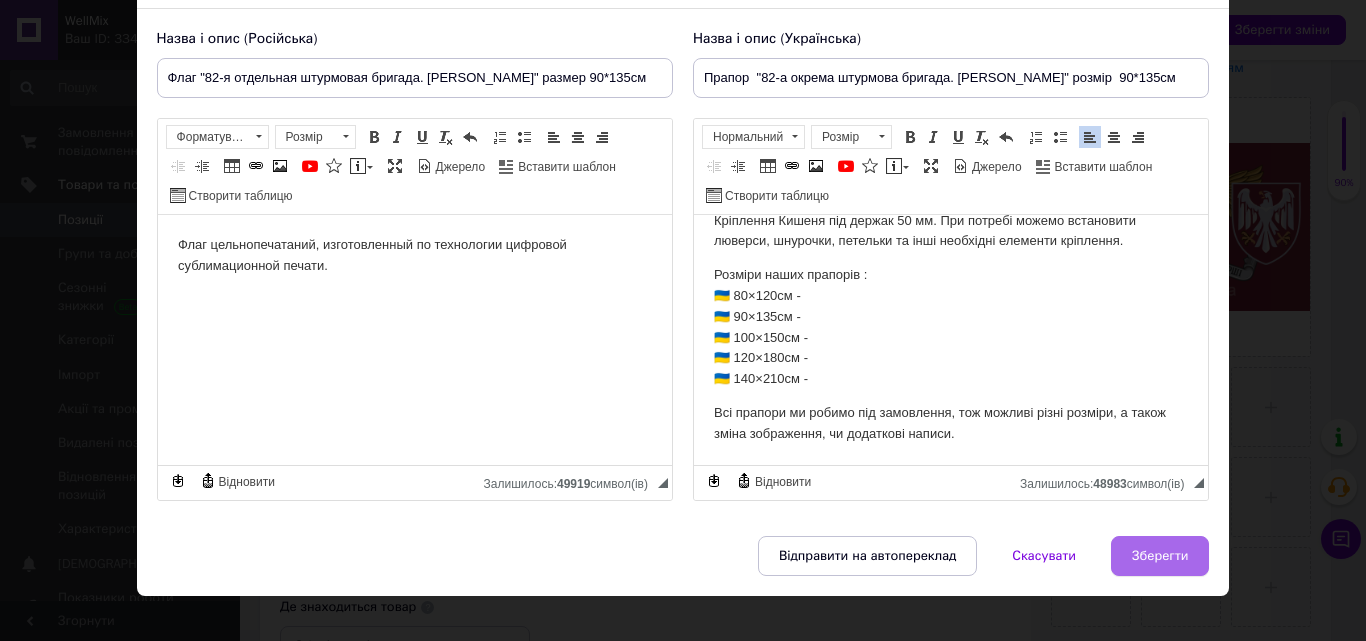 click on "Зберегти" at bounding box center [1160, 556] 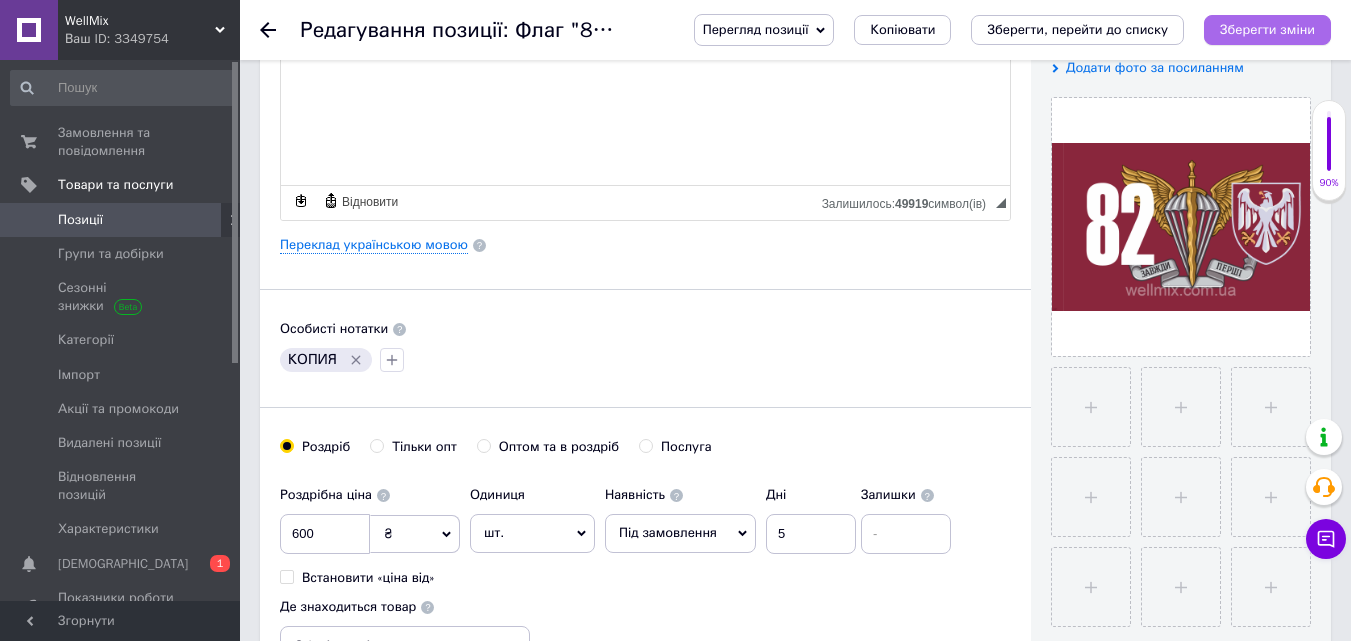click on "Зберегти зміни" at bounding box center (1267, 29) 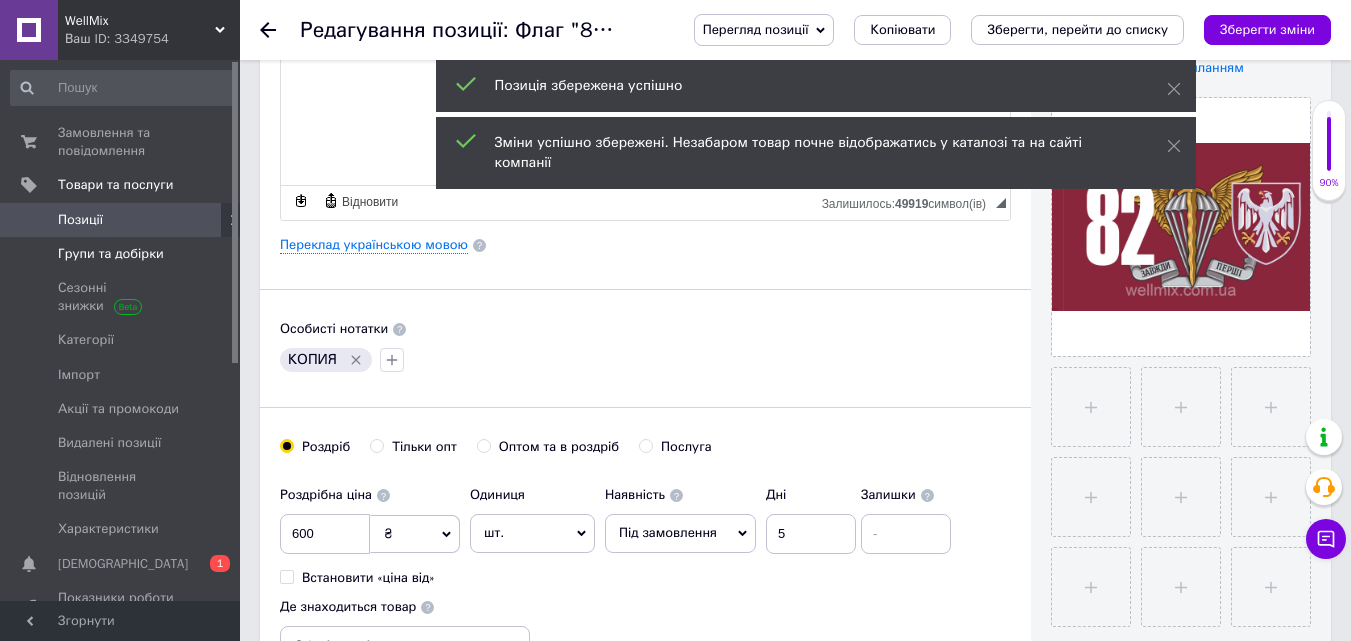 click on "Групи та добірки" at bounding box center [111, 254] 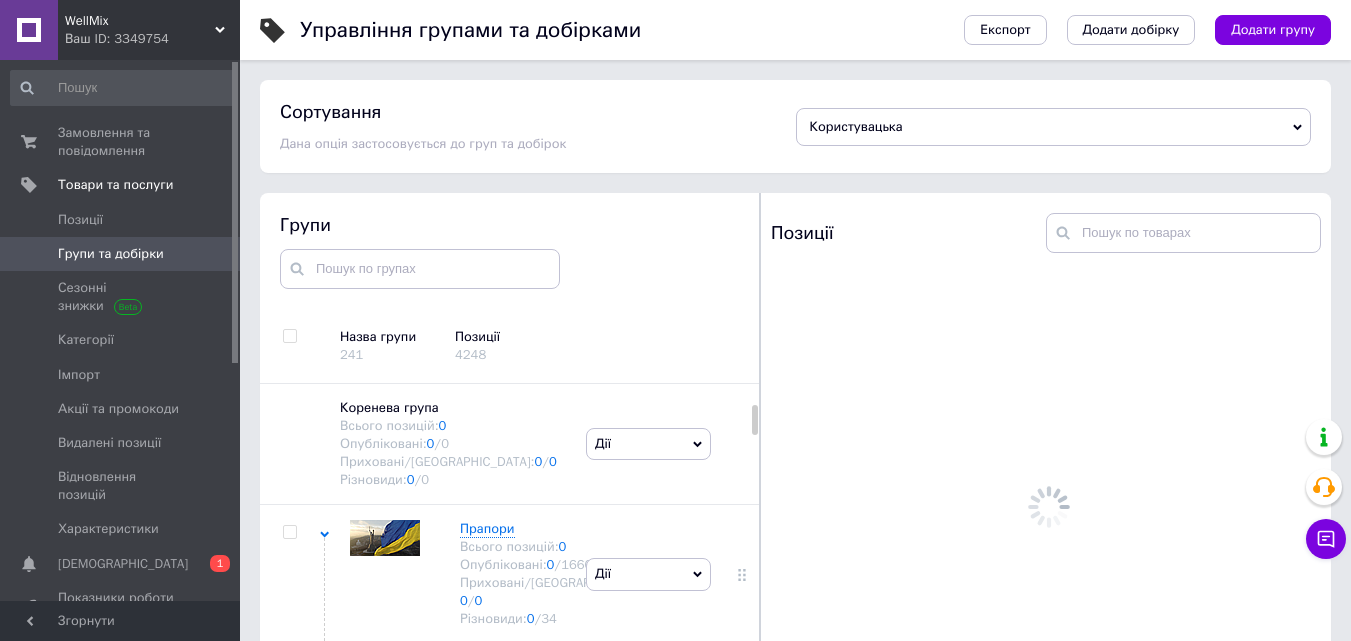 scroll, scrollTop: 113, scrollLeft: 0, axis: vertical 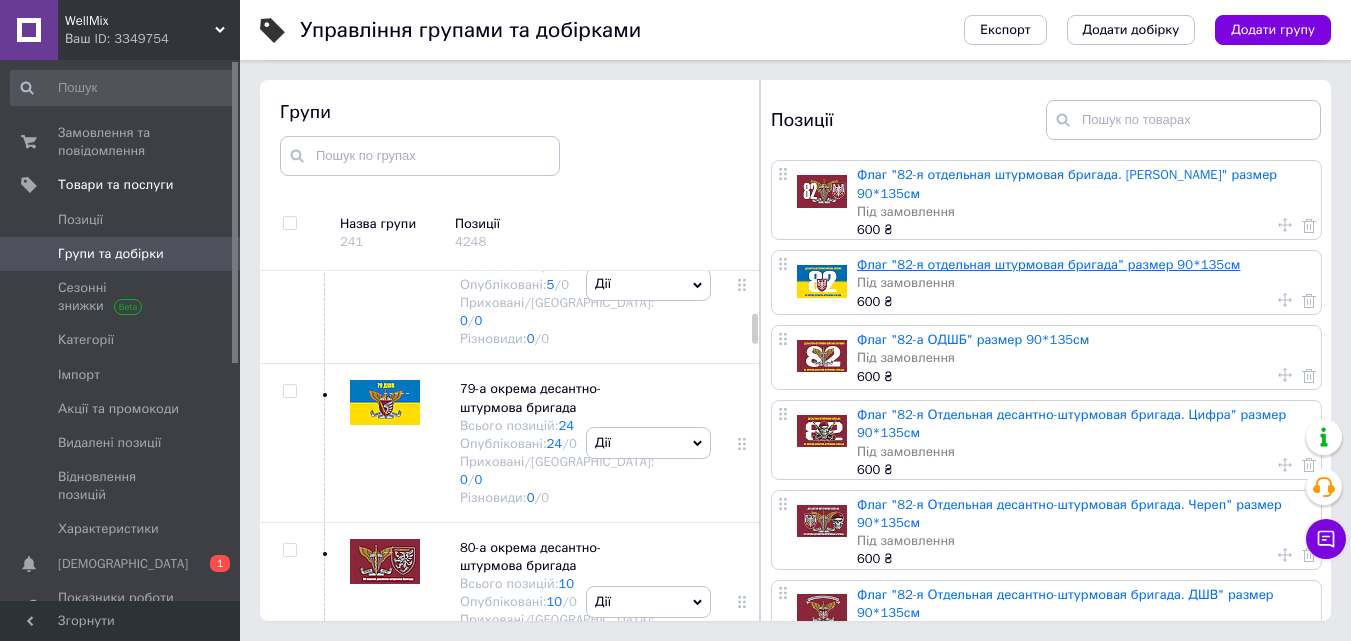 click on "Флаг "82-я отдельная штурмовая бригада" размер 90*135см" at bounding box center (1048, 264) 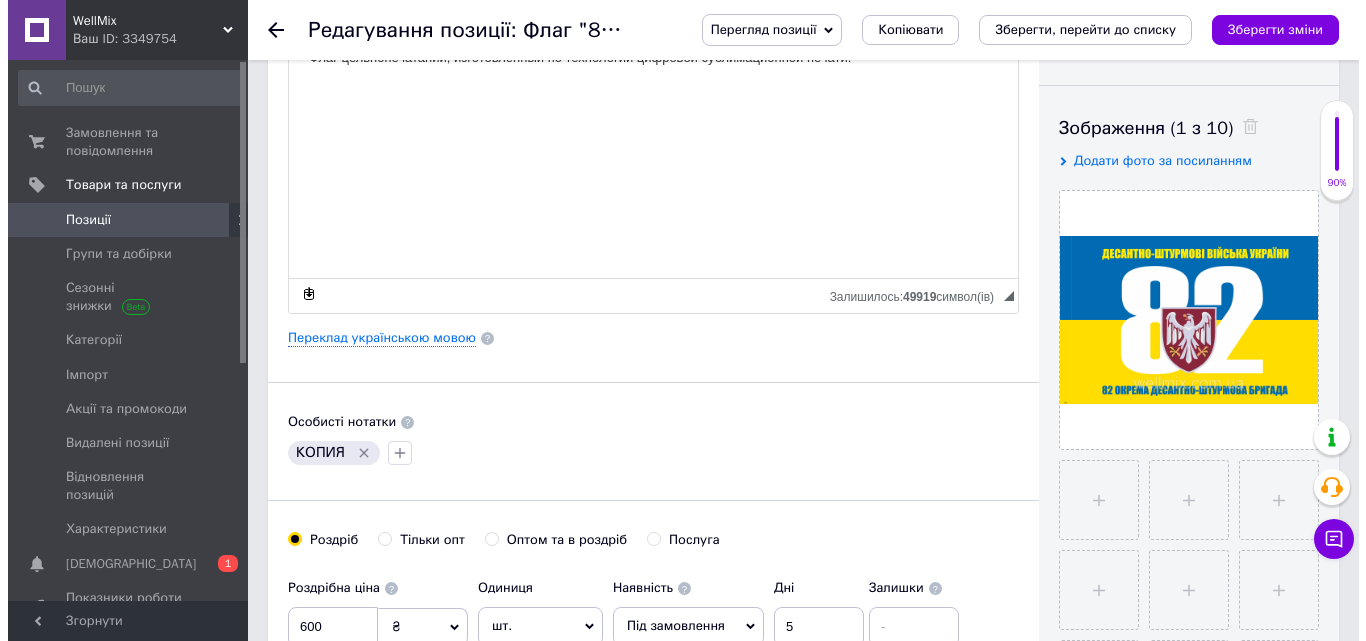 scroll, scrollTop: 400, scrollLeft: 0, axis: vertical 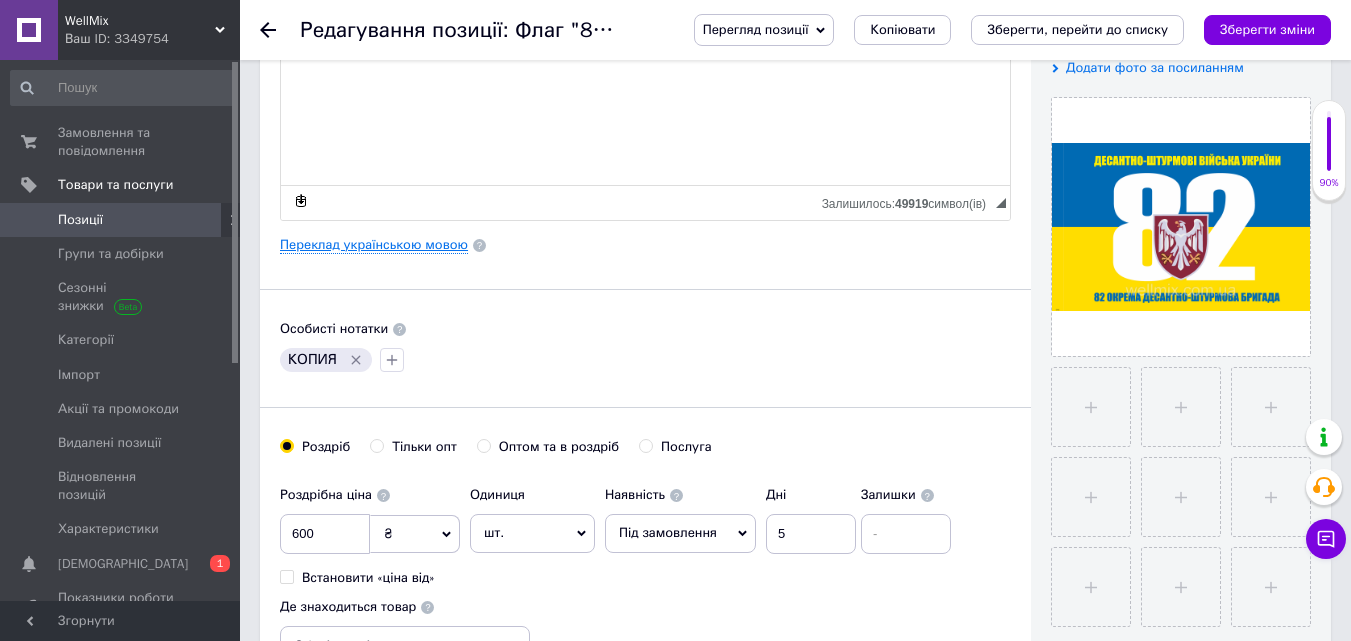 click on "Переклад українською мовою" at bounding box center [374, 245] 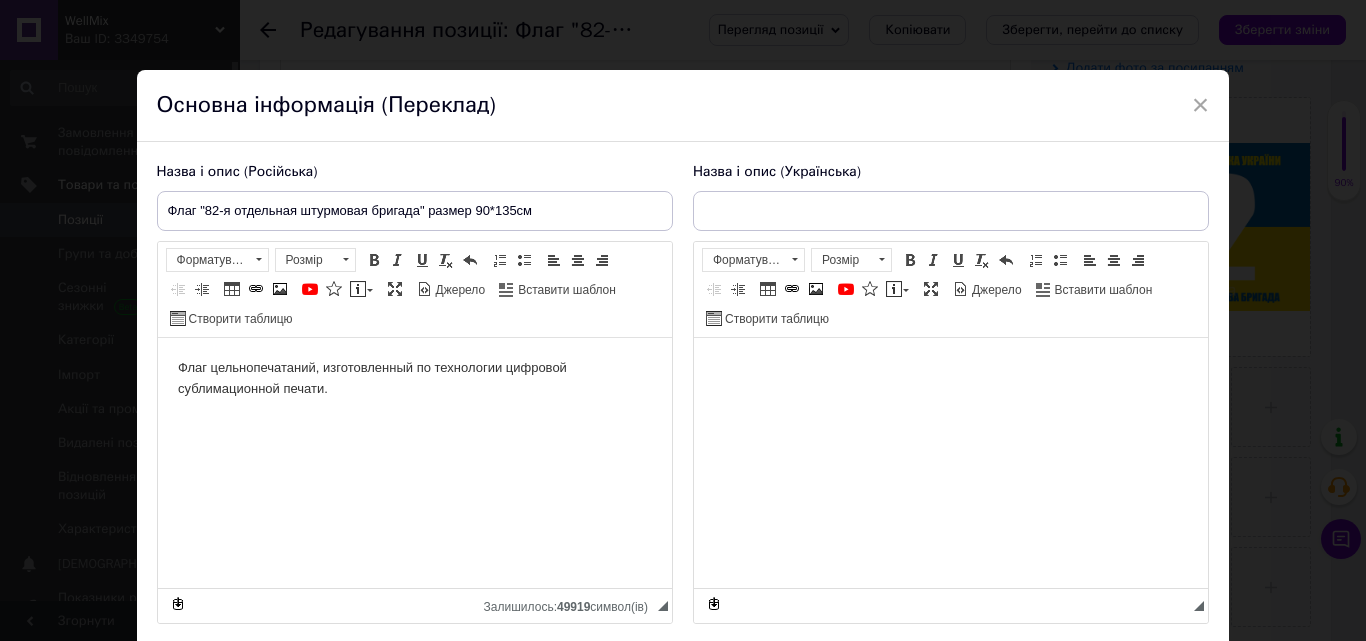 scroll, scrollTop: 0, scrollLeft: 0, axis: both 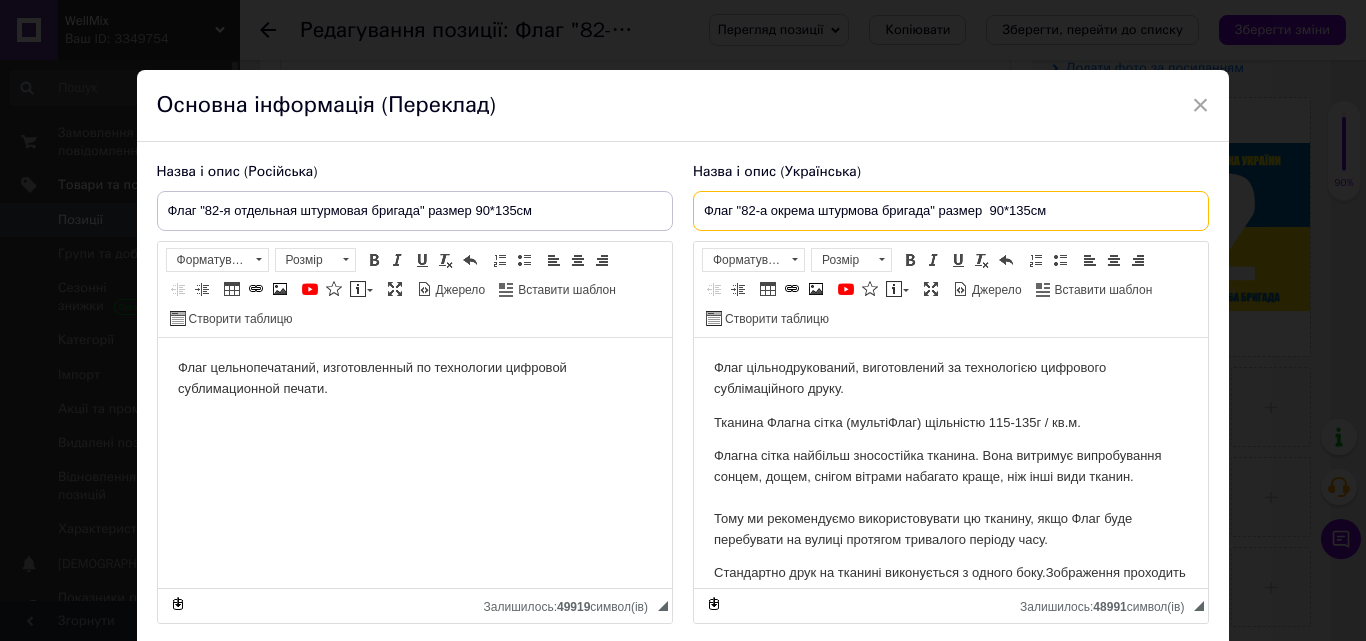 click on "Флаг "82-а окрема штурмова бригада" размер  90*135см" at bounding box center [951, 211] 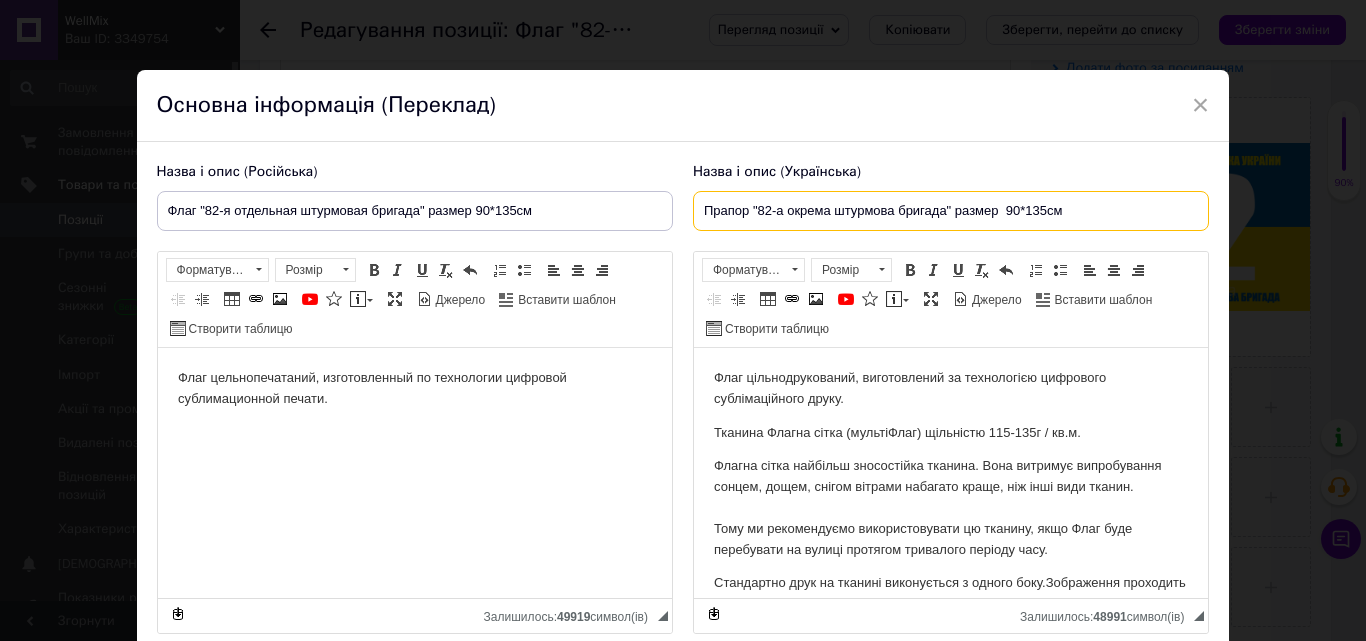 click on "Прапор "82-а окрема штурмова бригада" размер  90*135см" at bounding box center (951, 211) 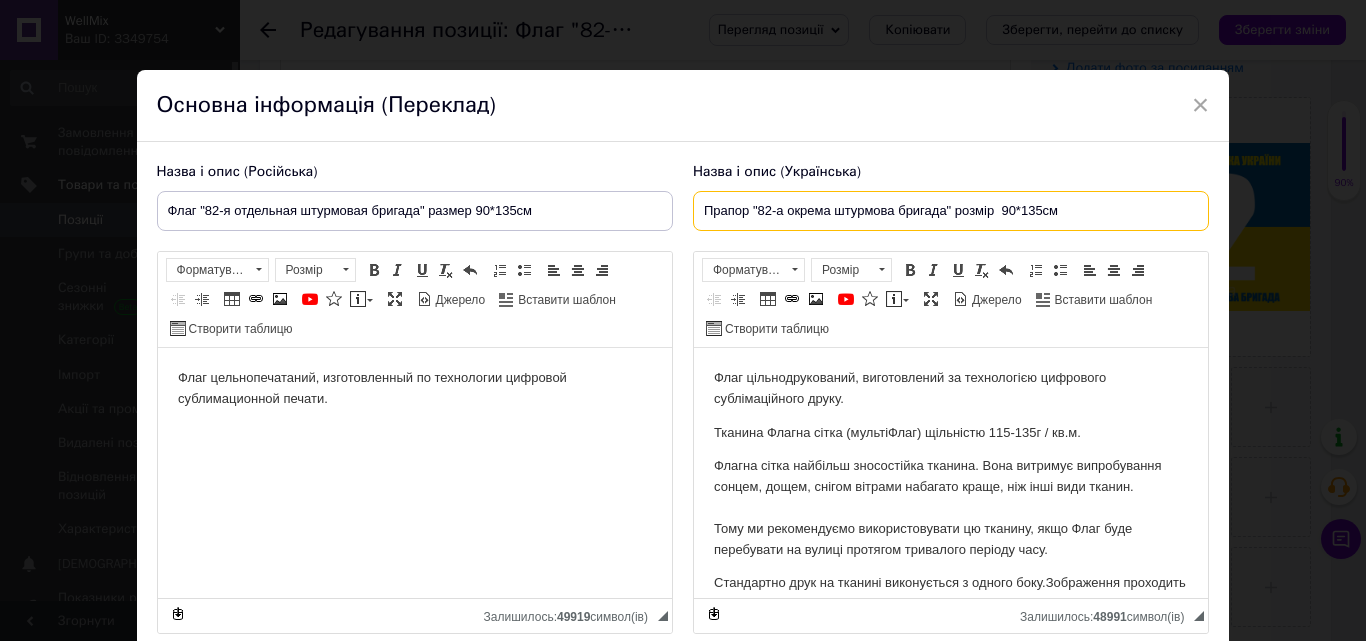 type on "Прапор "82-а окрема штурмова бригада" розмір  90*135см" 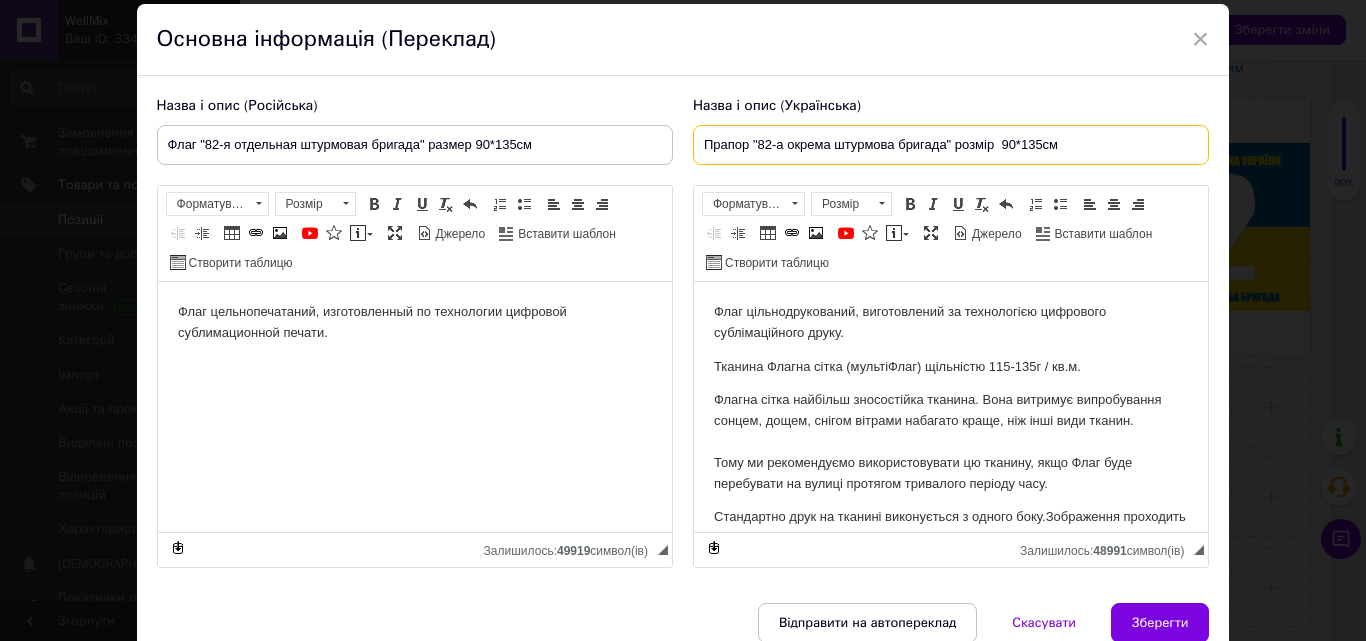 scroll, scrollTop: 158, scrollLeft: 0, axis: vertical 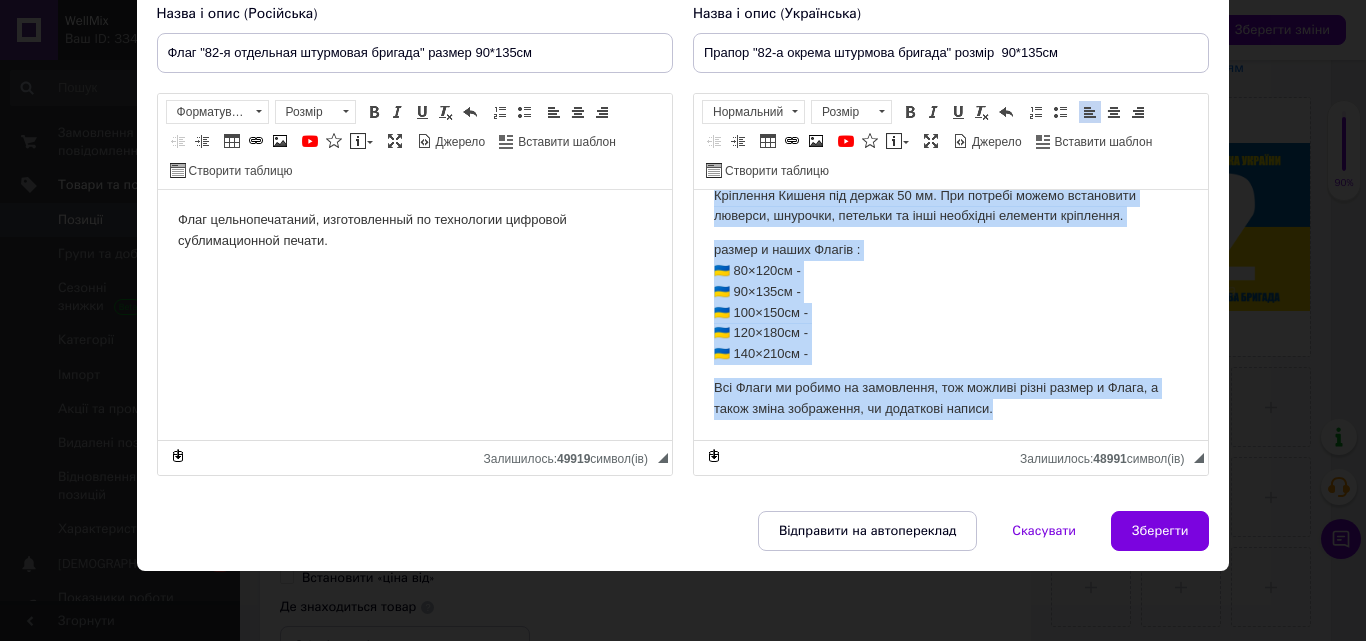 drag, startPoint x: 702, startPoint y: 212, endPoint x: 1057, endPoint y: 430, distance: 416.59213 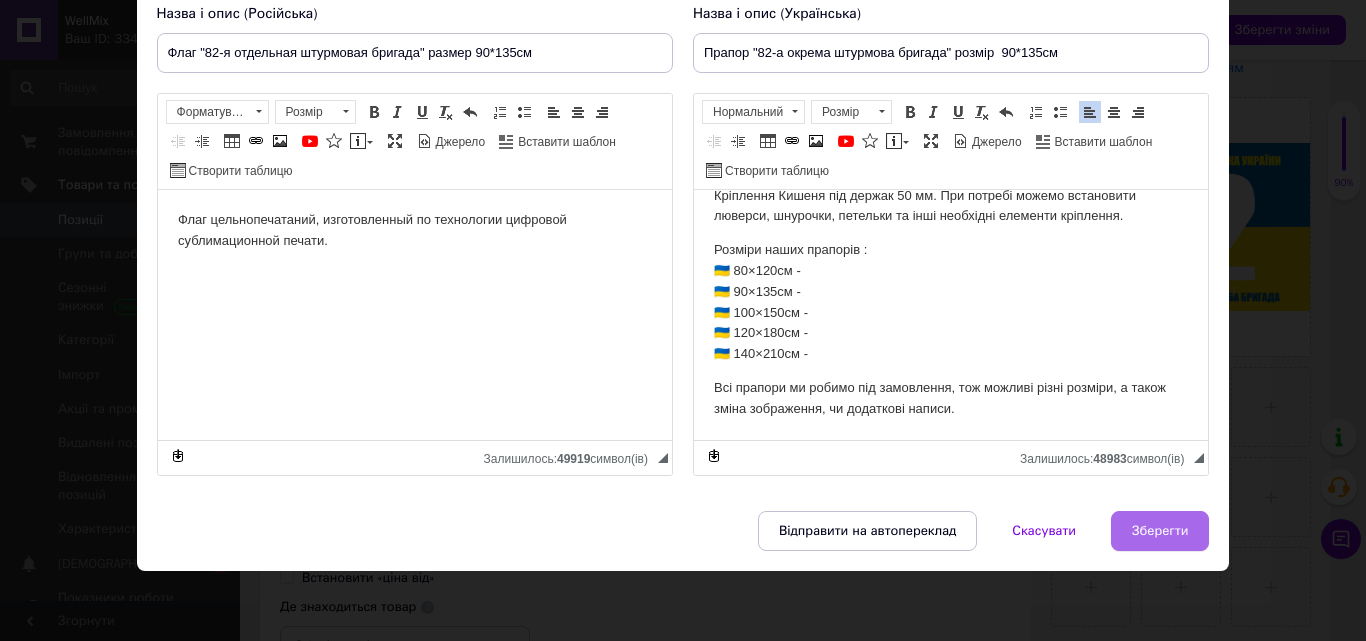 click on "Зберегти" at bounding box center (1160, 531) 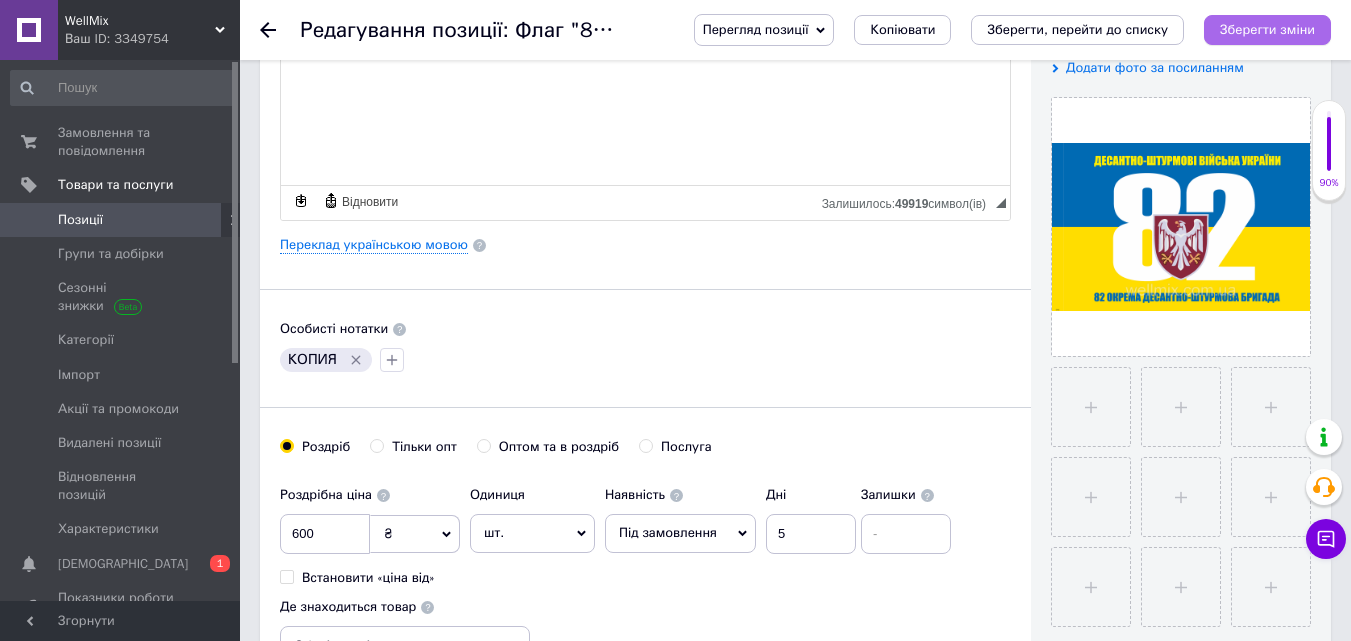 click on "Зберегти зміни" at bounding box center (1267, 29) 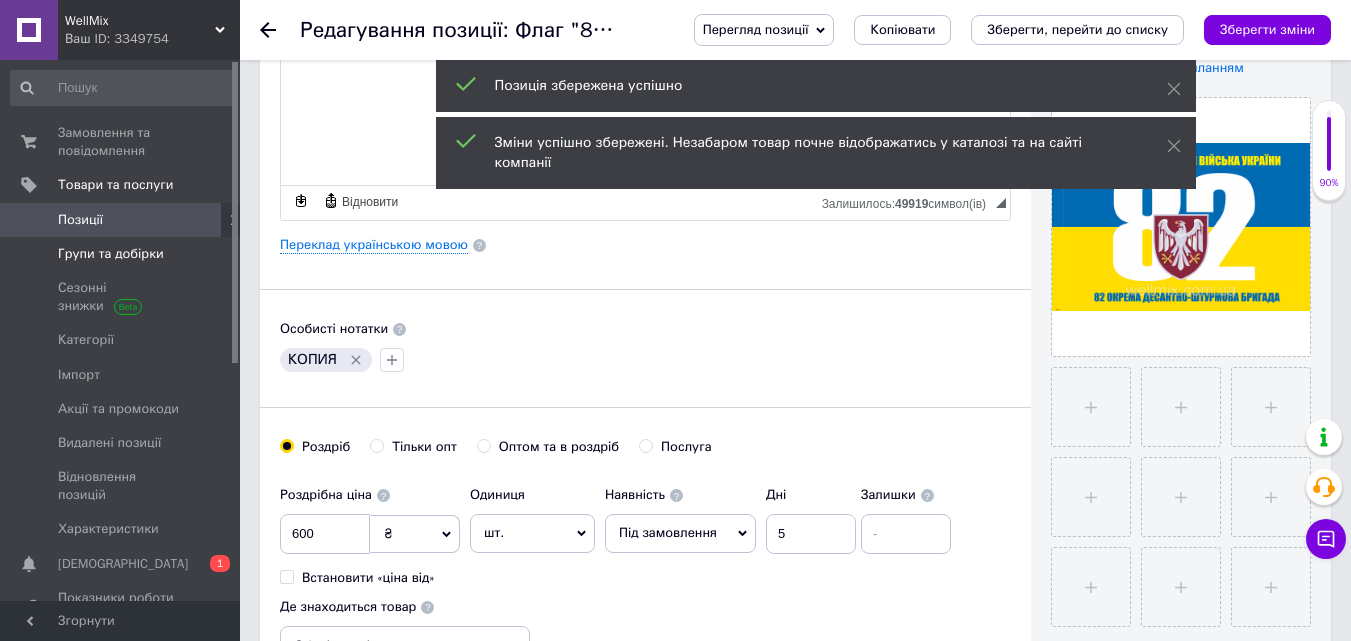 click on "Групи та добірки" at bounding box center [111, 254] 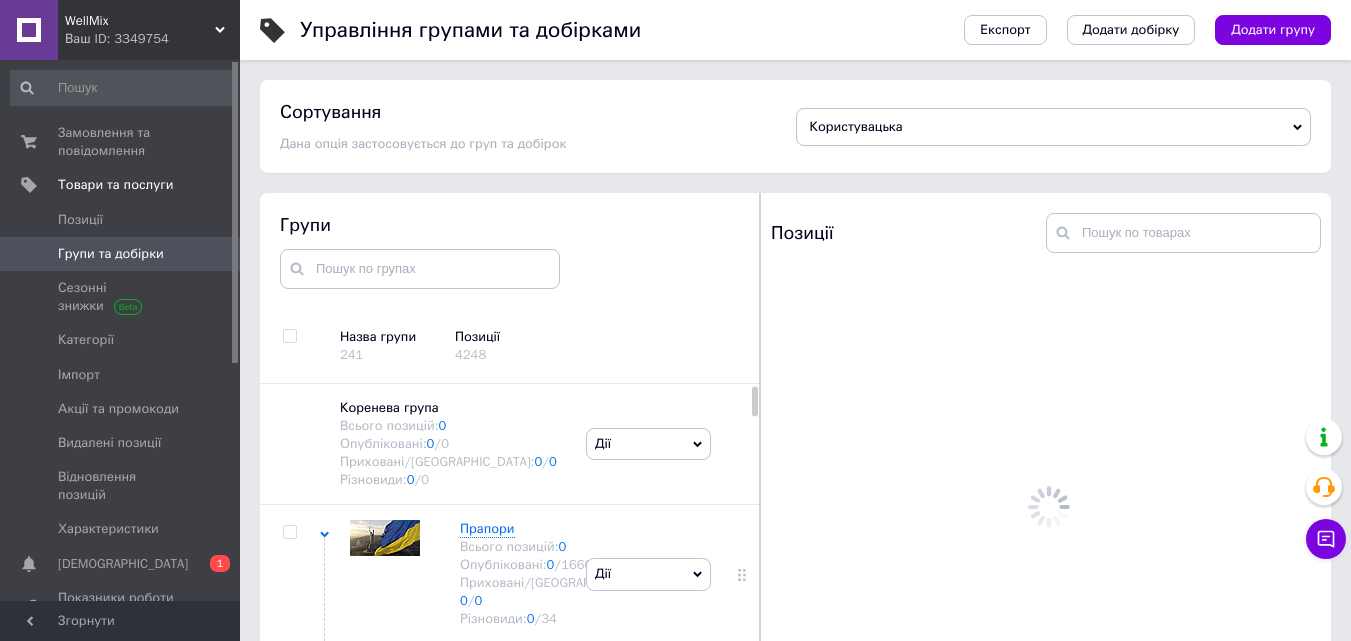 scroll, scrollTop: 113, scrollLeft: 0, axis: vertical 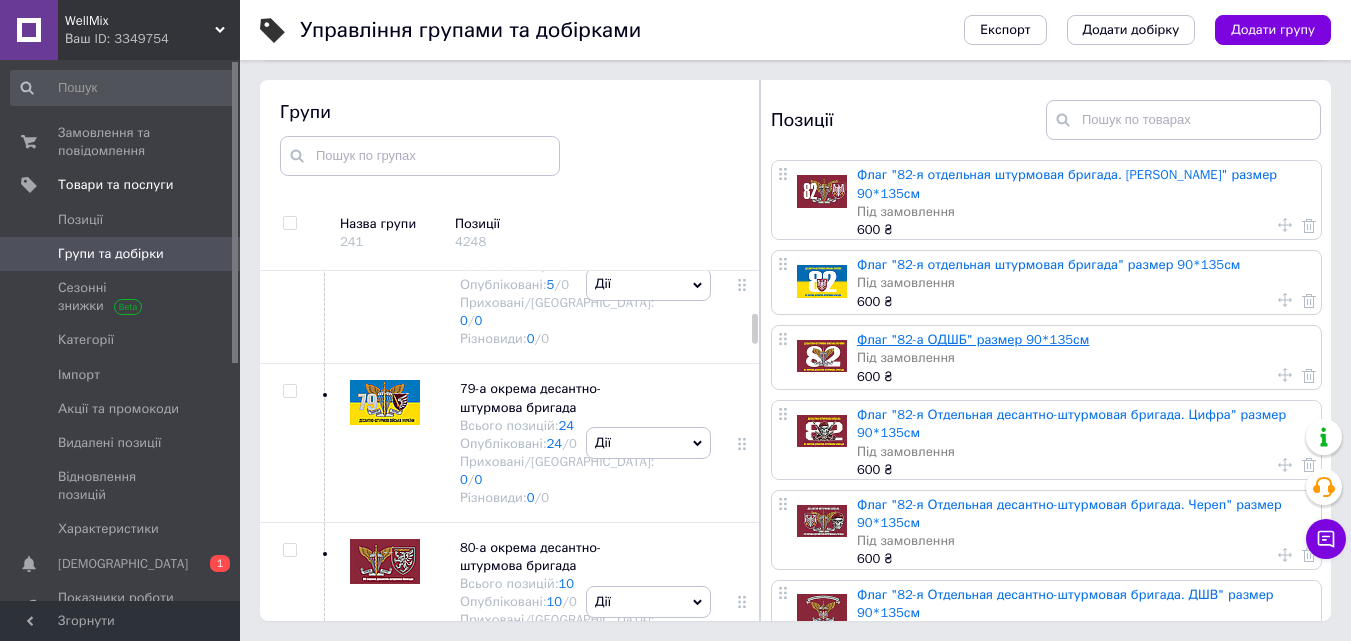 click on "Флаг "82-а ОДШБ" размер 90*135см" at bounding box center (973, 339) 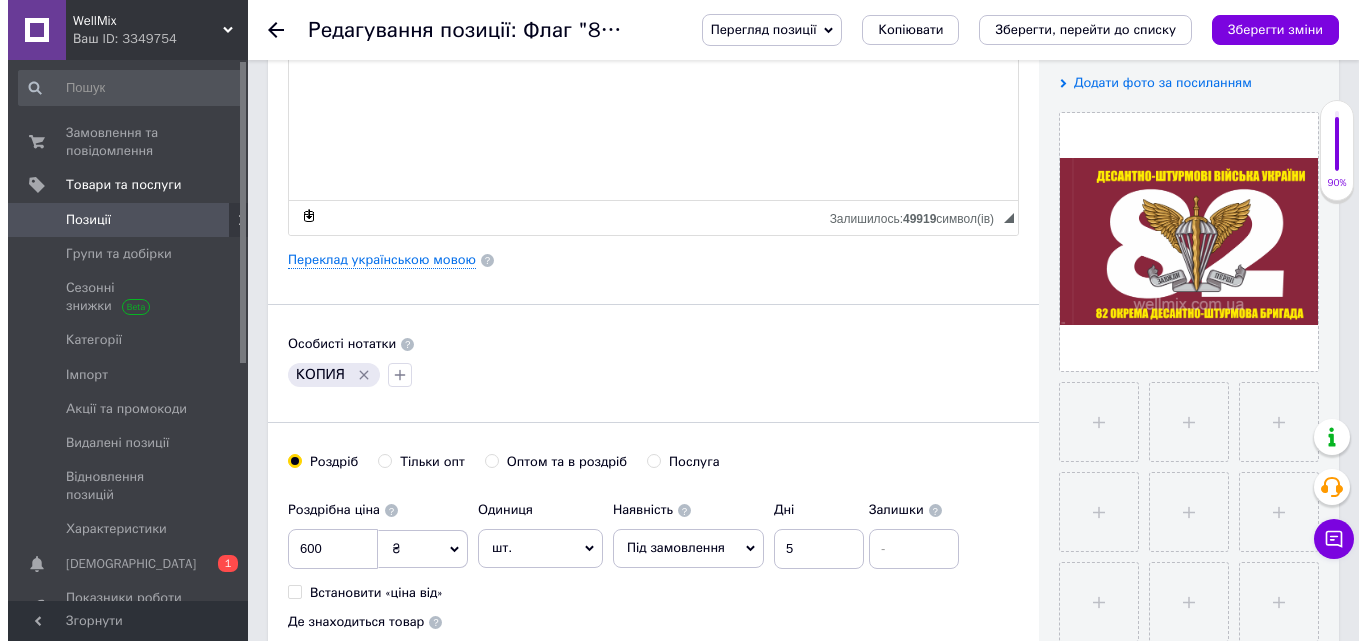 scroll, scrollTop: 400, scrollLeft: 0, axis: vertical 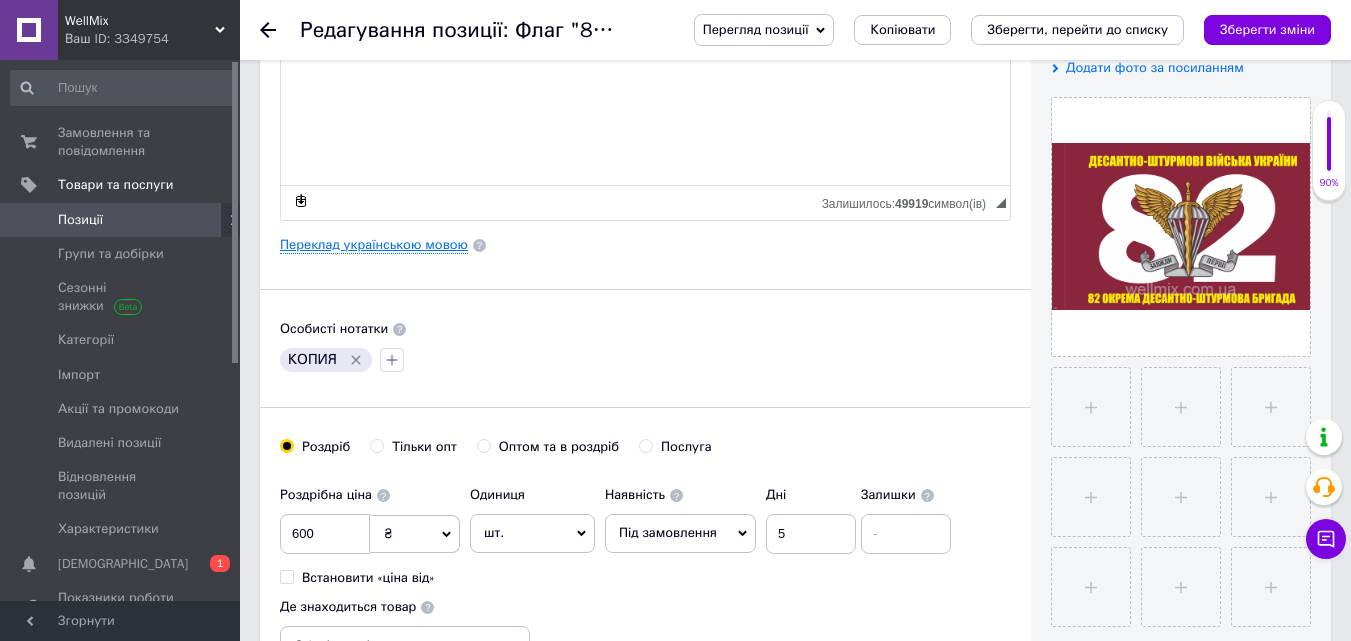 click on "Переклад українською мовою" at bounding box center (374, 245) 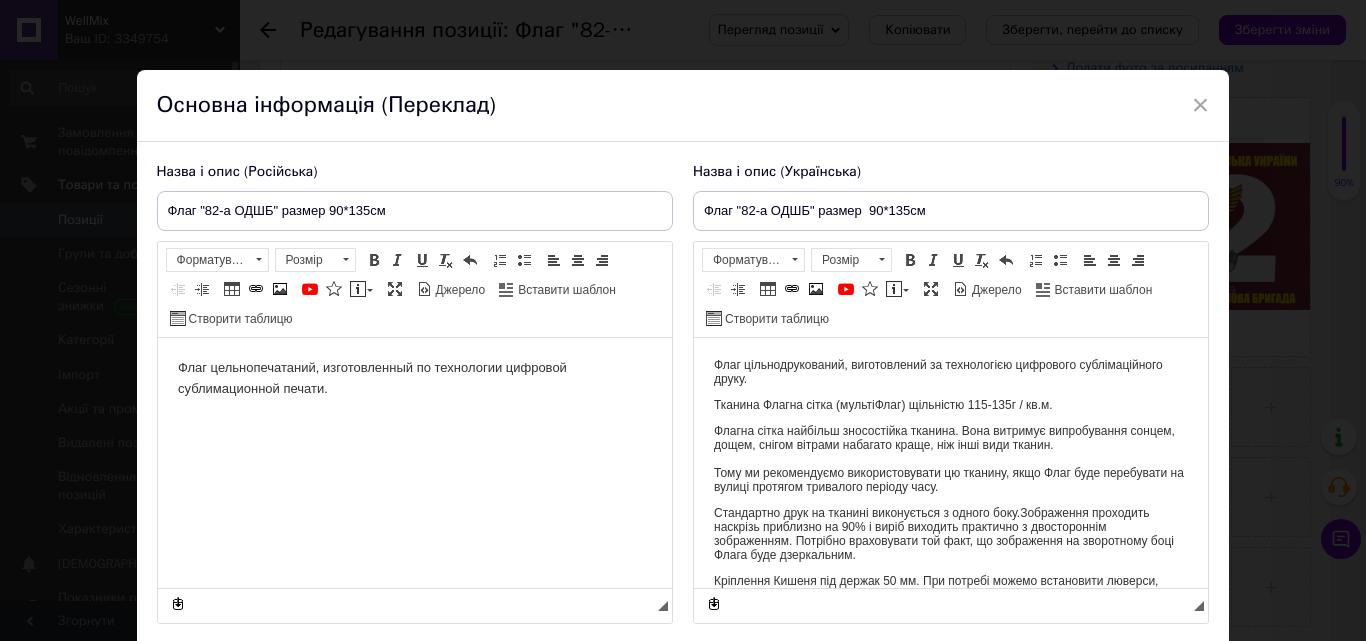 scroll, scrollTop: 0, scrollLeft: 0, axis: both 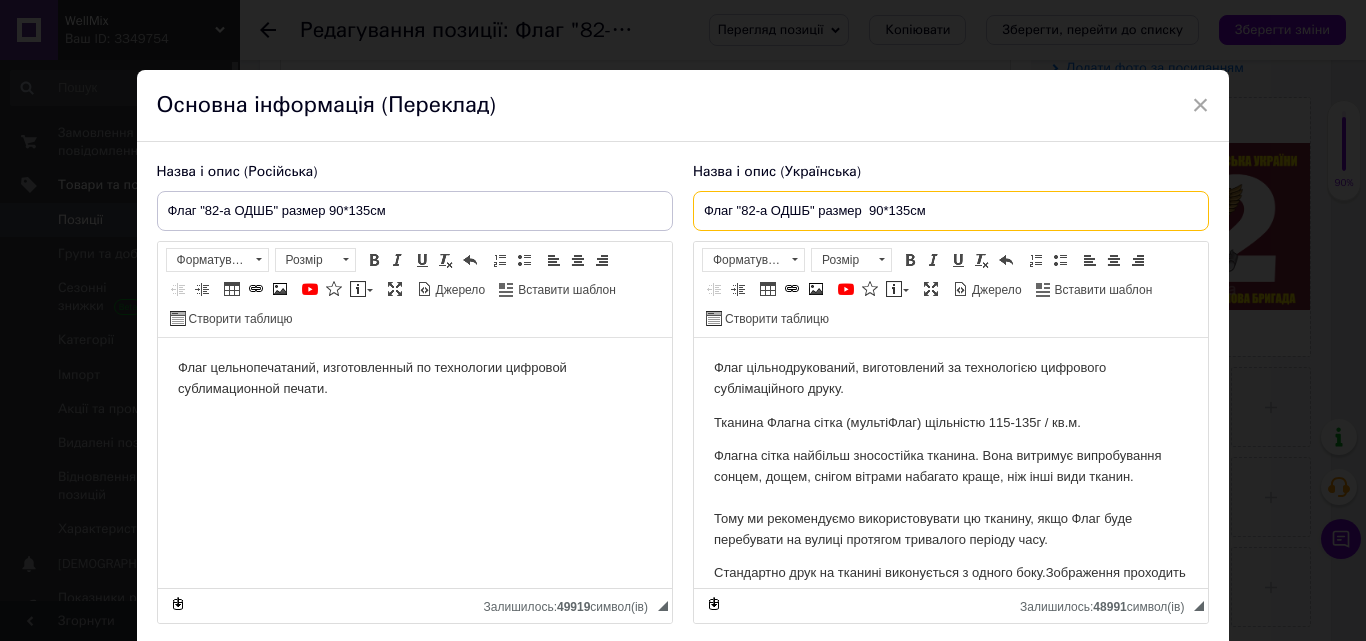 click on "Флаг "82-а ОДШБ" размер  90*135см" at bounding box center [951, 211] 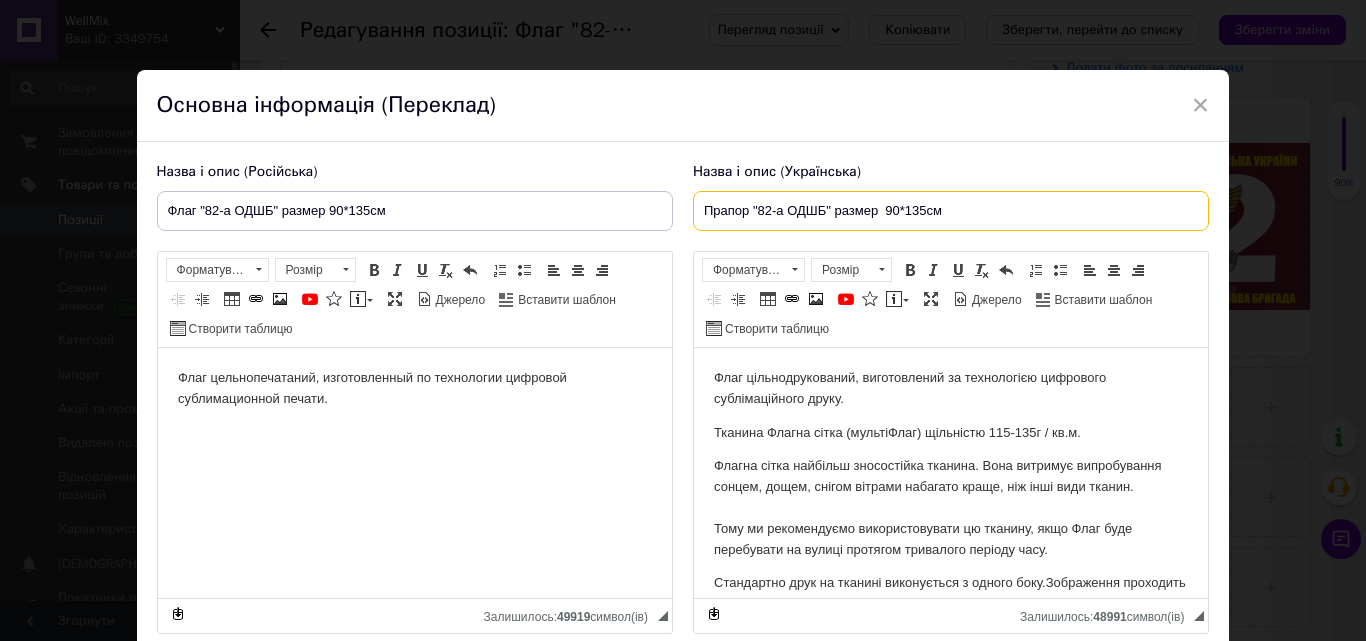 click on "Прапор "82-а ОДШБ" размер  90*135см" at bounding box center [951, 211] 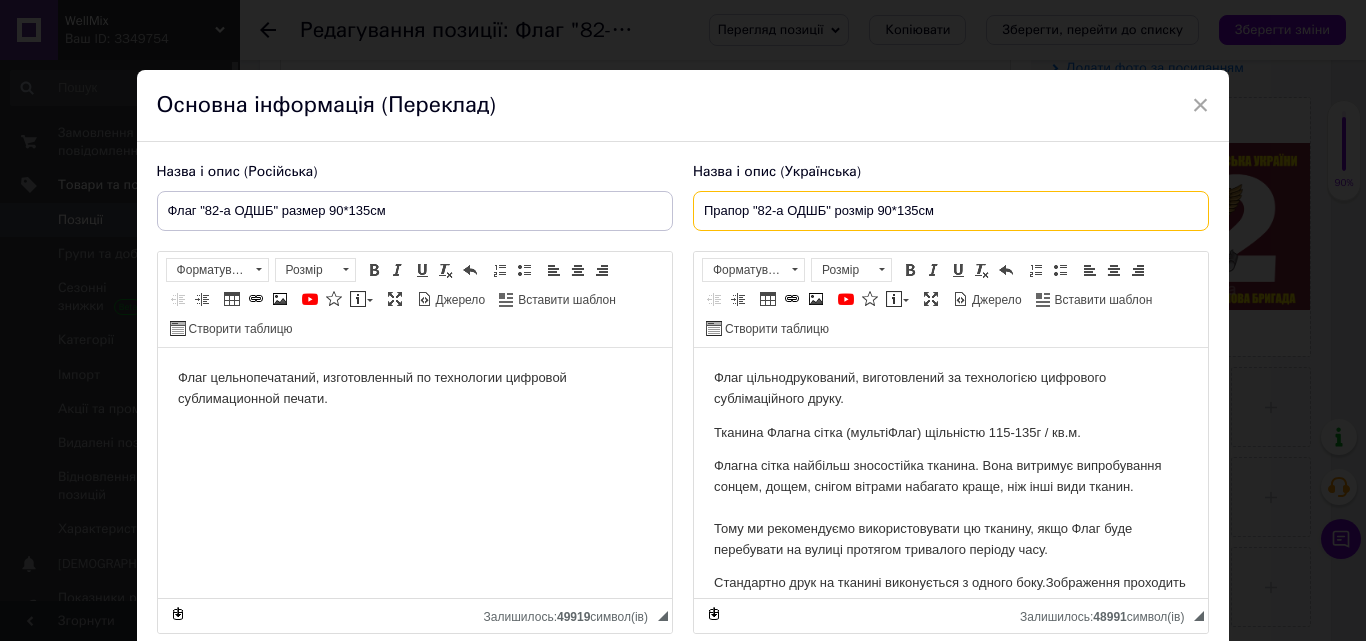 type on "Прапор "82-а ОДШБ" розмір 90*135см" 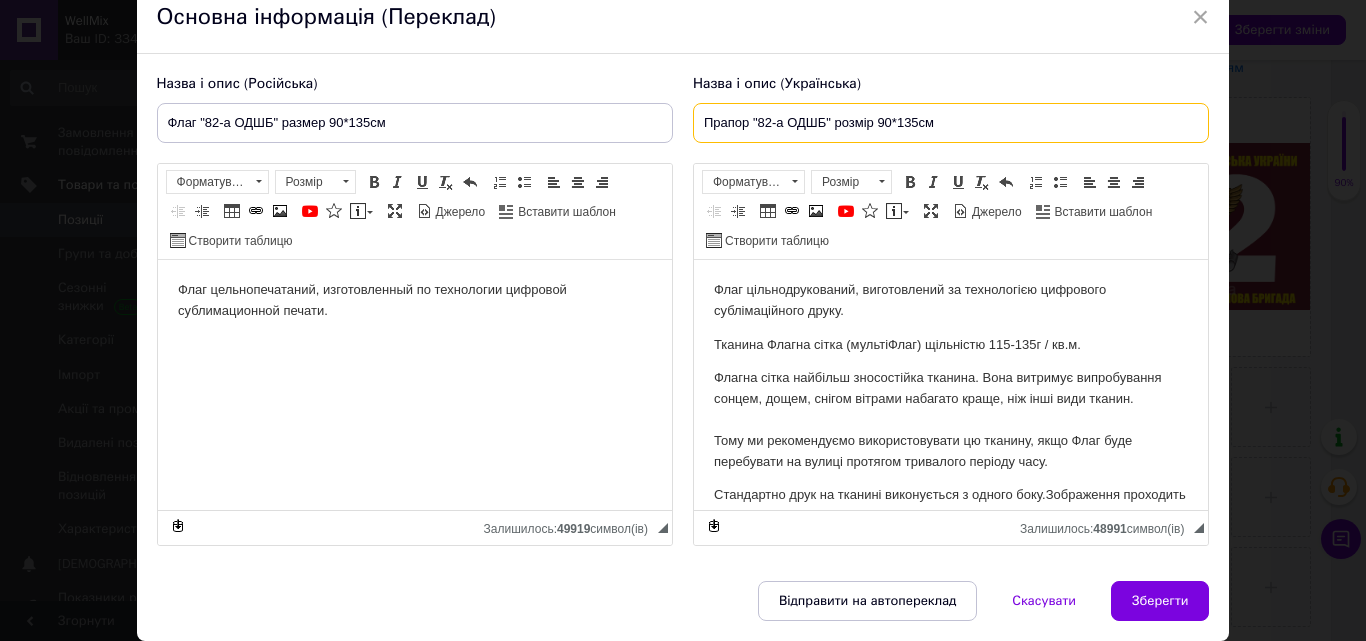 scroll, scrollTop: 133, scrollLeft: 0, axis: vertical 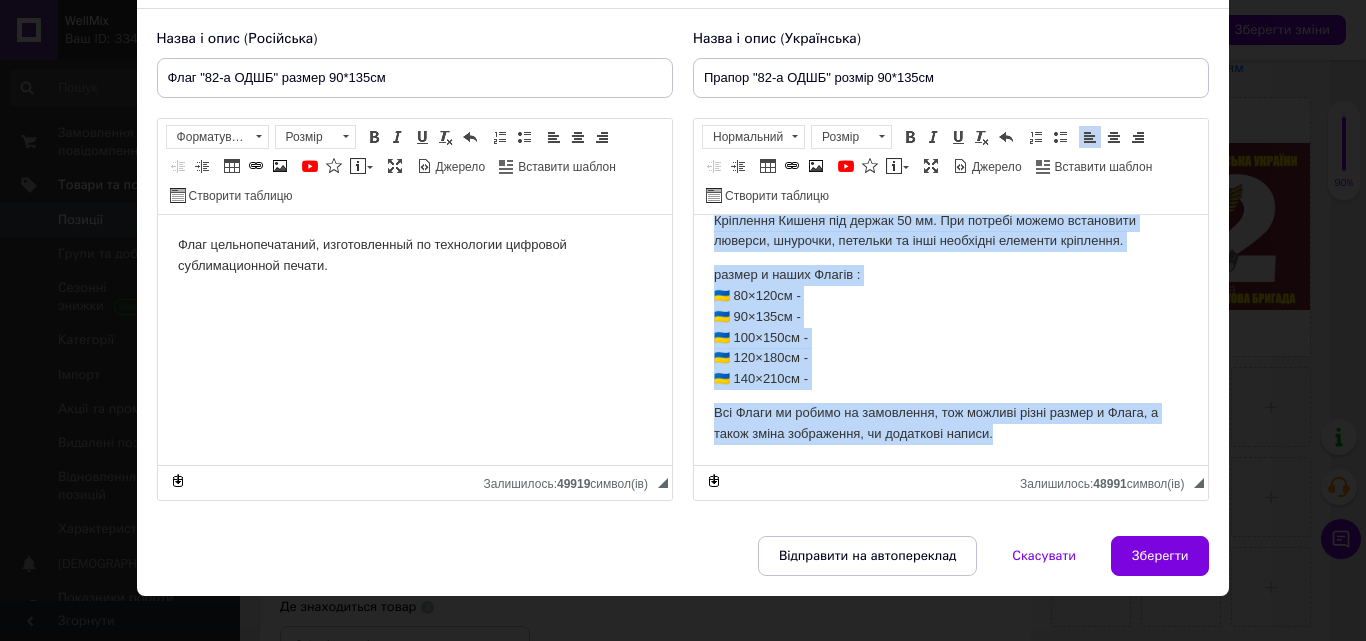 drag, startPoint x: 706, startPoint y: 235, endPoint x: 1067, endPoint y: 474, distance: 432.9457 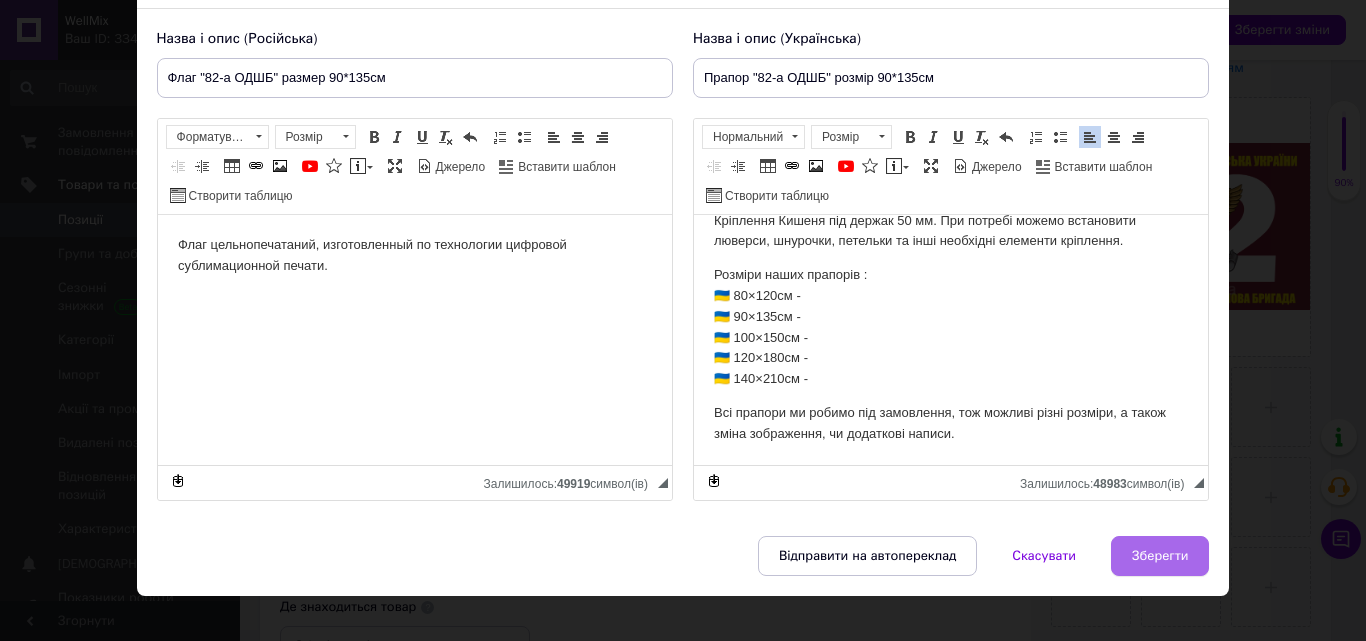 click on "Зберегти" at bounding box center (1160, 556) 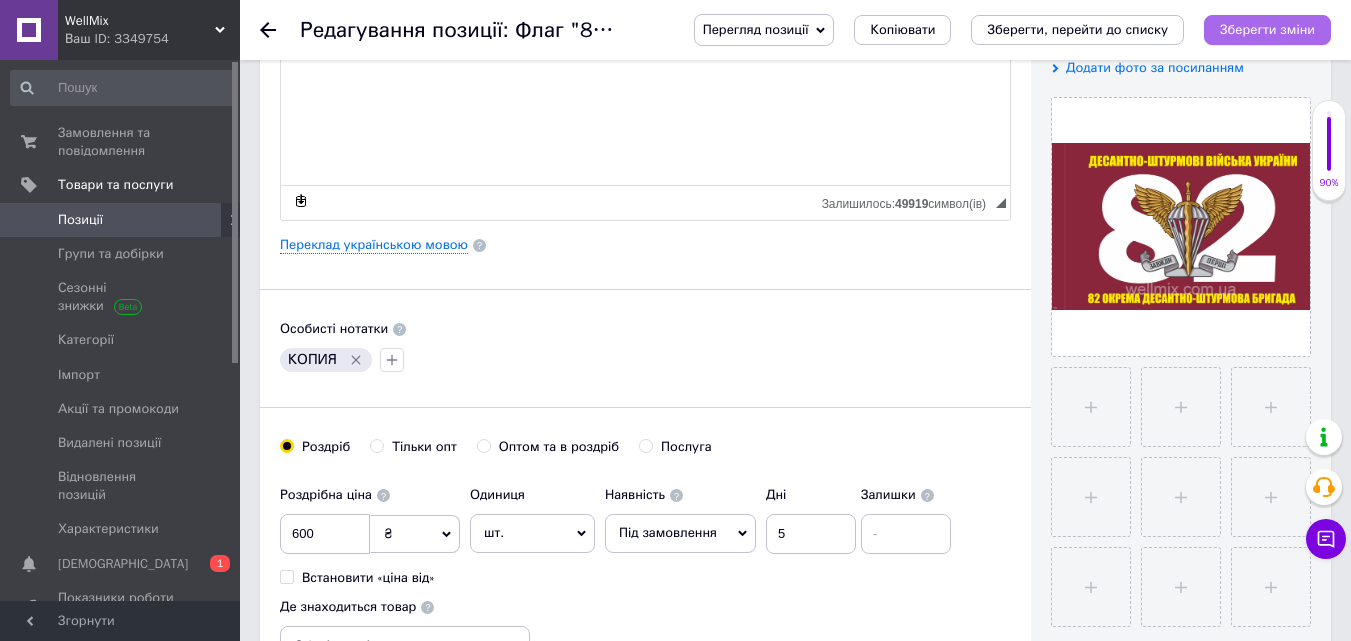 click on "Зберегти зміни" at bounding box center (1267, 29) 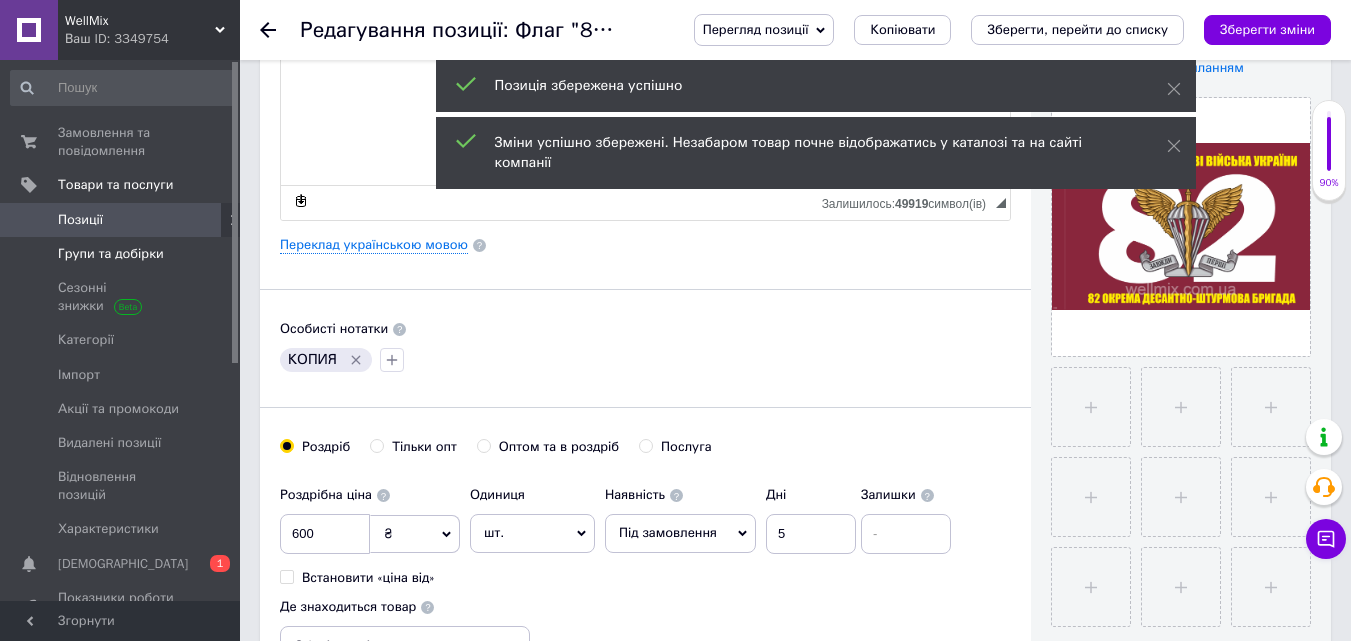 click on "Групи та добірки" at bounding box center (111, 254) 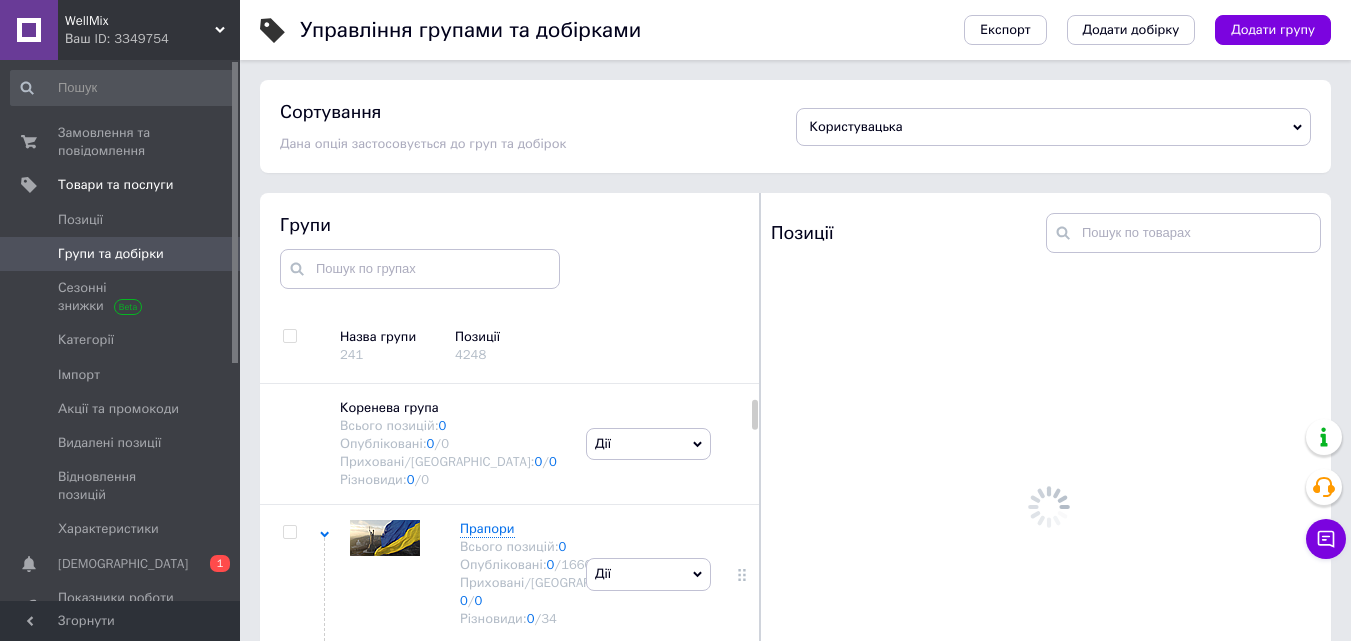 scroll, scrollTop: 113, scrollLeft: 0, axis: vertical 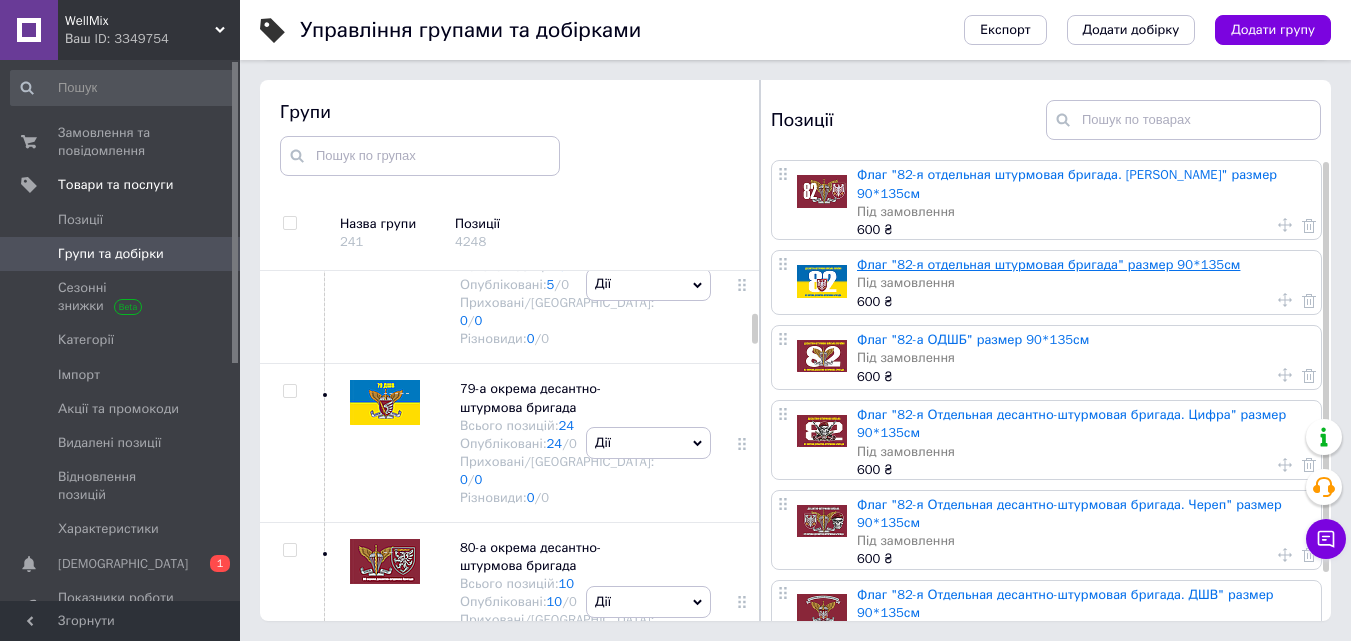 click on "Флаг "82-я отдельная штурмовая бригада" размер 90*135см" at bounding box center (1048, 264) 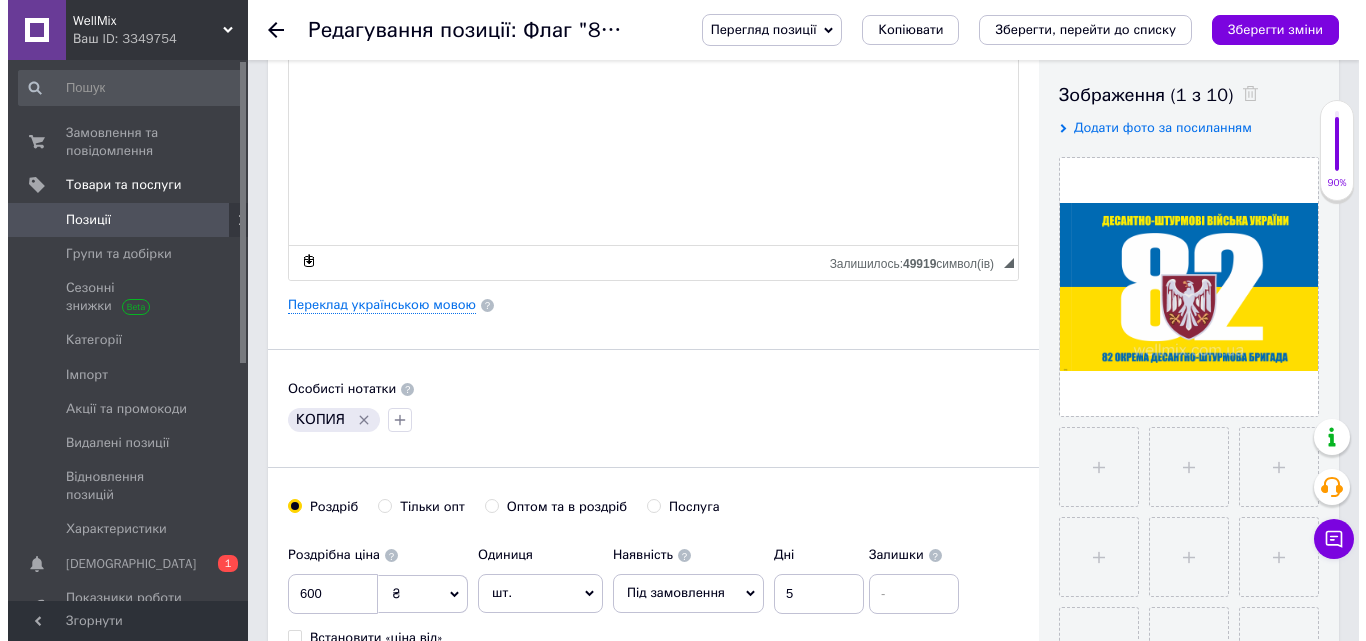 scroll, scrollTop: 400, scrollLeft: 0, axis: vertical 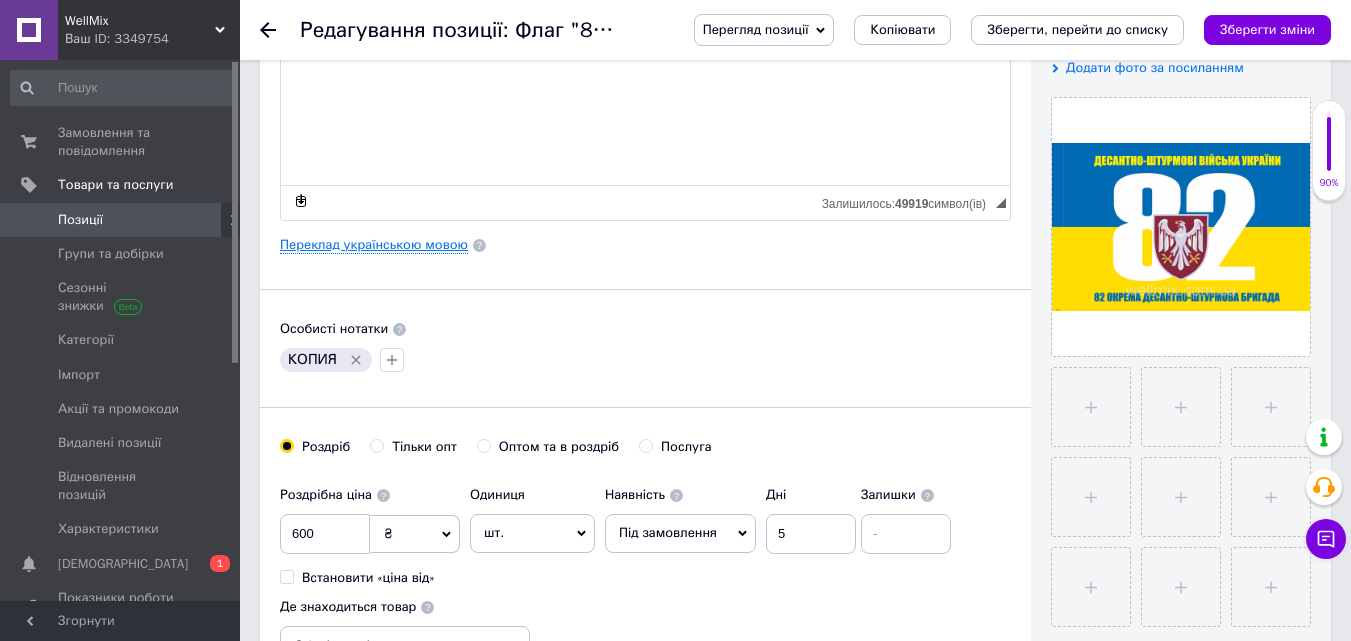 click on "Переклад українською мовою" at bounding box center [374, 245] 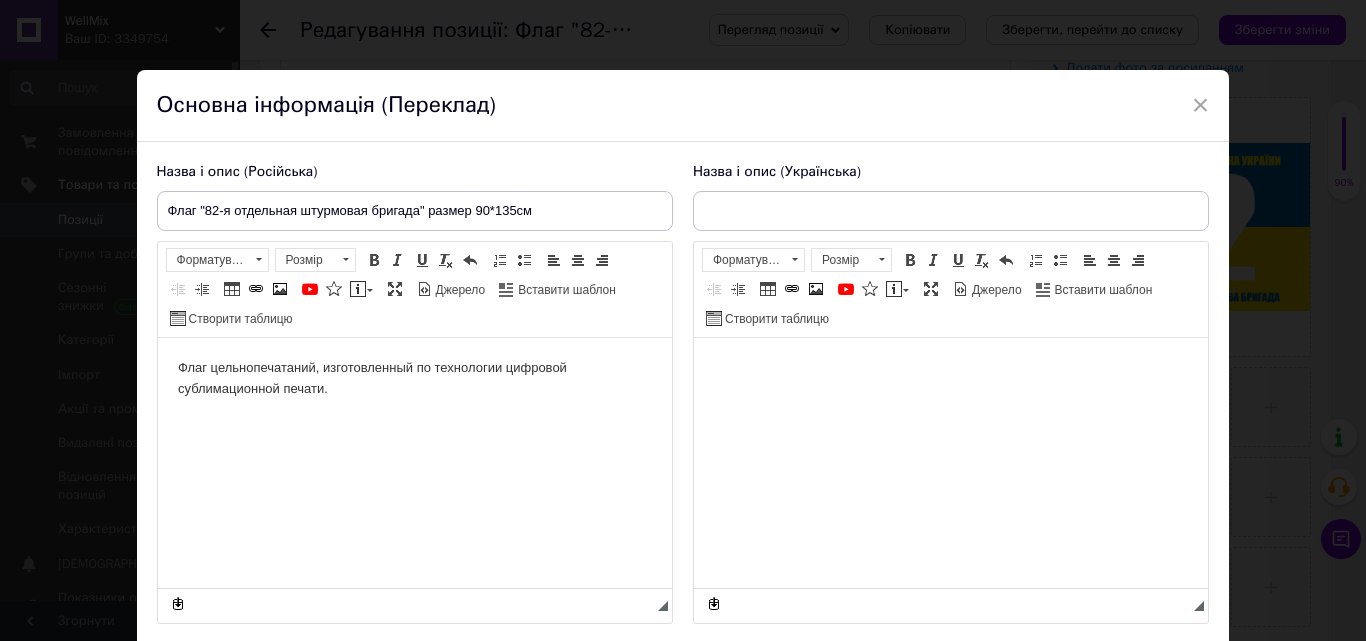 scroll, scrollTop: 0, scrollLeft: 0, axis: both 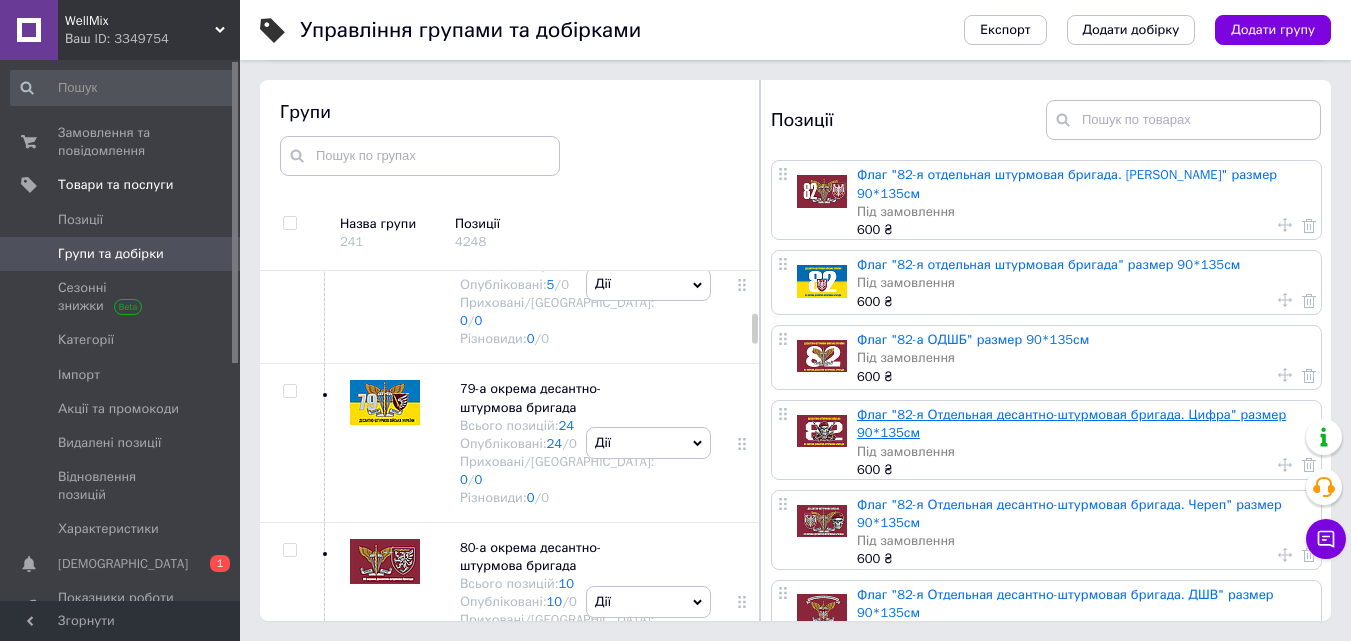 click on "Флаг "82-я Отдельная десантно-штурмовая бригада. Цифра" размер 90*135см" at bounding box center [1071, 423] 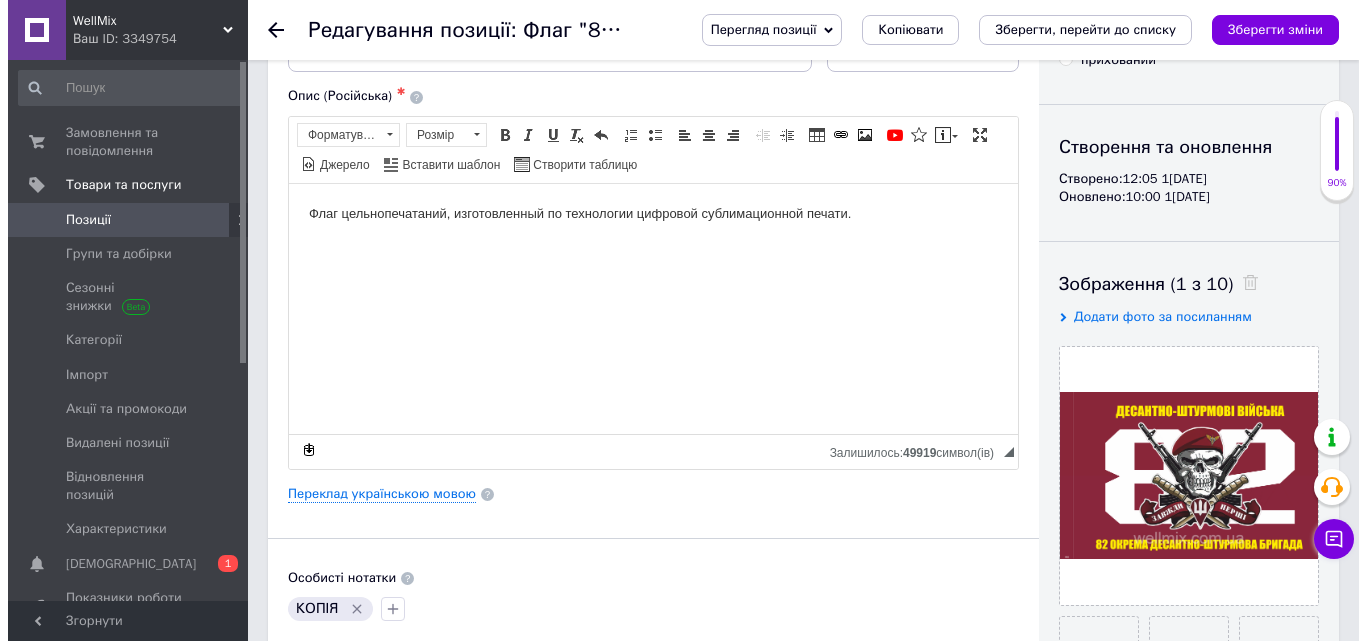 scroll, scrollTop: 400, scrollLeft: 0, axis: vertical 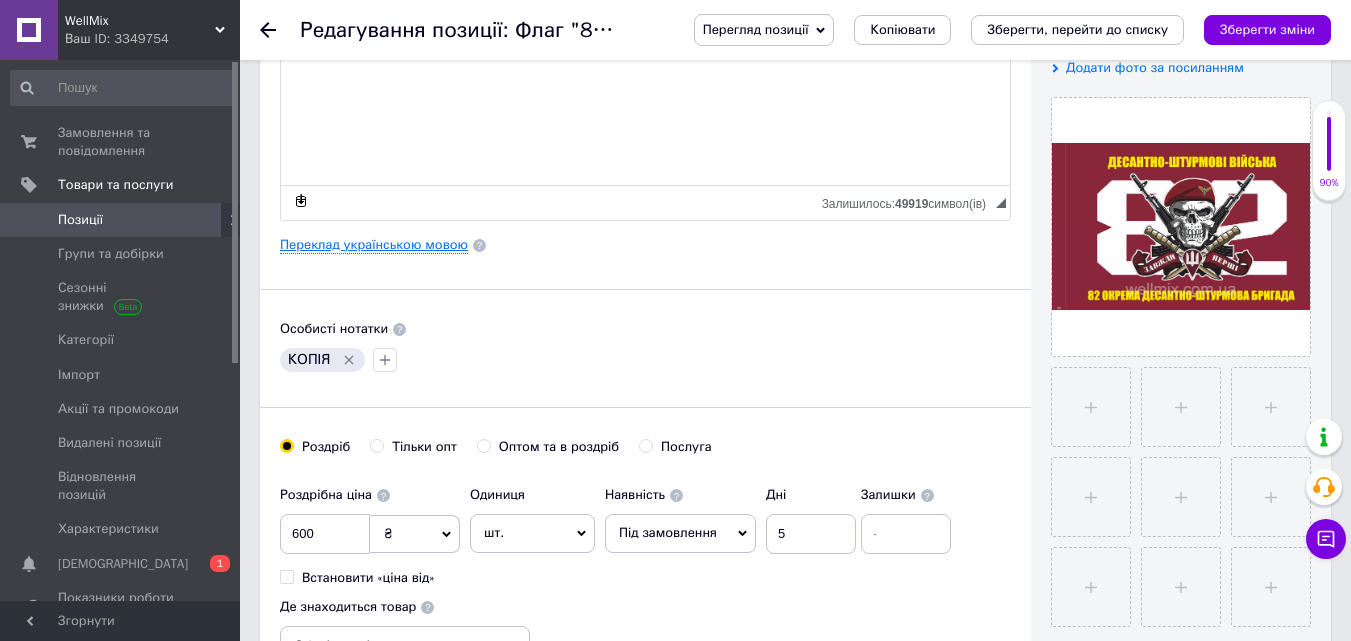 click on "Переклад українською мовою" at bounding box center (374, 245) 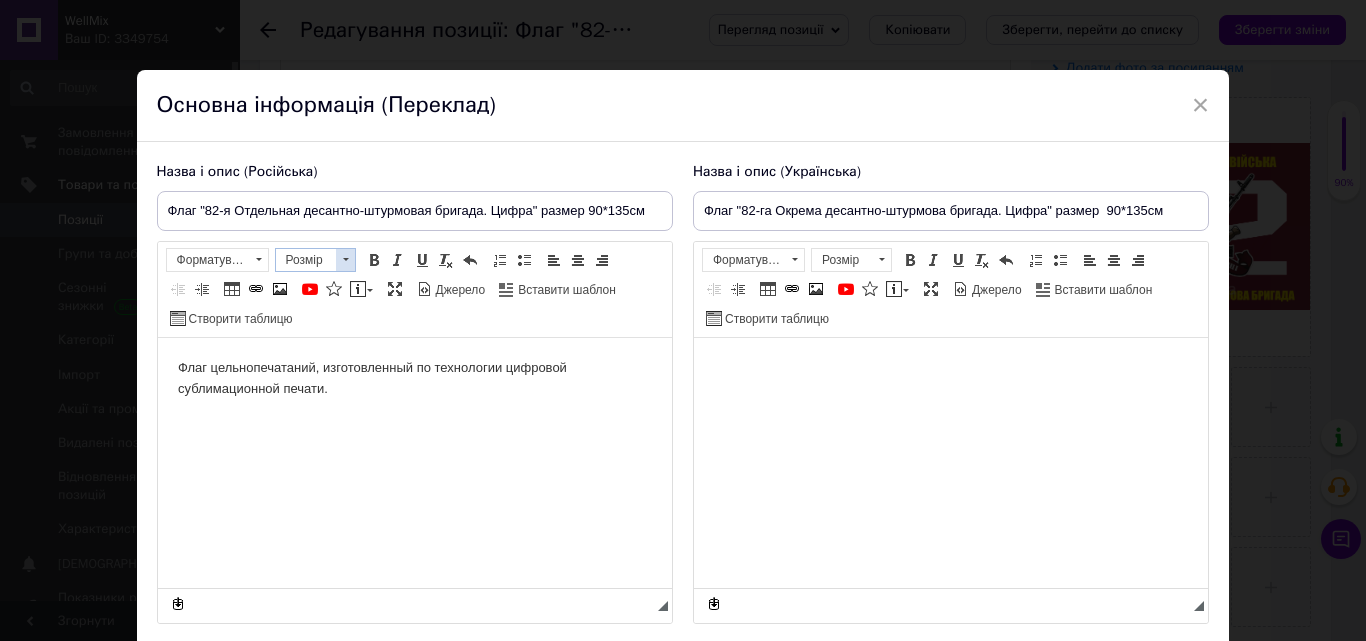 scroll, scrollTop: 0, scrollLeft: 0, axis: both 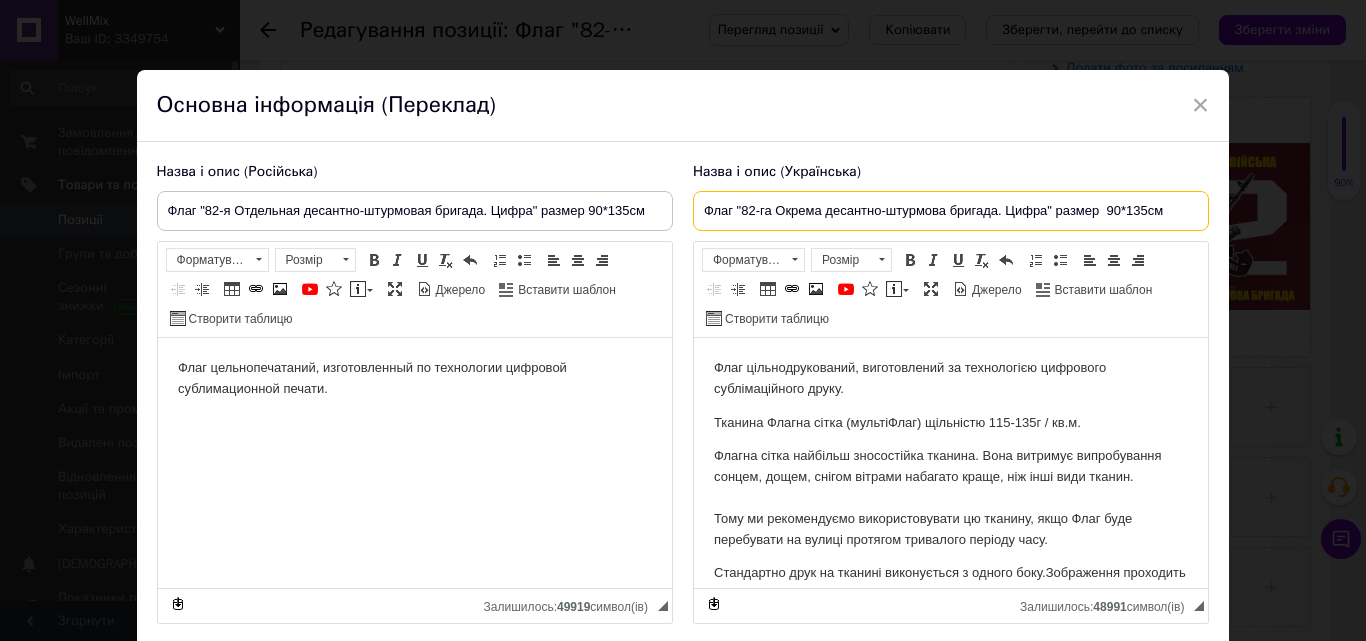 click on "Флаг "82-га Окрема десантно-штурмова бригада. Цифра" размер  90*135см" at bounding box center [951, 211] 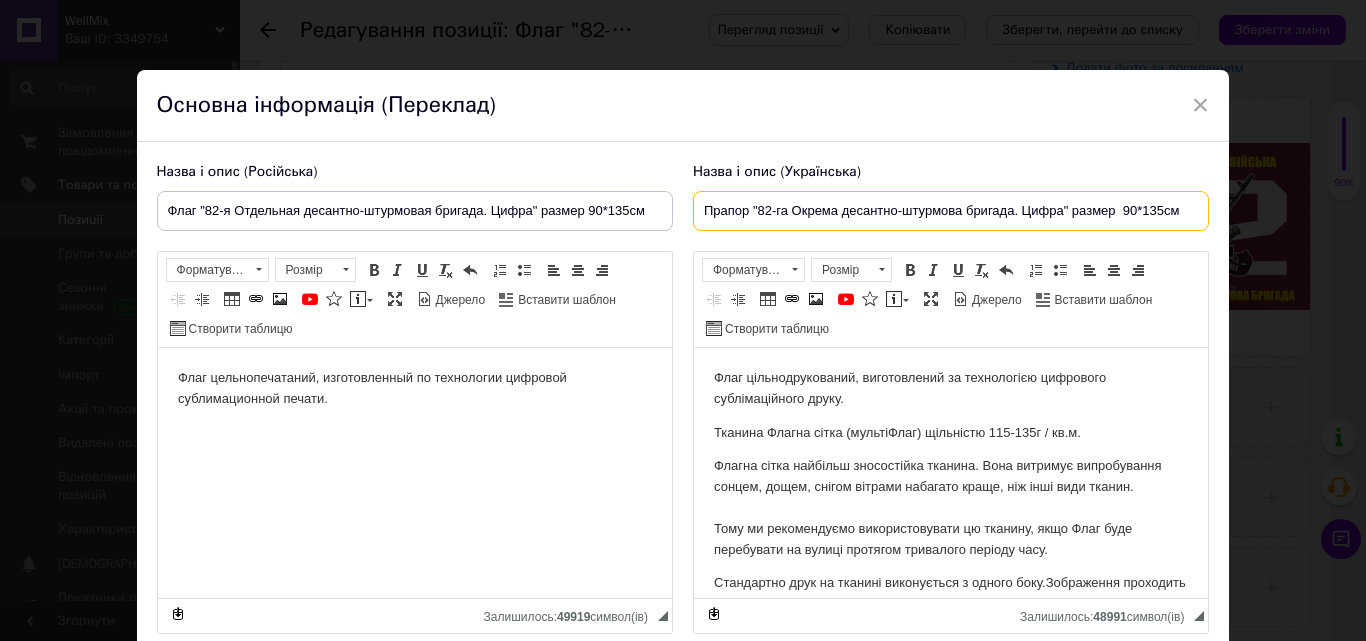 click on "Прапор "82-га Окрема десантно-штурмова бригада. Цифра" размер  90*135см" at bounding box center [951, 211] 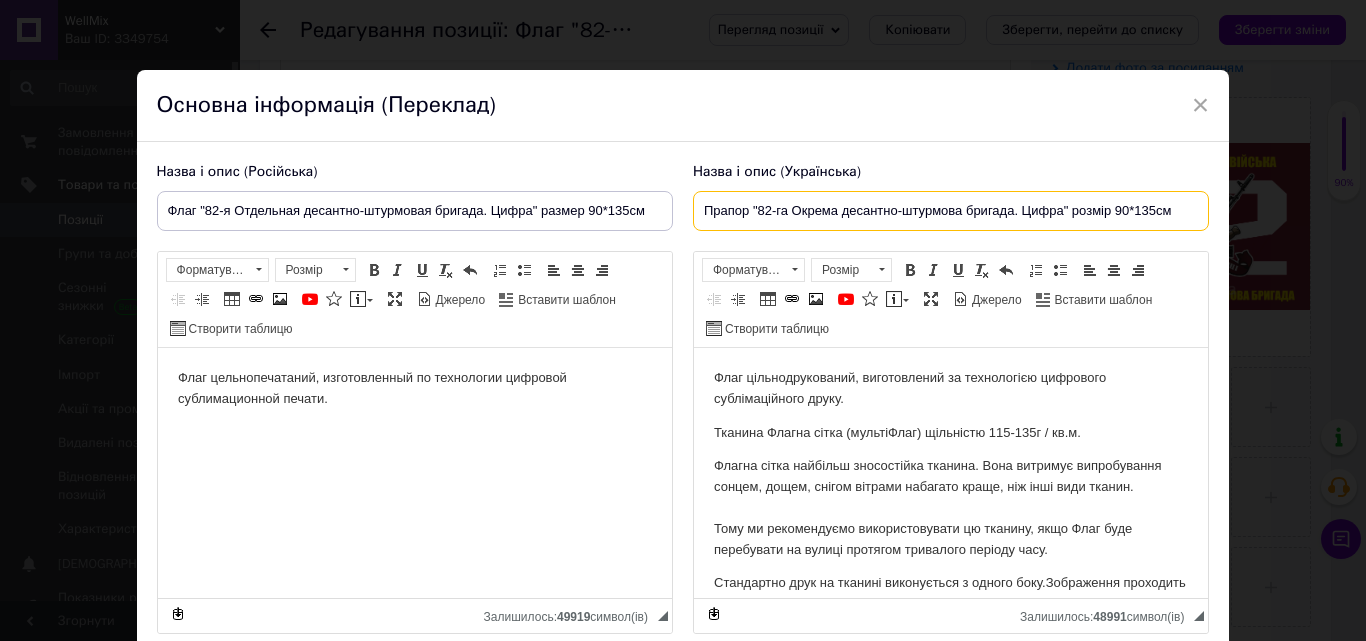 type on "Прапор "82-га Окрема десантно-штурмова бригада. Цифра" розмір 90*135см" 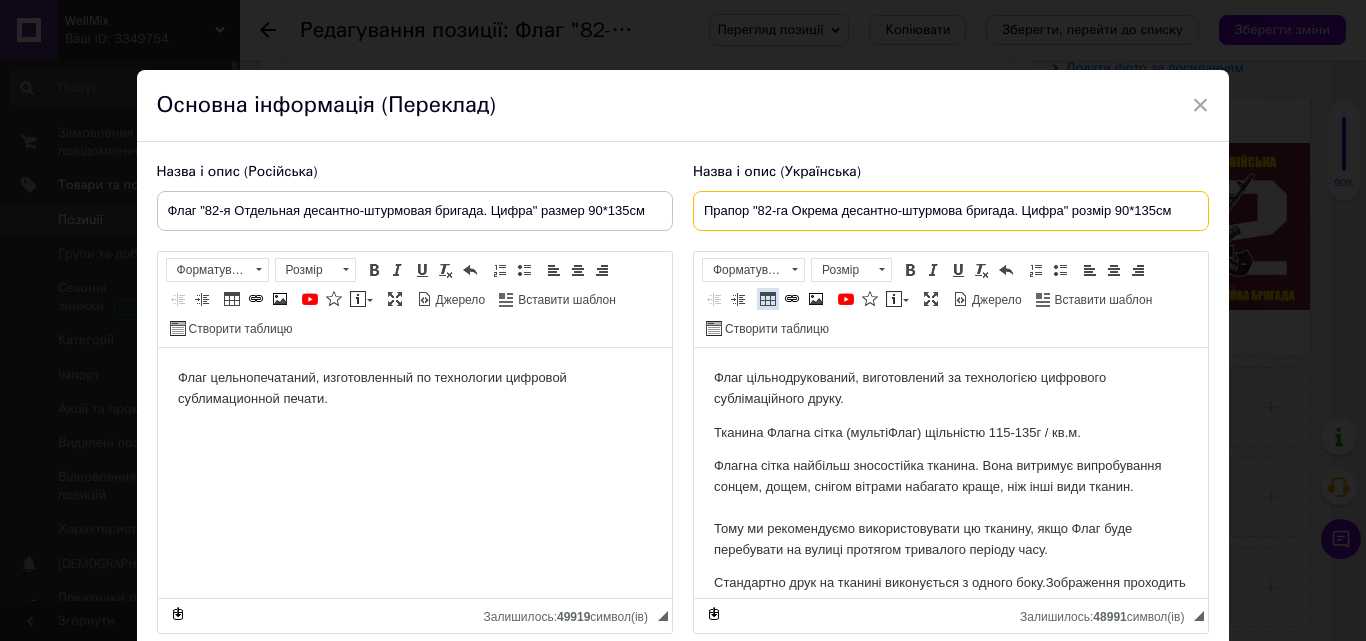 scroll, scrollTop: 133, scrollLeft: 0, axis: vertical 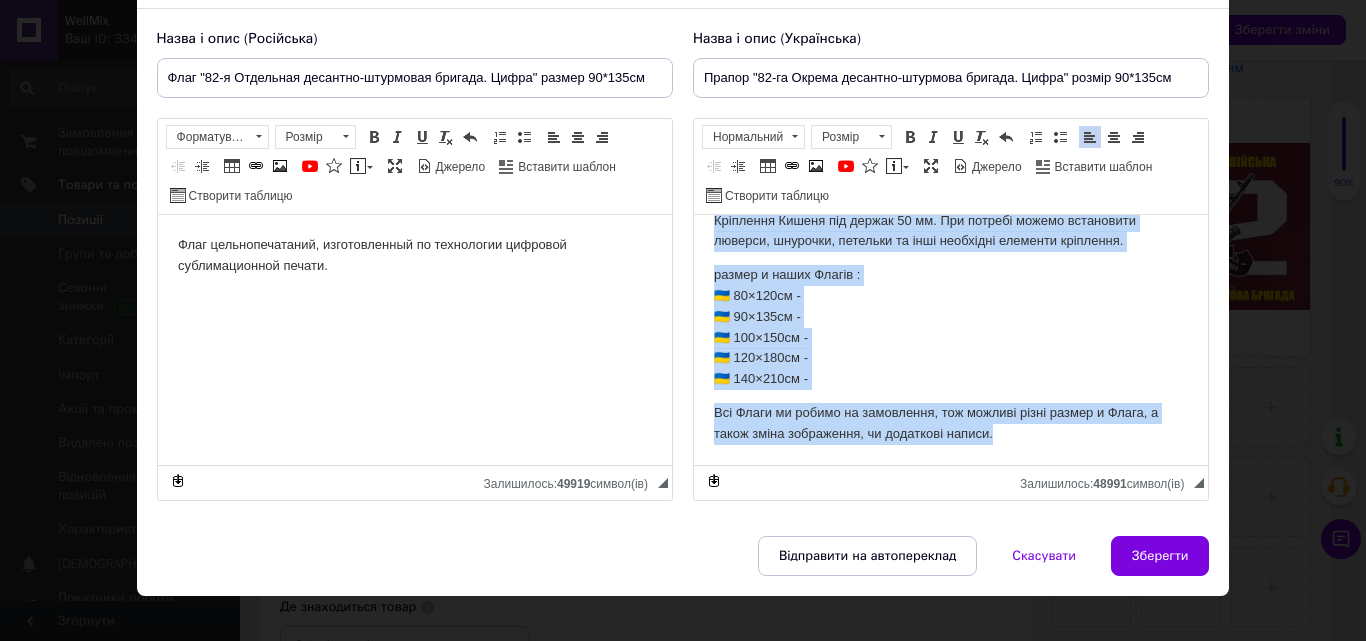 drag, startPoint x: 708, startPoint y: 225, endPoint x: 1028, endPoint y: 446, distance: 388.89716 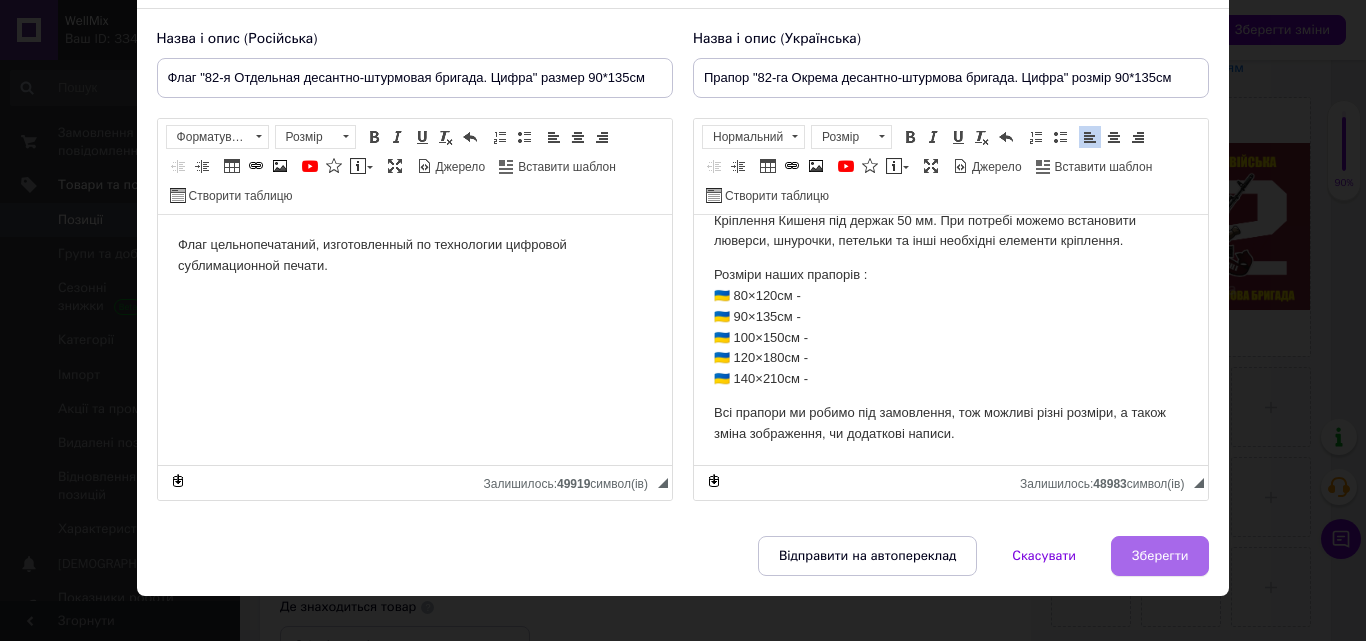 click on "Зберегти" at bounding box center (1160, 556) 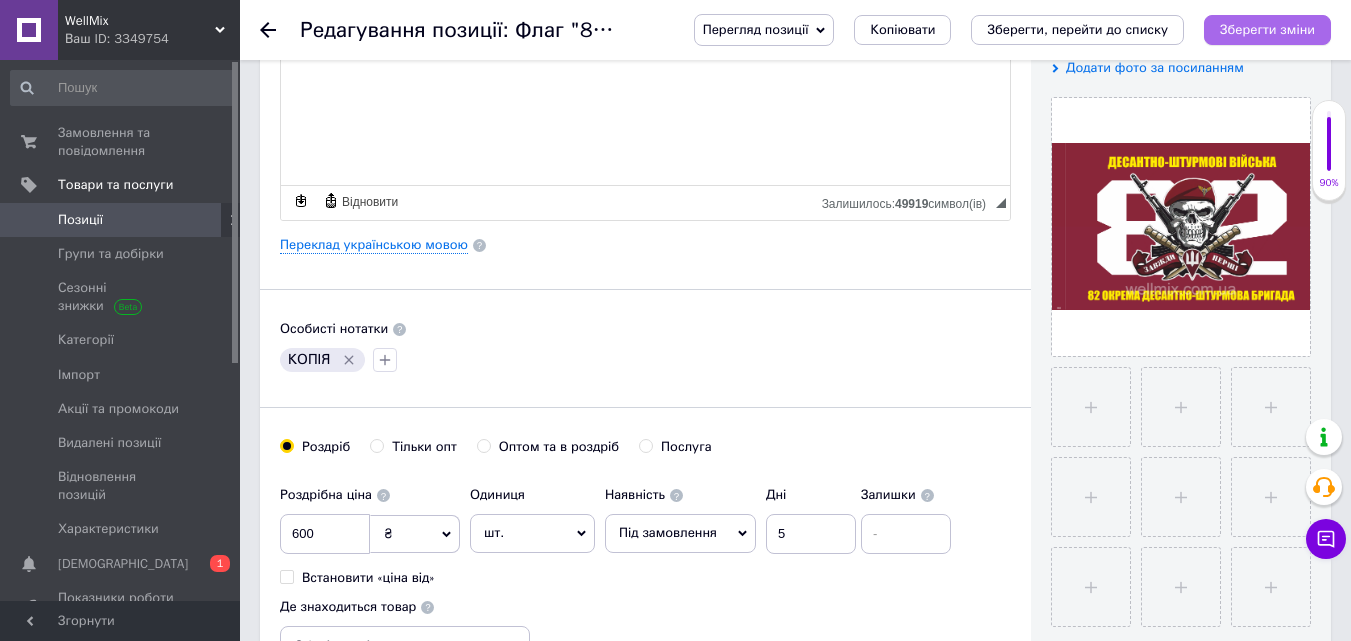click on "Зберегти зміни" at bounding box center (1267, 29) 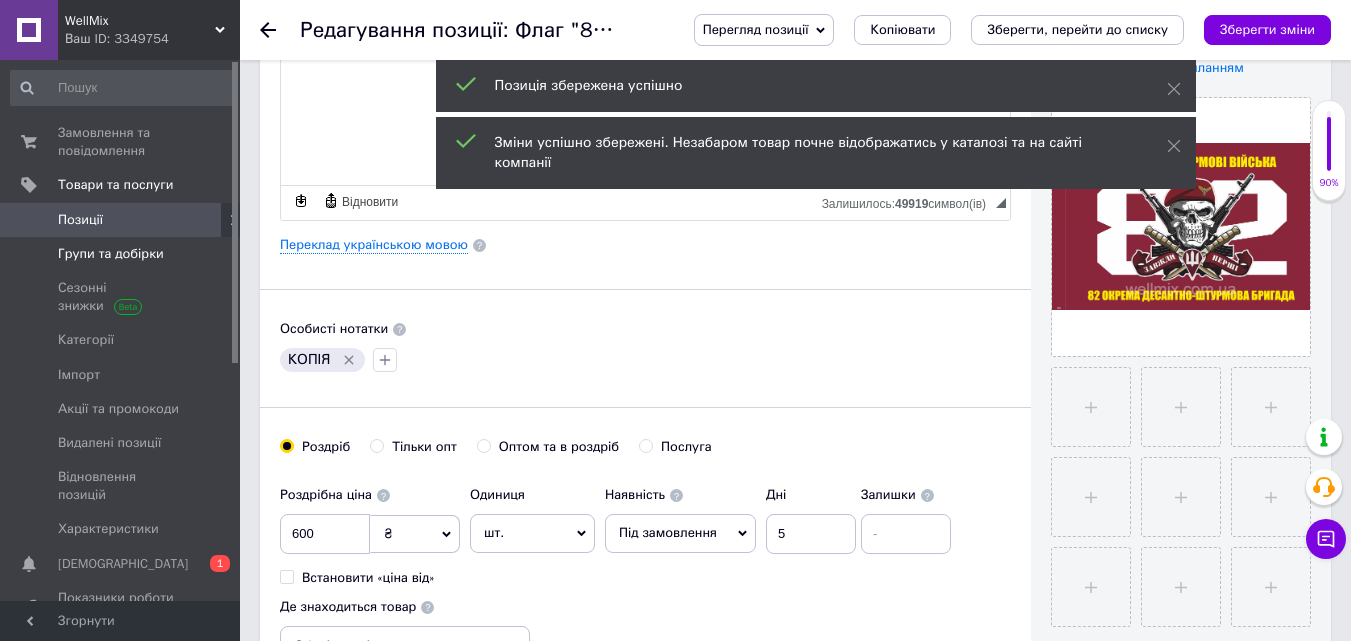 click on "Групи та добірки" at bounding box center [111, 254] 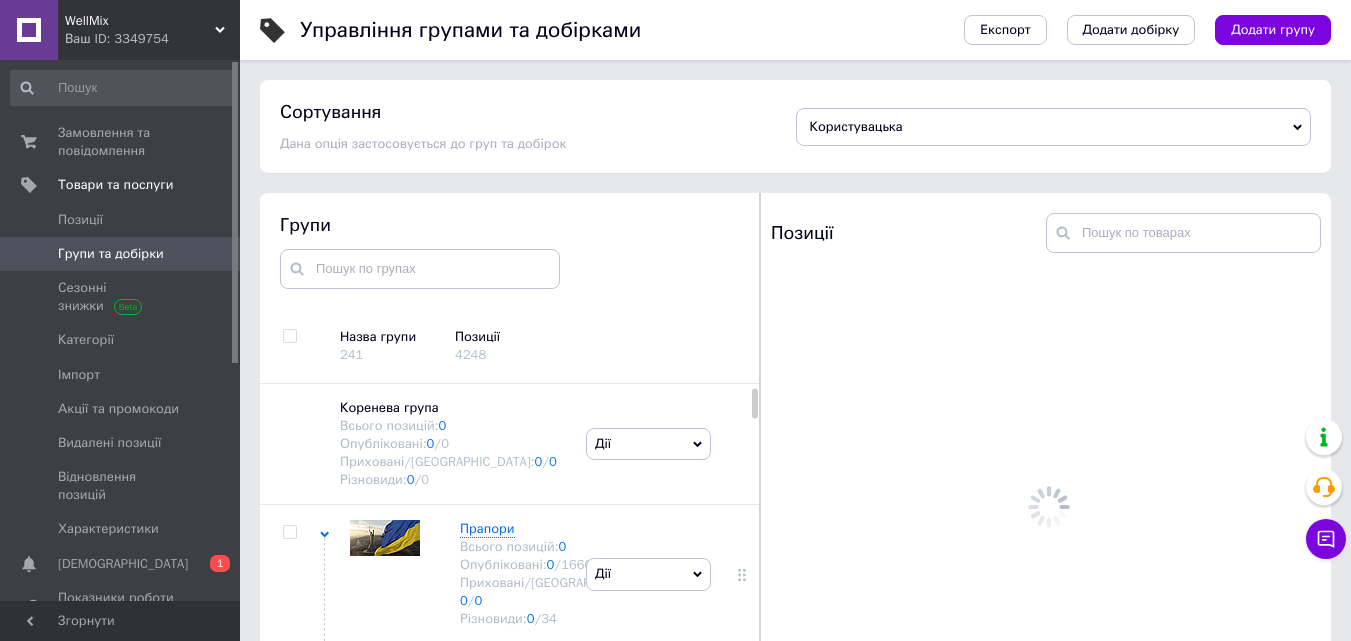 scroll, scrollTop: 113, scrollLeft: 0, axis: vertical 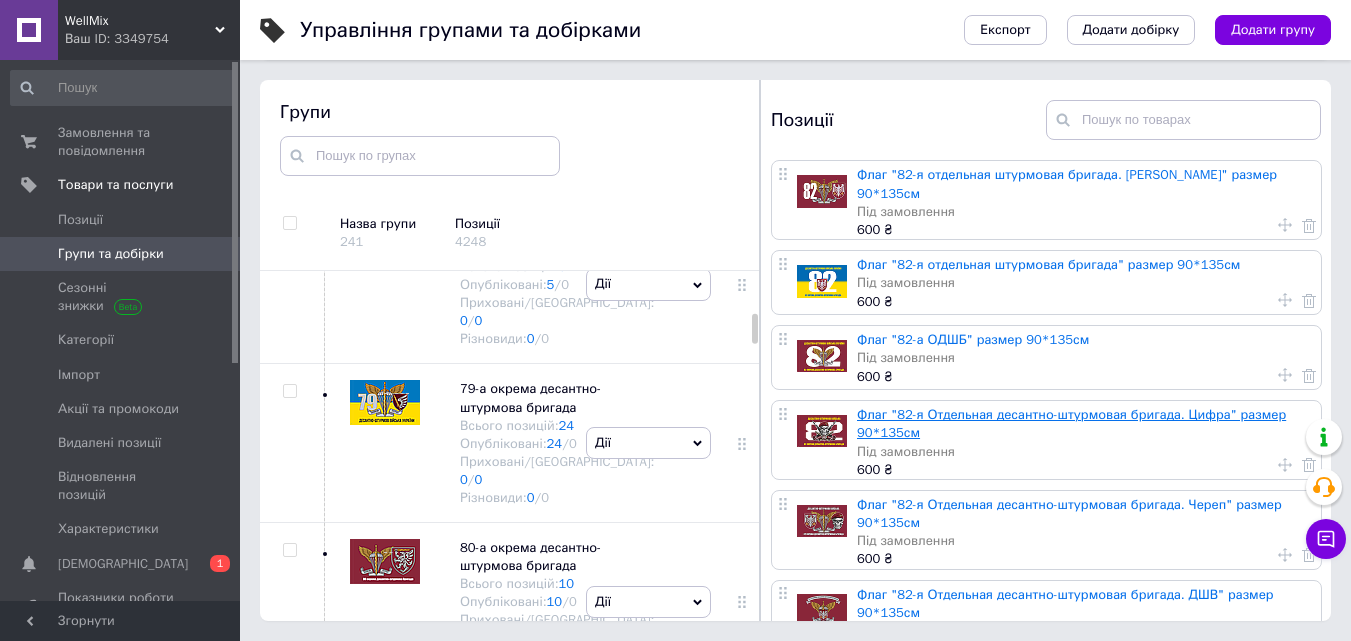 click on "Флаг "82-я Отдельная десантно-штурмовая бригада. Цифра" размер 90*135см" at bounding box center (1071, 423) 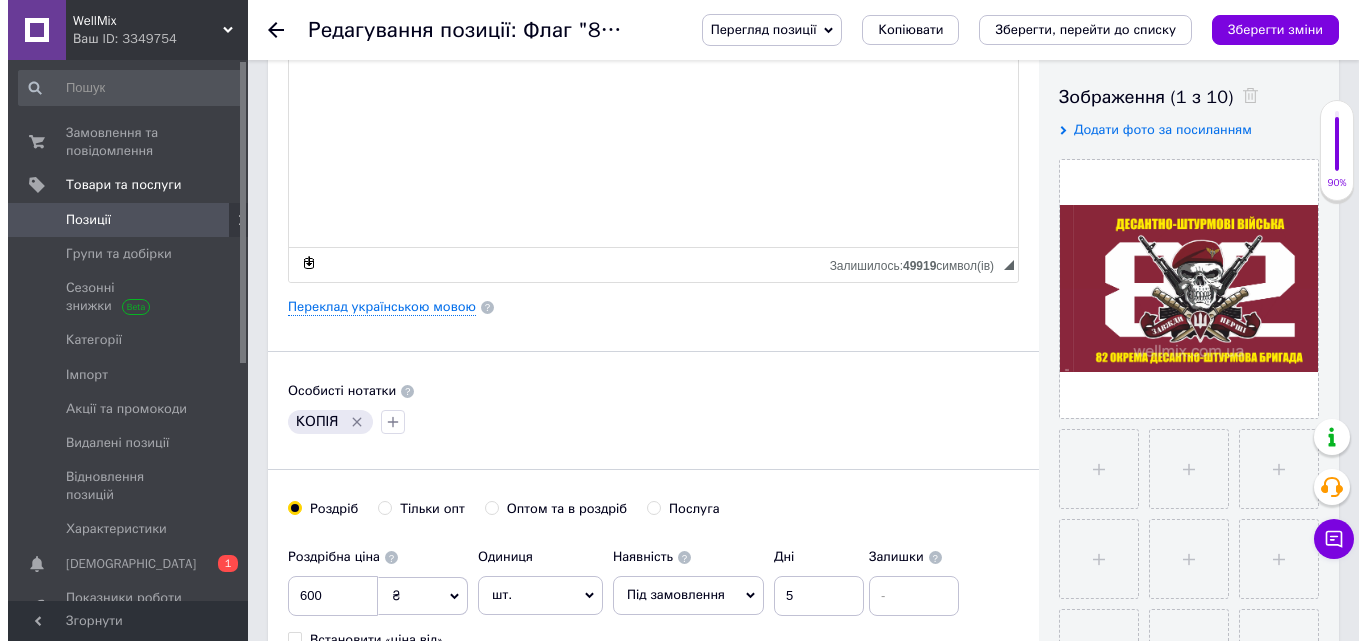 scroll, scrollTop: 400, scrollLeft: 0, axis: vertical 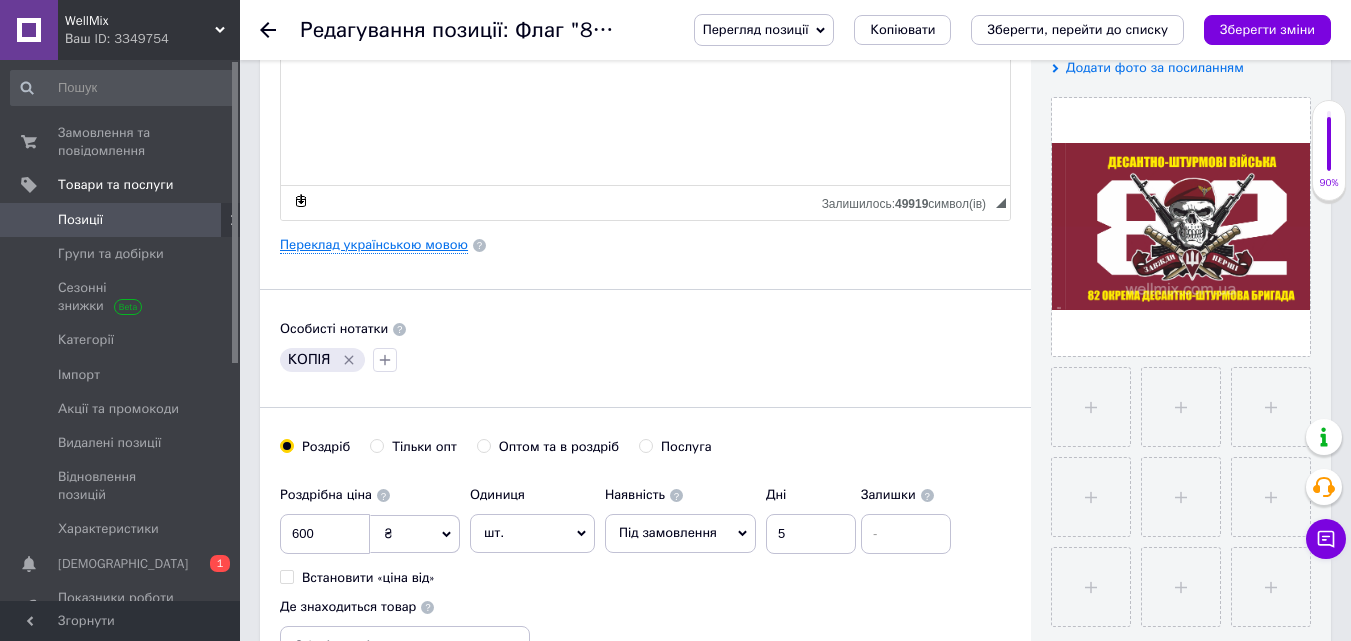 click on "Переклад українською мовою" at bounding box center [374, 245] 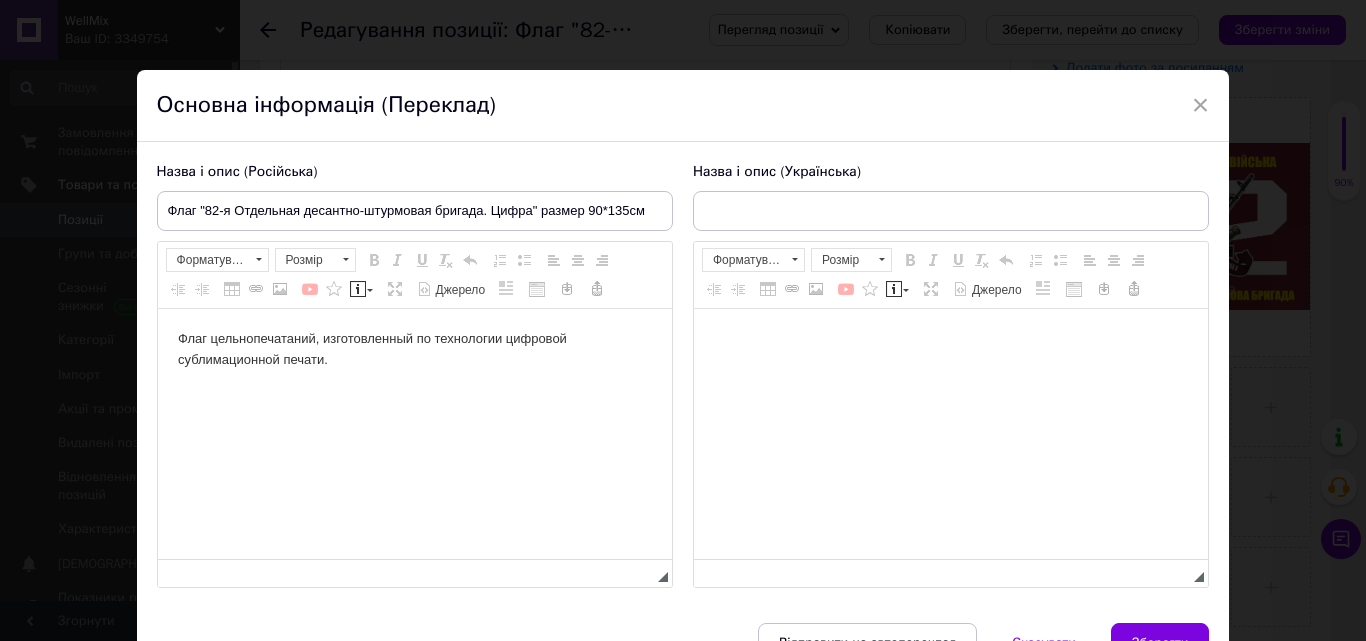 scroll, scrollTop: 0, scrollLeft: 0, axis: both 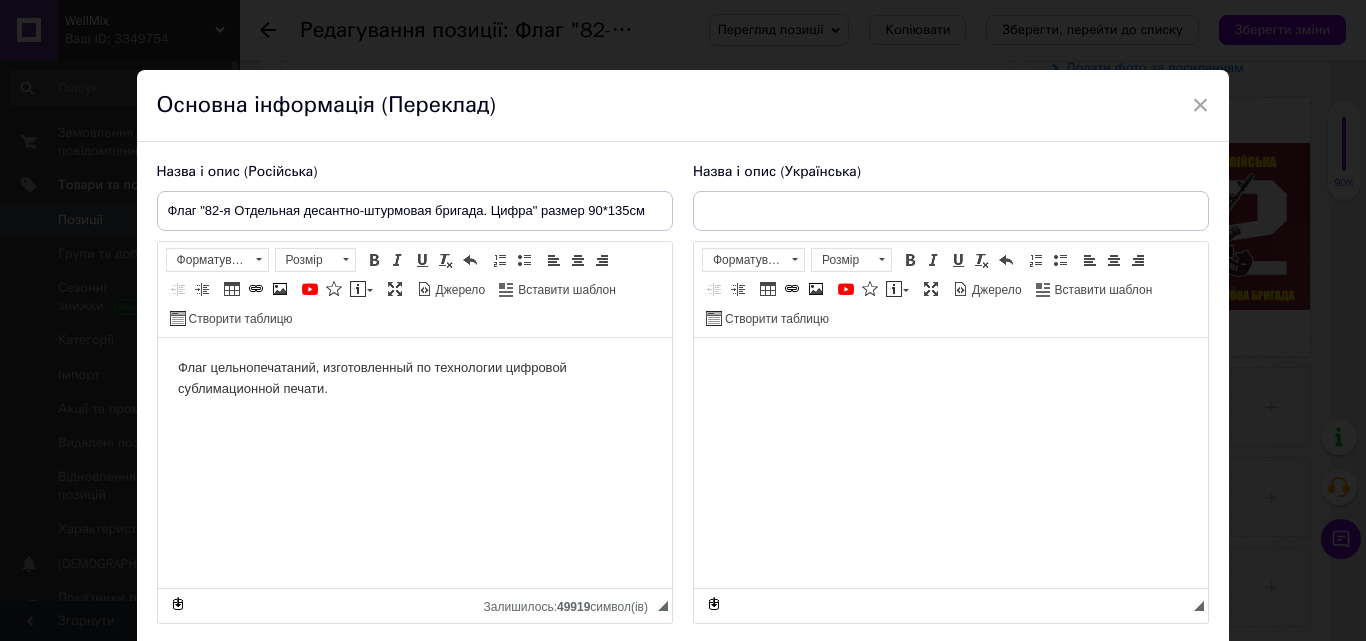 type on "Прапор "82-га Окрема десантно-штурмова бригада. Цифра" розмір 90*135см" 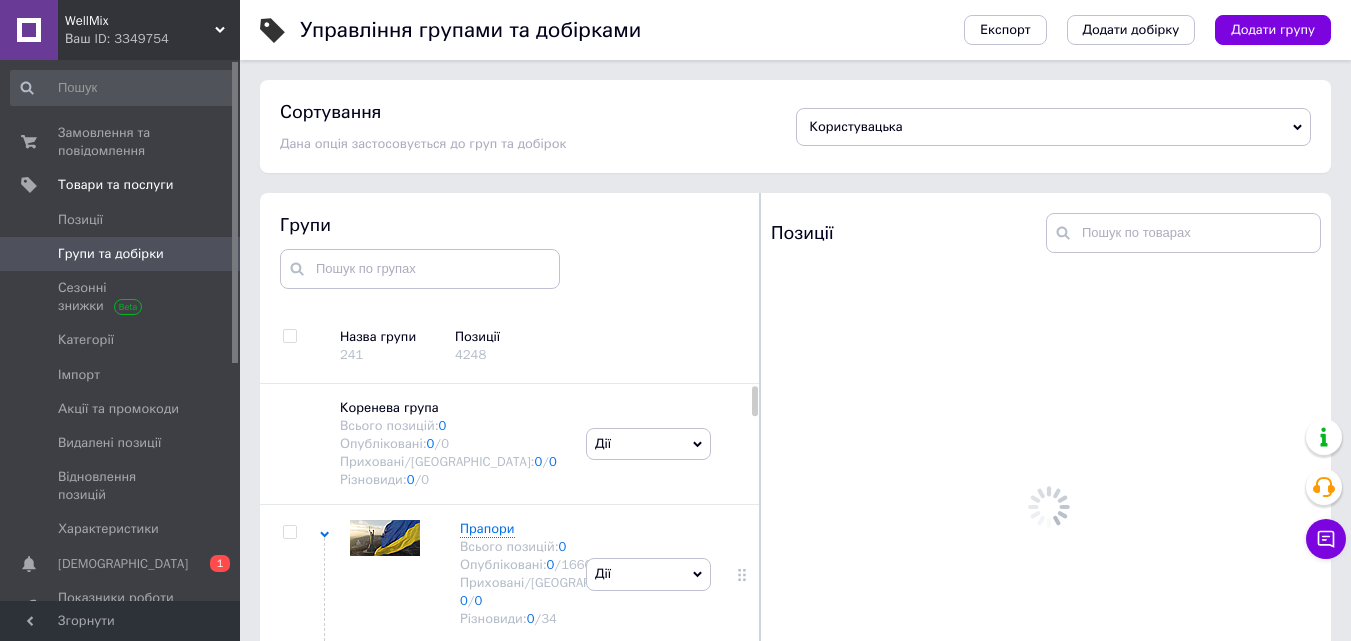 scroll, scrollTop: 113, scrollLeft: 0, axis: vertical 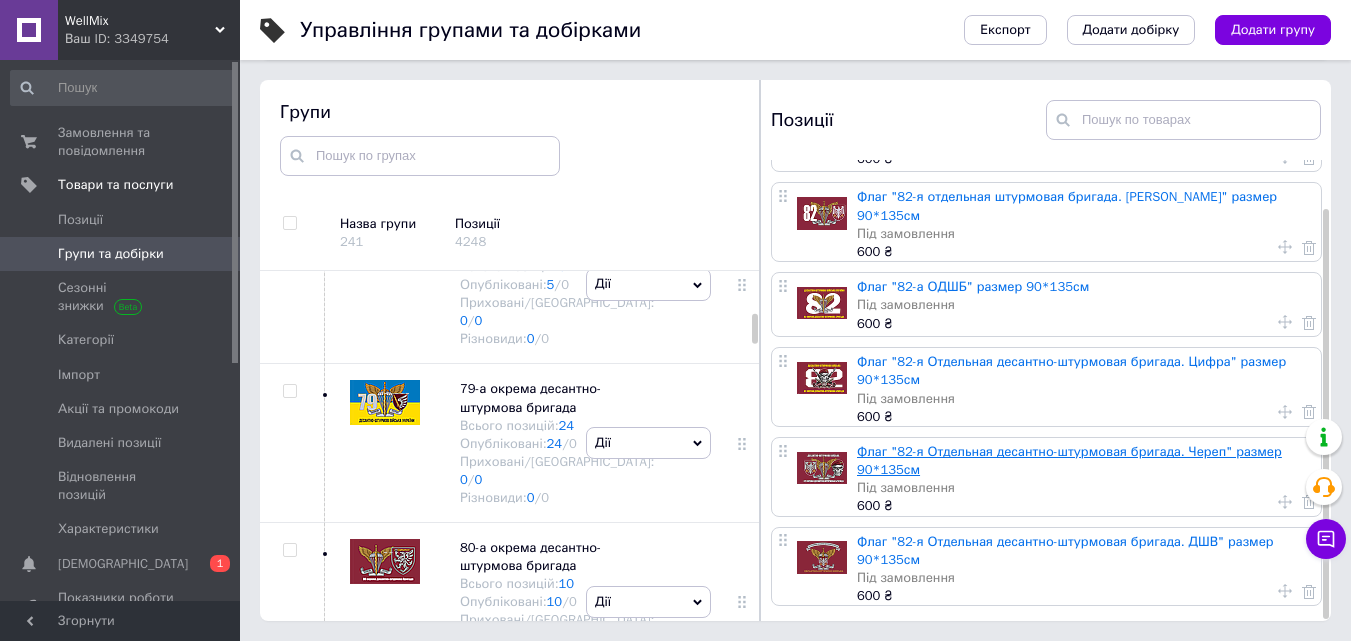 click on "Флаг "82-я Отдельная десантно-штурмовая бригада. Череп" размер 90*135см" at bounding box center [1069, 460] 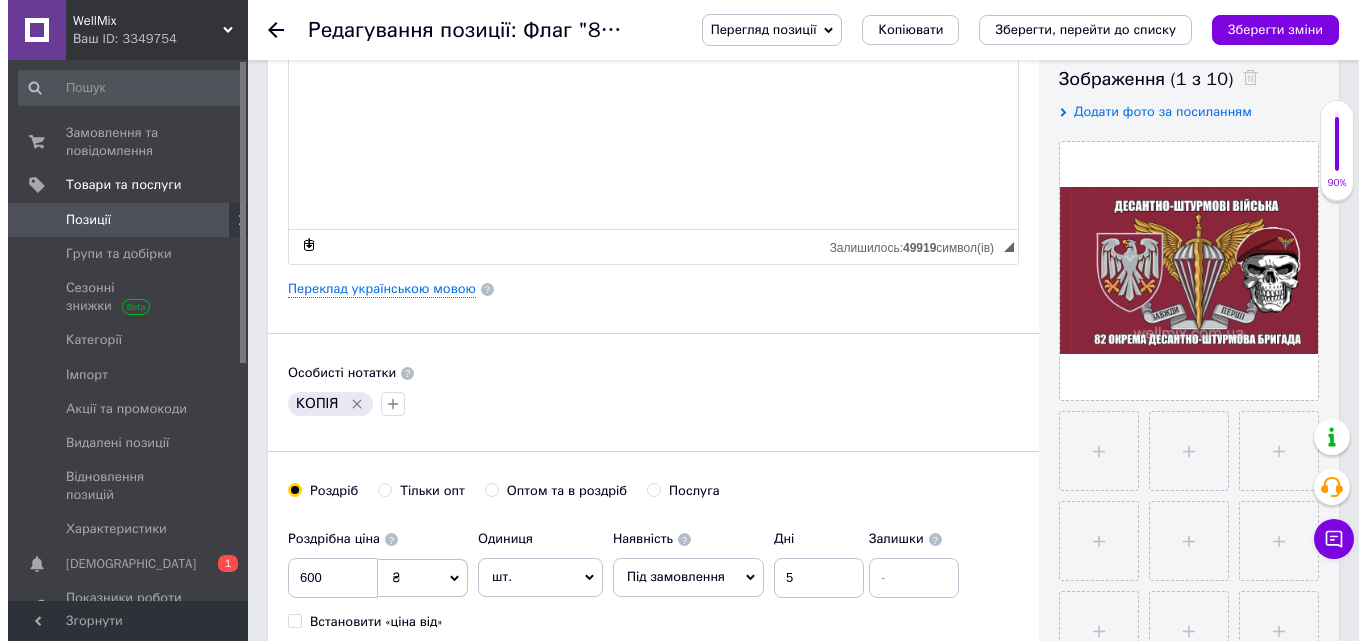 scroll, scrollTop: 400, scrollLeft: 0, axis: vertical 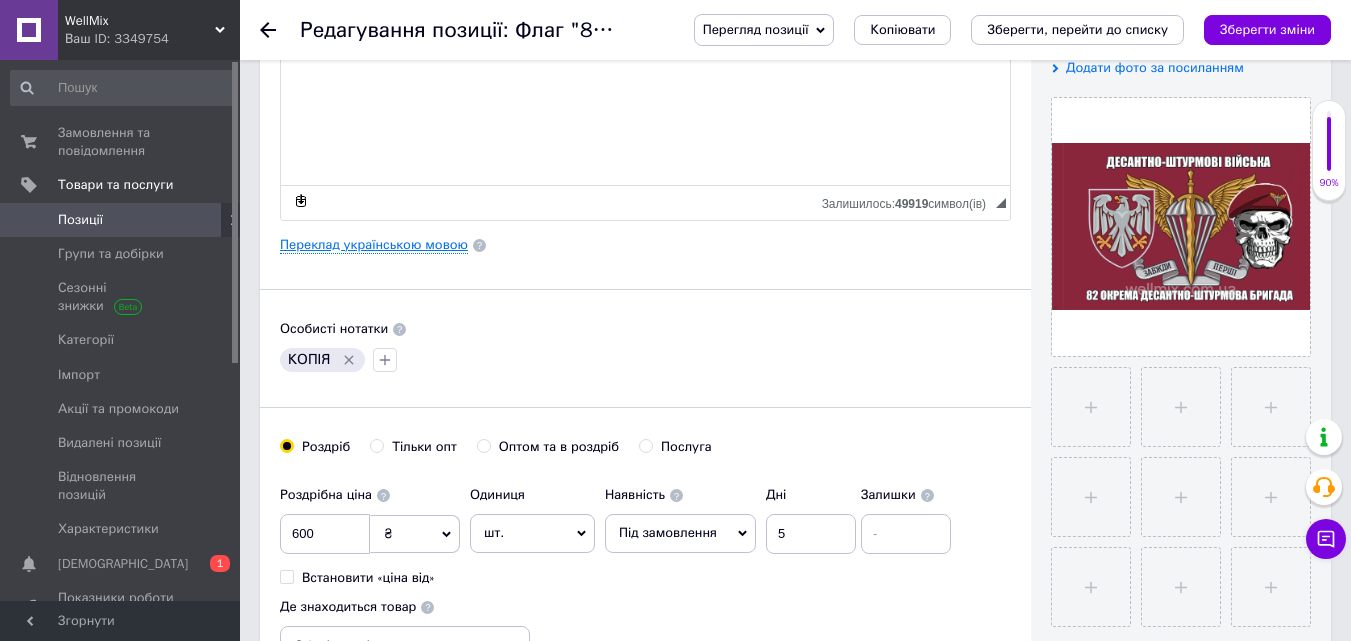click on "Переклад українською мовою" at bounding box center (374, 245) 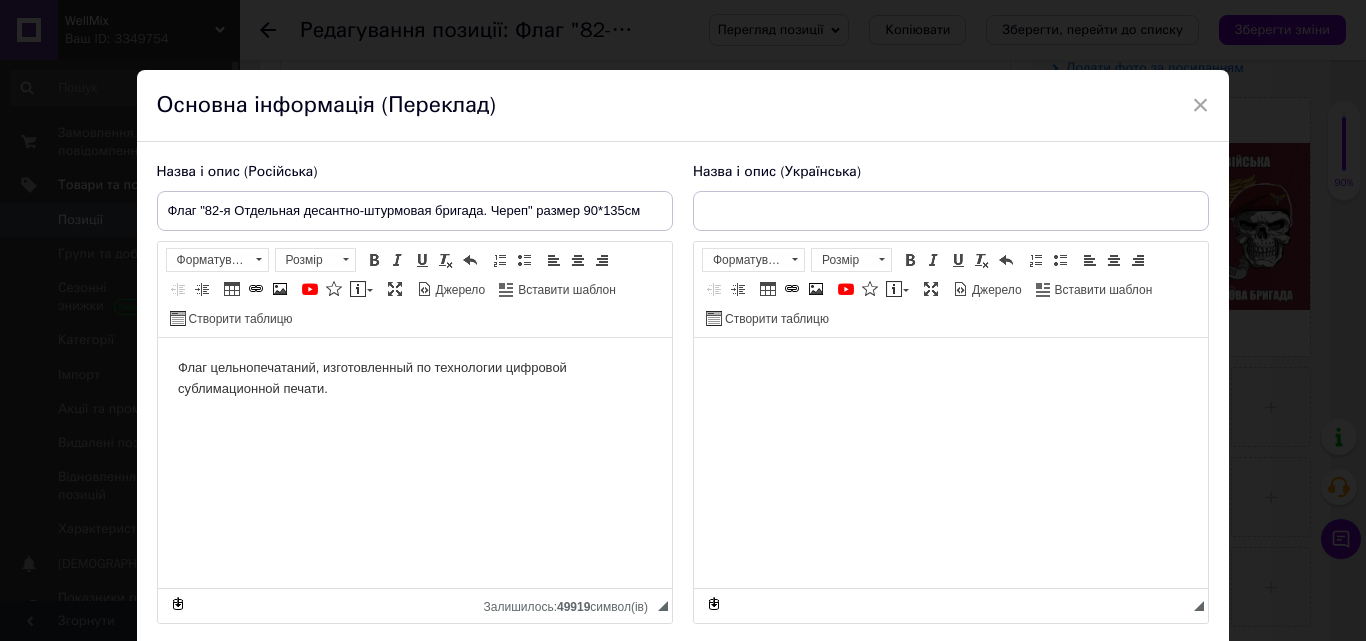 scroll, scrollTop: 0, scrollLeft: 0, axis: both 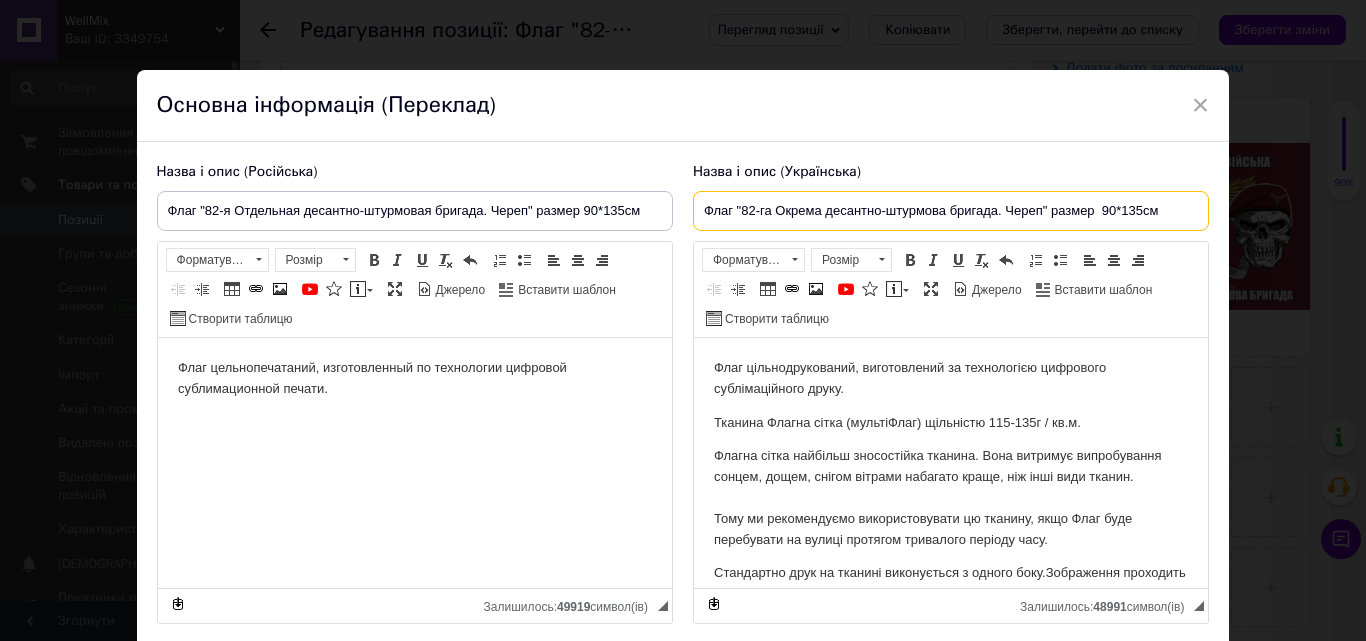 click on "Флаг "82-га Окрема десантно-штурмова бригада. Череп" размер  90*135см" at bounding box center [951, 211] 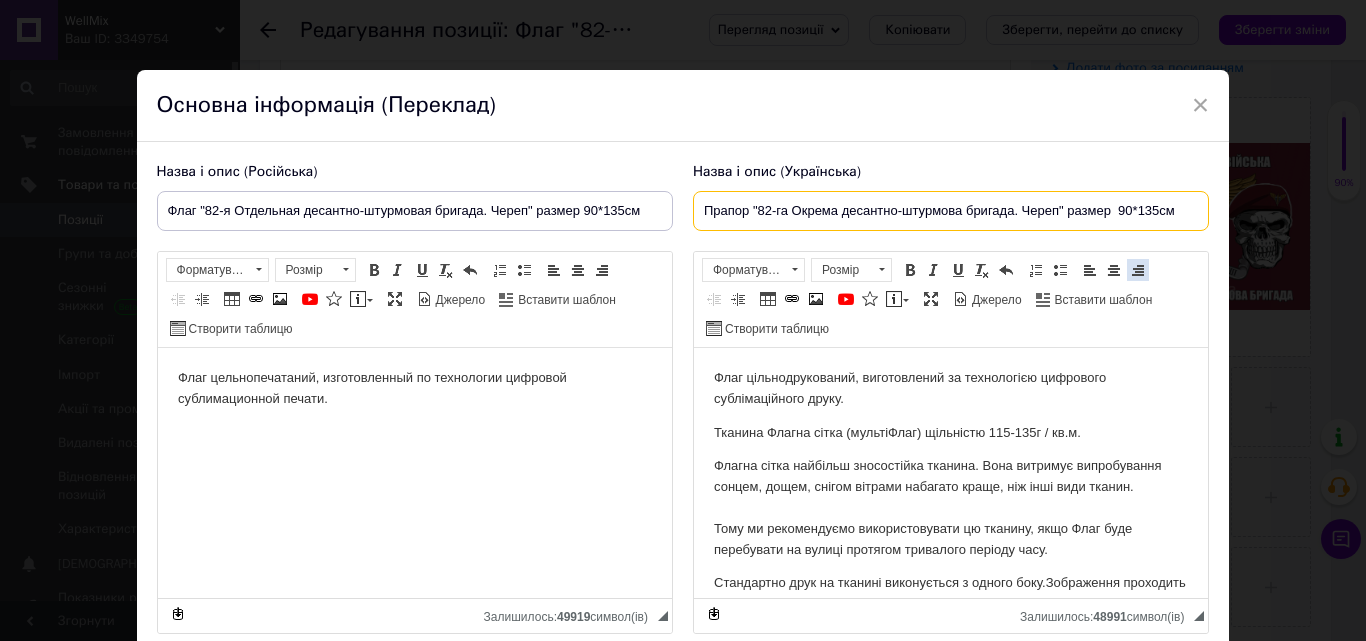 drag, startPoint x: 1109, startPoint y: 211, endPoint x: 1127, endPoint y: 269, distance: 60.728905 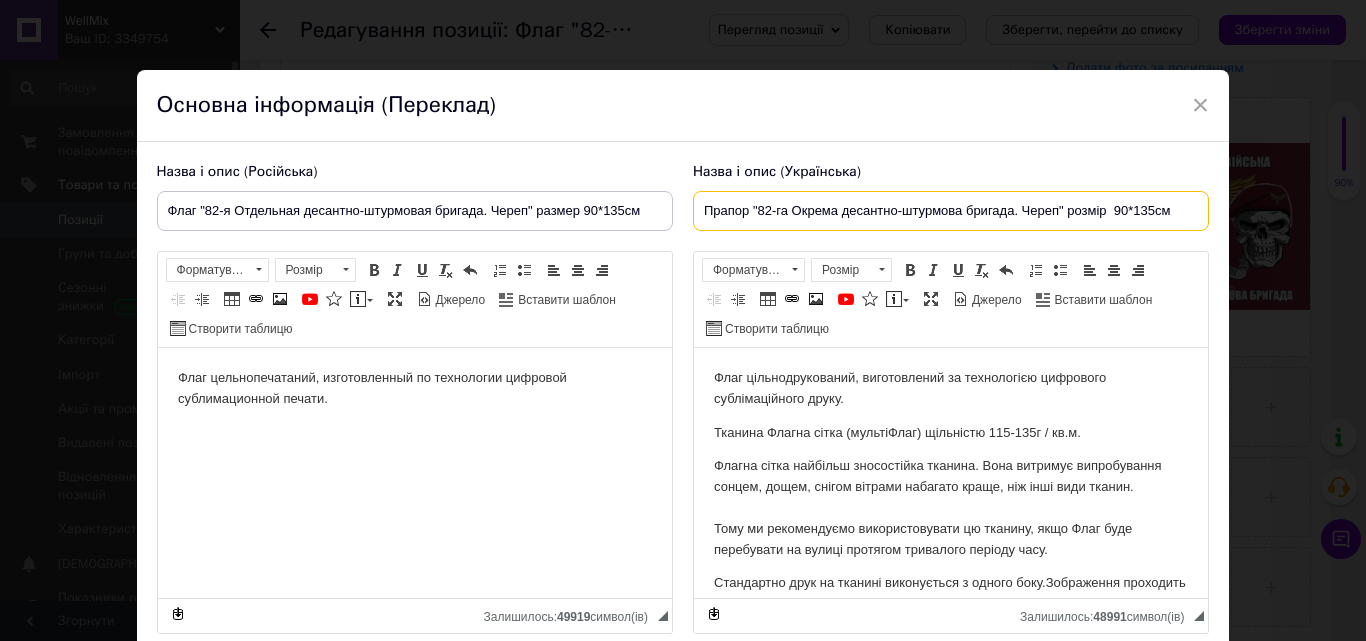 type on "Прапор "82-га Окрема десантно-штурмова бригада. Череп" розмір  90*135см" 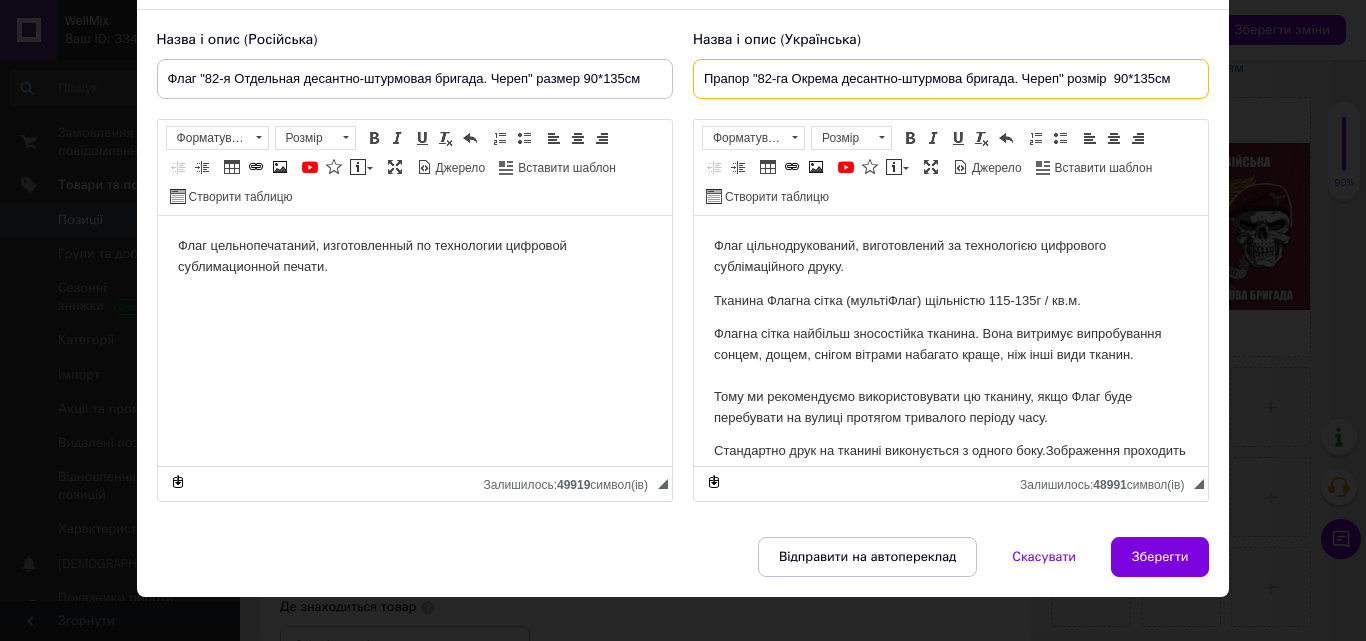 scroll, scrollTop: 133, scrollLeft: 0, axis: vertical 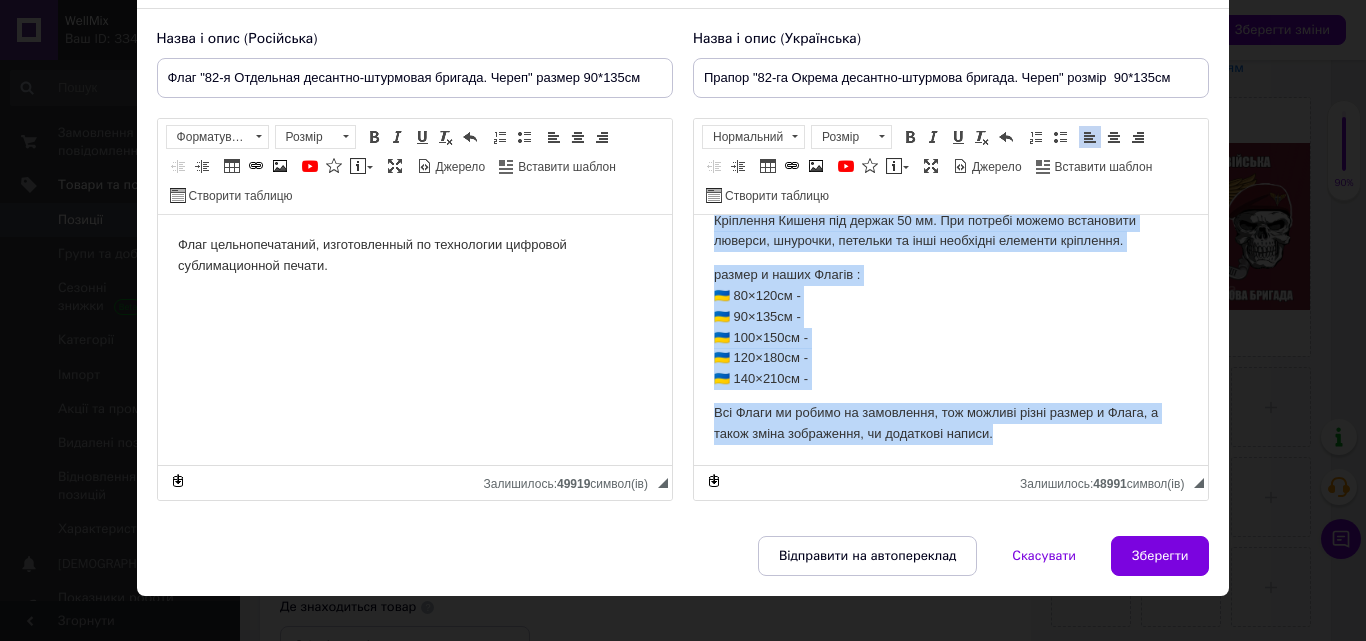 drag, startPoint x: 710, startPoint y: 269, endPoint x: 1071, endPoint y: 458, distance: 407.4825 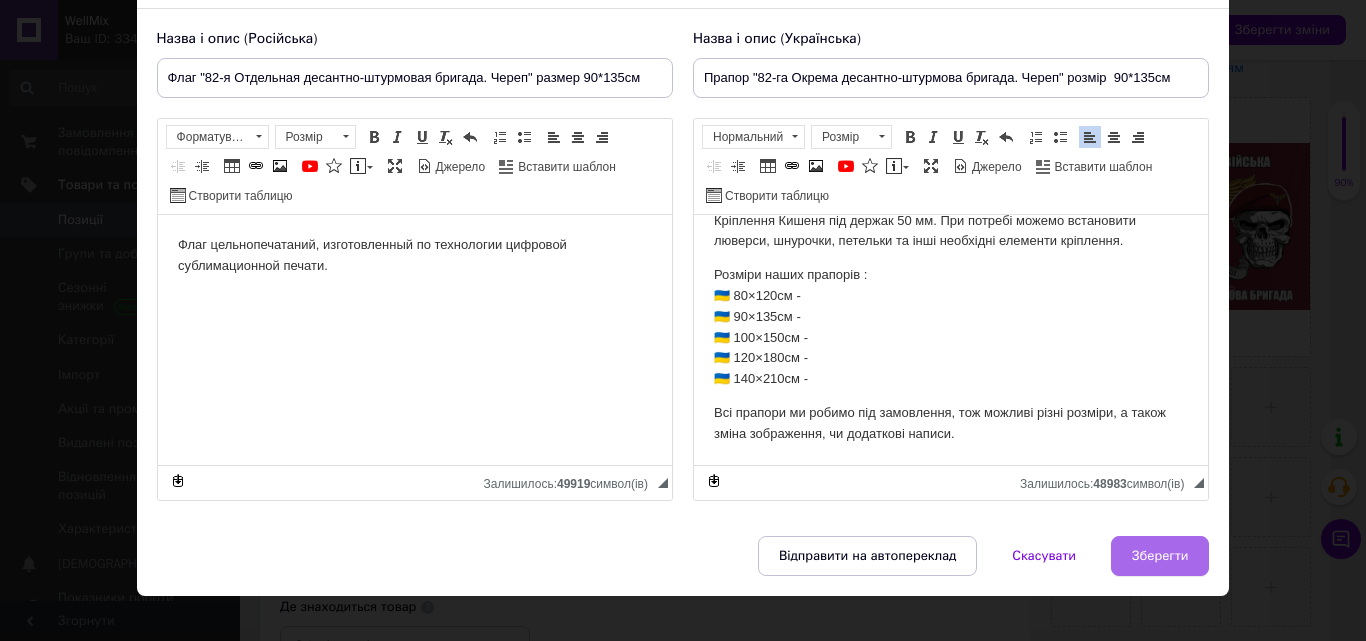 click on "Зберегти" at bounding box center (1160, 556) 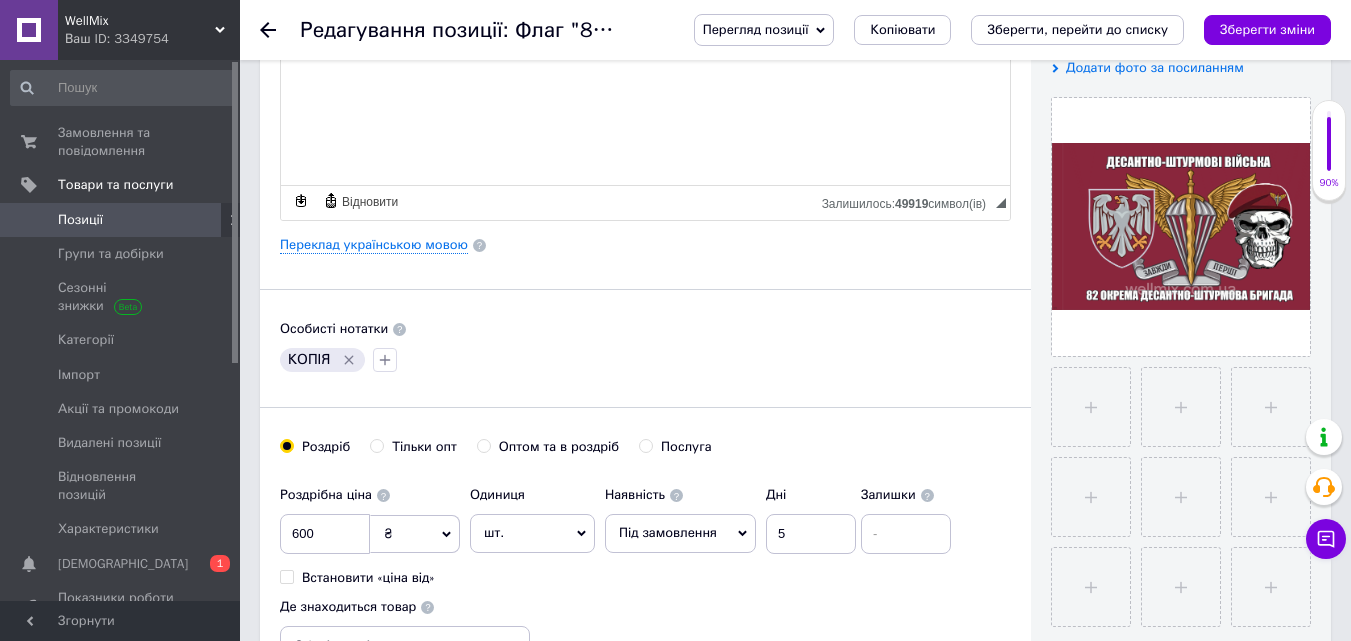 drag, startPoint x: 1267, startPoint y: 27, endPoint x: 1254, endPoint y: 33, distance: 14.3178215 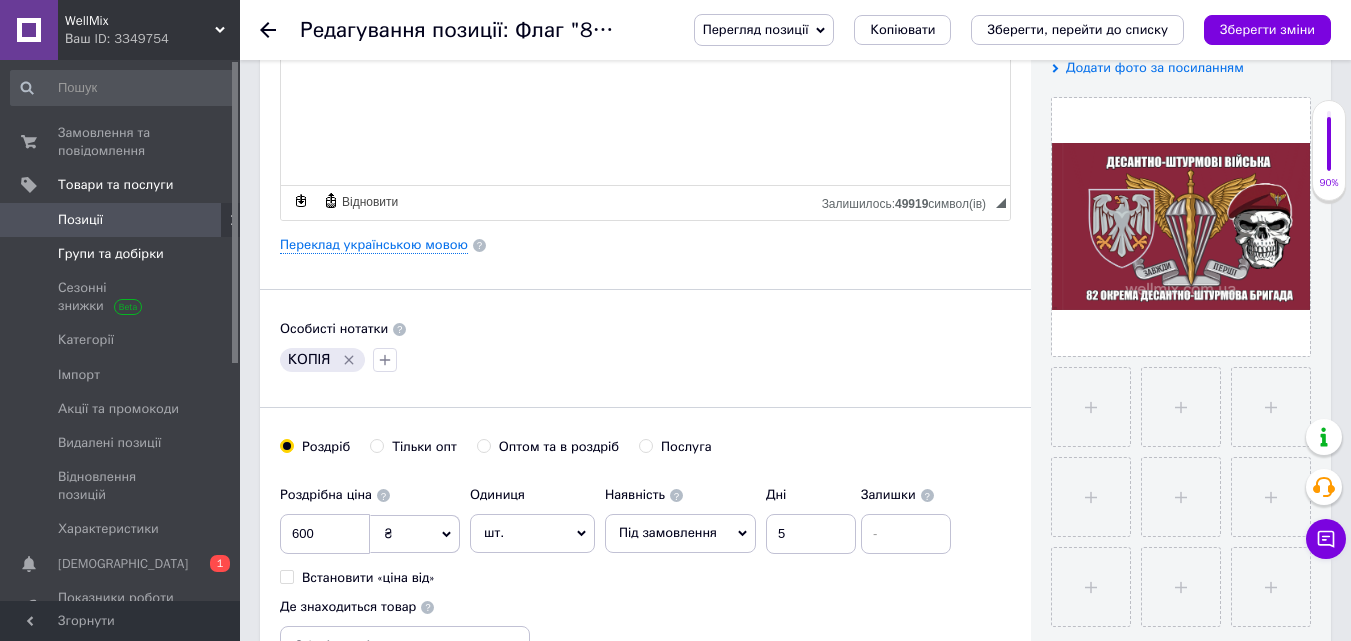 click on "Групи та добірки" at bounding box center [111, 254] 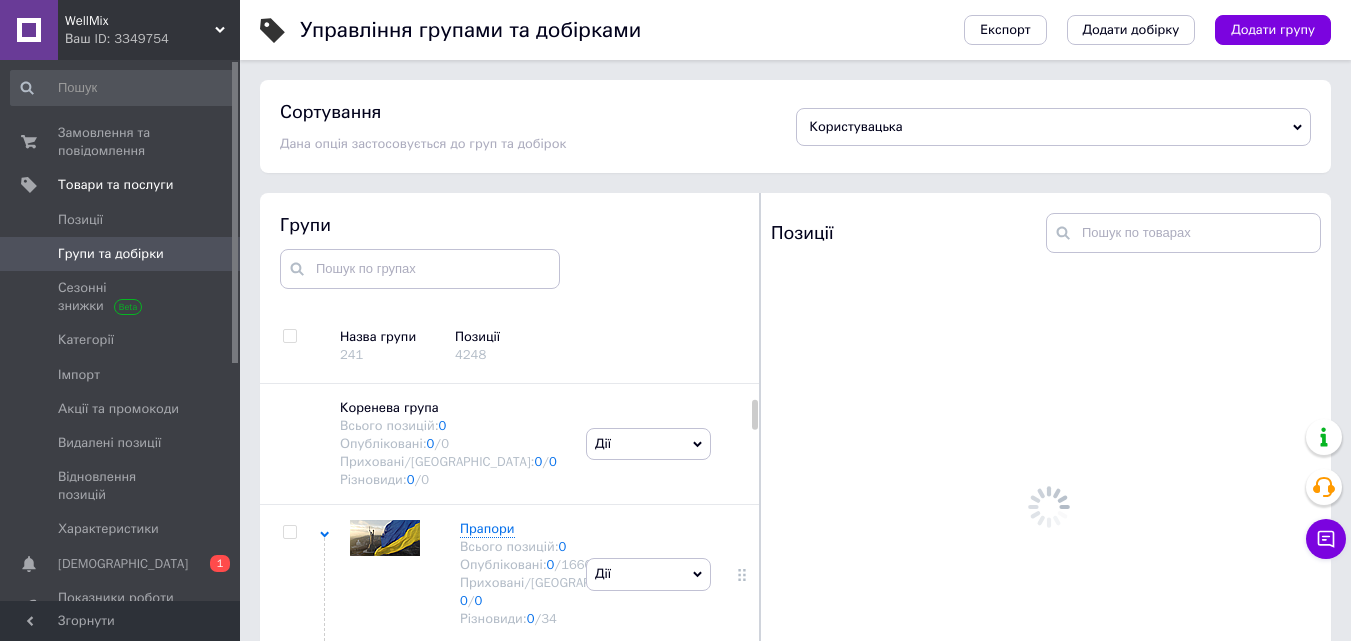 scroll, scrollTop: 113, scrollLeft: 0, axis: vertical 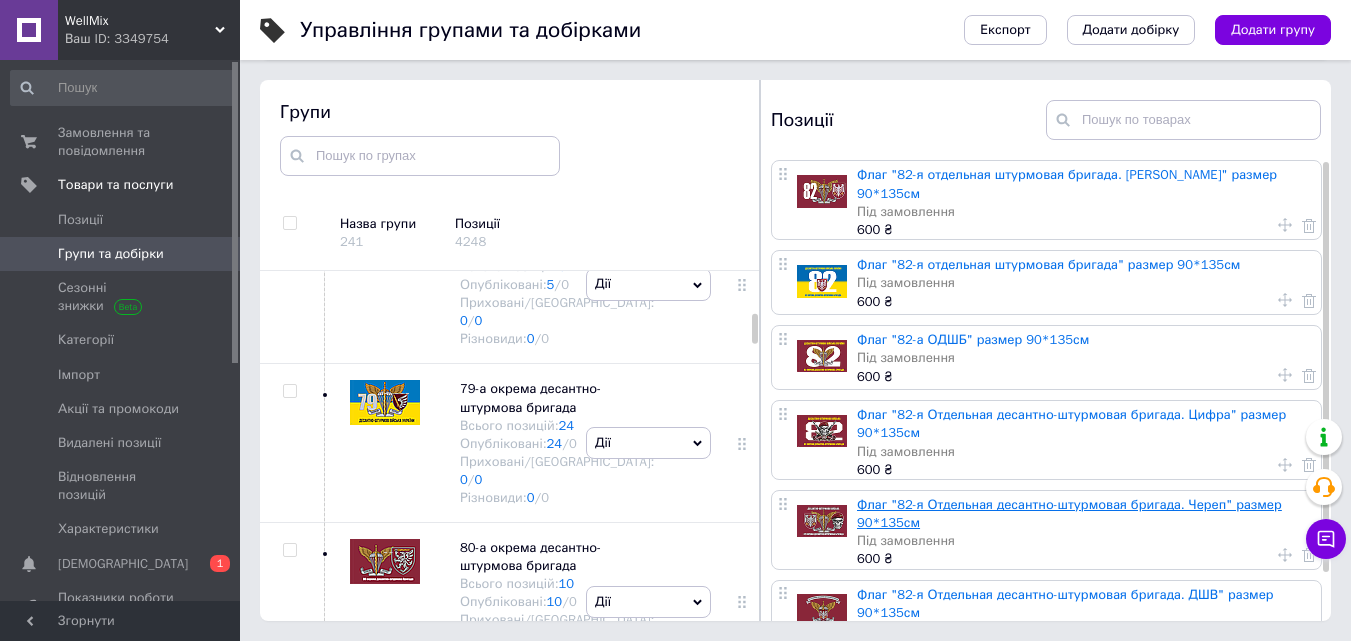 click on "Флаг "82-я Отдельная десантно-штурмовая бригада. Череп" размер 90*135см" at bounding box center [1069, 513] 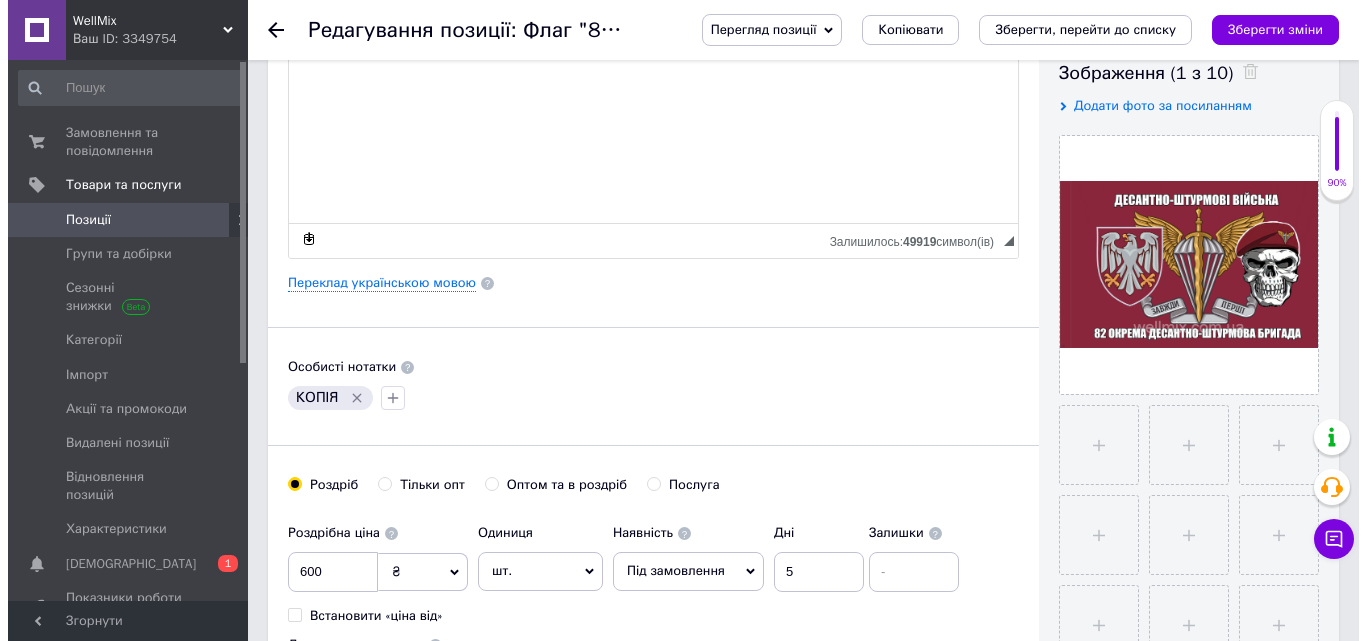 scroll, scrollTop: 400, scrollLeft: 0, axis: vertical 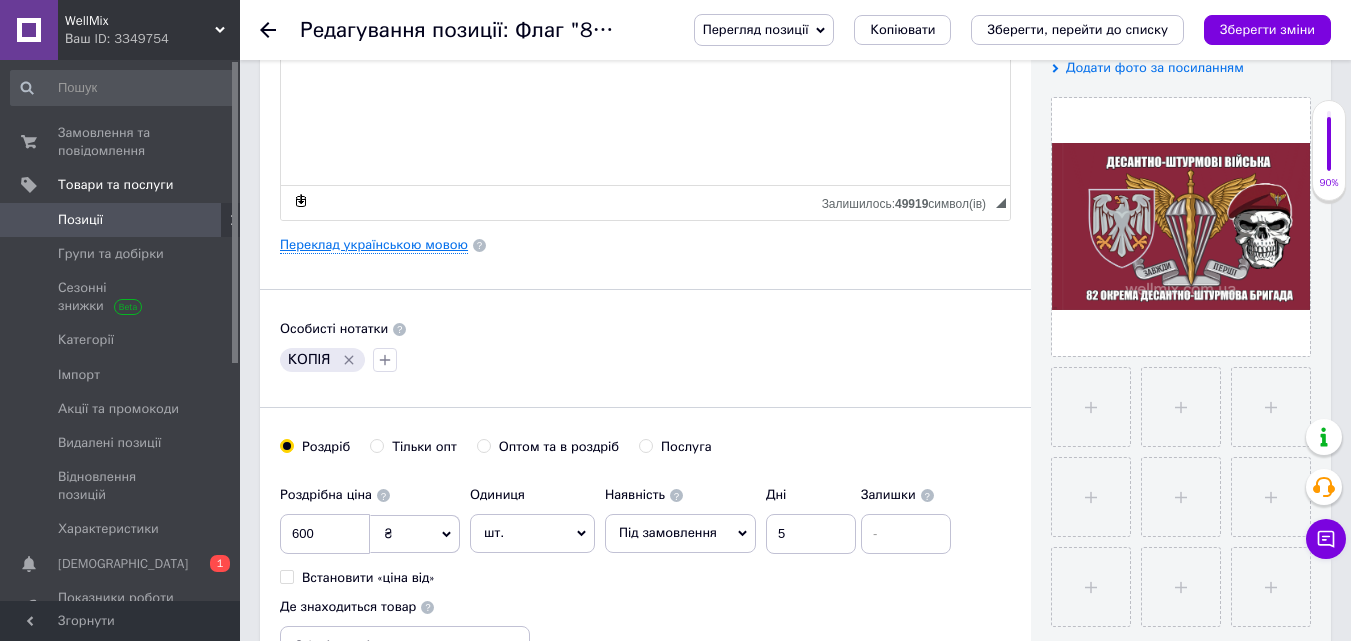 click on "Переклад українською мовою" at bounding box center [374, 245] 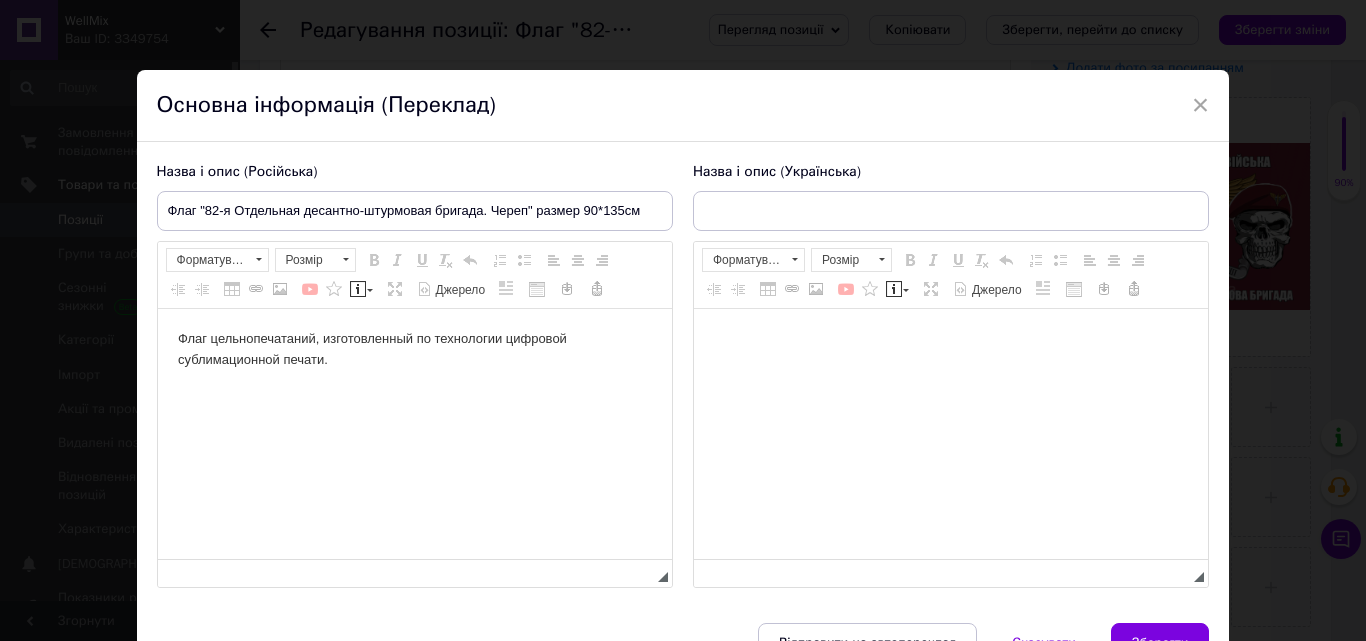 scroll, scrollTop: 0, scrollLeft: 0, axis: both 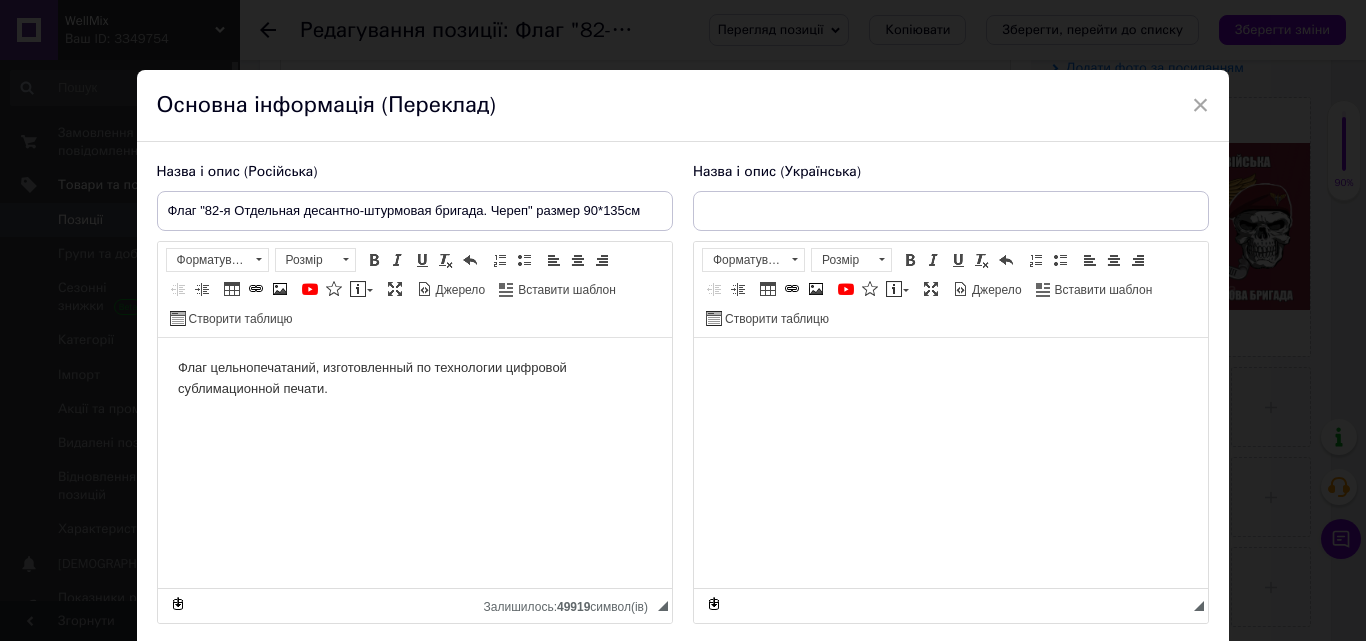type on "Прапор "82-га Окрема десантно-штурмова бригада. Череп" розмір  90*135см" 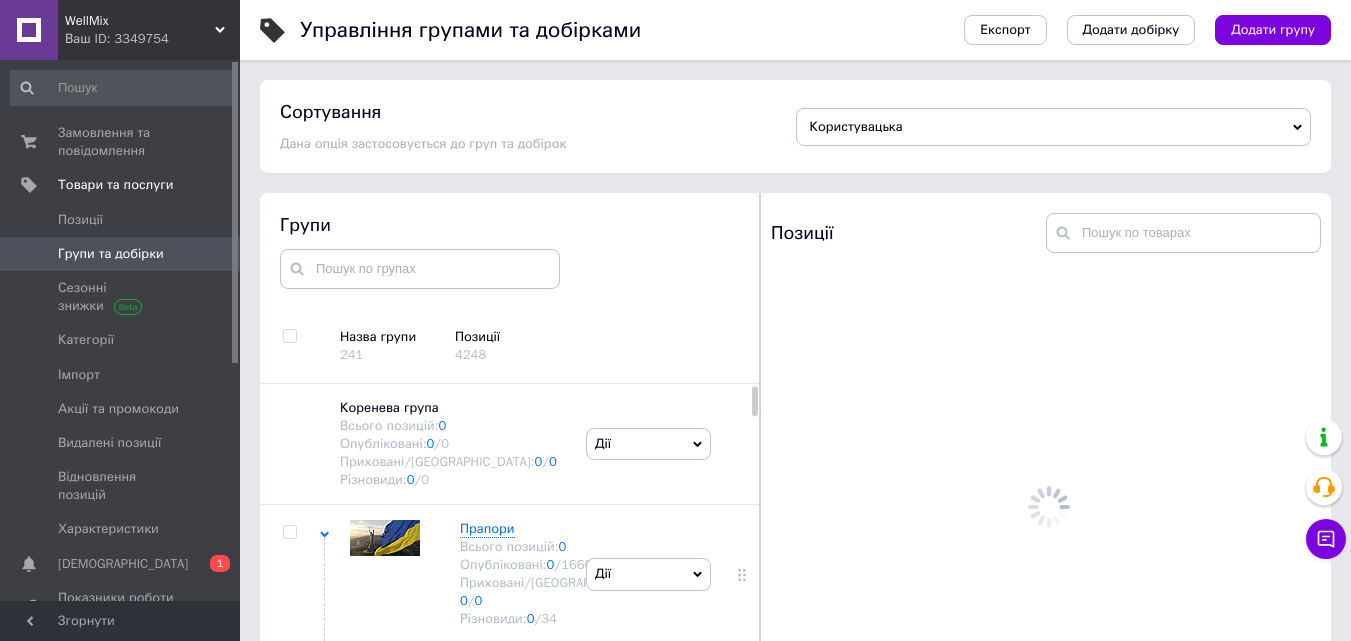 scroll, scrollTop: 113, scrollLeft: 0, axis: vertical 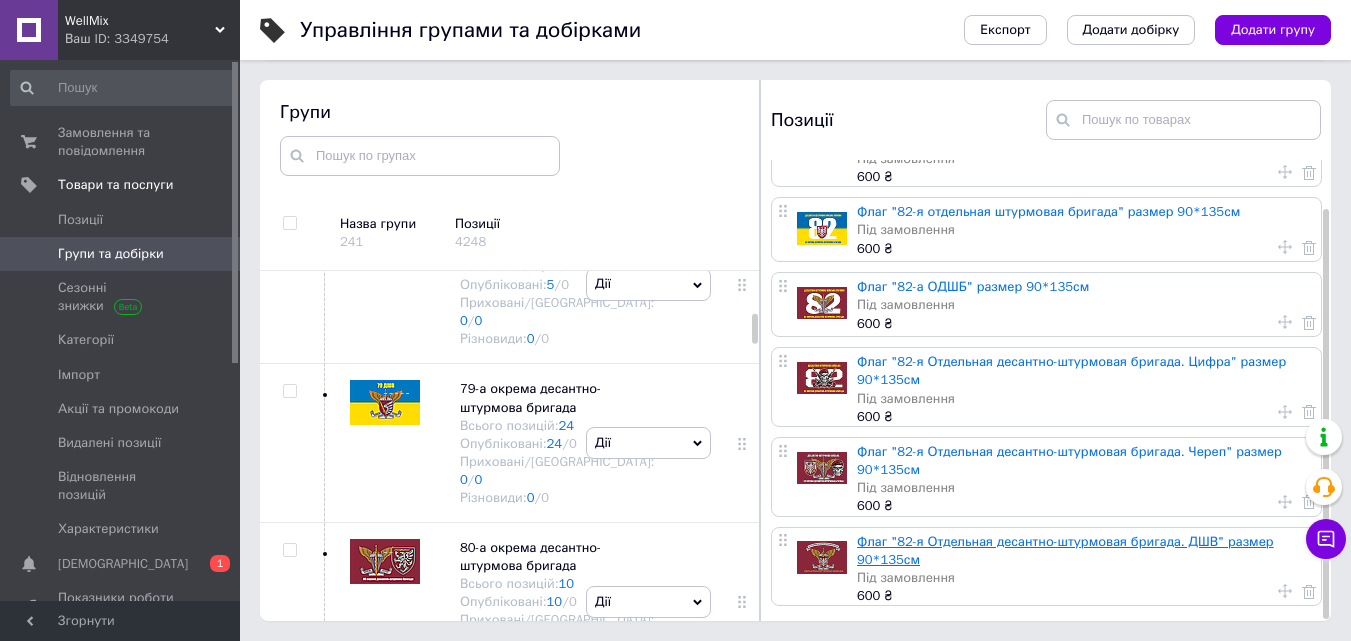 click on "Флаг "82-я Отдельная десантно-штурмовая бригада. ДШВ" размер 90*135см" at bounding box center [1065, 550] 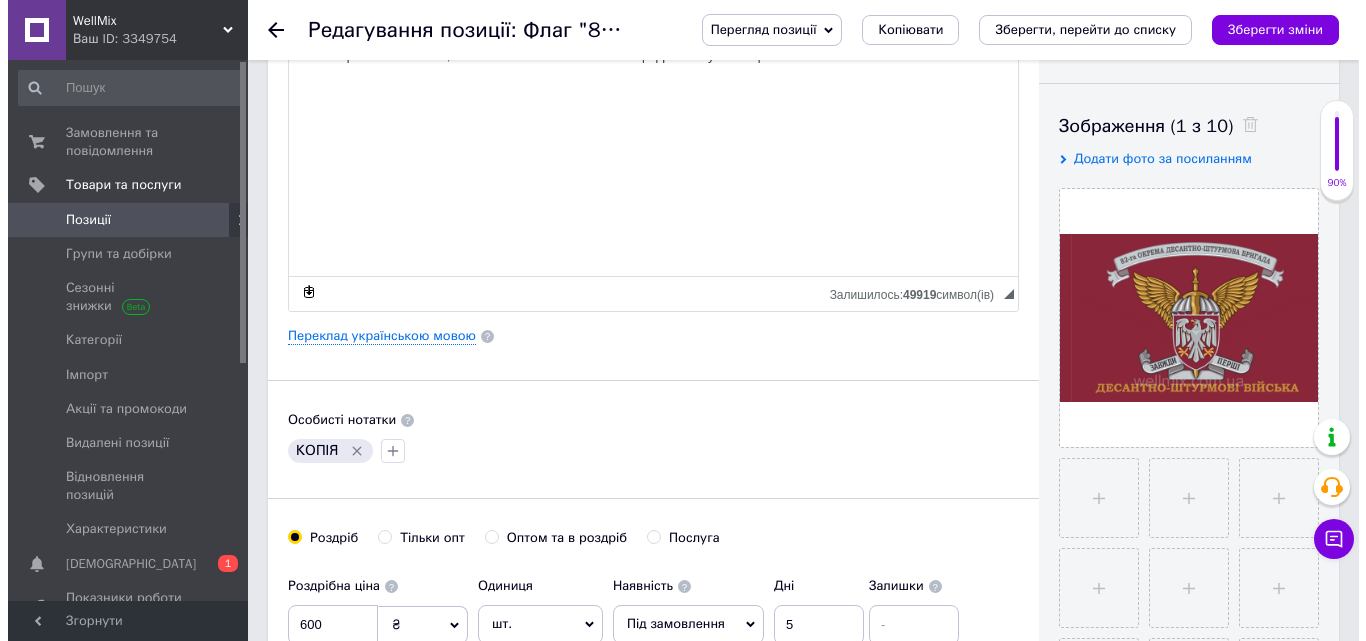 scroll, scrollTop: 267, scrollLeft: 0, axis: vertical 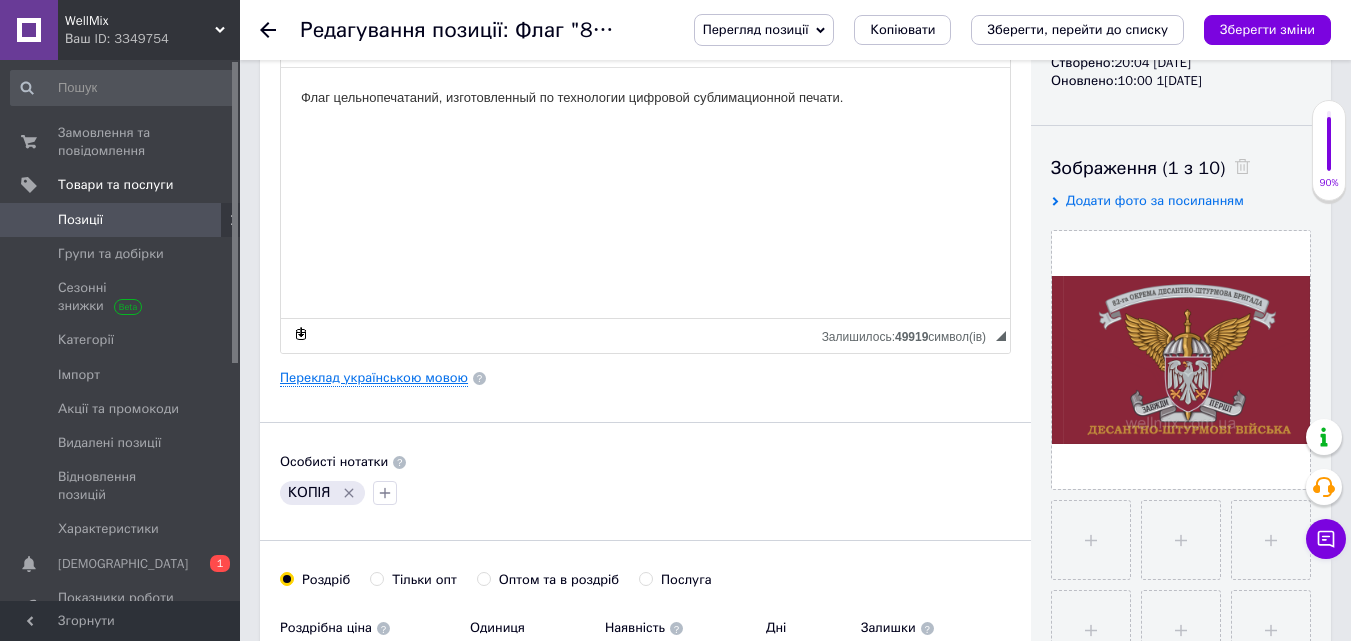 click on "Переклад українською мовою" at bounding box center [374, 378] 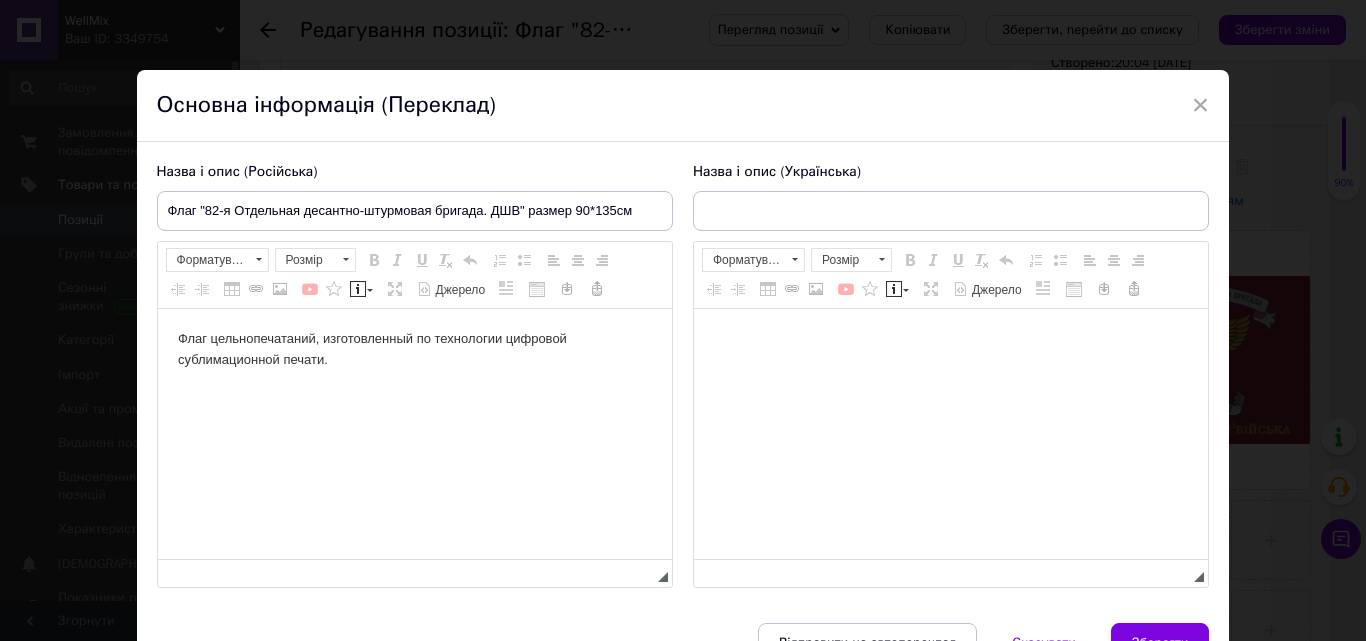 scroll, scrollTop: 0, scrollLeft: 0, axis: both 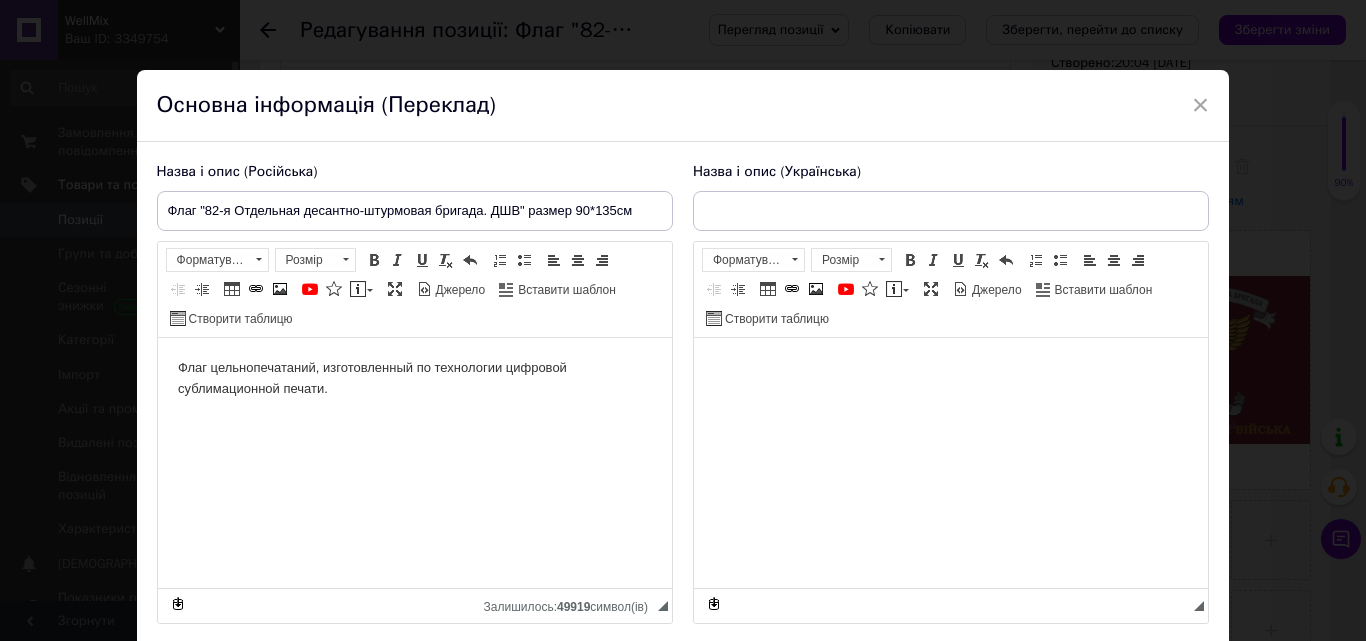 type on "Прапор "82" — окрема десантно-штурмова бригада. ДШВ" розмір 90*135 см" 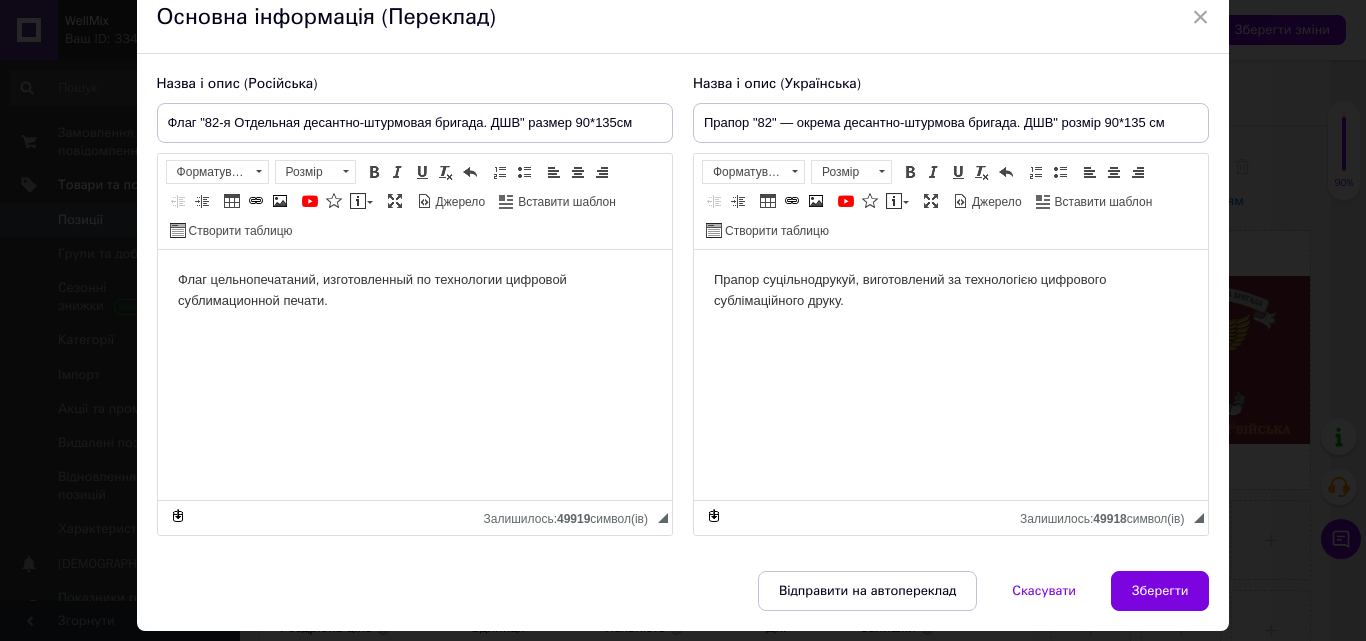 scroll, scrollTop: 148, scrollLeft: 0, axis: vertical 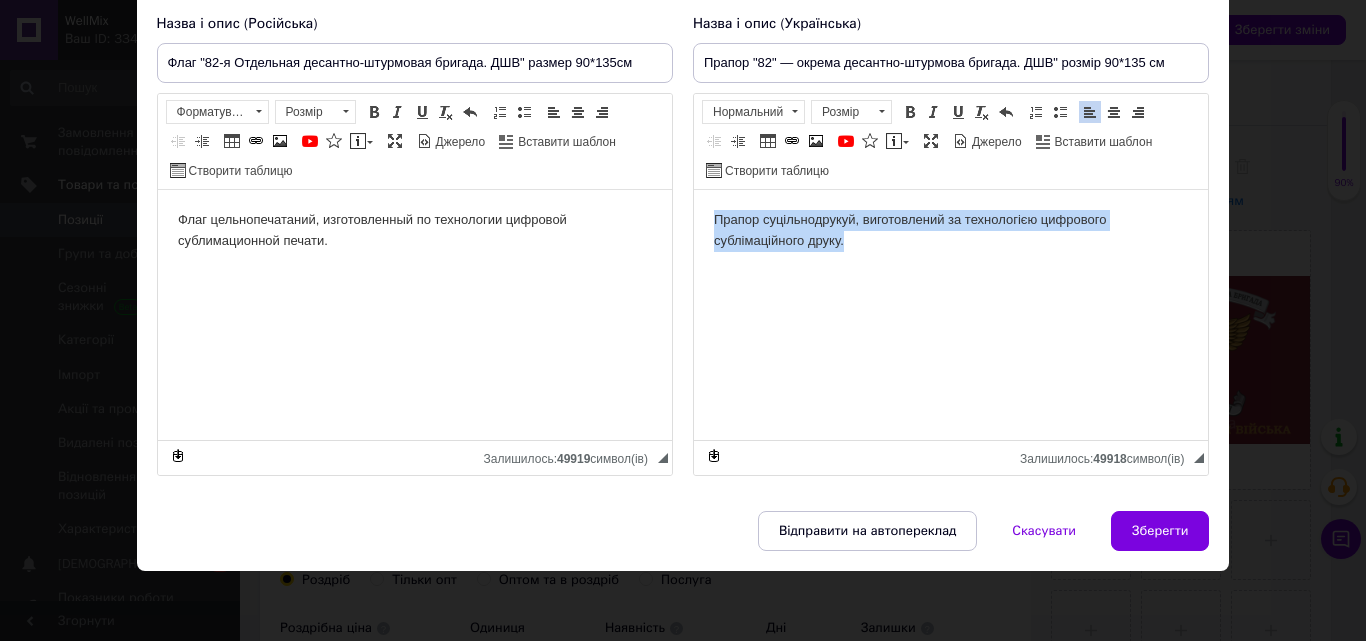 drag, startPoint x: 699, startPoint y: 212, endPoint x: 918, endPoint y: 287, distance: 231.4865 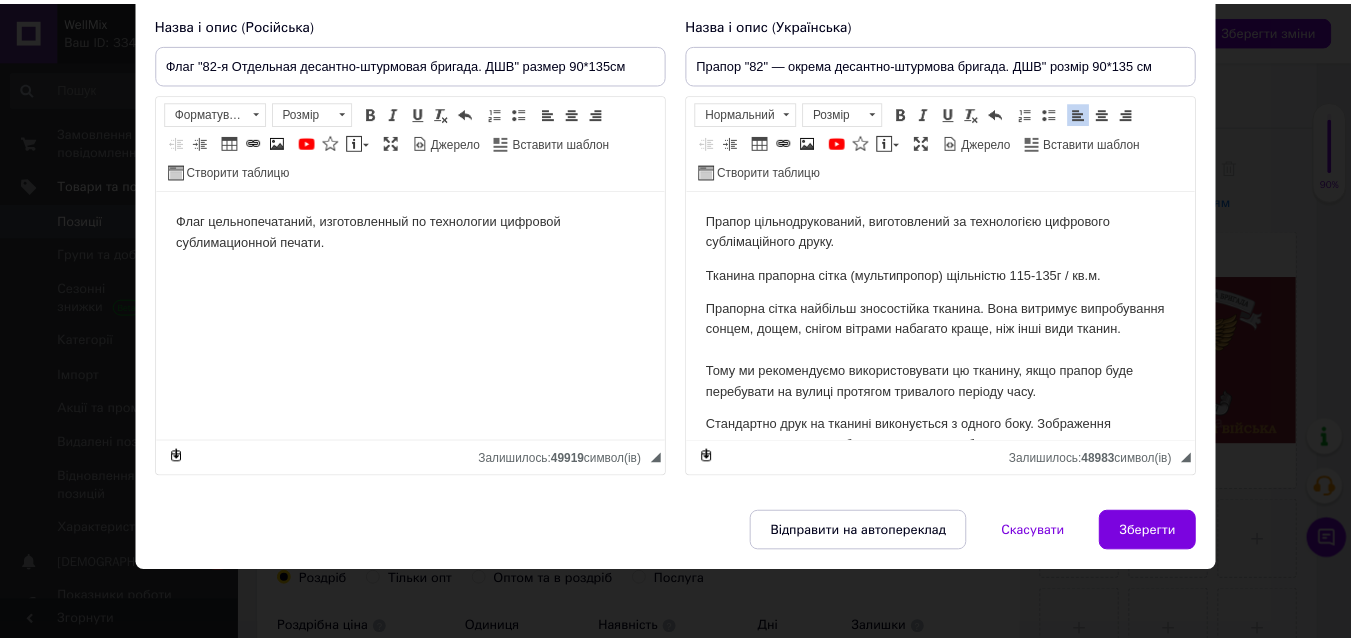 scroll, scrollTop: 323, scrollLeft: 0, axis: vertical 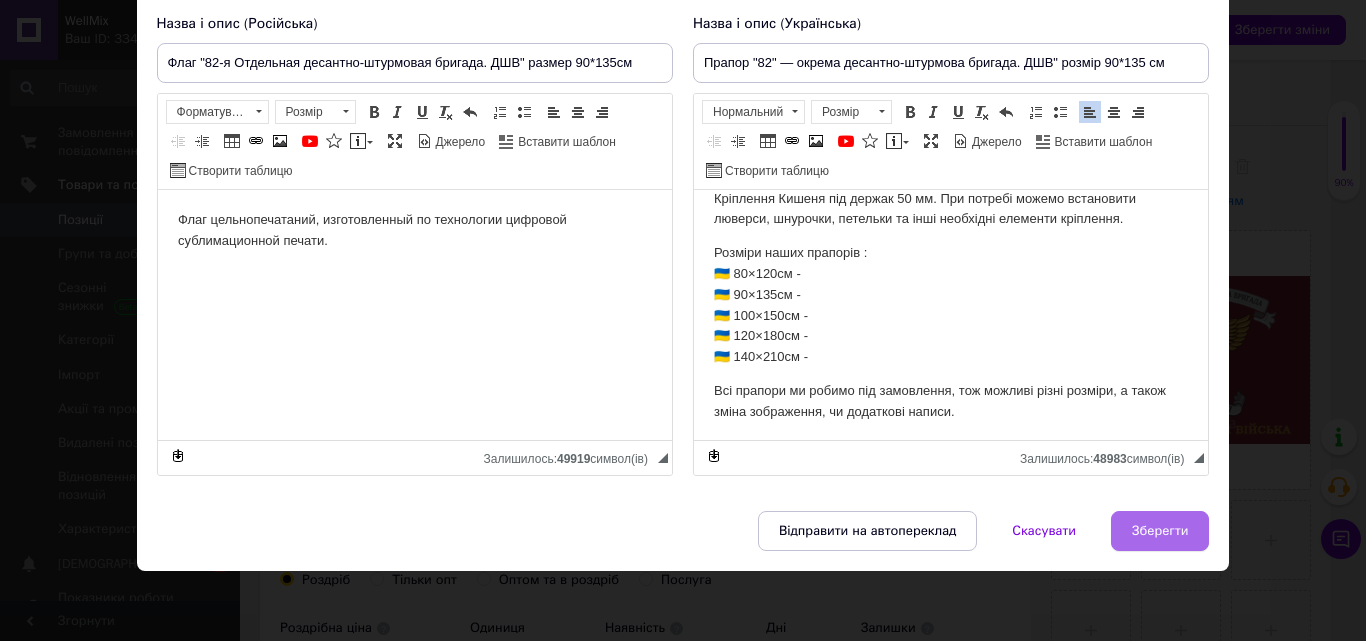 click on "Зберегти" at bounding box center [1160, 531] 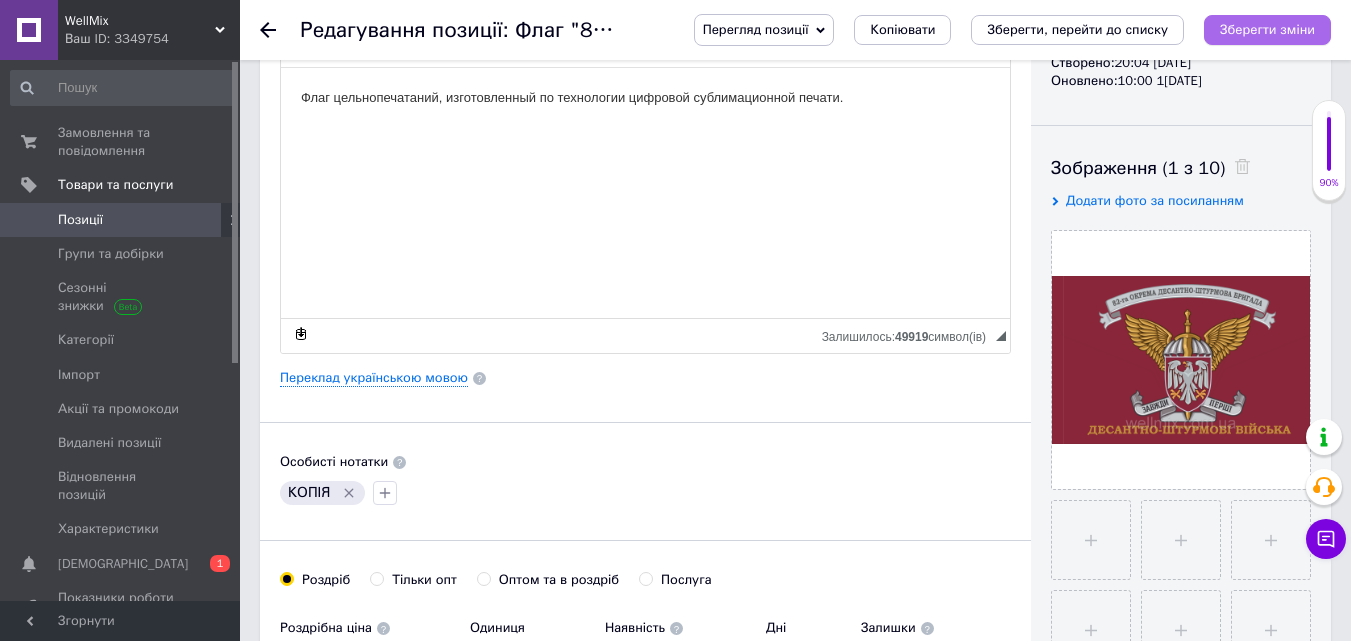 drag, startPoint x: 1247, startPoint y: 38, endPoint x: 574, endPoint y: 217, distance: 696.3979 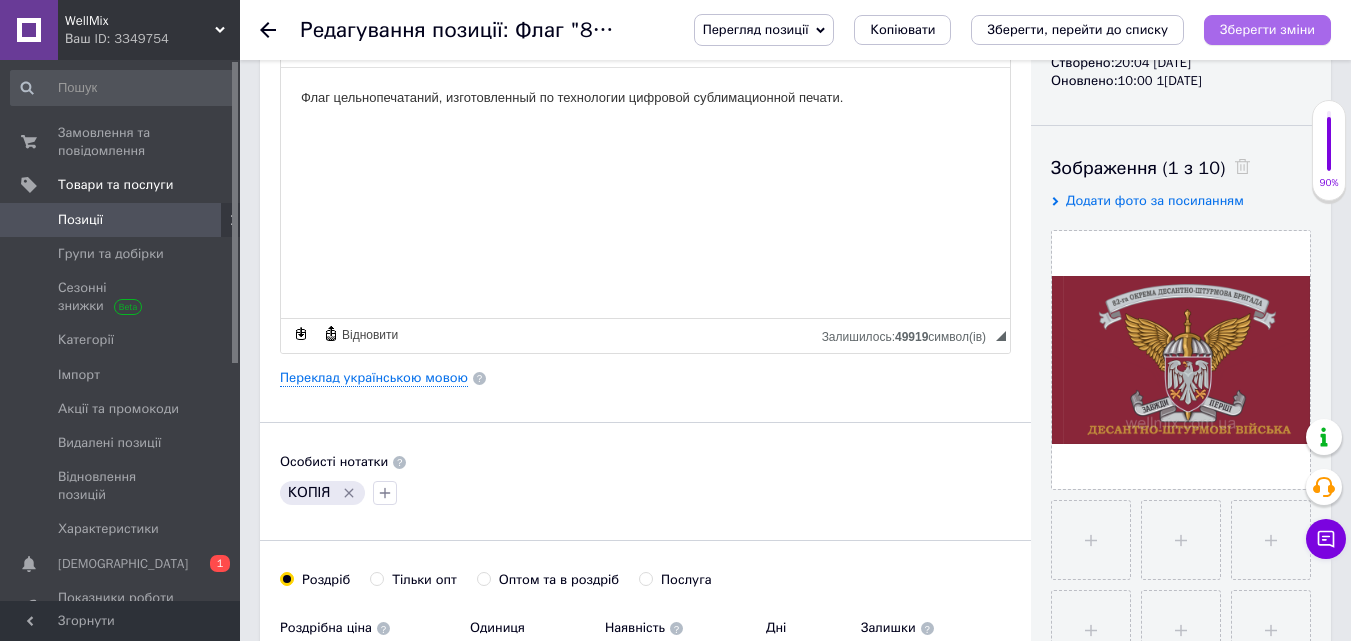 click on "Зберегти зміни" at bounding box center (1267, 29) 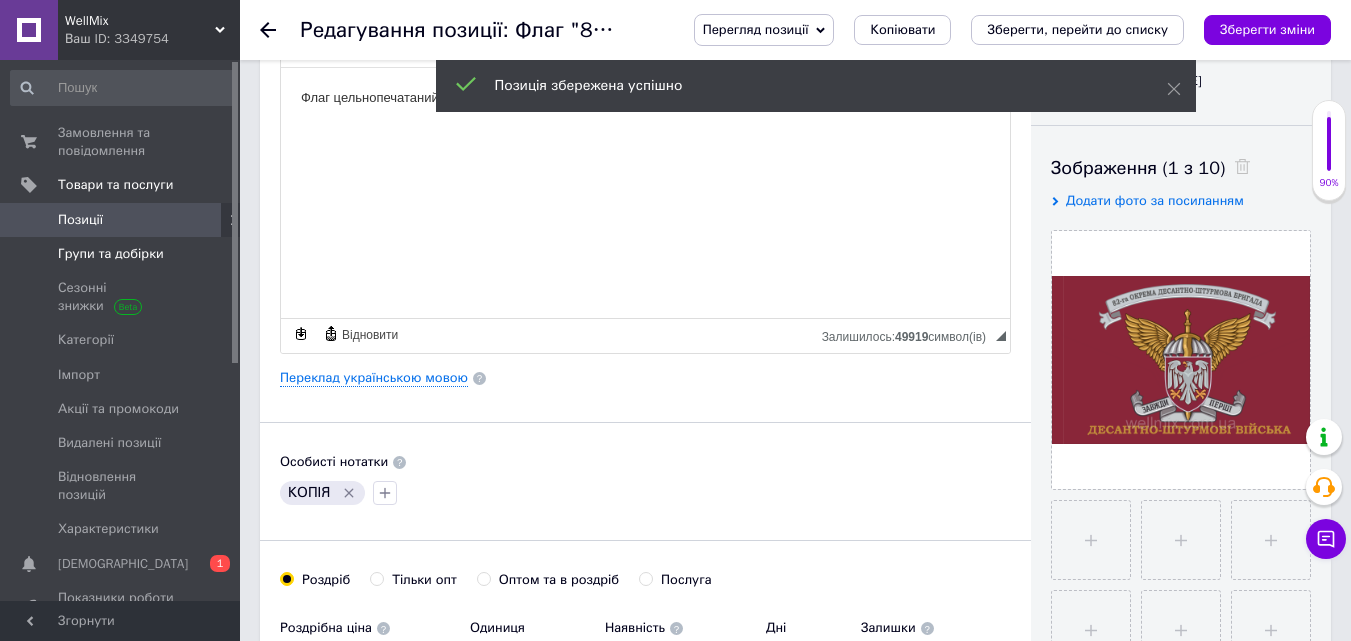 click on "Групи та добірки" at bounding box center [111, 254] 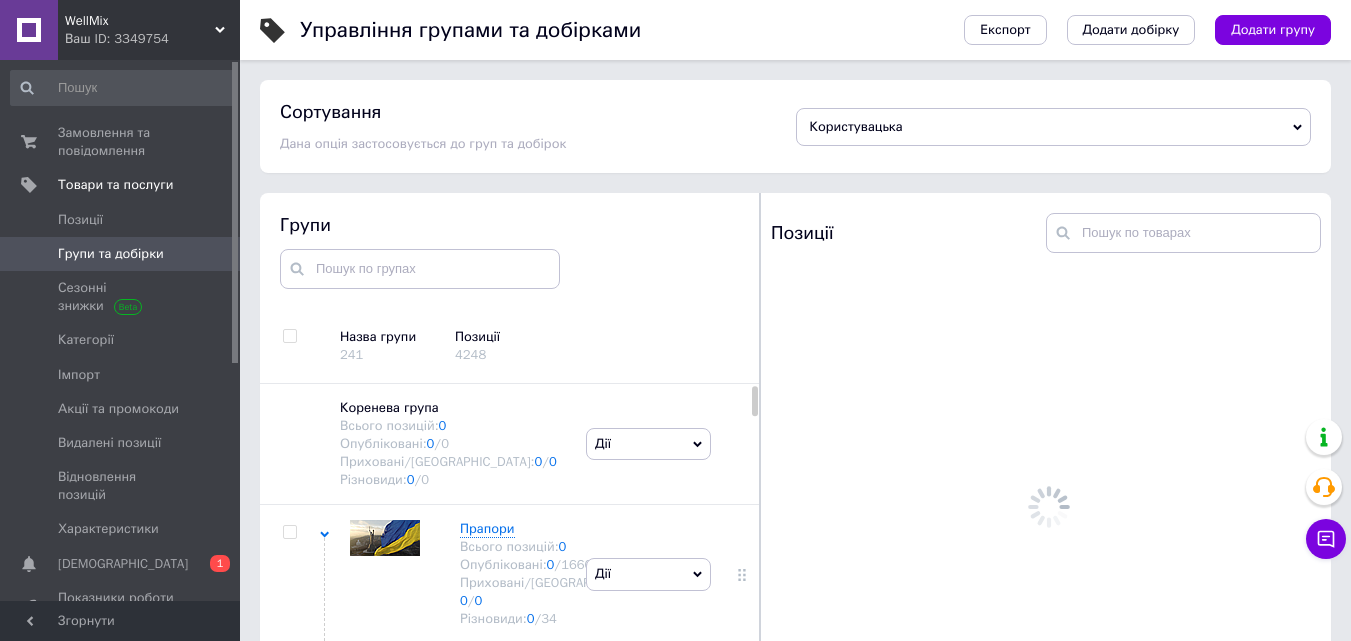 scroll, scrollTop: 113, scrollLeft: 0, axis: vertical 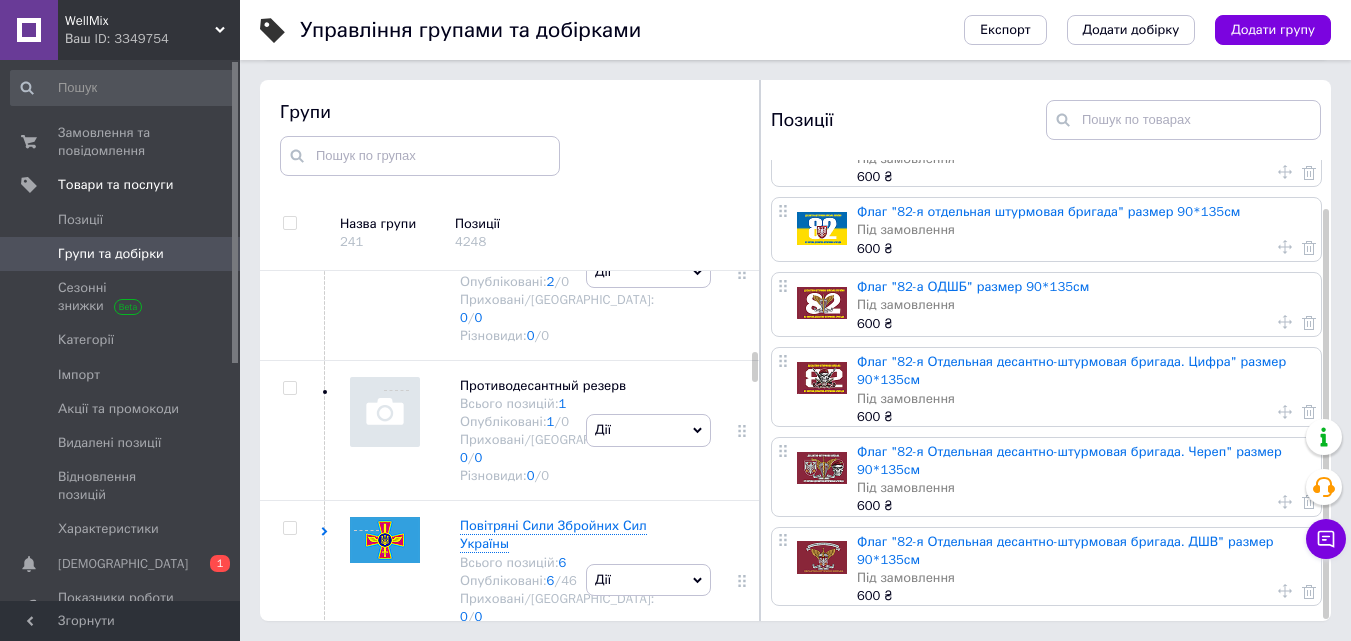 click on "95-я отдельная десантно-штурмовая бригада" at bounding box center [539, -435] 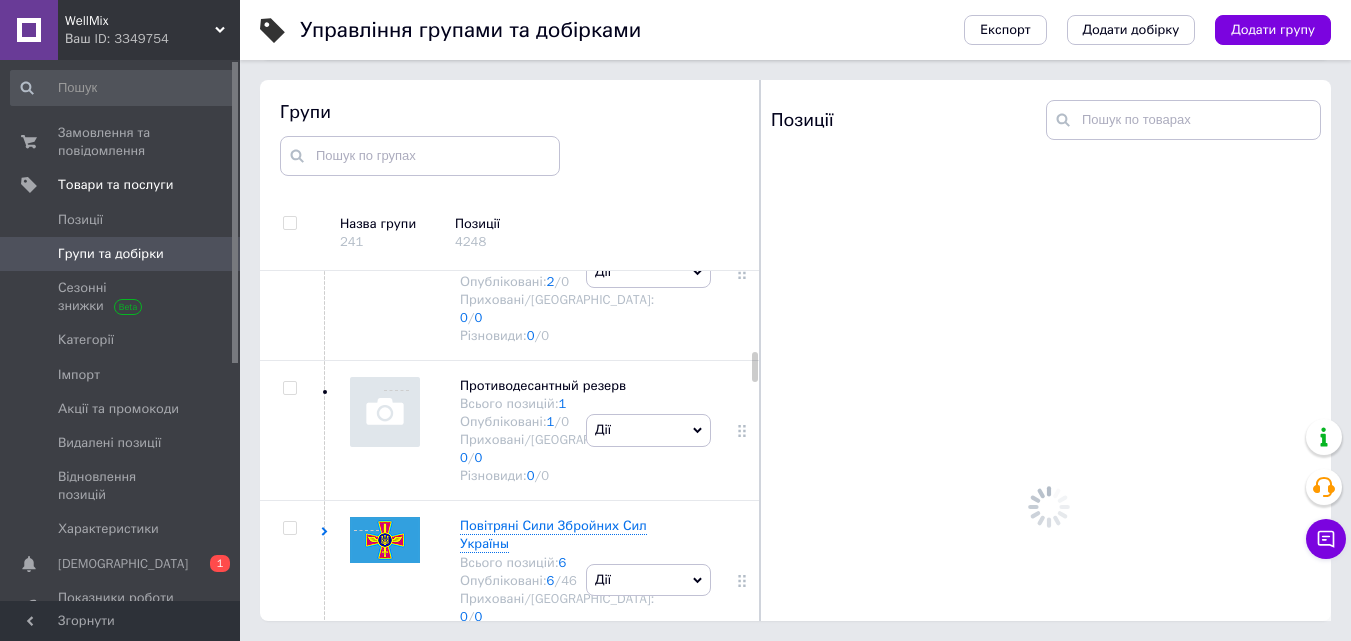 scroll, scrollTop: 0, scrollLeft: 0, axis: both 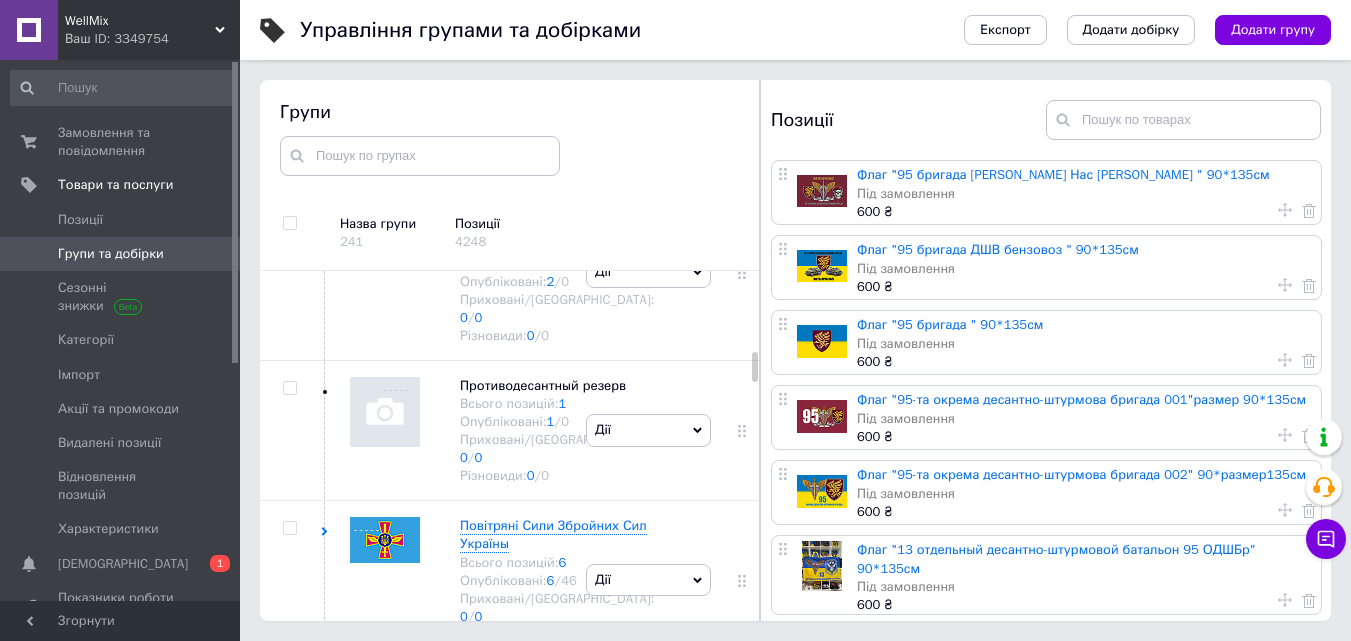 click 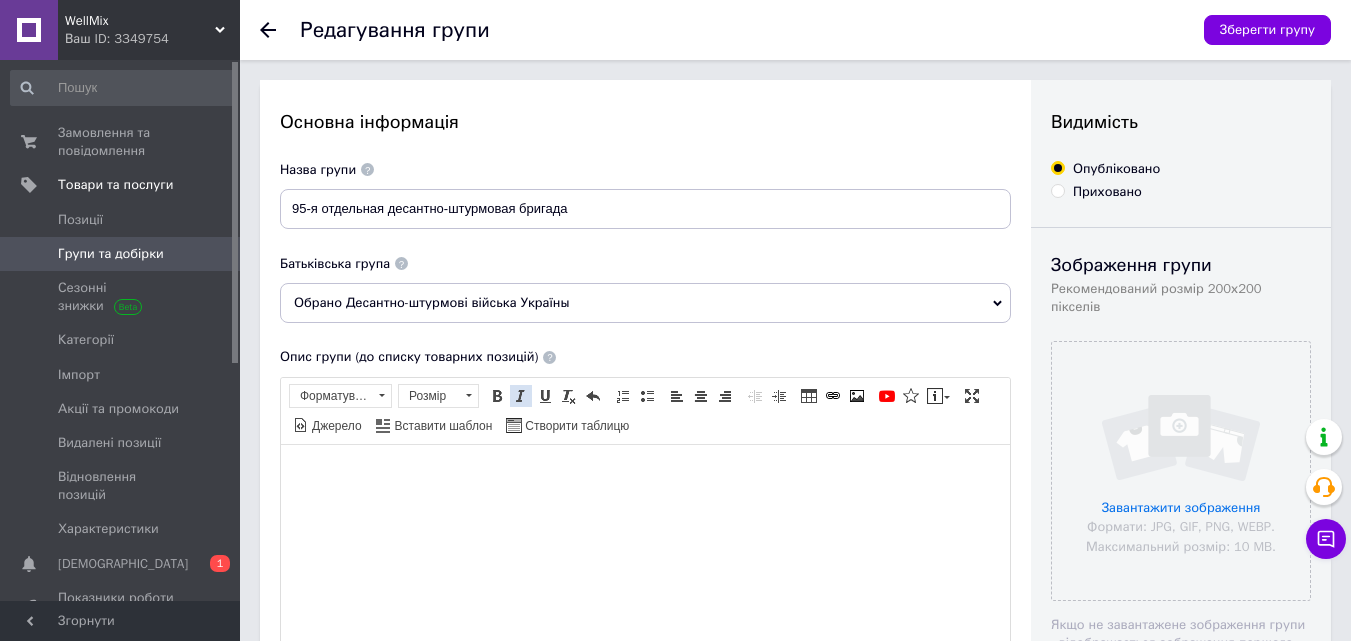scroll, scrollTop: 0, scrollLeft: 0, axis: both 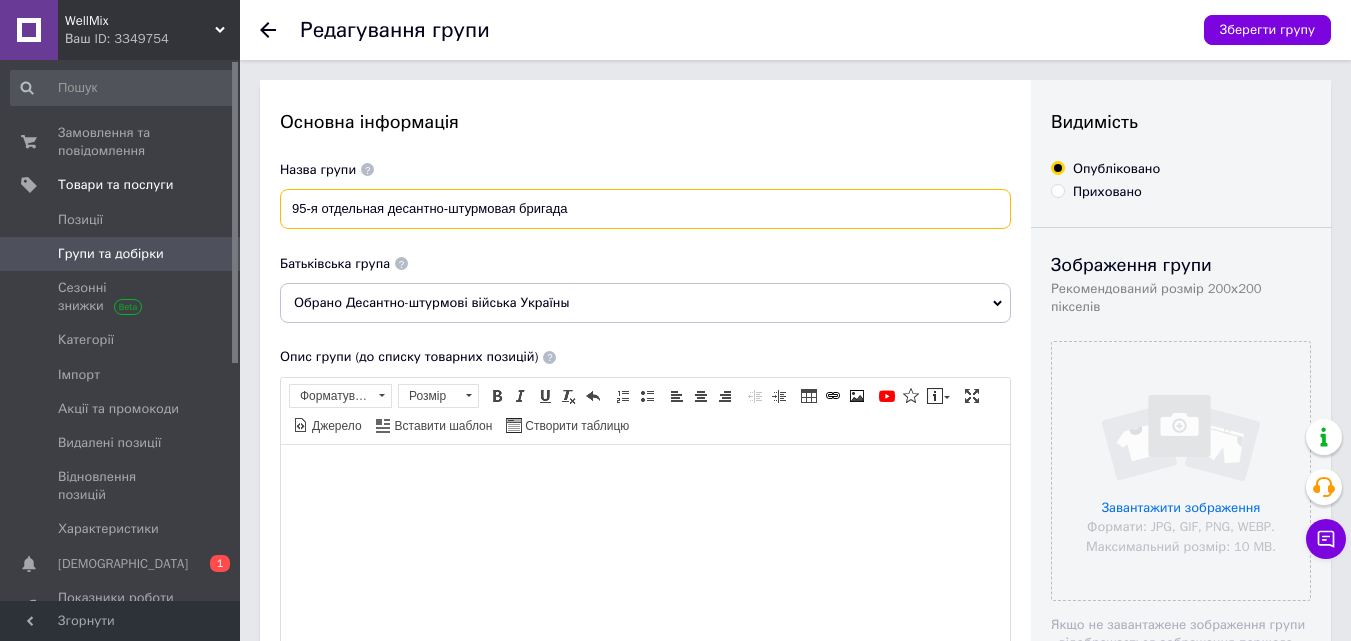 click on "95-я отдельная десантно-штурмовая бригада" at bounding box center (645, 209) 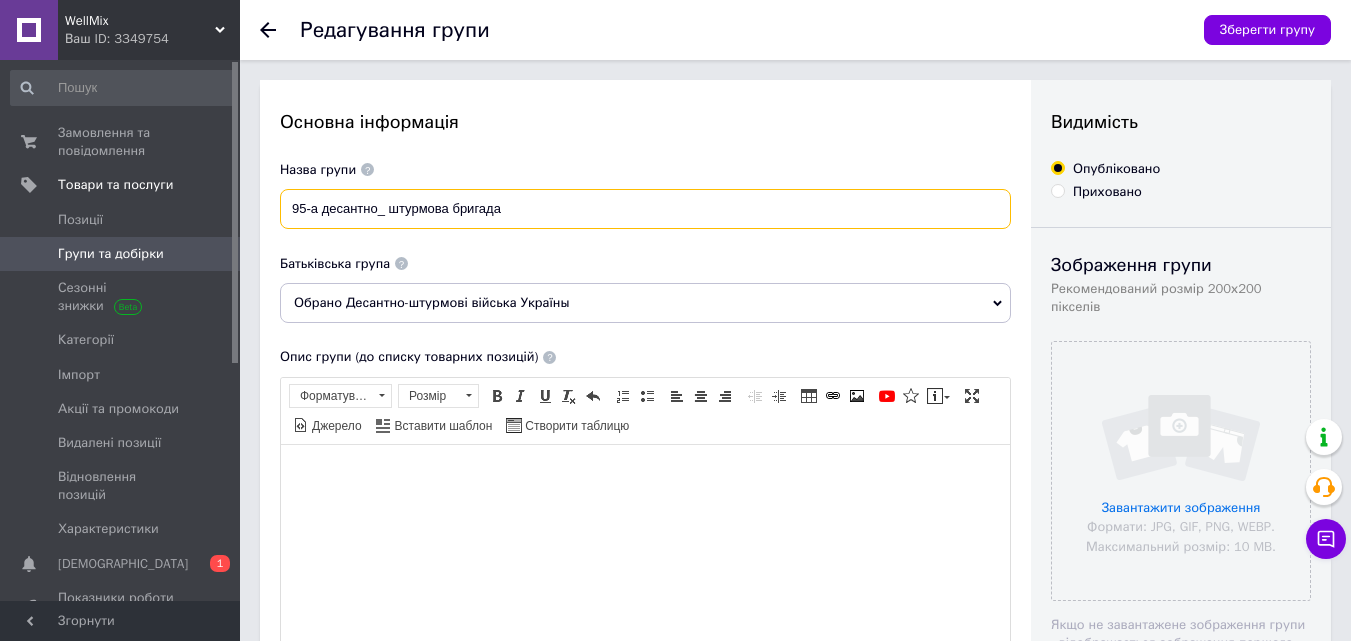 click on "95-а десантно_ штурмова бригада" at bounding box center [645, 209] 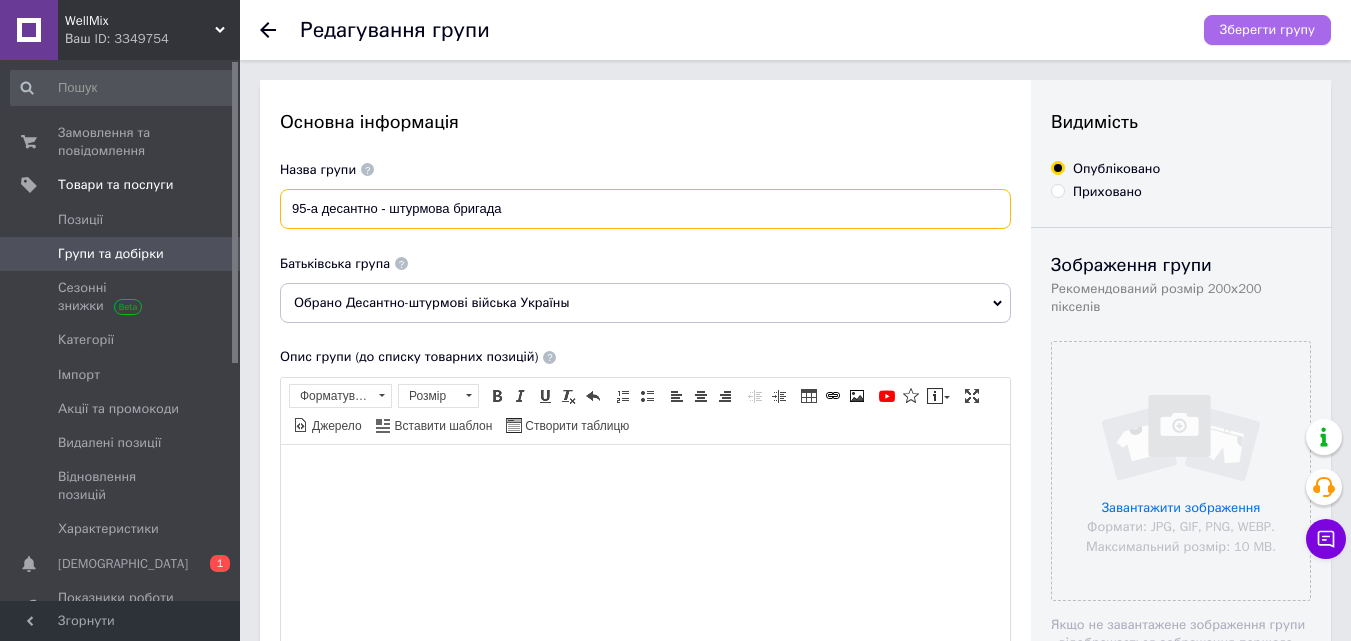 type on "95-а десантно - штурмова бригада" 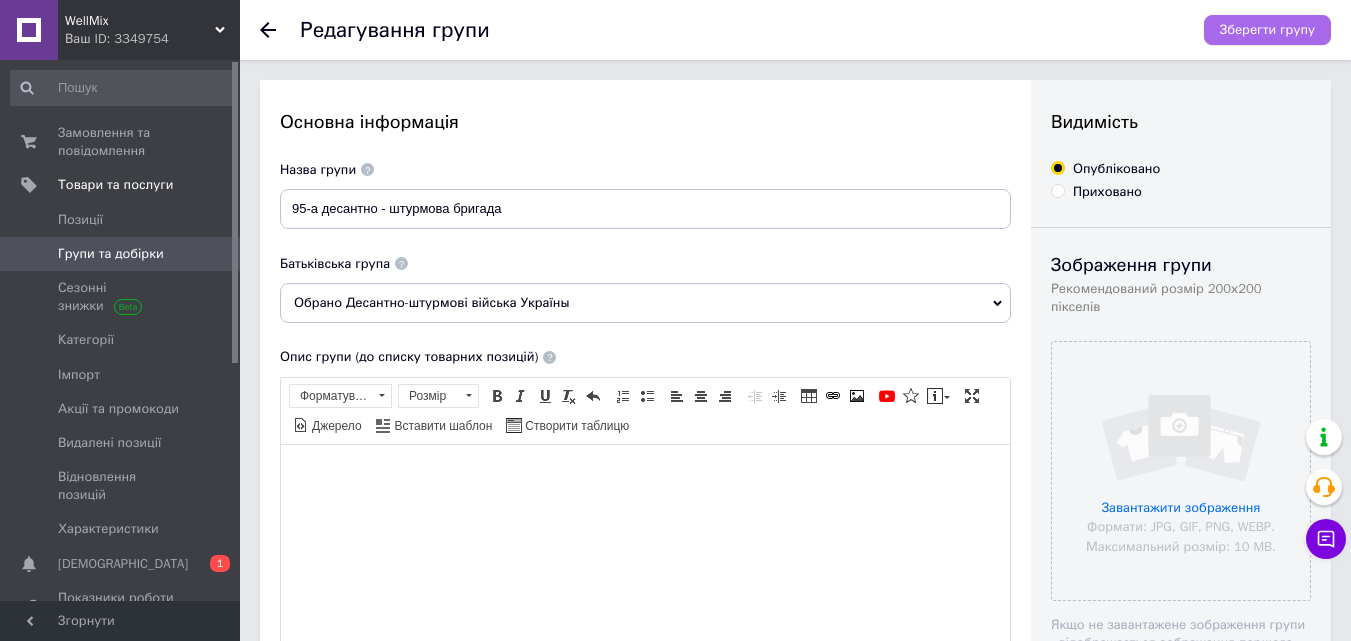 click on "Зберегти групу" at bounding box center [1267, 30] 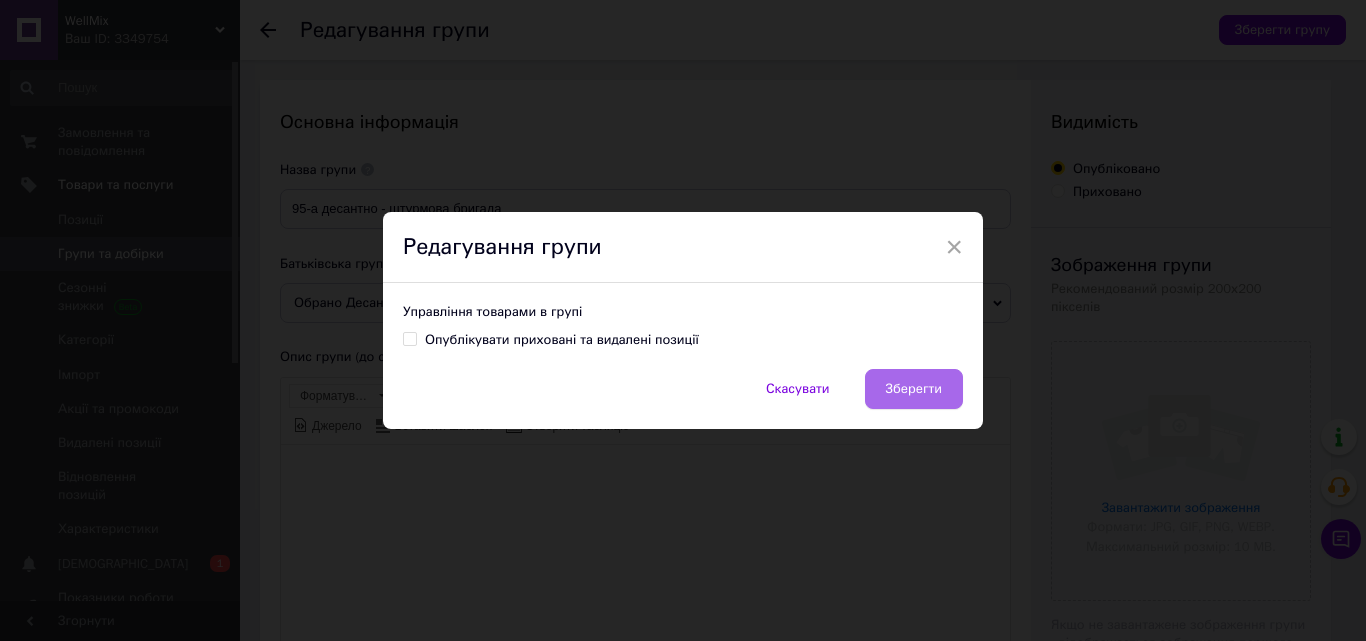 click on "Зберегти" at bounding box center (914, 389) 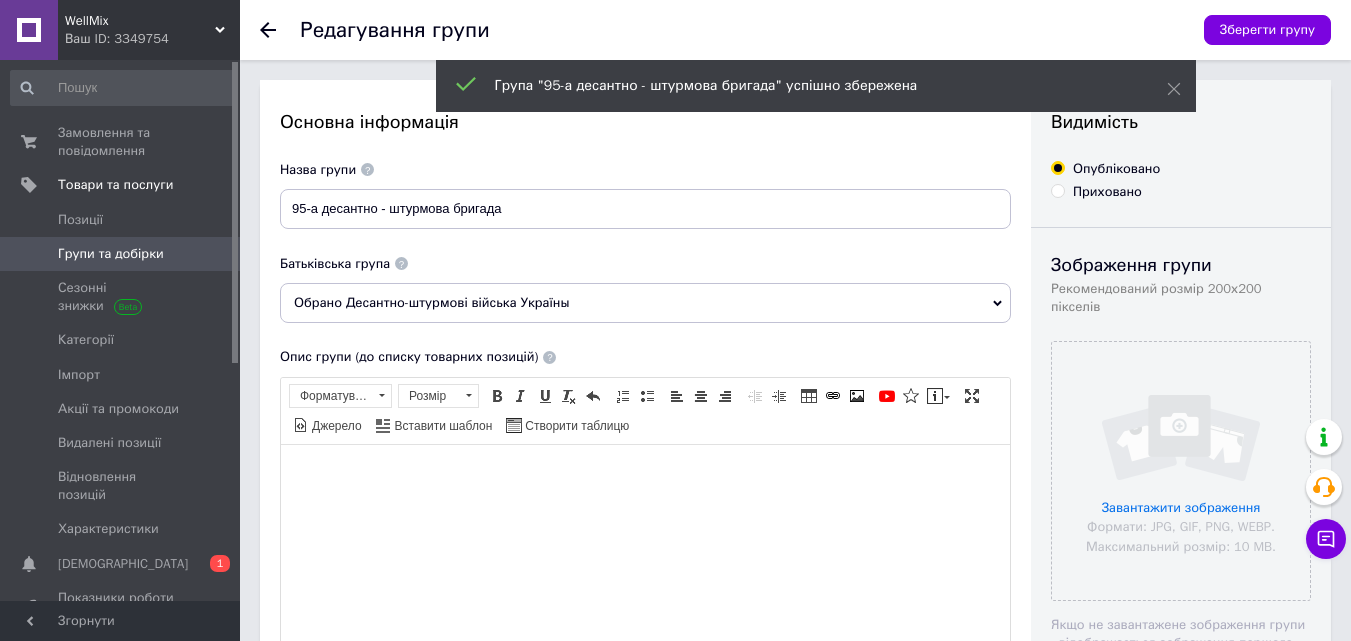 click on "Групи та добірки" at bounding box center (121, 254) 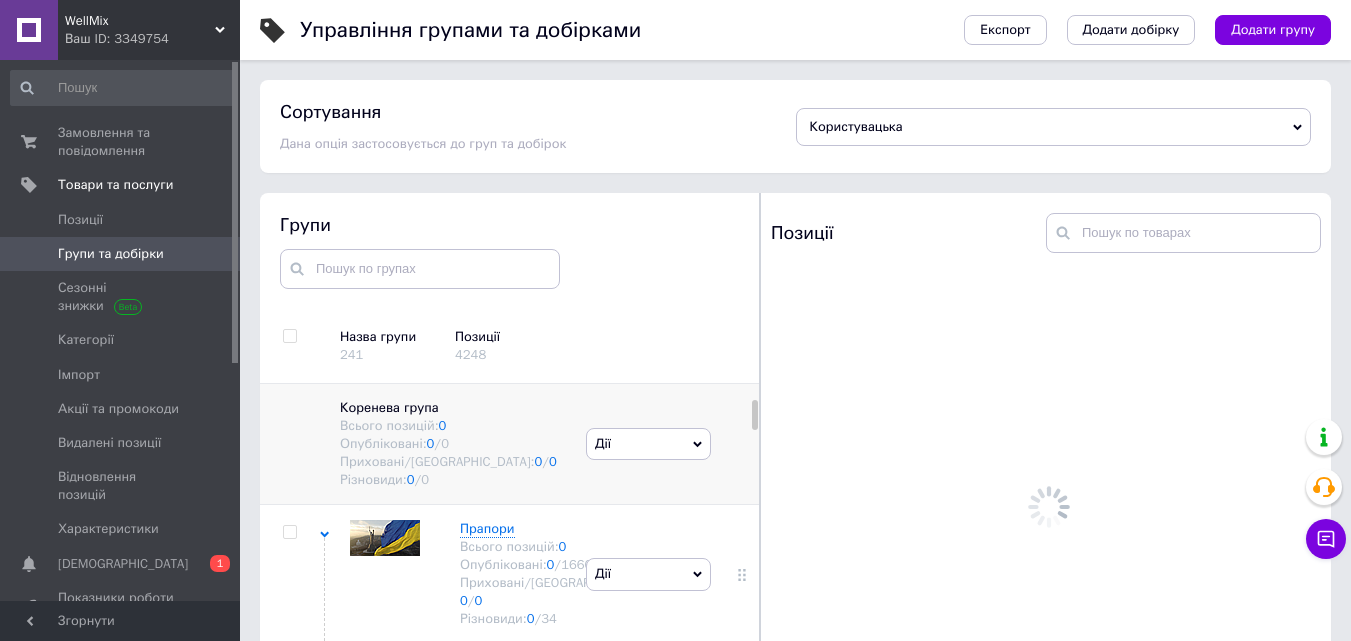 scroll, scrollTop: 113, scrollLeft: 0, axis: vertical 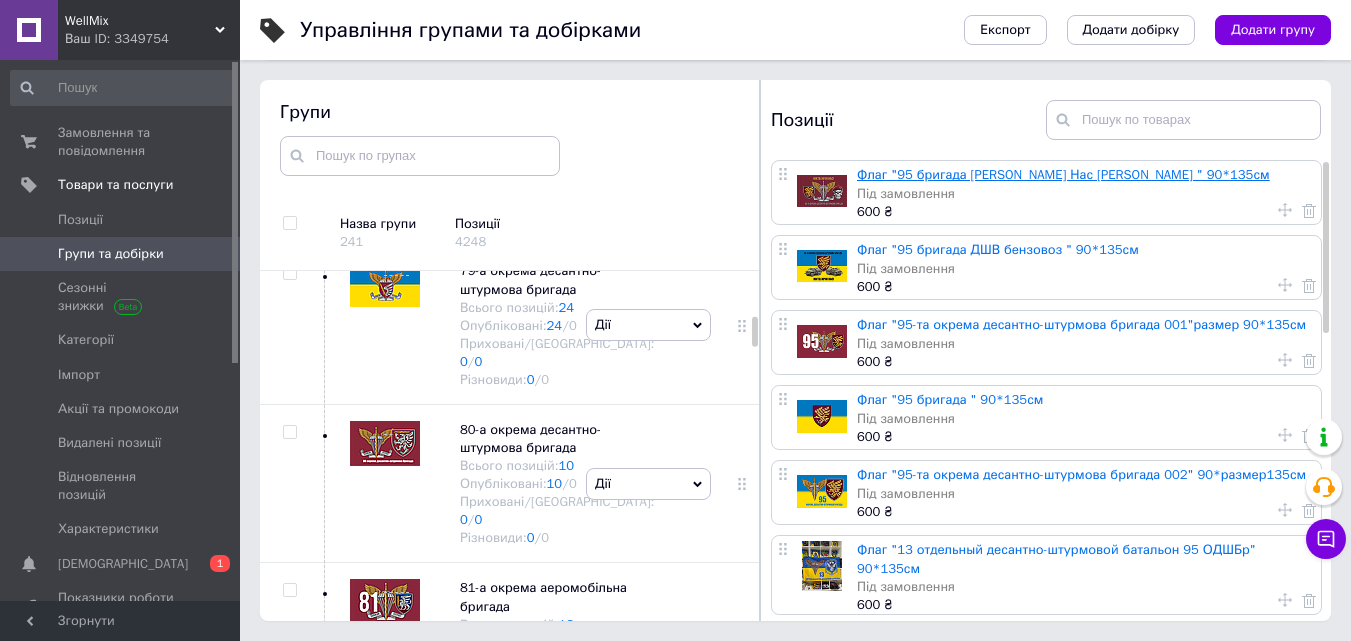click on "Флаг "95 бригада [PERSON_NAME] Нас [PERSON_NAME]  " 90*135см" at bounding box center [1063, 174] 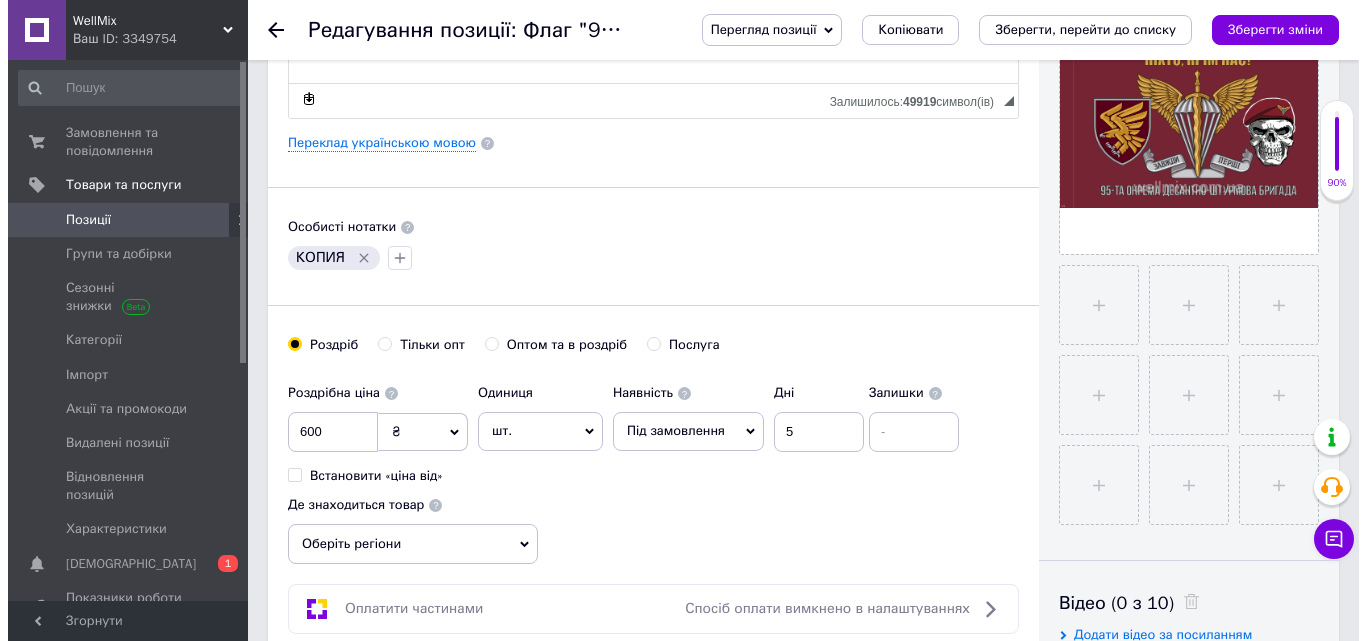 scroll, scrollTop: 533, scrollLeft: 0, axis: vertical 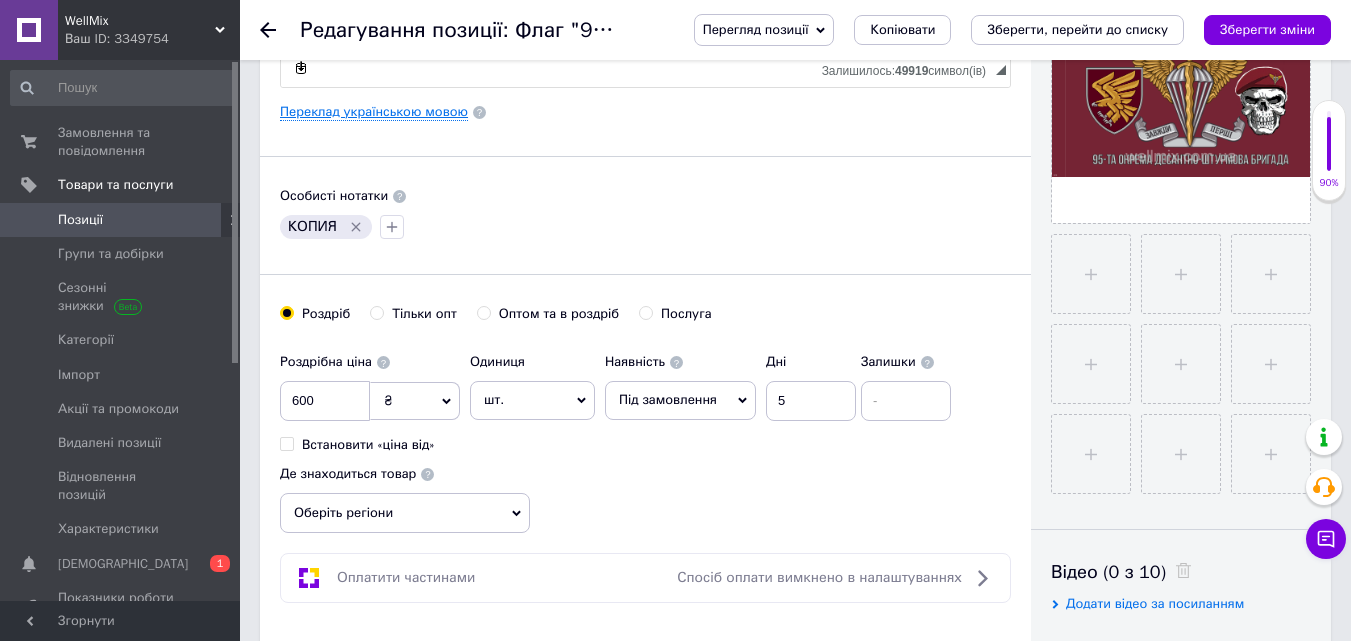 click on "Переклад українською мовою" at bounding box center [374, 112] 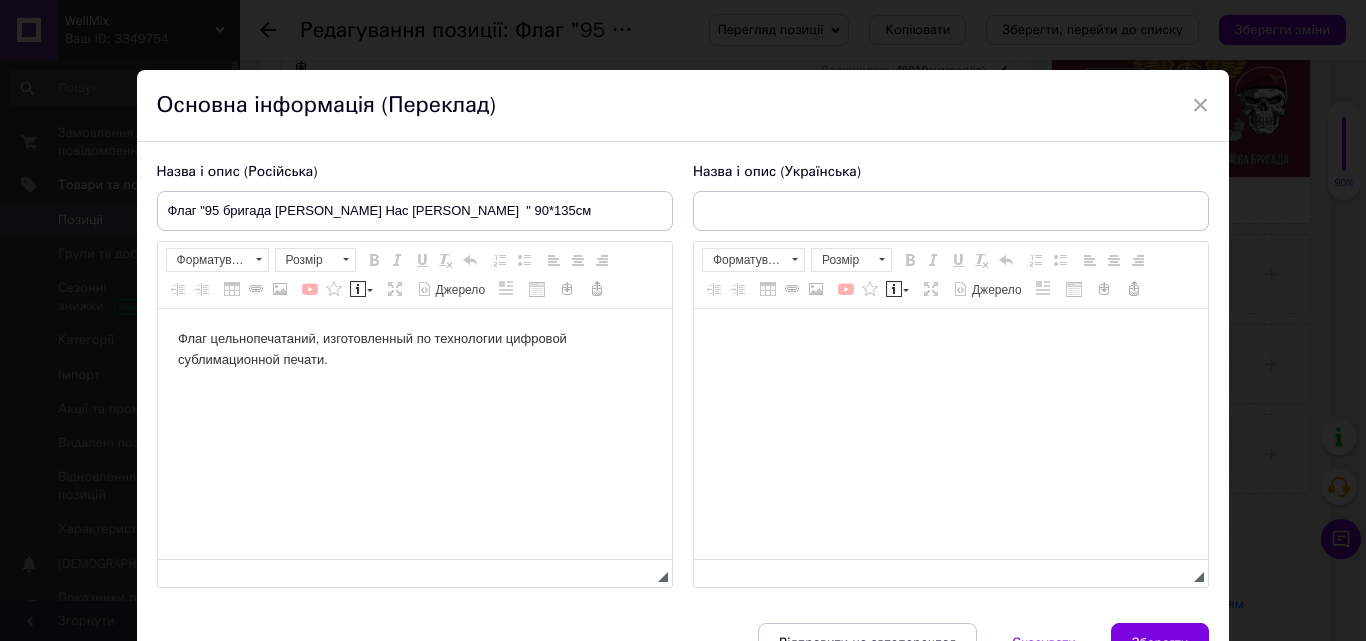 scroll, scrollTop: 0, scrollLeft: 0, axis: both 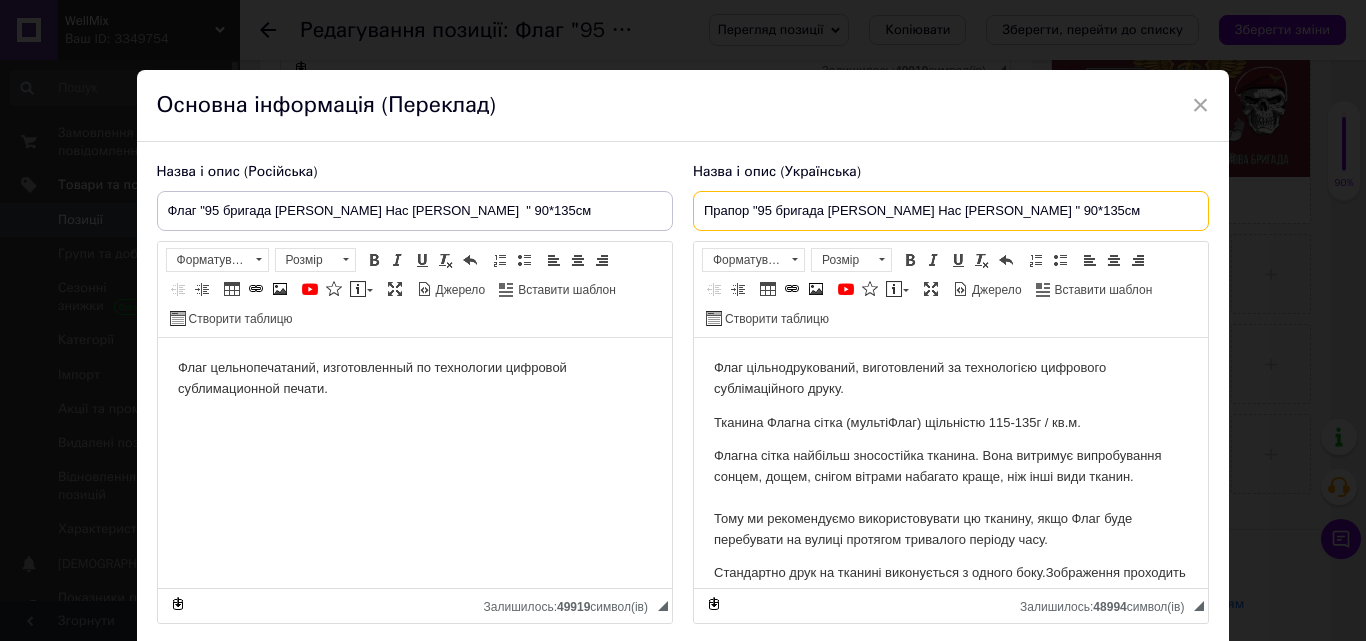 click on "Прапор "95 бригада Ніхто Крім Нас марун " 90*135см" at bounding box center [951, 211] 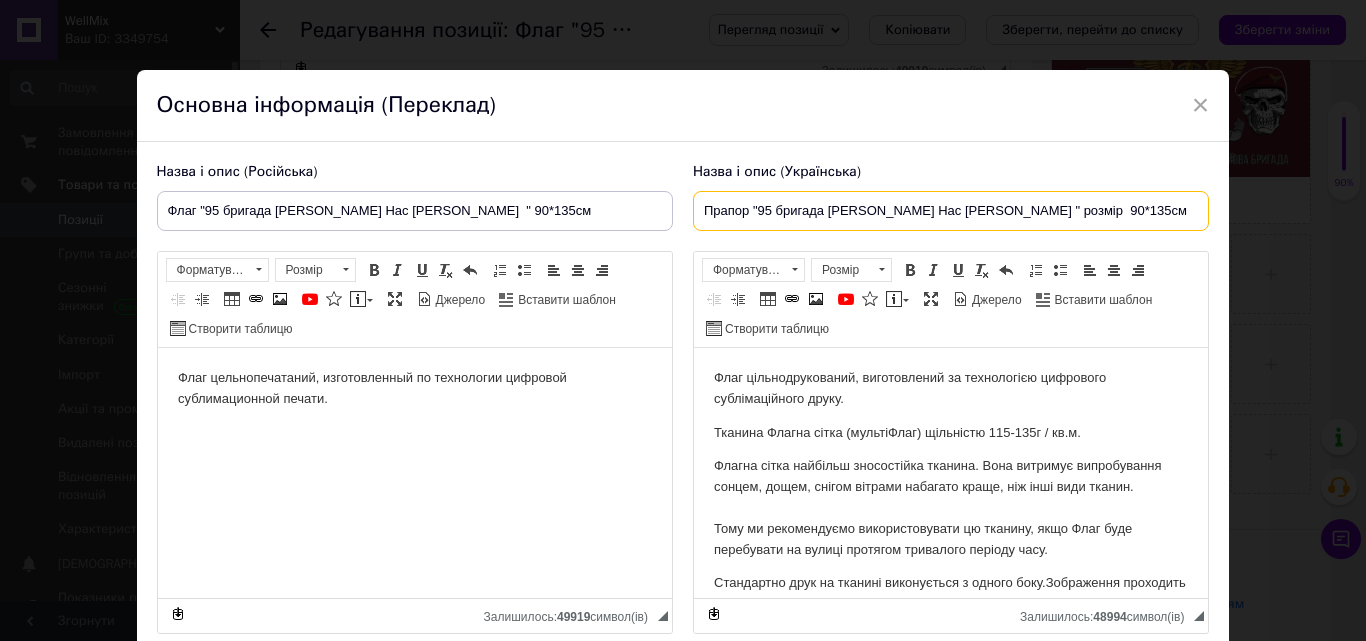 type on "Прапор "95 бригада Ніхто Крім Нас марун " розмір  90*135см" 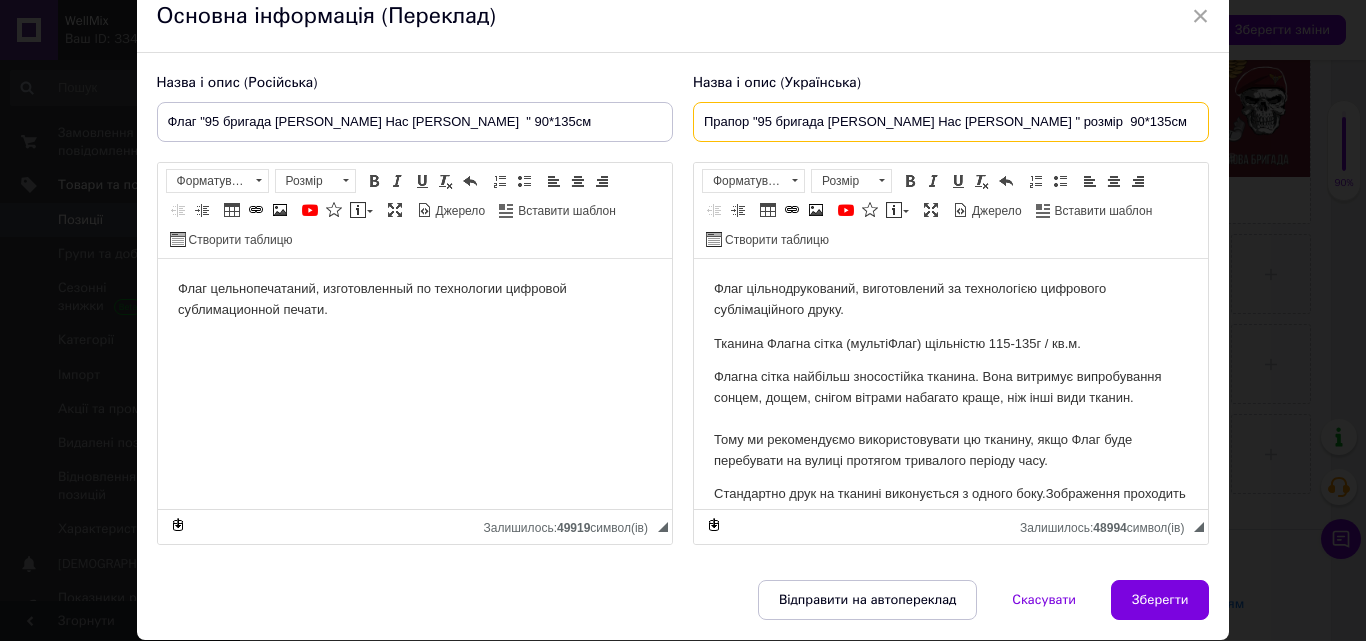 scroll, scrollTop: 133, scrollLeft: 0, axis: vertical 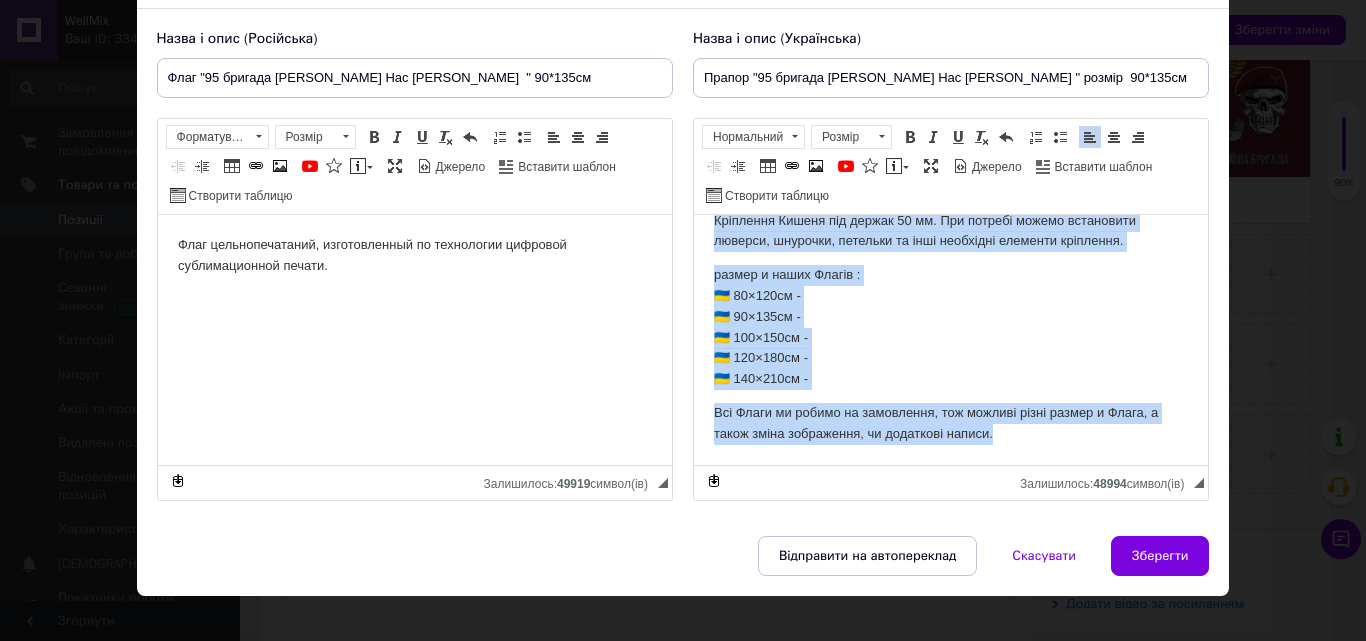 drag, startPoint x: 706, startPoint y: 229, endPoint x: 1148, endPoint y: 458, distance: 497.80017 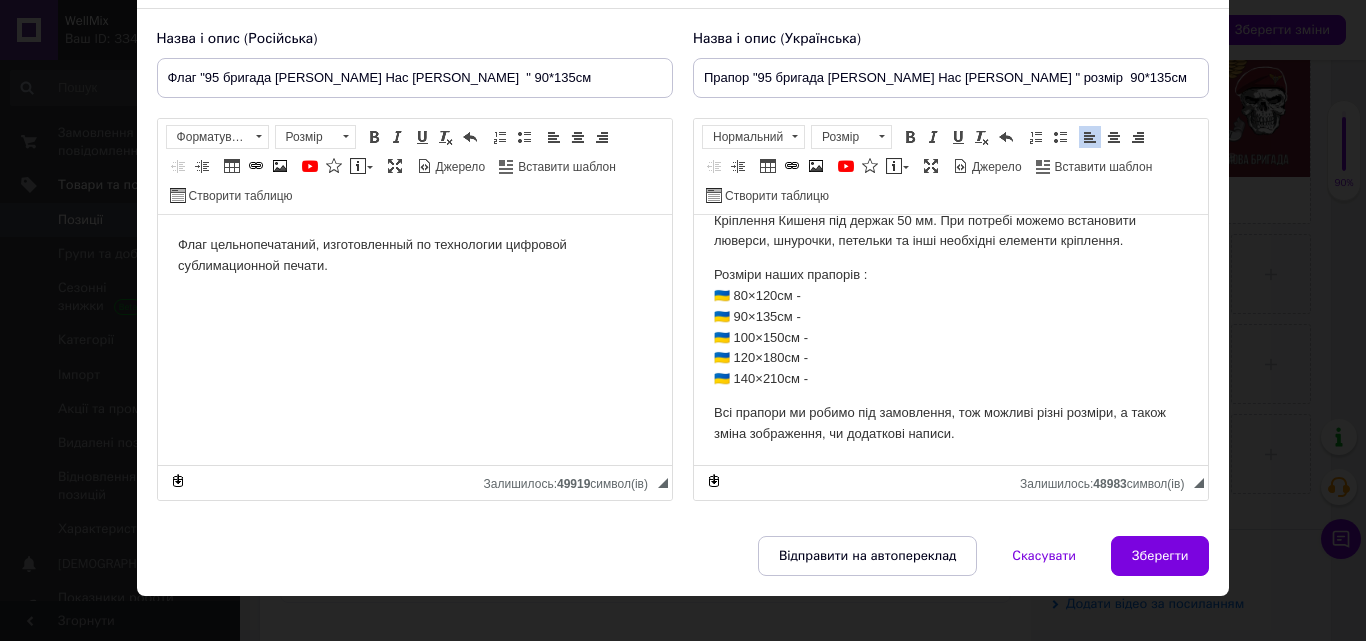 click on "Зберегти" at bounding box center (1160, 556) 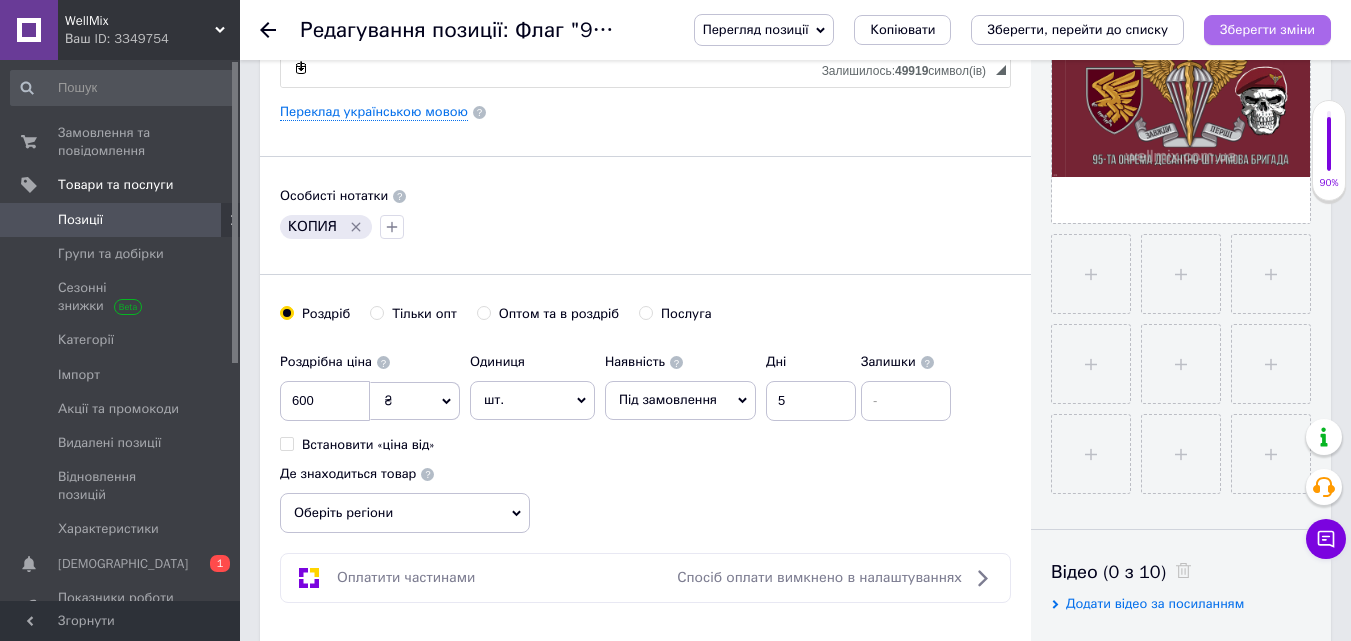 click on "Зберегти зміни" at bounding box center [1267, 29] 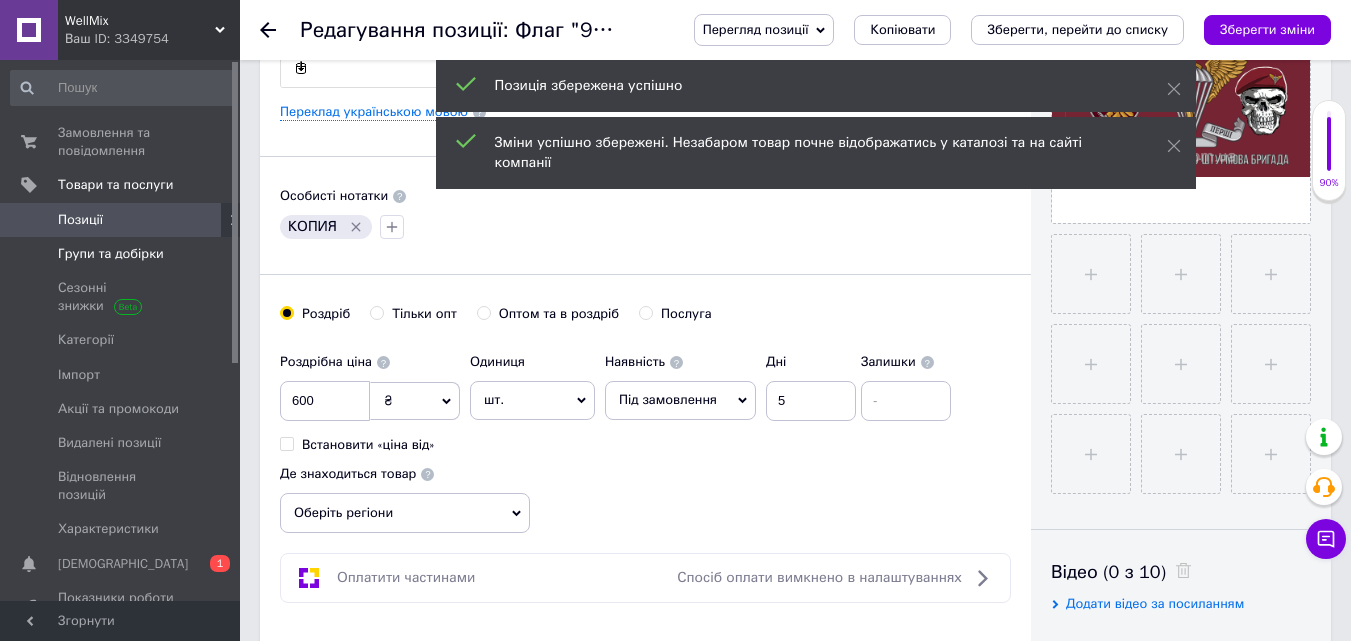 click on "Групи та добірки" at bounding box center [111, 254] 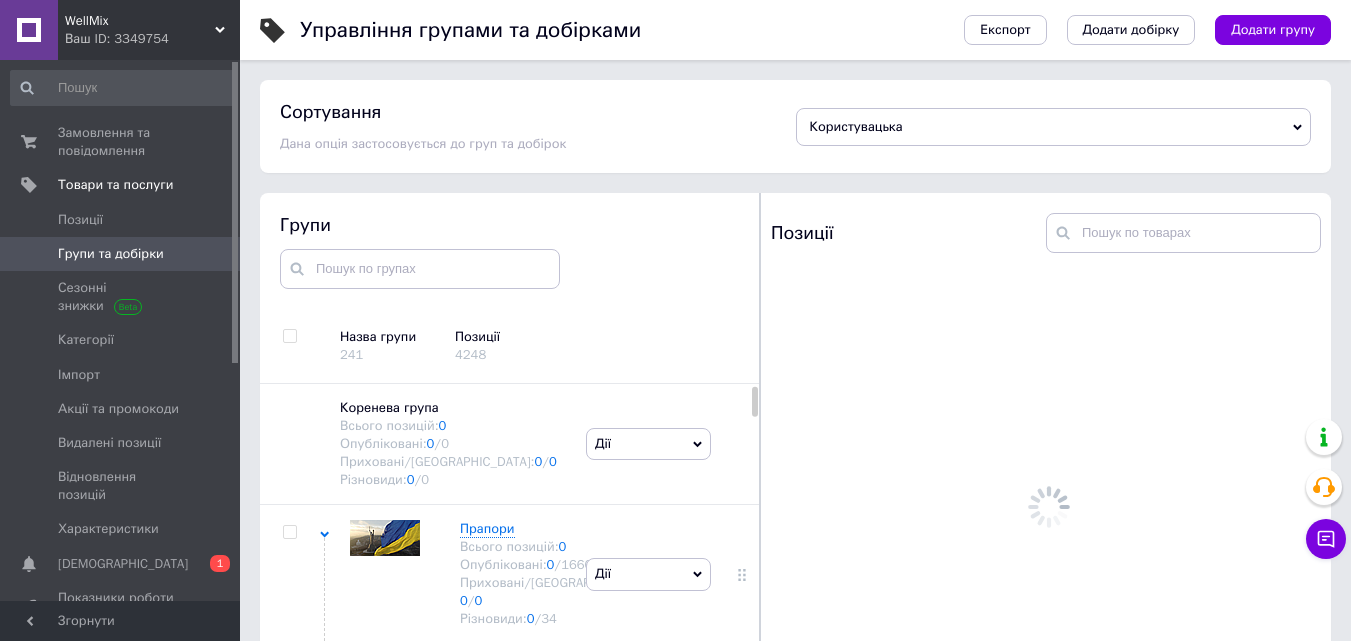 scroll, scrollTop: 113, scrollLeft: 0, axis: vertical 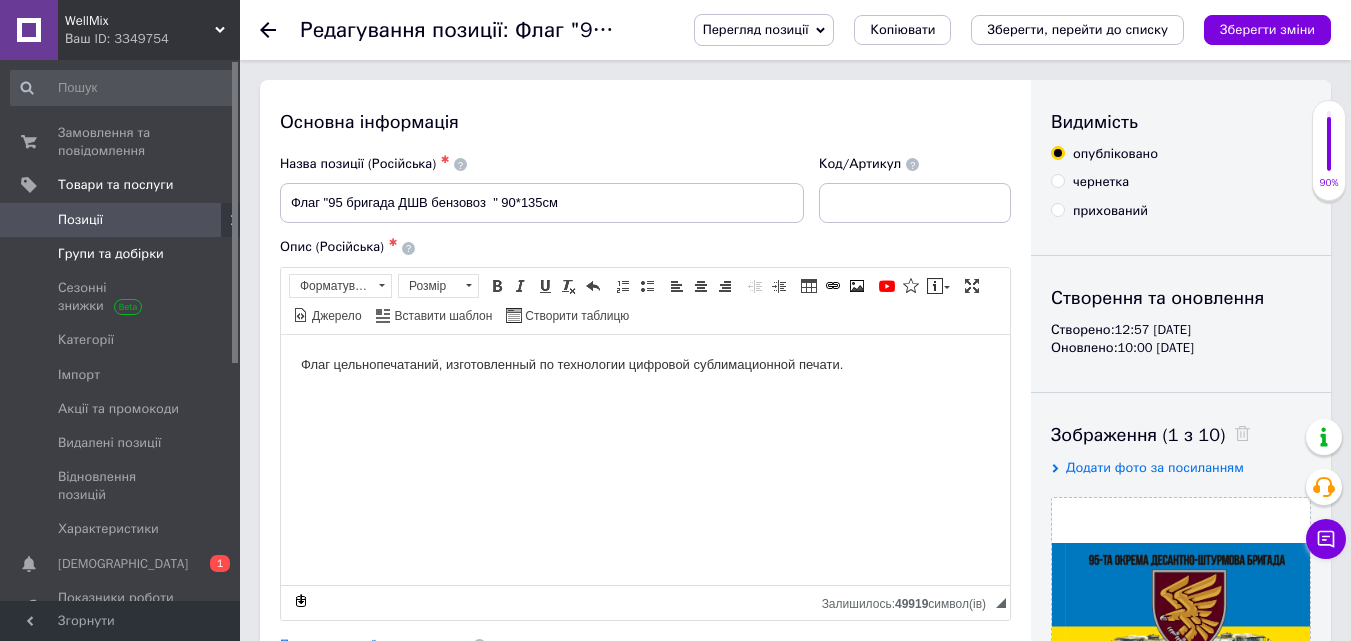 click on "Групи та добірки" at bounding box center [111, 254] 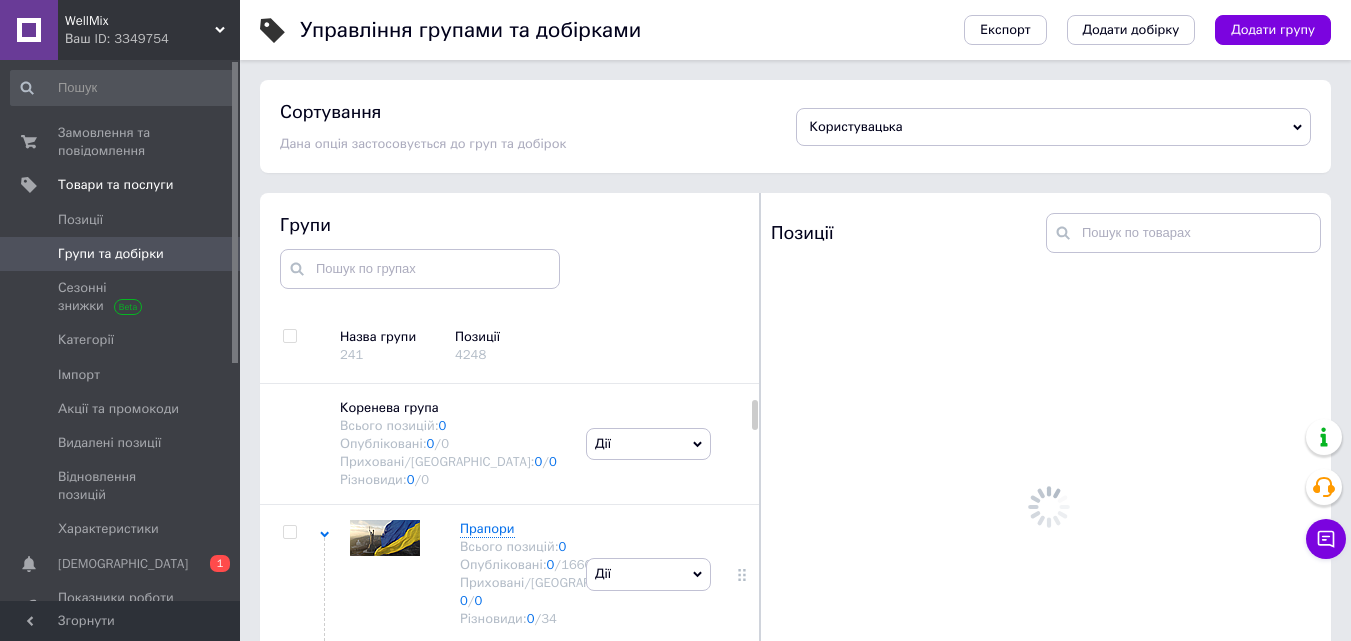 scroll, scrollTop: 113, scrollLeft: 0, axis: vertical 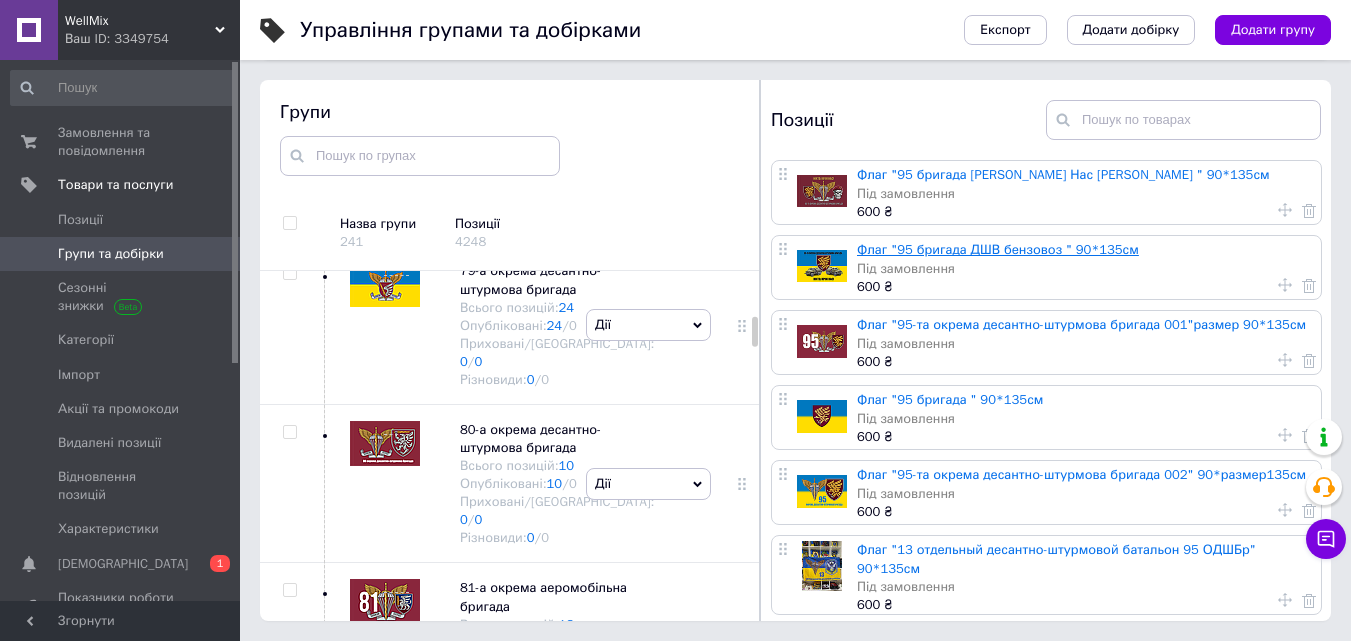 click on "Флаг "95 бригада ДШВ бензовоз  " 90*135см" at bounding box center [998, 249] 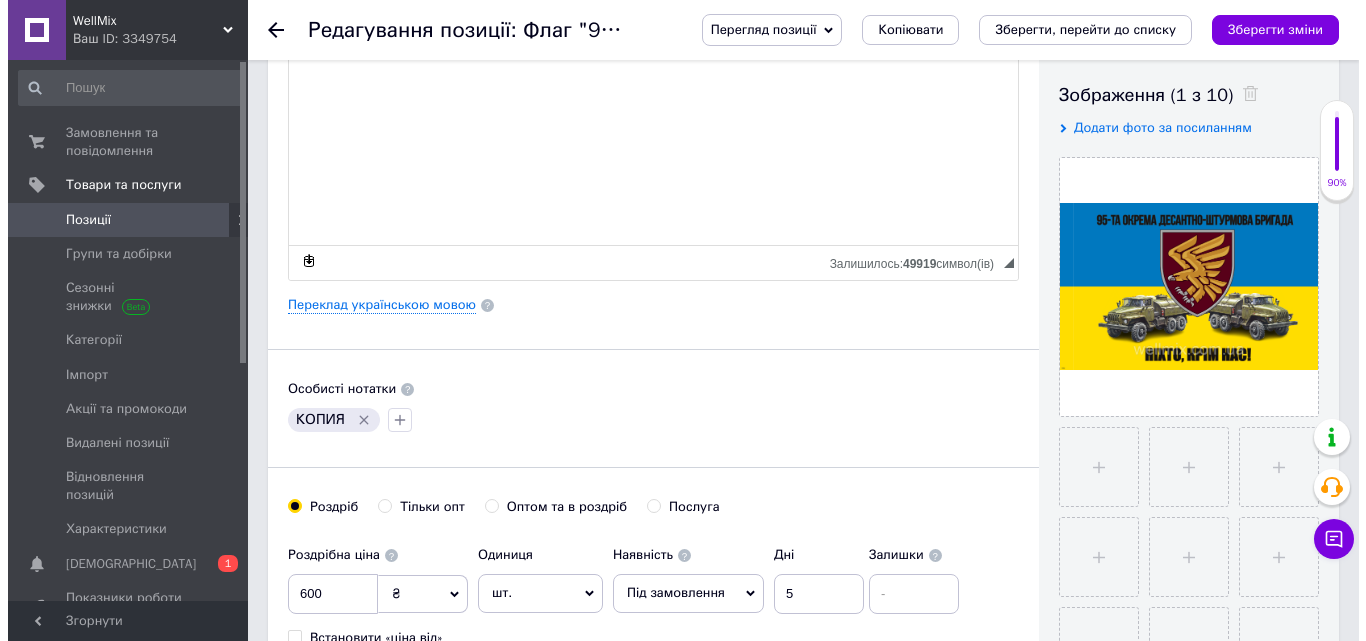 scroll, scrollTop: 400, scrollLeft: 0, axis: vertical 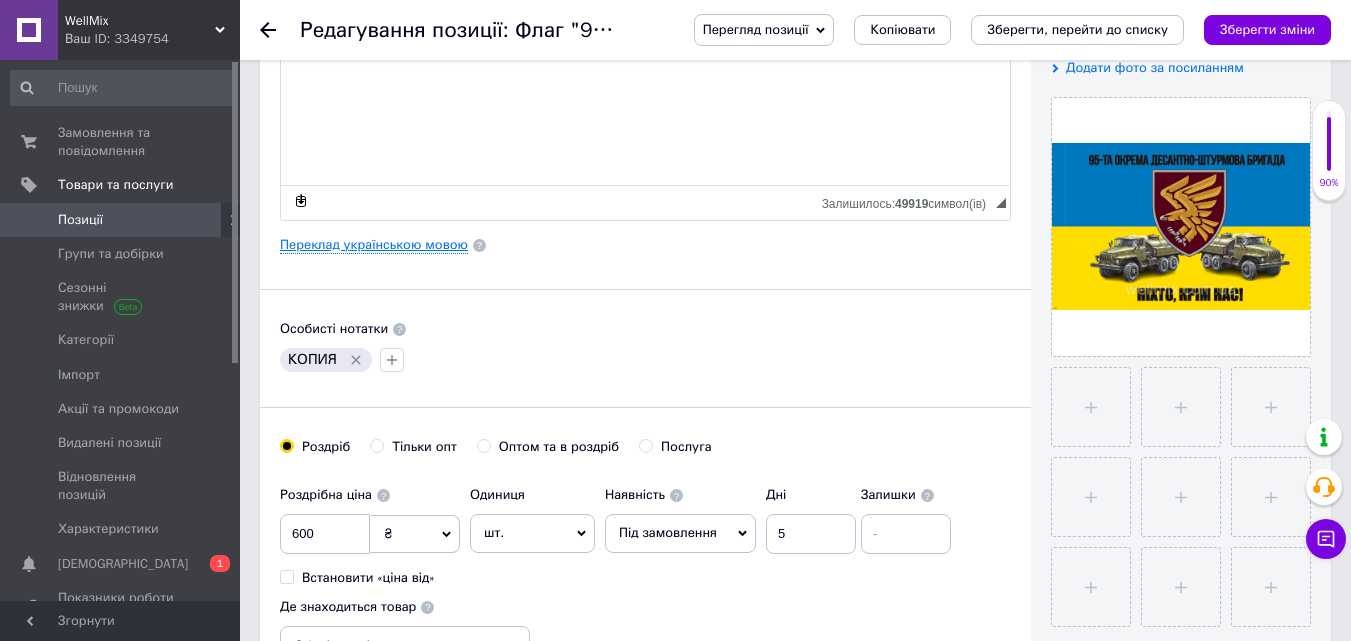 click on "Переклад українською мовою" at bounding box center (374, 245) 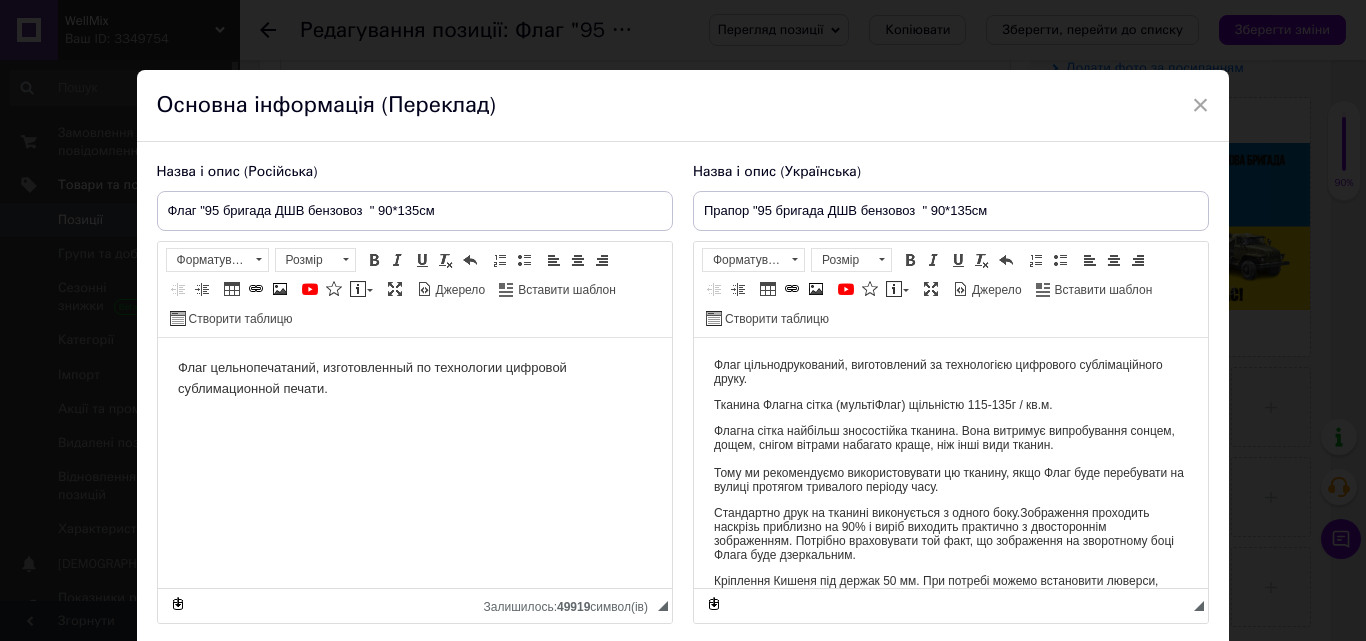 scroll, scrollTop: 0, scrollLeft: 0, axis: both 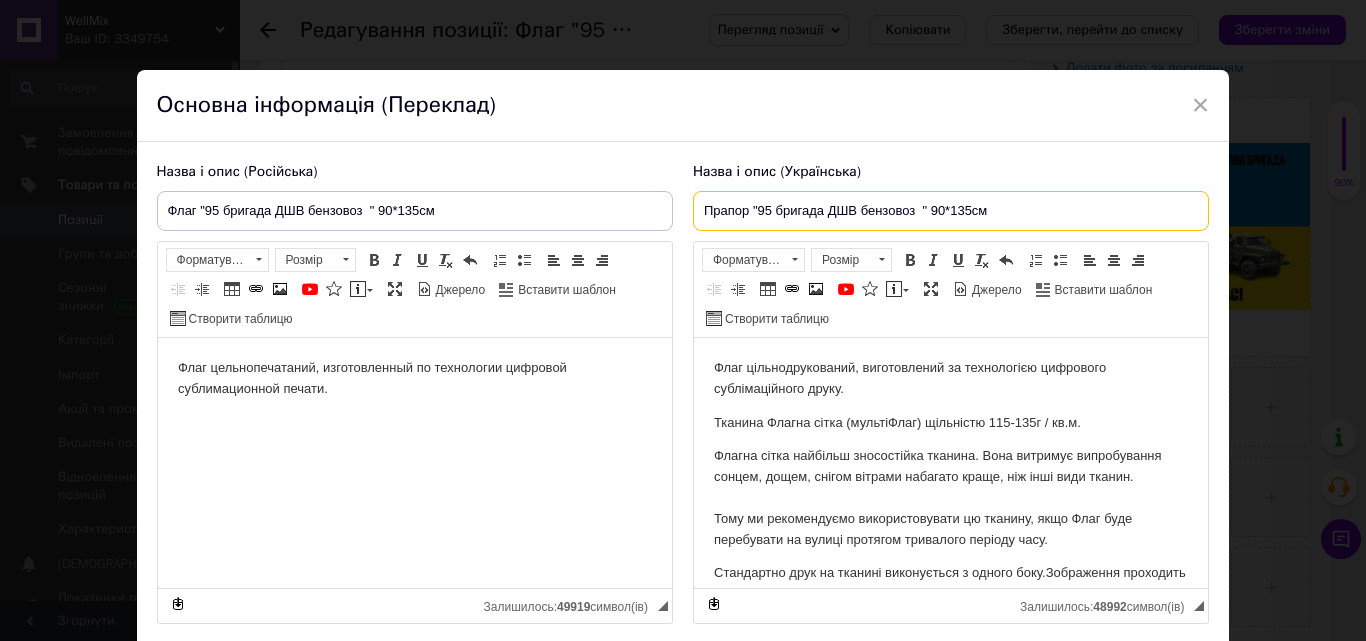 click on "Прапор "95 бригада ДШВ бензовоз  " 90*135см" at bounding box center [951, 211] 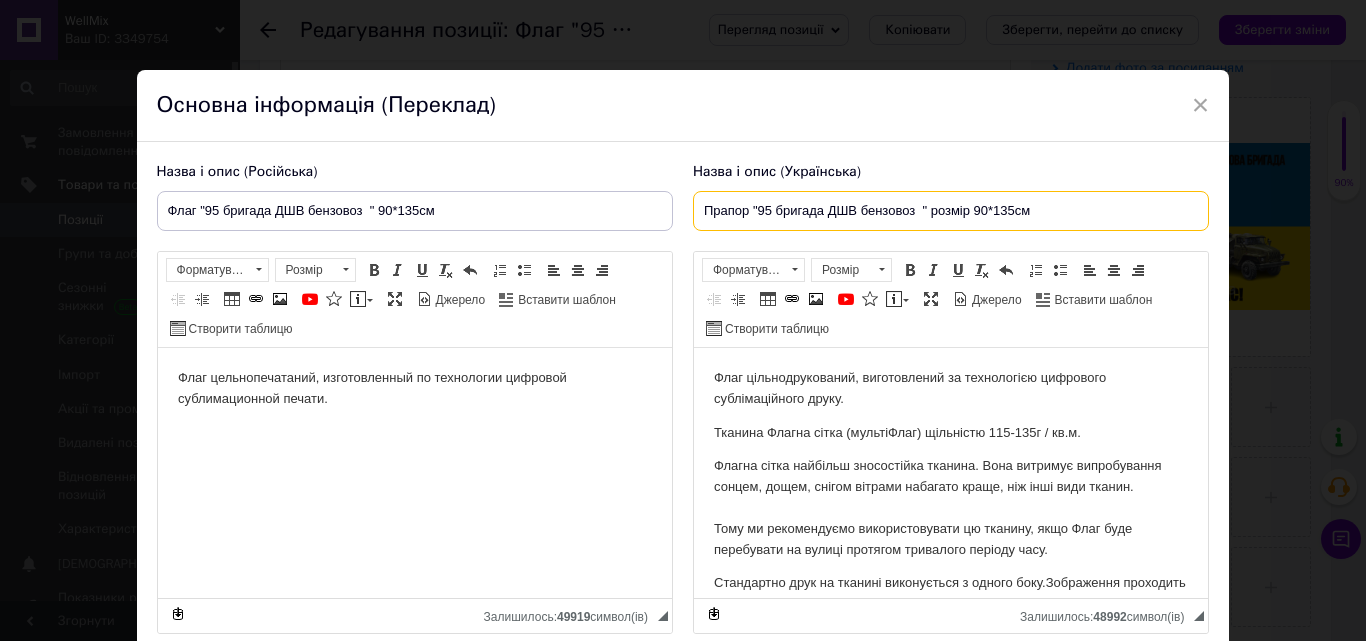 type on "Прапор "95 бригада ДШВ бензовоз  " розмір 90*135см" 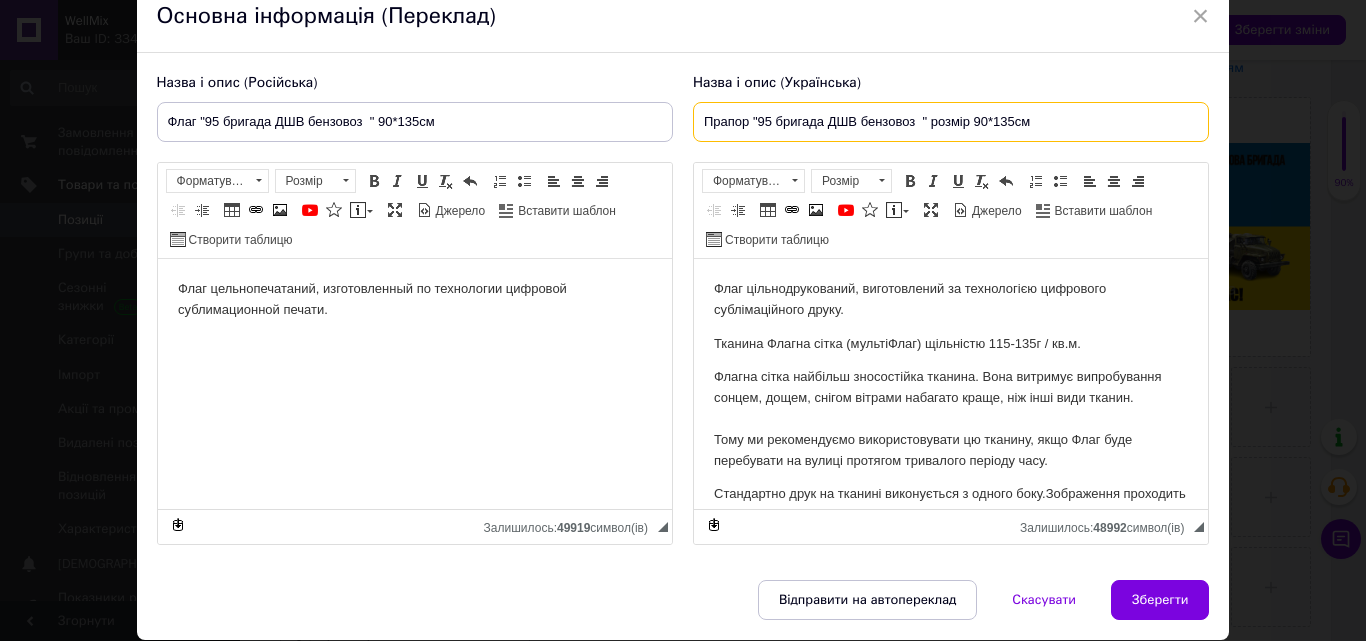 scroll, scrollTop: 158, scrollLeft: 0, axis: vertical 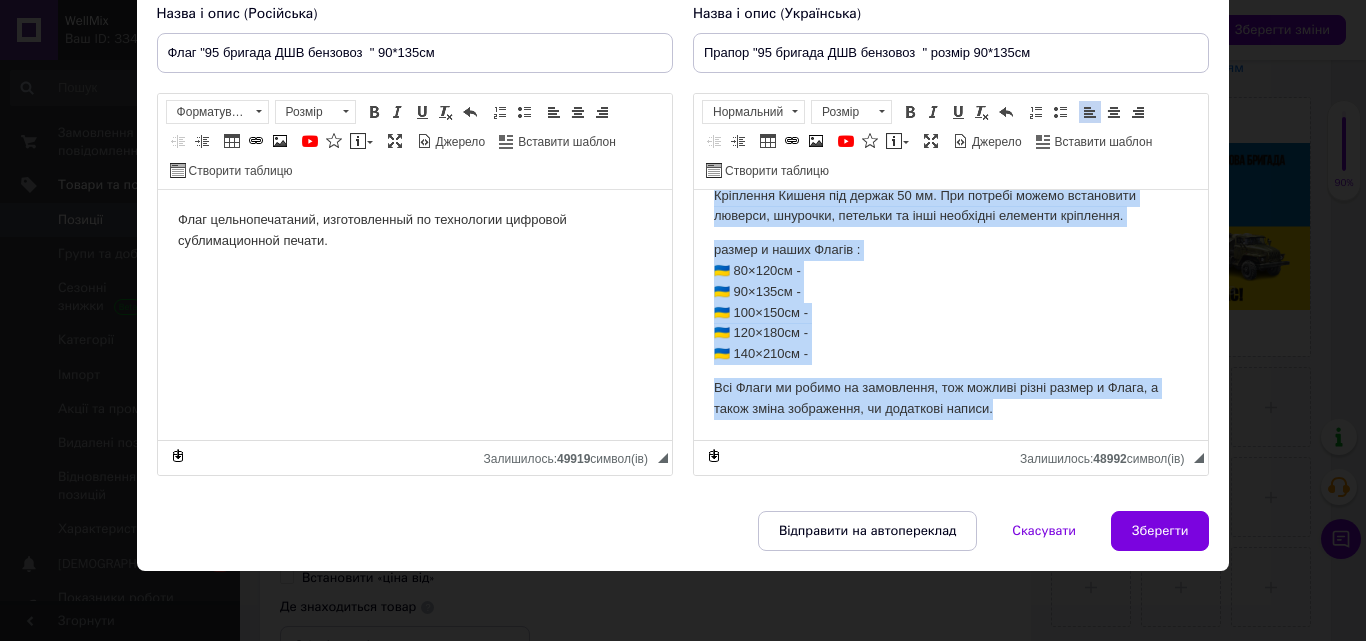drag, startPoint x: 706, startPoint y: 209, endPoint x: 1156, endPoint y: 424, distance: 498.72336 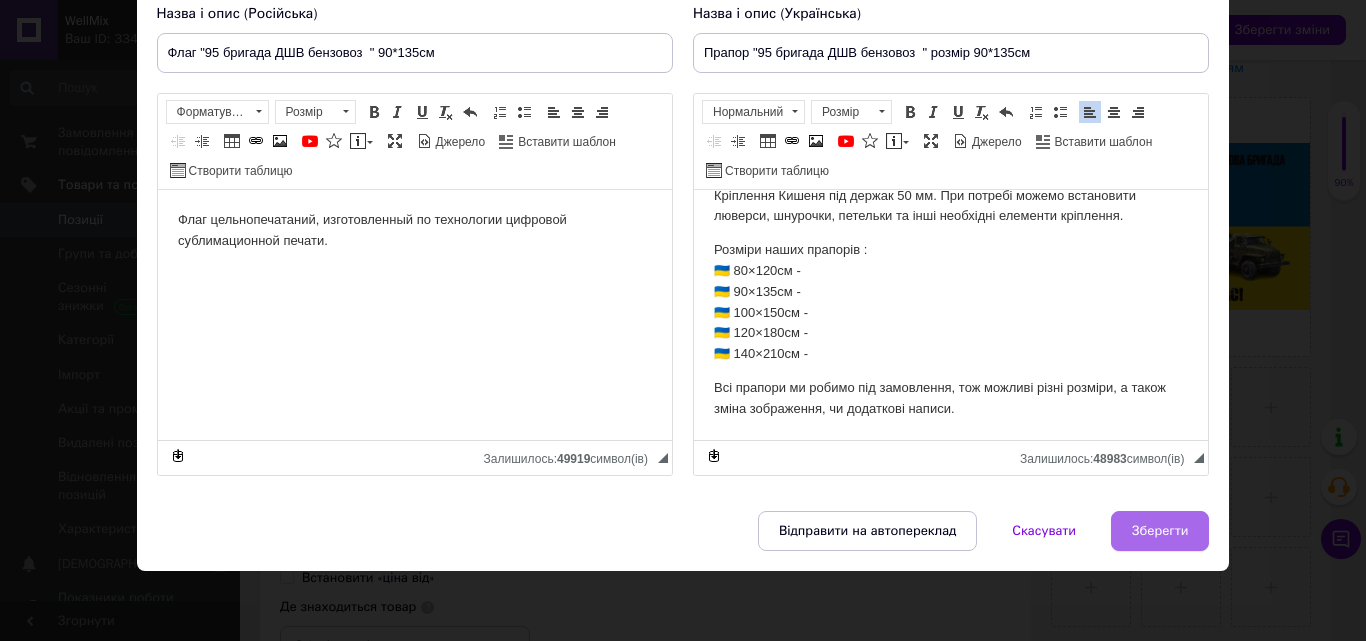 click on "Зберегти" at bounding box center (1160, 531) 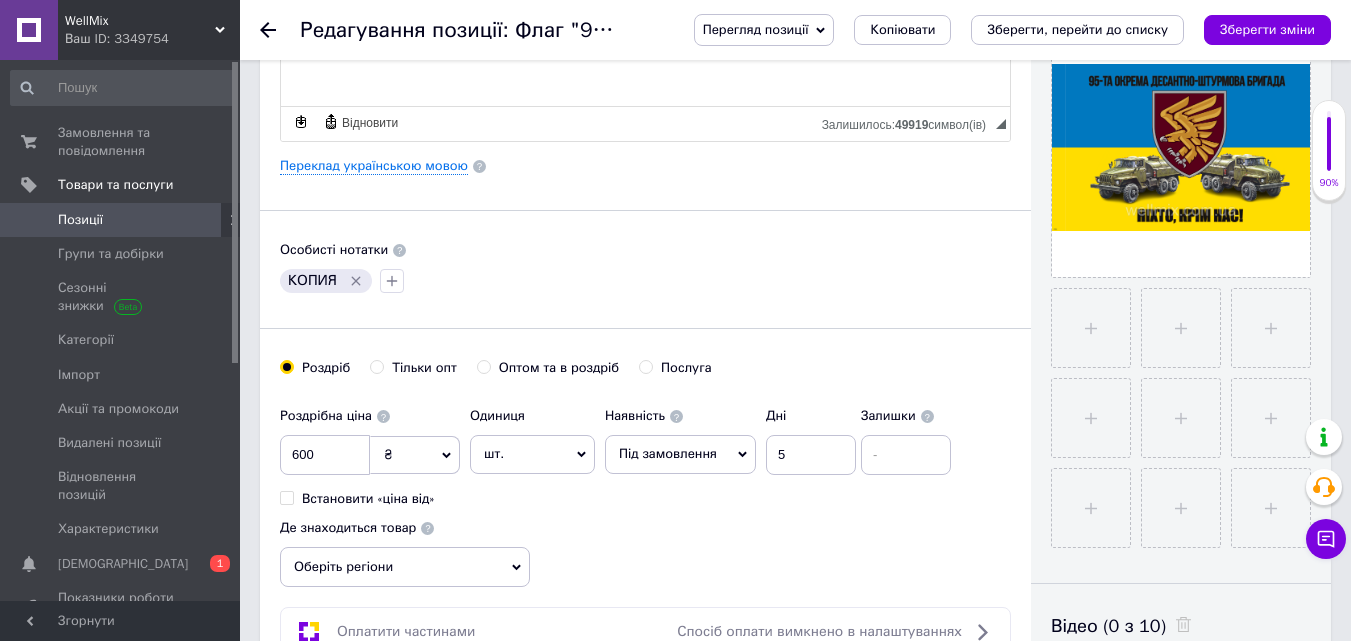 scroll, scrollTop: 533, scrollLeft: 0, axis: vertical 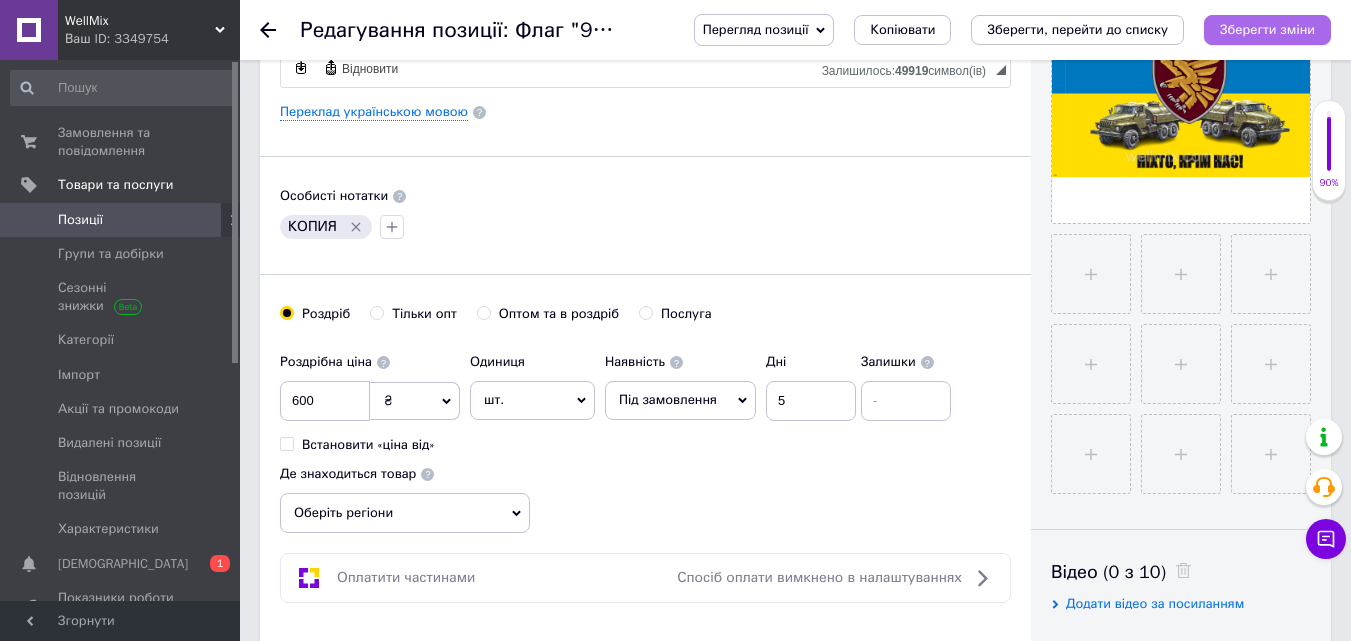 click on "Зберегти зміни" at bounding box center (1267, 29) 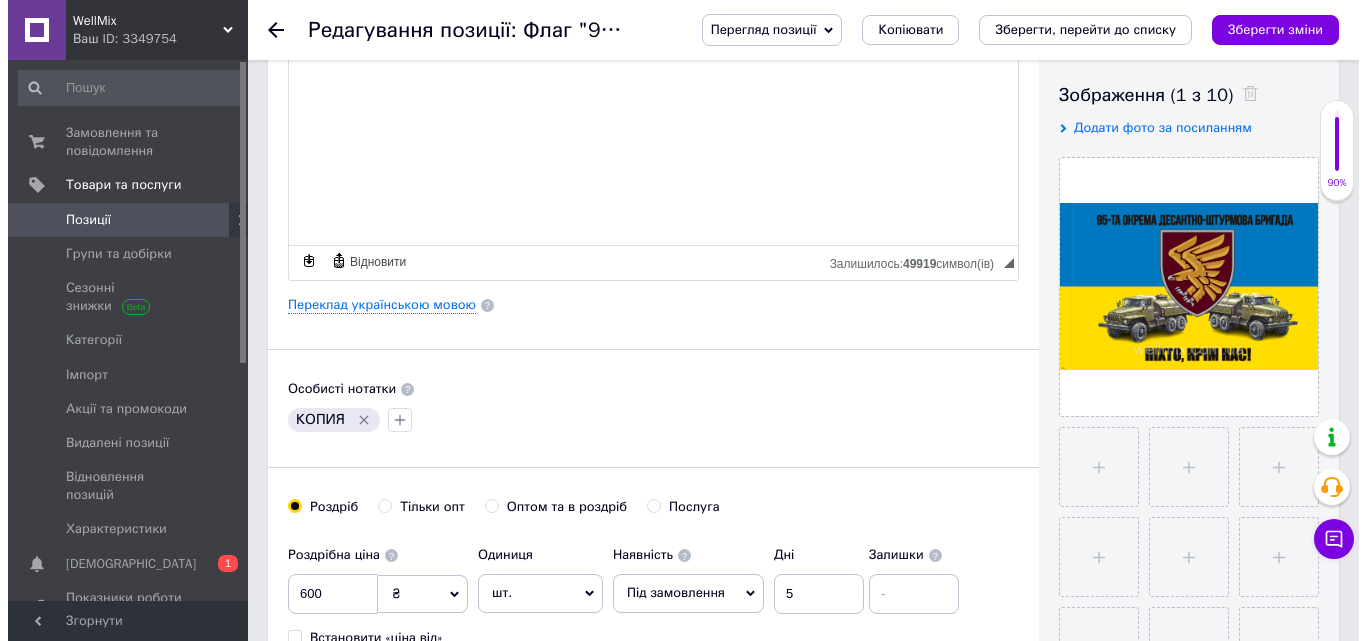 scroll, scrollTop: 400, scrollLeft: 0, axis: vertical 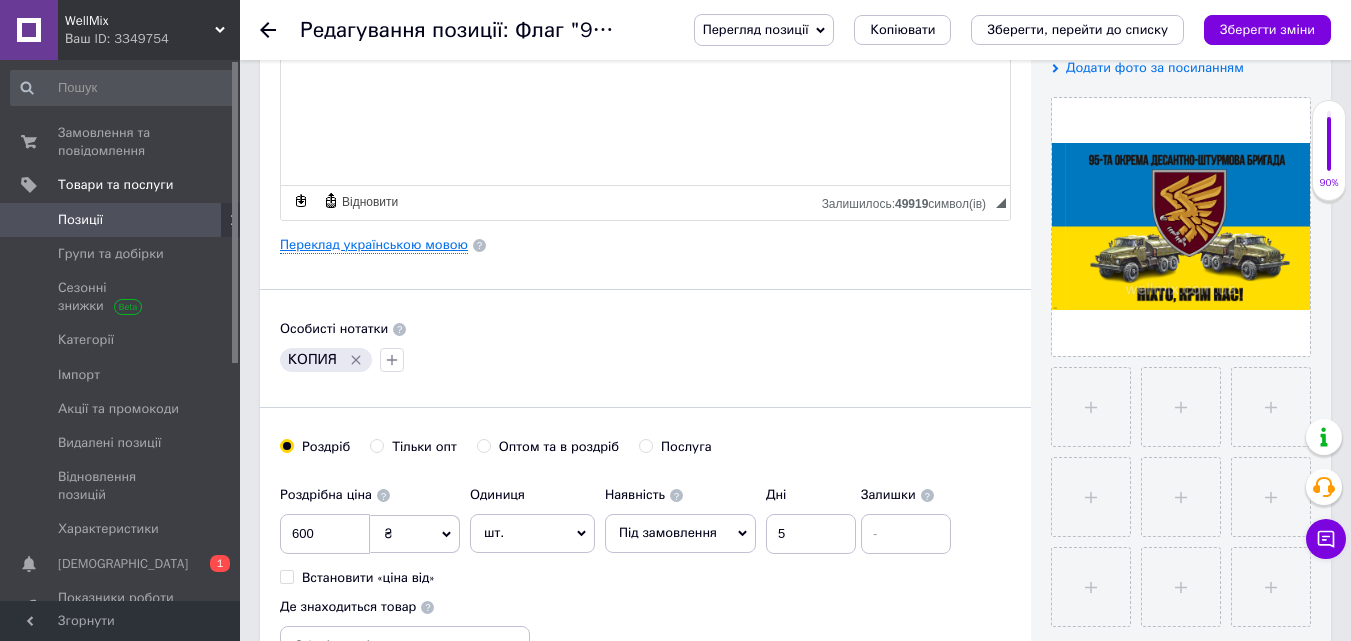 click on "Переклад українською мовою" at bounding box center [374, 245] 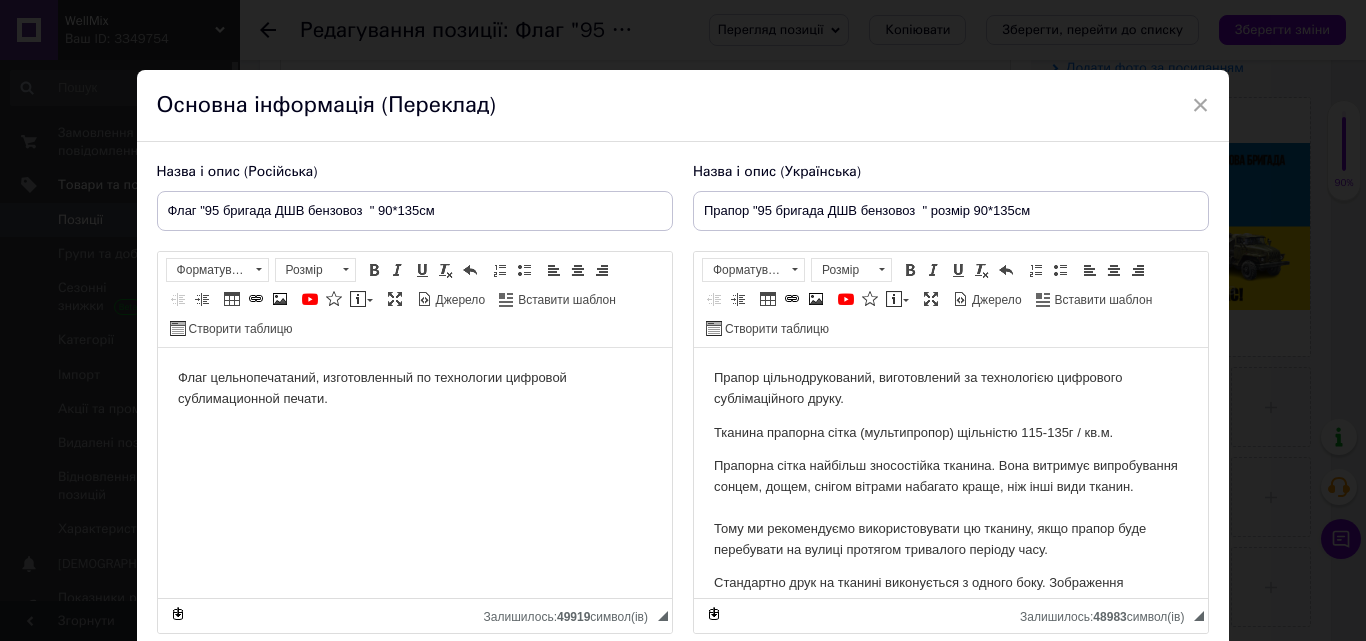 scroll, scrollTop: 0, scrollLeft: 0, axis: both 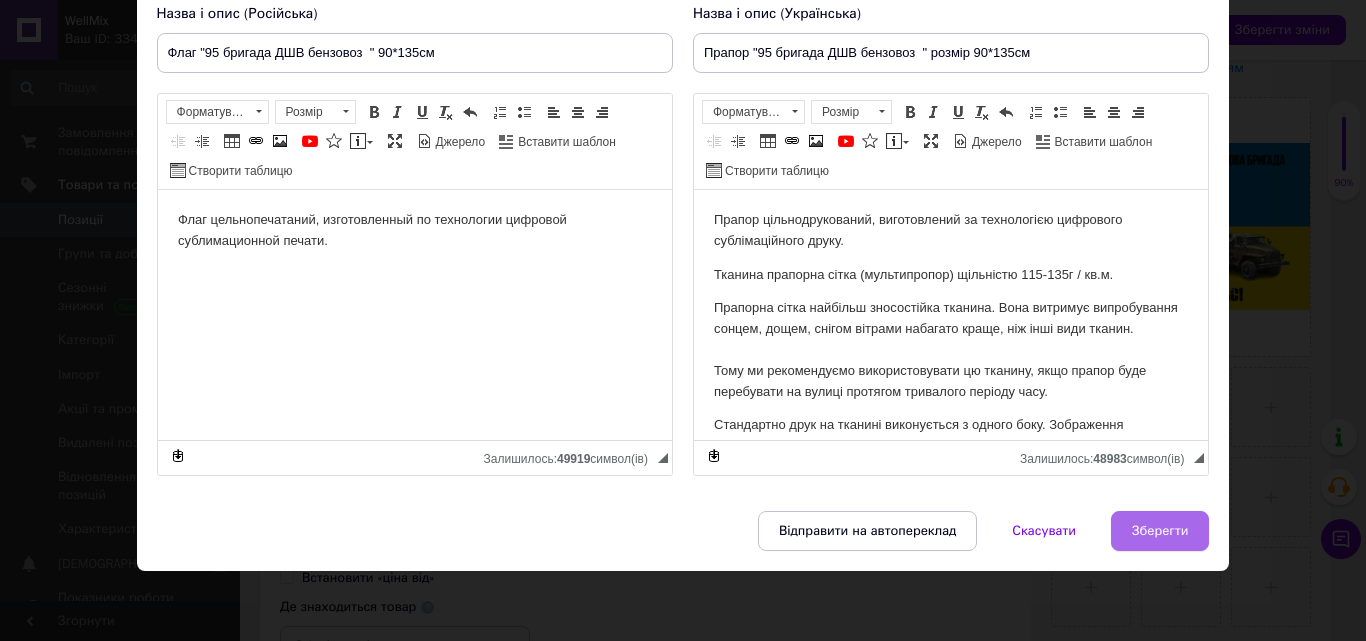 click on "Зберегти" at bounding box center (1160, 531) 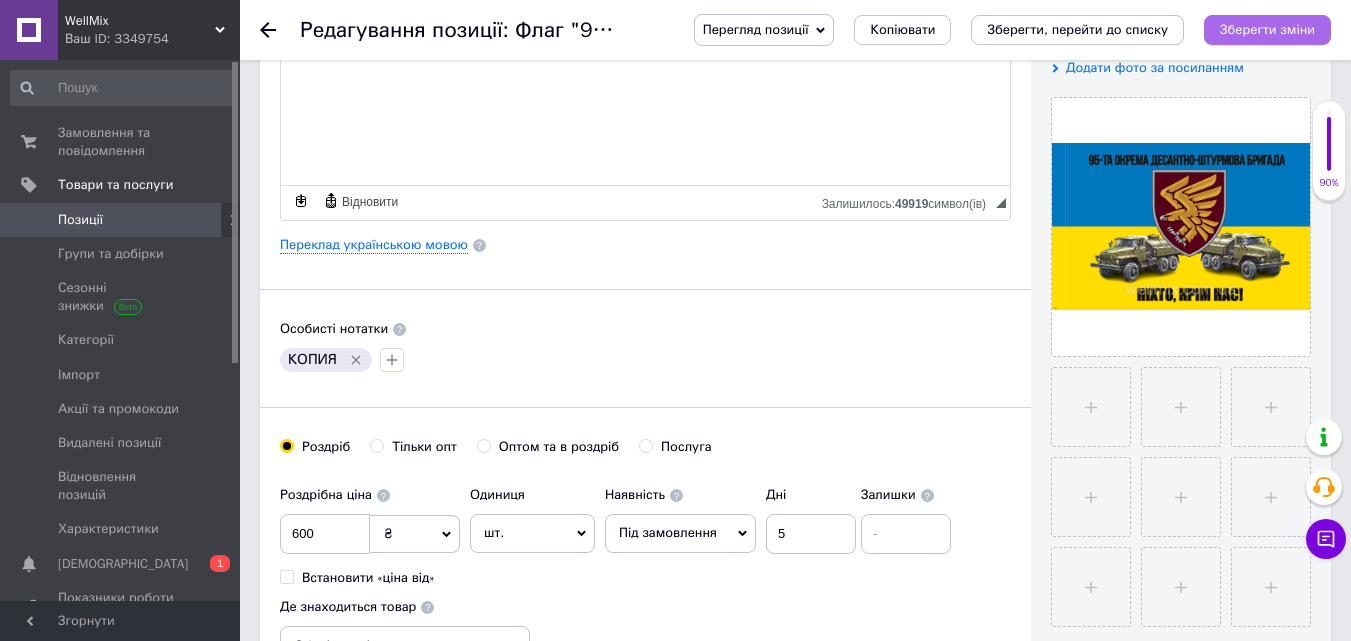 click on "Зберегти зміни" at bounding box center [1267, 29] 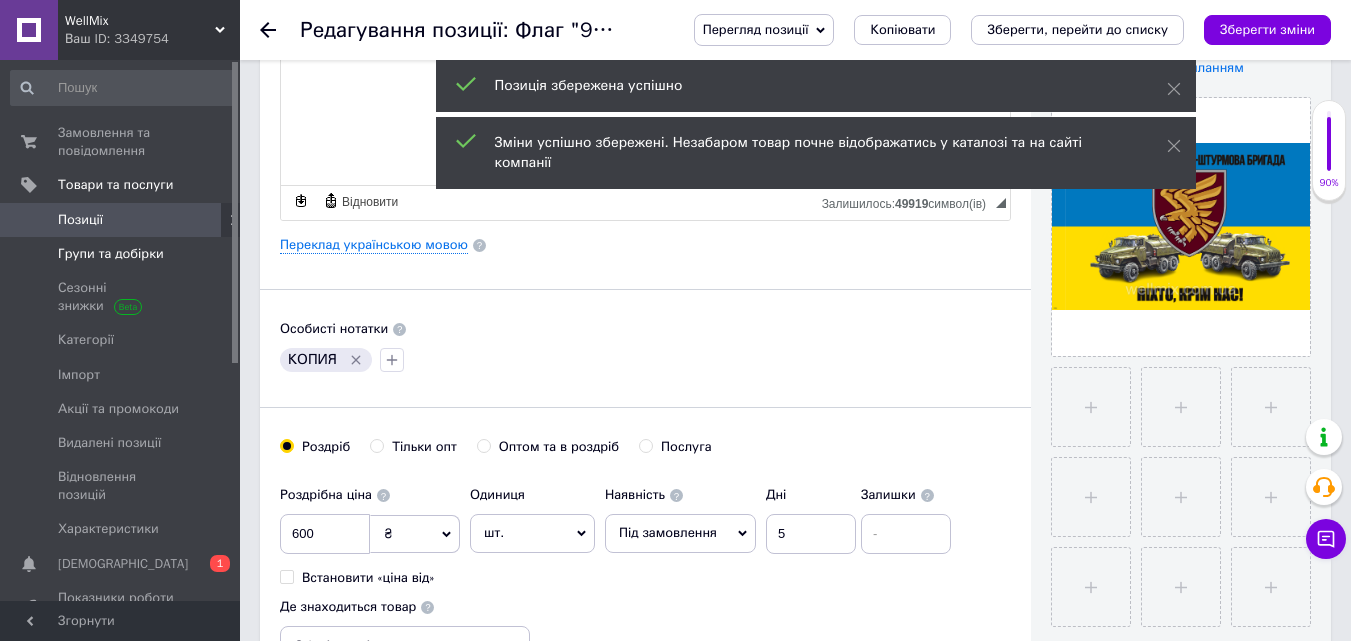click on "Групи та добірки" at bounding box center (111, 254) 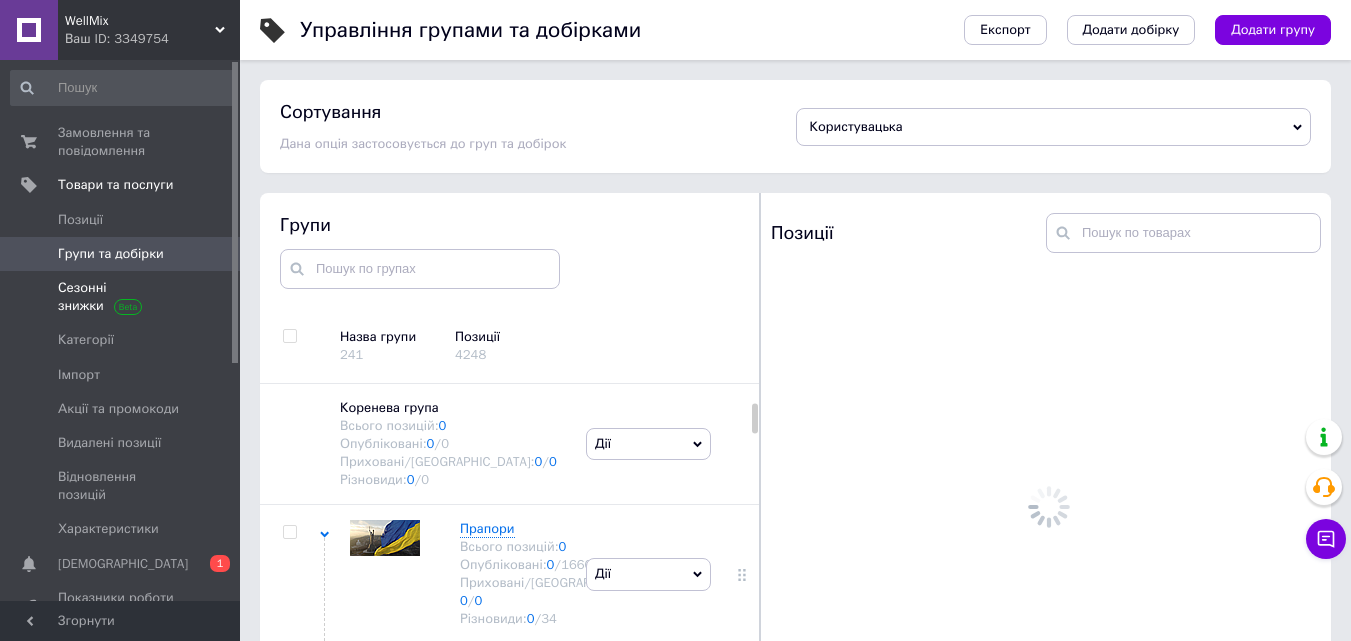 scroll, scrollTop: 113, scrollLeft: 0, axis: vertical 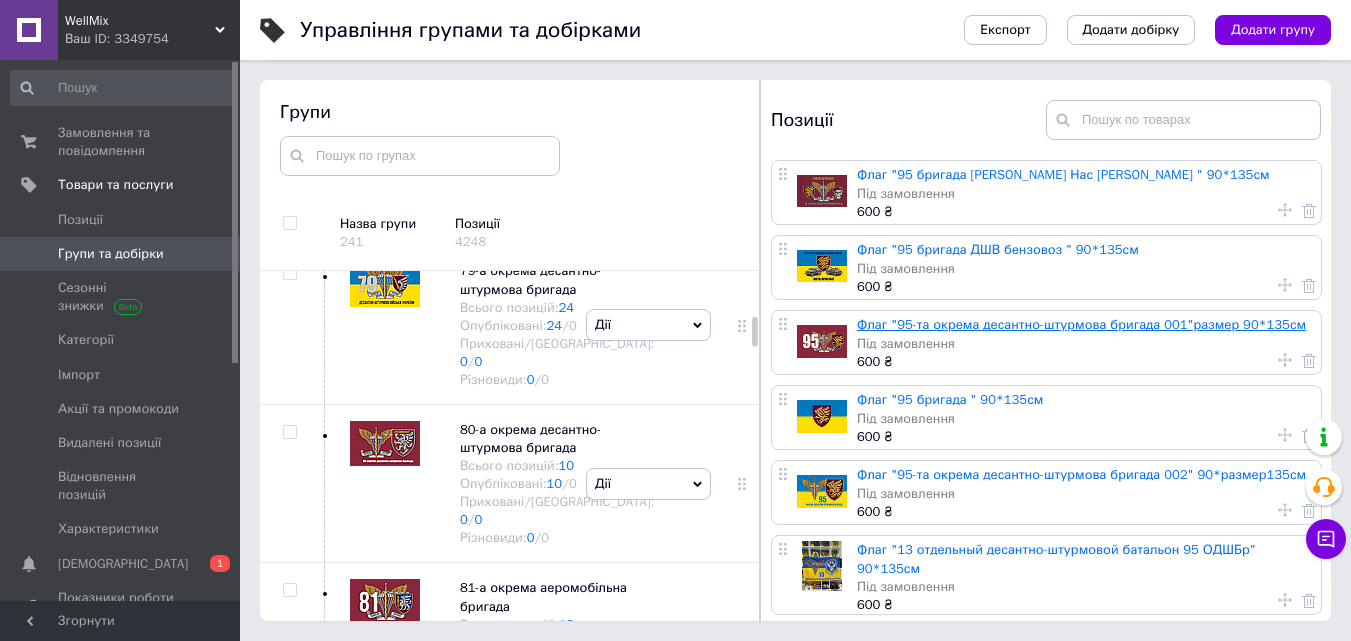 click on "Флаг "95-та окрема десантно-штурмова бригада 001"размер 90*135см" at bounding box center [1081, 324] 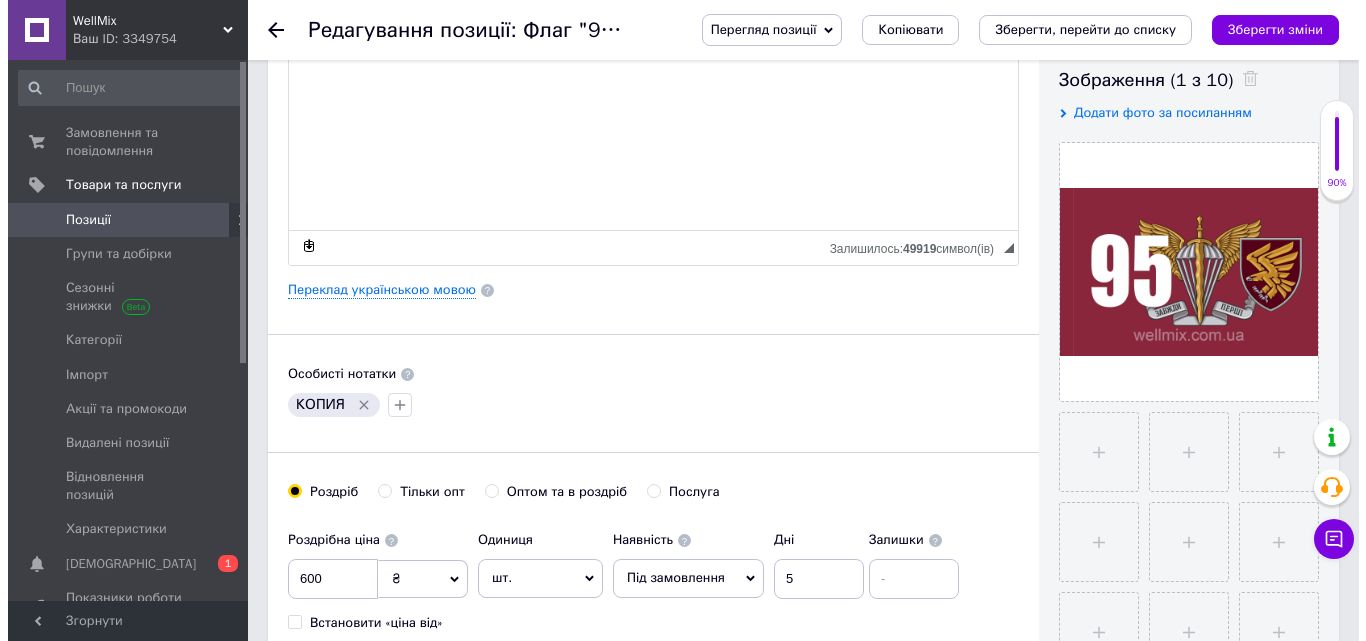 scroll, scrollTop: 400, scrollLeft: 0, axis: vertical 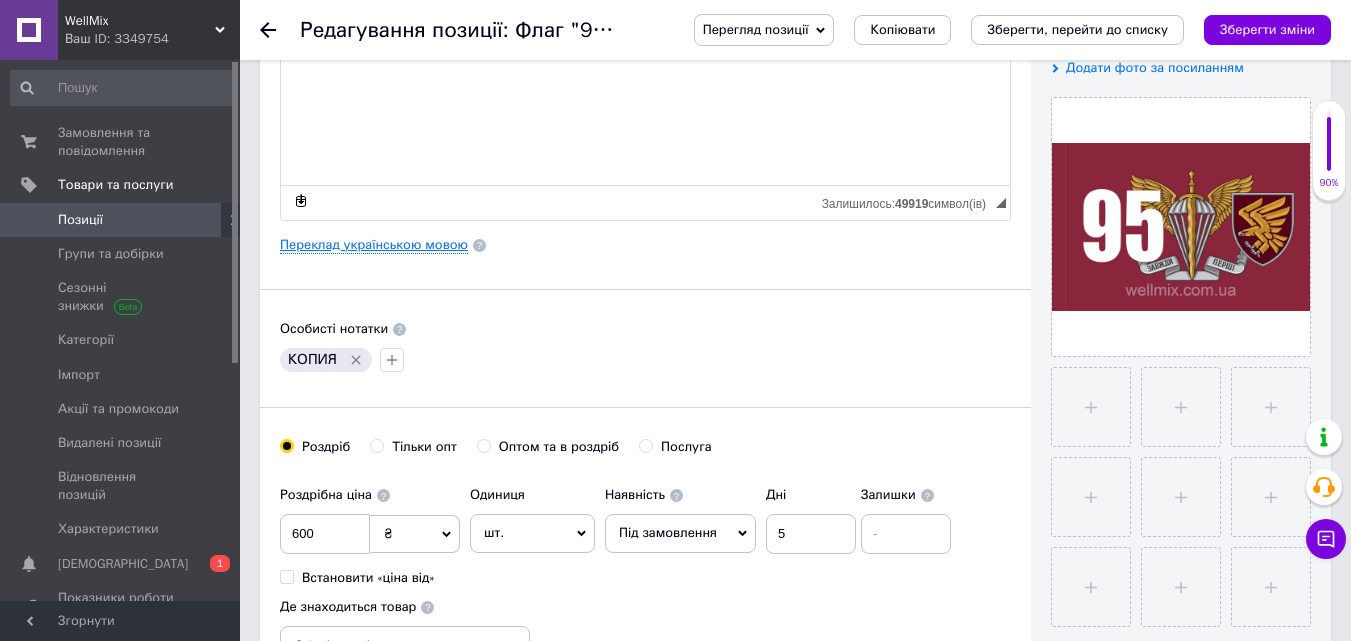 click on "Переклад українською мовою" at bounding box center [374, 245] 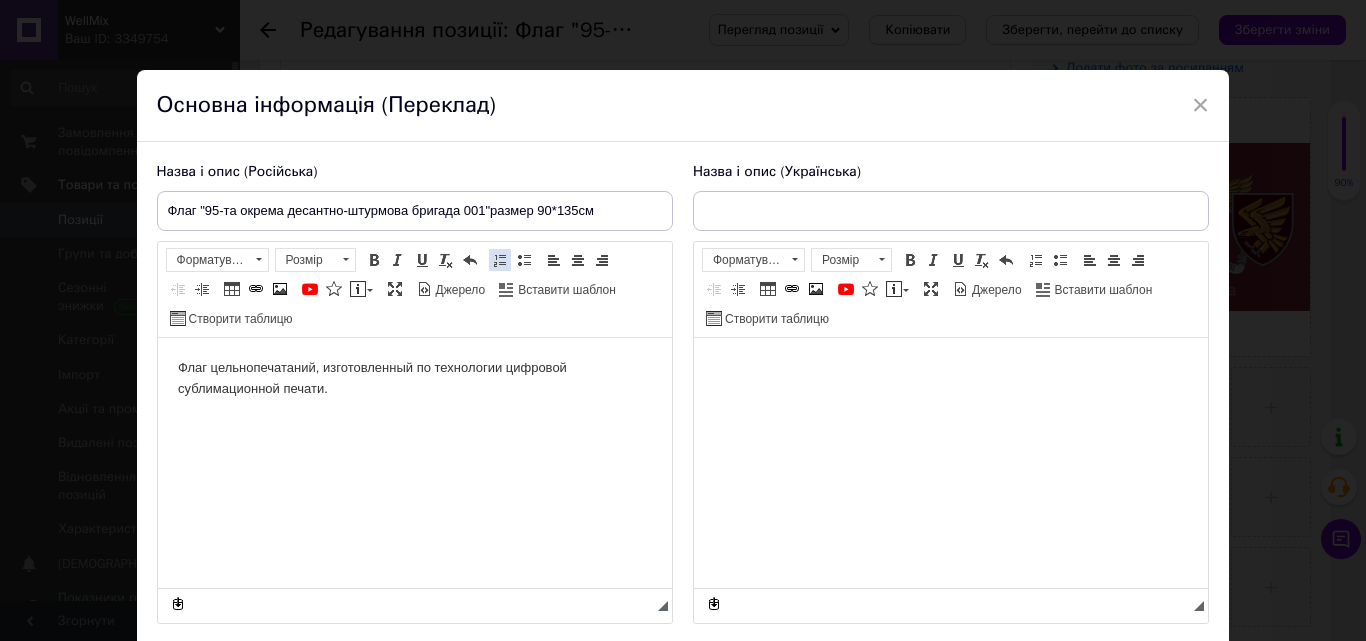 scroll, scrollTop: 0, scrollLeft: 0, axis: both 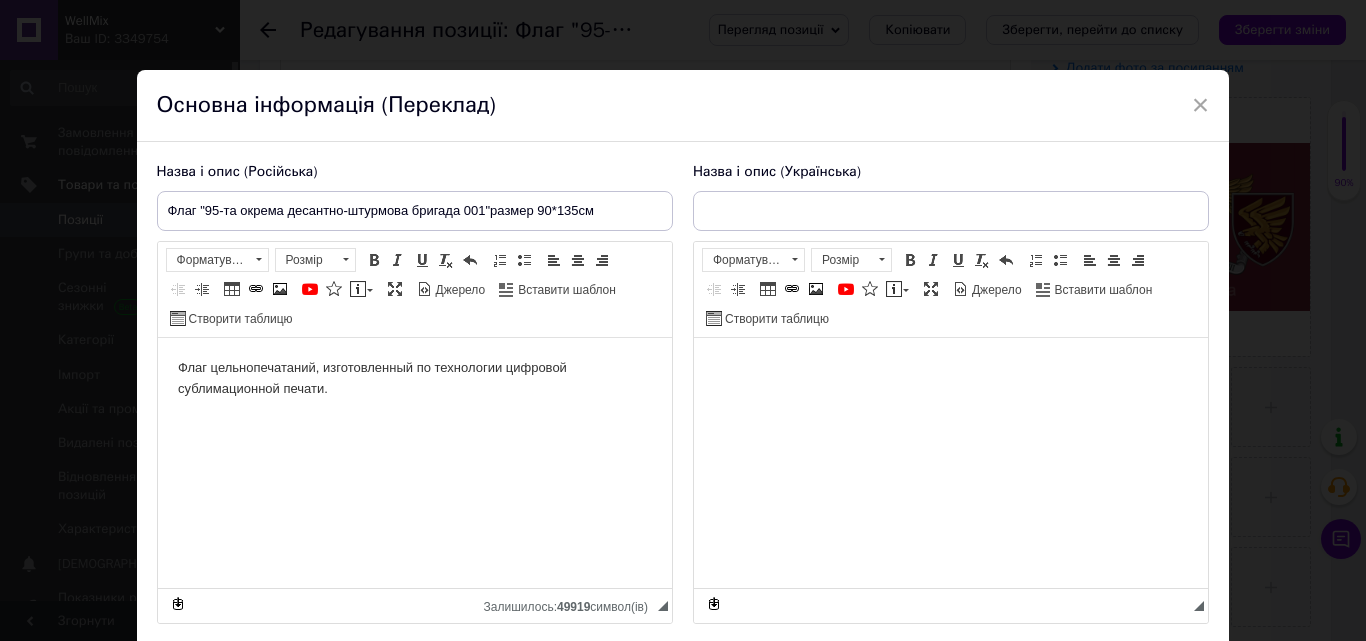 type on "Прапор "95-та окрема десантно-штурмова бригада 001" розмір90*135см" 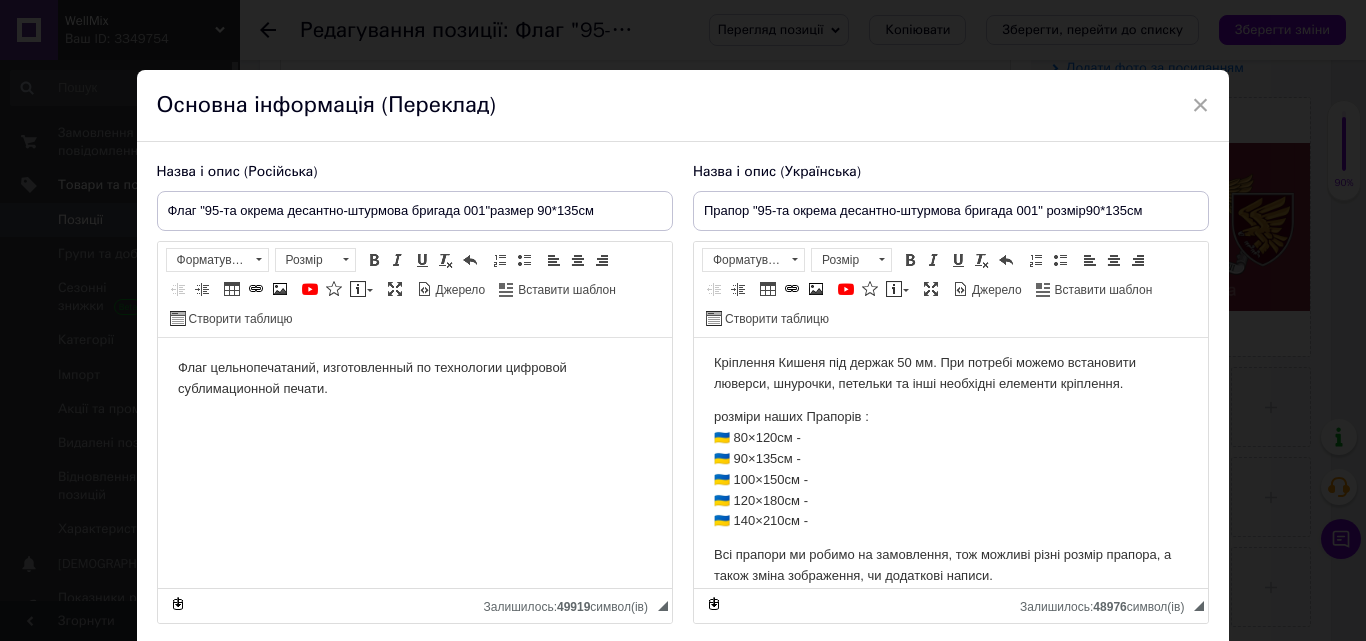 scroll, scrollTop: 339, scrollLeft: 0, axis: vertical 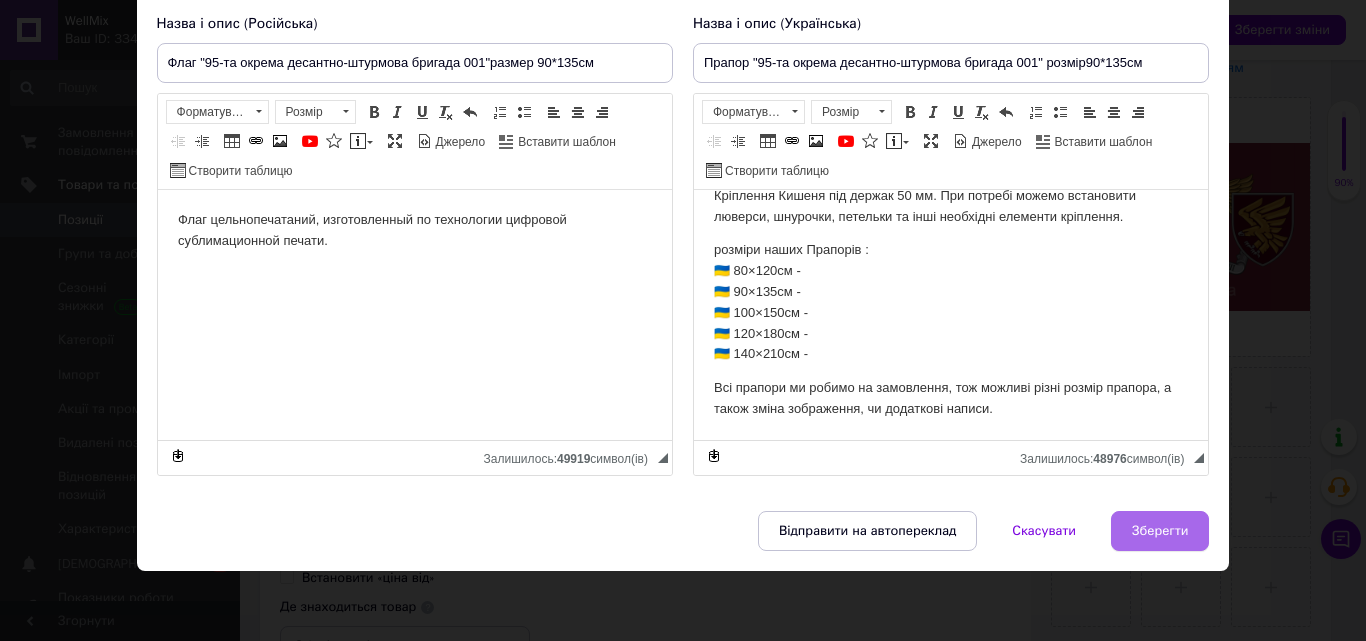 click on "Зберегти" at bounding box center [1160, 531] 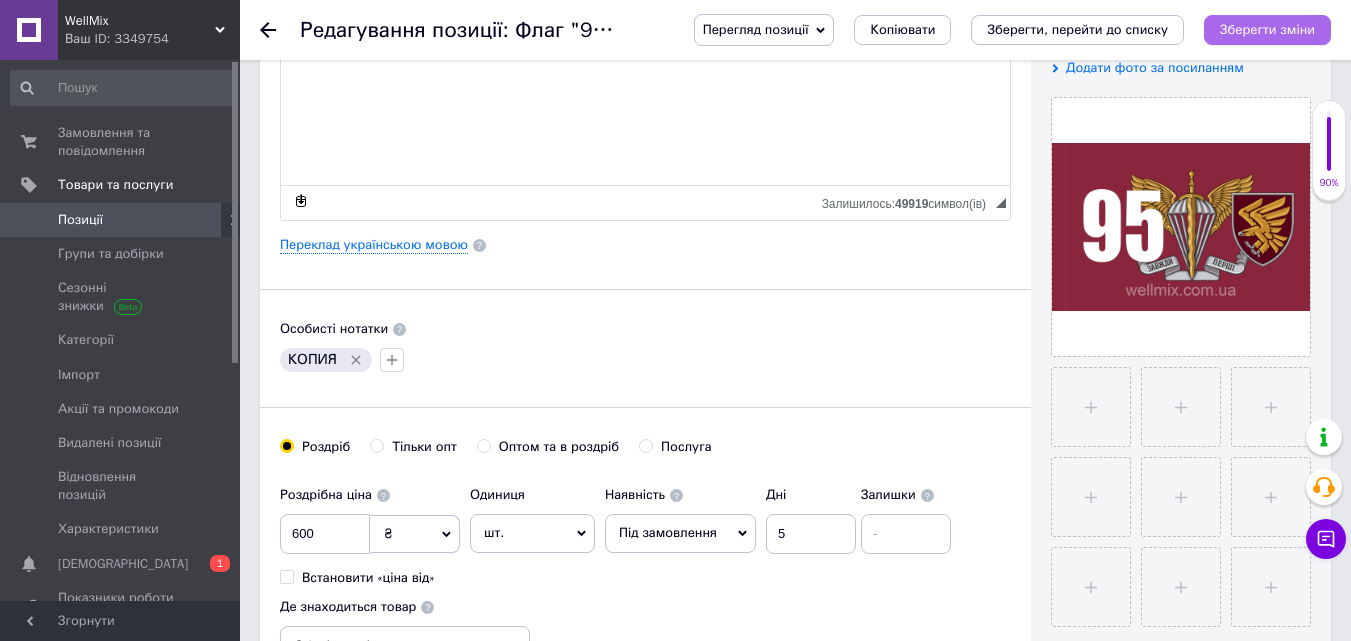 click on "Зберегти зміни" at bounding box center [1267, 29] 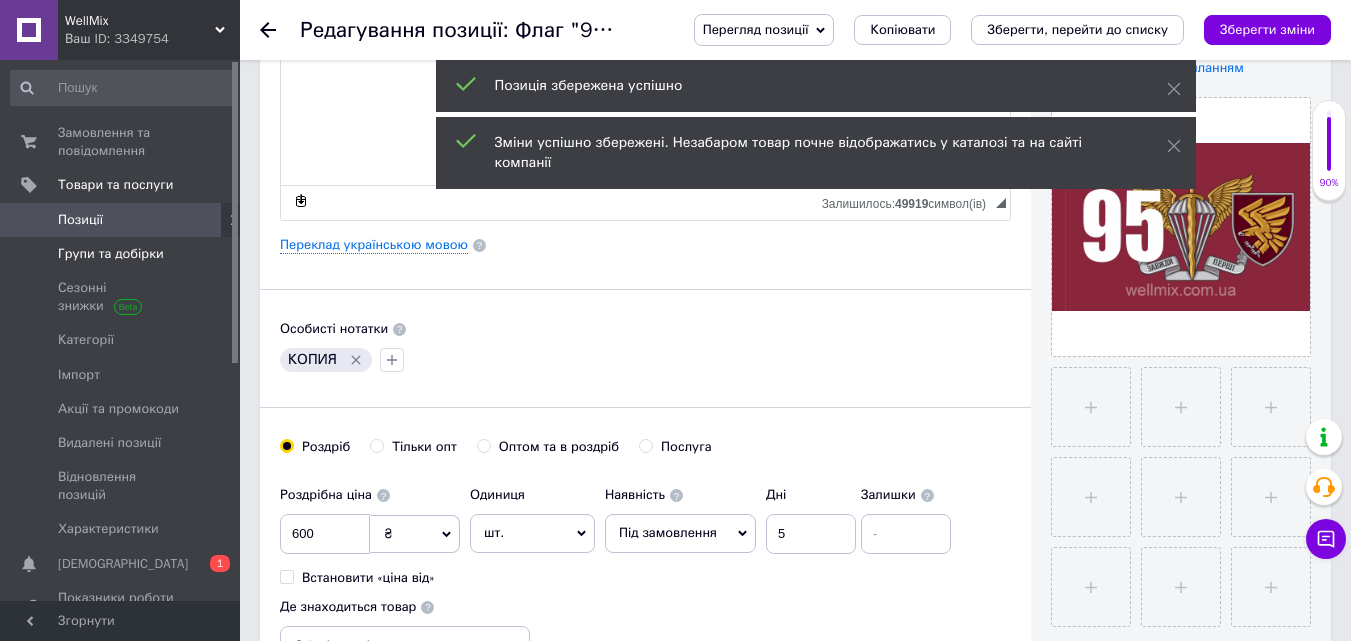 click on "Групи та добірки" at bounding box center (111, 254) 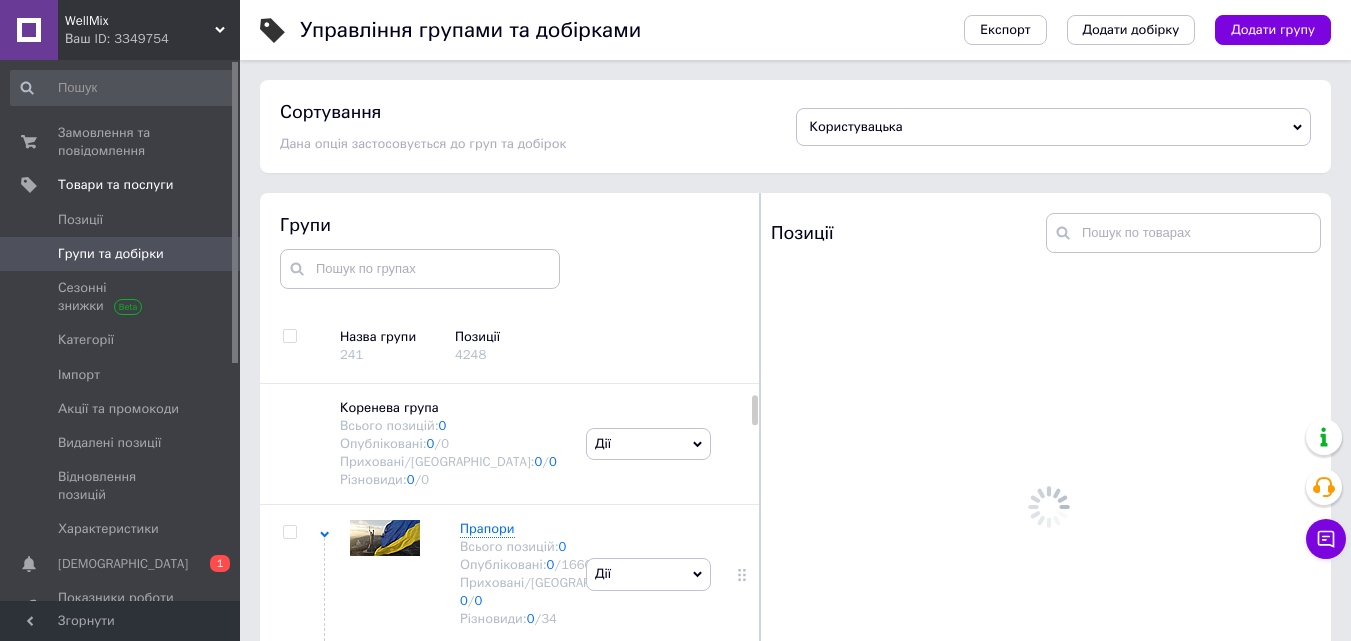 scroll, scrollTop: 113, scrollLeft: 0, axis: vertical 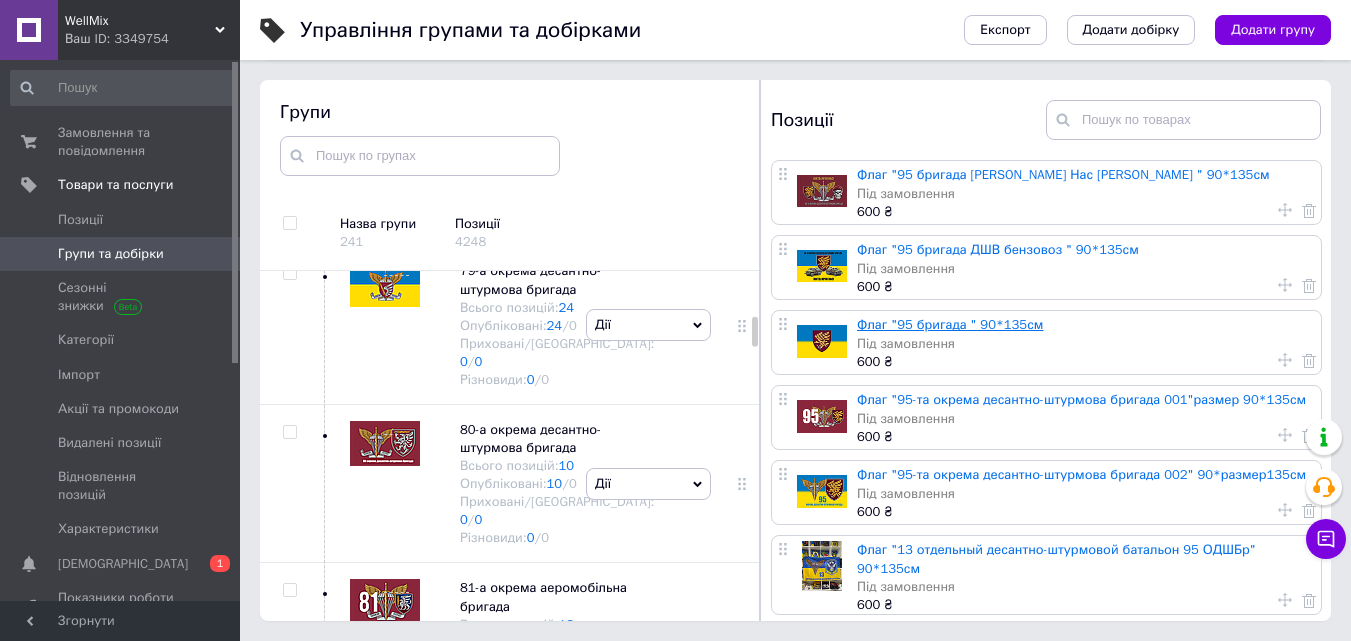 click on "Флаг "95 бригада  " 90*135см" at bounding box center (950, 324) 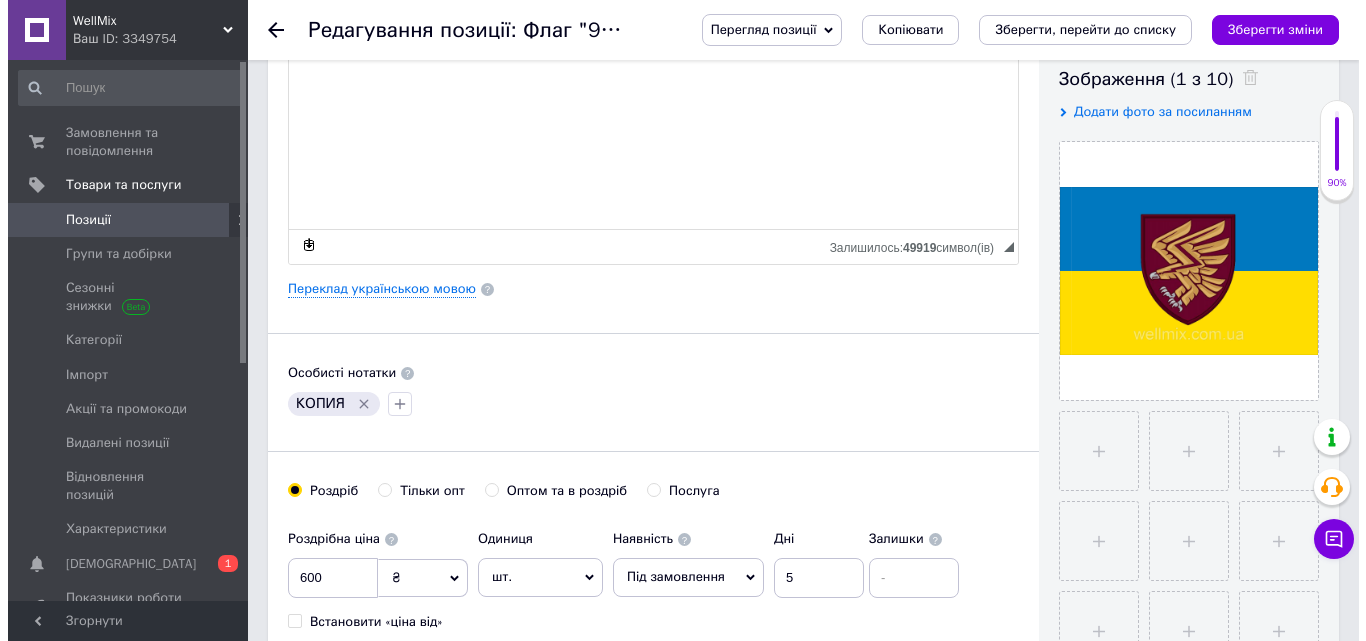 scroll, scrollTop: 400, scrollLeft: 0, axis: vertical 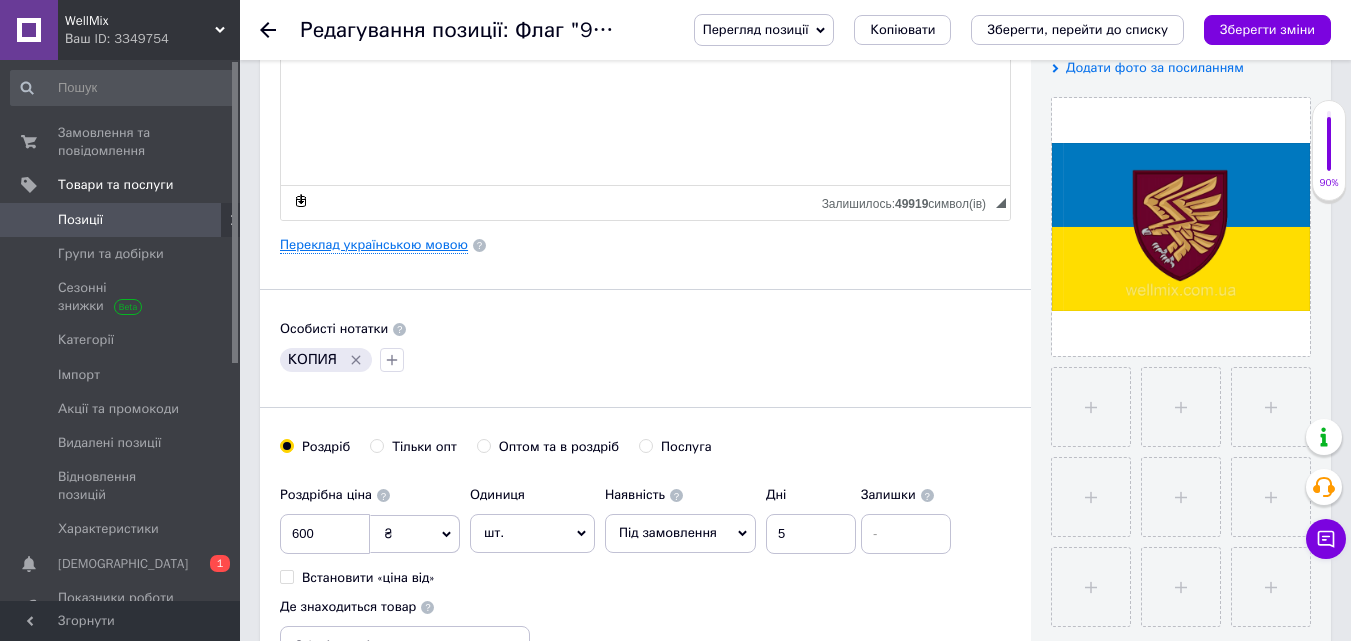 click on "Переклад українською мовою" at bounding box center [374, 245] 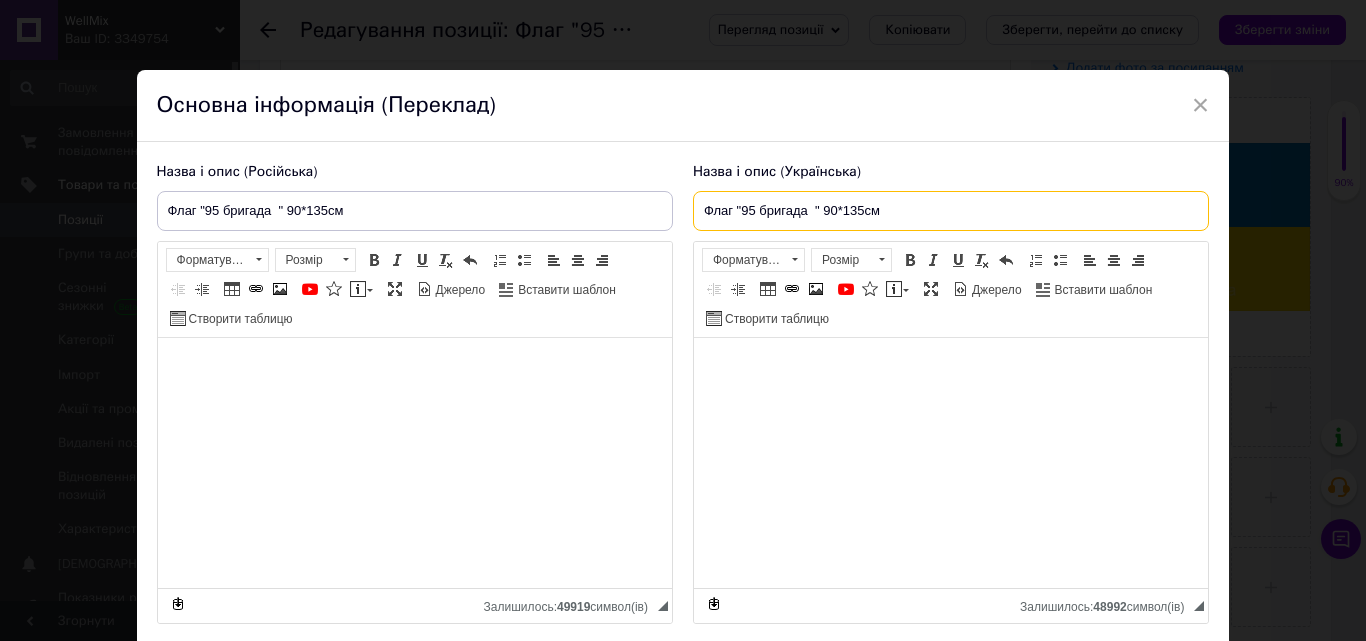 click on "Флаг "95 бригада  " 90*135см" at bounding box center (951, 211) 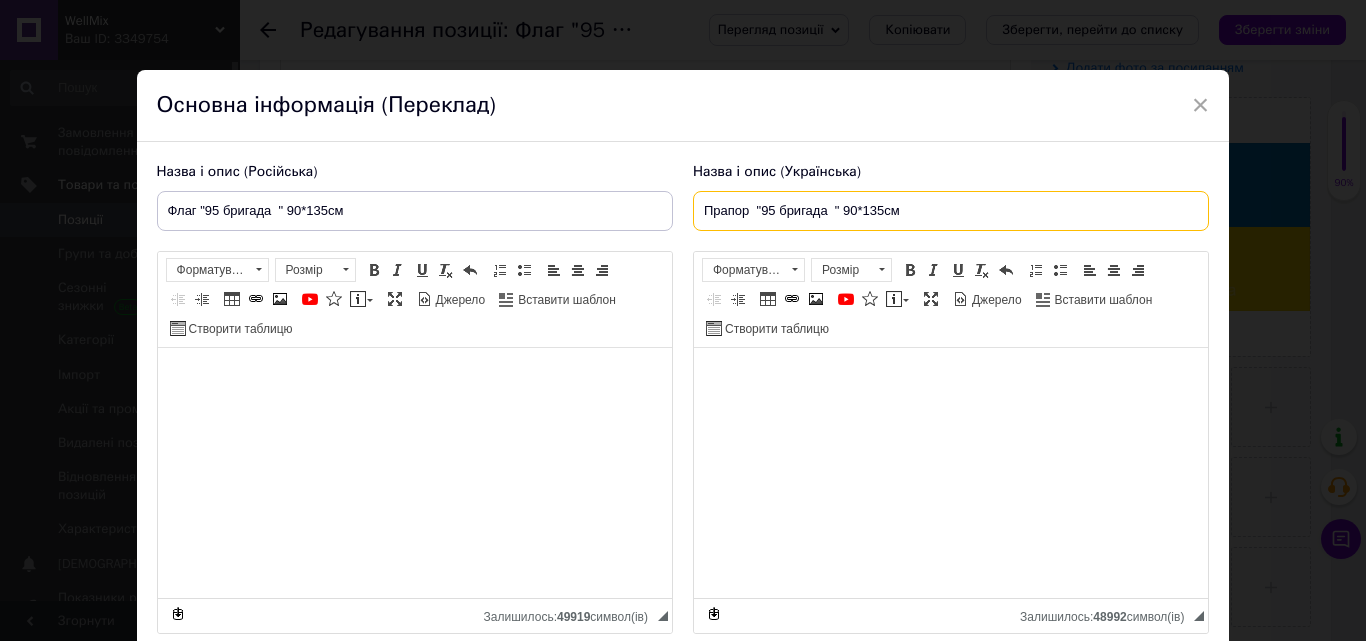 click on "Прапор  "95 бригада  " 90*135см" at bounding box center [951, 211] 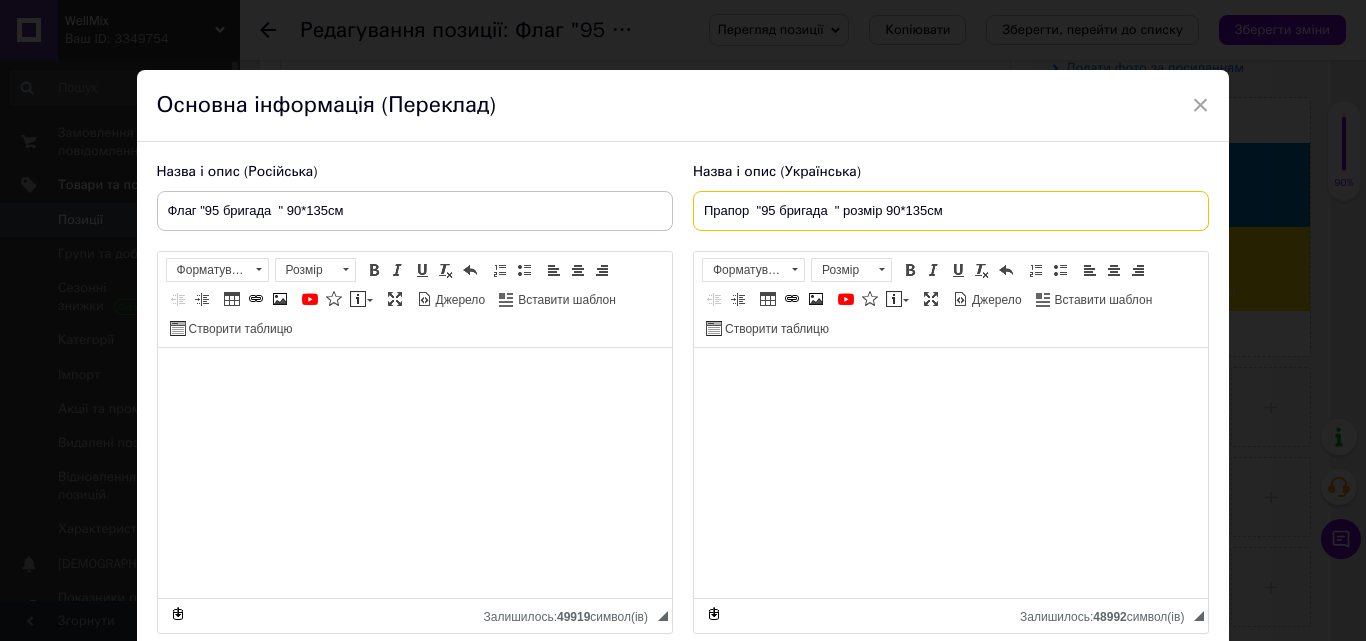 type on "Прапор  "95 бригада  " розмір 90*135см" 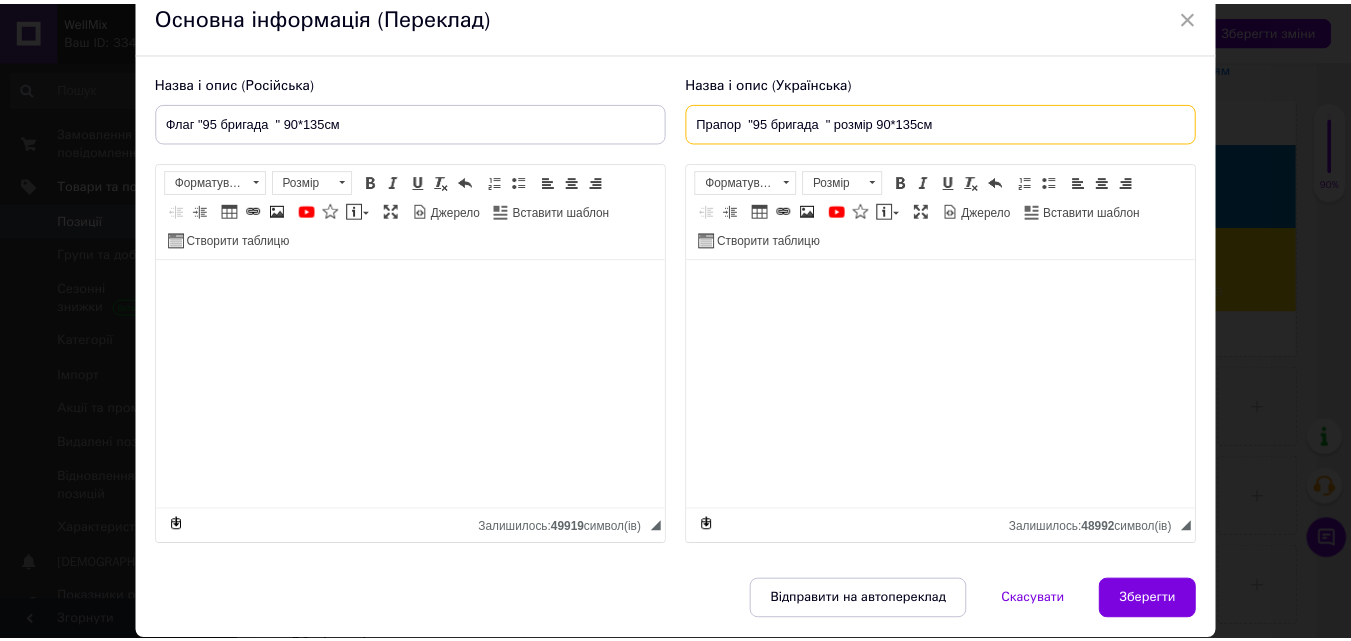 scroll, scrollTop: 133, scrollLeft: 0, axis: vertical 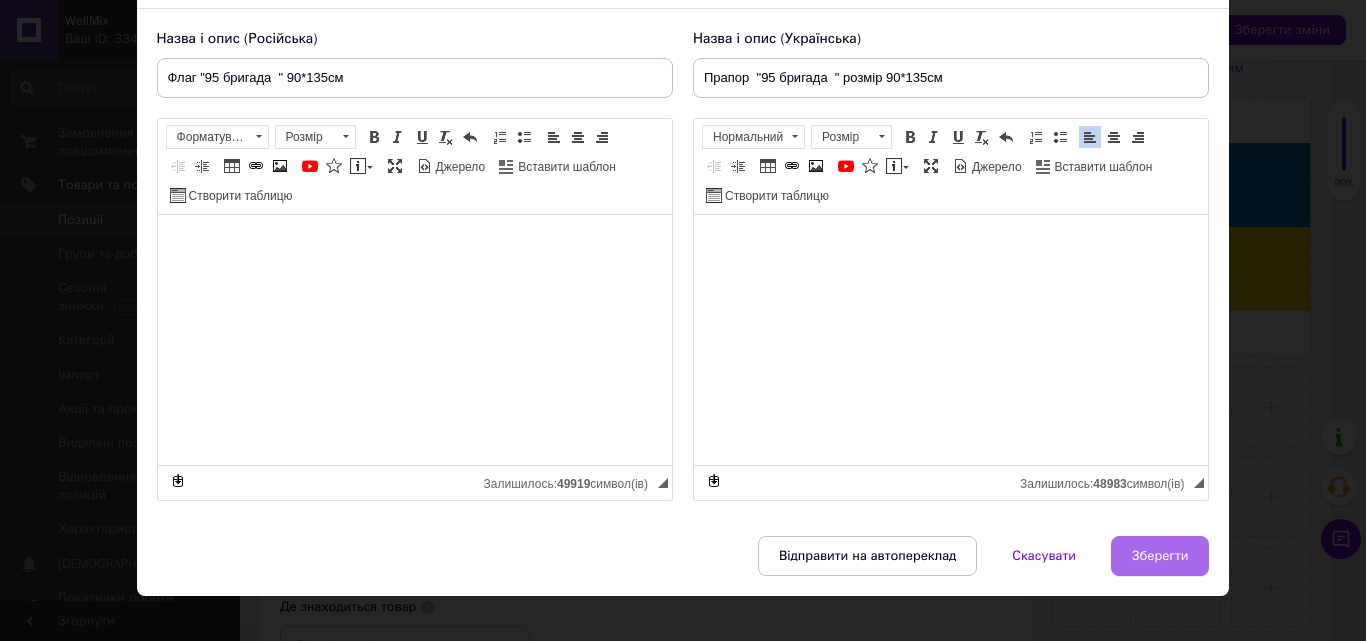 click on "Зберегти" at bounding box center (1160, 556) 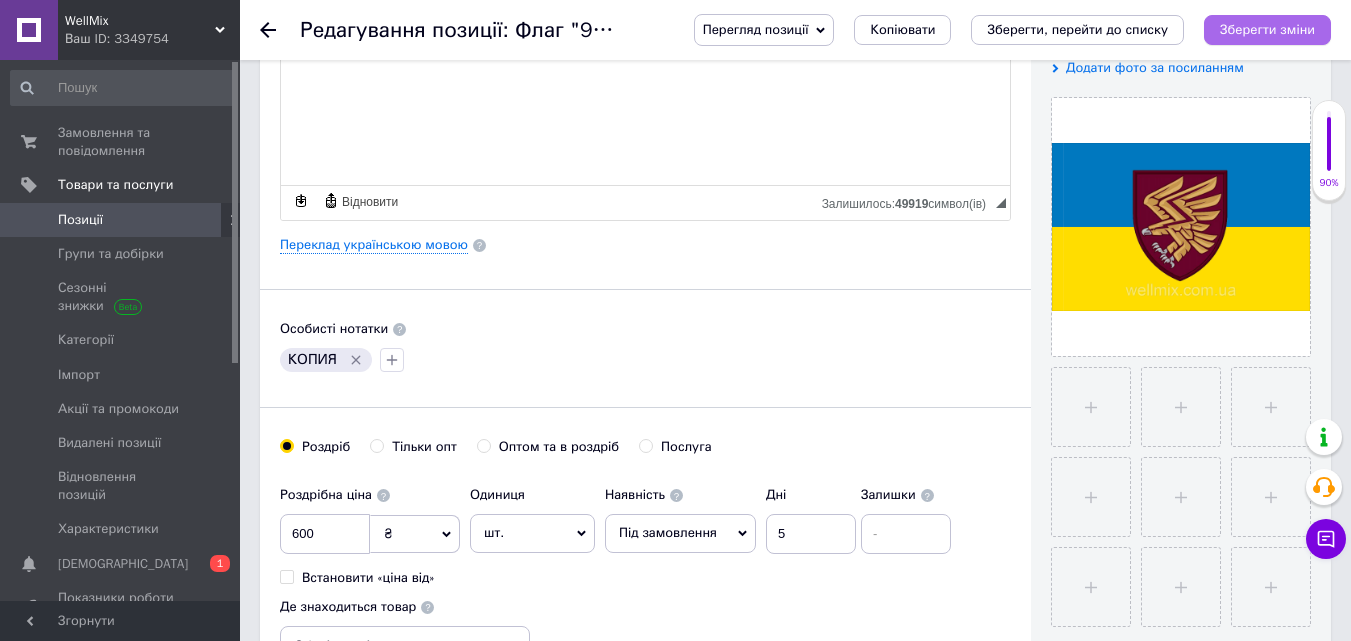 click on "Зберегти зміни" at bounding box center (1267, 29) 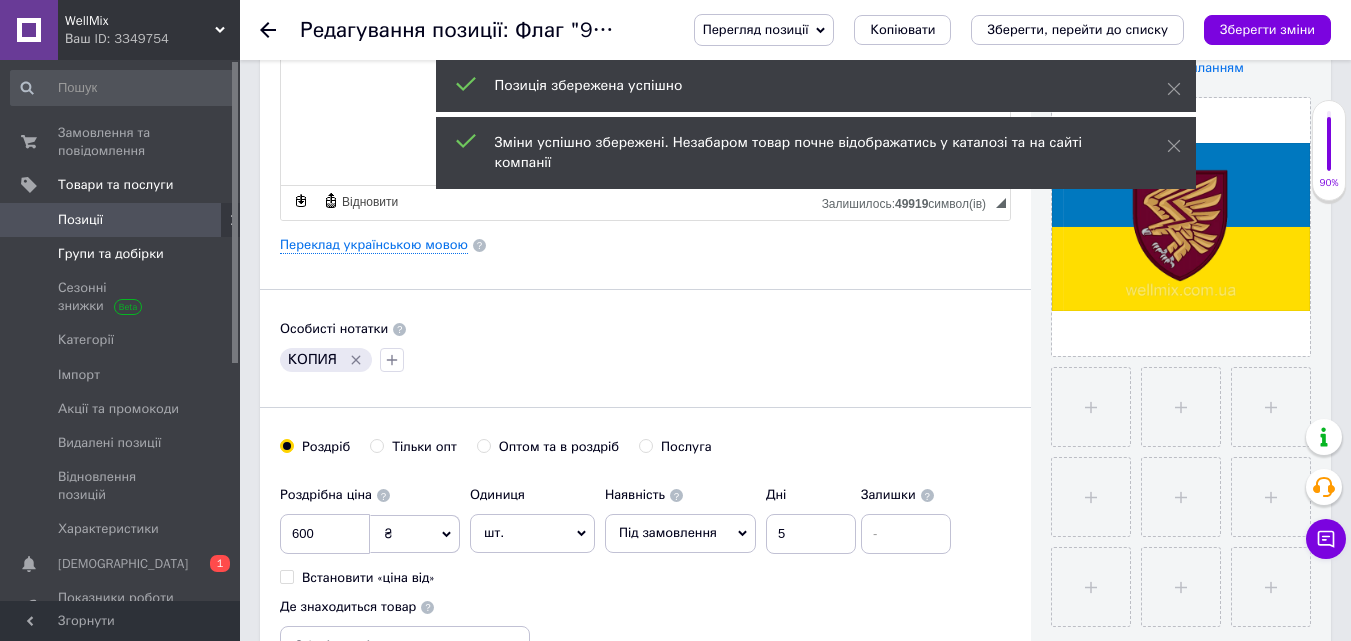 click on "Групи та добірки" at bounding box center (111, 254) 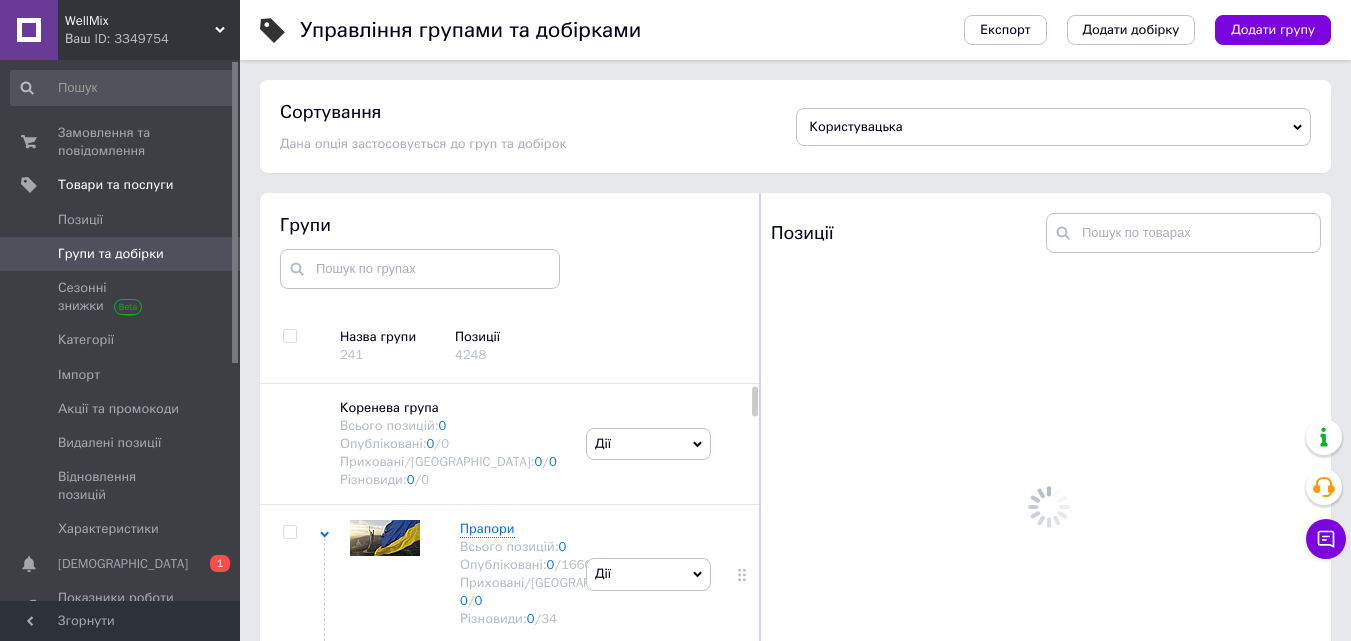 scroll, scrollTop: 113, scrollLeft: 0, axis: vertical 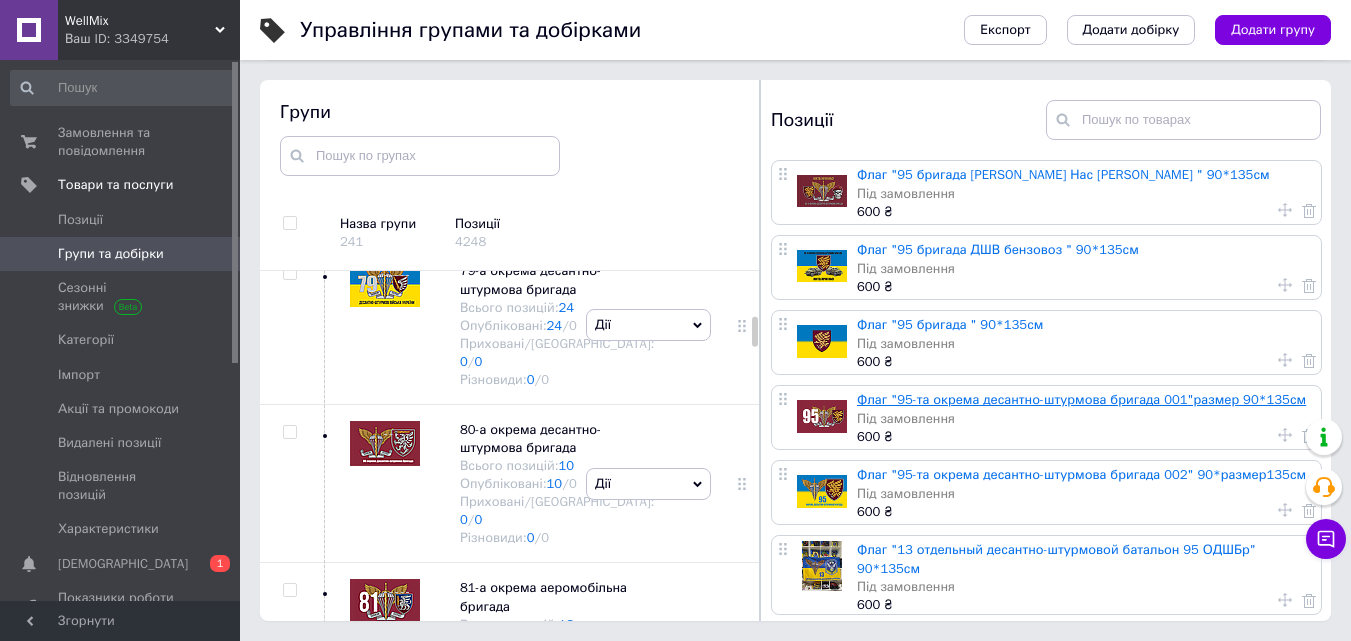 click on "Флаг "95-та окрема десантно-штурмова бригада 001"размер 90*135см" at bounding box center (1081, 399) 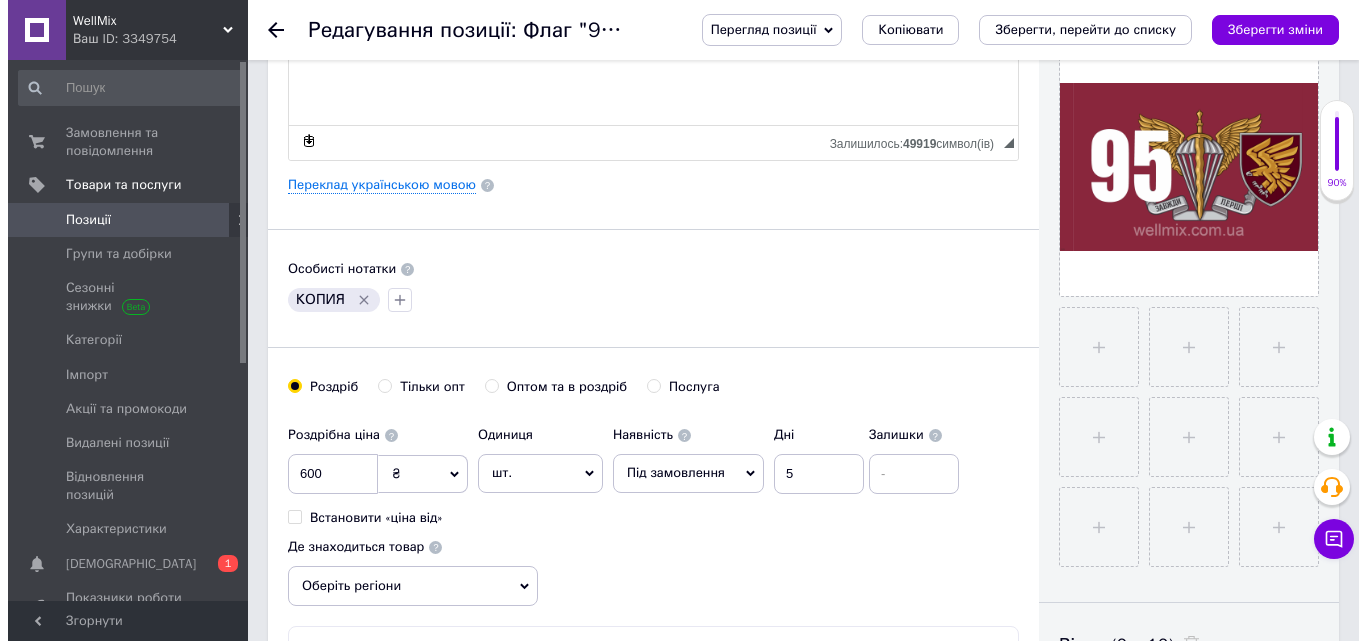 scroll, scrollTop: 533, scrollLeft: 0, axis: vertical 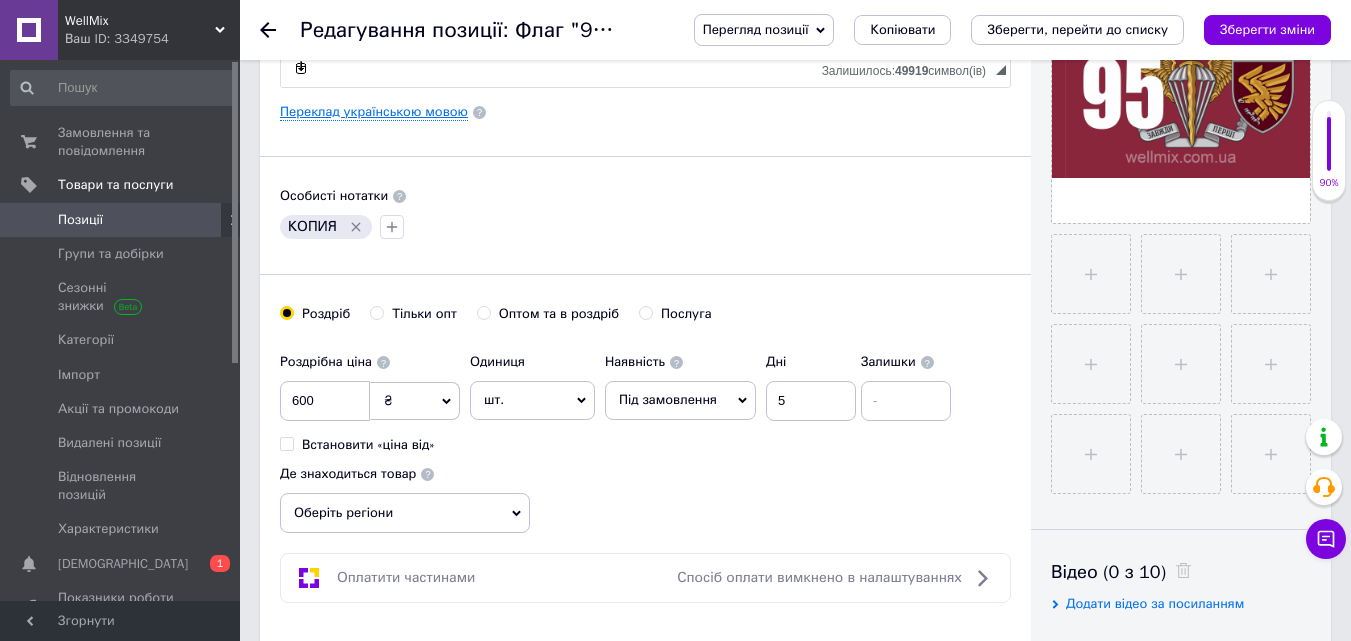 click on "Переклад українською мовою" at bounding box center [374, 112] 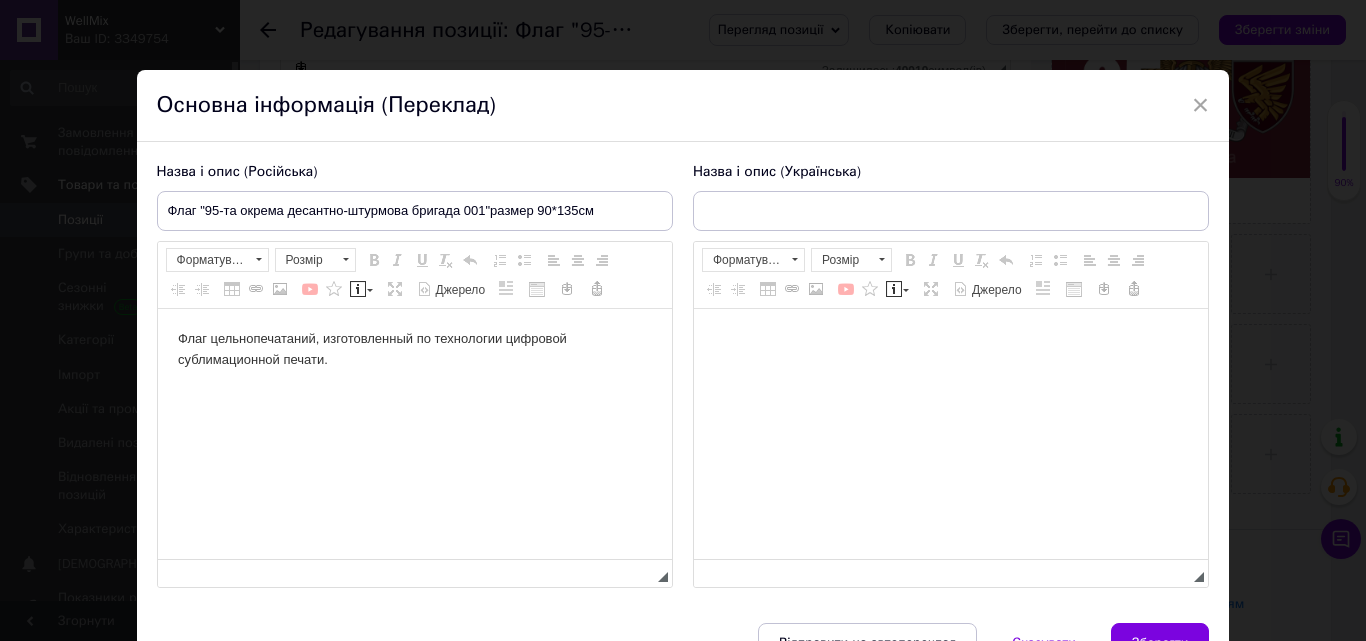 scroll, scrollTop: 0, scrollLeft: 0, axis: both 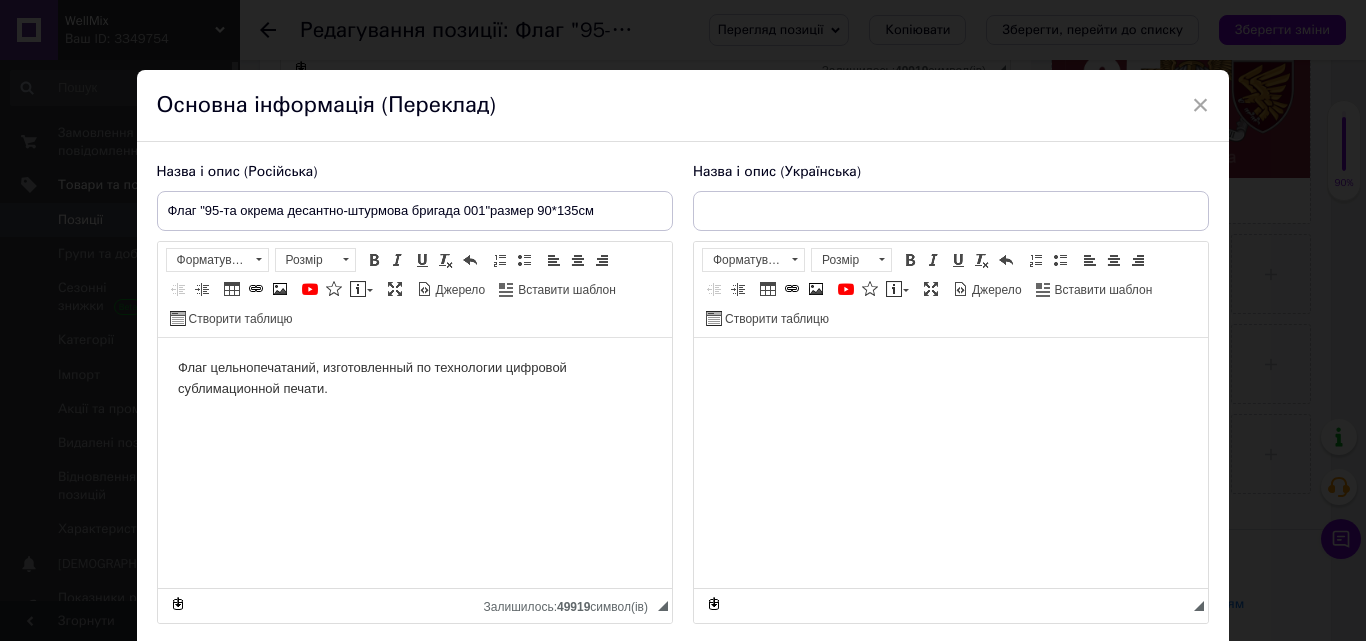 type on "Прапор "95-та окрема десантно-штурмова бригада 001" розмір90*135см" 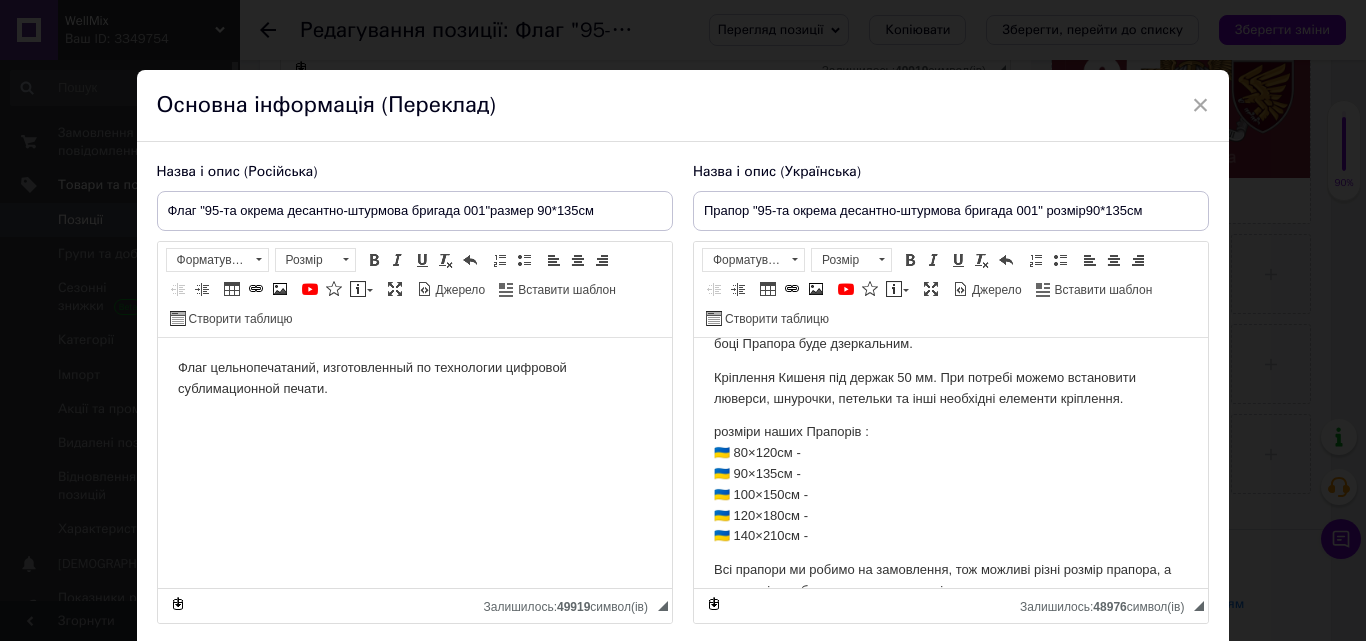 scroll, scrollTop: 339, scrollLeft: 0, axis: vertical 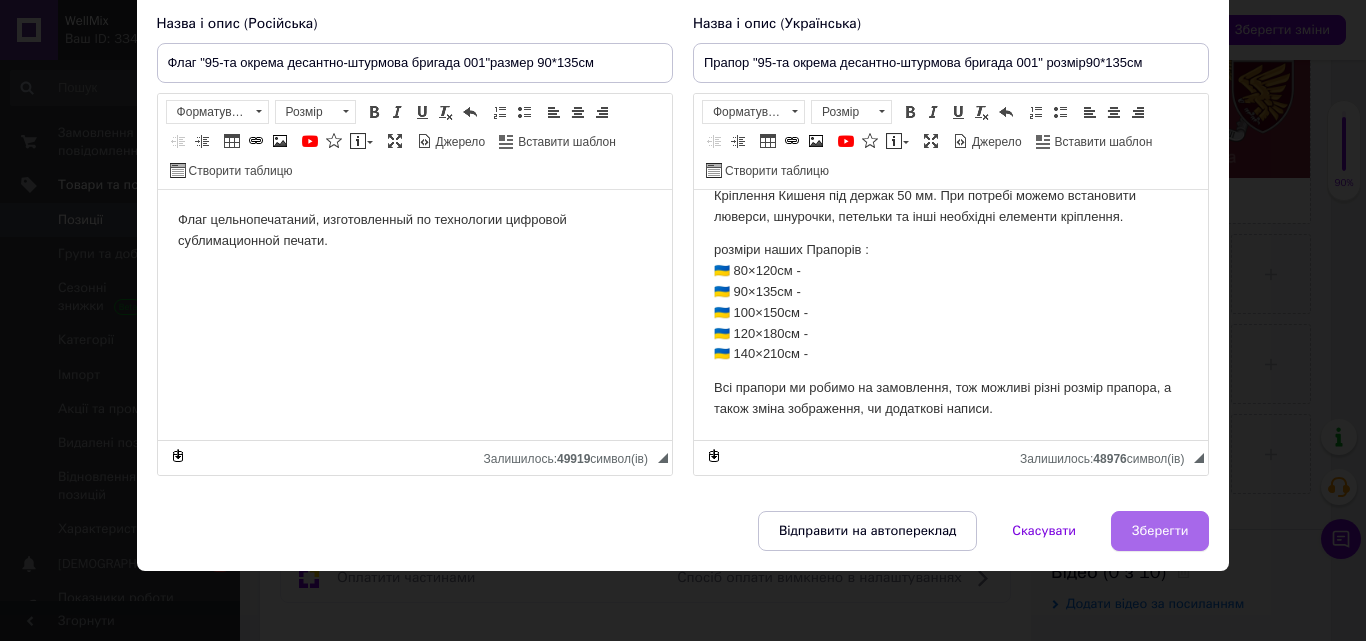 click on "Зберегти" at bounding box center (1160, 531) 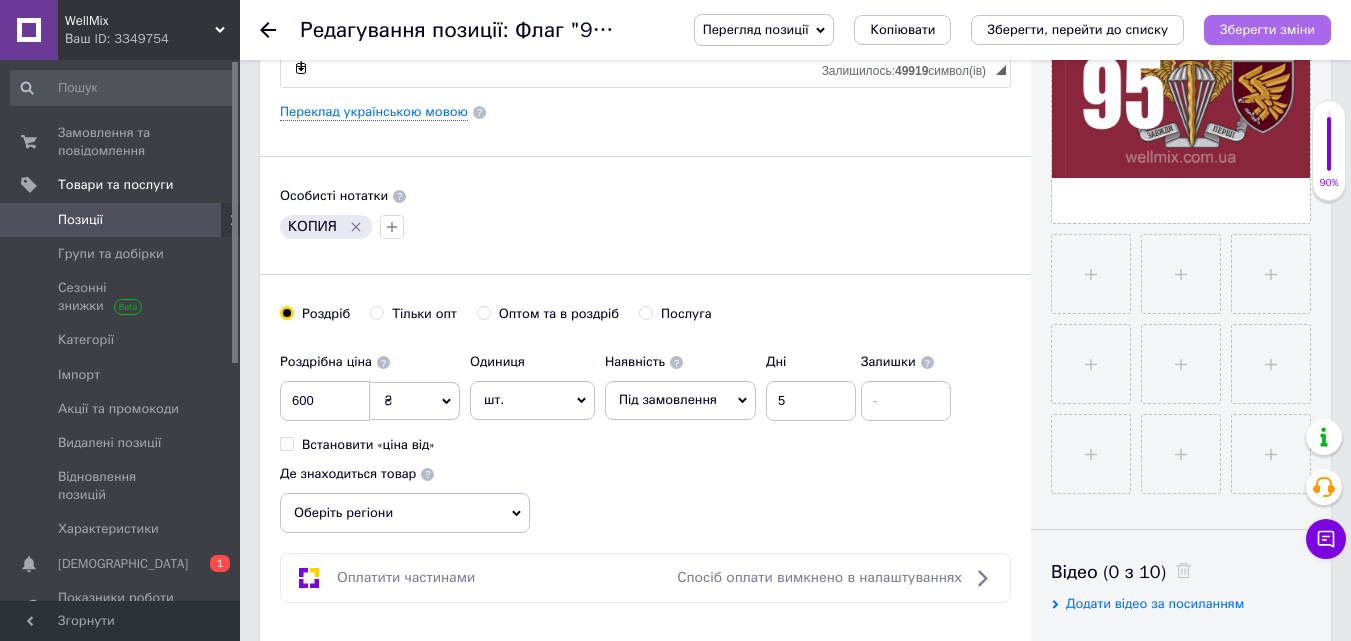 click on "Зберегти зміни" at bounding box center [1267, 29] 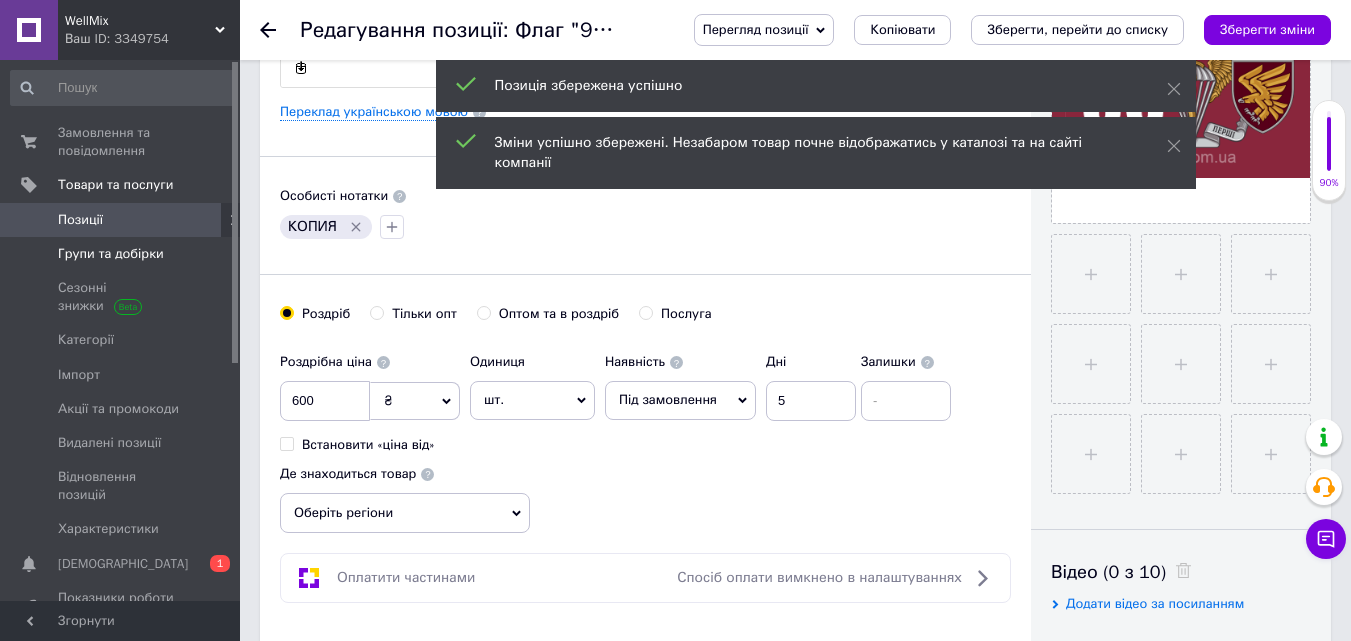 click on "Групи та добірки" at bounding box center [111, 254] 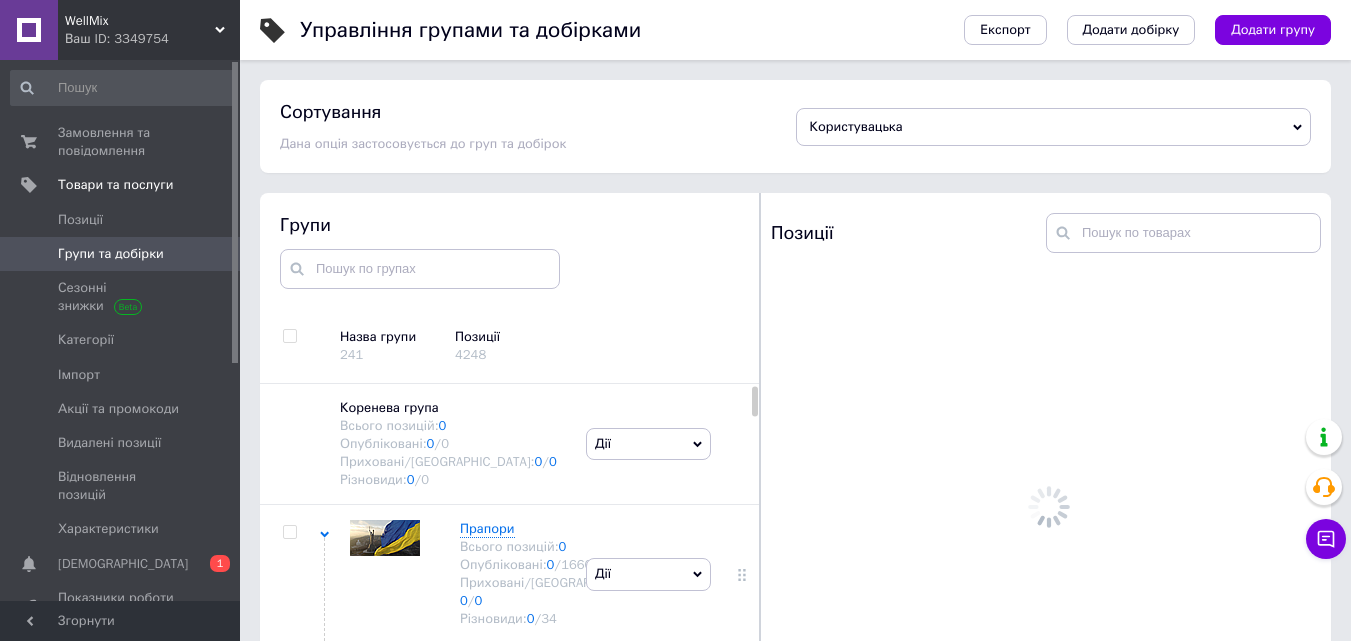 scroll, scrollTop: 113, scrollLeft: 0, axis: vertical 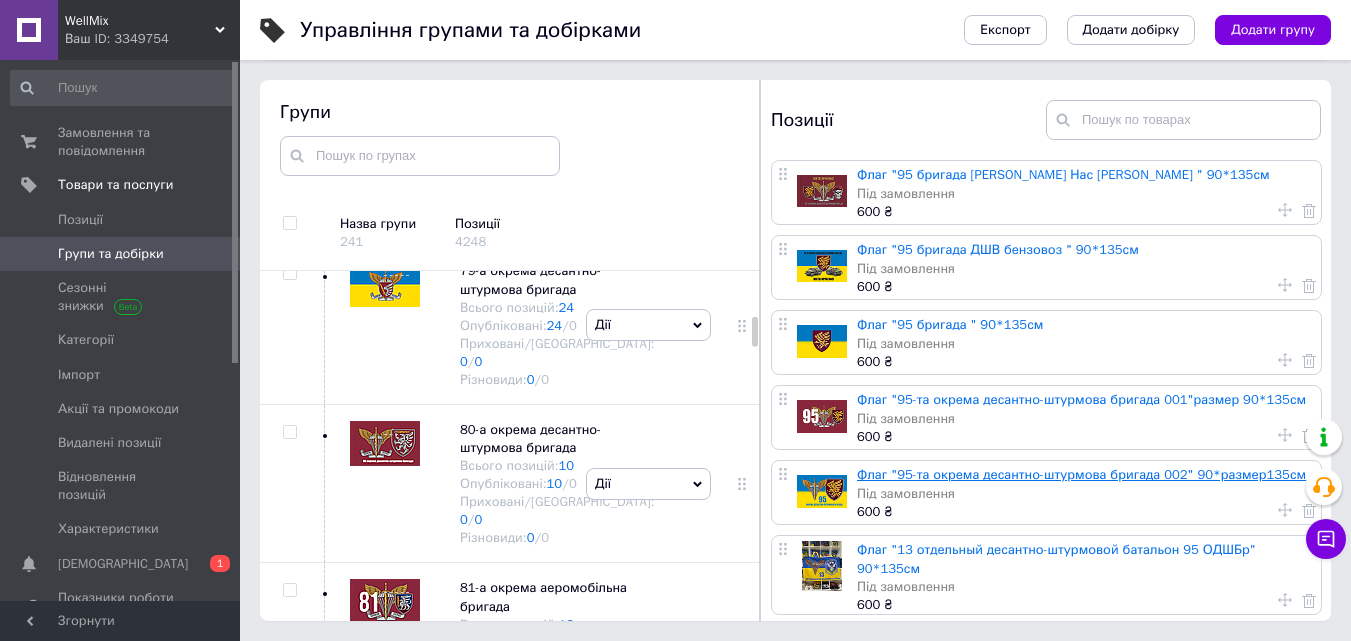click on "Флаг "95-та окрема десантно-штурмова бригада 002" 90*размер135см" at bounding box center (1081, 474) 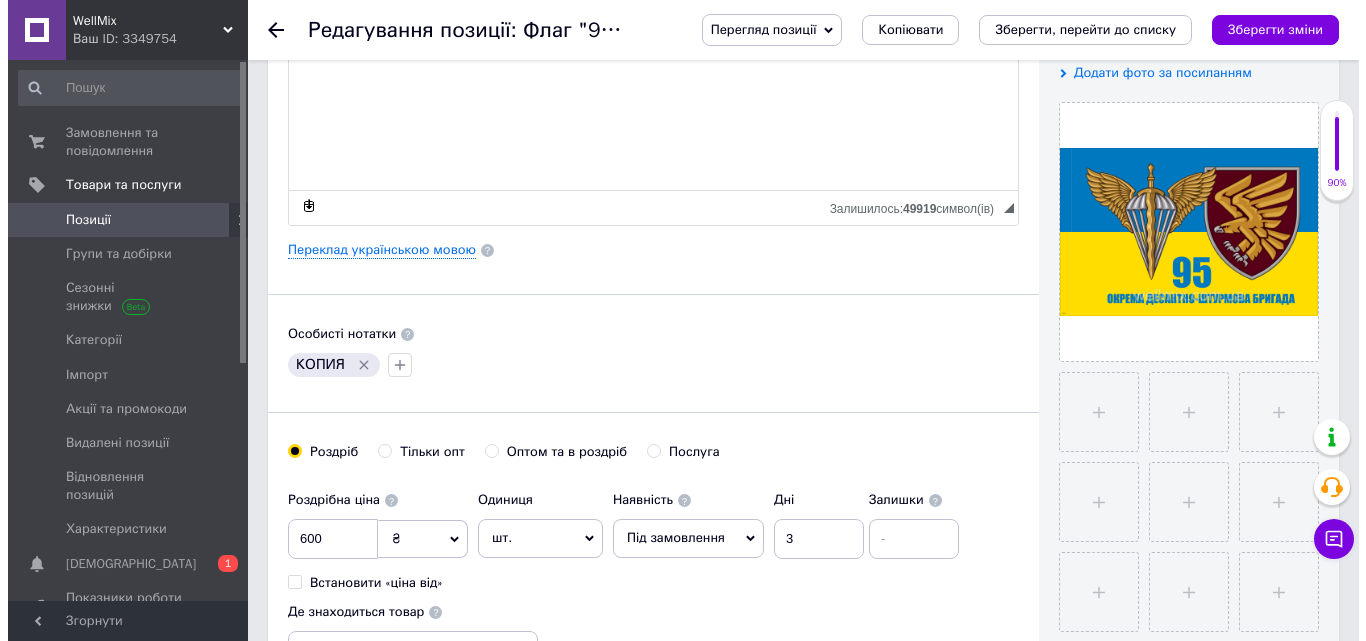 scroll, scrollTop: 400, scrollLeft: 0, axis: vertical 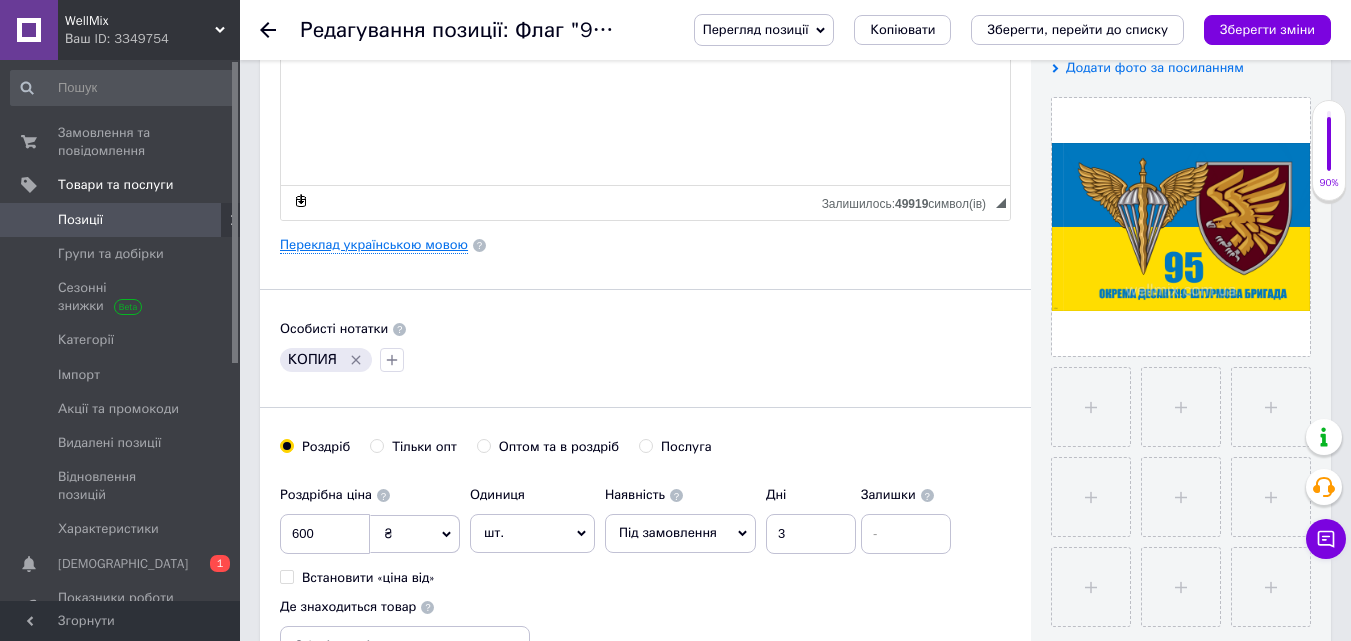 click on "Переклад українською мовою" at bounding box center (374, 245) 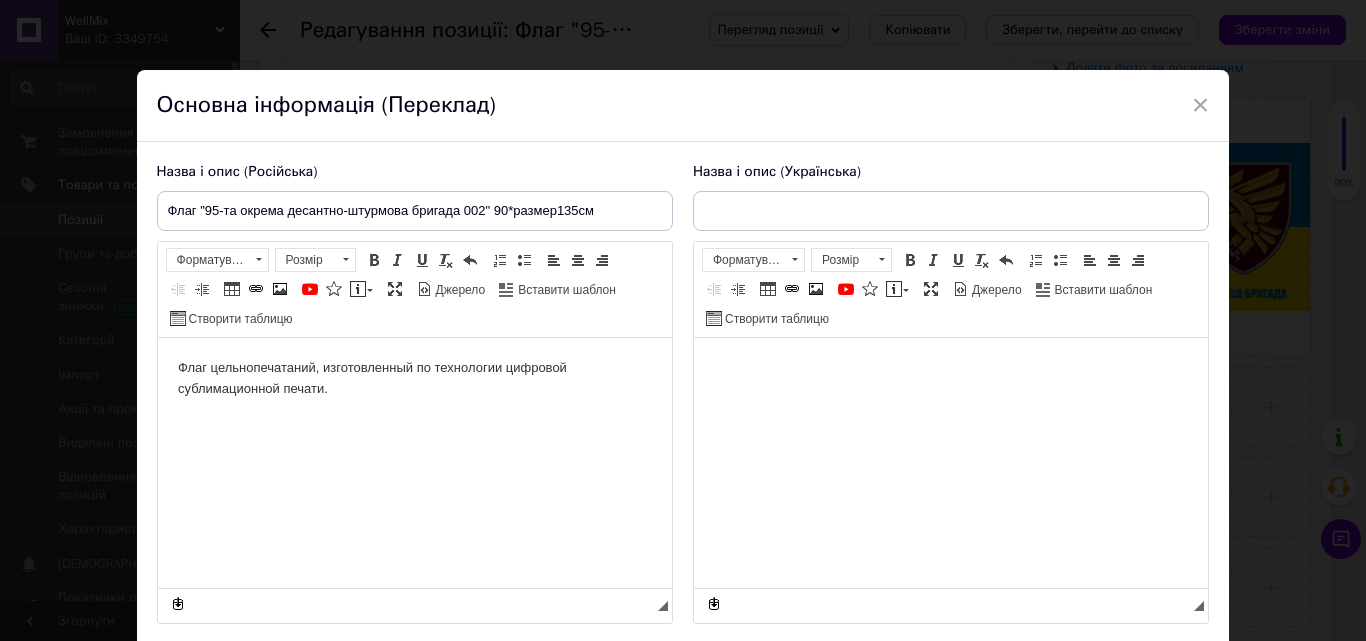 scroll, scrollTop: 0, scrollLeft: 0, axis: both 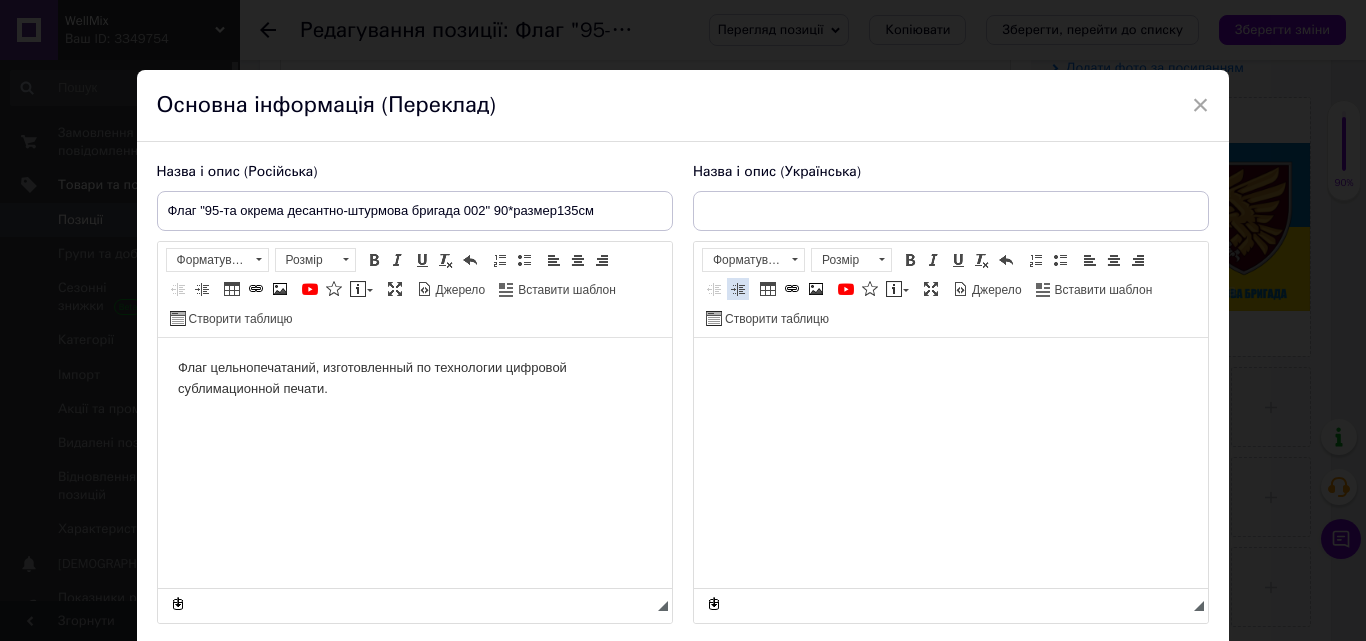 type on "Прапор"95-та окрема десантно-штурмова бригада 002" розмір90*135см" 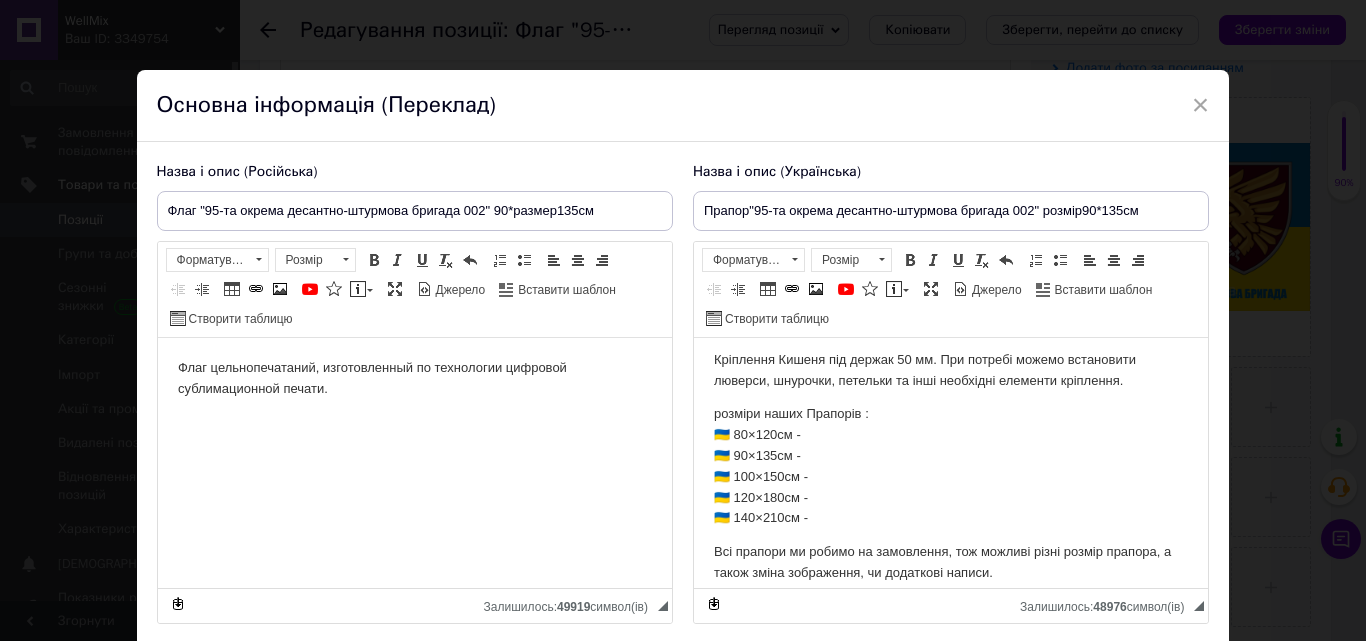 scroll, scrollTop: 339, scrollLeft: 0, axis: vertical 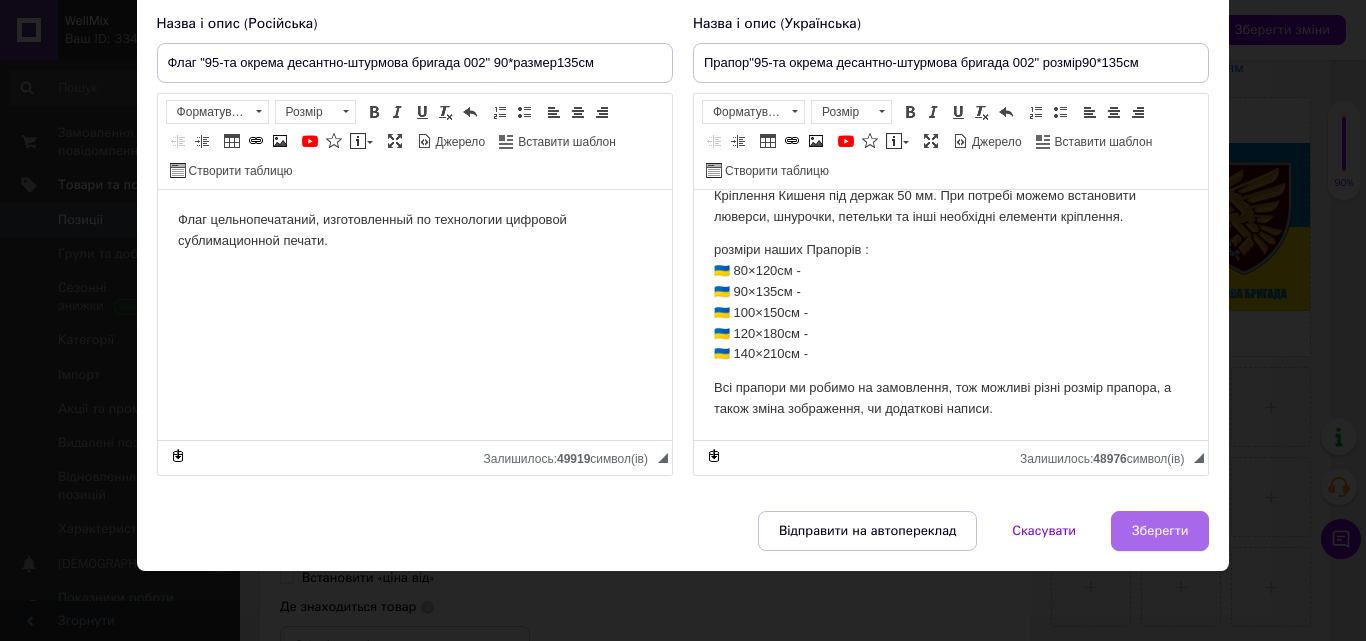 click on "Зберегти" at bounding box center [1160, 531] 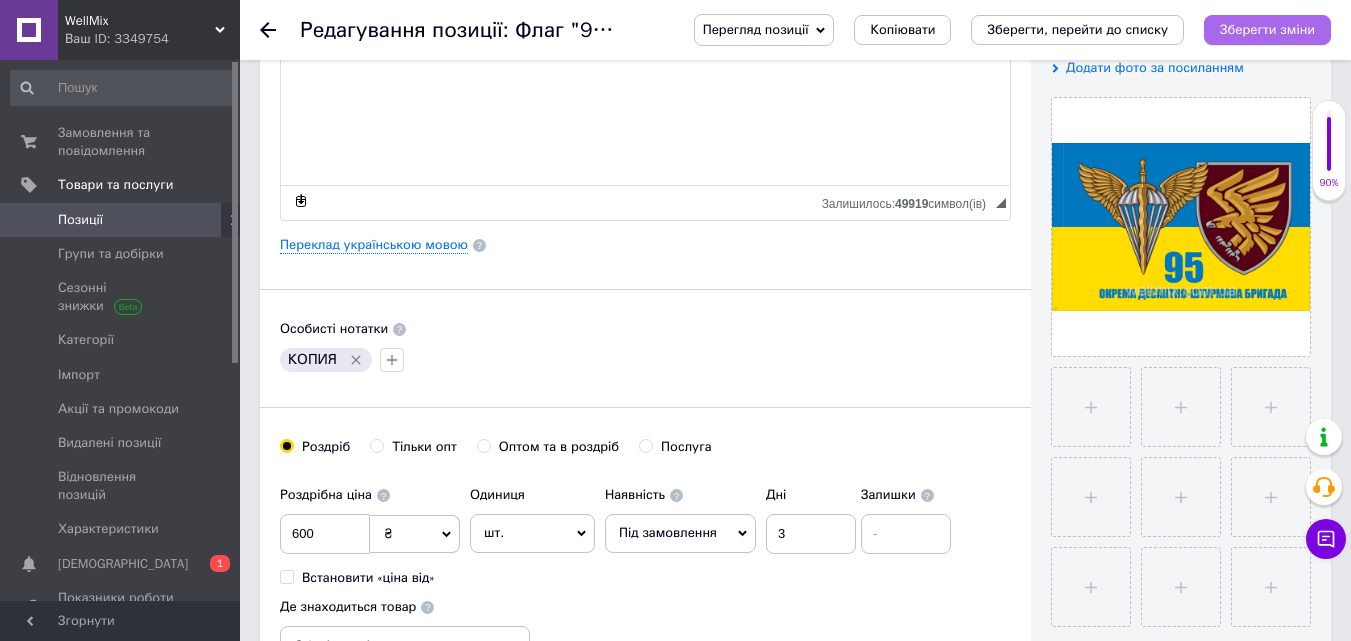 click on "Зберегти зміни" at bounding box center (1267, 29) 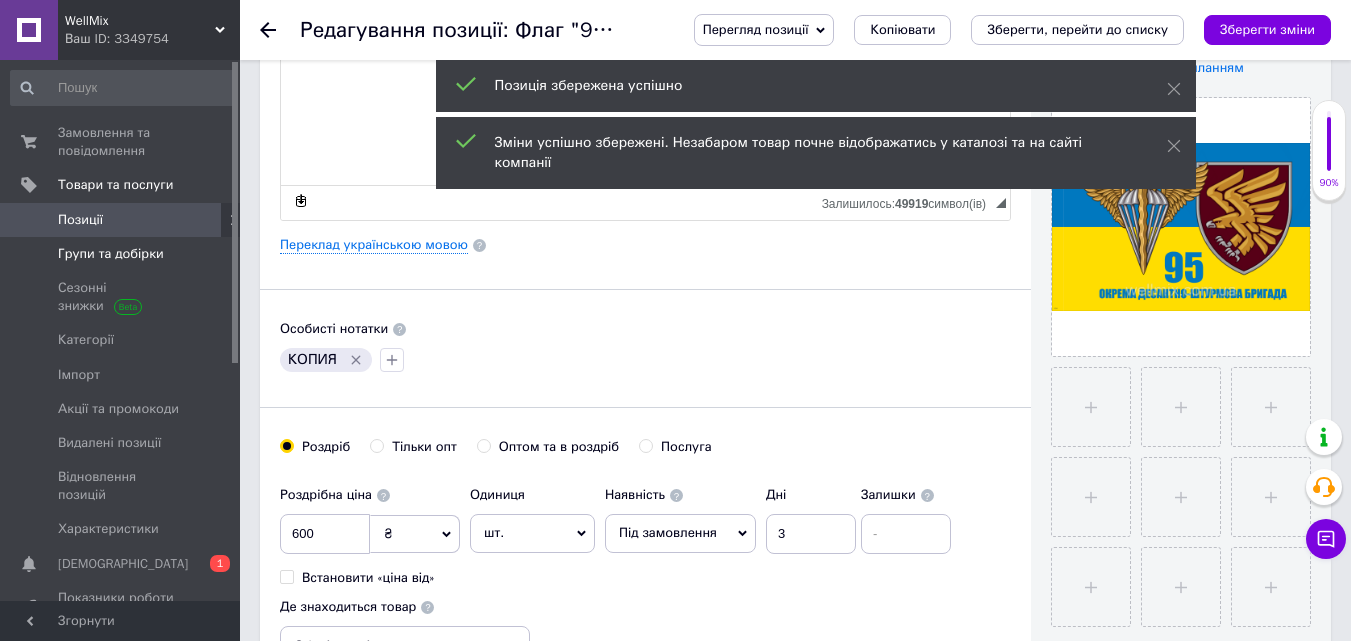 click on "Групи та добірки" at bounding box center [123, 254] 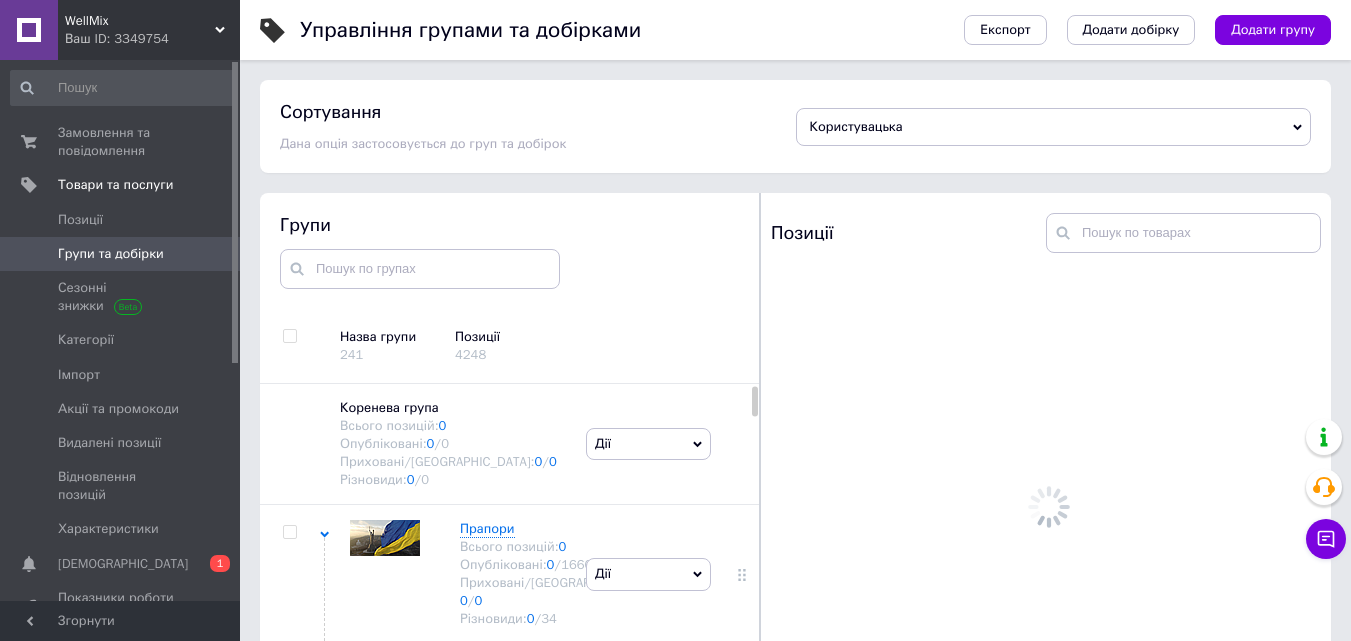scroll, scrollTop: 113, scrollLeft: 0, axis: vertical 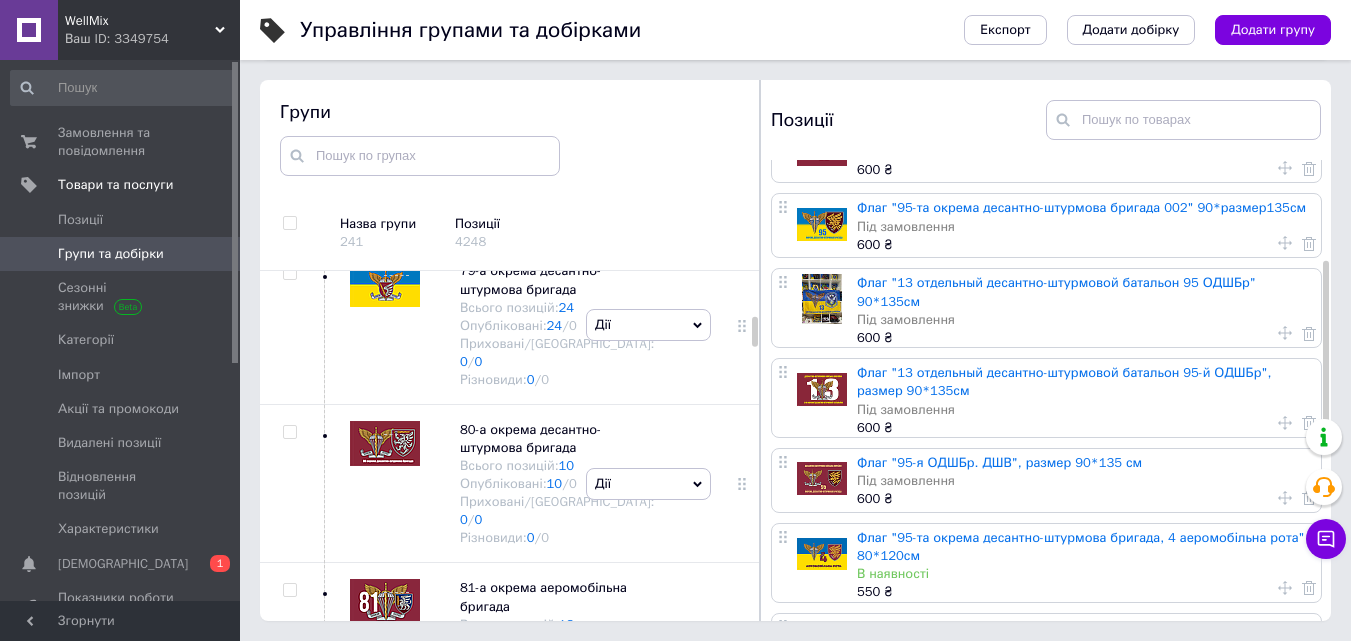 click on "Флаг "13 отдельный десантно-штурмовой батальон 95 ОДШБр" 90*135см" at bounding box center [1056, 291] 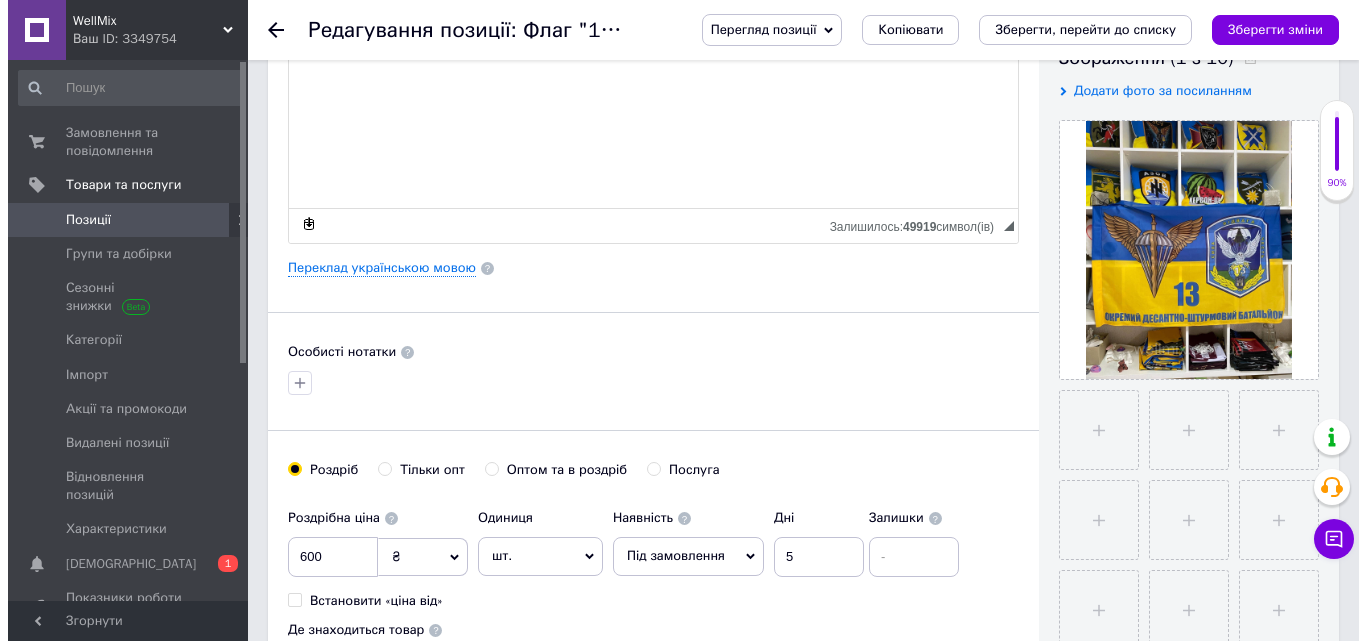 scroll, scrollTop: 400, scrollLeft: 0, axis: vertical 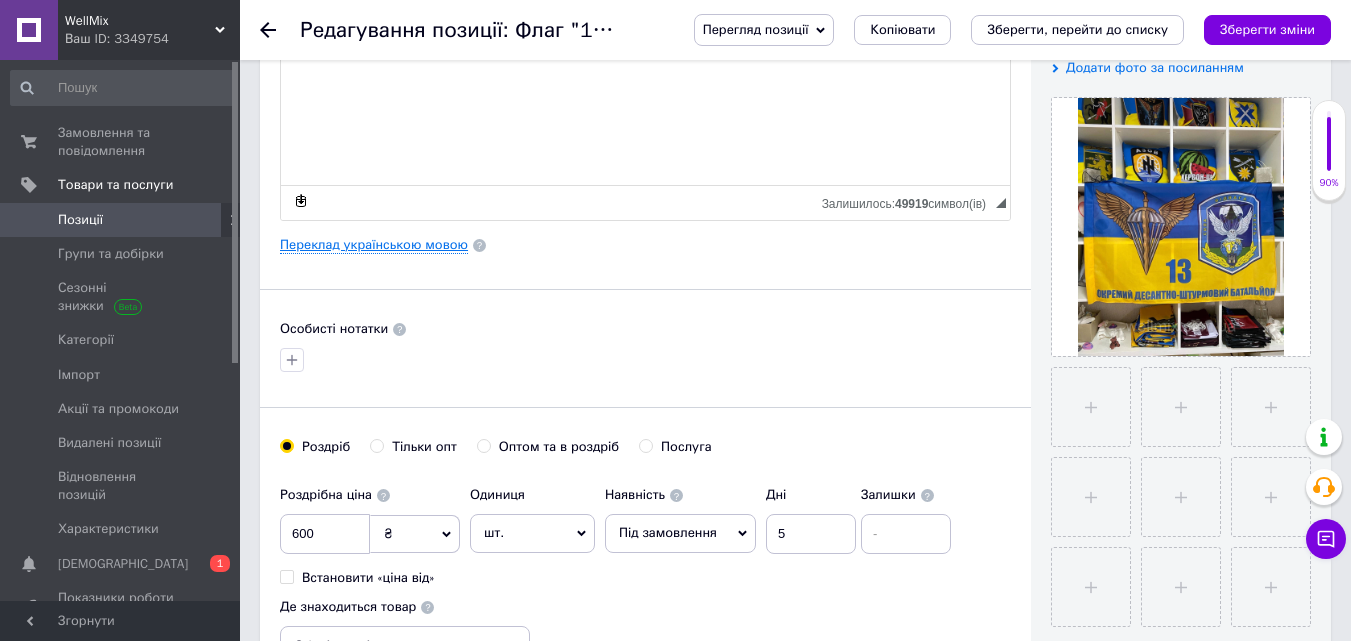 click on "Переклад українською мовою" at bounding box center [374, 245] 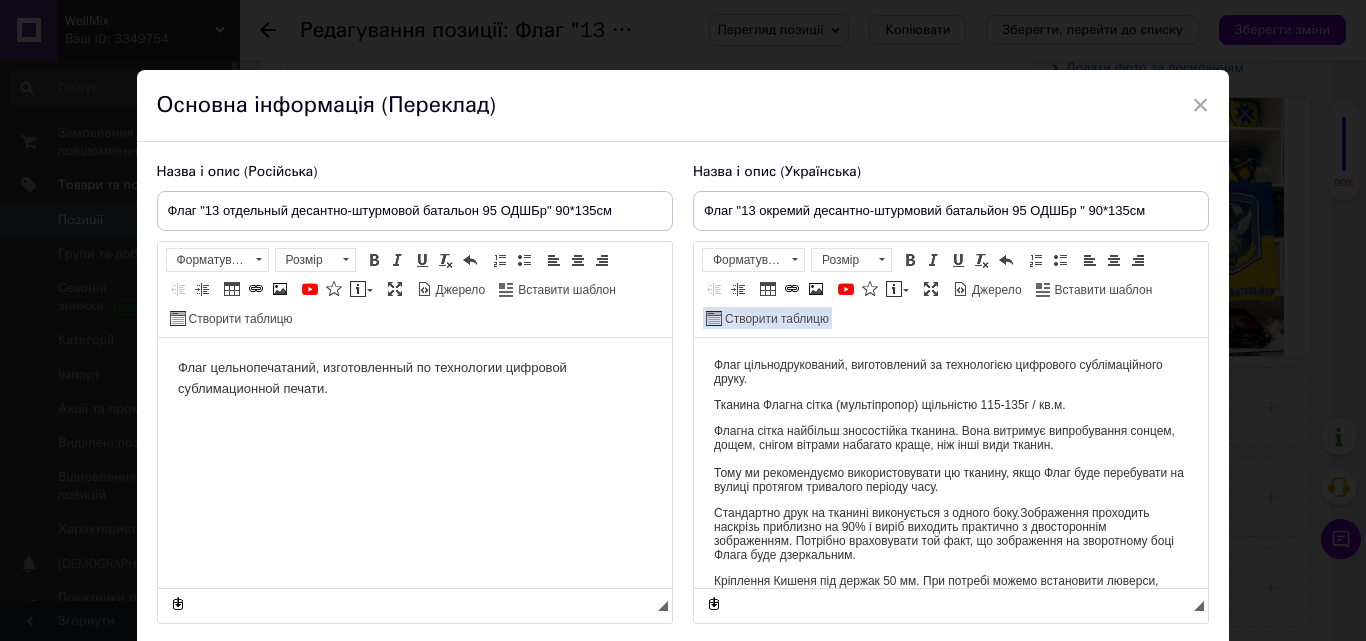 scroll, scrollTop: 0, scrollLeft: 0, axis: both 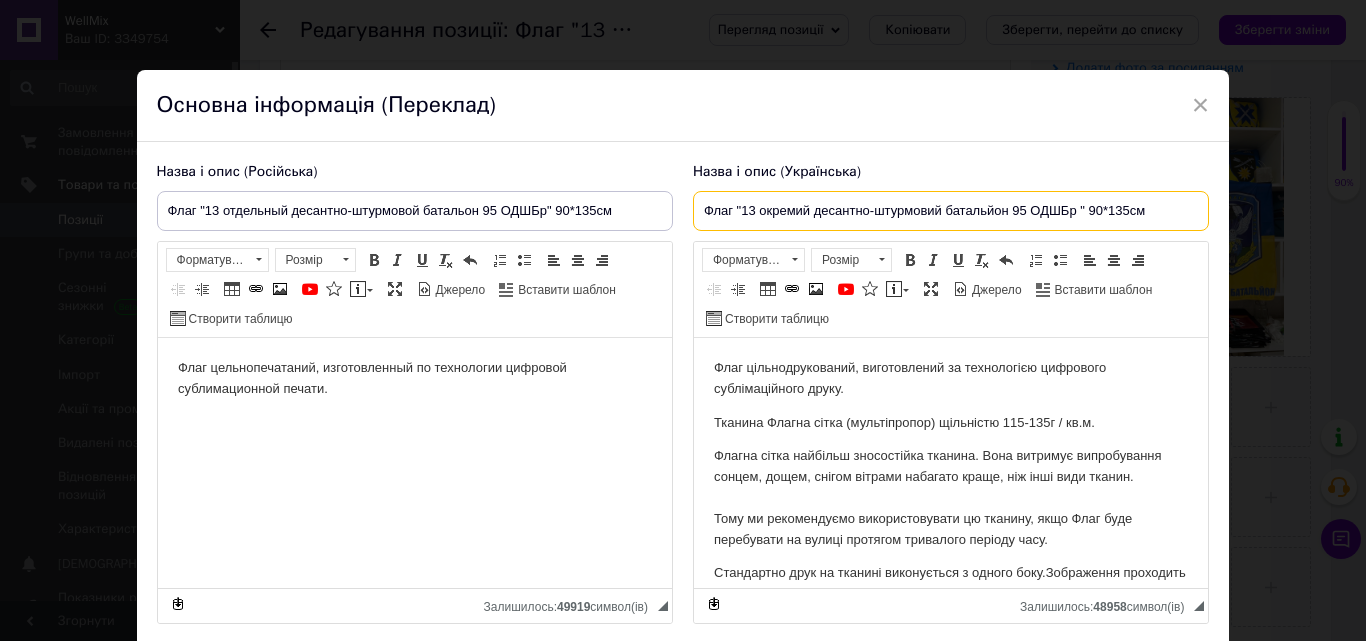 click on "Флаг "13 окремий десантно-штурмовий батальйон 95 ОДШБр " 90*135см" at bounding box center [951, 211] 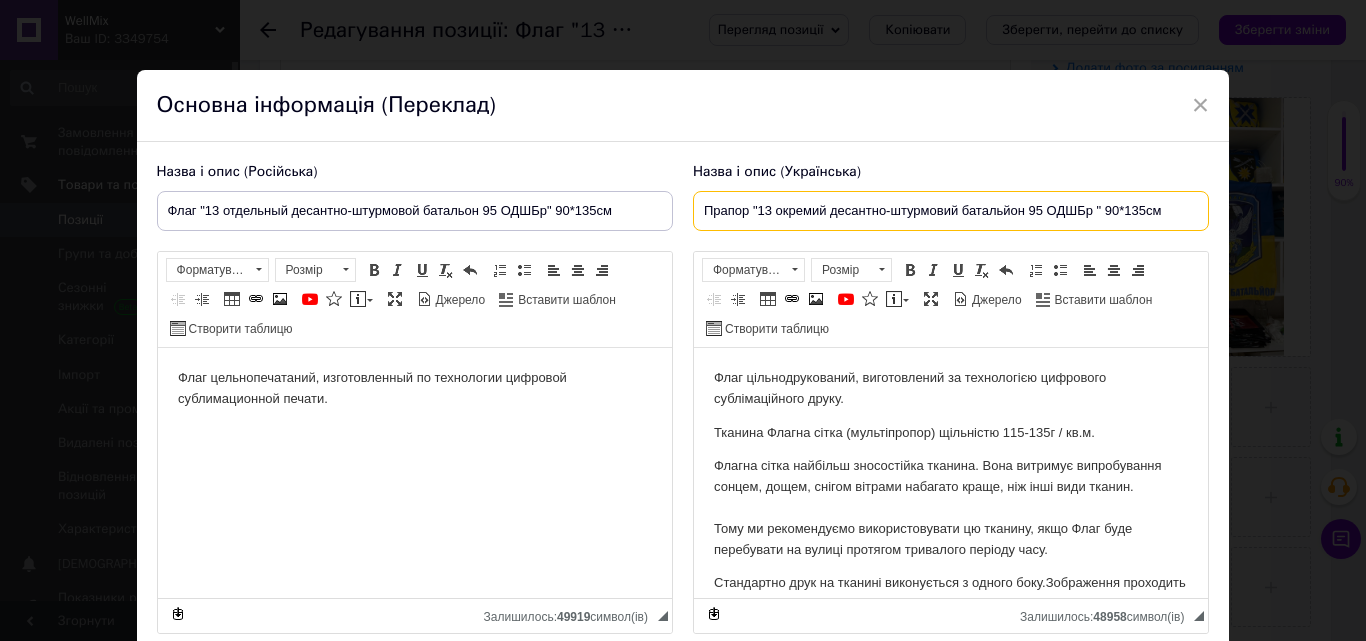click on "Прапор "13 окремий десантно-штурмовий батальйон 95 ОДШБр " 90*135см" at bounding box center (951, 211) 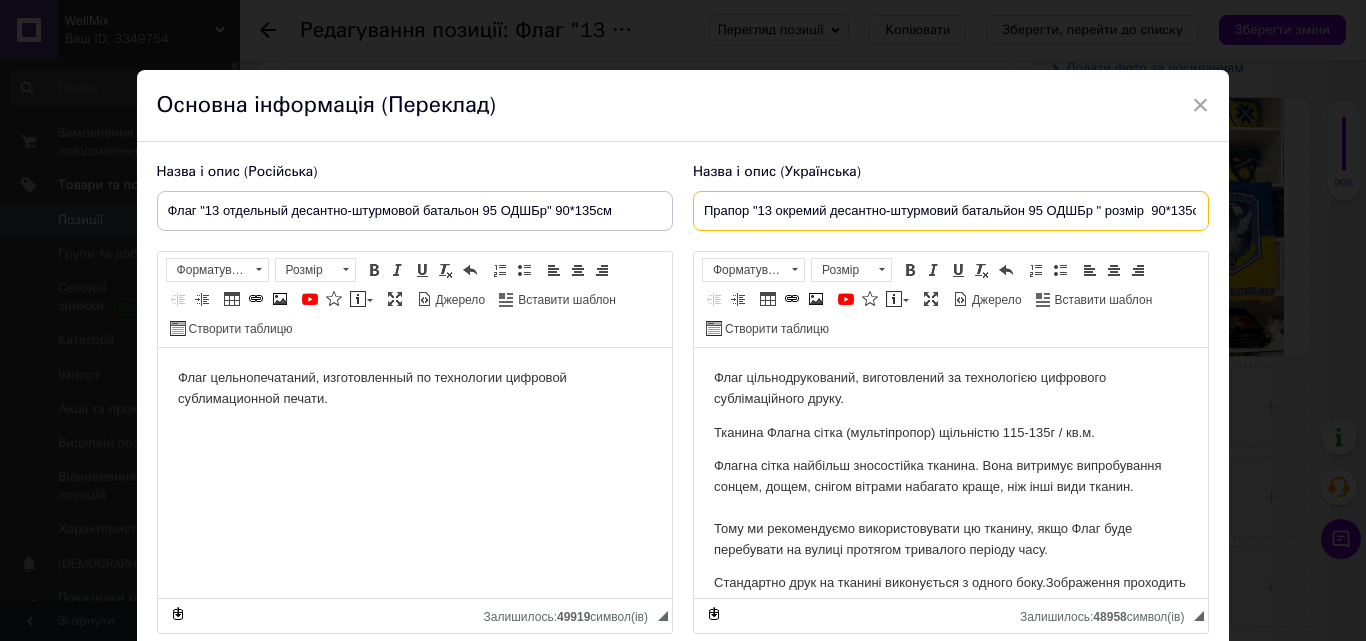 type on "Прапор "13 окремий десантно-штурмовий батальйон 95 ОДШБр " розмір  90*135см" 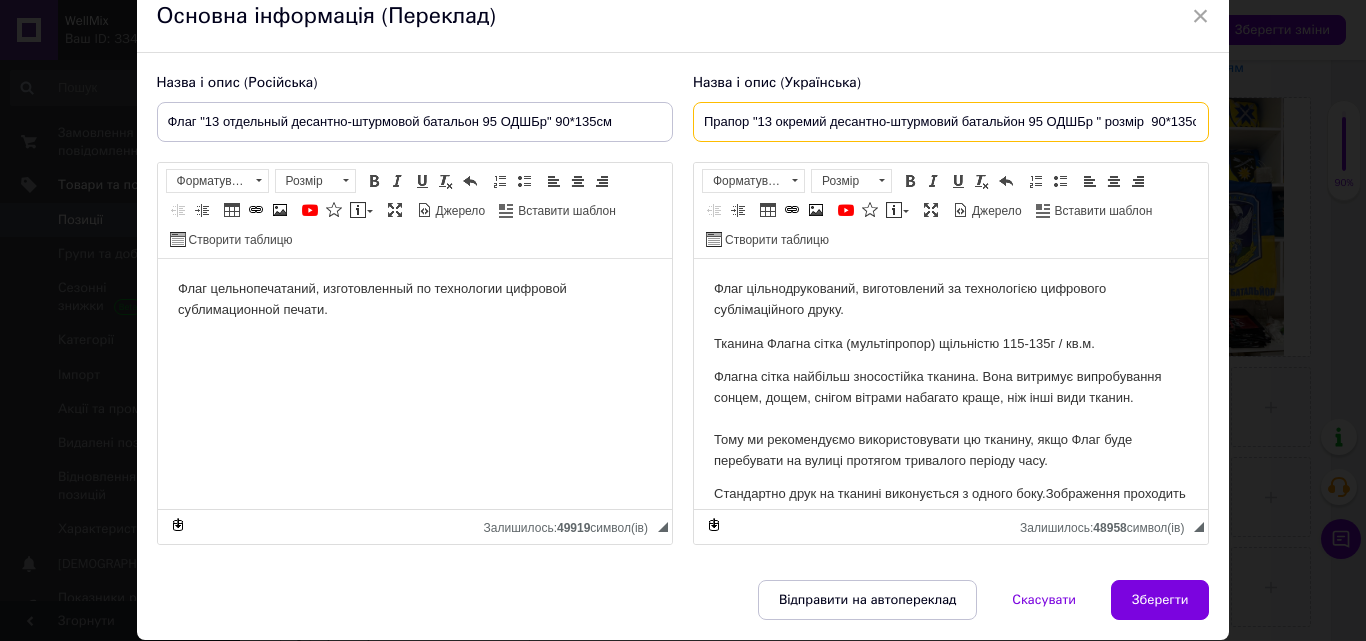 scroll, scrollTop: 158, scrollLeft: 0, axis: vertical 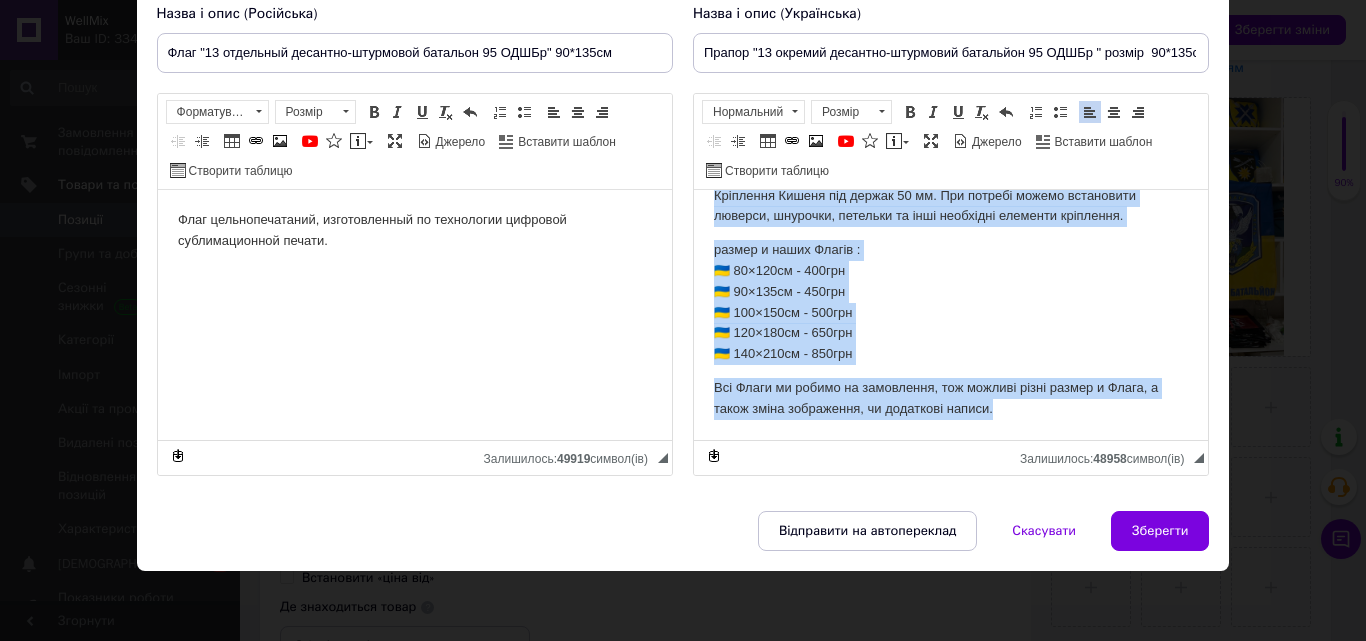 drag, startPoint x: 707, startPoint y: 206, endPoint x: 1047, endPoint y: 408, distance: 395.47946 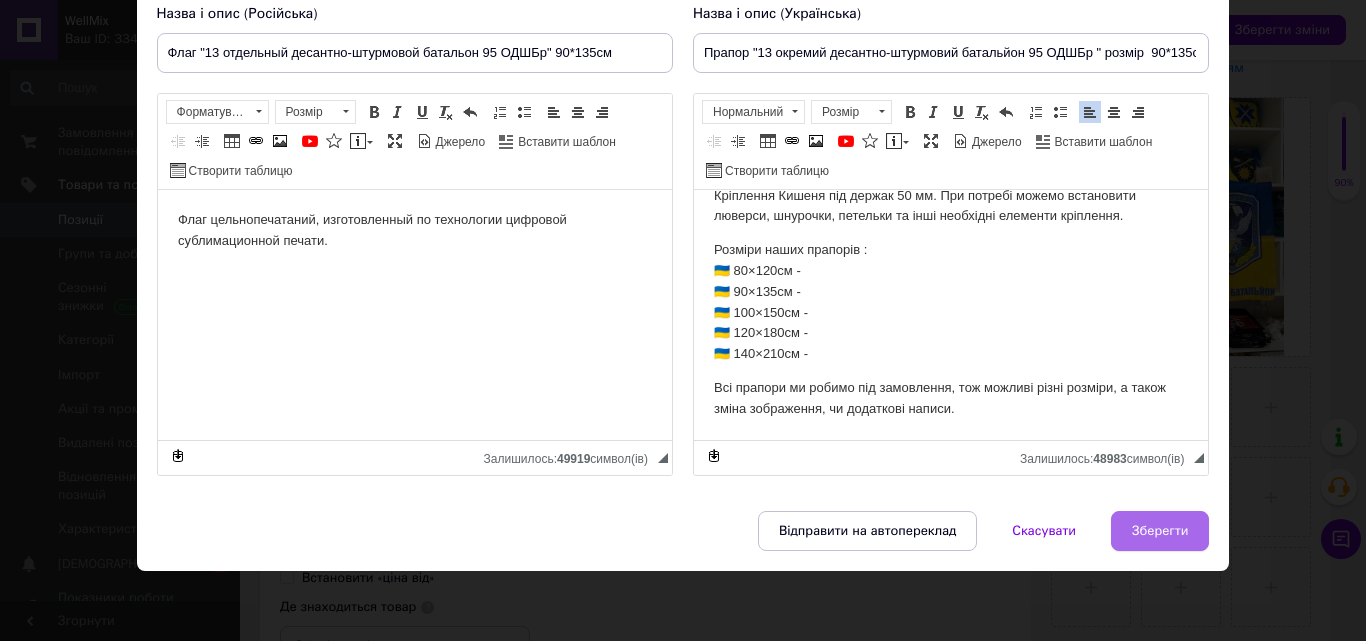 click on "Зберегти" at bounding box center (1160, 531) 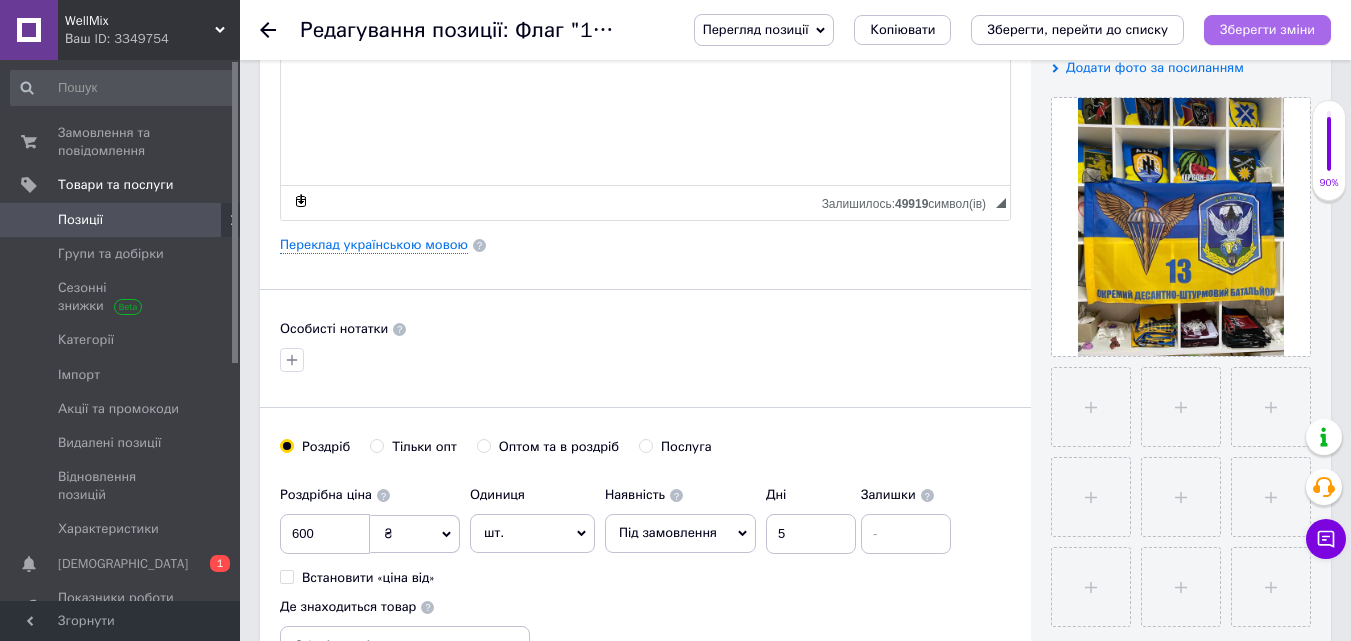 click on "Зберегти зміни" at bounding box center (1267, 29) 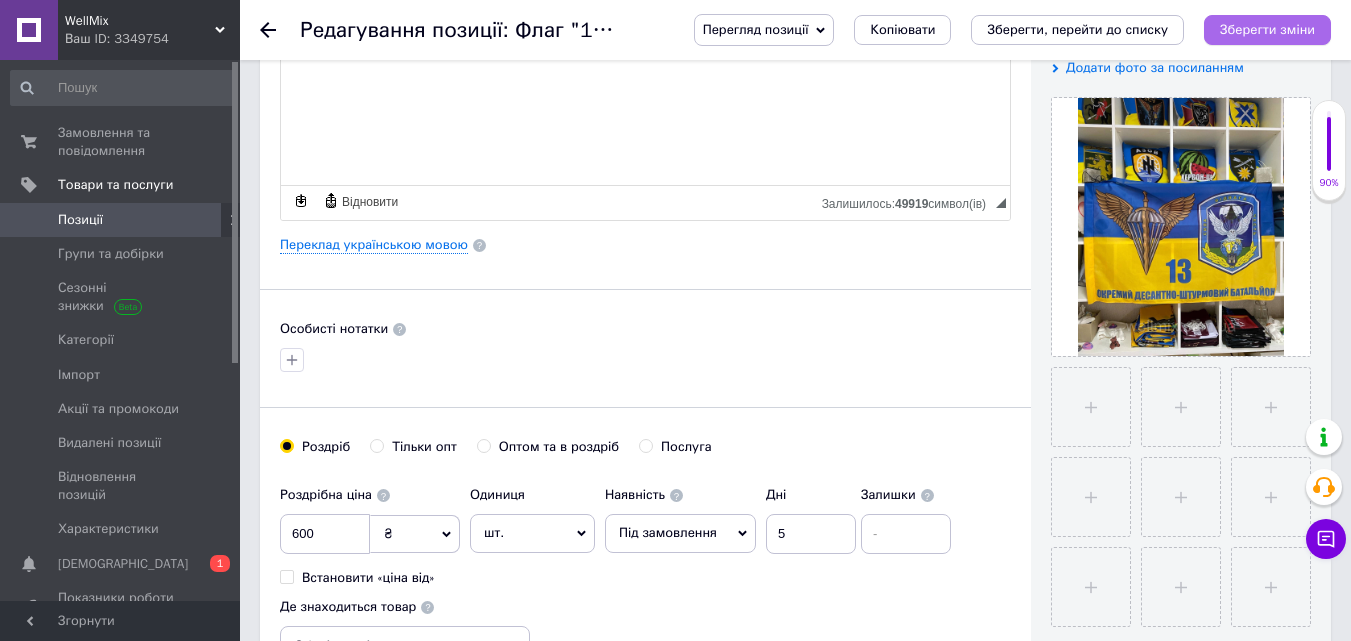 click on "Зберегти зміни" at bounding box center (1267, 29) 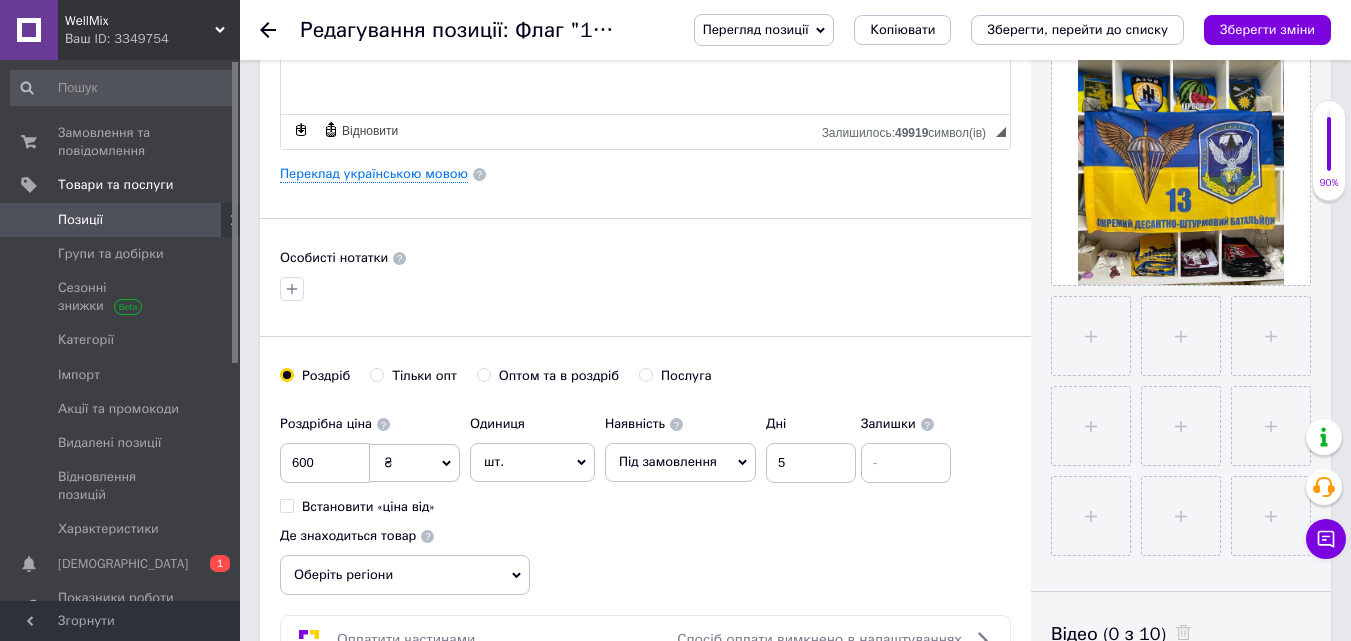 scroll, scrollTop: 533, scrollLeft: 0, axis: vertical 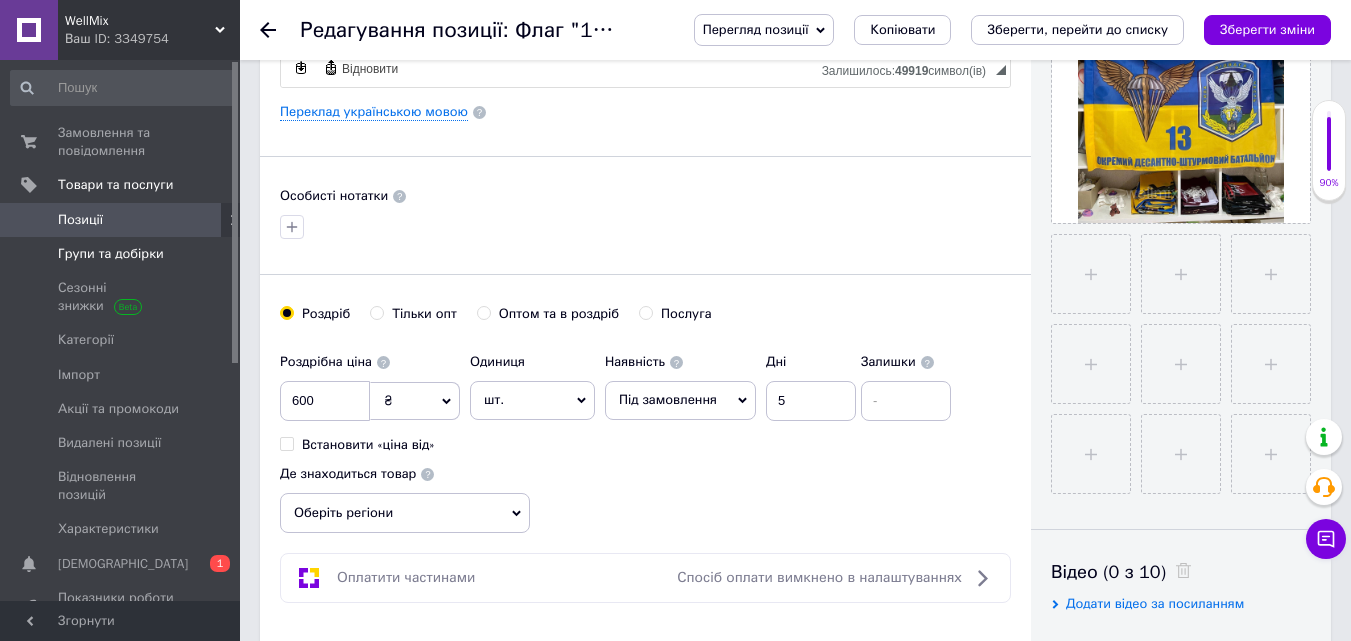 click on "Групи та добірки" at bounding box center (111, 254) 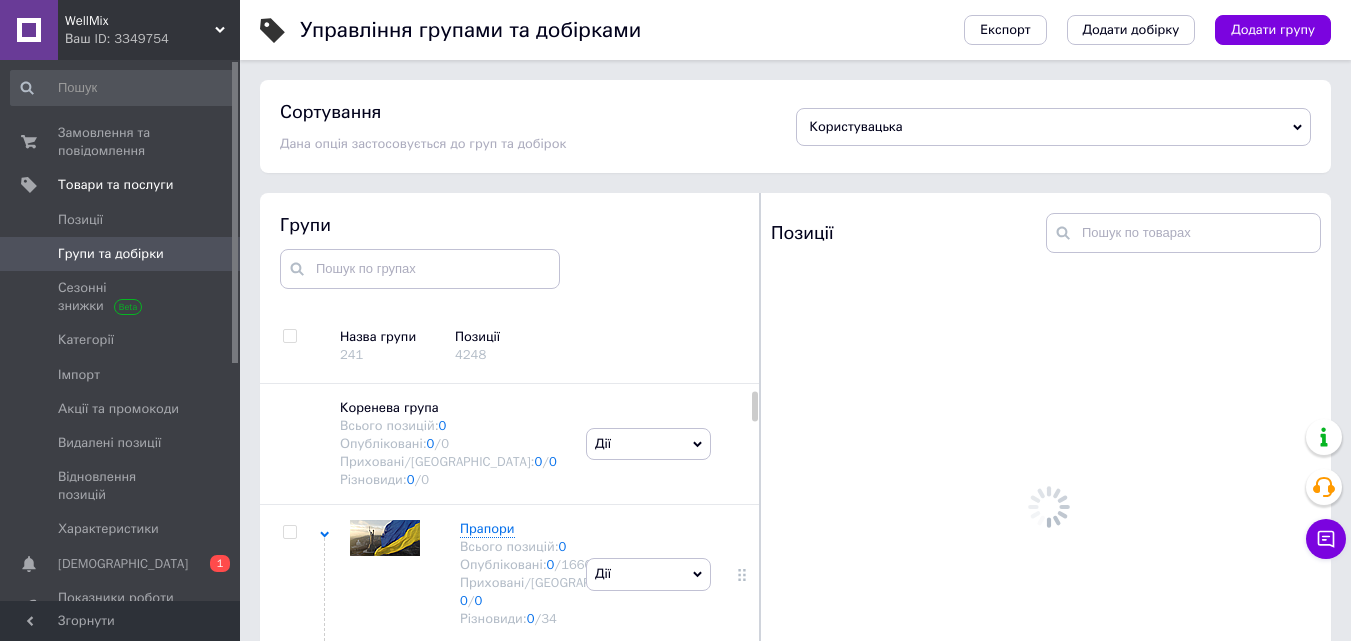 scroll, scrollTop: 113, scrollLeft: 0, axis: vertical 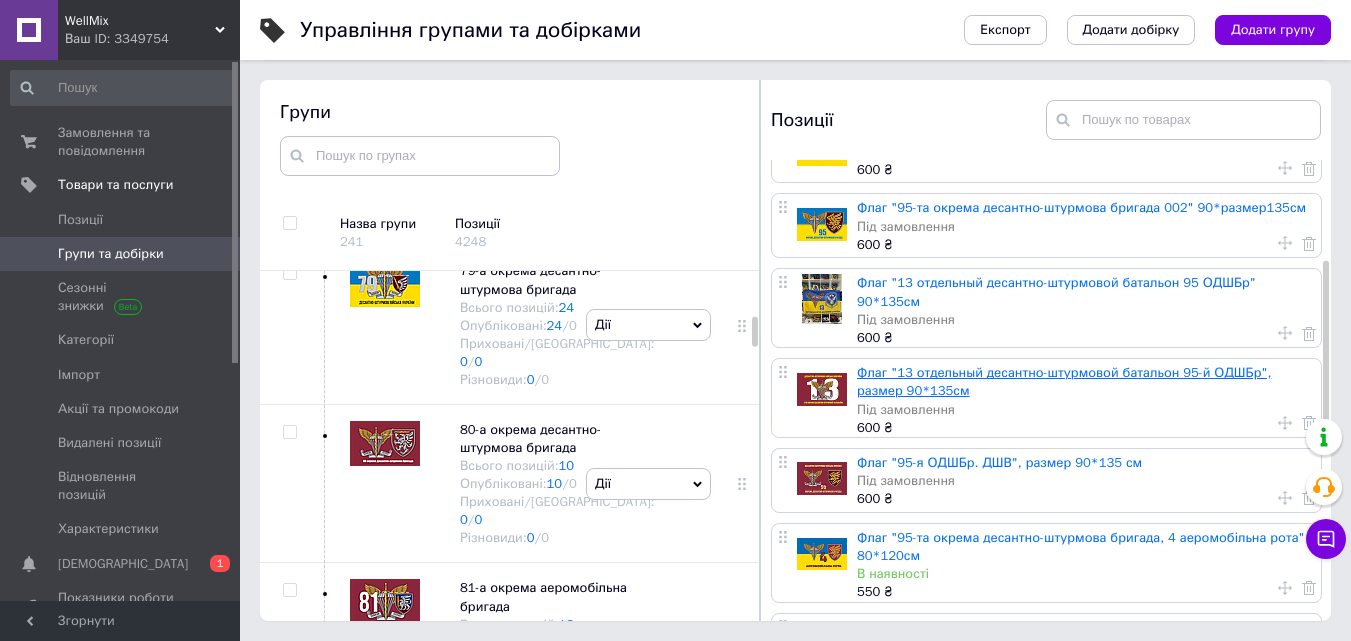 click on "Флаг "13 отдельный десантно-штурмовой батальон 95-й ОДШБр", размер 90*135см" at bounding box center (1064, 381) 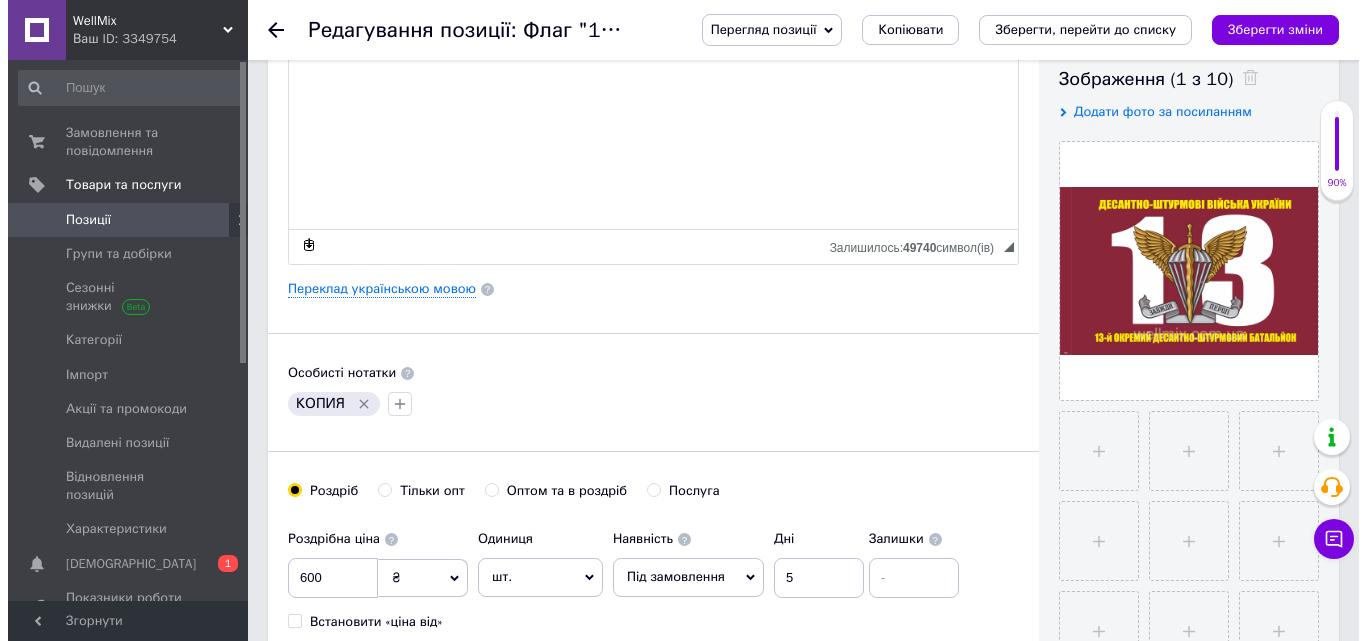 scroll, scrollTop: 400, scrollLeft: 0, axis: vertical 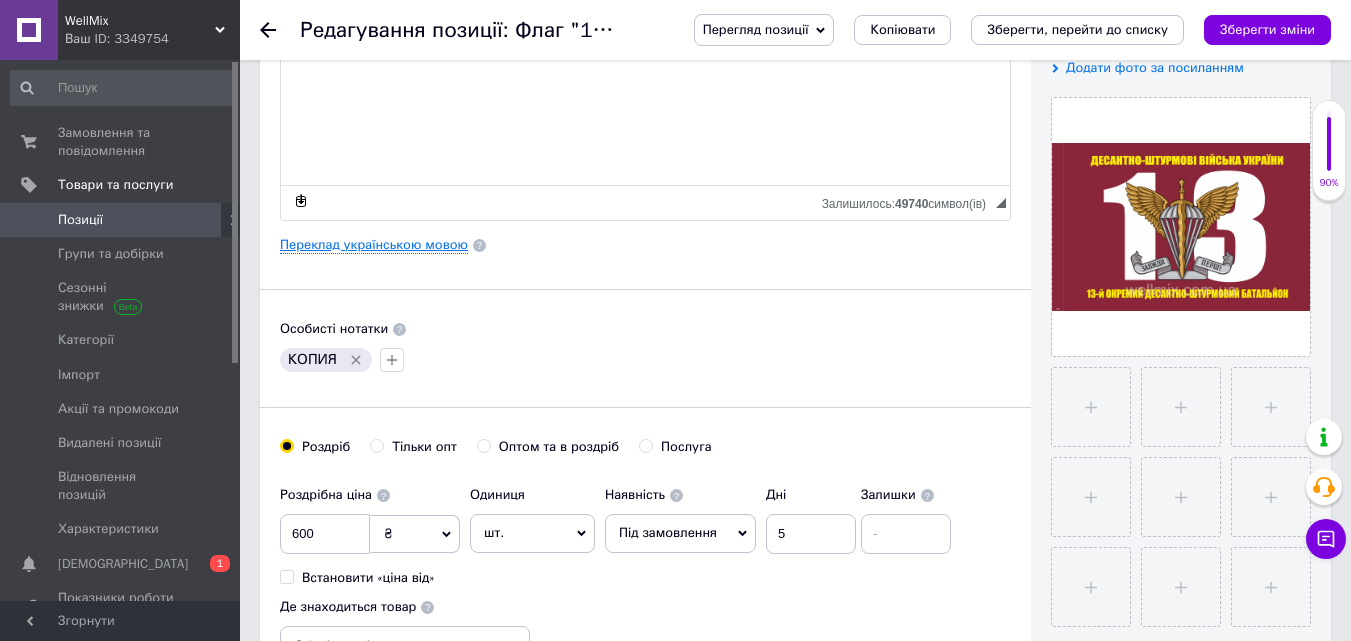 click on "Переклад українською мовою" at bounding box center (374, 245) 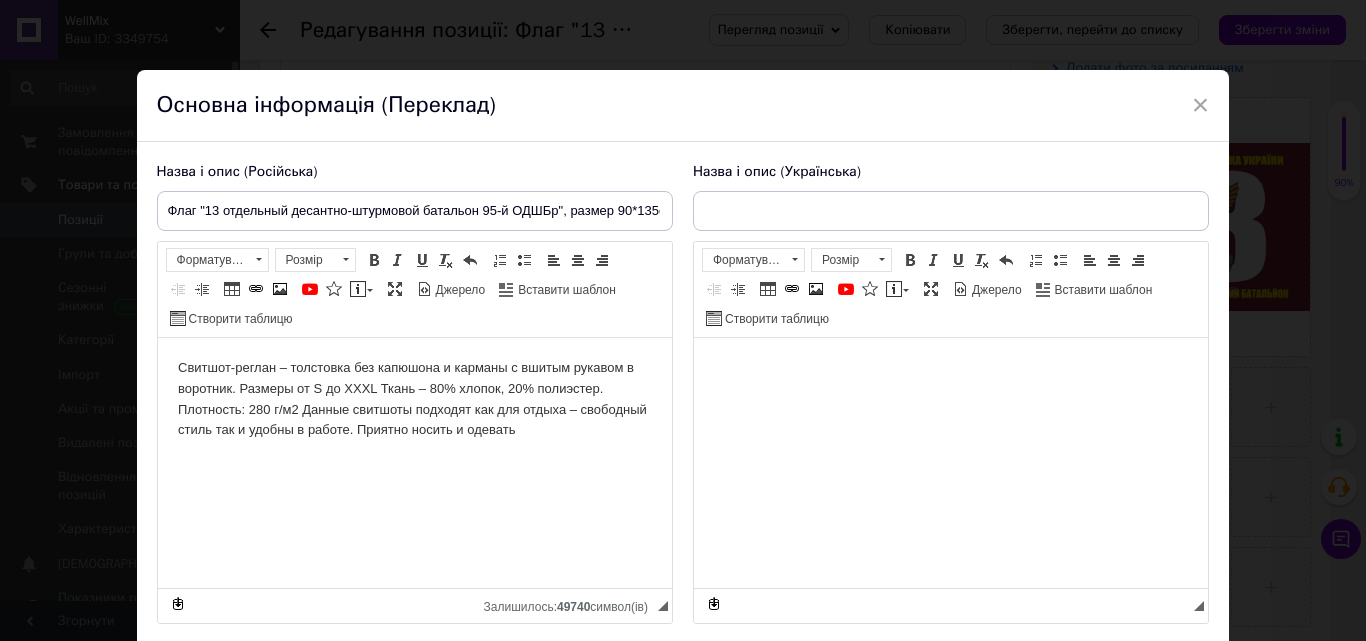 scroll, scrollTop: 0, scrollLeft: 0, axis: both 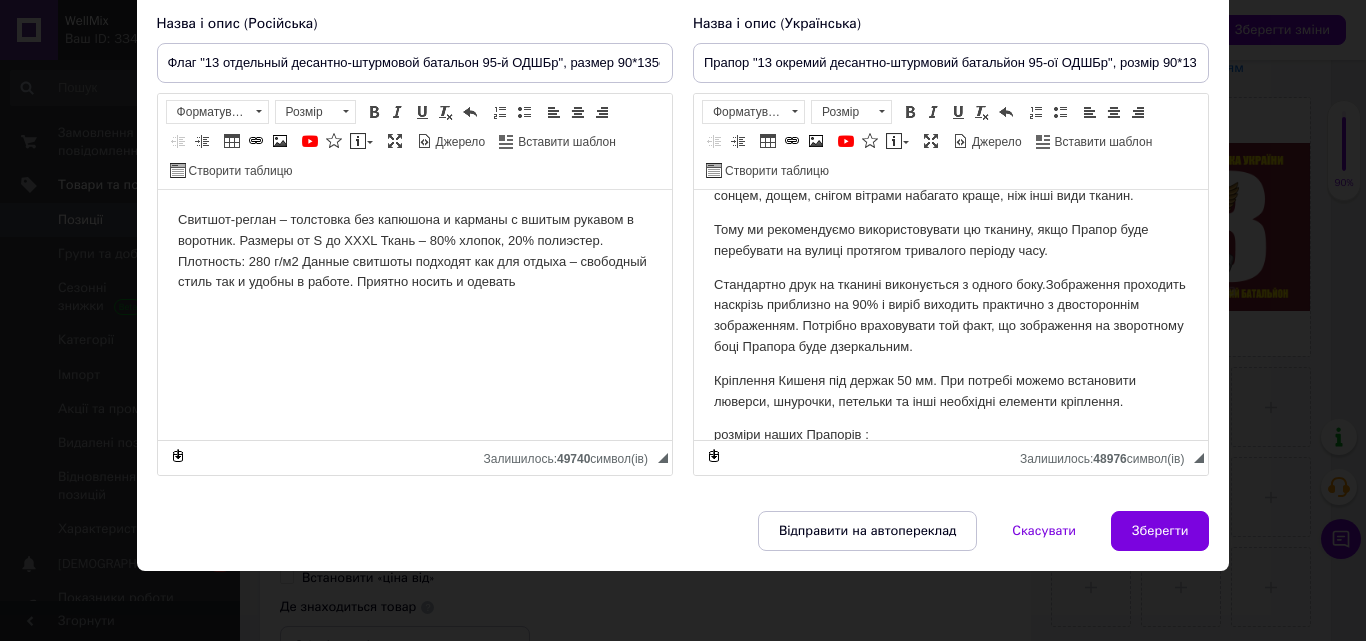 drag, startPoint x: 1148, startPoint y: 532, endPoint x: 1132, endPoint y: 530, distance: 16.124516 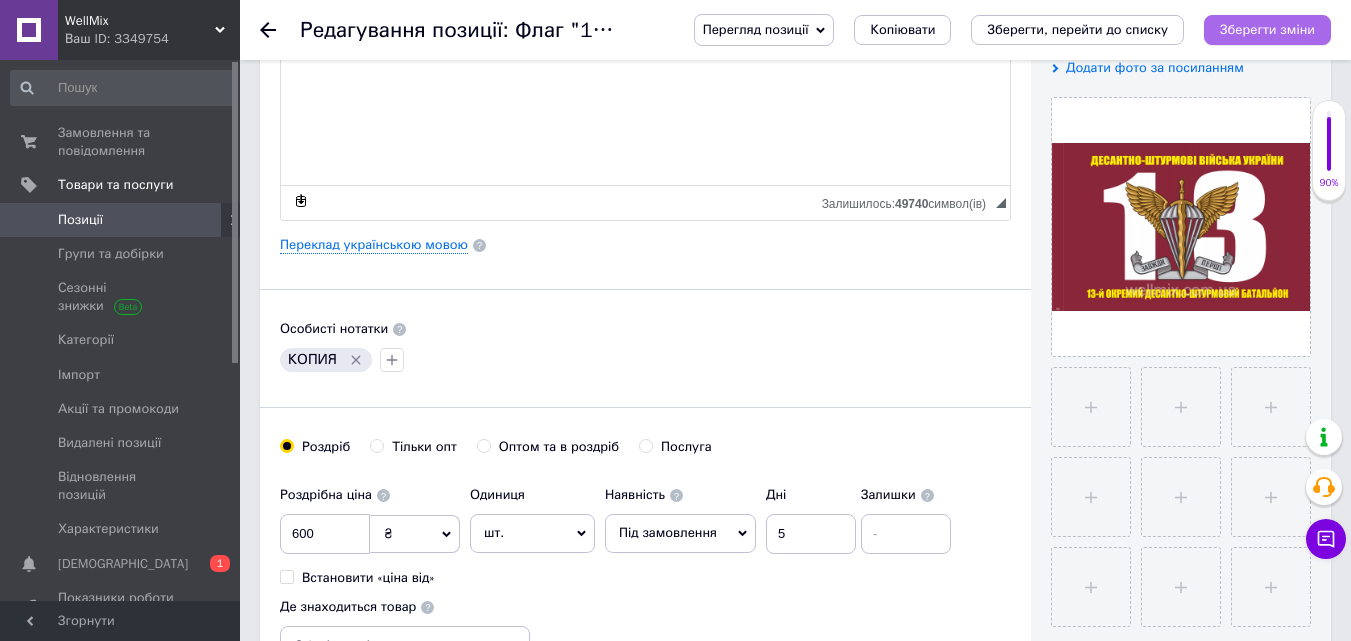 click on "Зберегти зміни" at bounding box center (1267, 29) 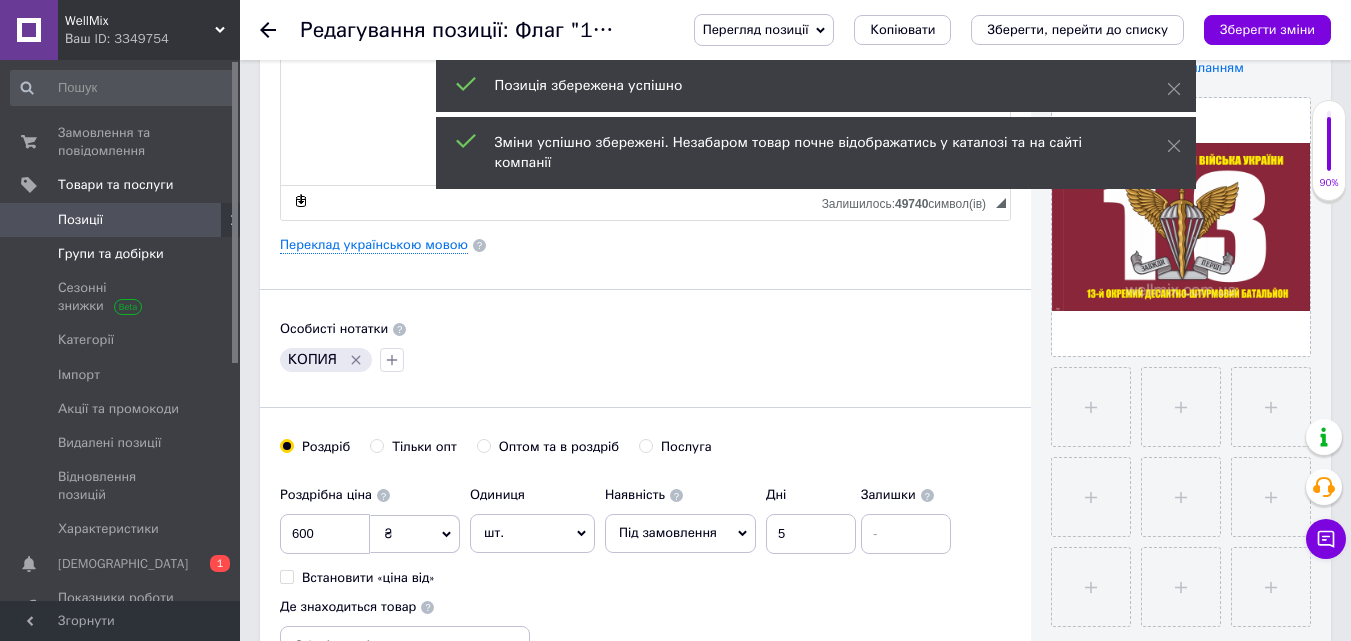 click on "Групи та добірки" at bounding box center [111, 254] 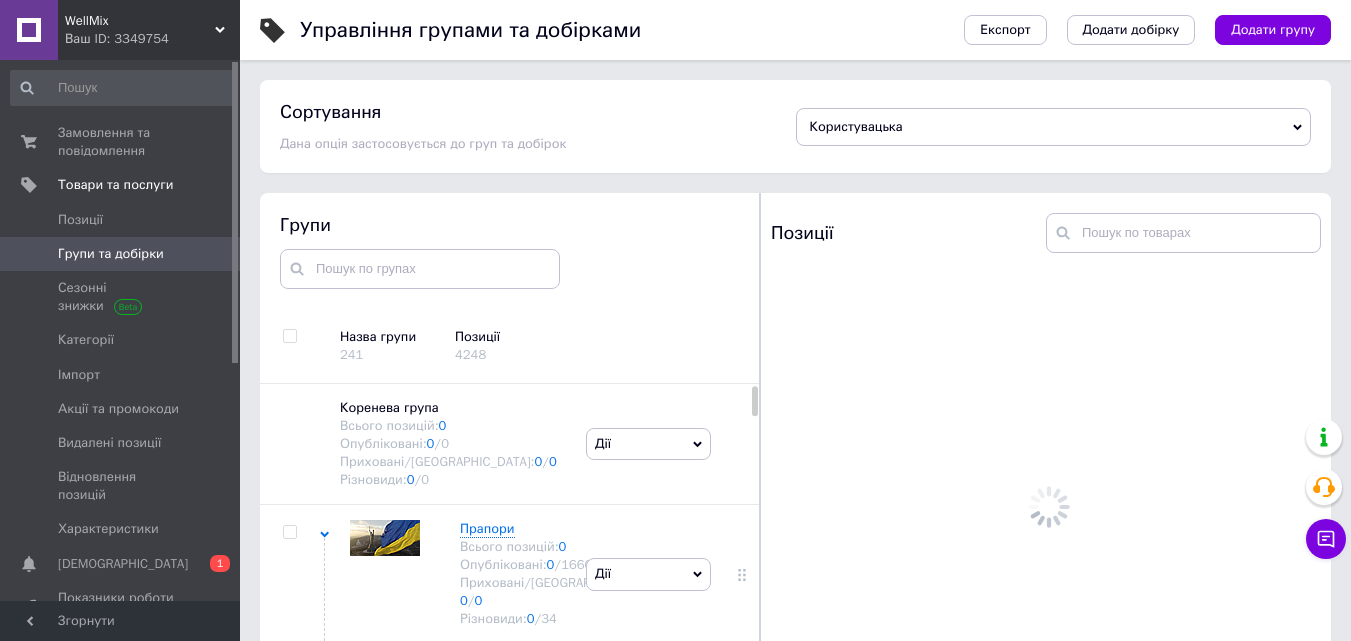 scroll, scrollTop: 113, scrollLeft: 0, axis: vertical 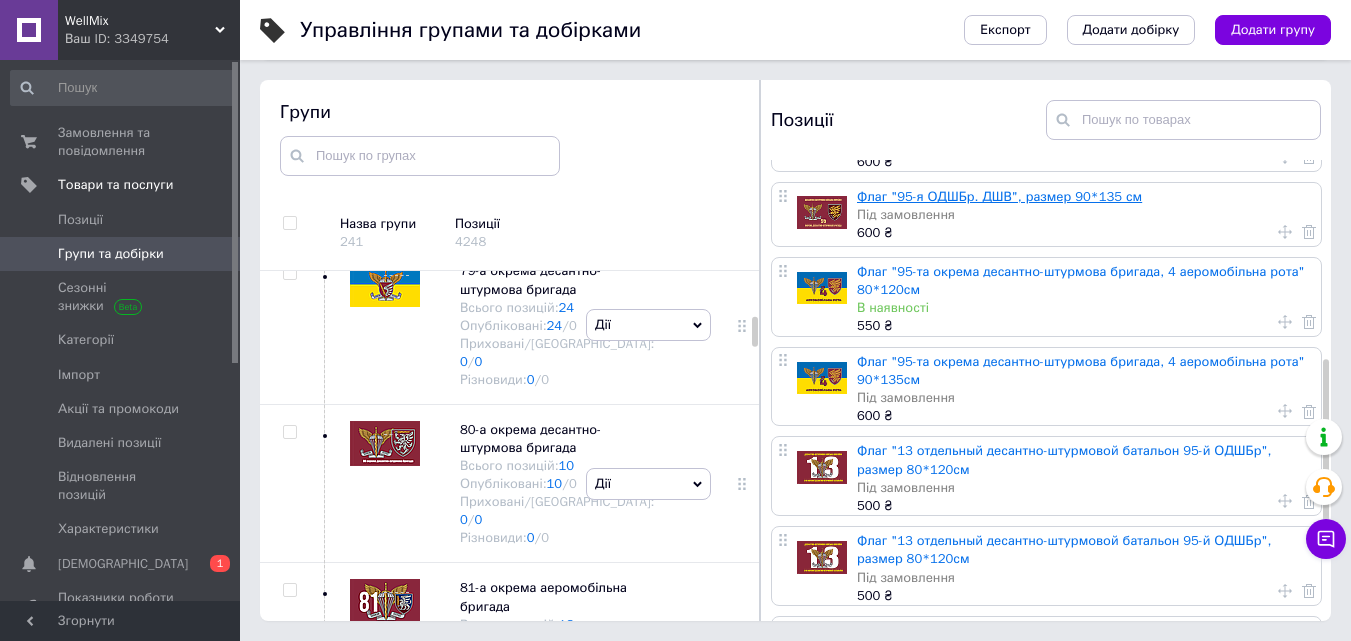 click on "Флаг "95-я ОДШБр. ДШВ", размер 90*135 см" at bounding box center (999, 196) 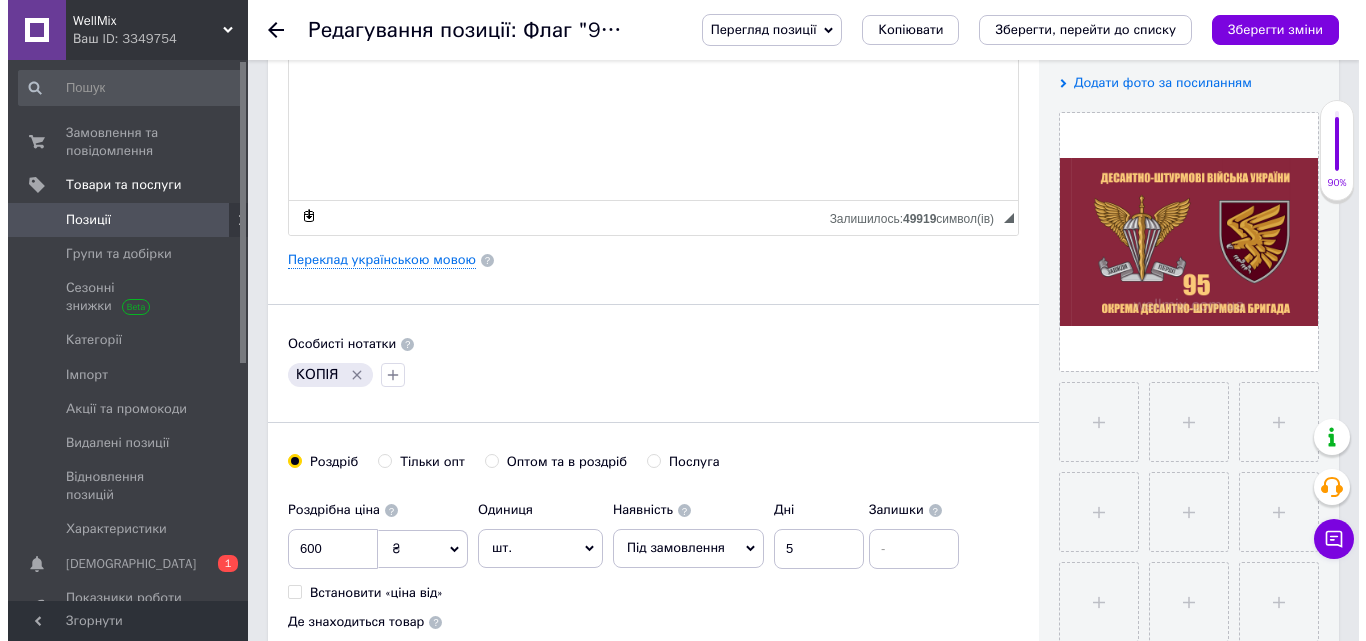 scroll, scrollTop: 400, scrollLeft: 0, axis: vertical 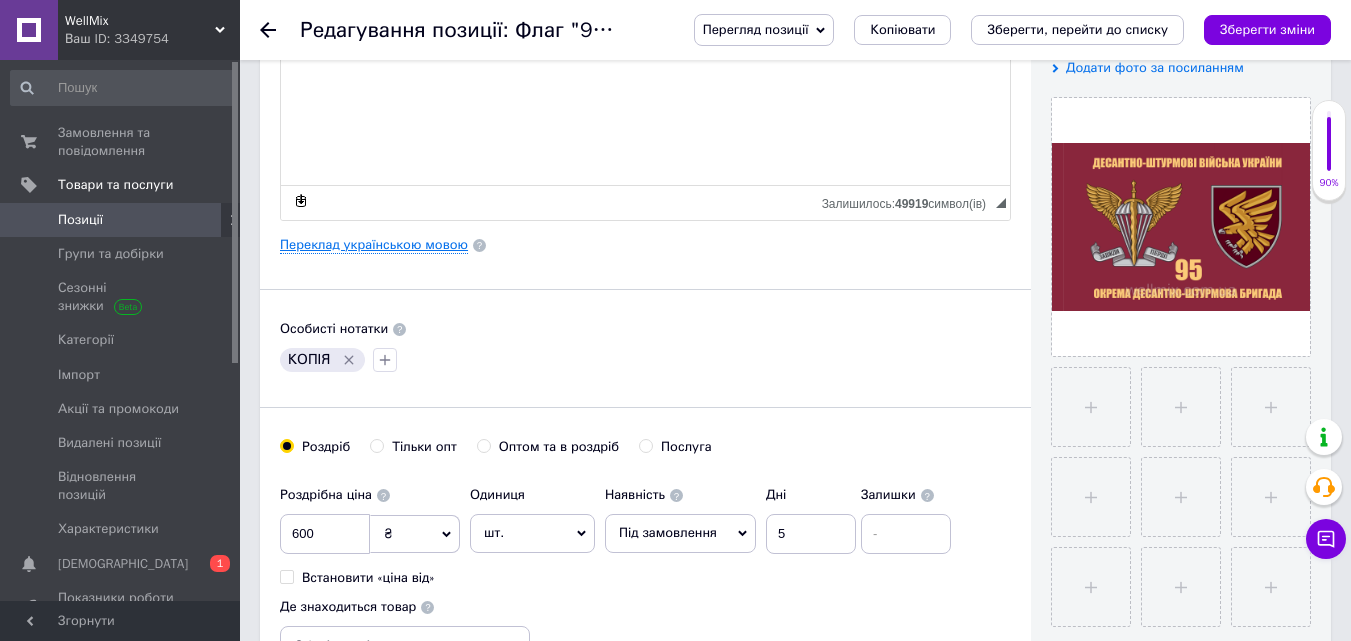 click on "Переклад українською мовою" at bounding box center [374, 245] 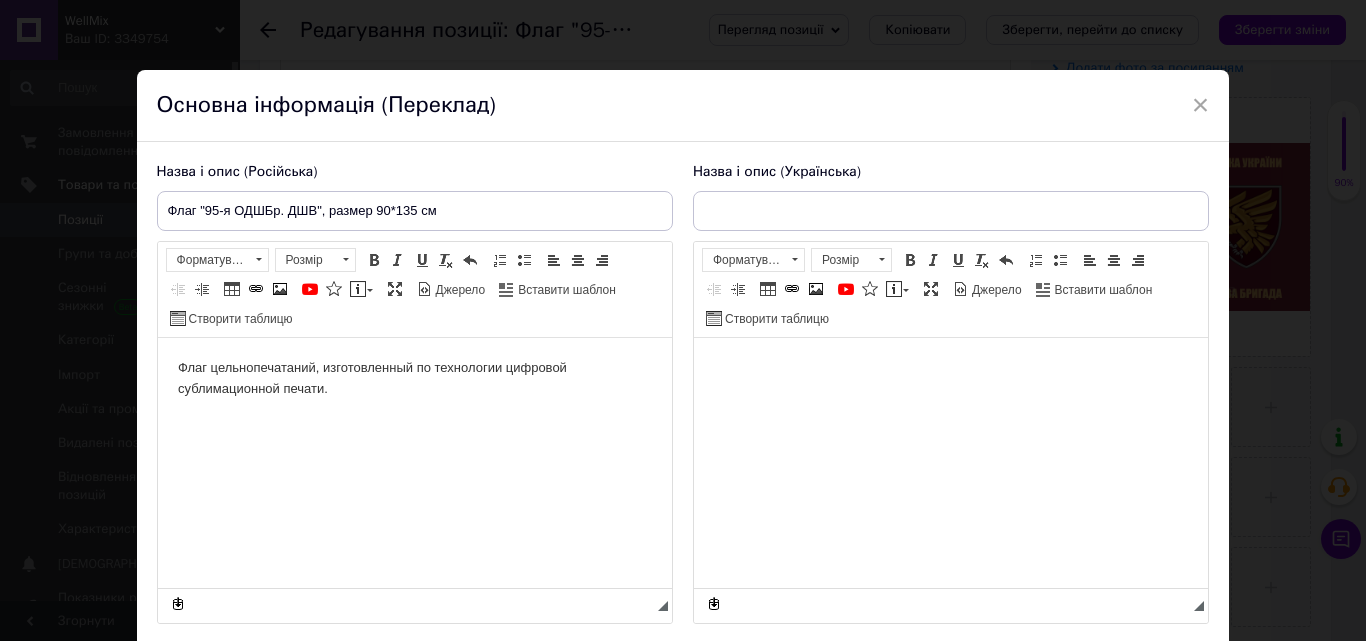 scroll, scrollTop: 0, scrollLeft: 0, axis: both 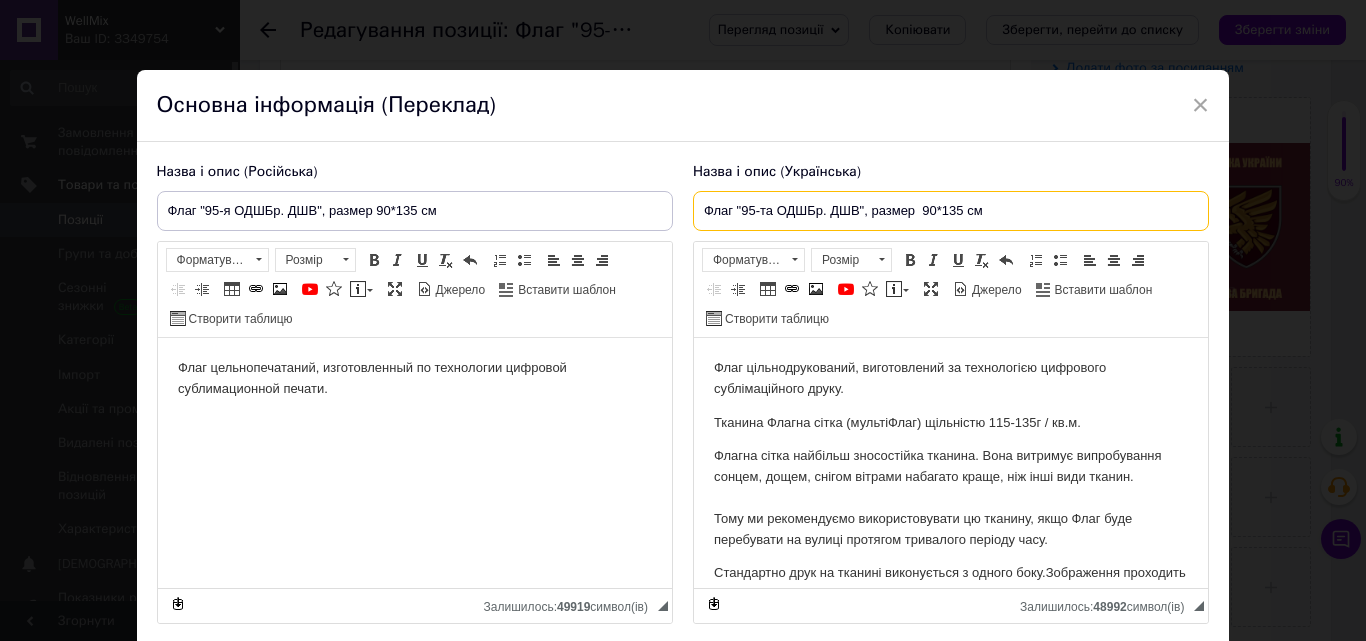 drag, startPoint x: 729, startPoint y: 205, endPoint x: 760, endPoint y: 242, distance: 48.270073 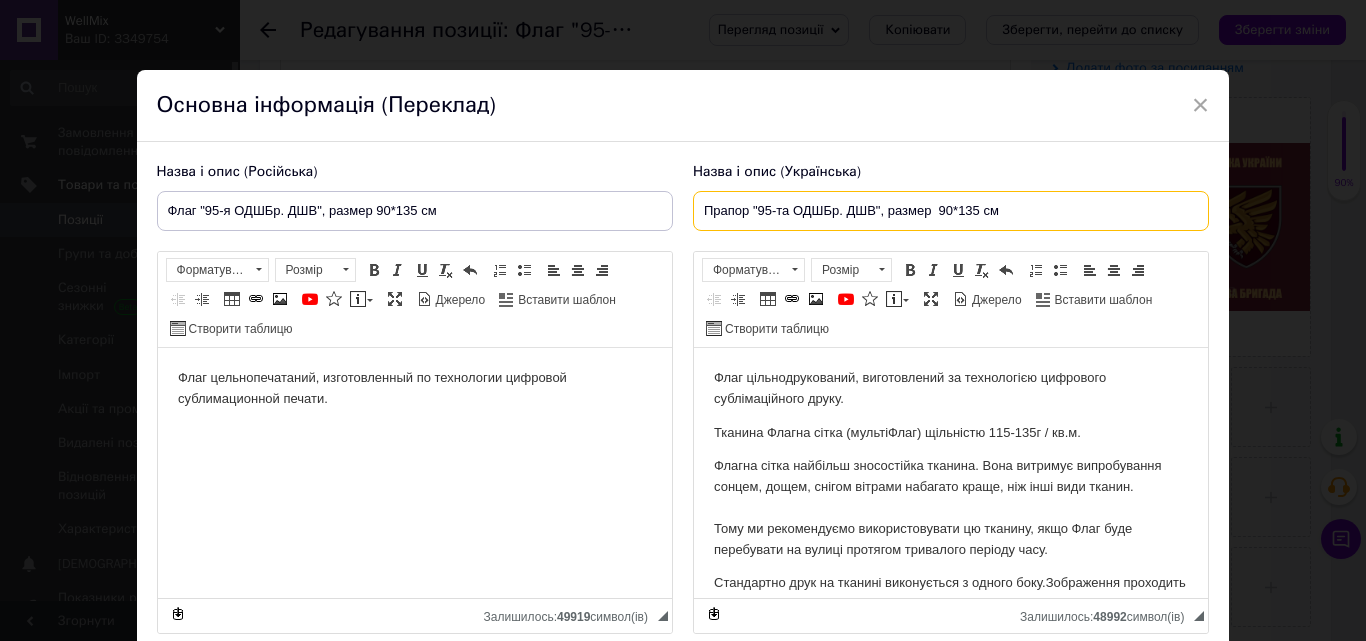click on "Прапор "95-та ОДШБр. ДШВ", размер  90*135 см" at bounding box center (951, 211) 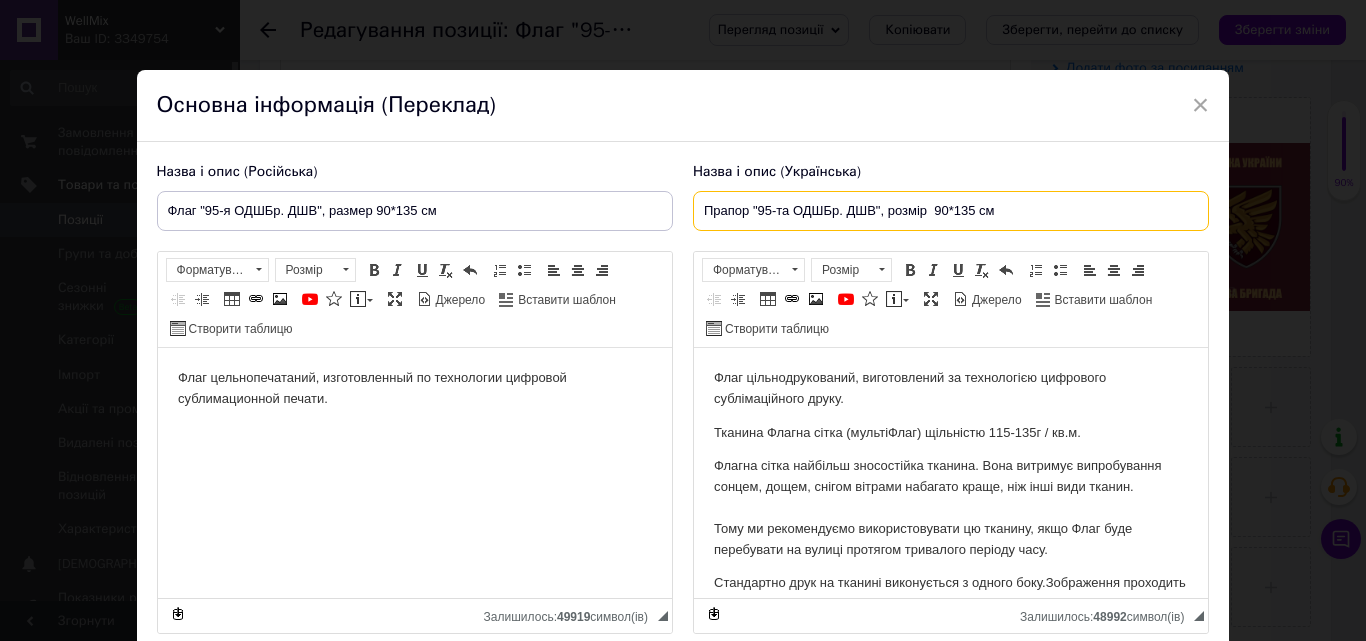 type on "Прапор "95-та ОДШБр. ДШВ", розмір  90*135 см" 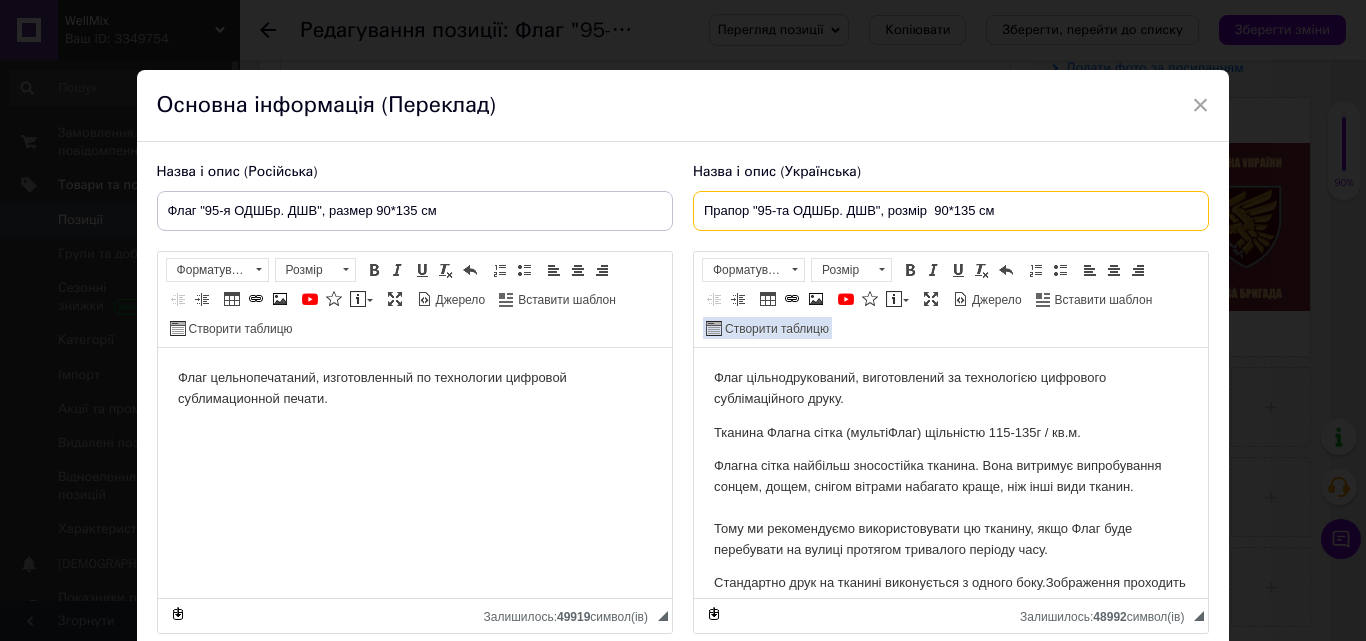 scroll, scrollTop: 133, scrollLeft: 0, axis: vertical 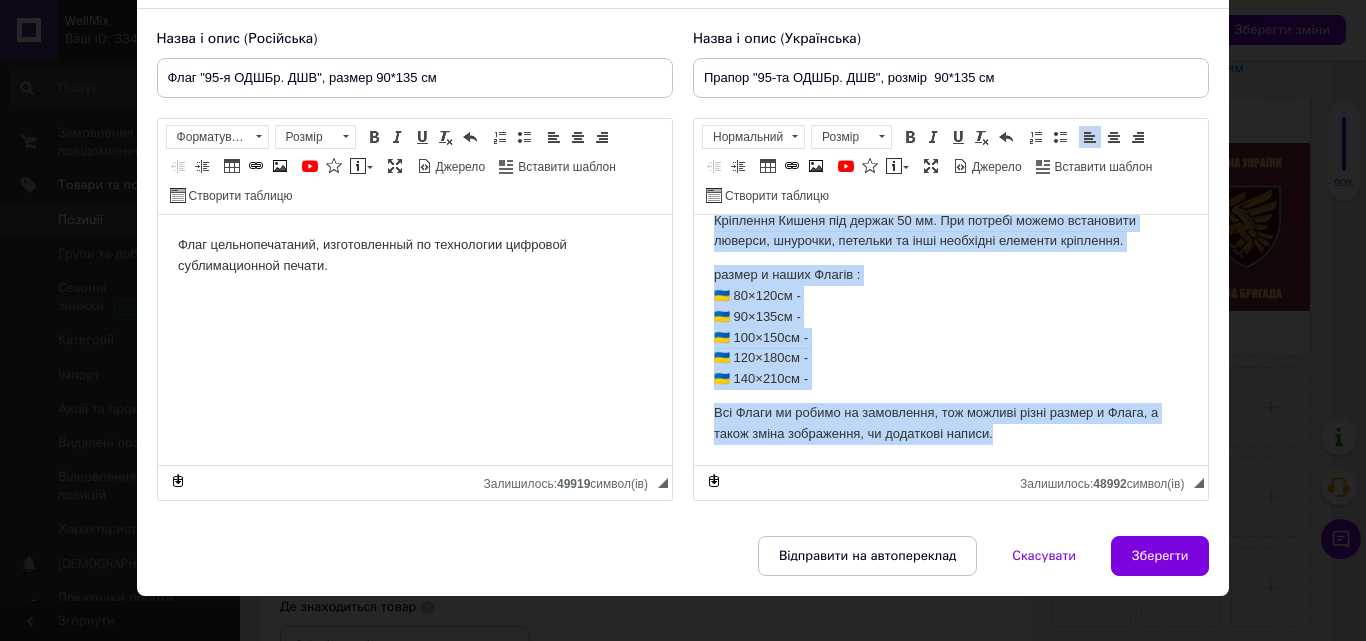 drag, startPoint x: 706, startPoint y: 238, endPoint x: 1047, endPoint y: 437, distance: 394.81894 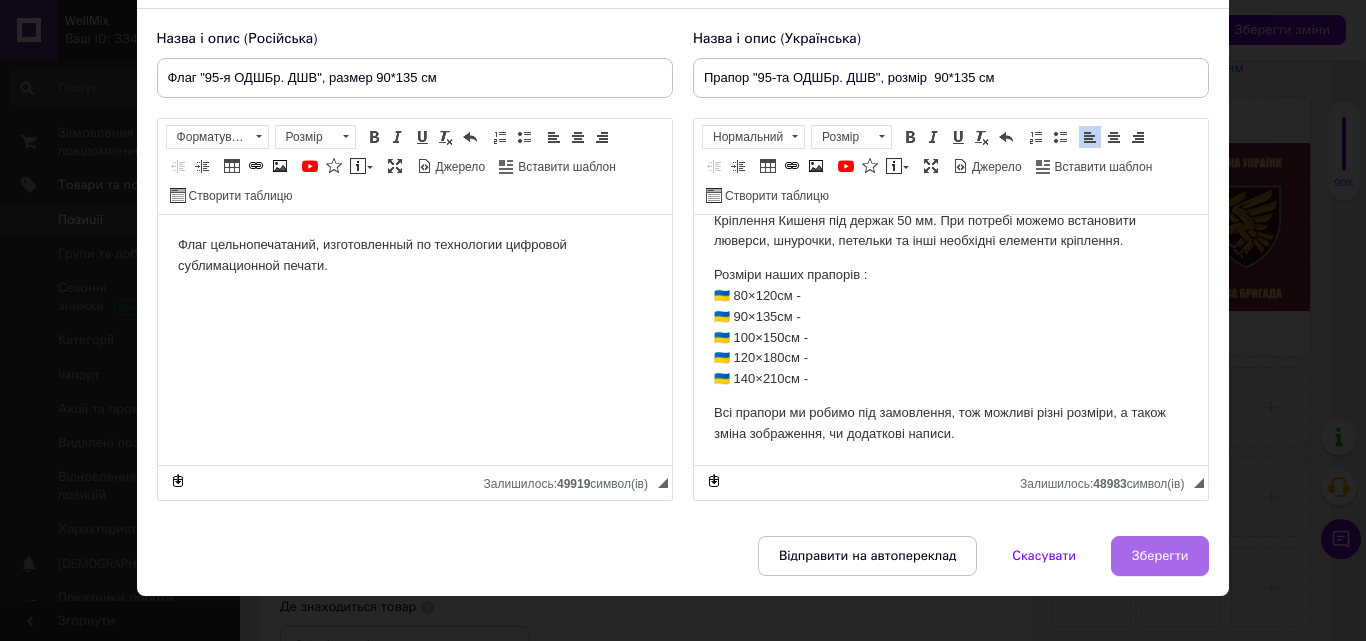 click on "Зберегти" at bounding box center [1160, 556] 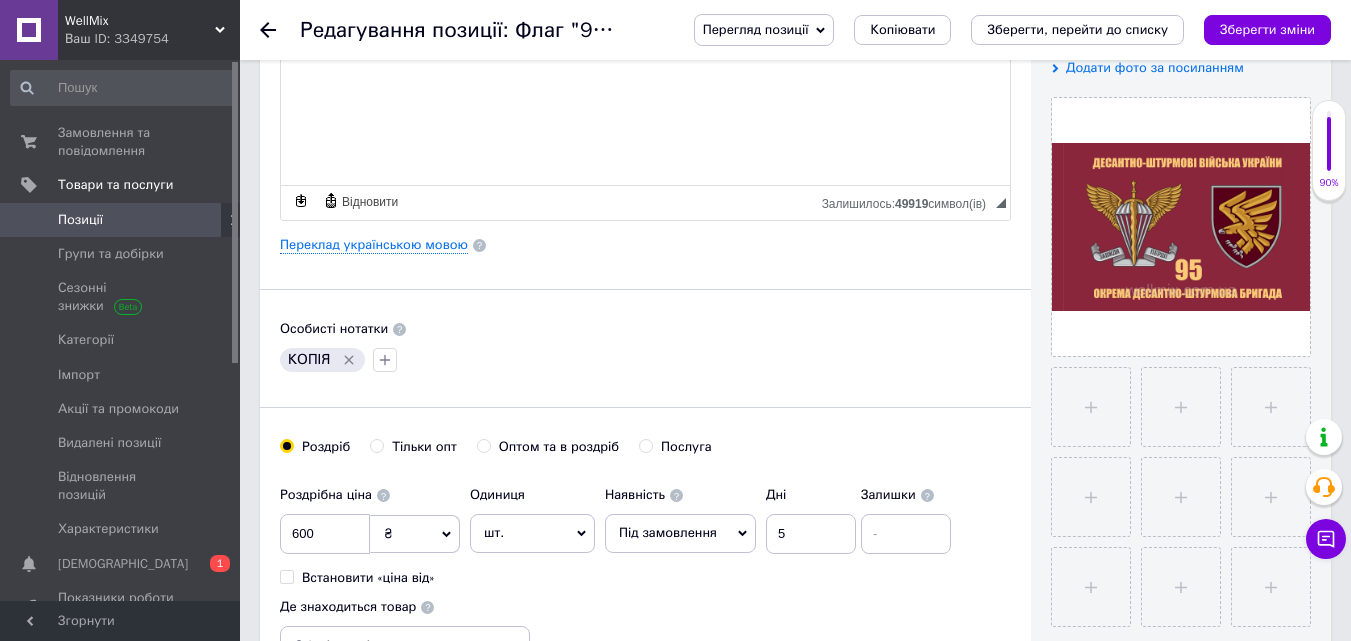 click on "Зберегти зміни" at bounding box center [1267, 29] 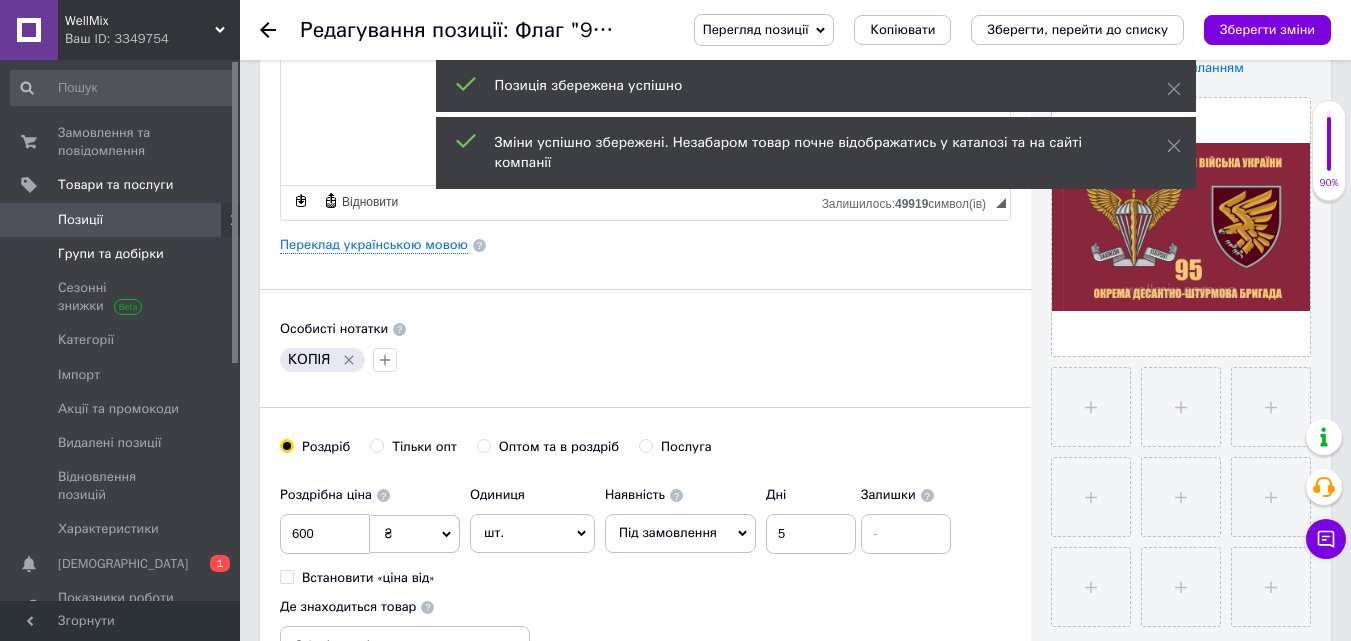 click on "Групи та добірки" at bounding box center (111, 254) 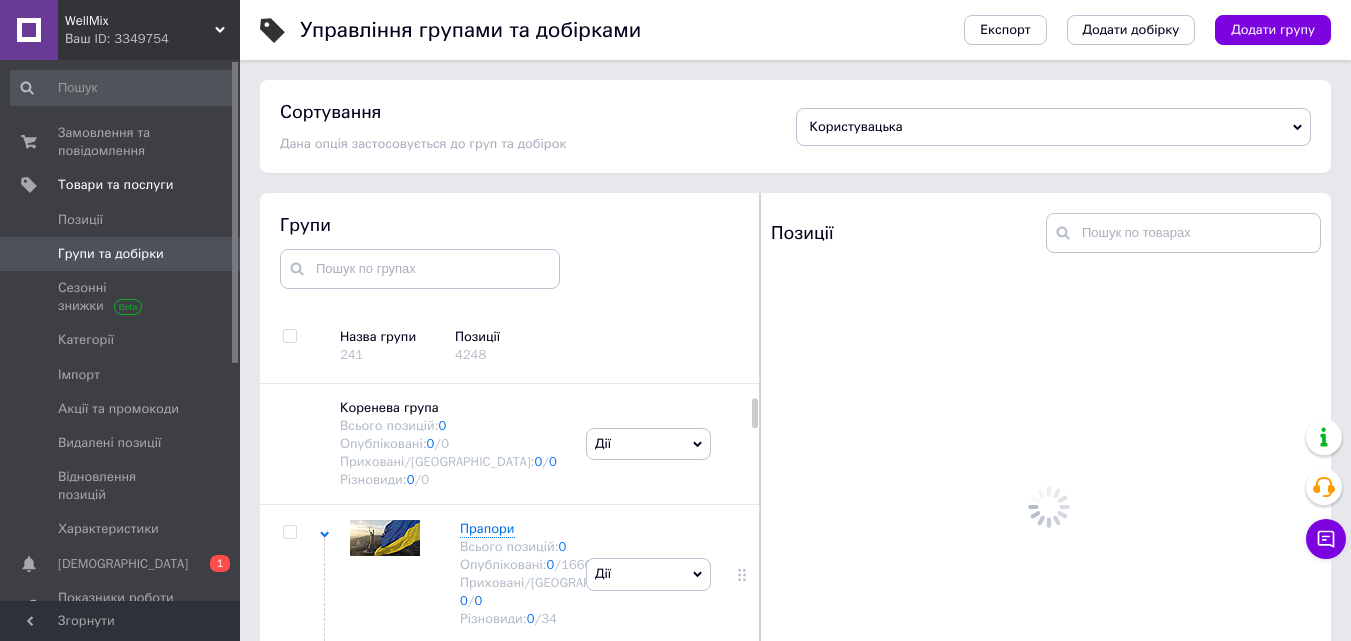 scroll, scrollTop: 113, scrollLeft: 0, axis: vertical 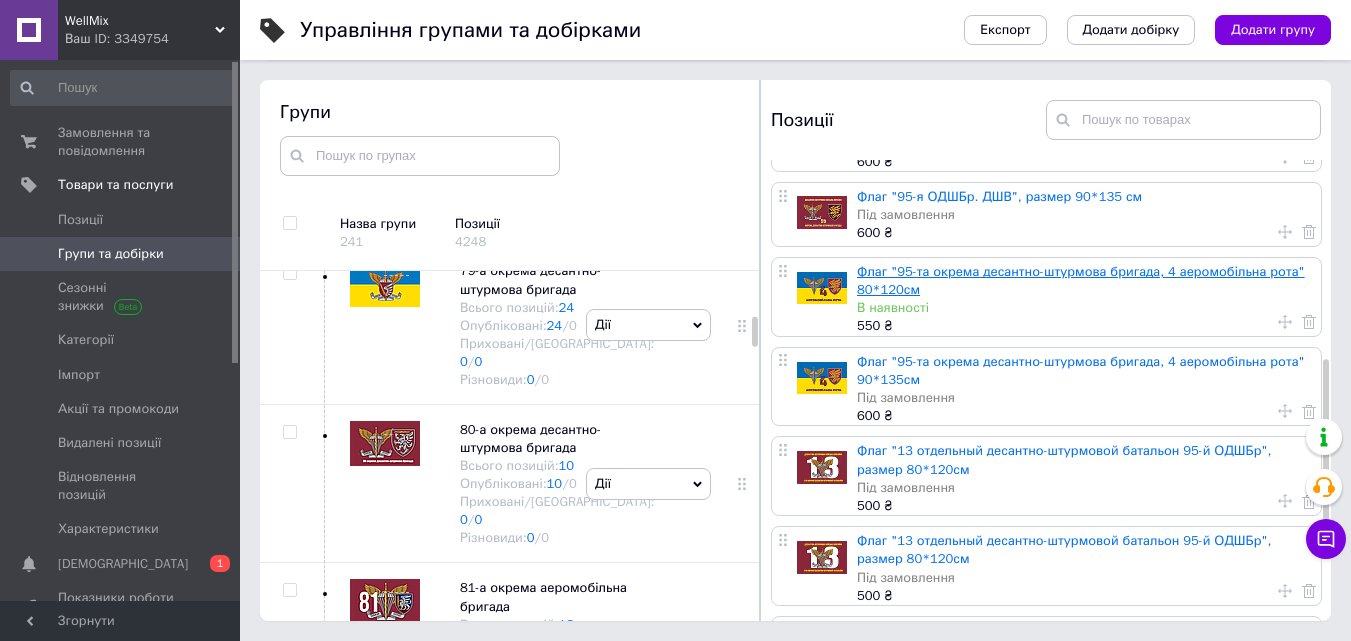 click on "Флаг "95-та окрема десантно-штурмова бригада, 4 аеромобільна рота" 80*120см" at bounding box center [1081, 280] 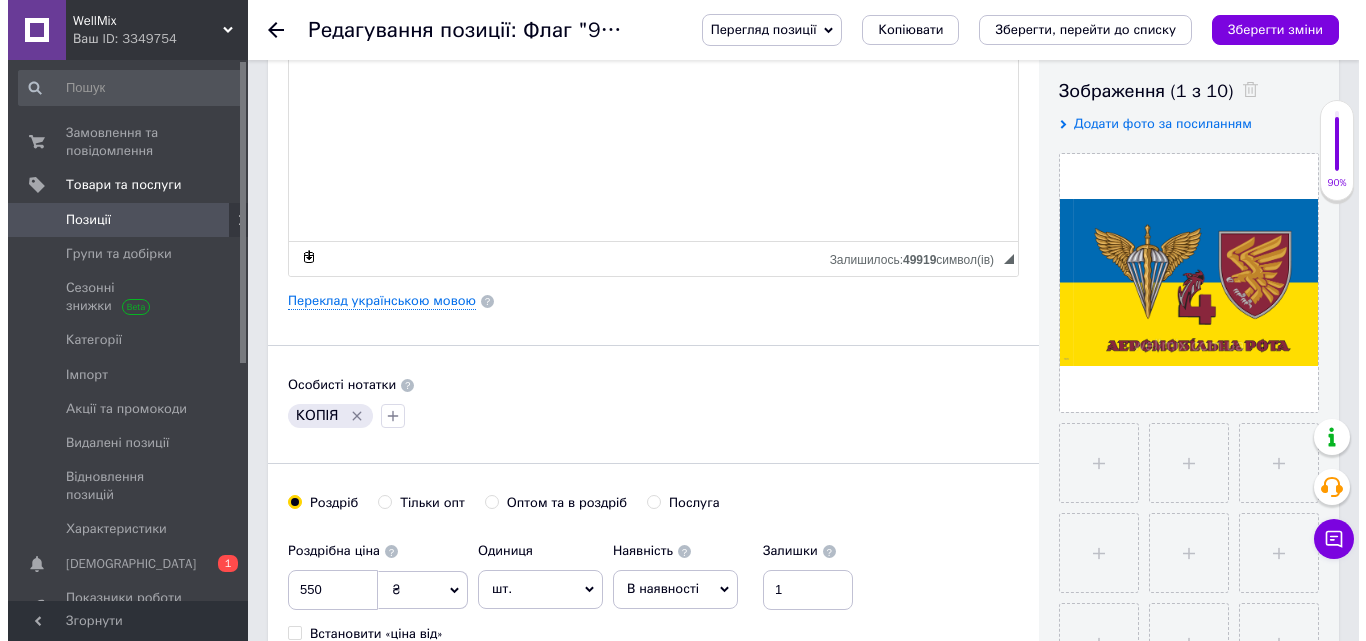 scroll, scrollTop: 400, scrollLeft: 0, axis: vertical 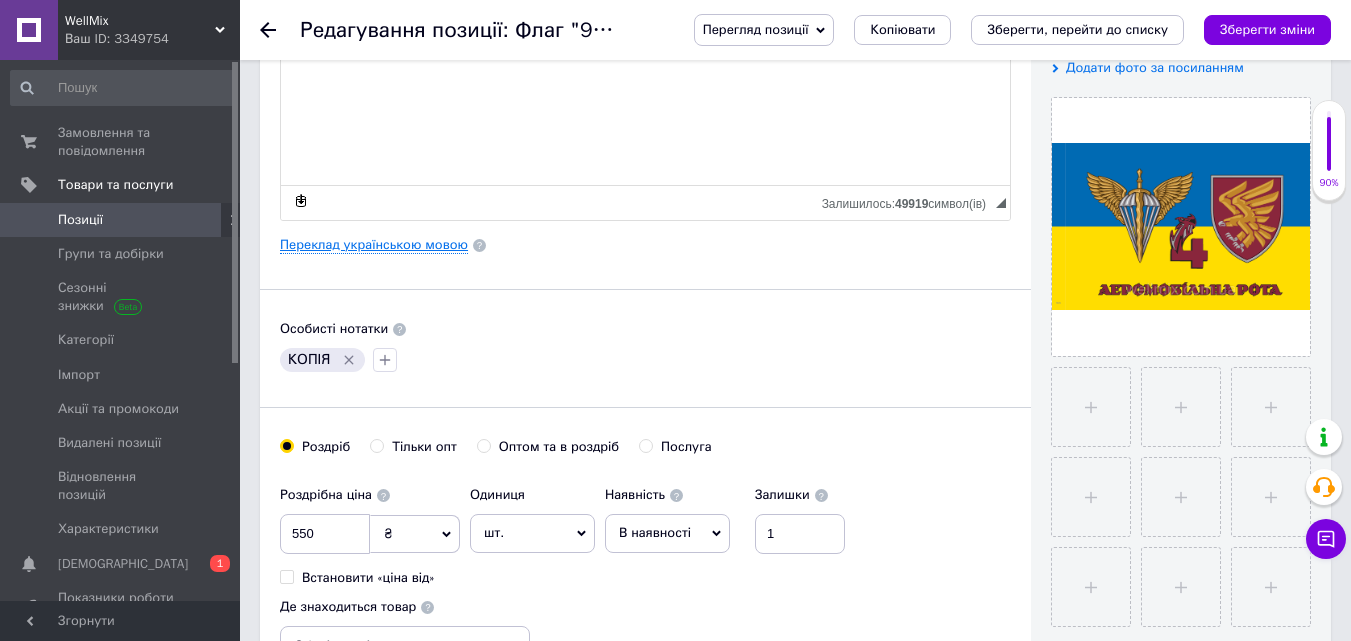 click on "Переклад українською мовою" at bounding box center [374, 245] 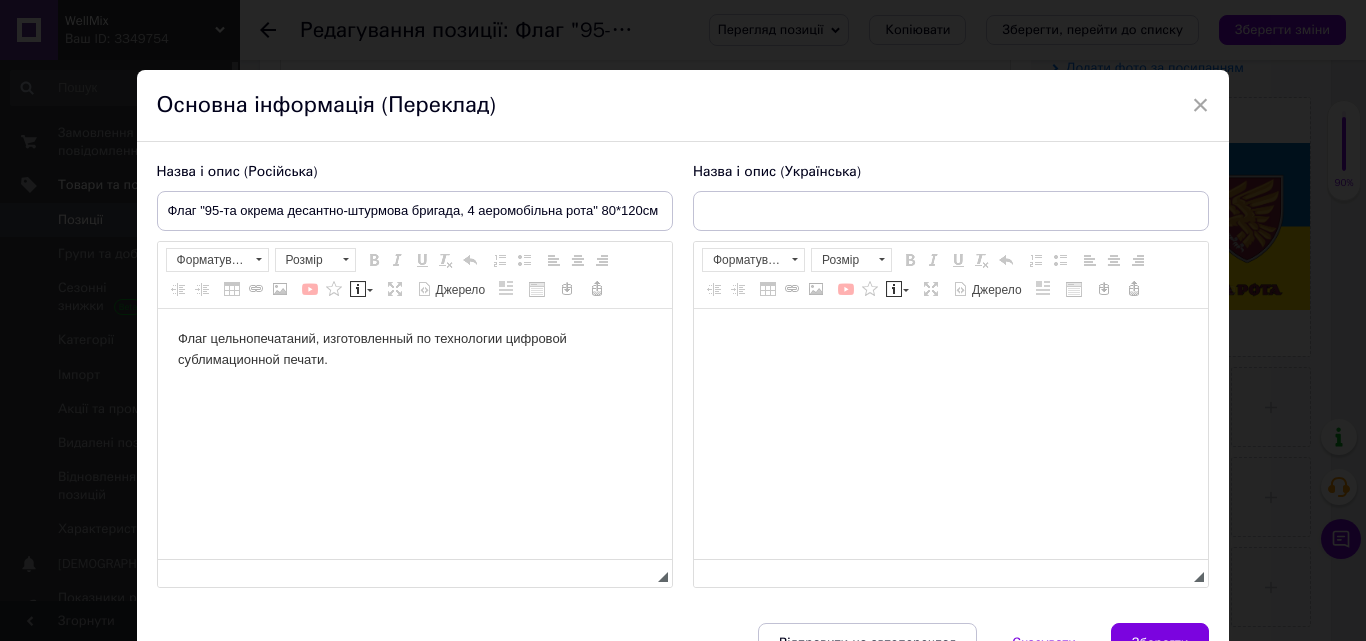 scroll, scrollTop: 0, scrollLeft: 0, axis: both 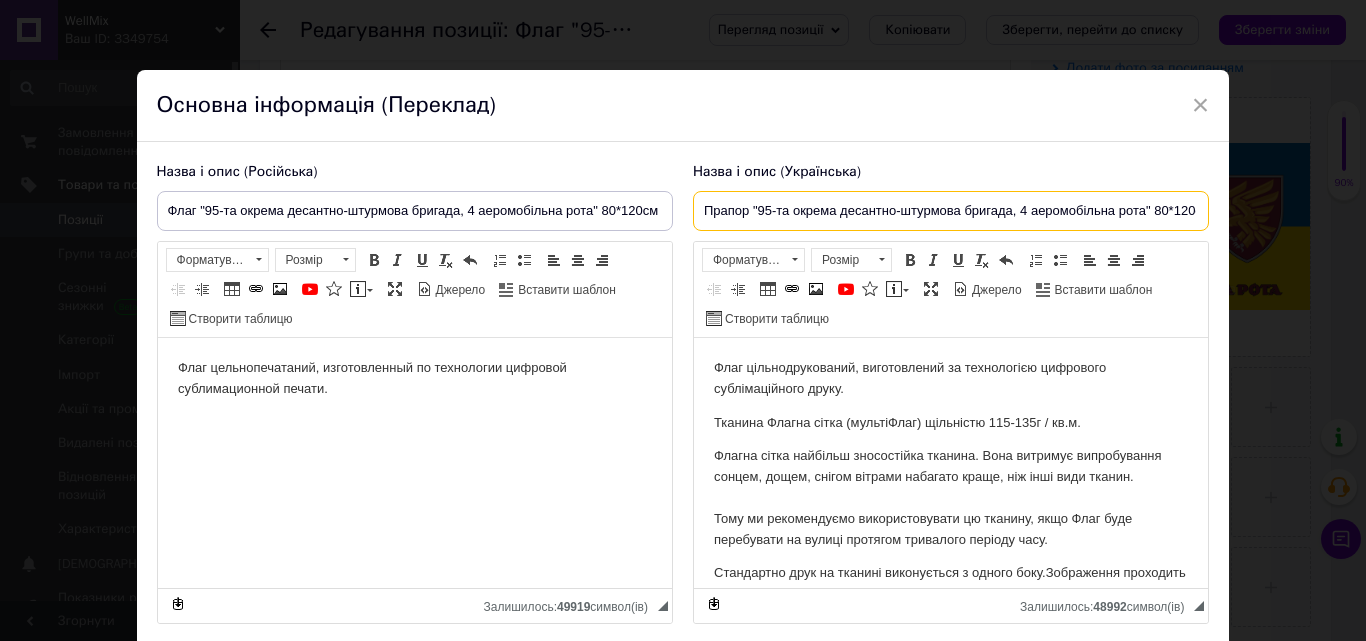 click on "Прапор "95-та окрема десантно-штурмова бригада, 4 аеромобільна рота" 80*120см" at bounding box center (951, 211) 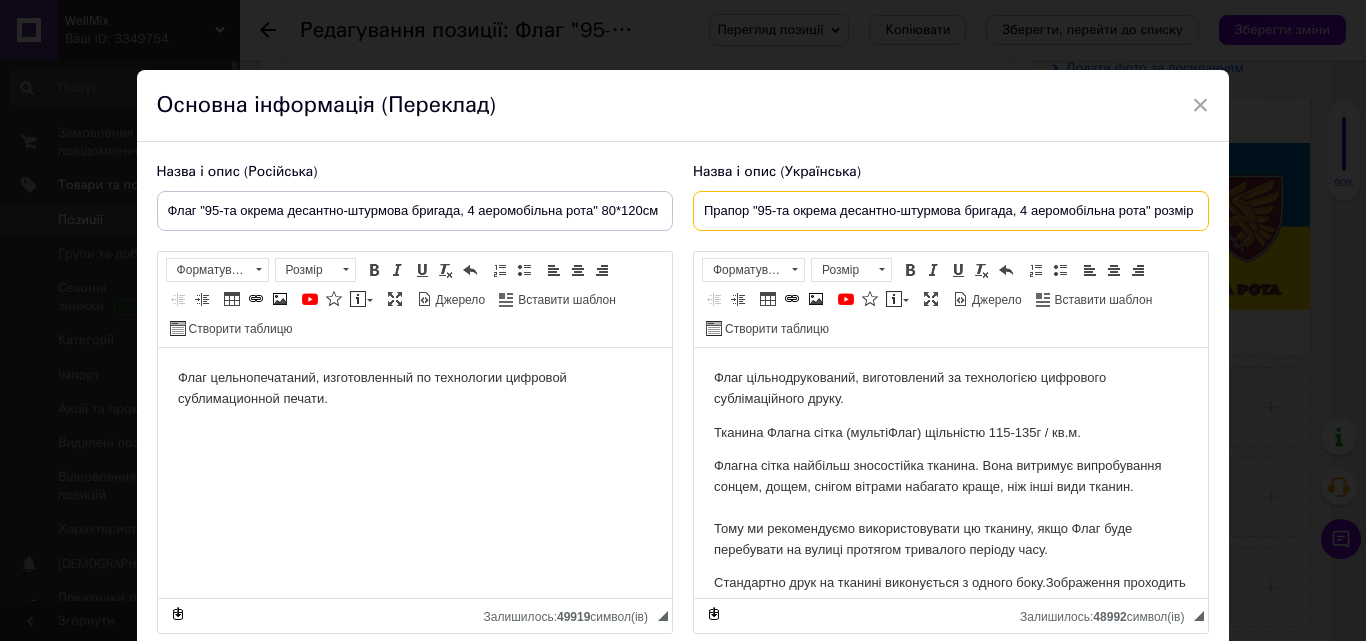 type on "Прапор "95-та окрема десантно-штурмова бригада, 4 аеромобільна рота" розмір 80*120см" 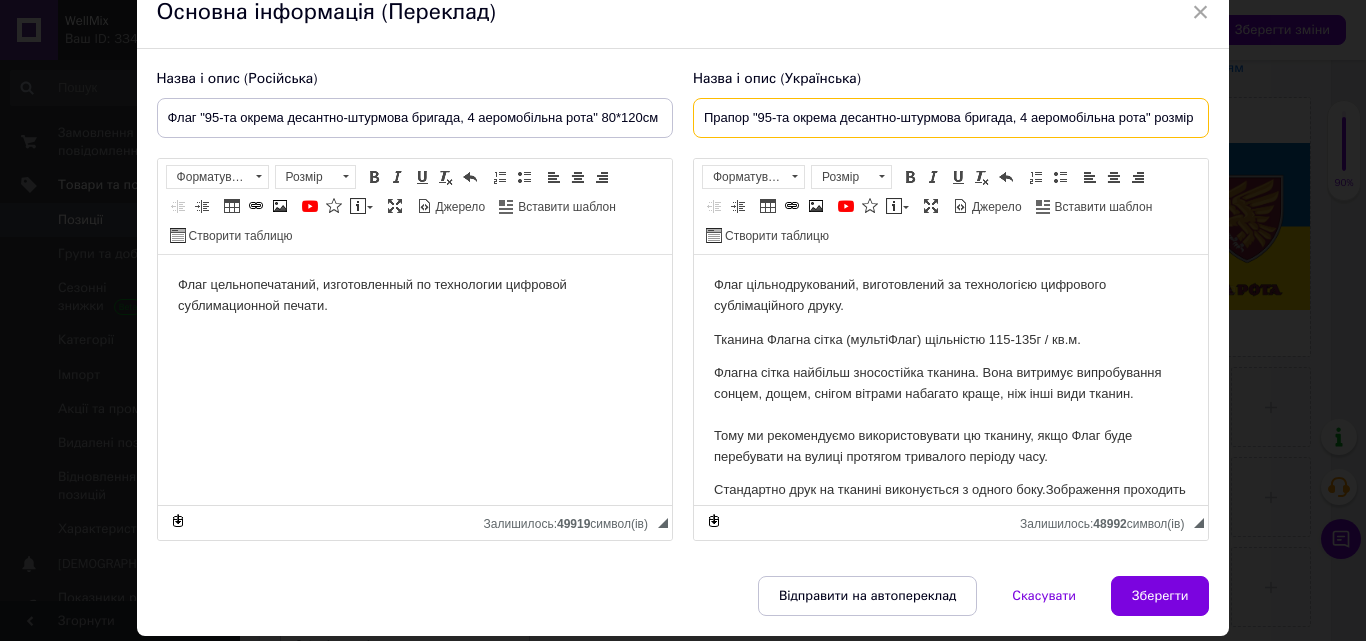 scroll, scrollTop: 133, scrollLeft: 0, axis: vertical 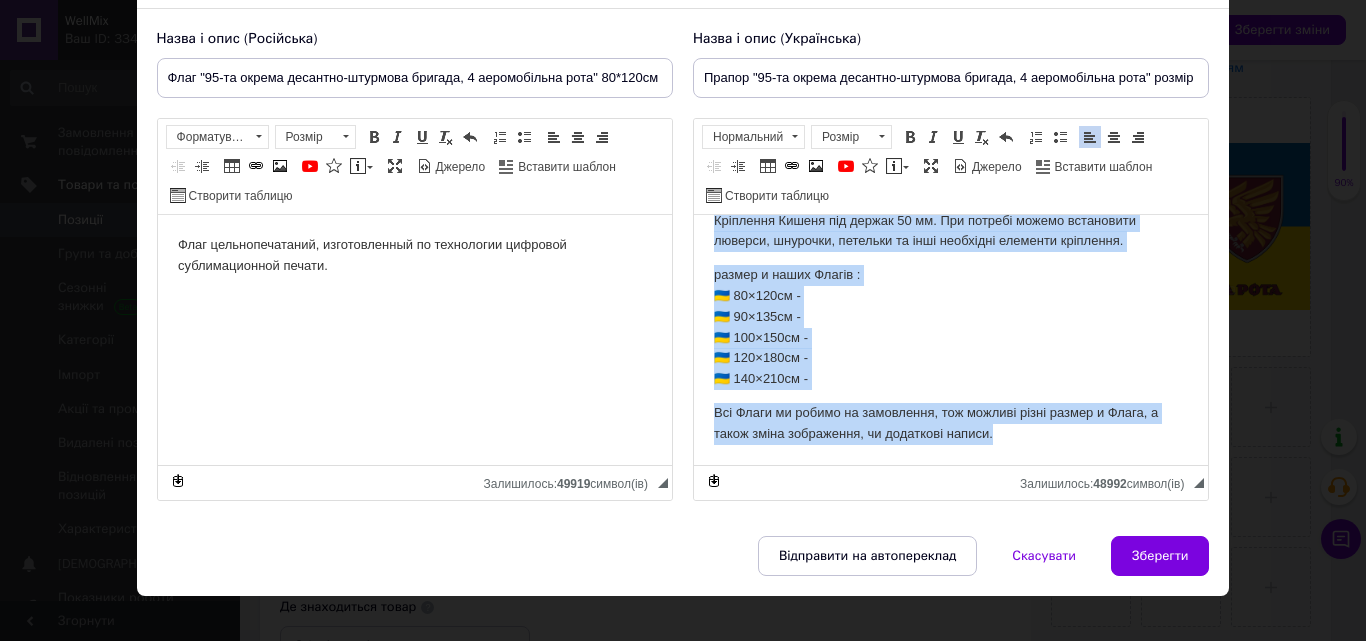 drag, startPoint x: 708, startPoint y: 235, endPoint x: 1142, endPoint y: 425, distance: 473.76788 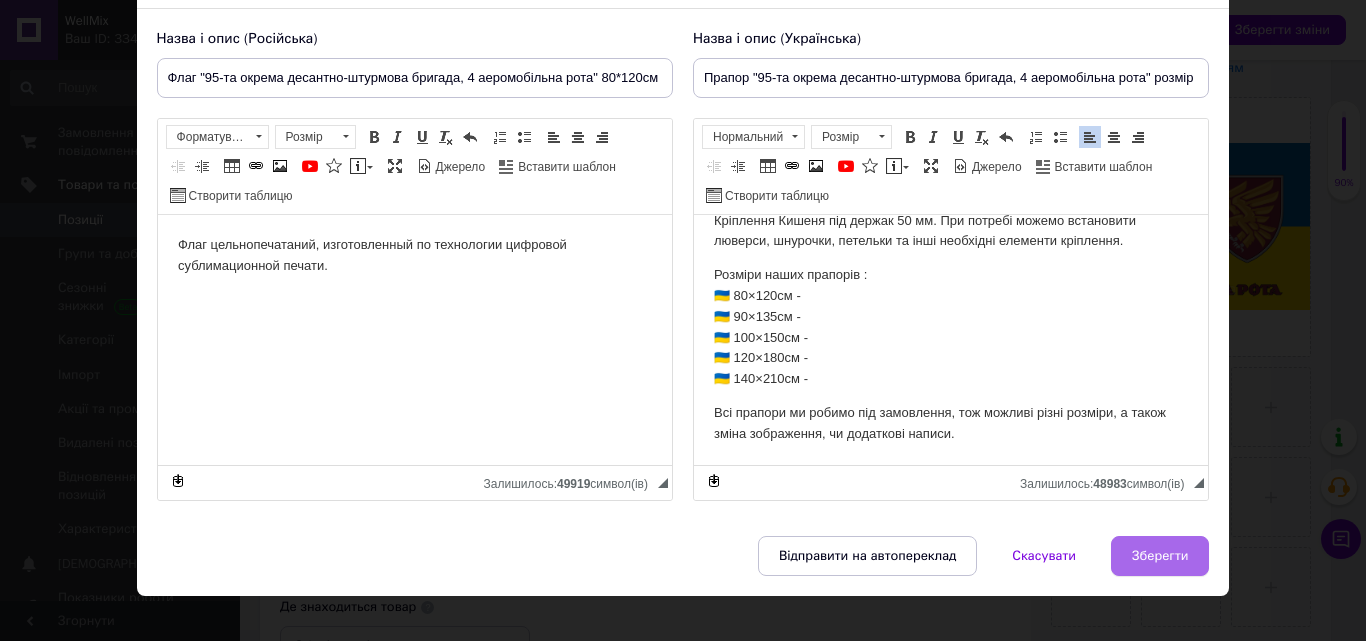 drag, startPoint x: 1144, startPoint y: 529, endPoint x: 1145, endPoint y: 539, distance: 10.049875 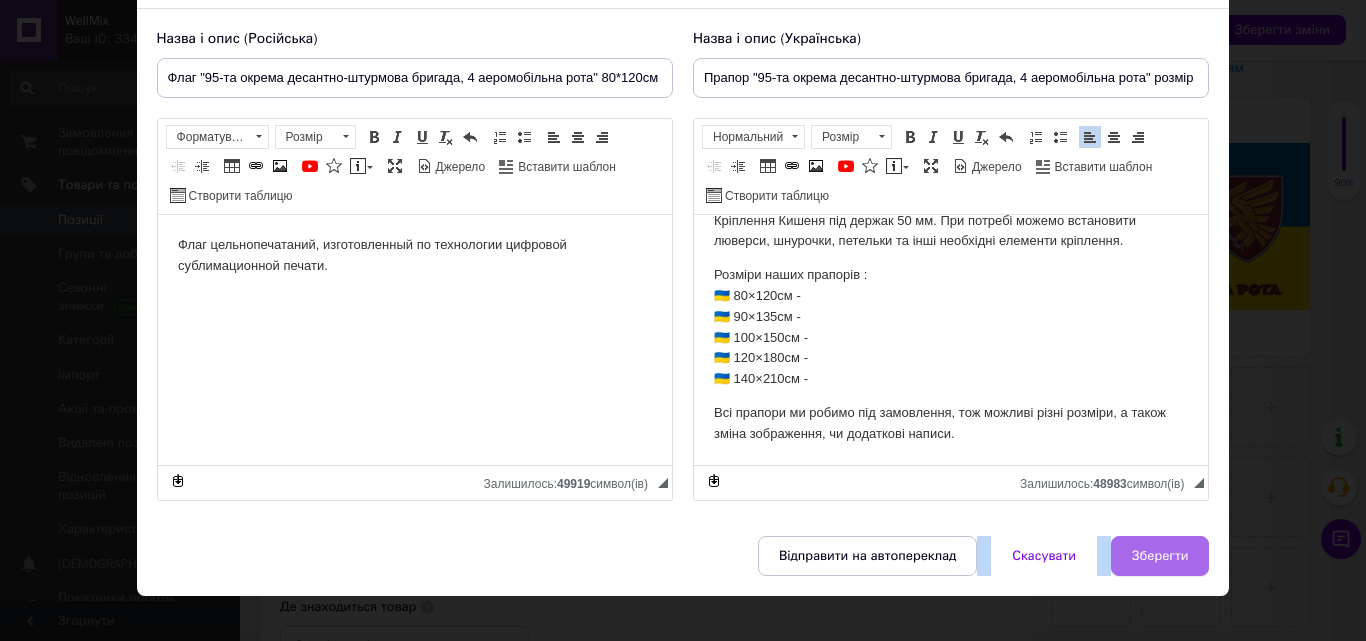 click on "Зберегти" at bounding box center [1160, 556] 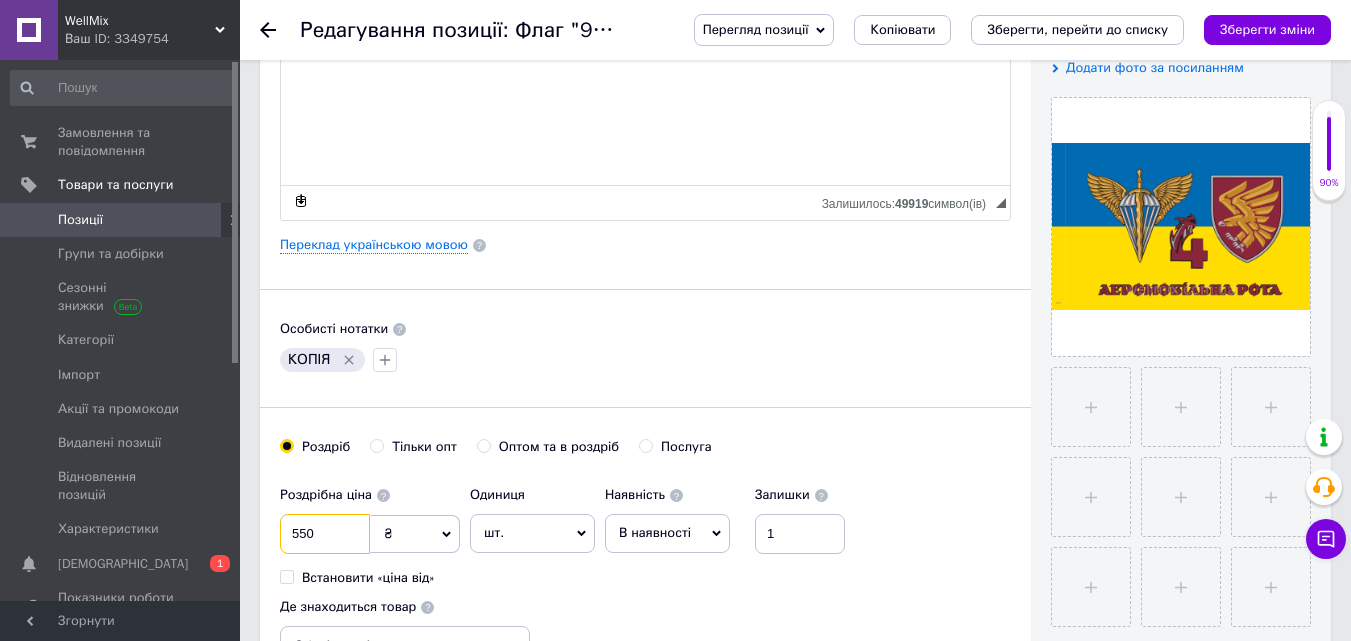 click on "550" at bounding box center [325, 534] 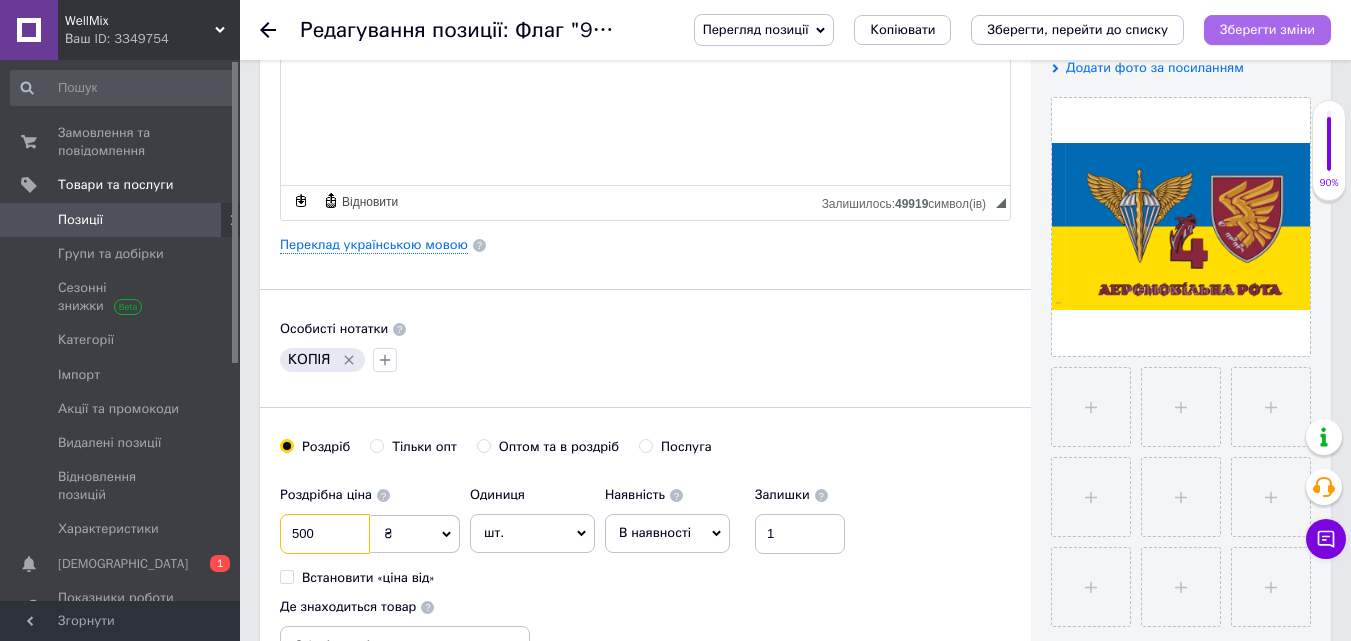 type on "500" 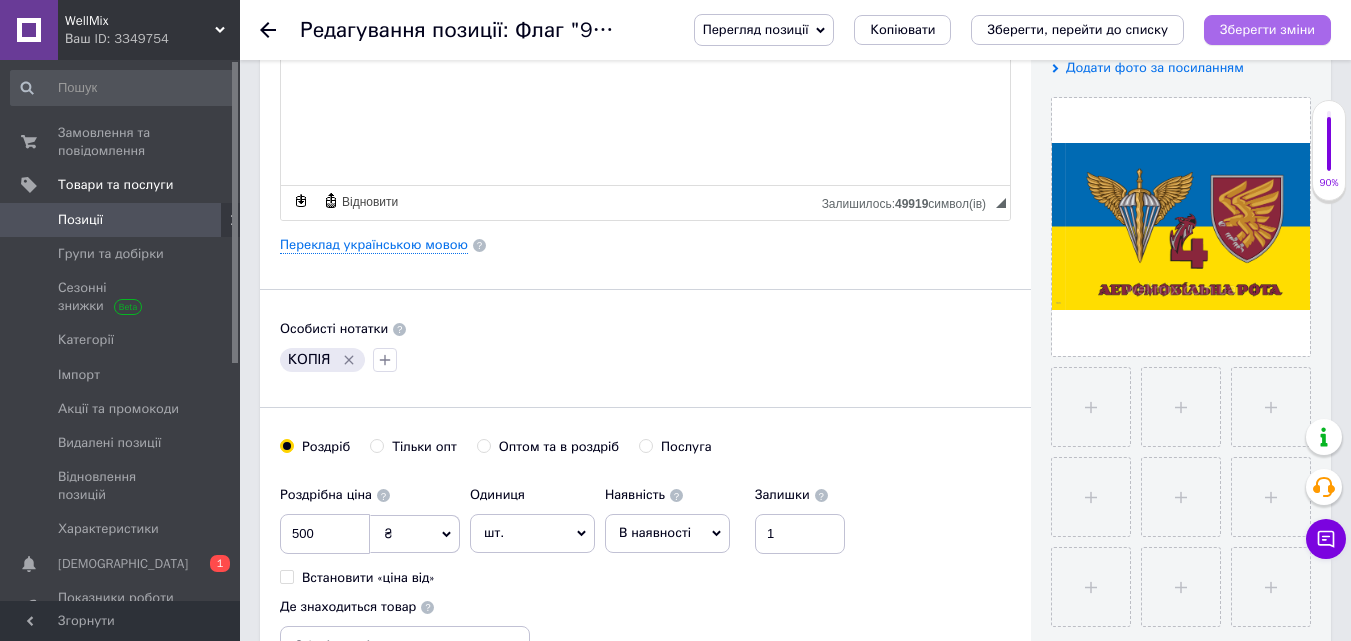 click on "Зберегти зміни" at bounding box center [1267, 29] 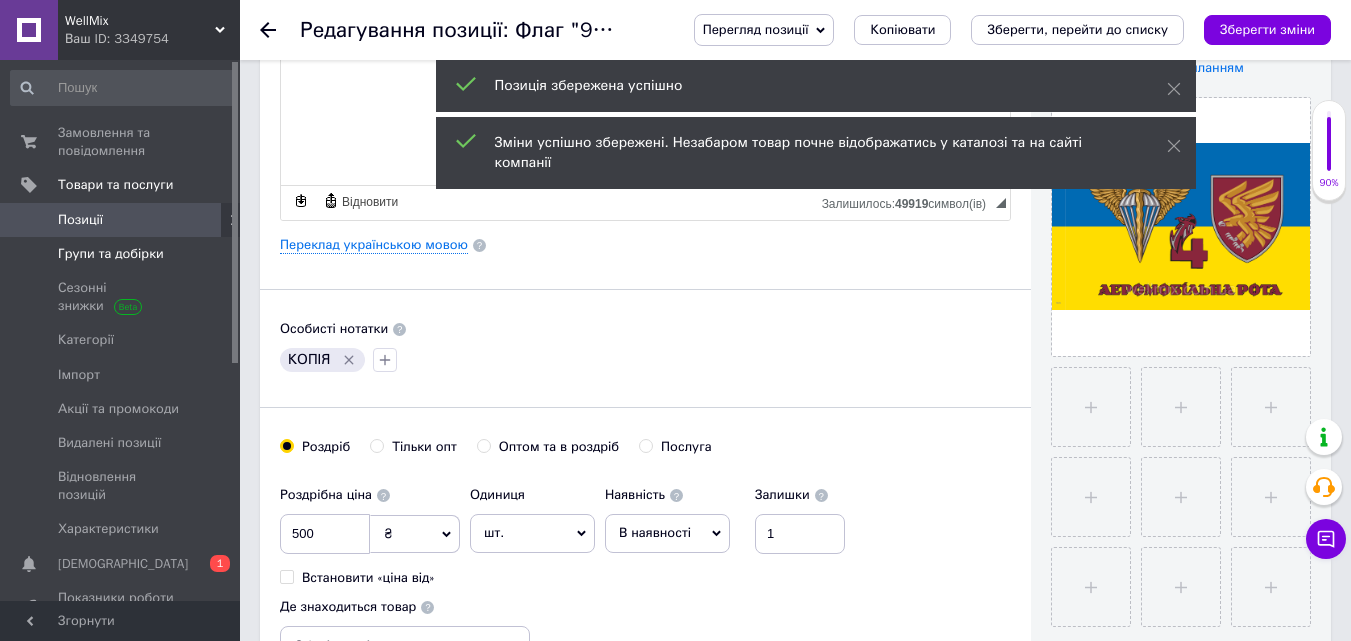 click on "Групи та добірки" at bounding box center (111, 254) 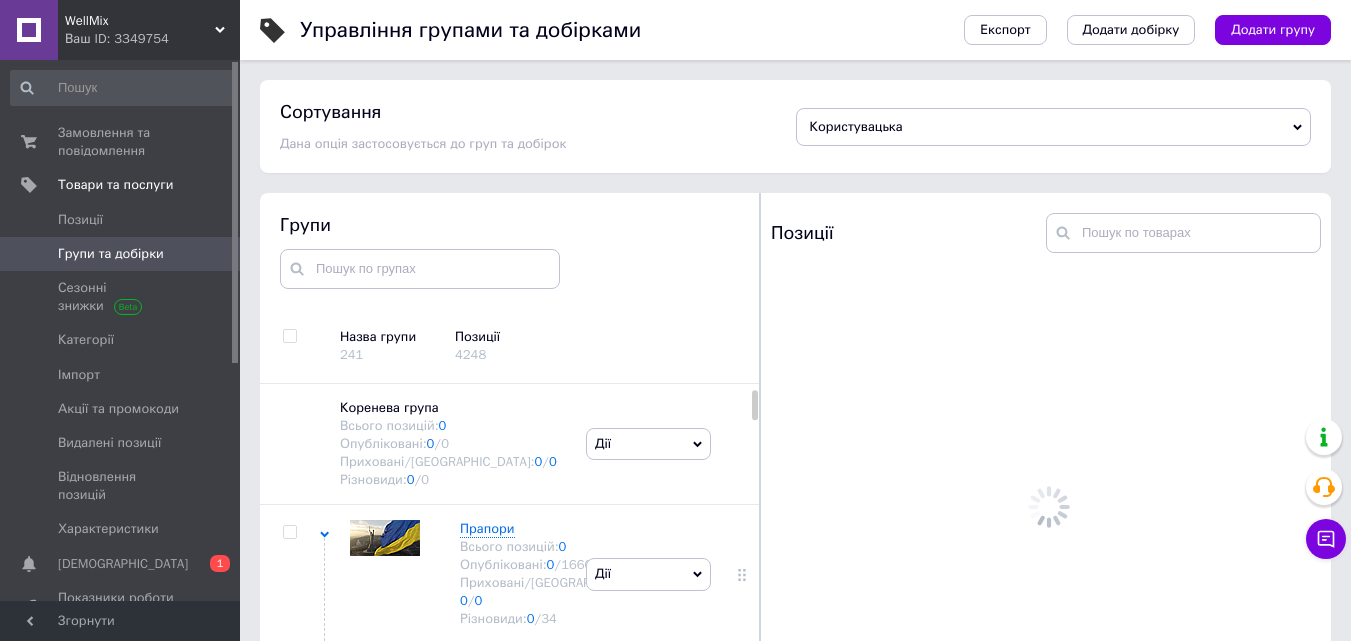 scroll, scrollTop: 113, scrollLeft: 0, axis: vertical 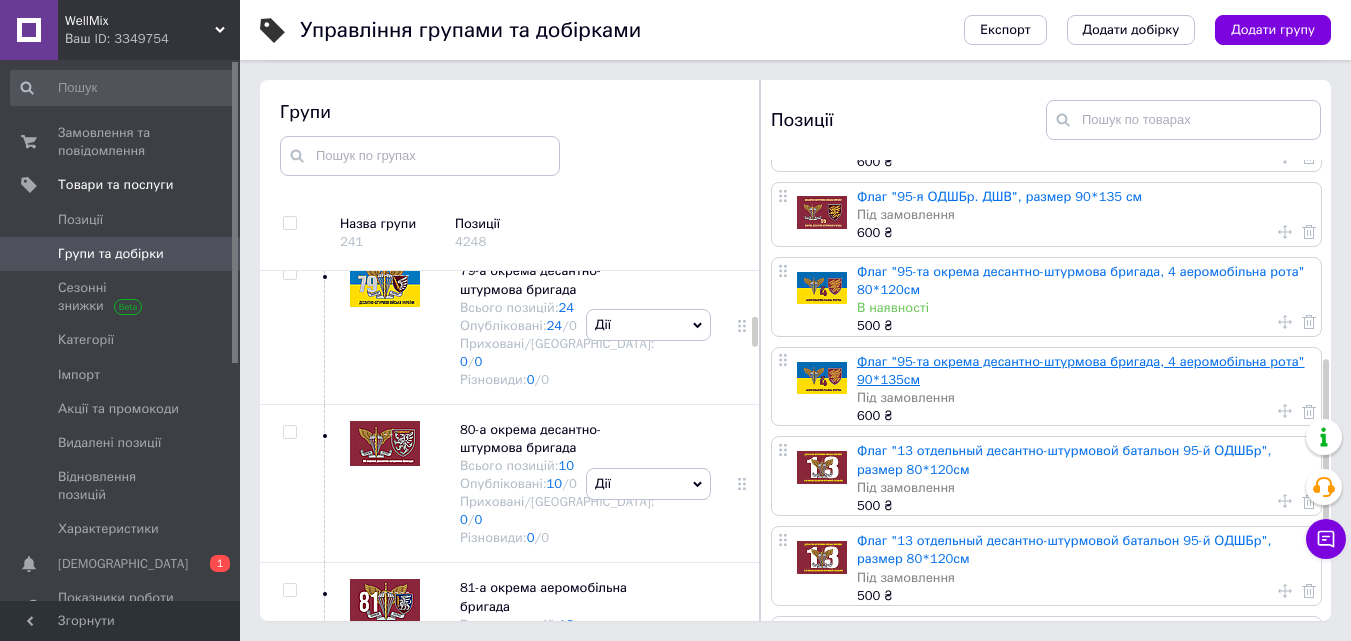 click on "Флаг "95-та окрема десантно-штурмова бригада, 4 аеромобільна рота" 90*135см" at bounding box center [1081, 370] 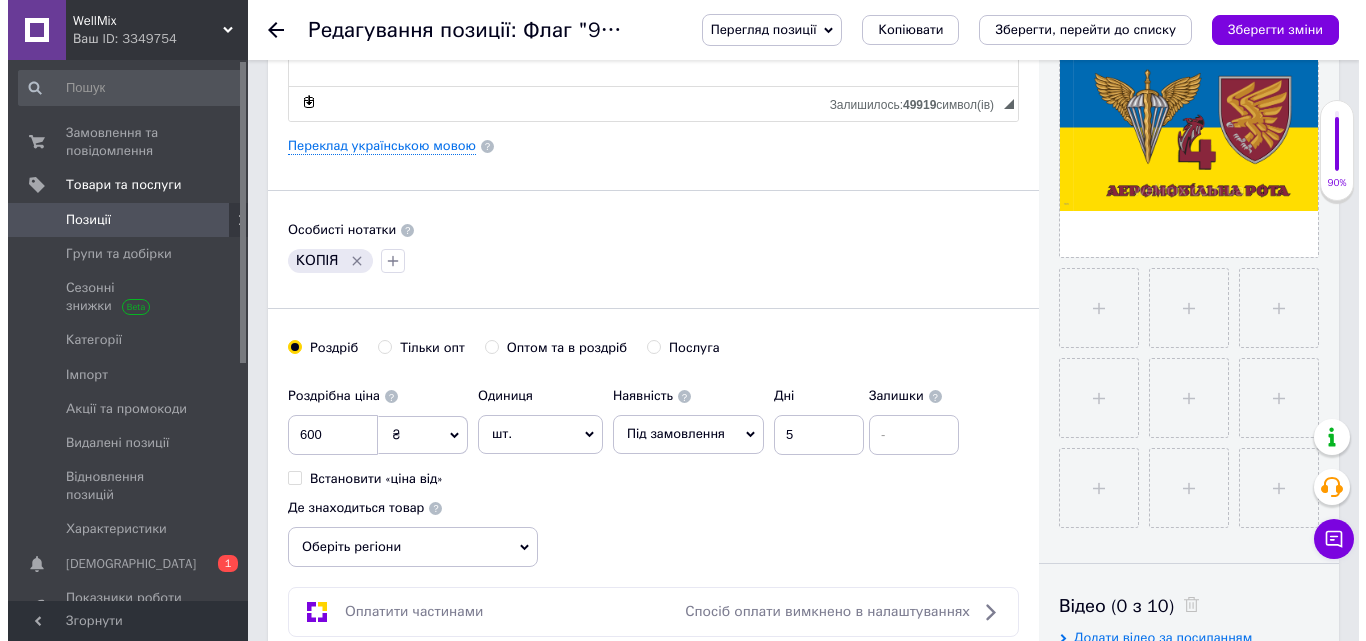 scroll, scrollTop: 533, scrollLeft: 0, axis: vertical 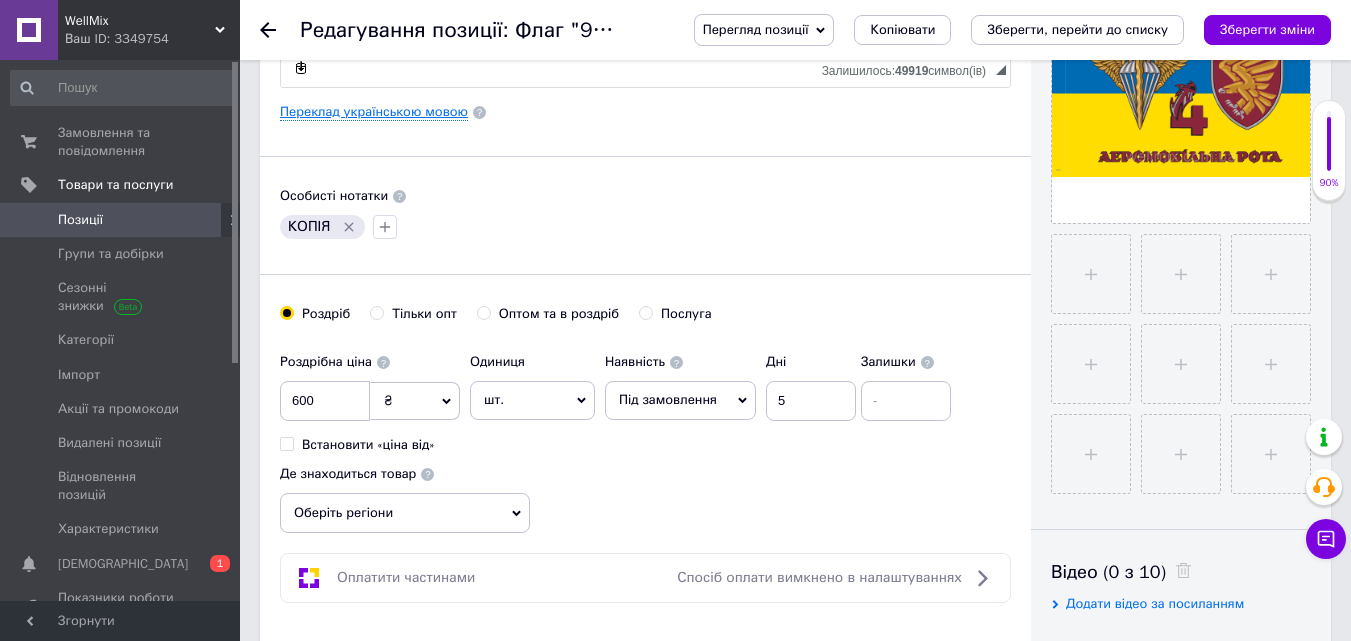 click on "Переклад українською мовою" at bounding box center (374, 112) 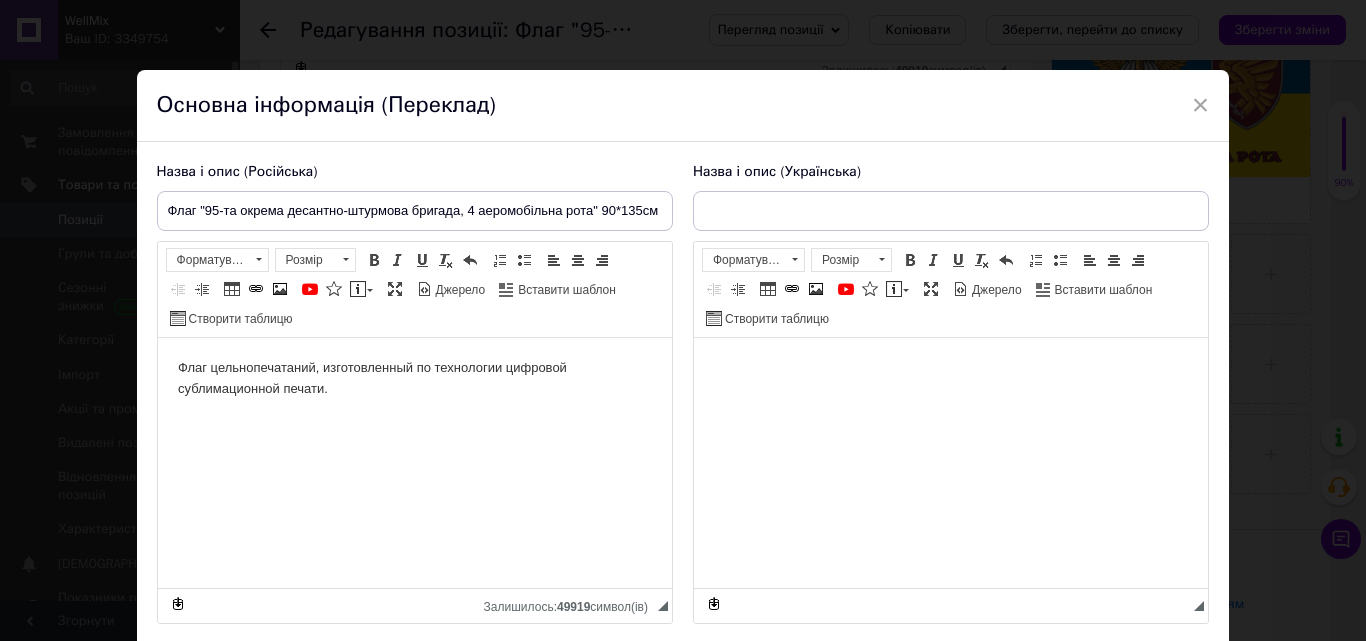 scroll, scrollTop: 0, scrollLeft: 0, axis: both 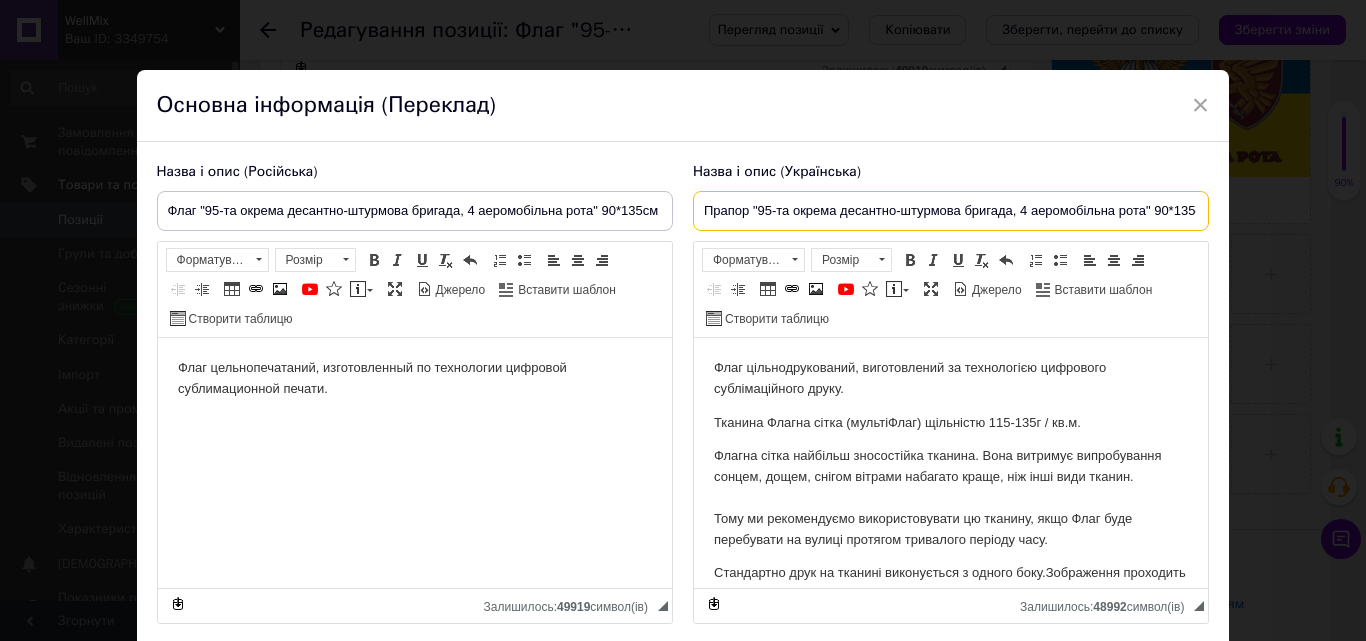 click on "Прапор "95-та окрема десантно-штурмова бригада, 4 аеромобільна рота" 90*135см" at bounding box center (951, 211) 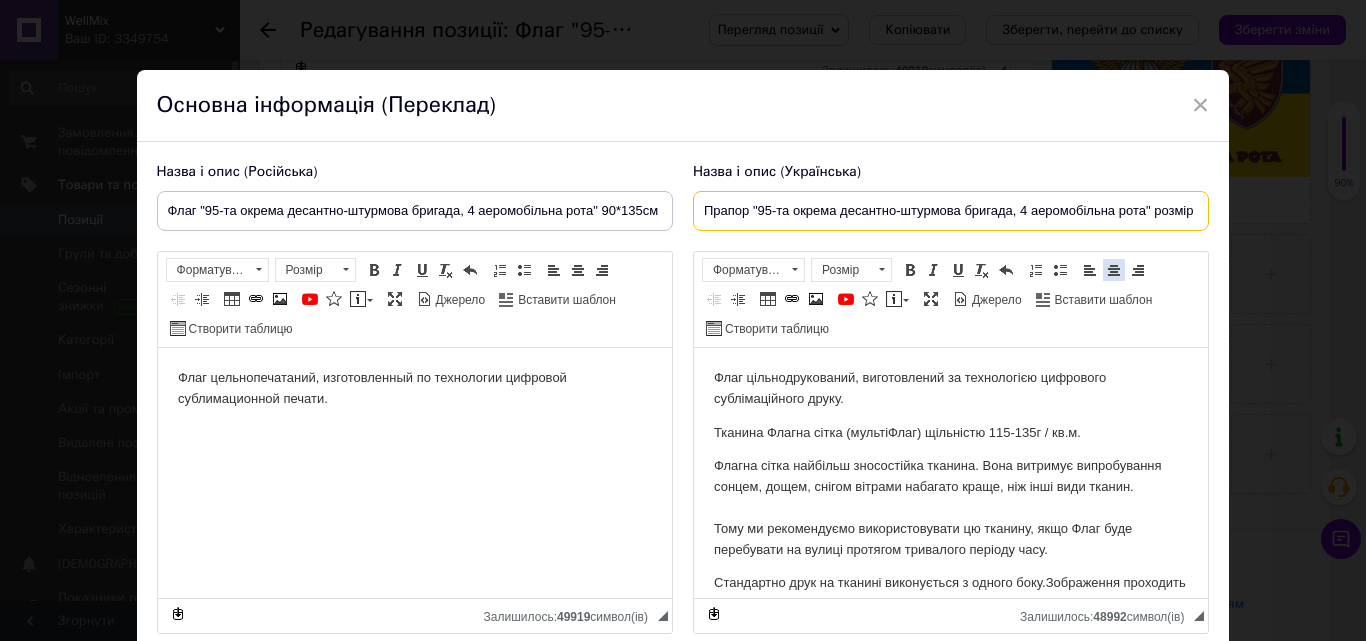 scroll, scrollTop: 0, scrollLeft: 4, axis: horizontal 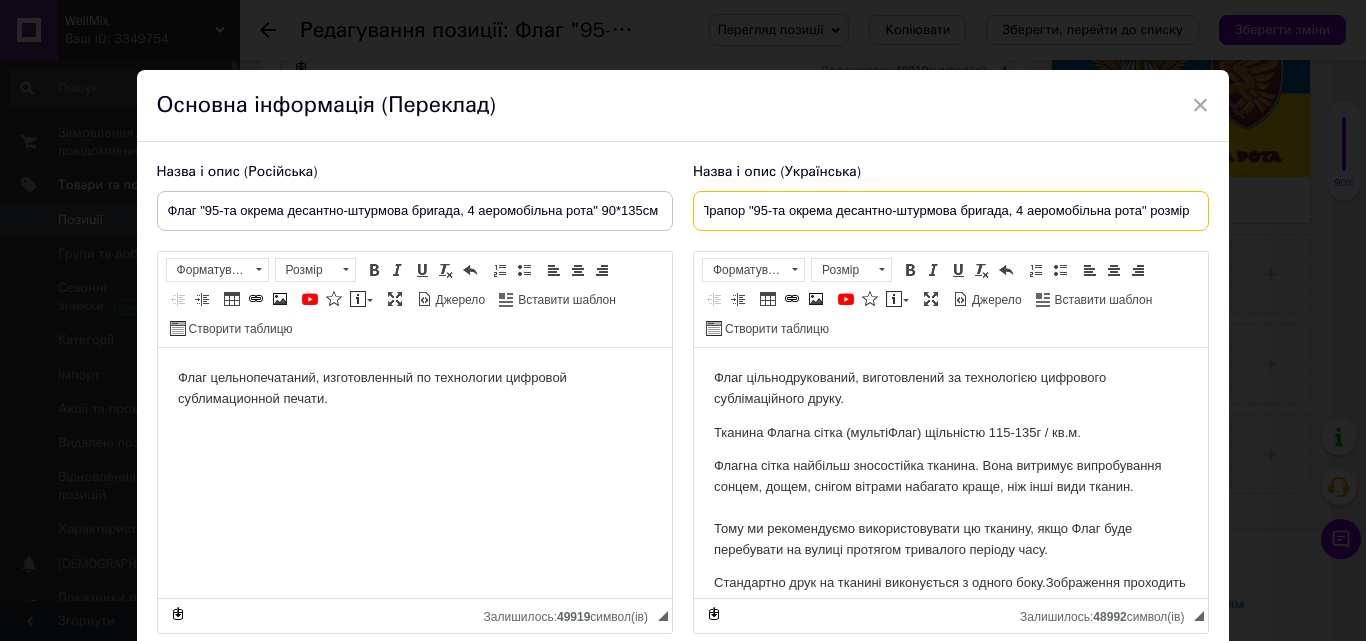 type on "Прапор "95-та окрема десантно-штурмова бригада, 4 аеромобільна рота" розмір  90*135см" 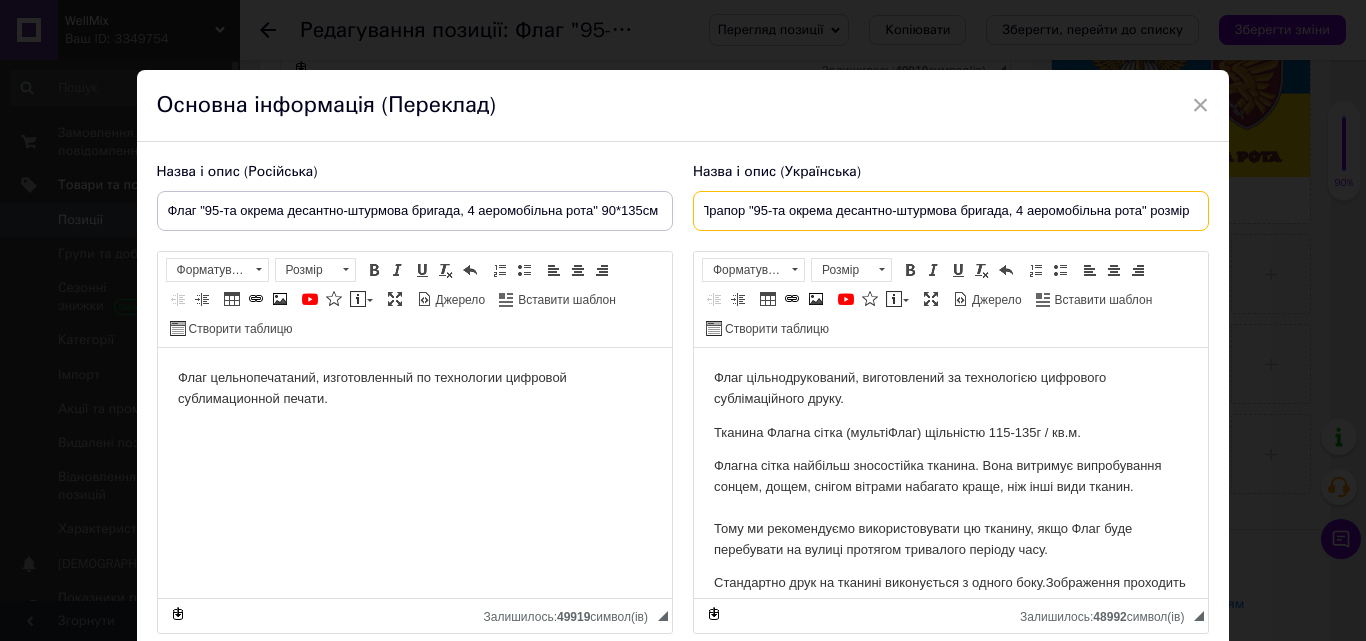 scroll, scrollTop: 0, scrollLeft: 0, axis: both 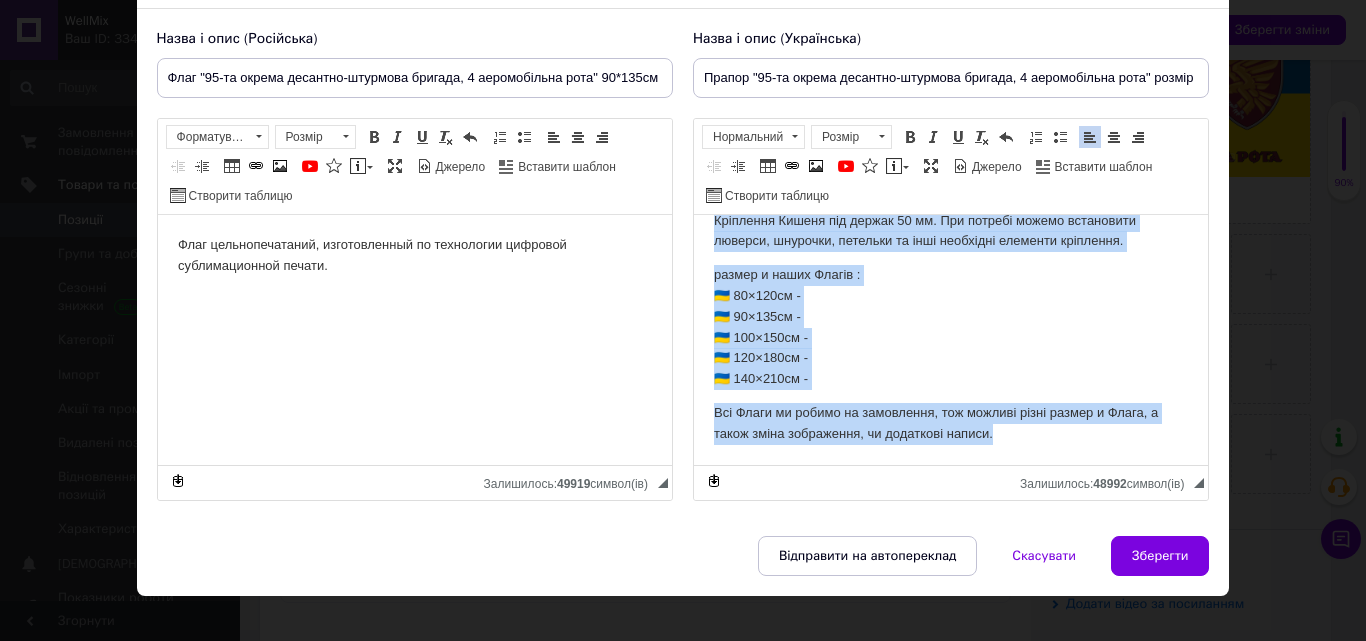 drag, startPoint x: 700, startPoint y: 237, endPoint x: 1093, endPoint y: 458, distance: 450.87692 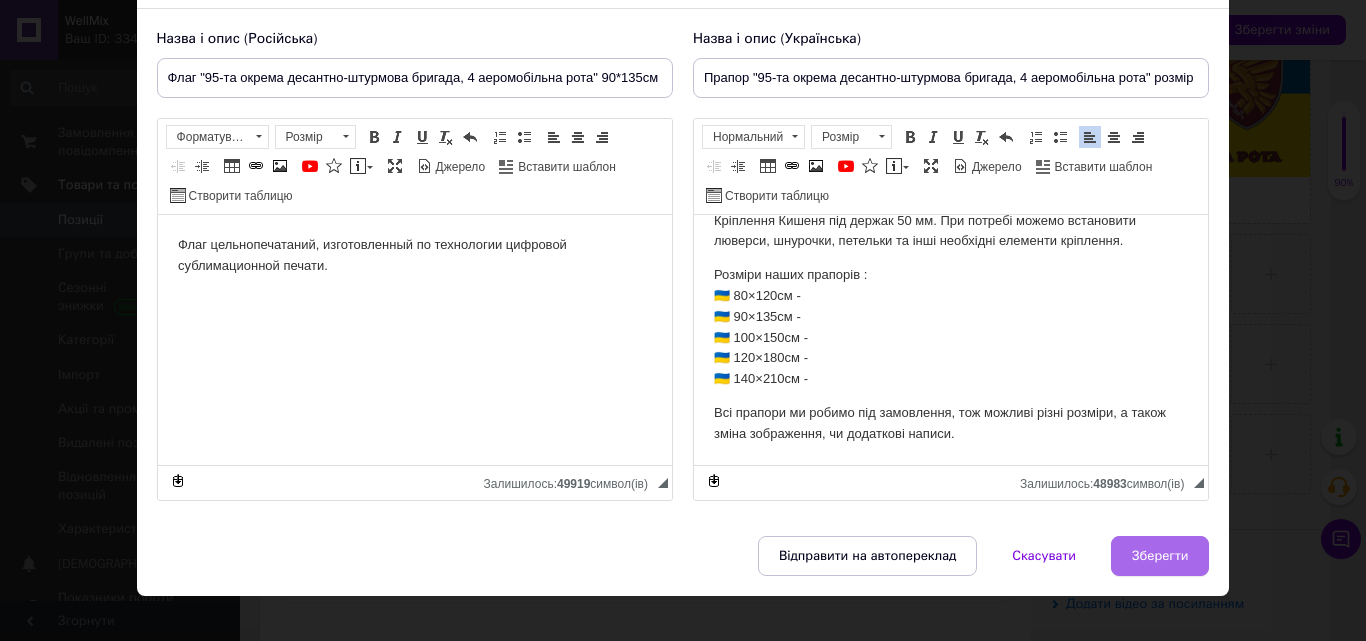 click on "Зберегти" at bounding box center (1160, 556) 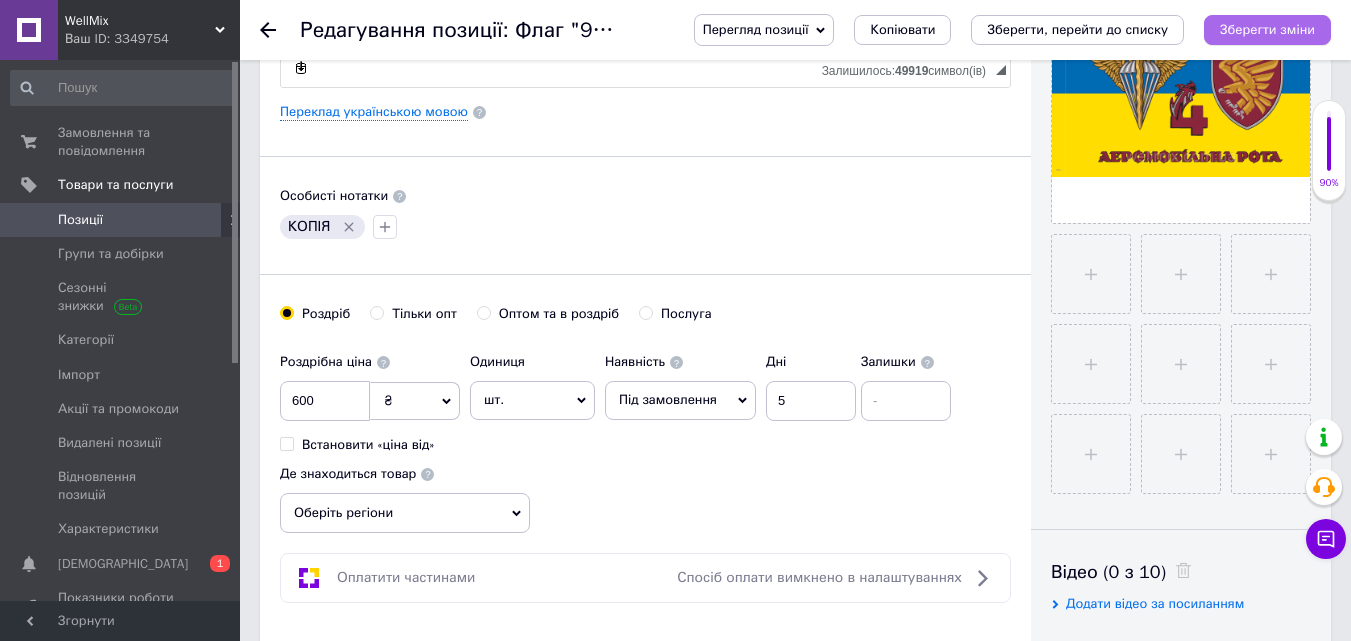 click on "Зберегти зміни" at bounding box center (1267, 29) 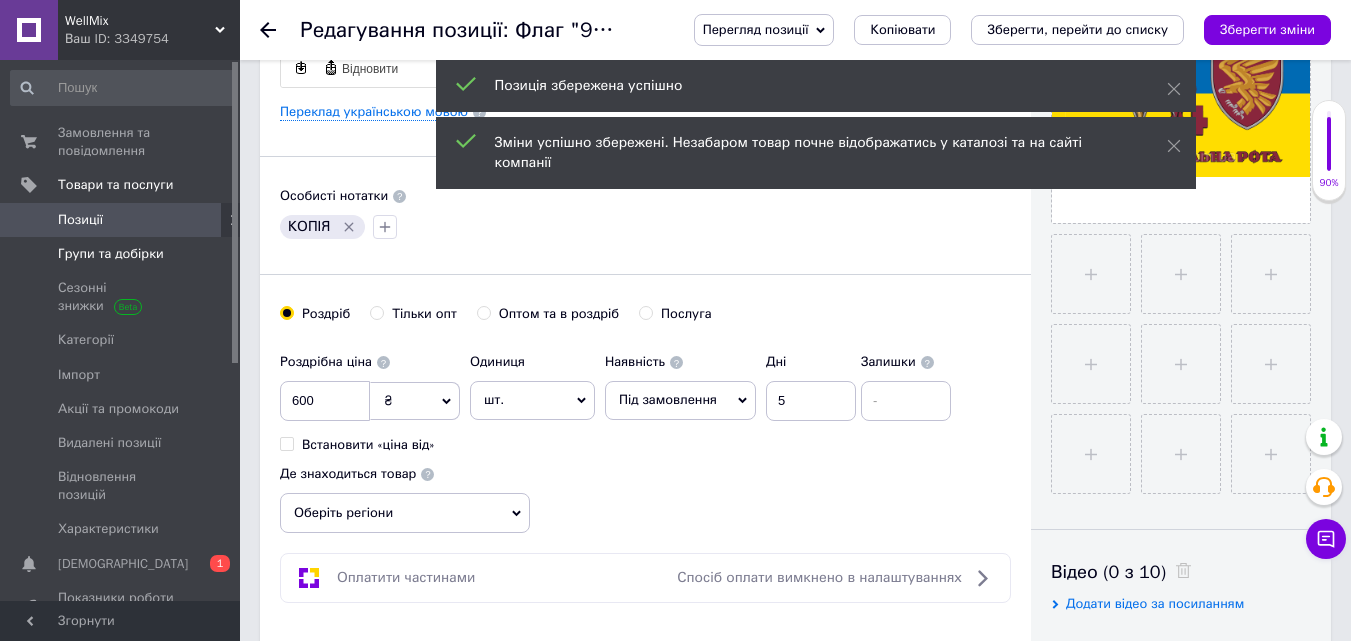 click on "Групи та добірки" at bounding box center (111, 254) 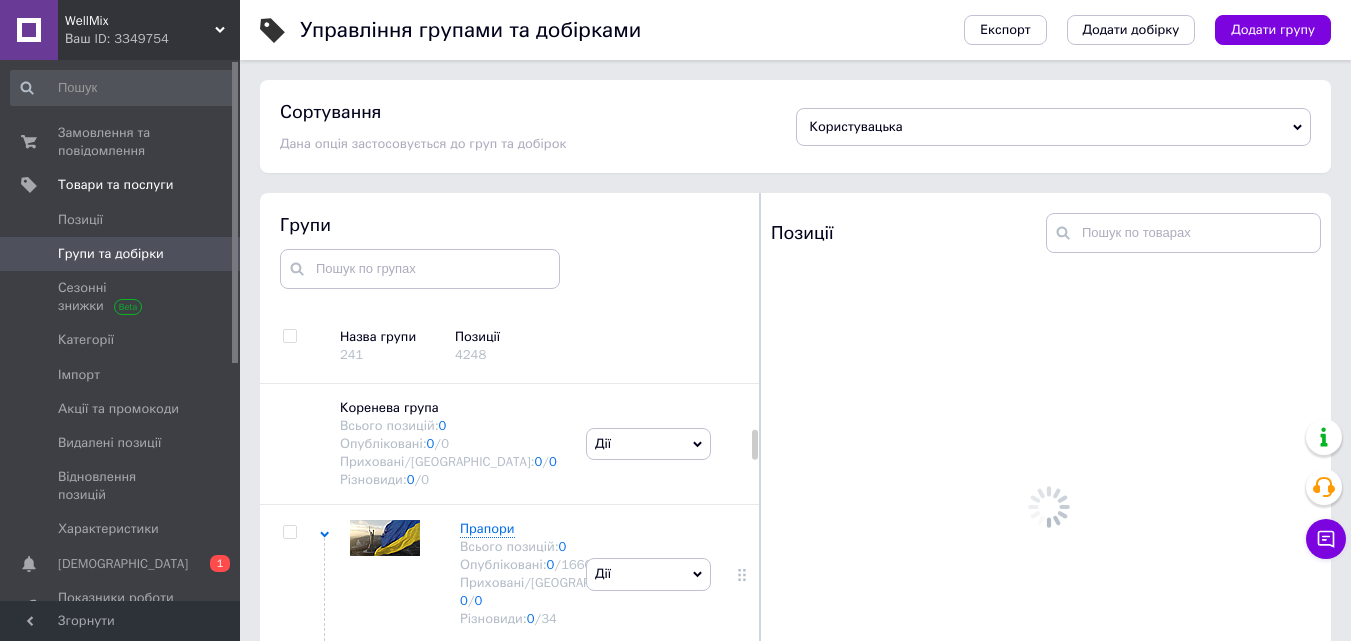 scroll, scrollTop: 113, scrollLeft: 0, axis: vertical 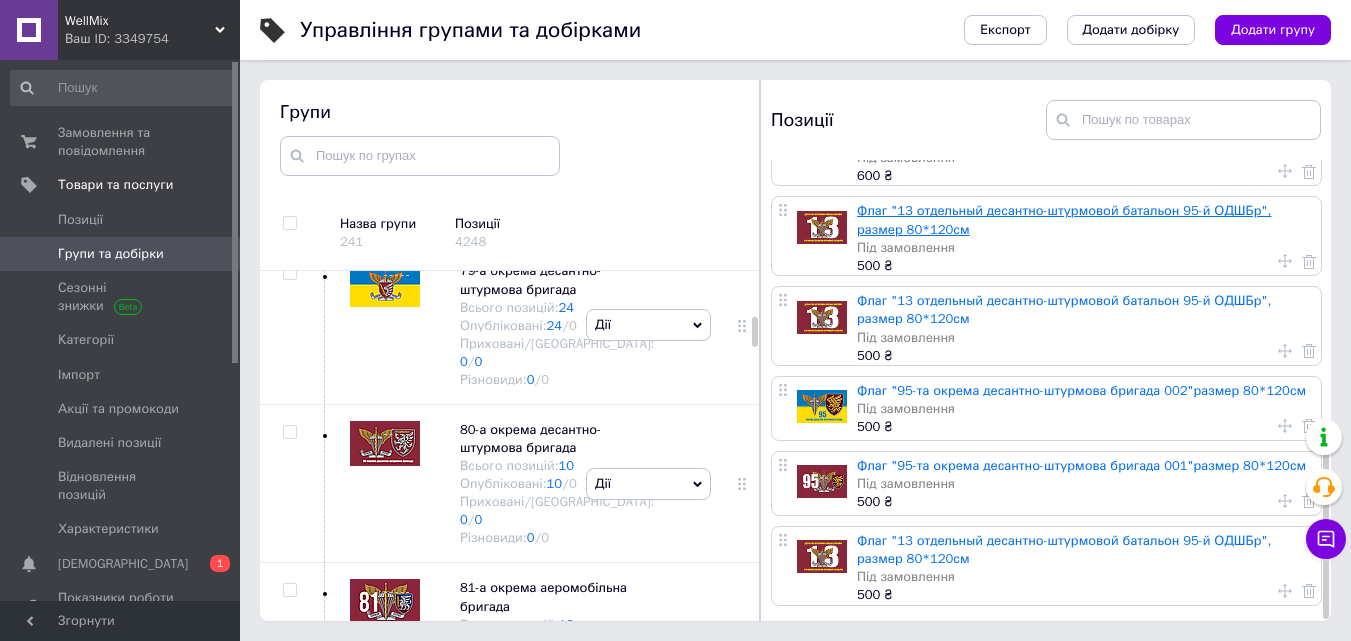 click on "Флаг "13 отдельный десантно-штурмовой батальон 95-й ОДШБр", размер 80*120см" at bounding box center (1064, 219) 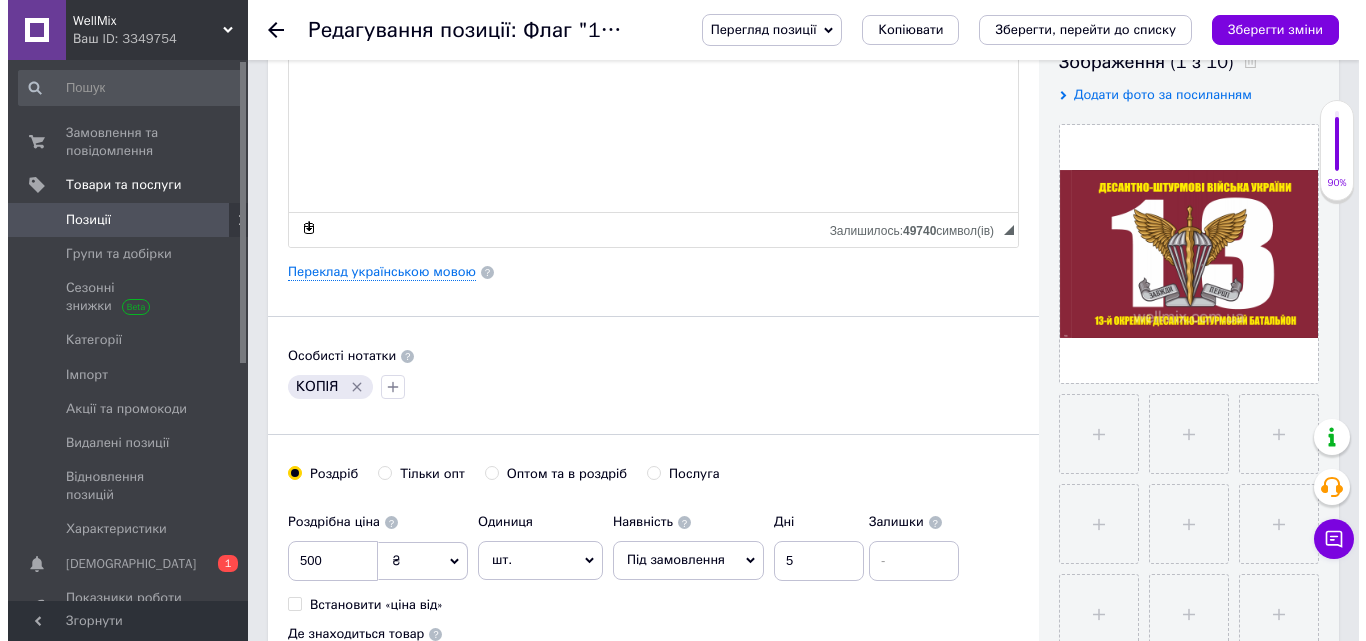 scroll, scrollTop: 400, scrollLeft: 0, axis: vertical 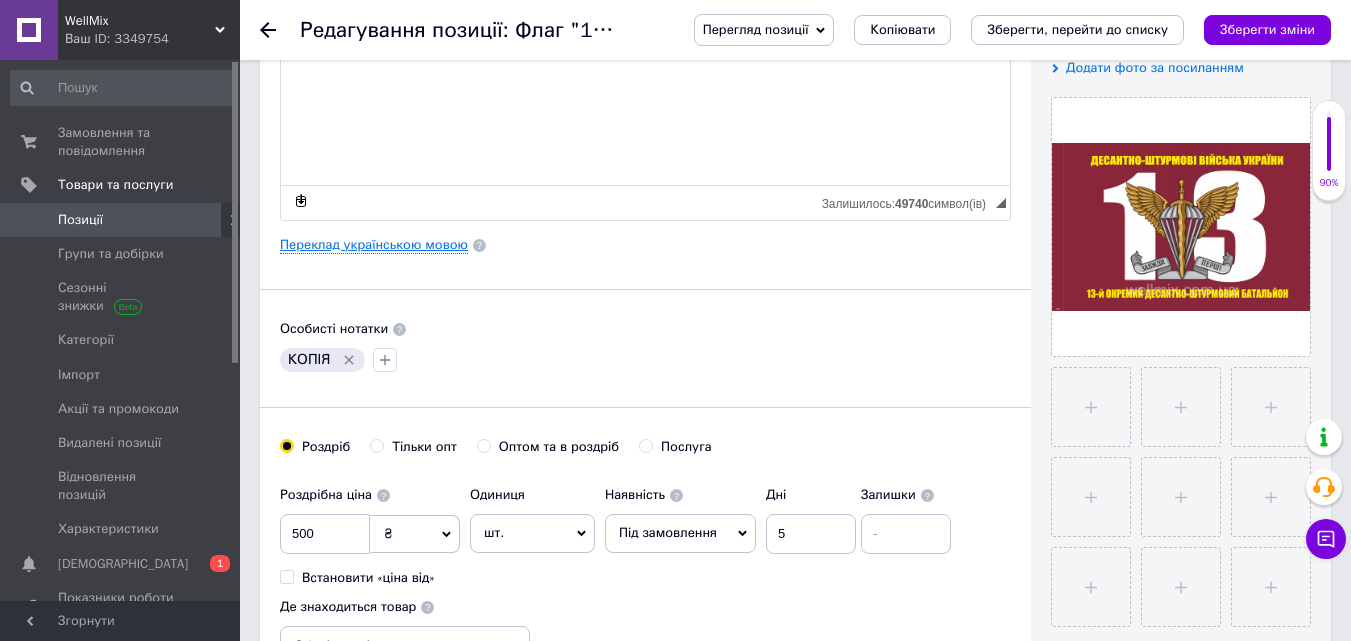 click on "Переклад українською мовою" at bounding box center (374, 245) 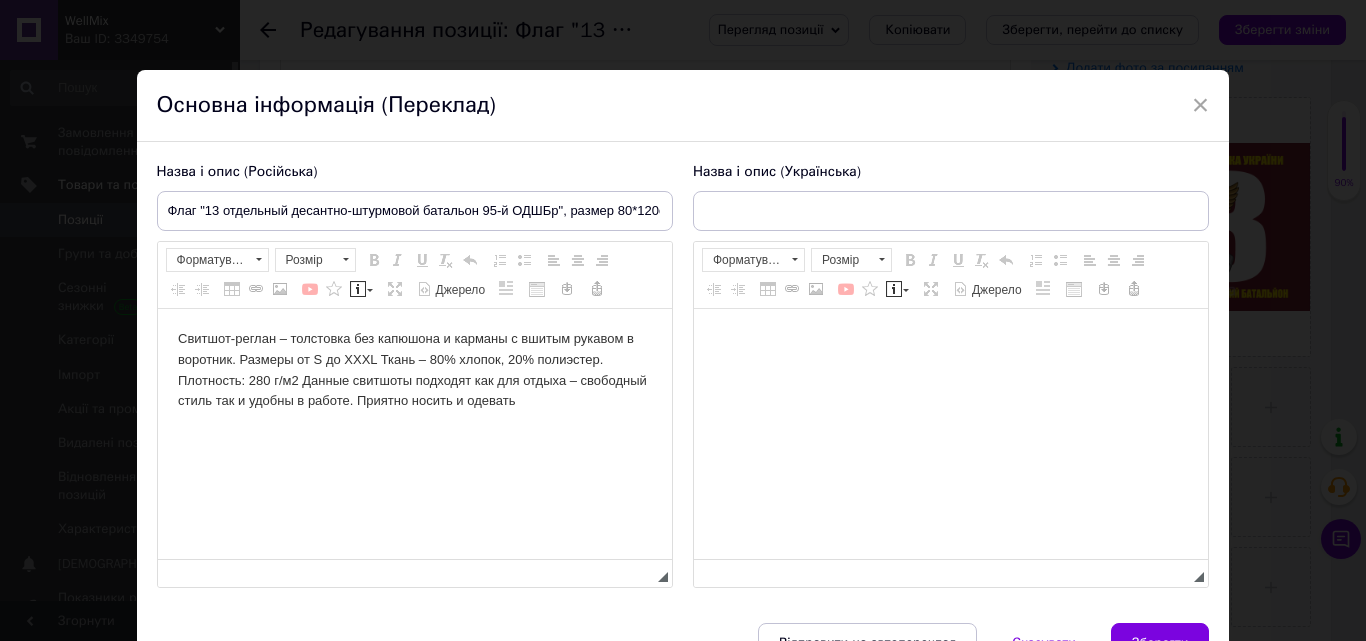 scroll, scrollTop: 0, scrollLeft: 0, axis: both 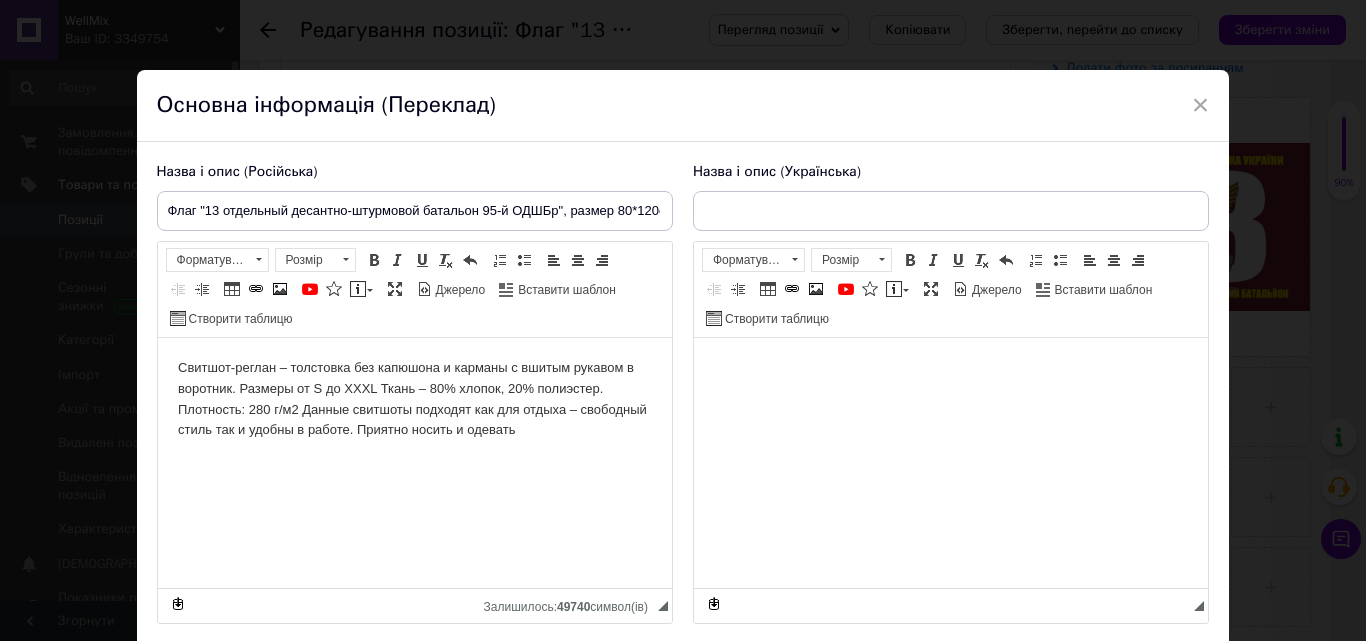 type on "Прапор "13 окремий десантно-штурмовий батальйон 95-ої ОДШБр", розмір 80*120см" 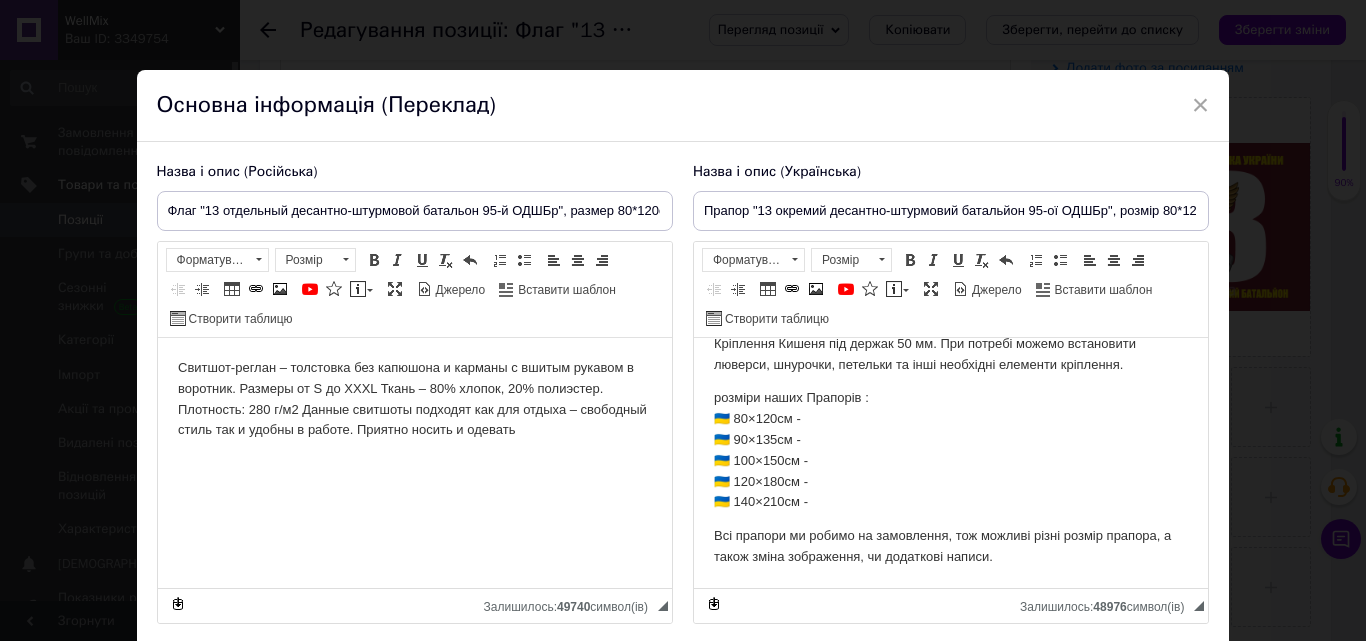 scroll, scrollTop: 339, scrollLeft: 0, axis: vertical 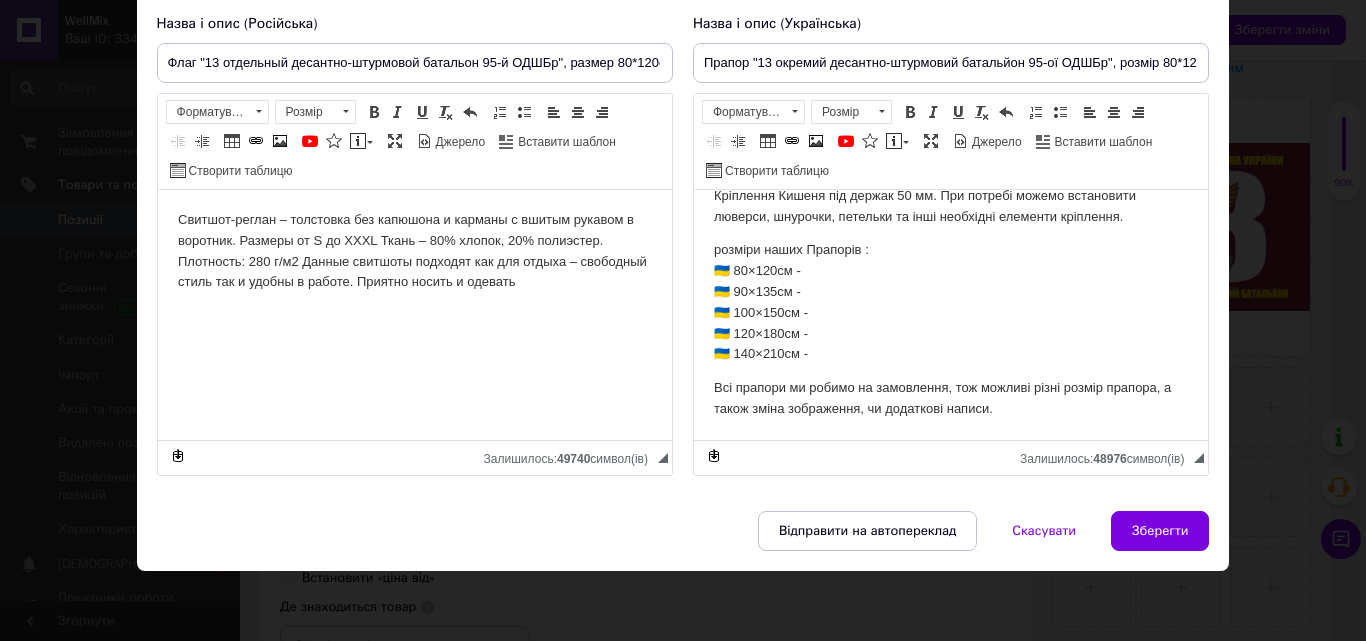 drag, startPoint x: 1144, startPoint y: 525, endPoint x: 1106, endPoint y: 499, distance: 46.043457 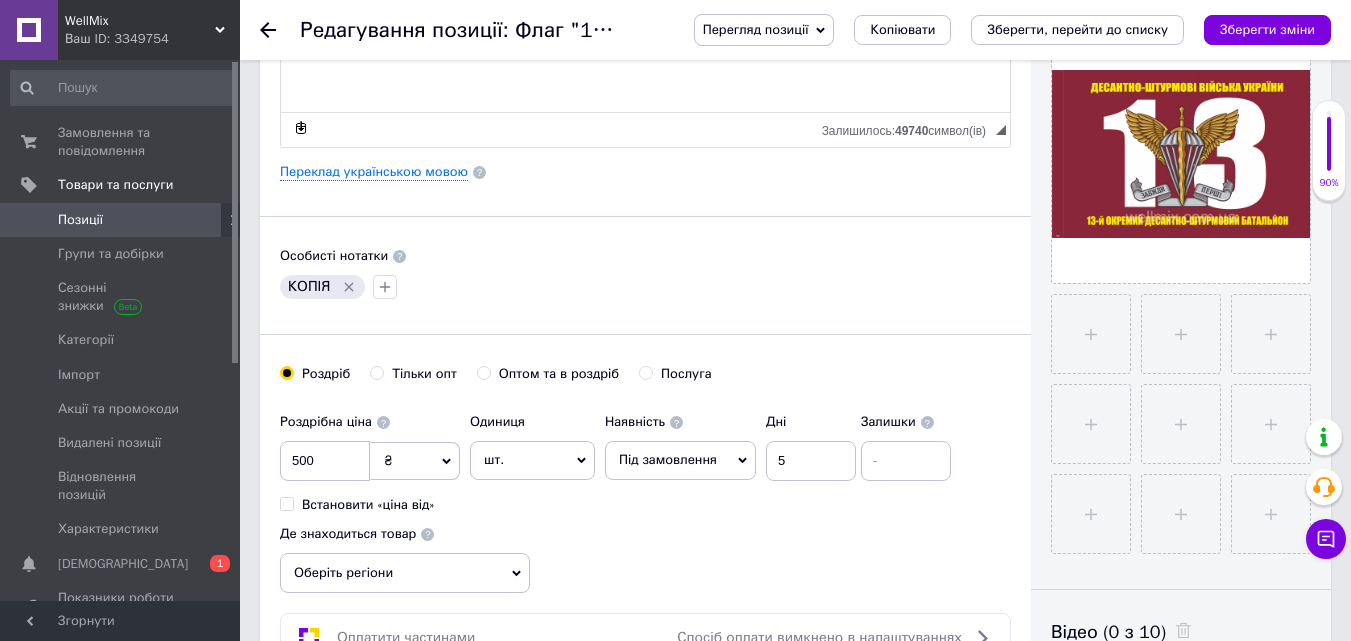scroll, scrollTop: 533, scrollLeft: 0, axis: vertical 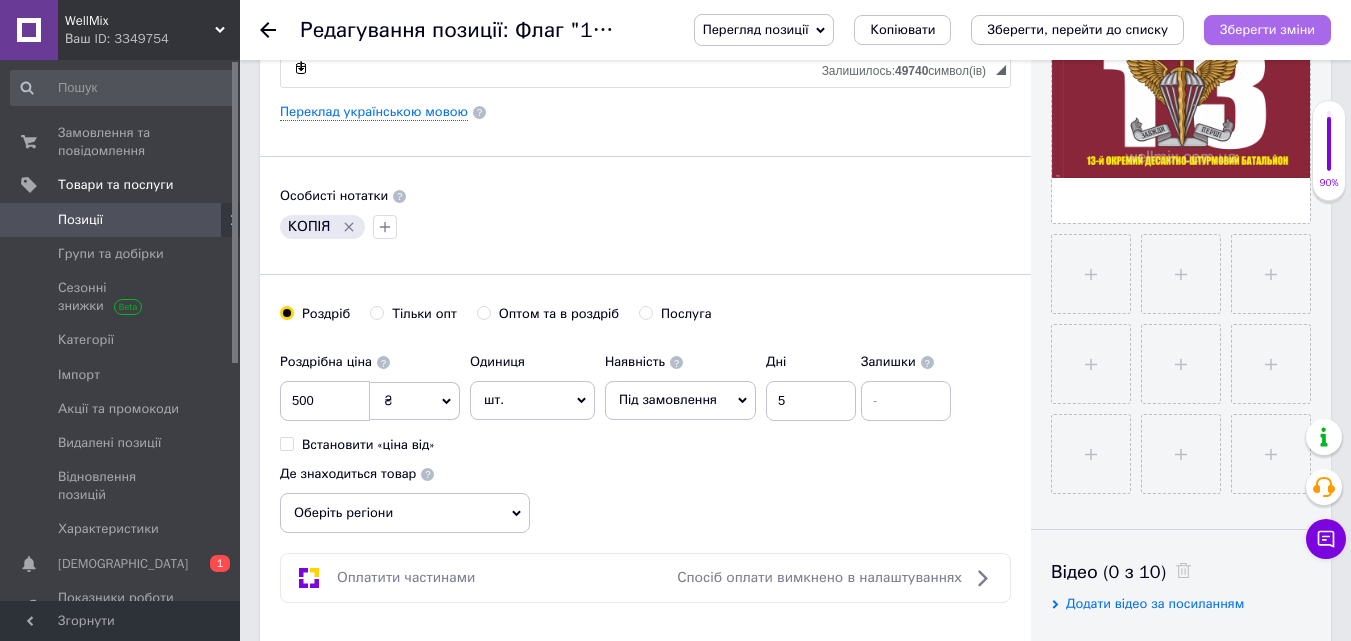 click on "Зберегти зміни" at bounding box center (1267, 30) 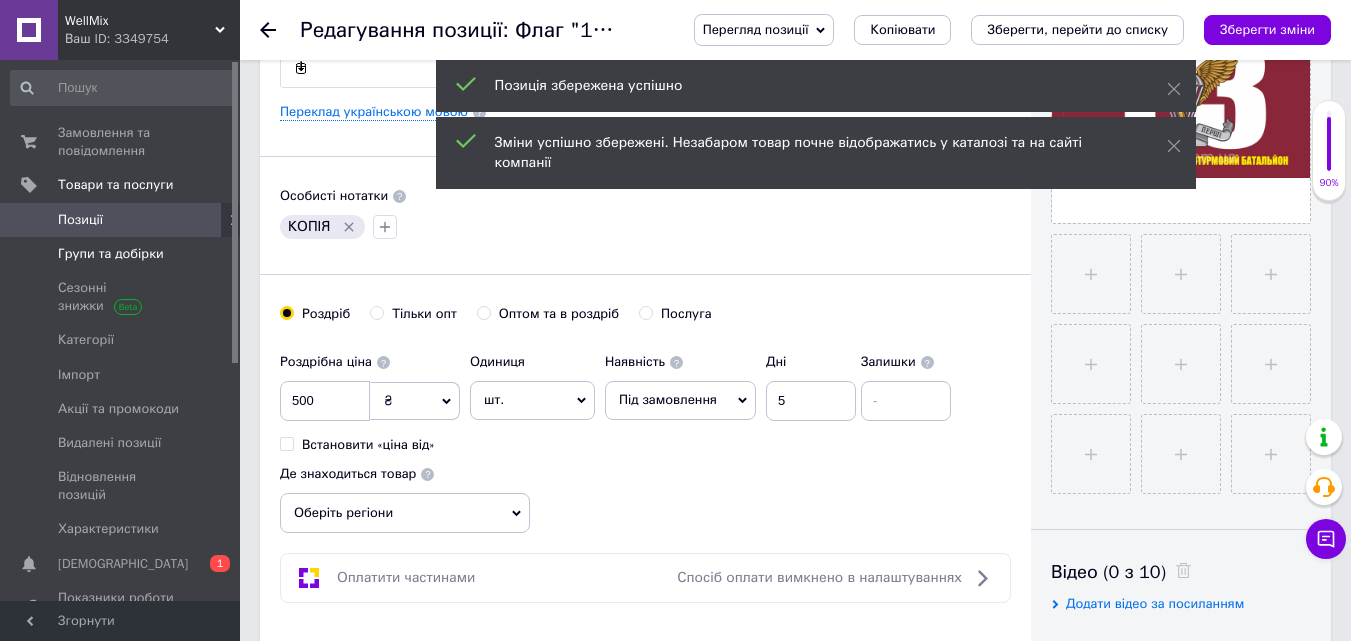 click on "Групи та добірки" at bounding box center (111, 254) 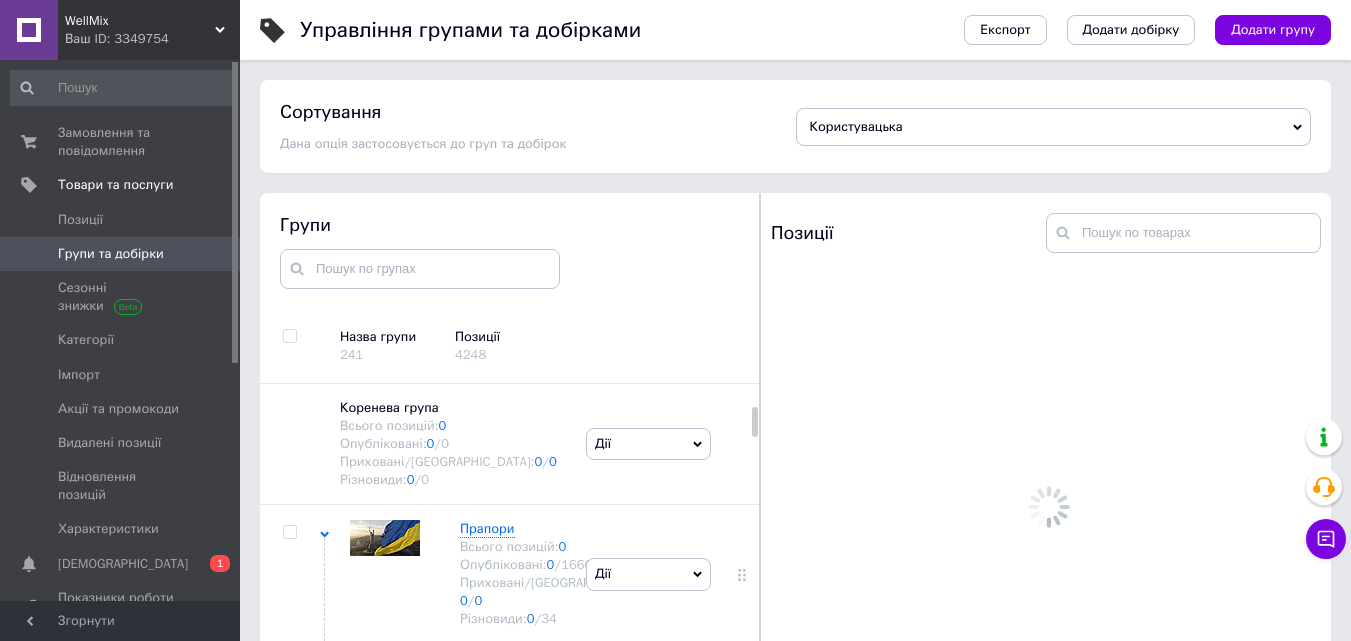 scroll, scrollTop: 113, scrollLeft: 0, axis: vertical 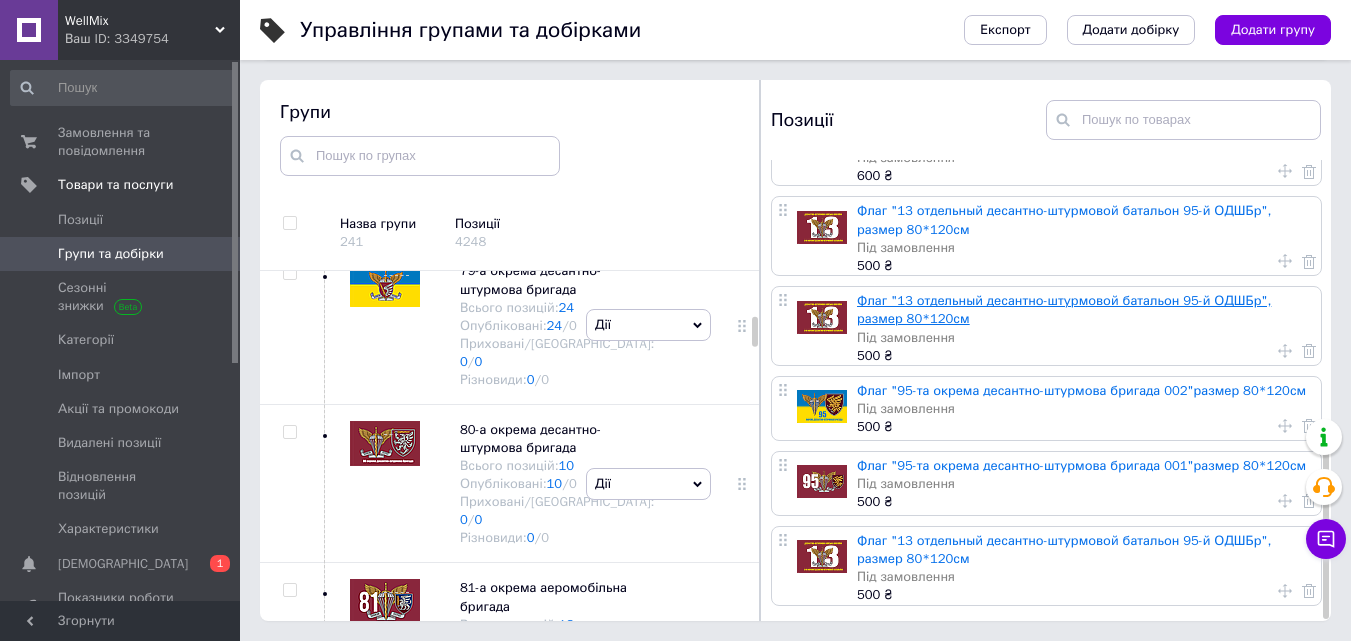 click on "Флаг "13 отдельный десантно-штурмовой батальон 95-й ОДШБр", размер 80*120см" at bounding box center (1064, 309) 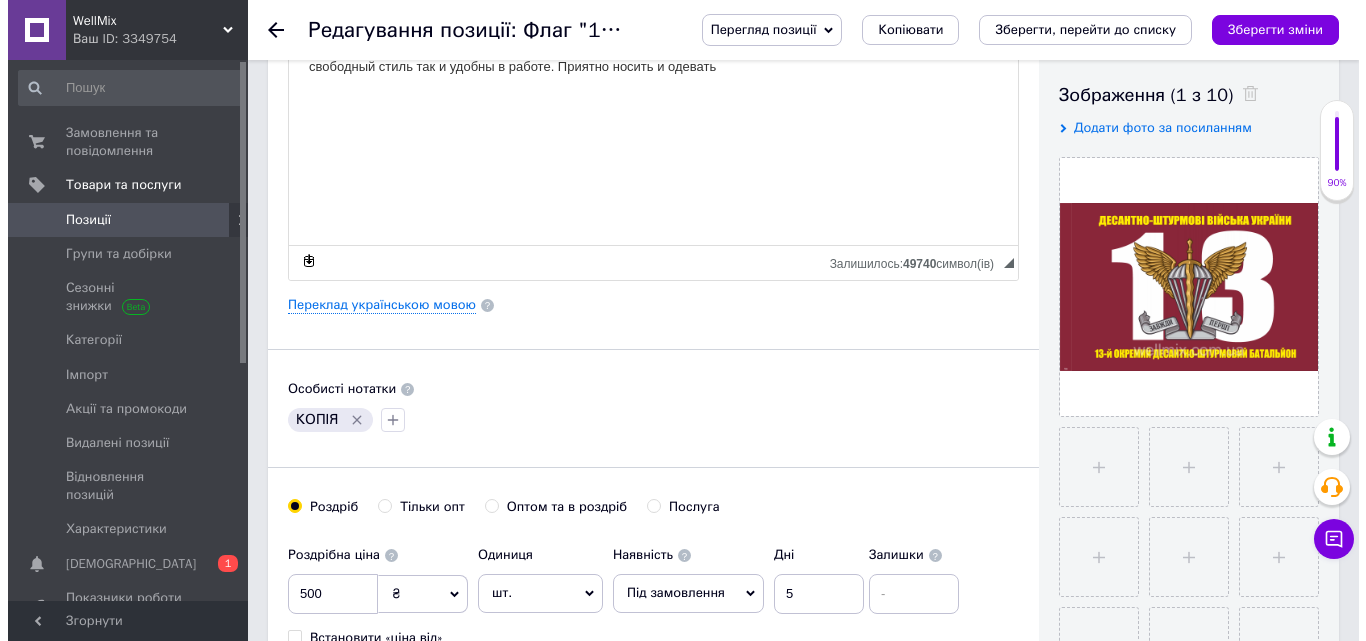 scroll, scrollTop: 400, scrollLeft: 0, axis: vertical 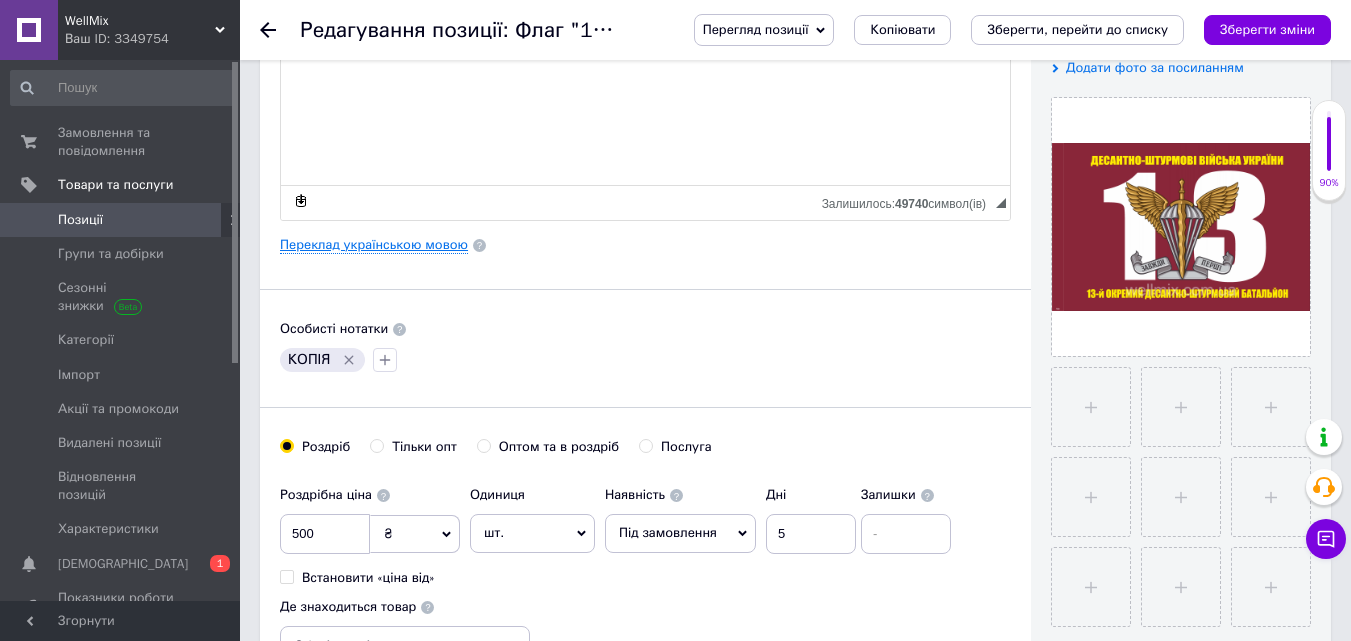 click on "Переклад українською мовою" at bounding box center [374, 245] 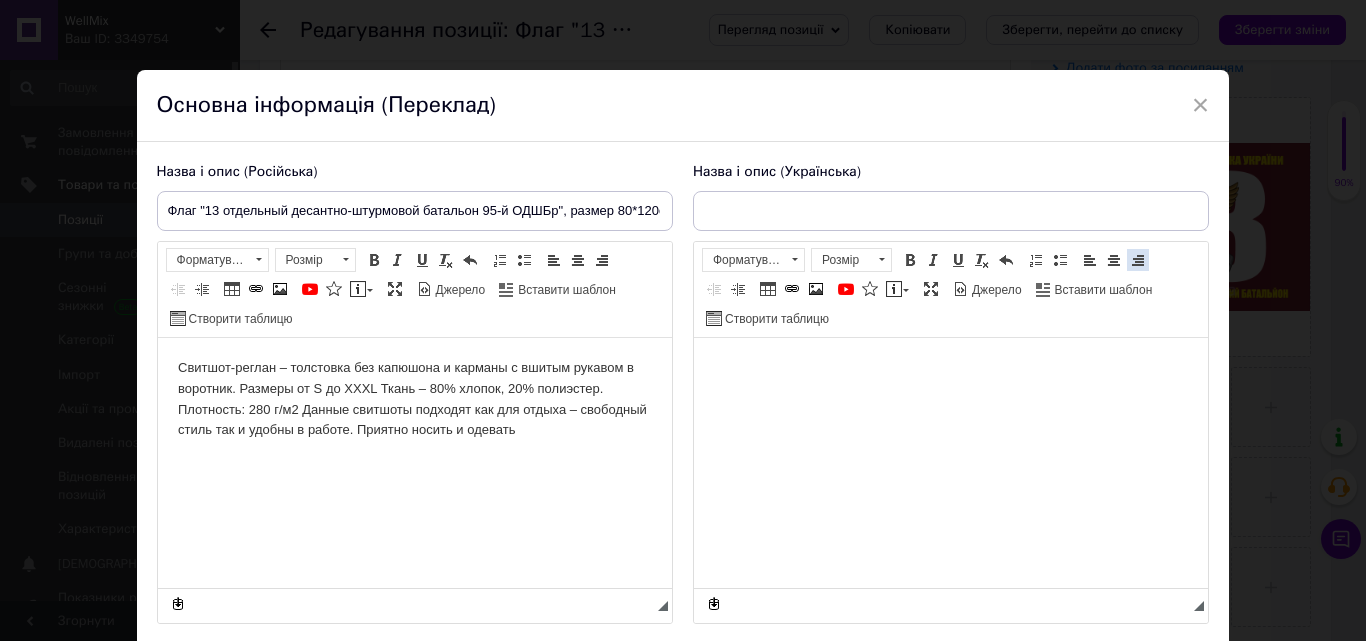 type on "Прапор "13 окремий десантно-штурмовий батальйон 95-ої ОДШБр", розмір 80*120см" 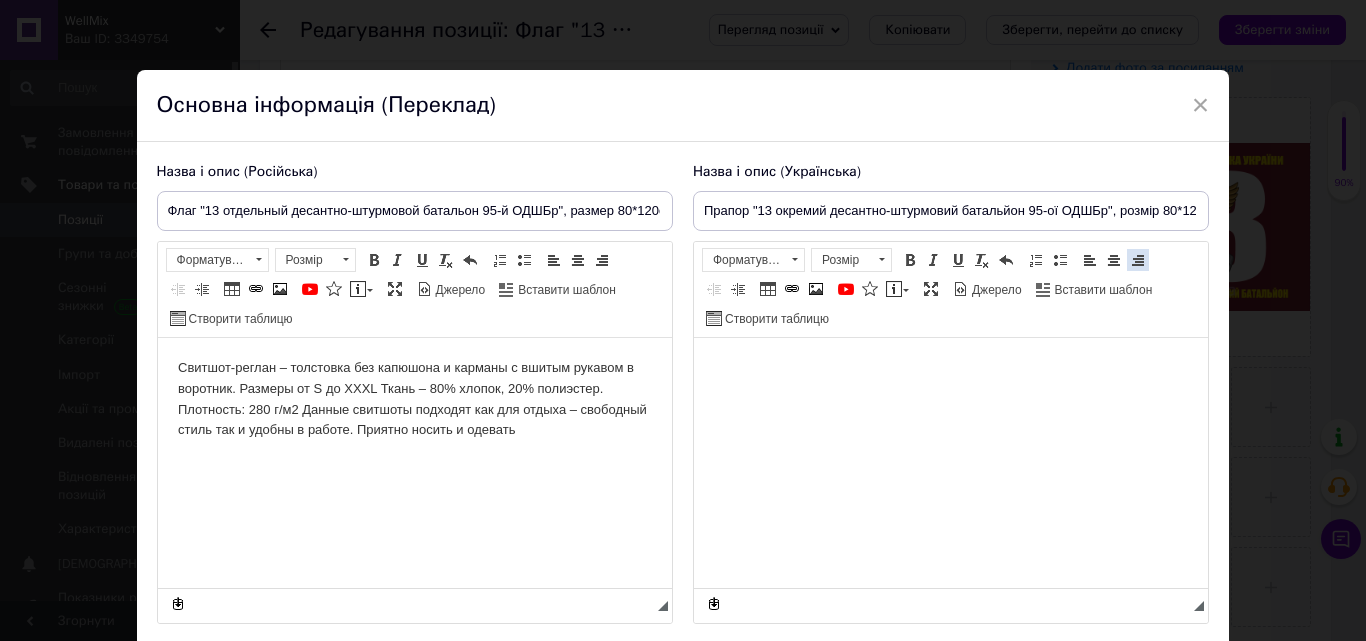 scroll, scrollTop: 0, scrollLeft: 0, axis: both 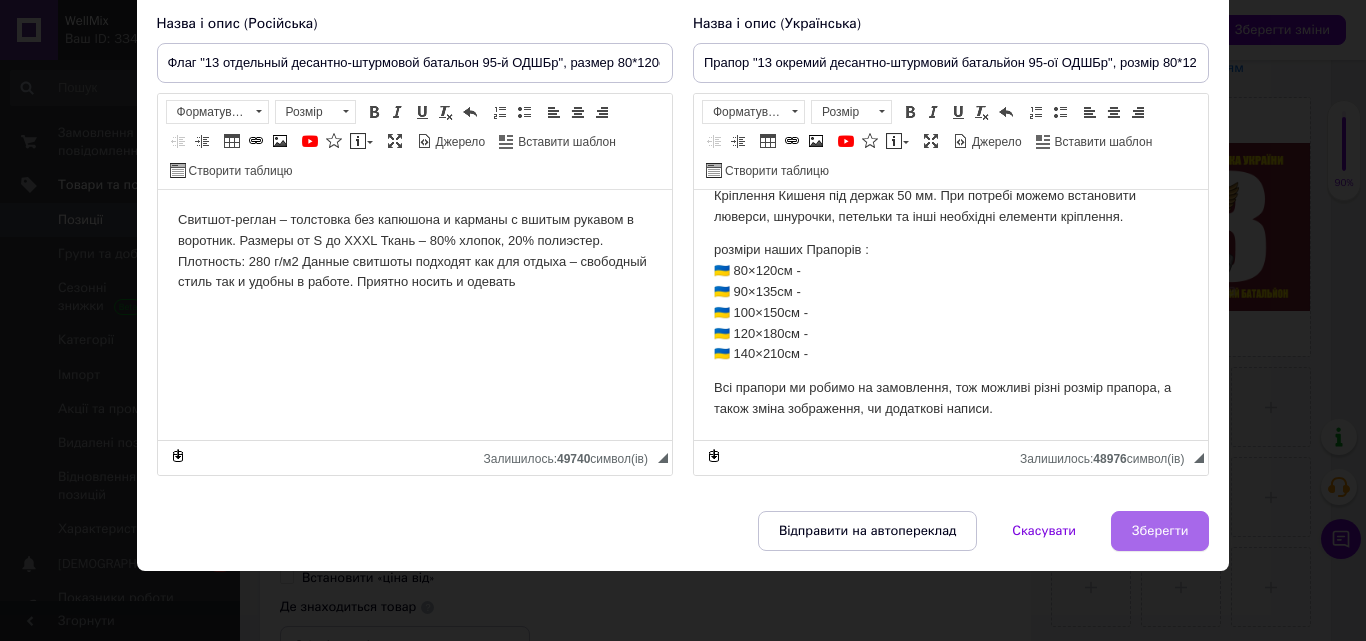 click on "Зберегти" at bounding box center [1160, 531] 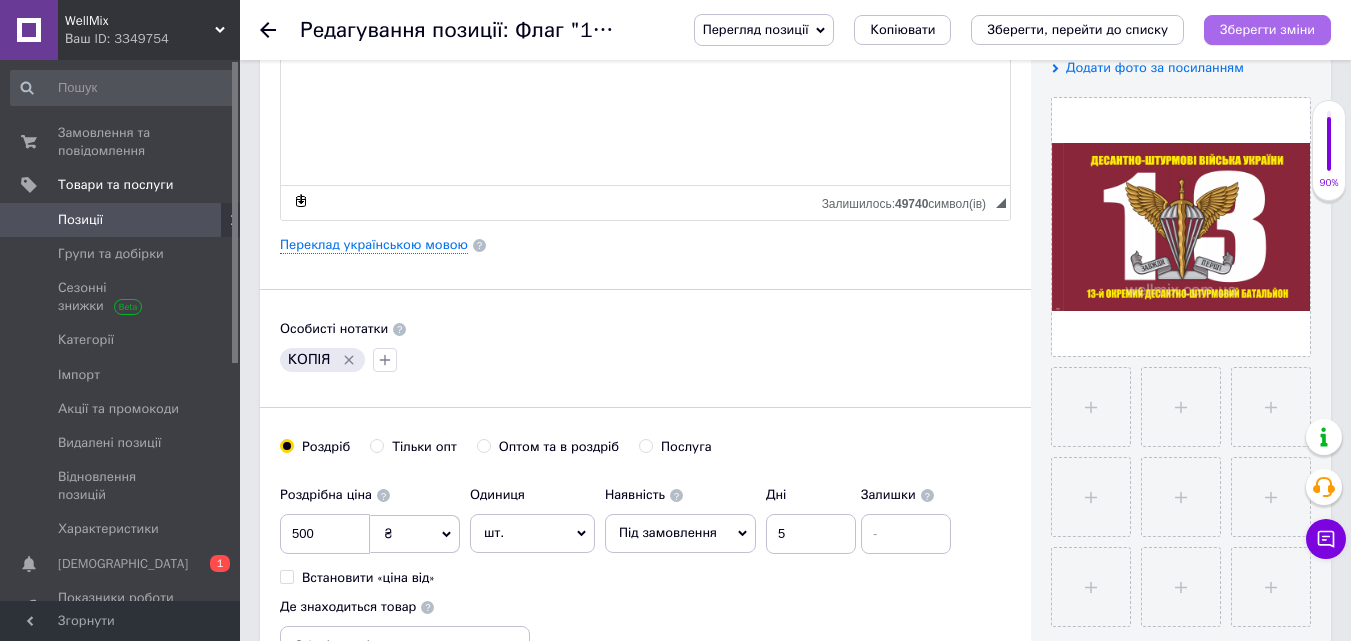 click on "Зберегти зміни" at bounding box center [1267, 29] 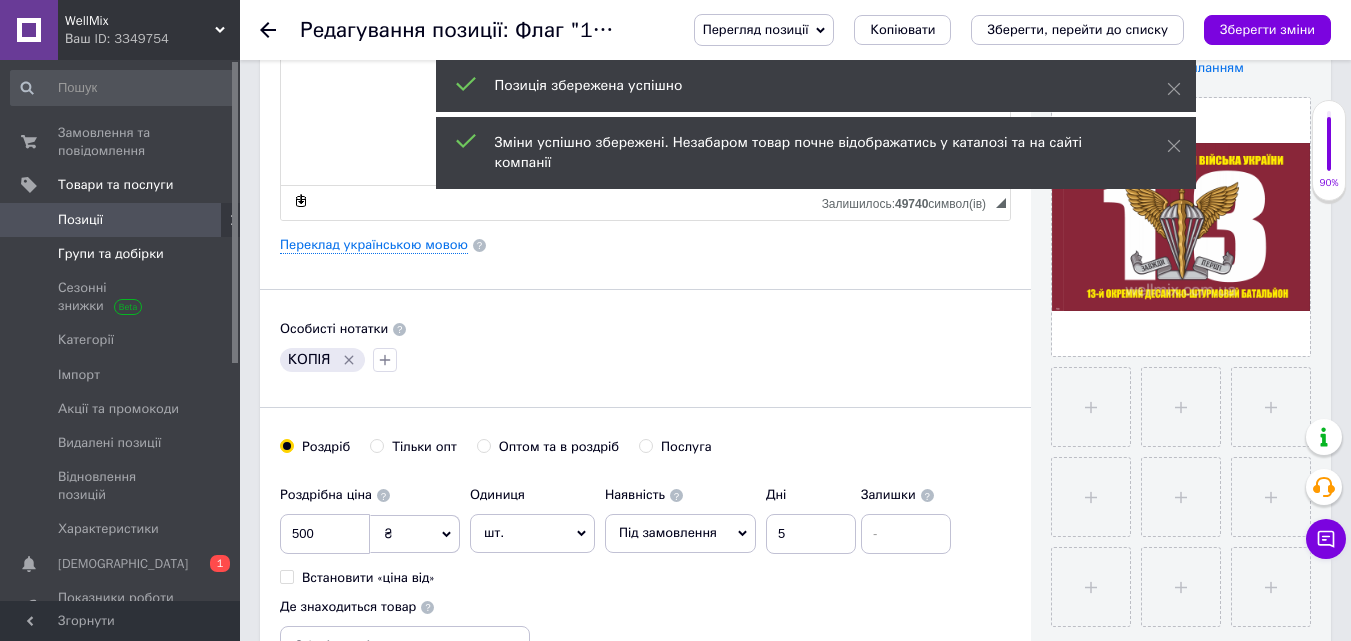 click on "Групи та добірки" at bounding box center (111, 254) 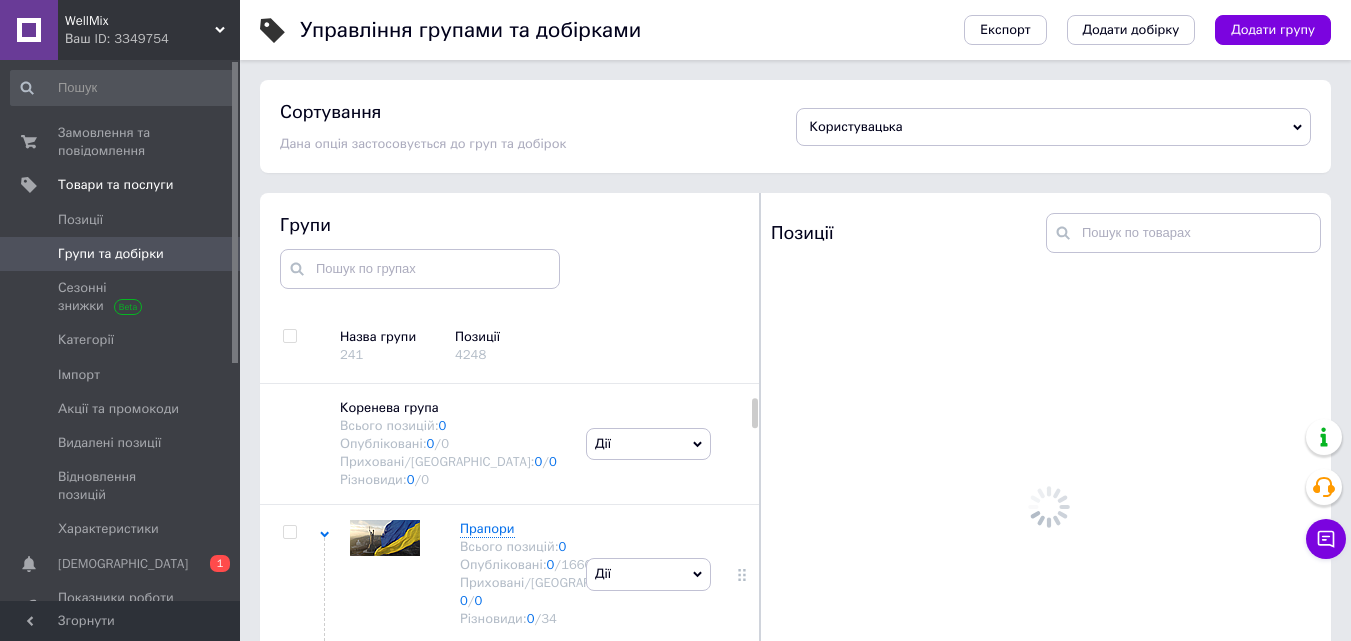 scroll, scrollTop: 113, scrollLeft: 0, axis: vertical 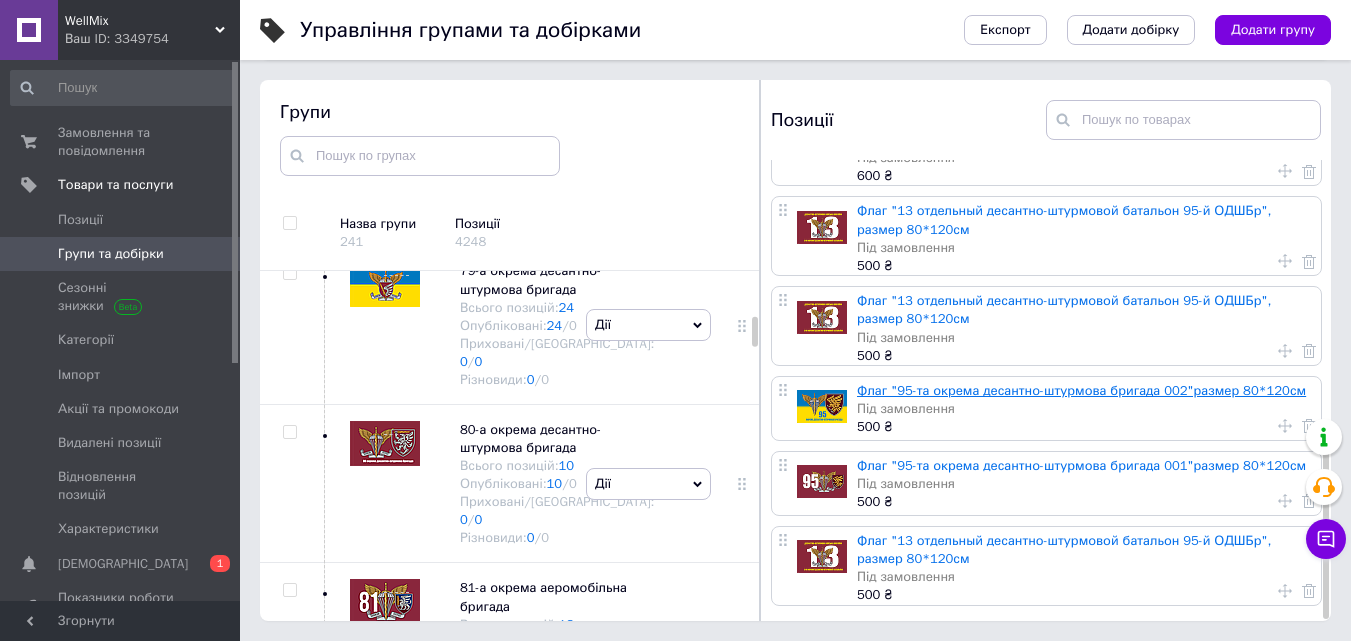 click on "Флаг "95-та окрема десантно-штурмова бригада 002"размер 80*120см" at bounding box center (1081, 390) 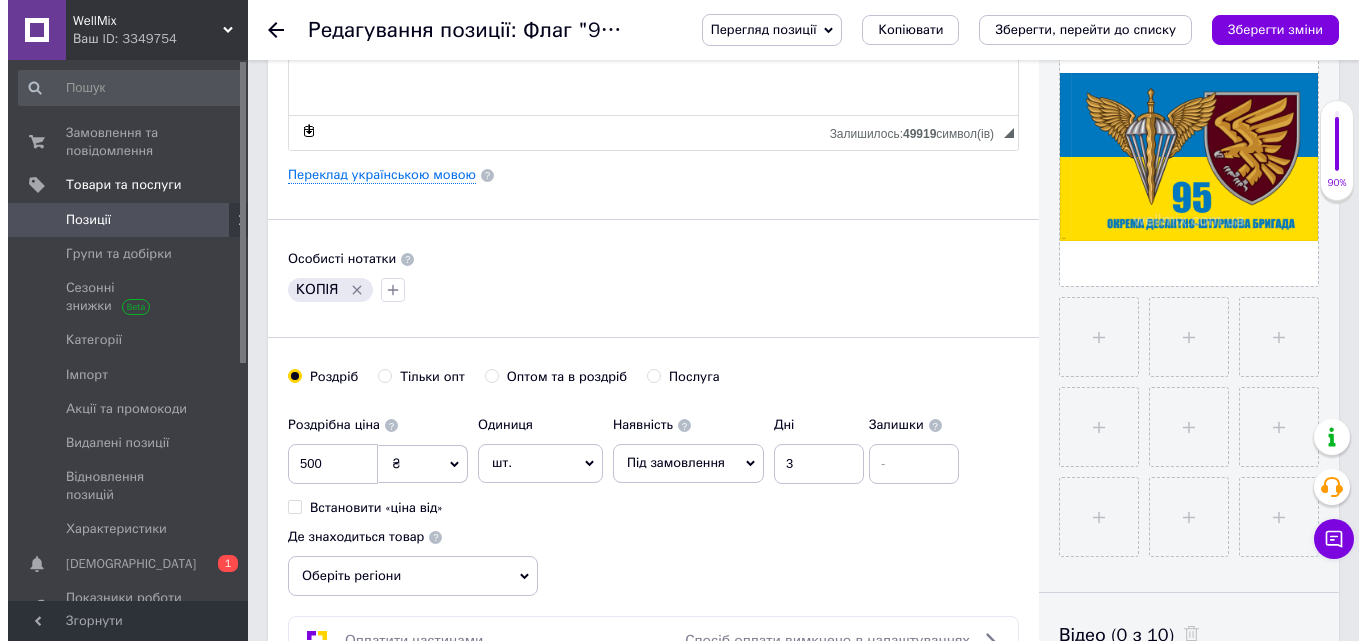 scroll, scrollTop: 533, scrollLeft: 0, axis: vertical 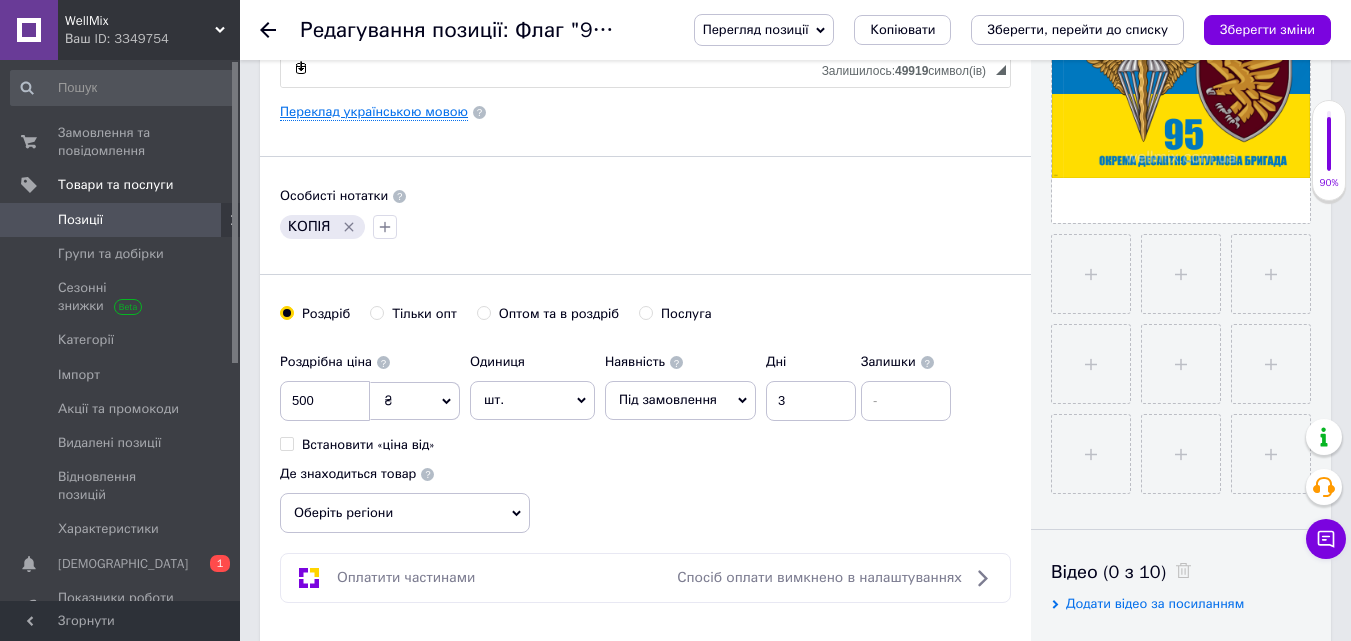 click on "Переклад українською мовою" at bounding box center [374, 112] 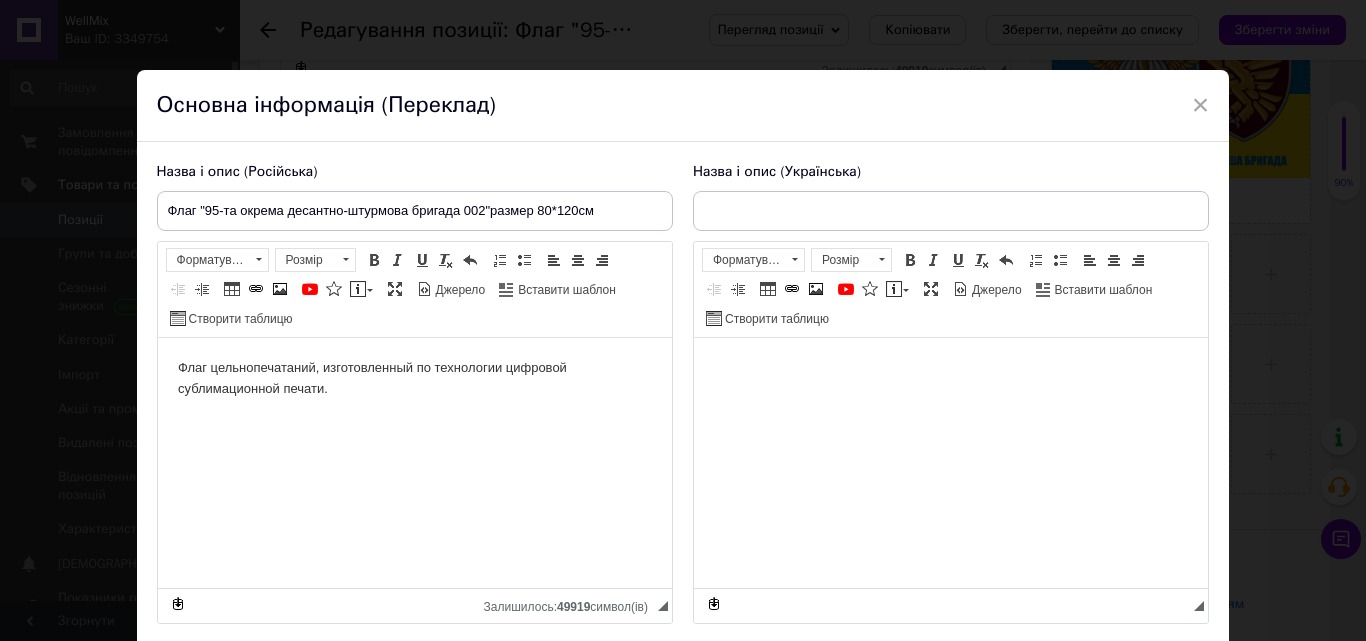 scroll, scrollTop: 0, scrollLeft: 0, axis: both 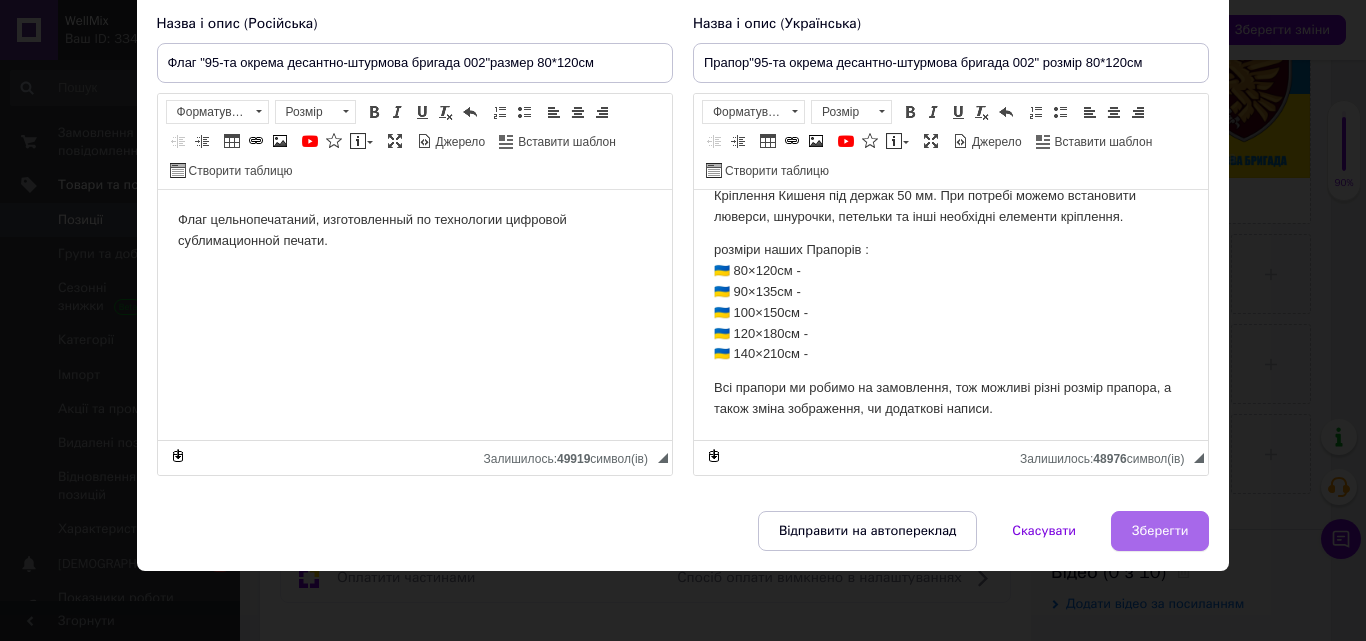 click on "Зберегти" at bounding box center (1160, 531) 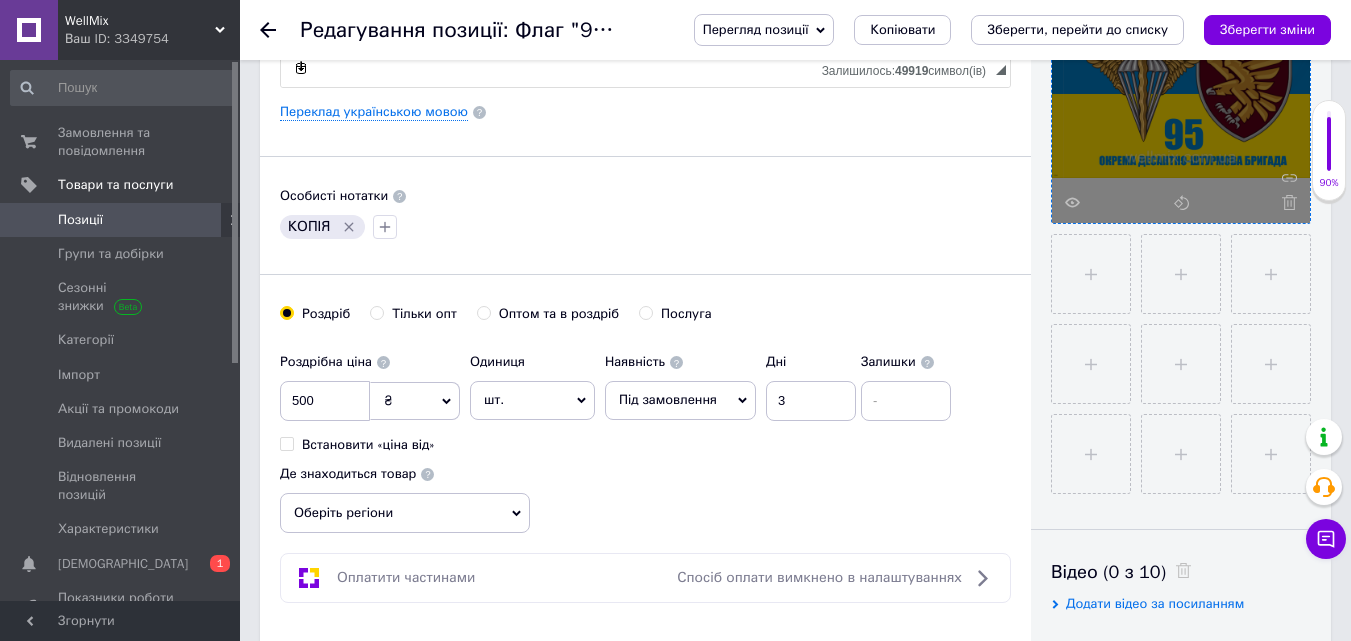 scroll, scrollTop: 667, scrollLeft: 0, axis: vertical 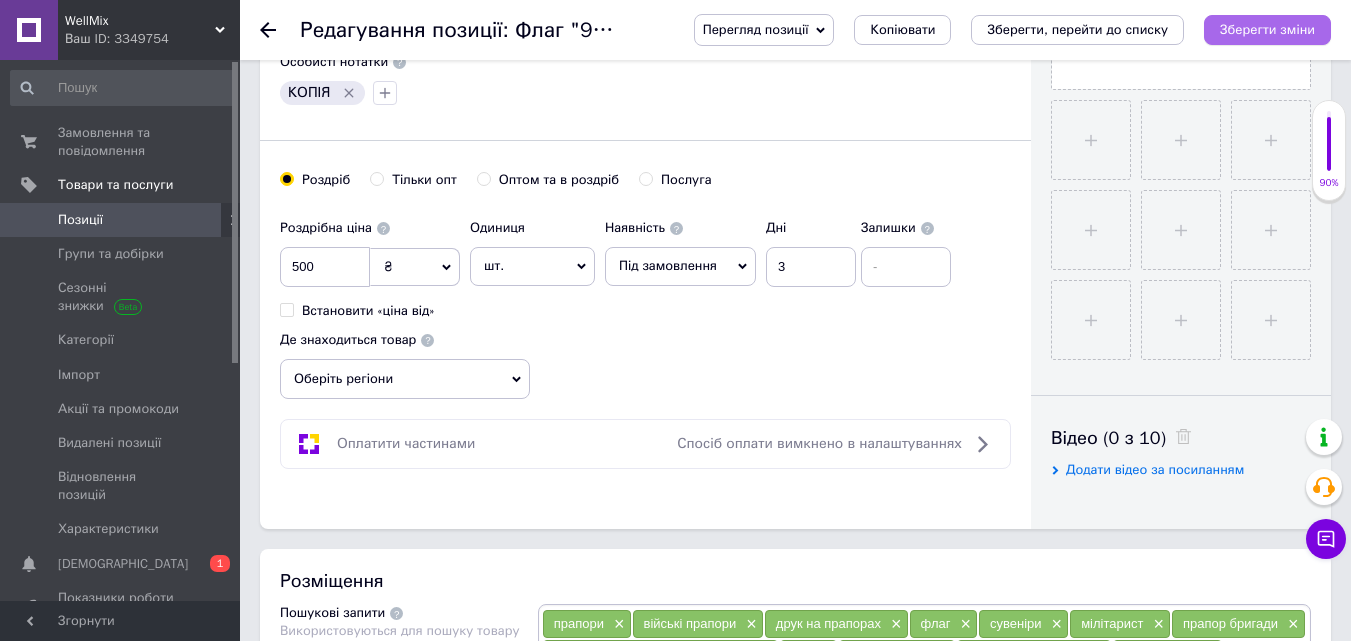 click on "Зберегти зміни" at bounding box center (1267, 29) 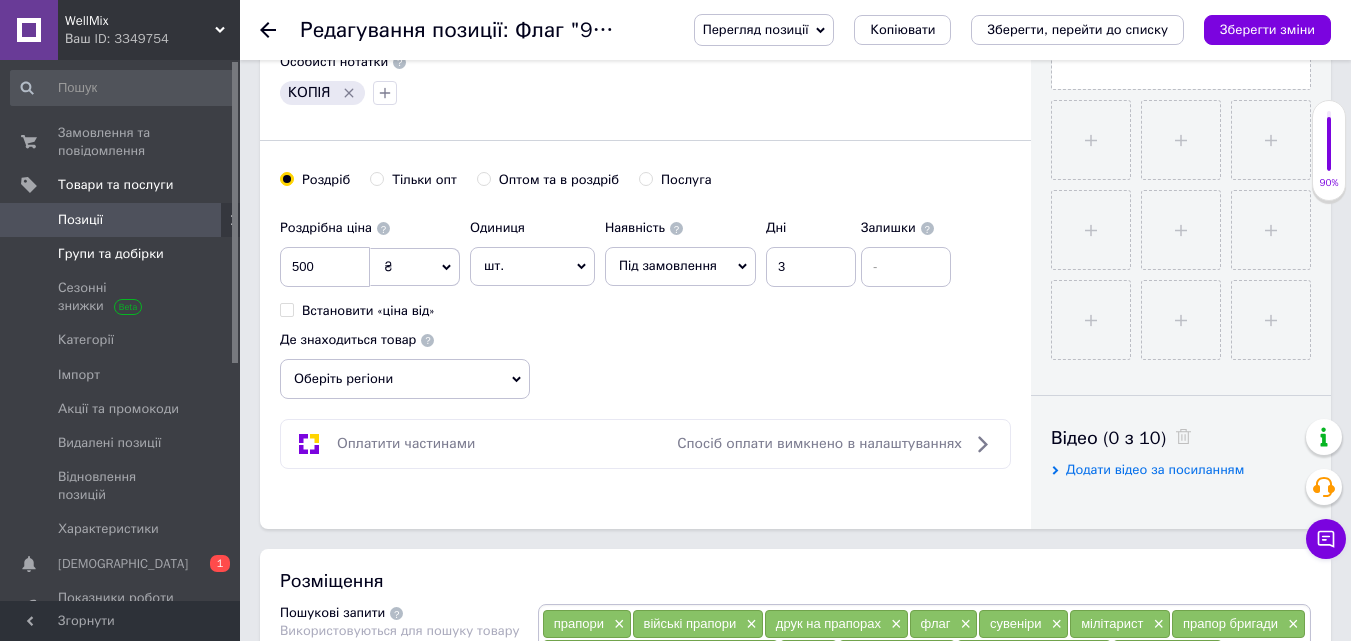 click on "Групи та добірки" at bounding box center (111, 254) 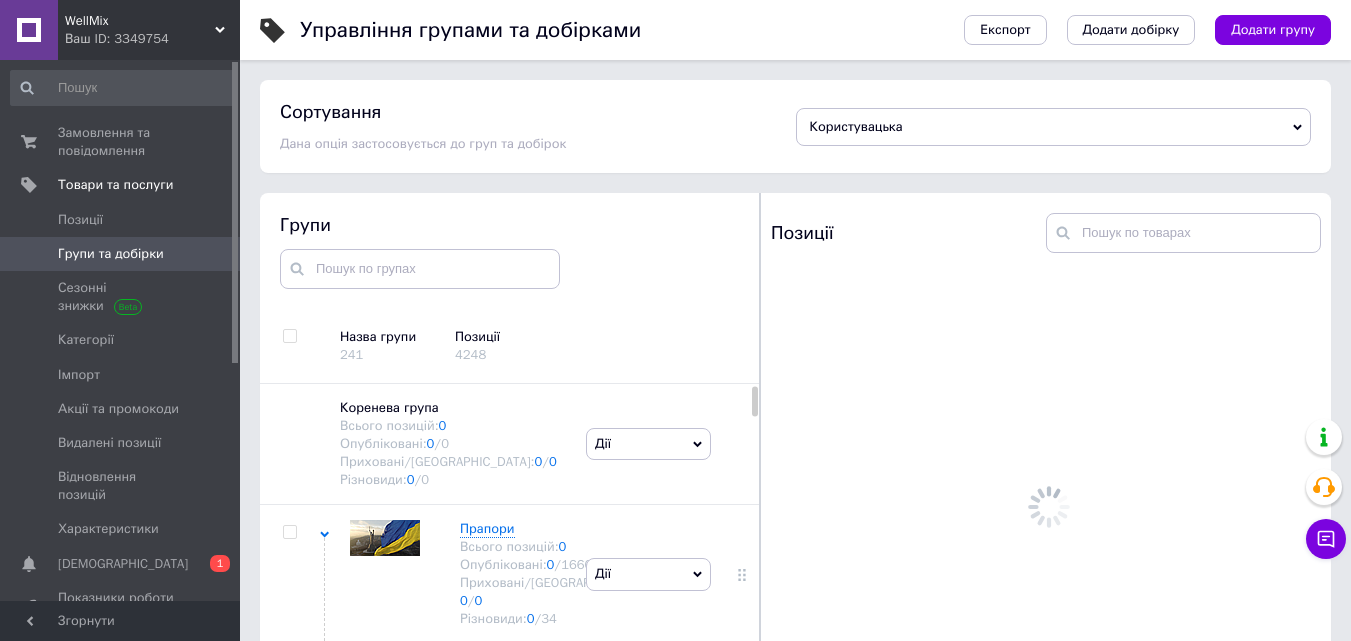 scroll, scrollTop: 113, scrollLeft: 0, axis: vertical 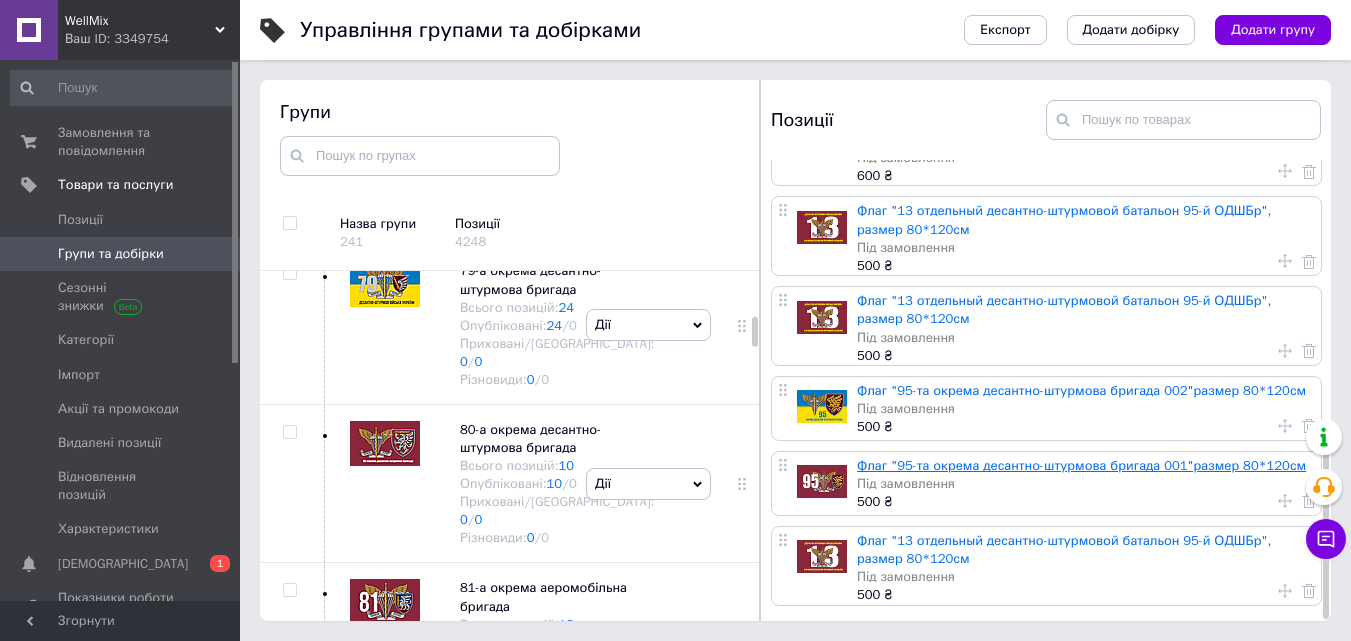 click on "Флаг "95-та окрема десантно-штурмова бригада 001"размер 80*120см" at bounding box center [1081, 465] 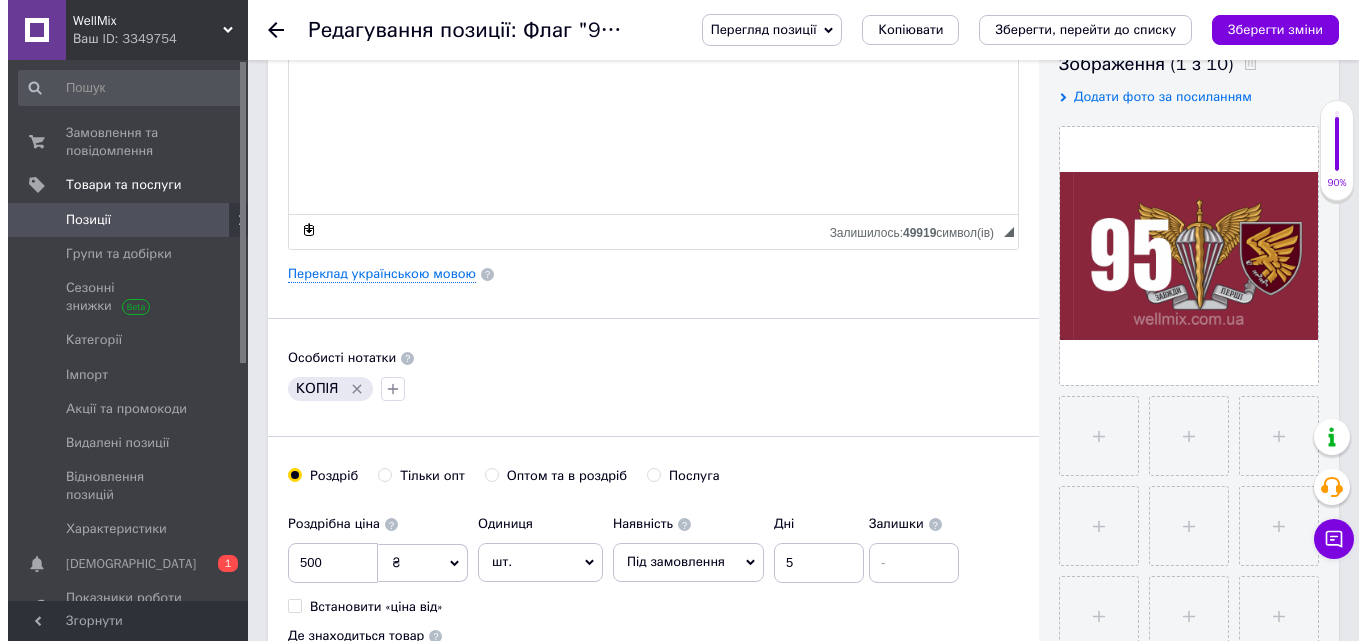 scroll, scrollTop: 400, scrollLeft: 0, axis: vertical 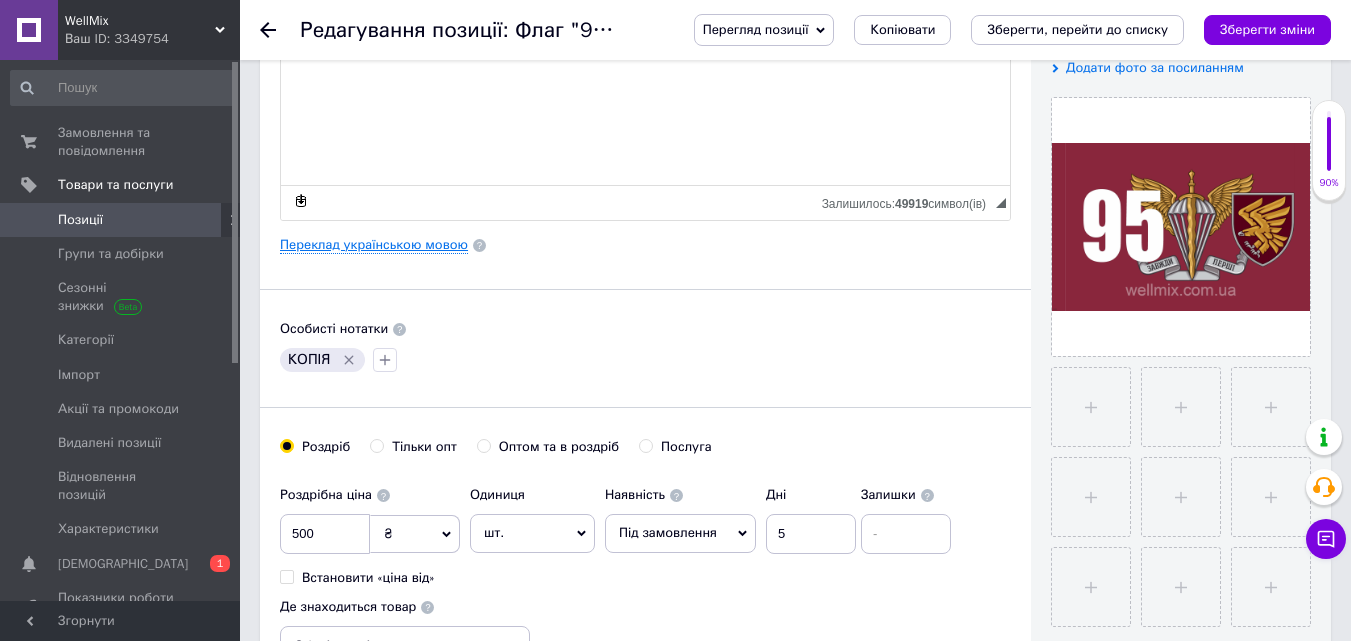 click on "Переклад українською мовою" at bounding box center (374, 245) 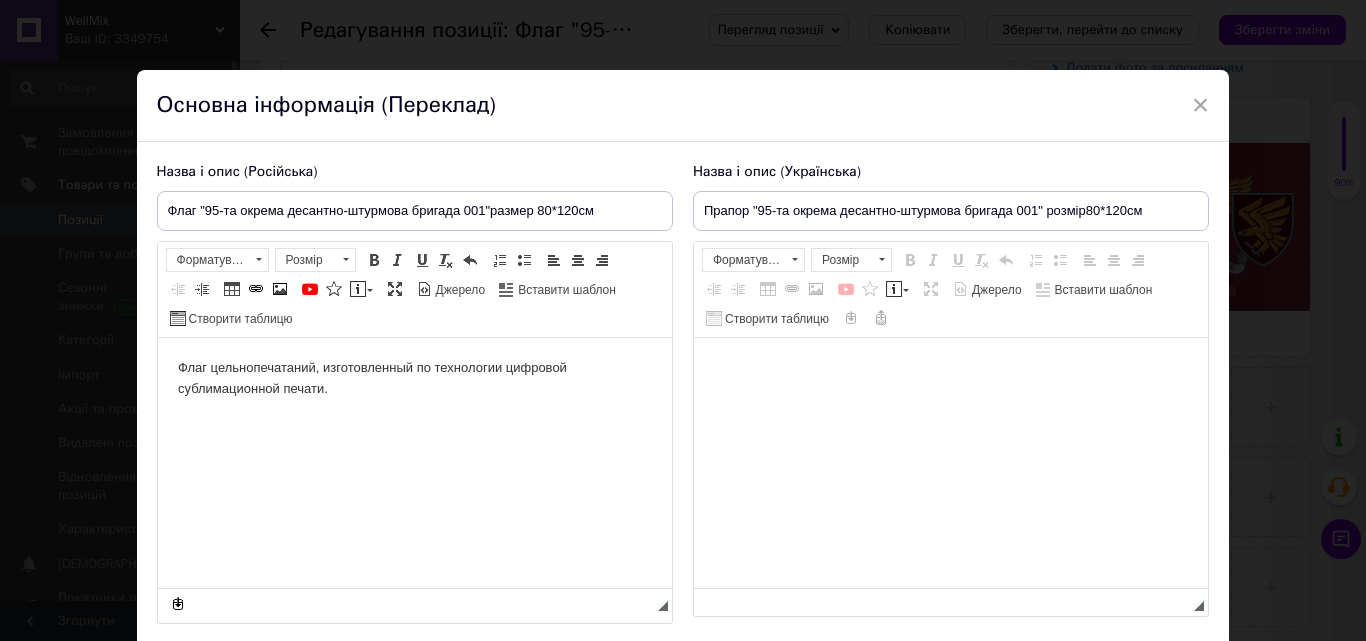 scroll, scrollTop: 0, scrollLeft: 0, axis: both 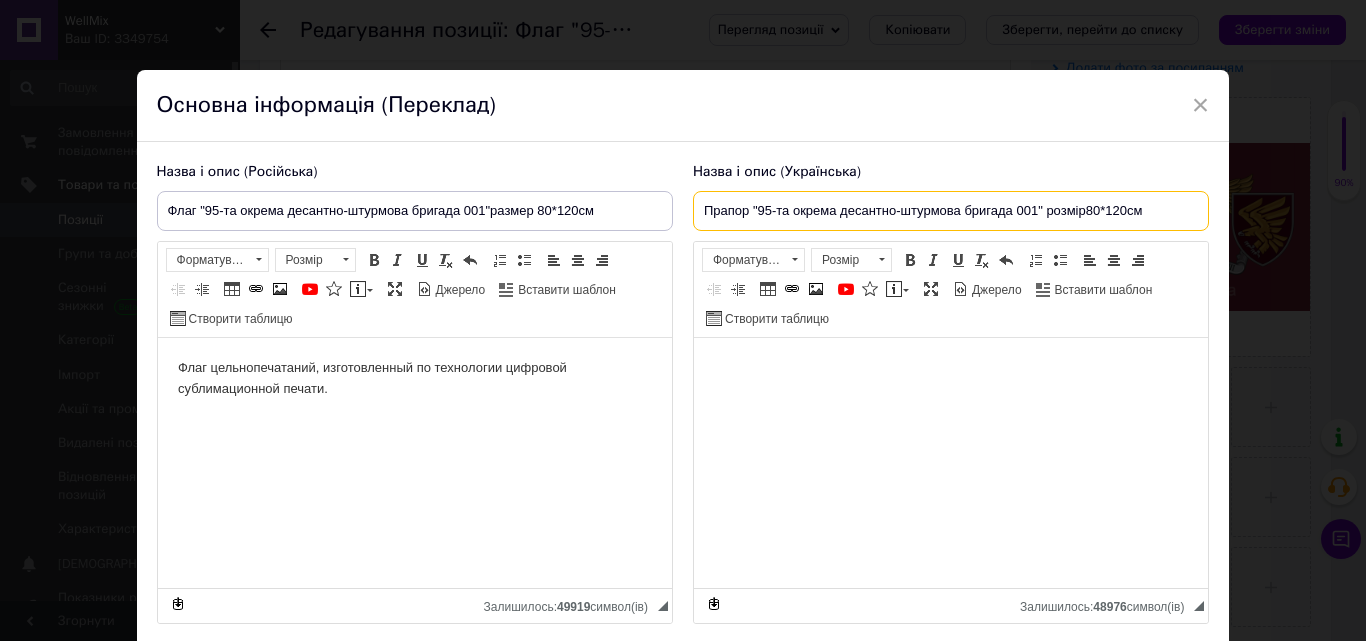 click on "Прапор "95-та окрема десантно-штурмова бригада 001" розмір80*120см" at bounding box center [951, 211] 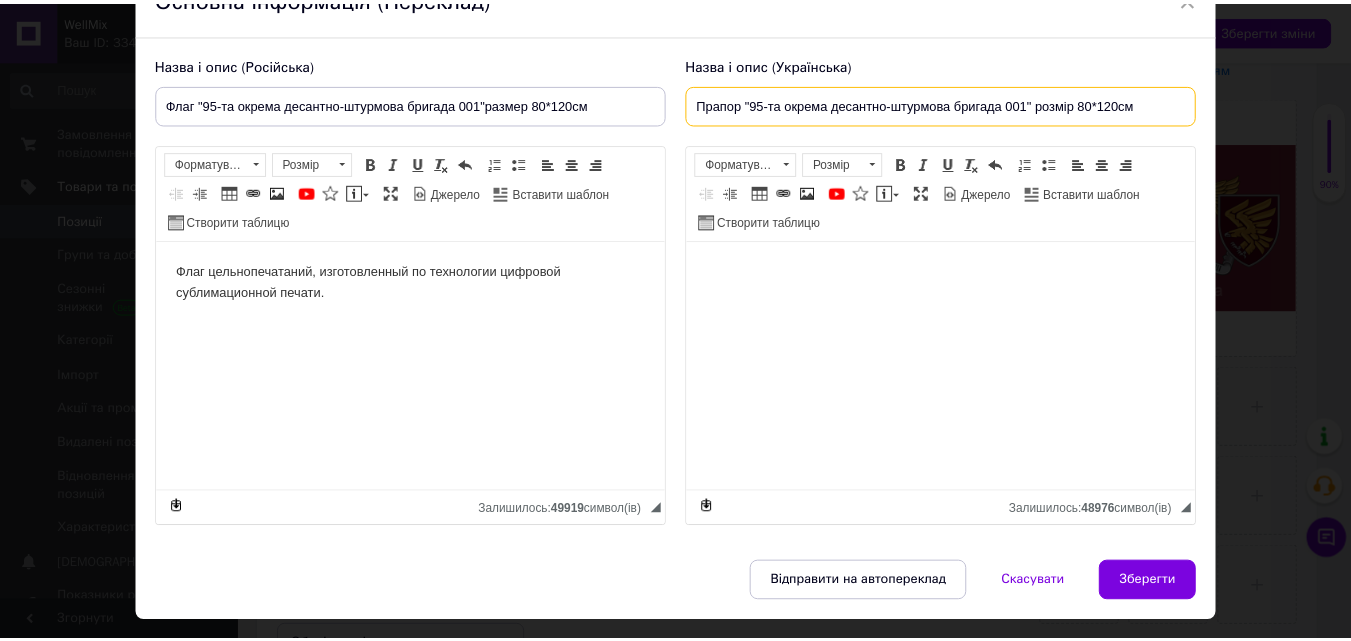 scroll, scrollTop: 158, scrollLeft: 0, axis: vertical 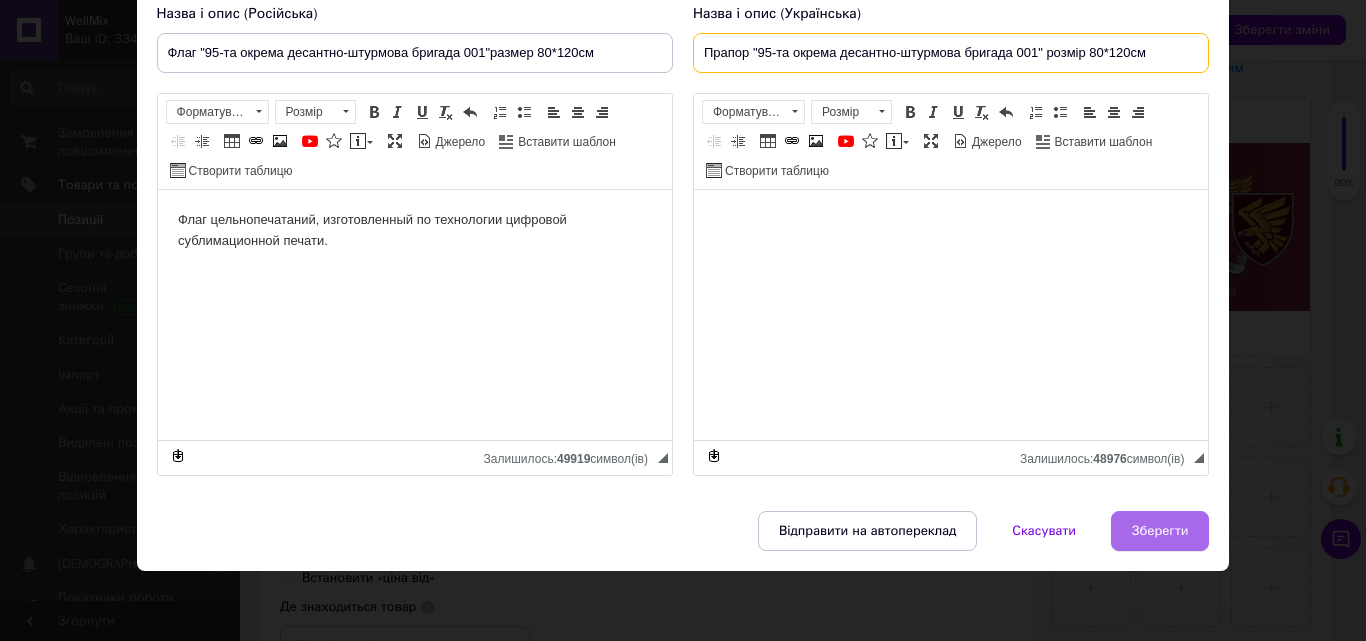 type on "Прапор "95-та окрема десантно-штурмова бригада 001" розмір 80*120см" 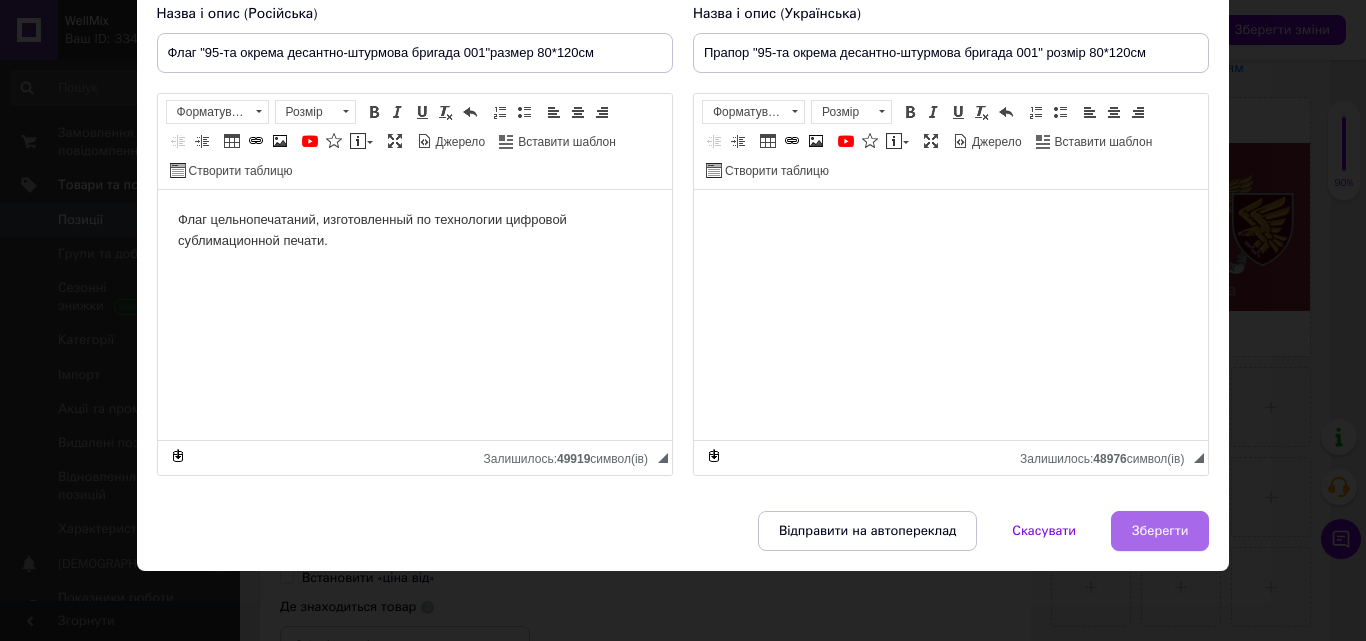 click on "Зберегти" at bounding box center (1160, 531) 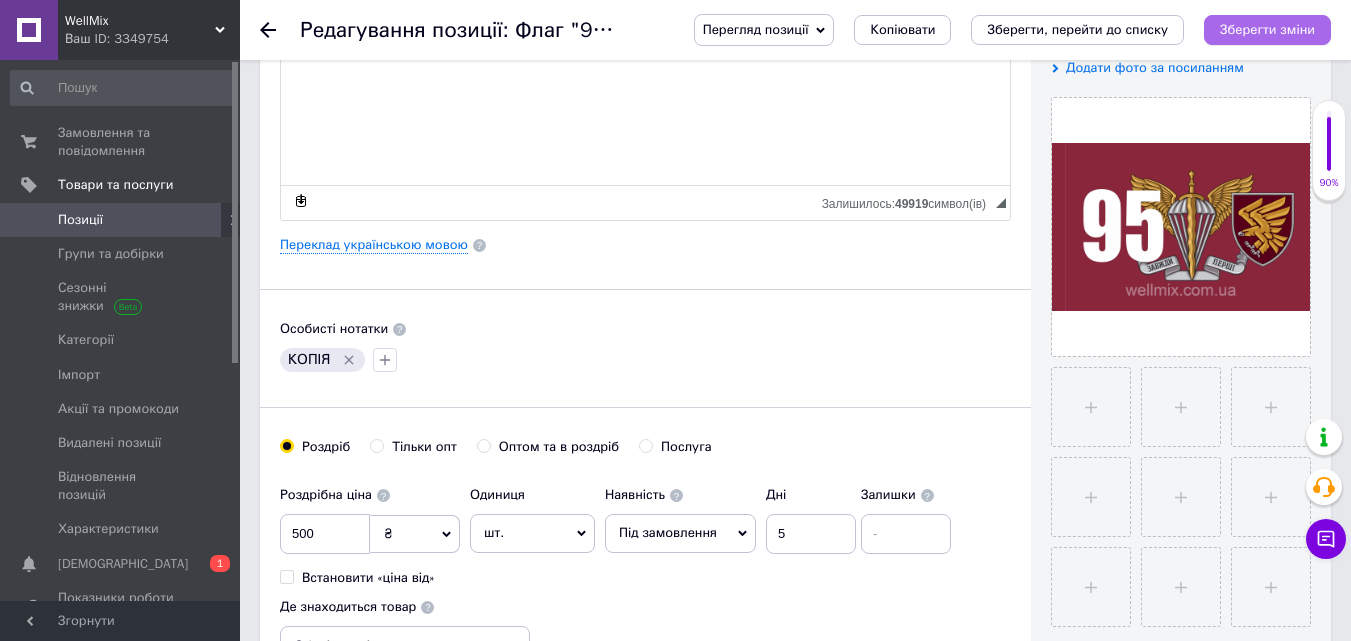 click on "Зберегти зміни" at bounding box center (1267, 29) 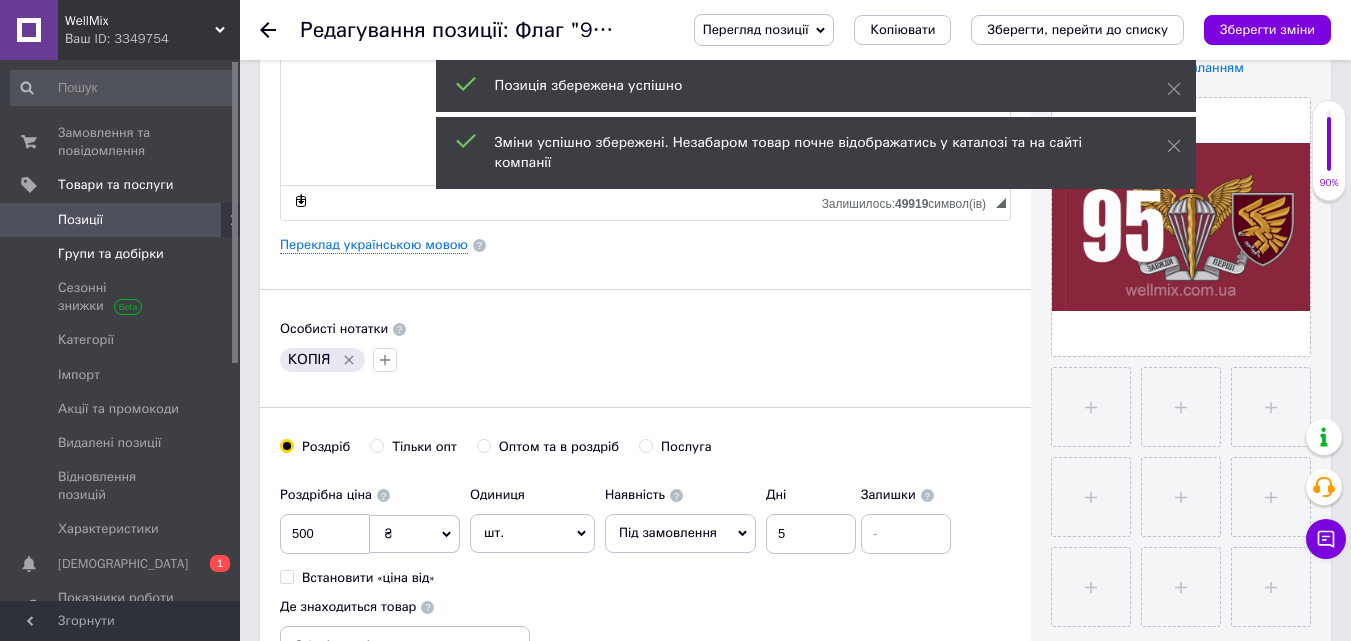 click on "Групи та добірки" at bounding box center (111, 254) 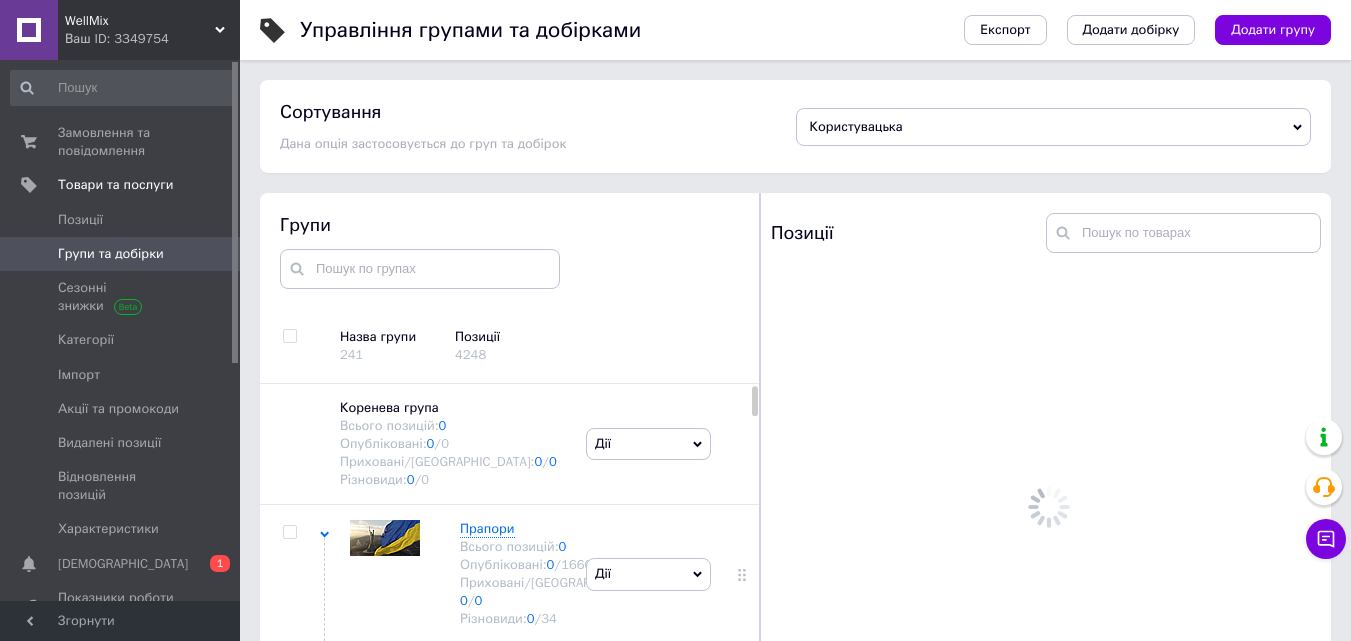 scroll, scrollTop: 113, scrollLeft: 0, axis: vertical 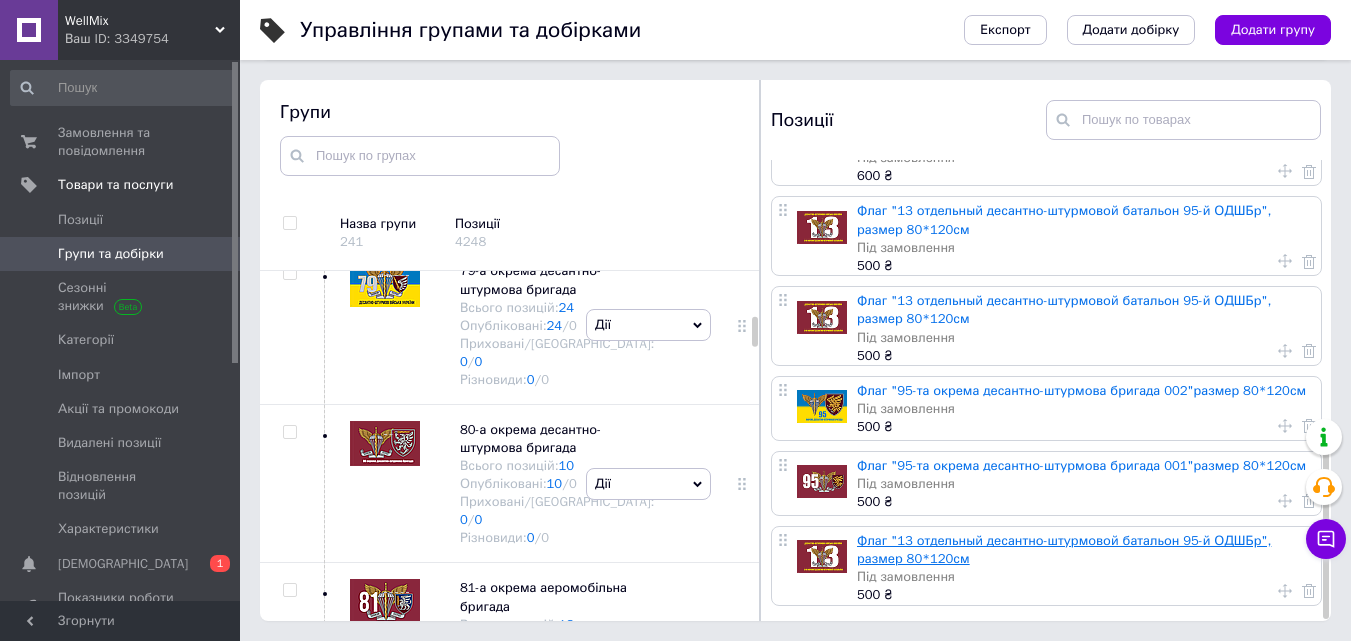 click on "Флаг "13 отдельный десантно-штурмовой батальон 95-й ОДШБр", размер 80*120см" at bounding box center (1064, 549) 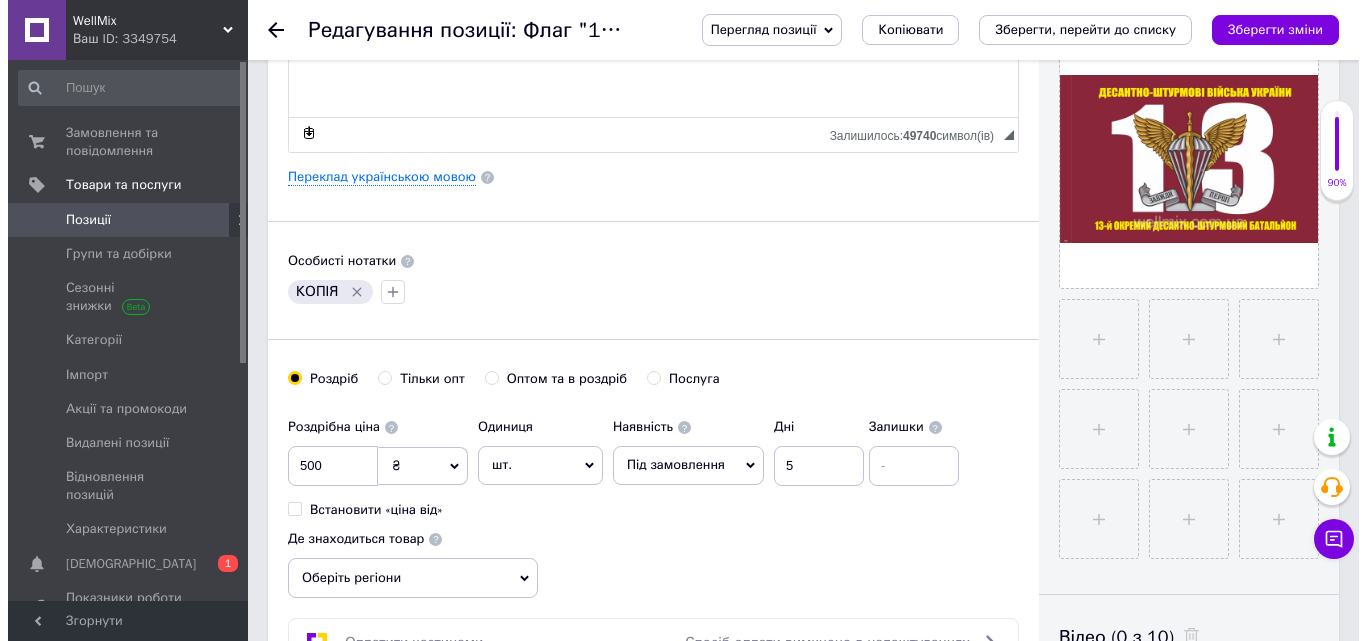 scroll, scrollTop: 400, scrollLeft: 0, axis: vertical 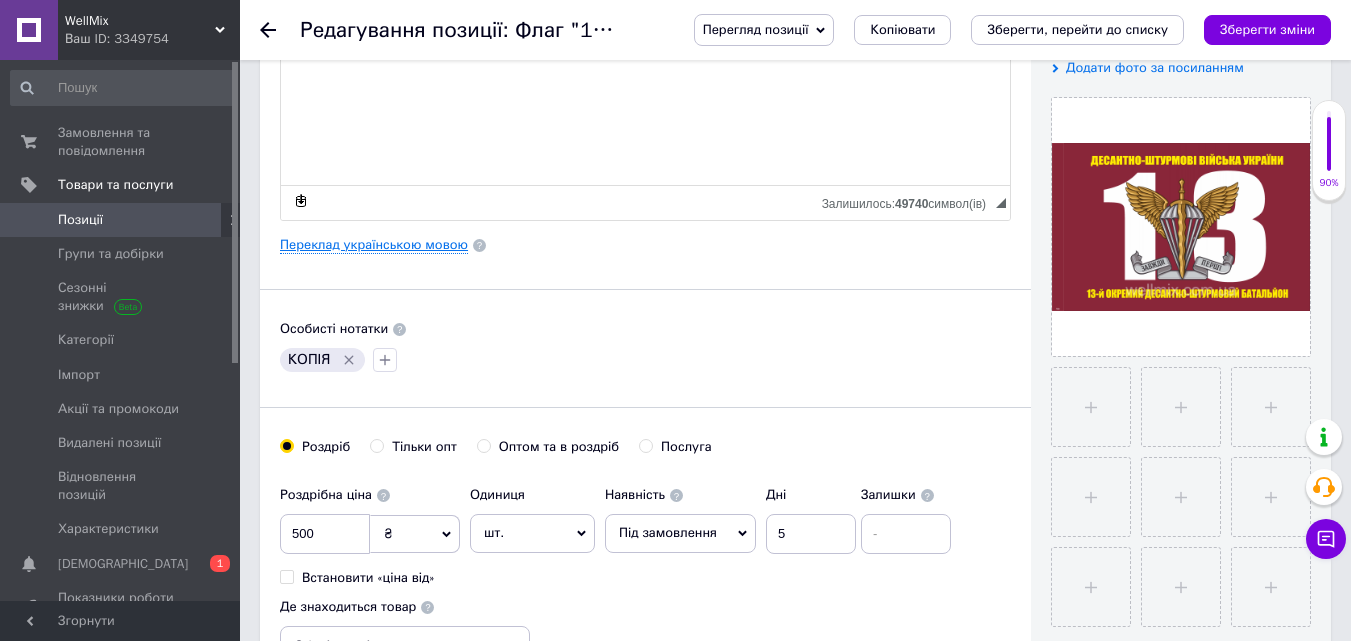 click on "Переклад українською мовою" at bounding box center (374, 245) 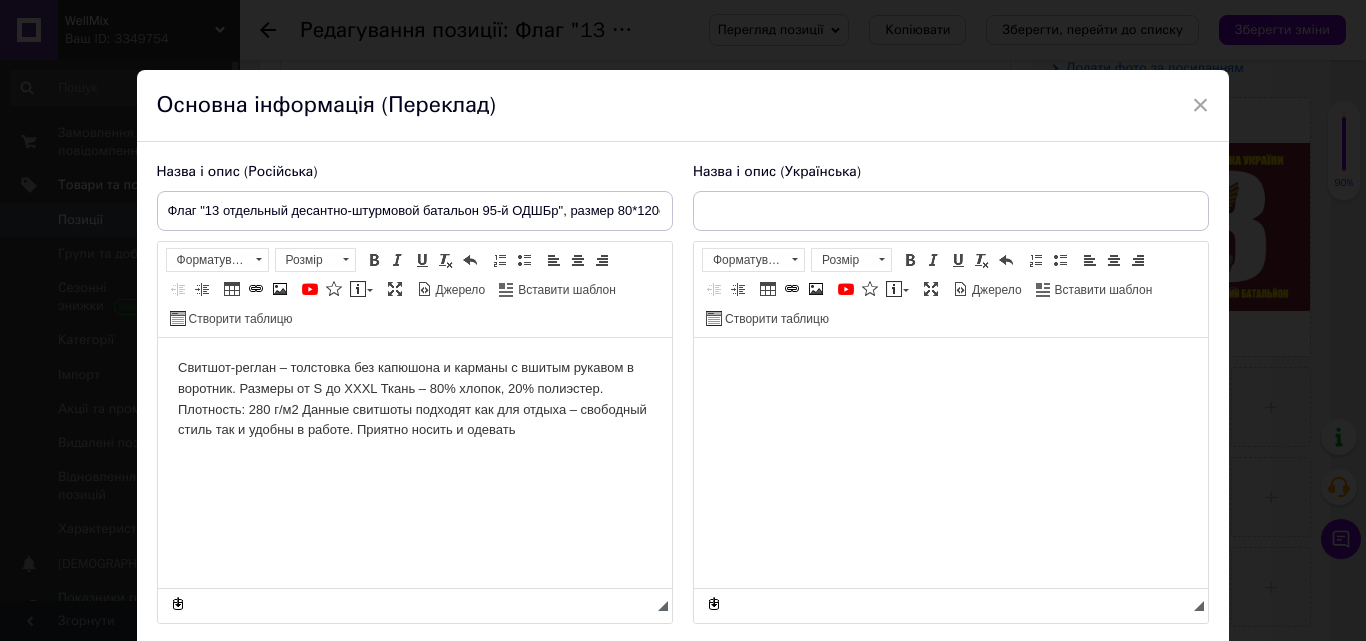 scroll, scrollTop: 0, scrollLeft: 0, axis: both 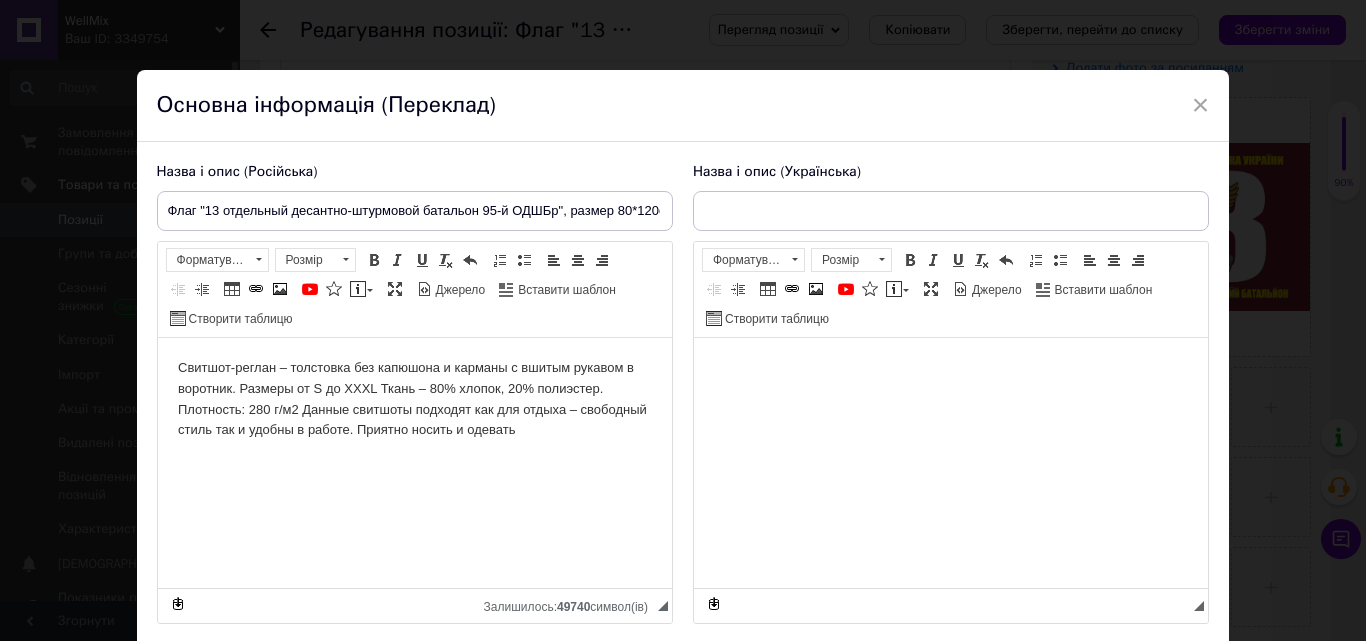 type on "Прапор "13 окремий десантно-штурмовий батальйон 95-ої ОДШБр", розмір 80*120см" 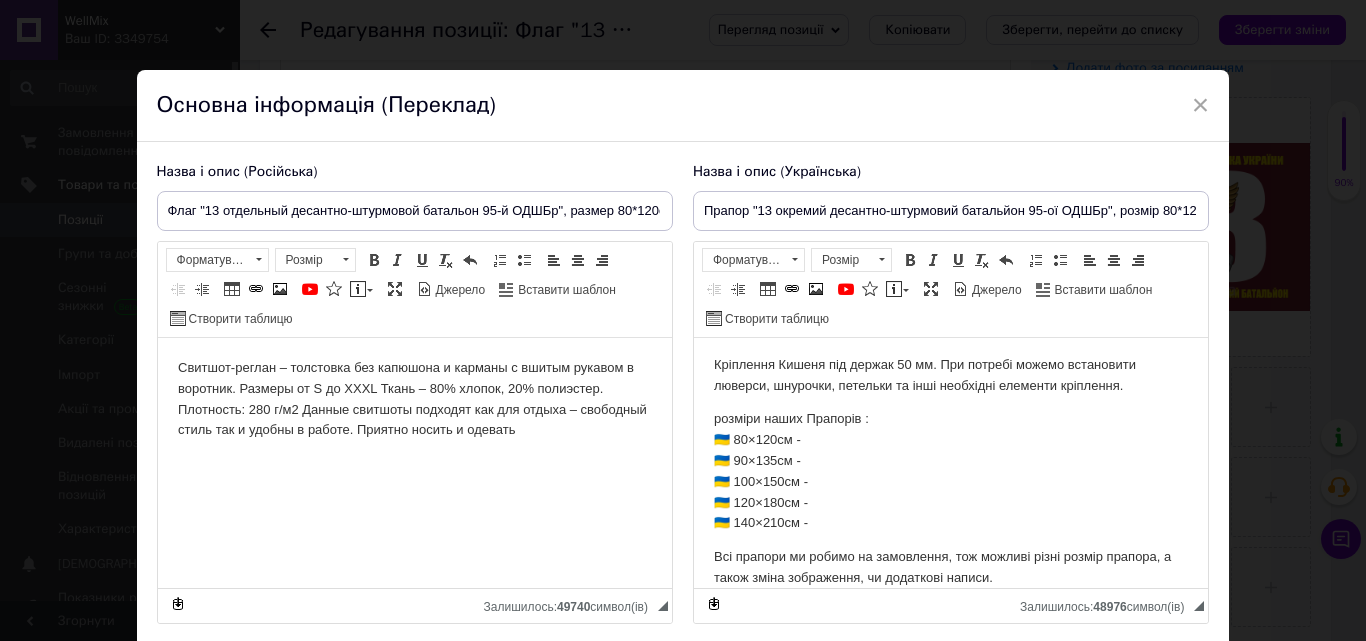 scroll, scrollTop: 339, scrollLeft: 0, axis: vertical 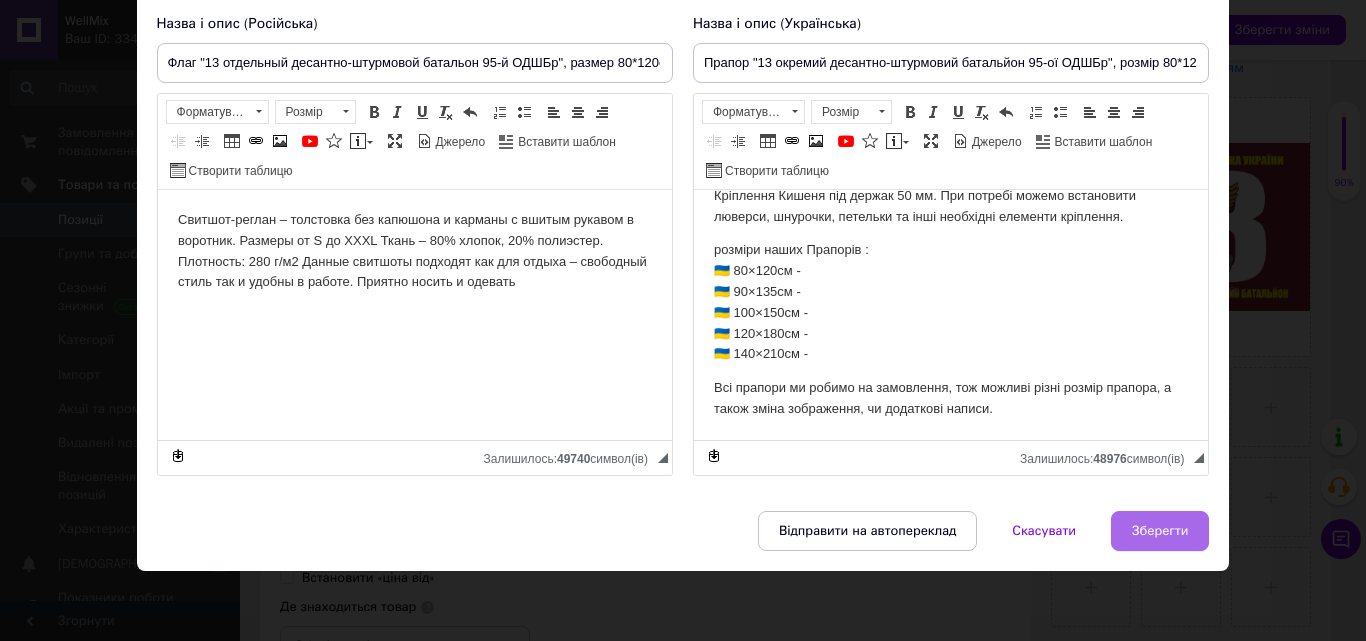 click on "Зберегти" at bounding box center (1160, 531) 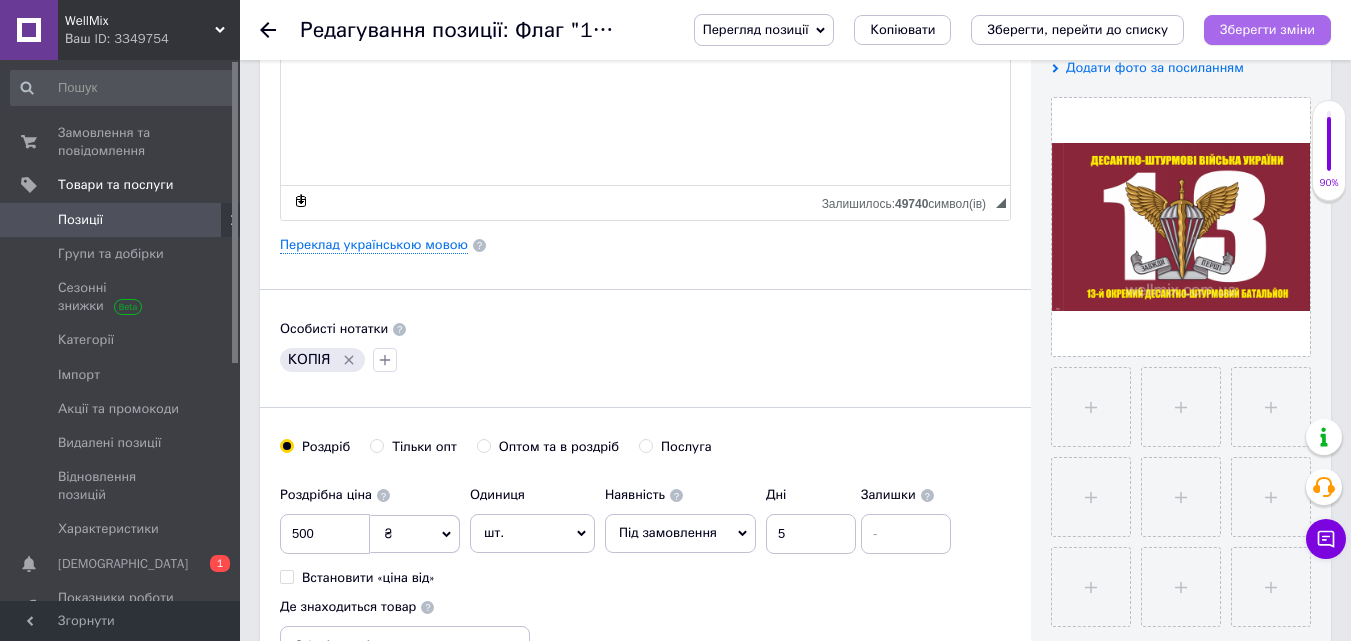 click on "Зберегти зміни" at bounding box center [1267, 29] 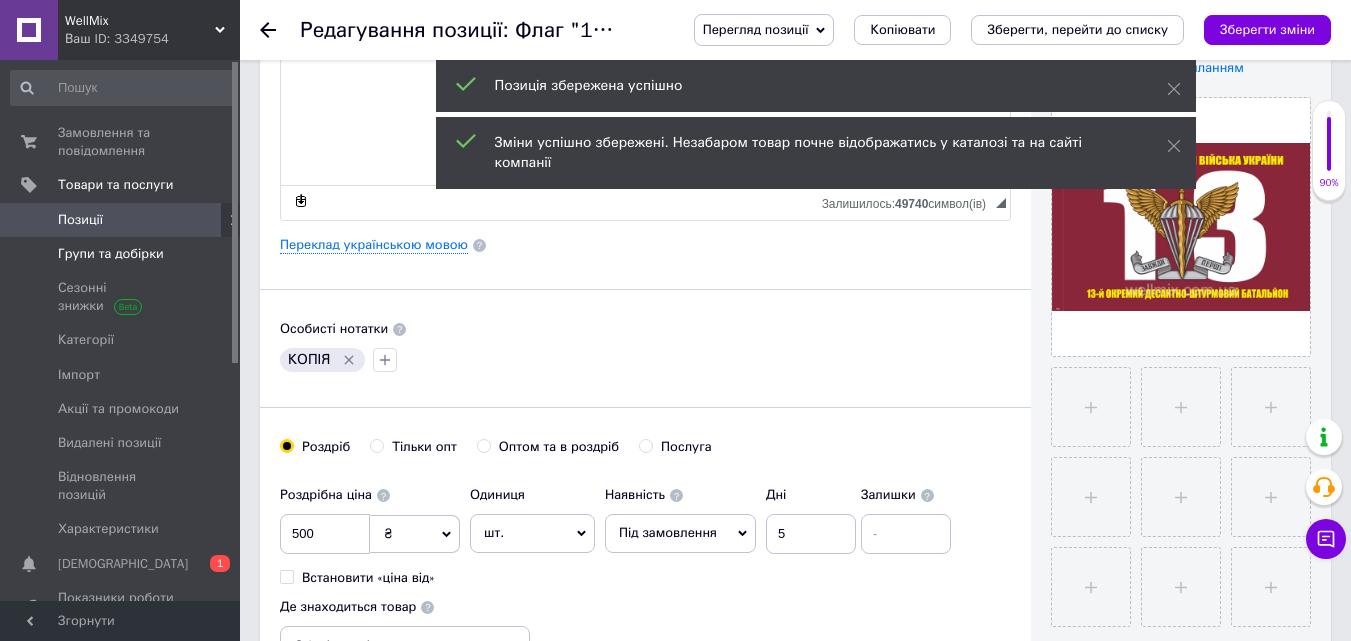click on "Групи та добірки" at bounding box center (111, 254) 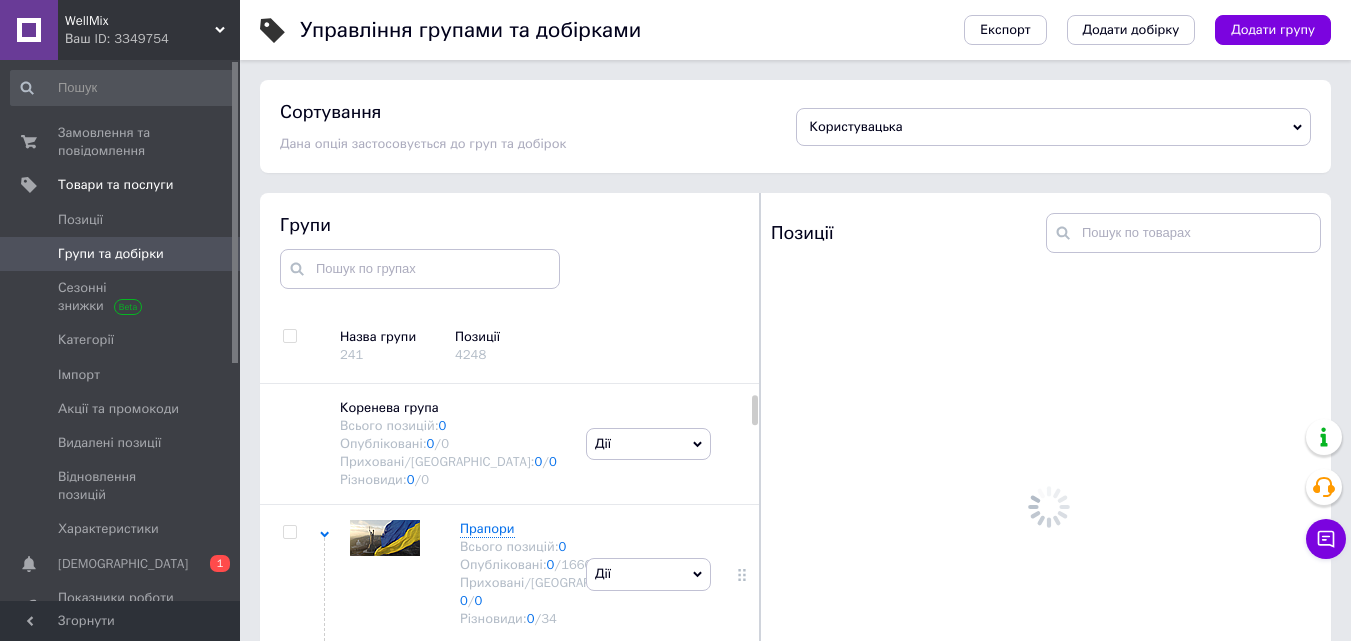 scroll, scrollTop: 113, scrollLeft: 0, axis: vertical 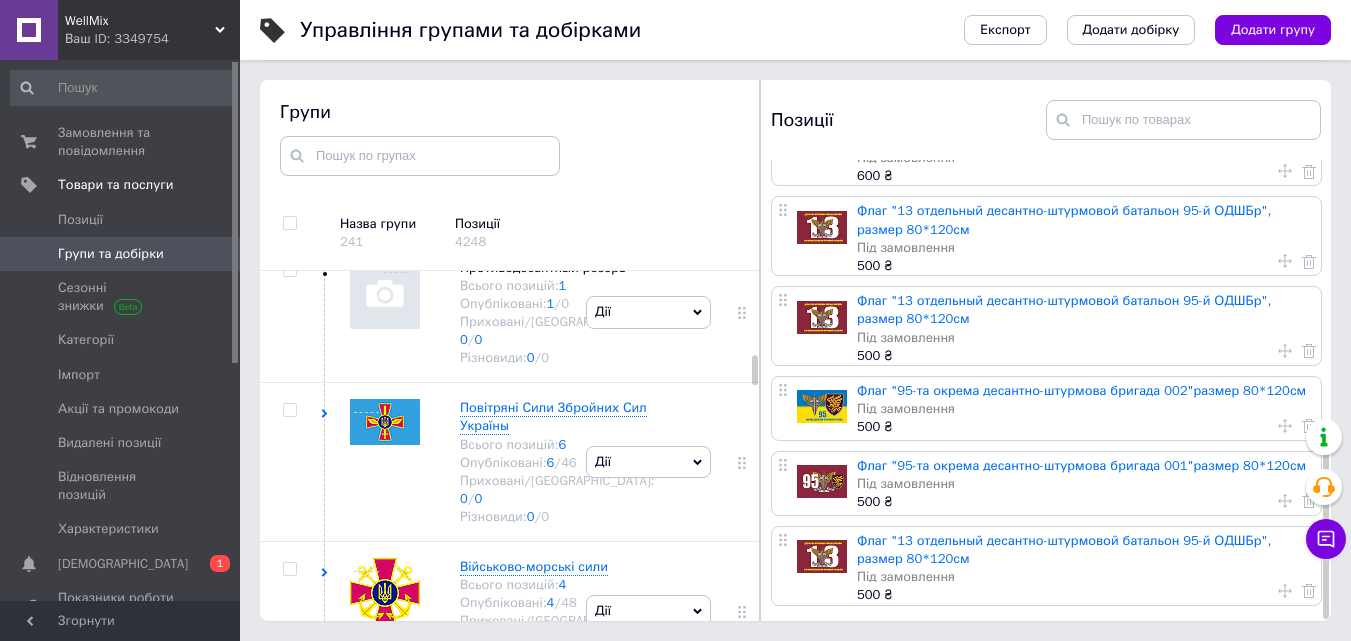 click on "132-й отдельный разведывательный батальон" at bounding box center (548, -395) 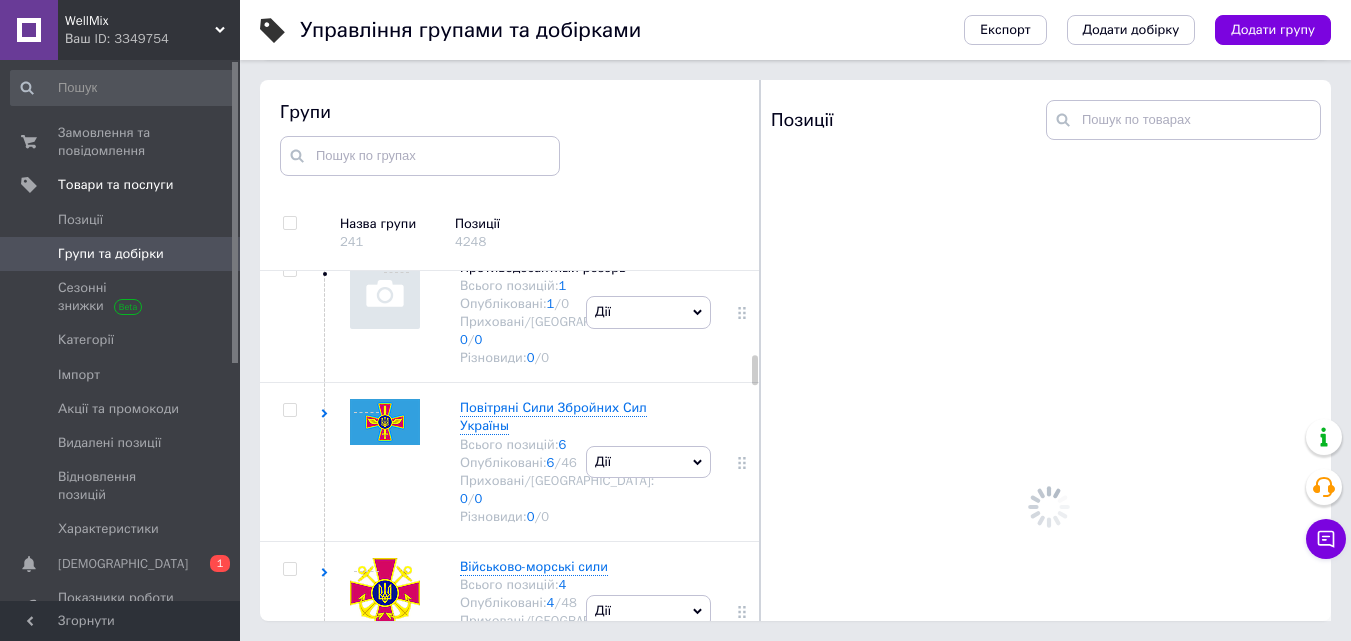 scroll, scrollTop: 0, scrollLeft: 0, axis: both 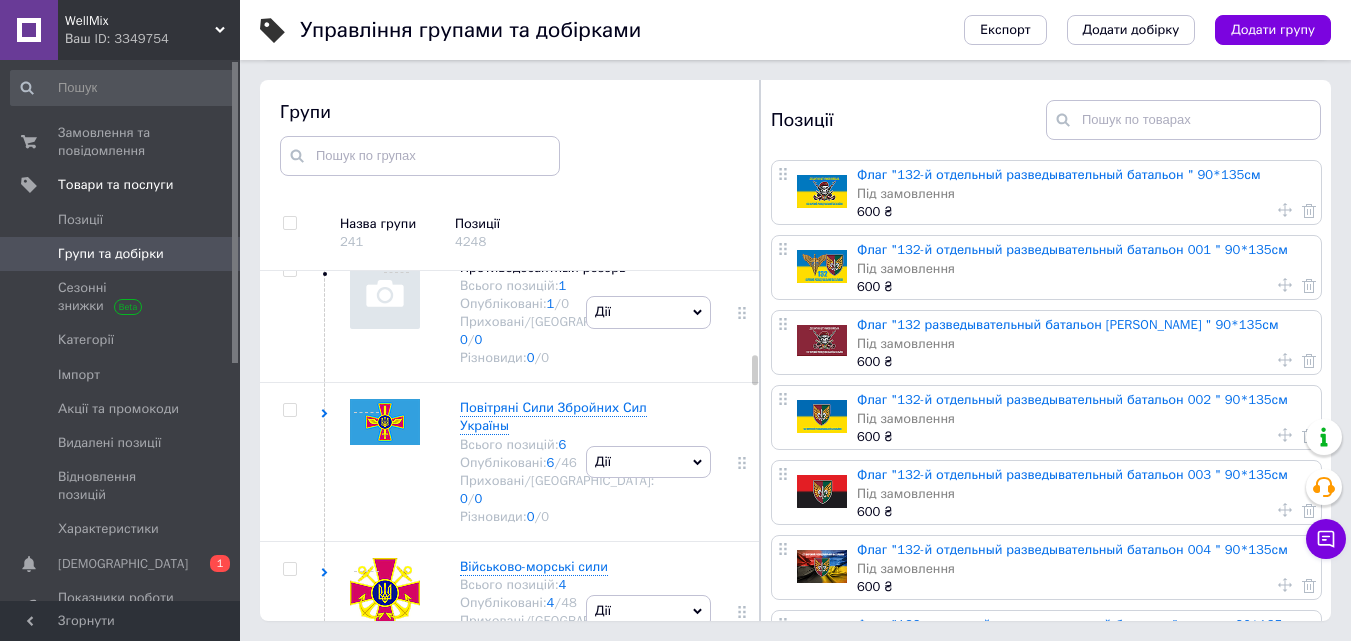 click 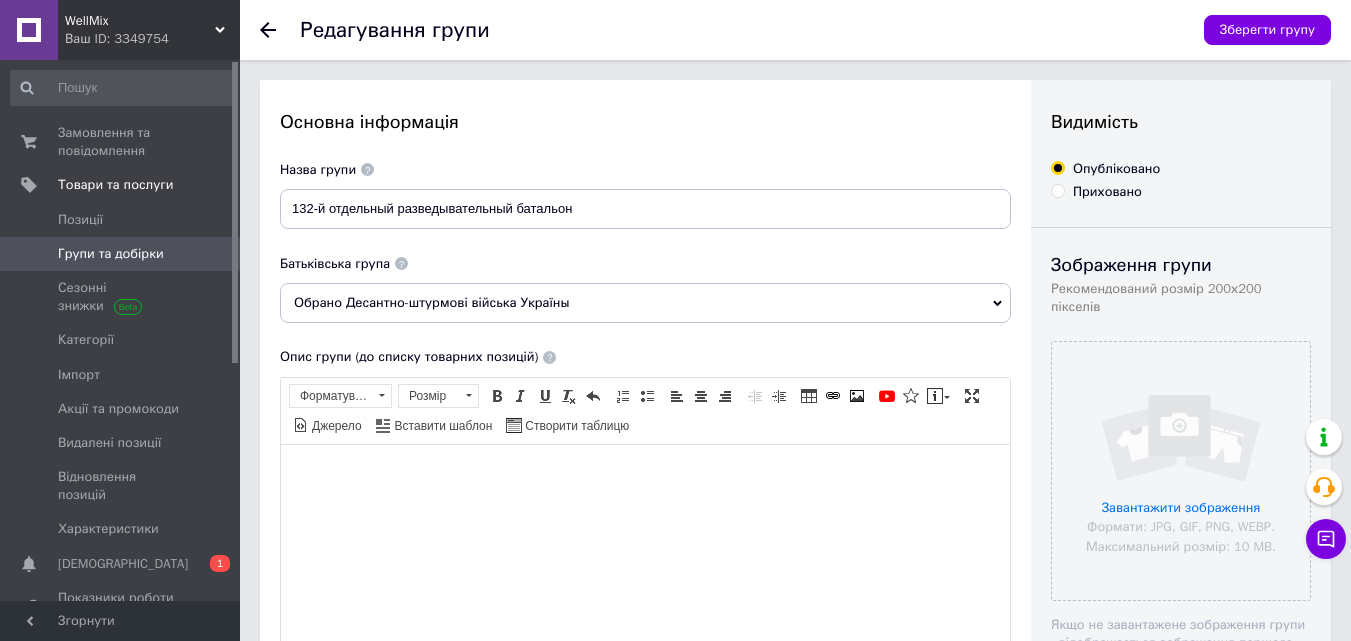 scroll, scrollTop: 0, scrollLeft: 0, axis: both 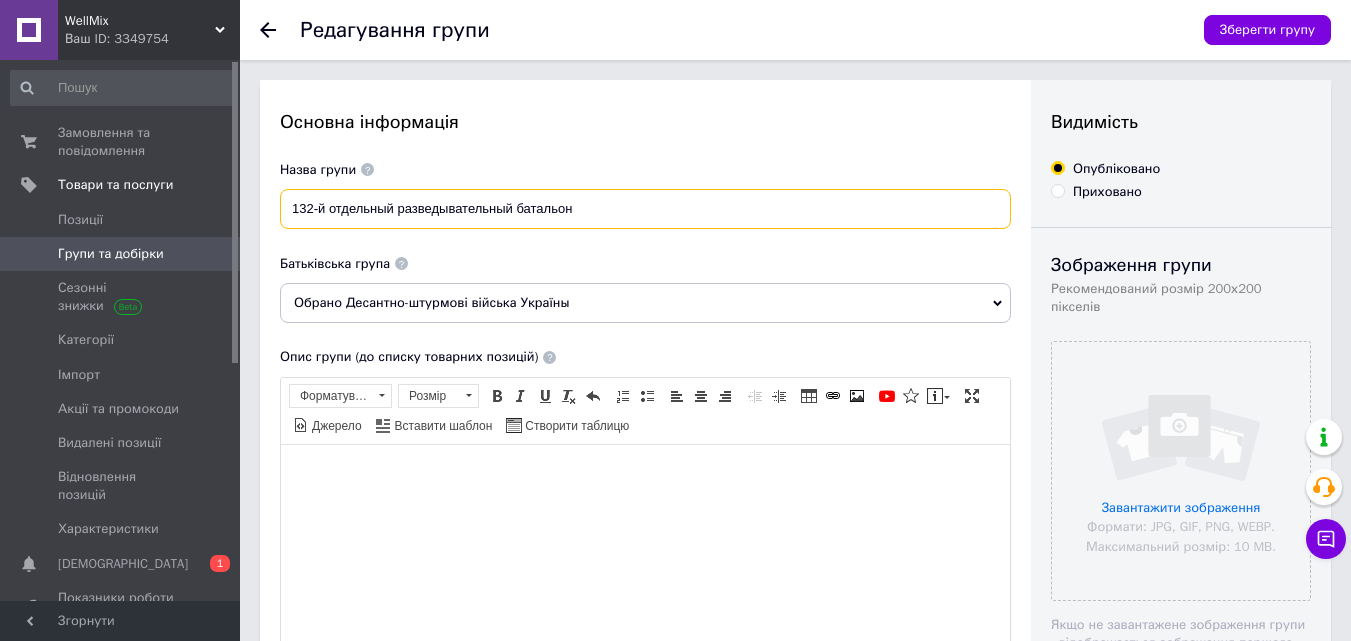 click on "132-й отдельный разведывательный батальон" at bounding box center [645, 209] 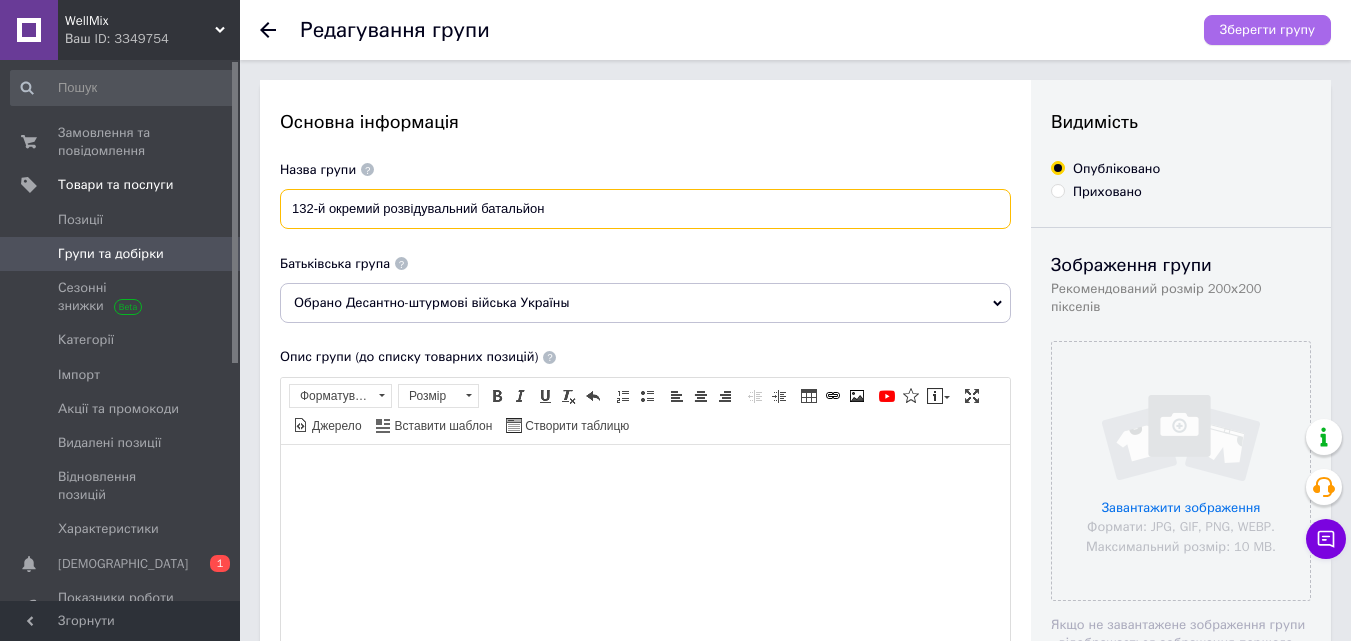 type on "132-й окремий розвідувальний батальйон" 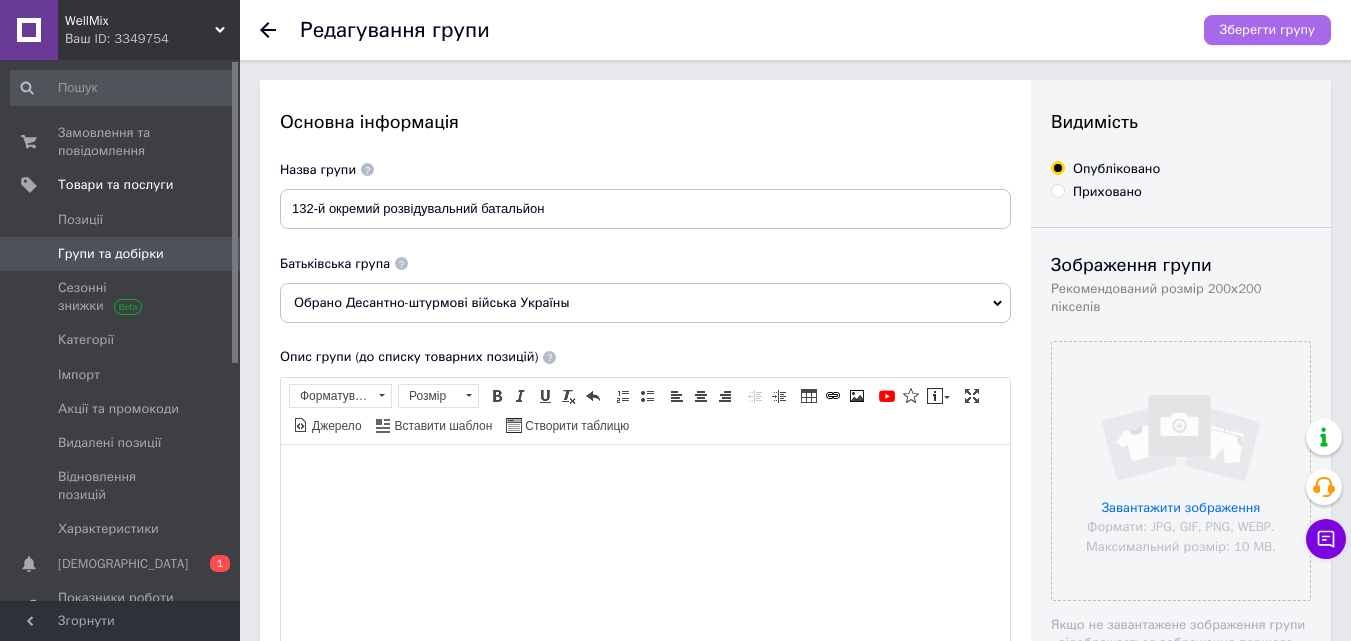 click on "Зберегти групу" at bounding box center (1267, 30) 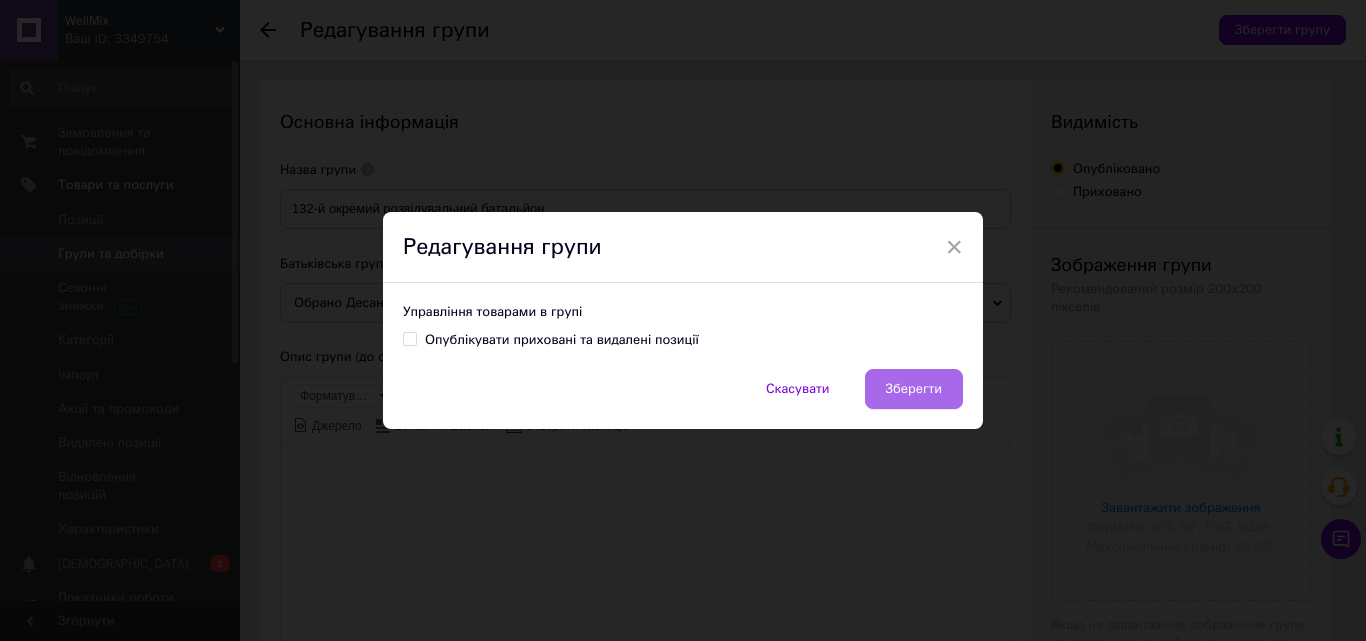click on "Зберегти" at bounding box center [914, 389] 